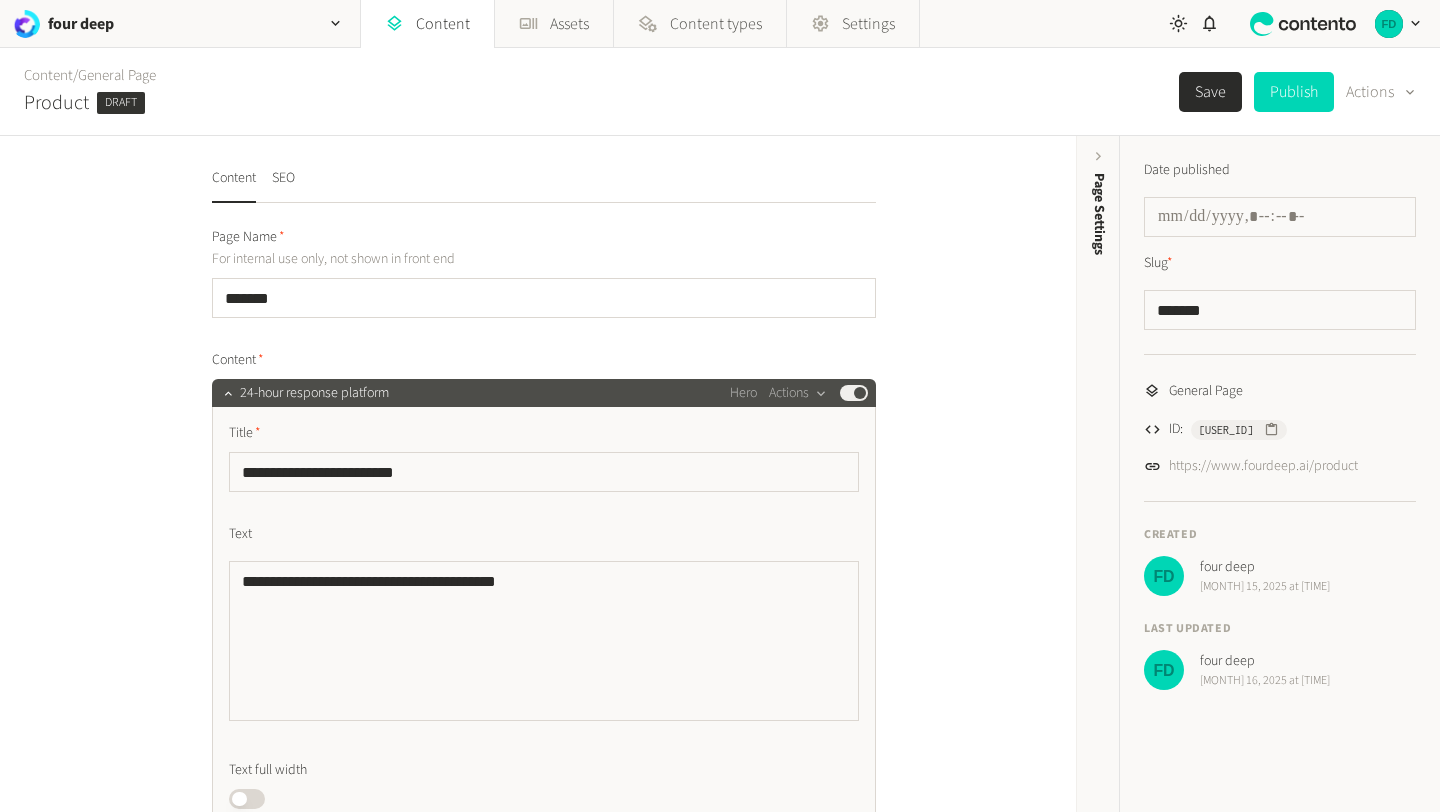 scroll, scrollTop: 0, scrollLeft: 0, axis: both 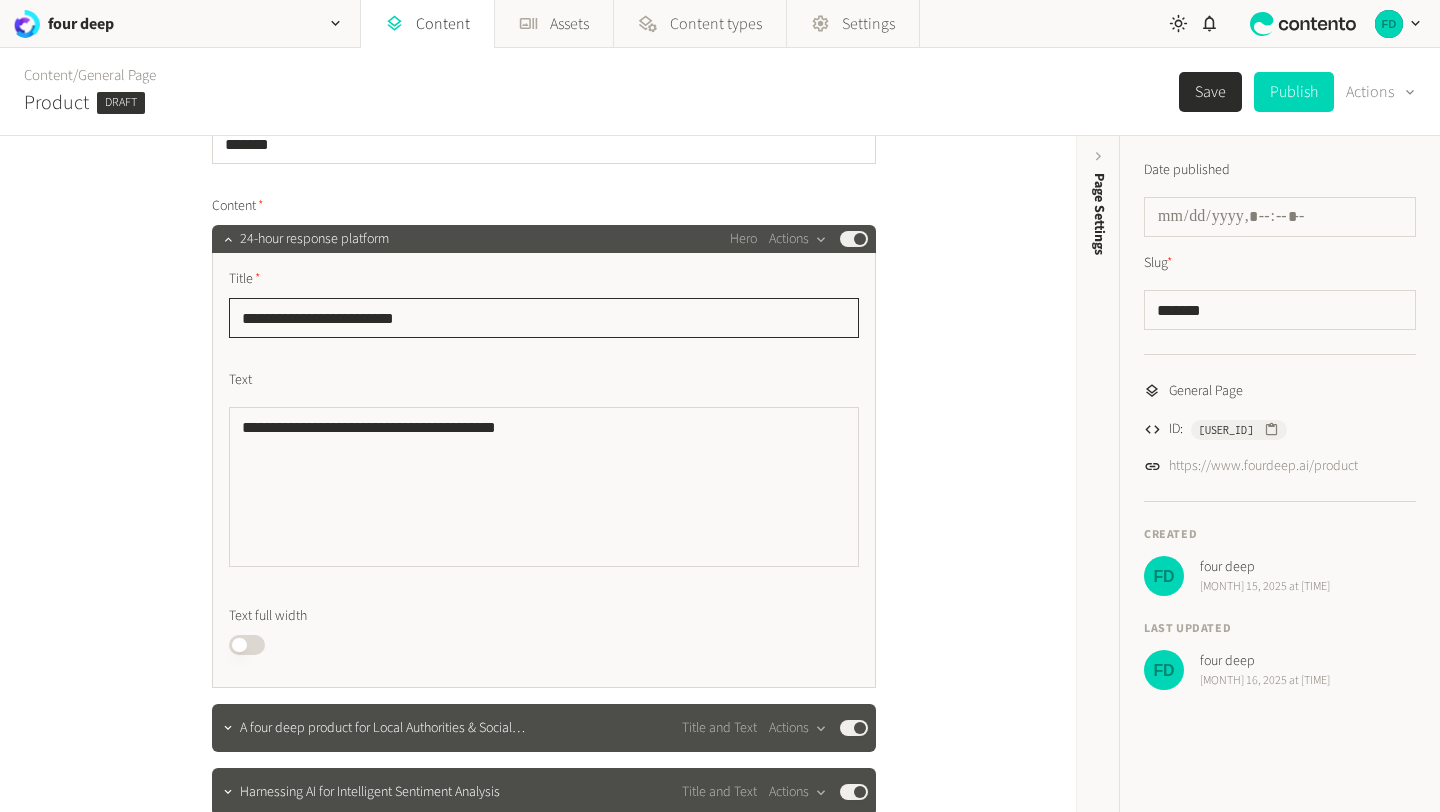 drag, startPoint x: 449, startPoint y: 318, endPoint x: 201, endPoint y: 316, distance: 248.00807 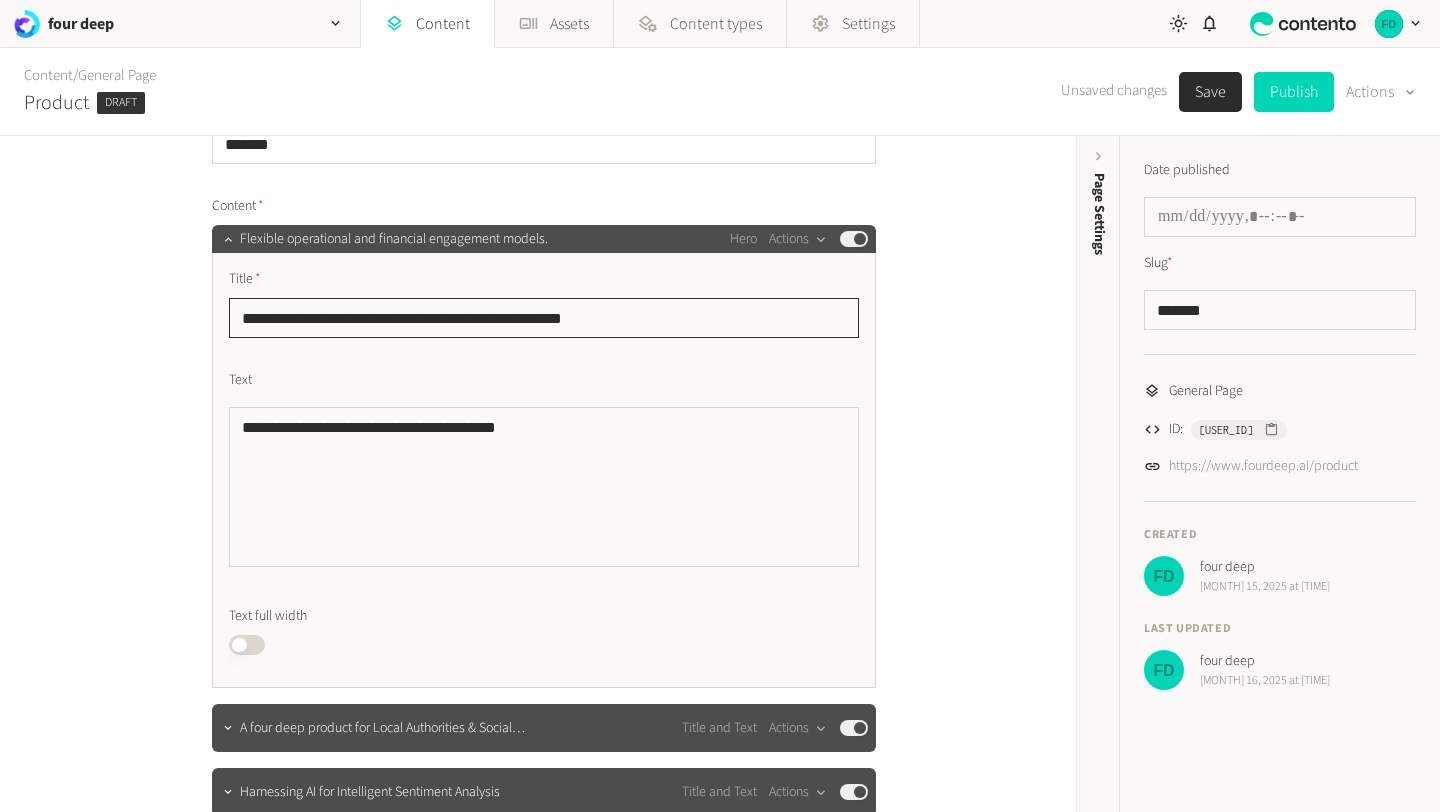 type on "**********" 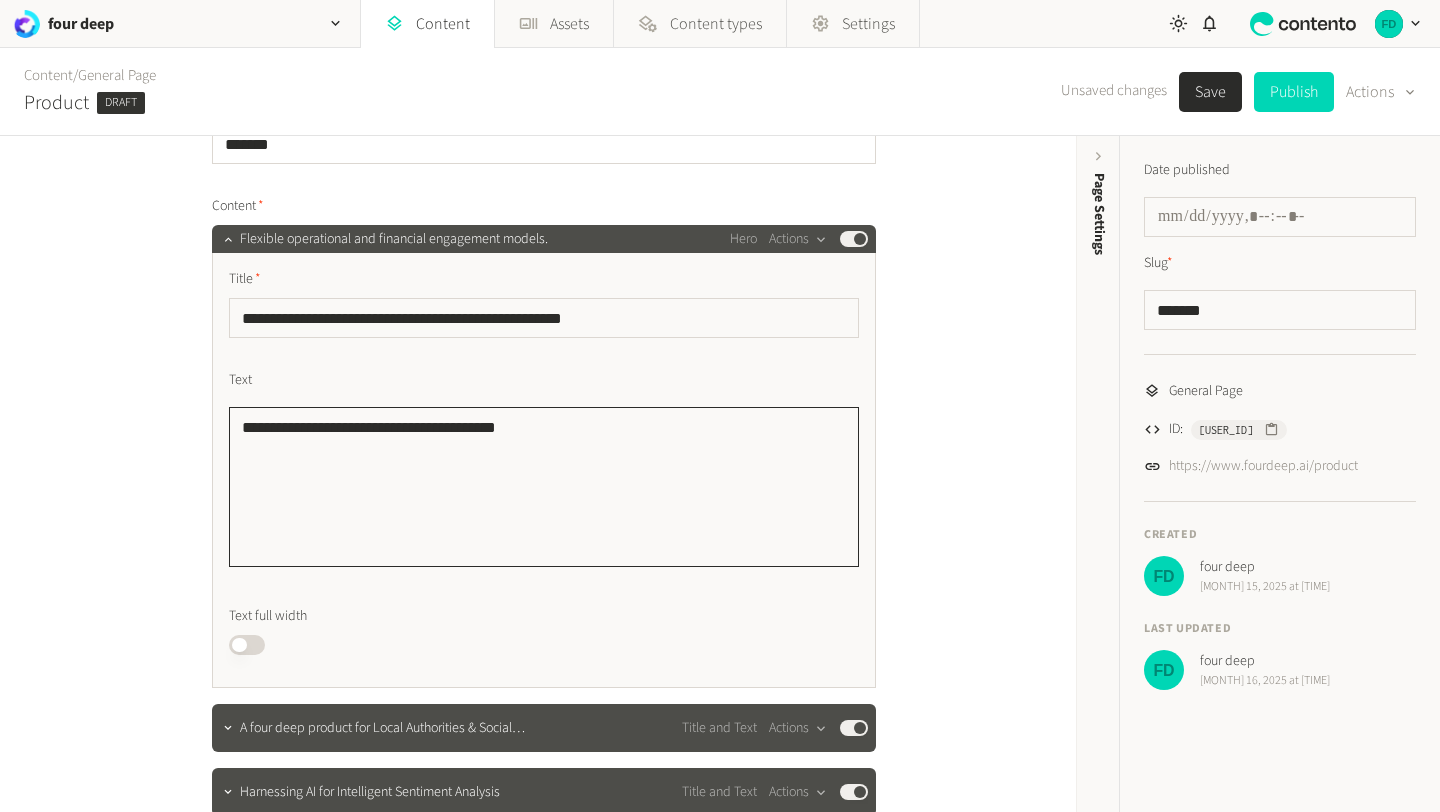 drag, startPoint x: 566, startPoint y: 416, endPoint x: 246, endPoint y: 401, distance: 320.35138 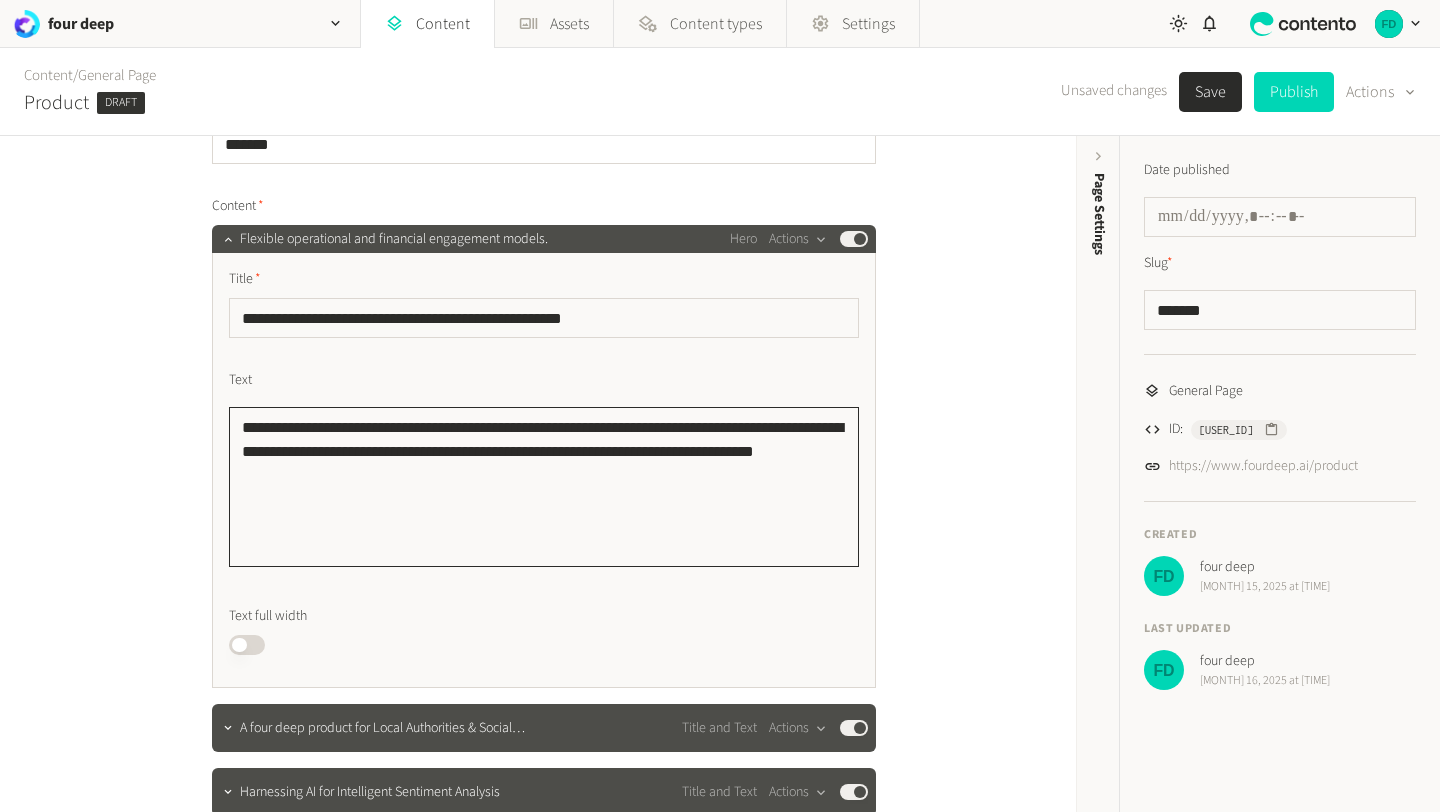 click on "**********" 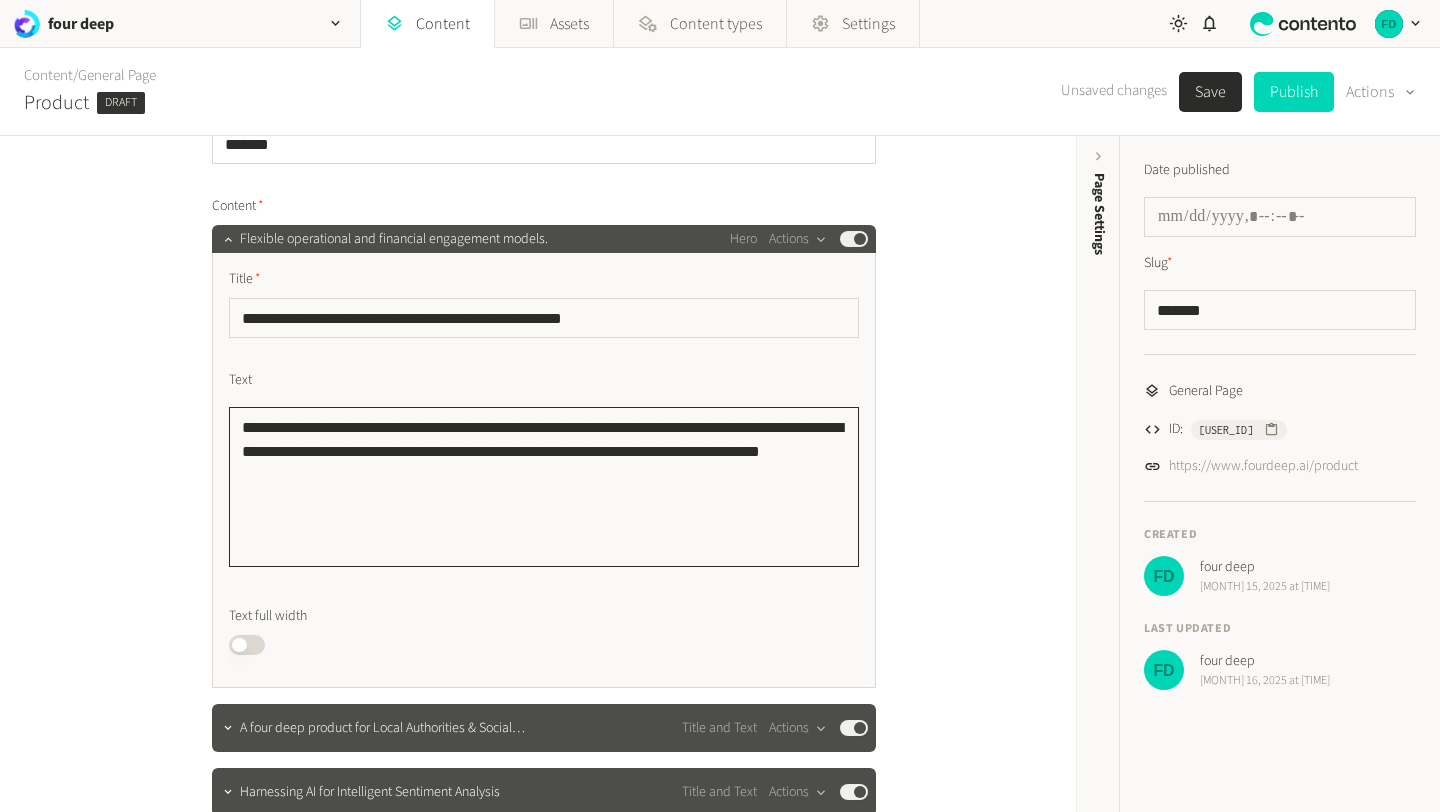 click on "**********" 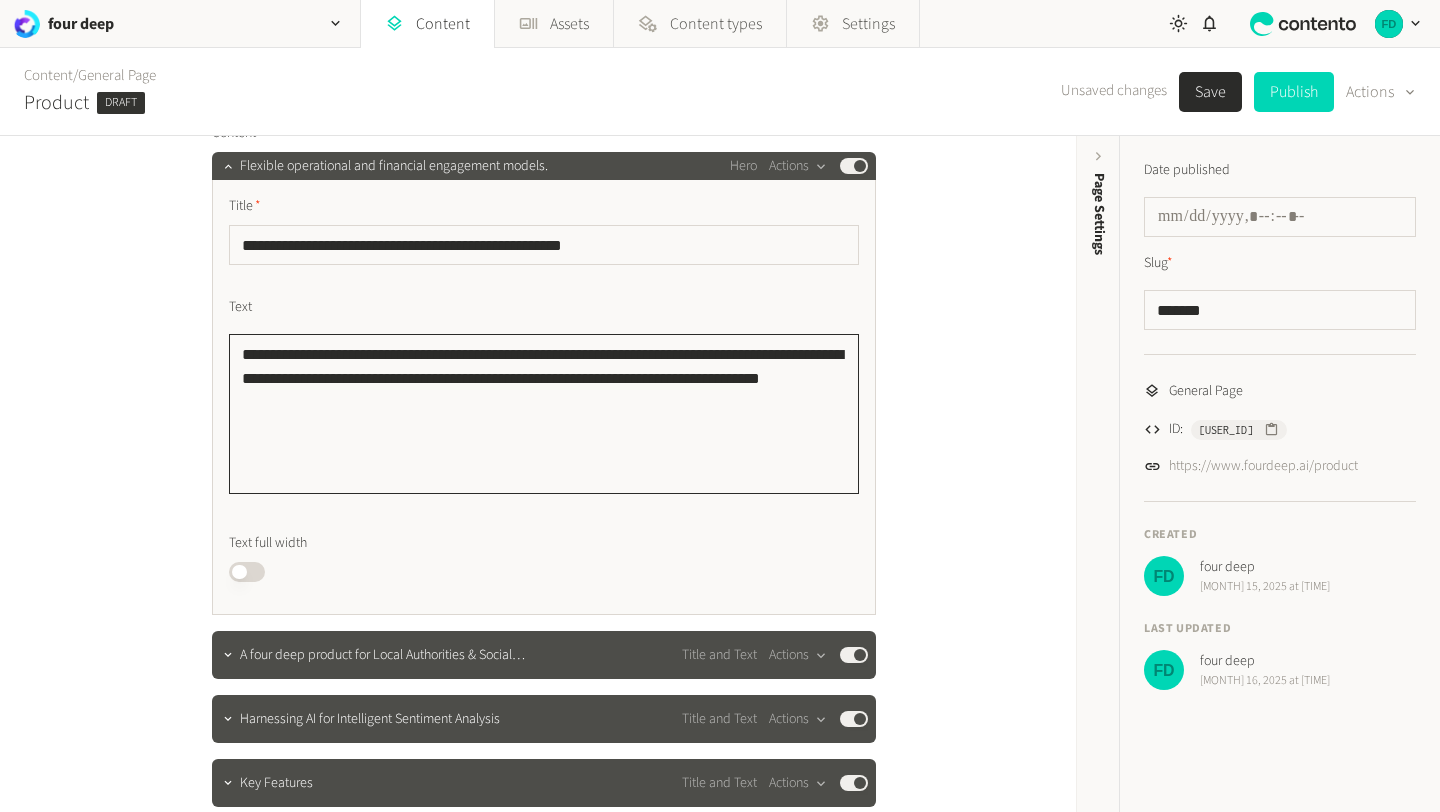 scroll, scrollTop: 211, scrollLeft: 0, axis: vertical 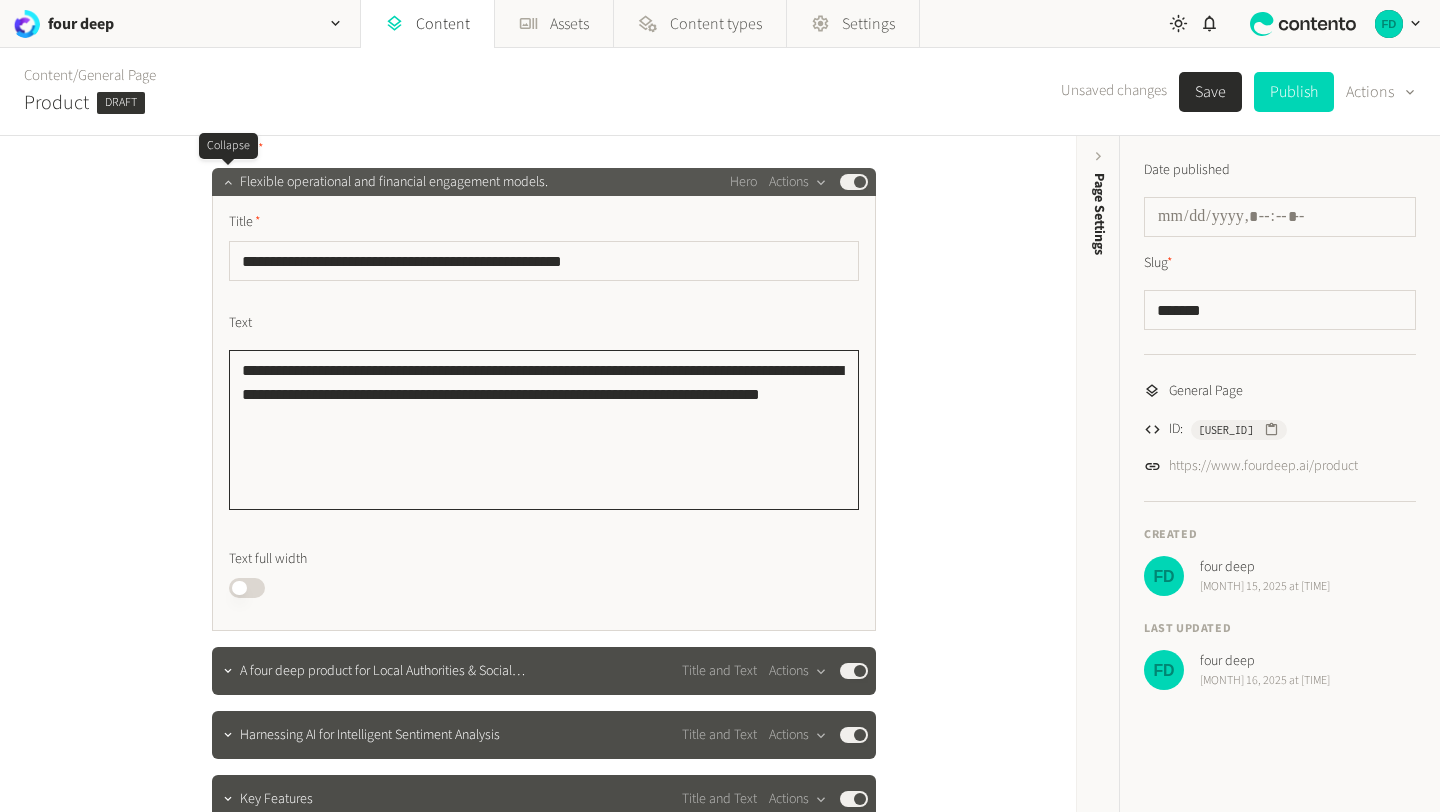 type on "**********" 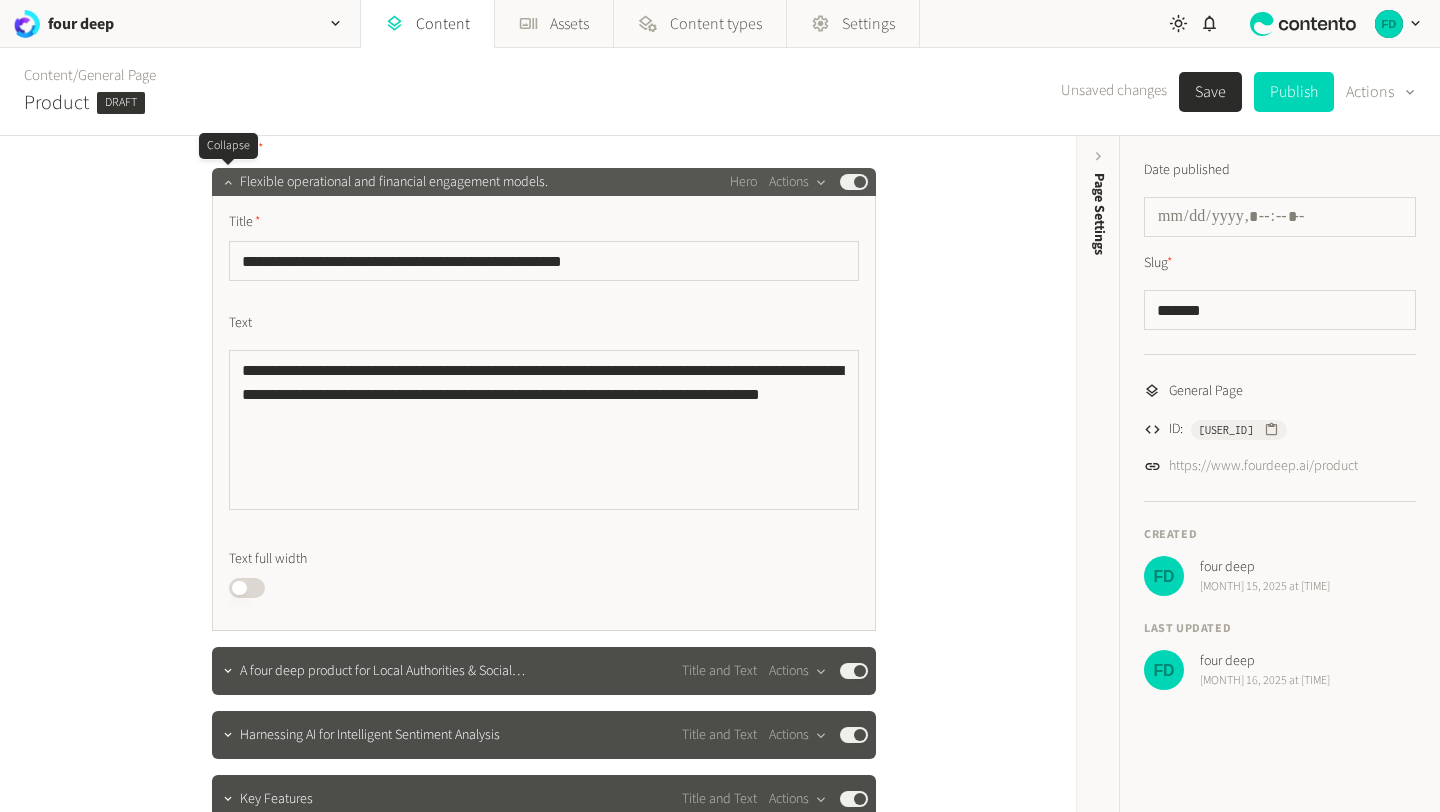 click 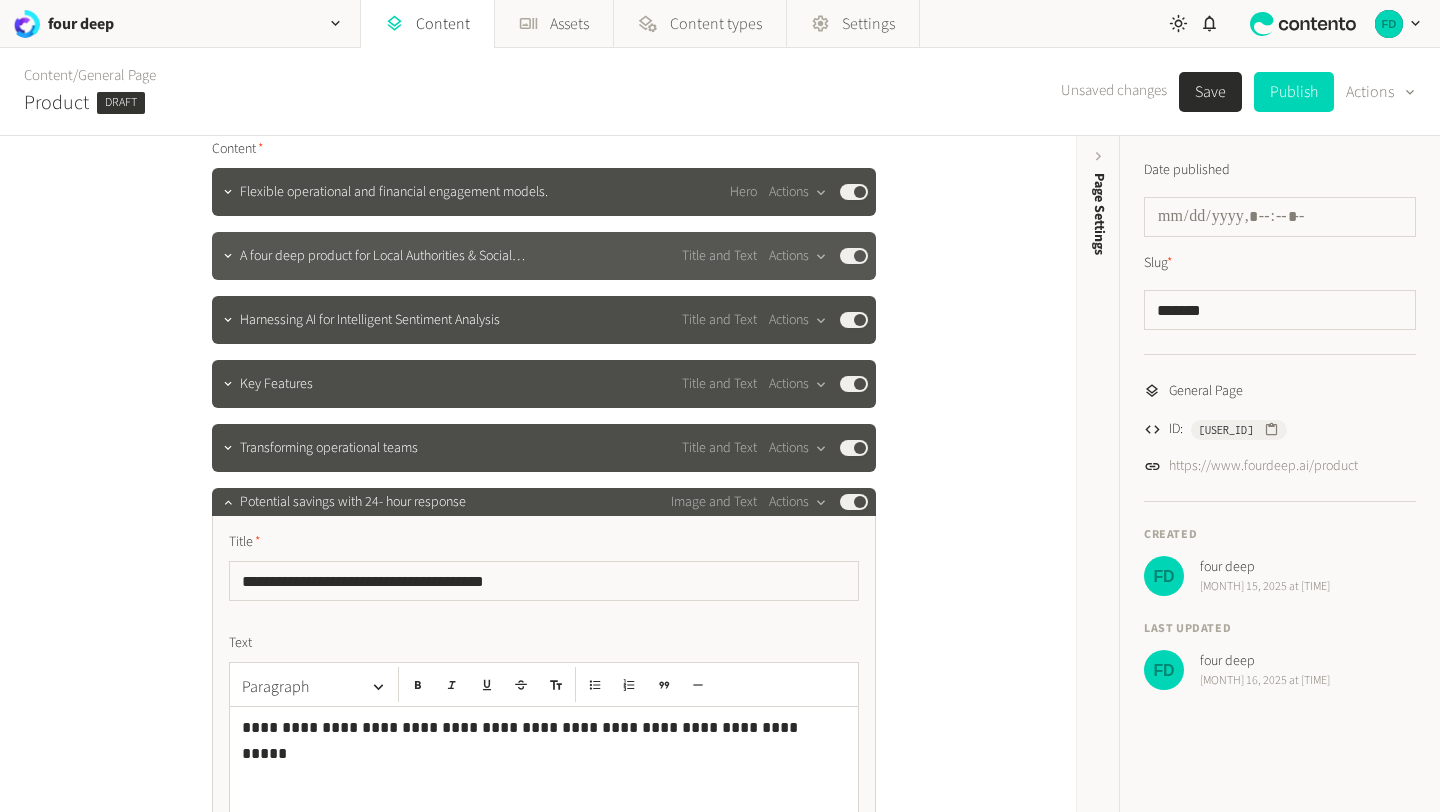 click on "A four deep product for Local Authorities & Social Housing P… Title and Text  Actions  Published" 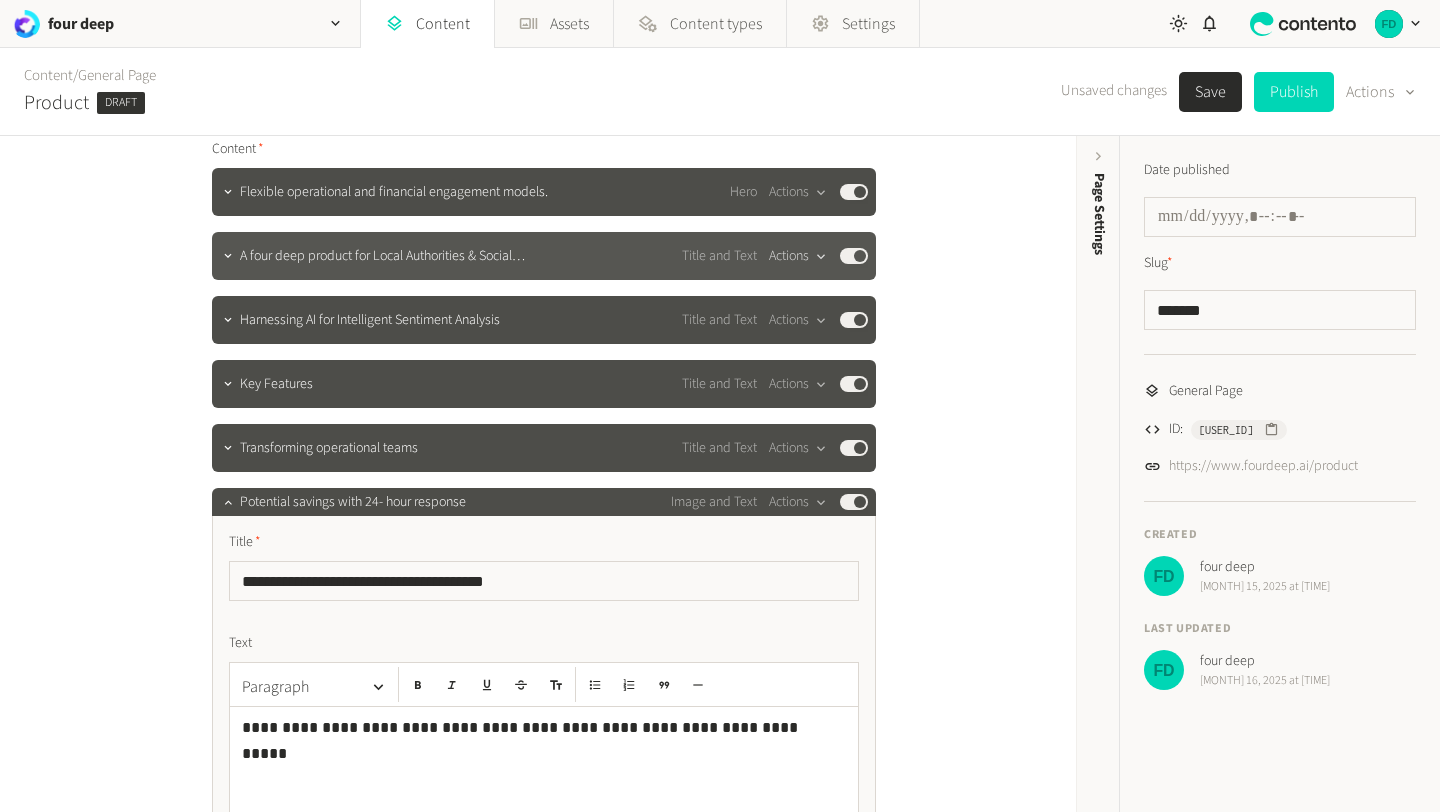 click on "Actions" 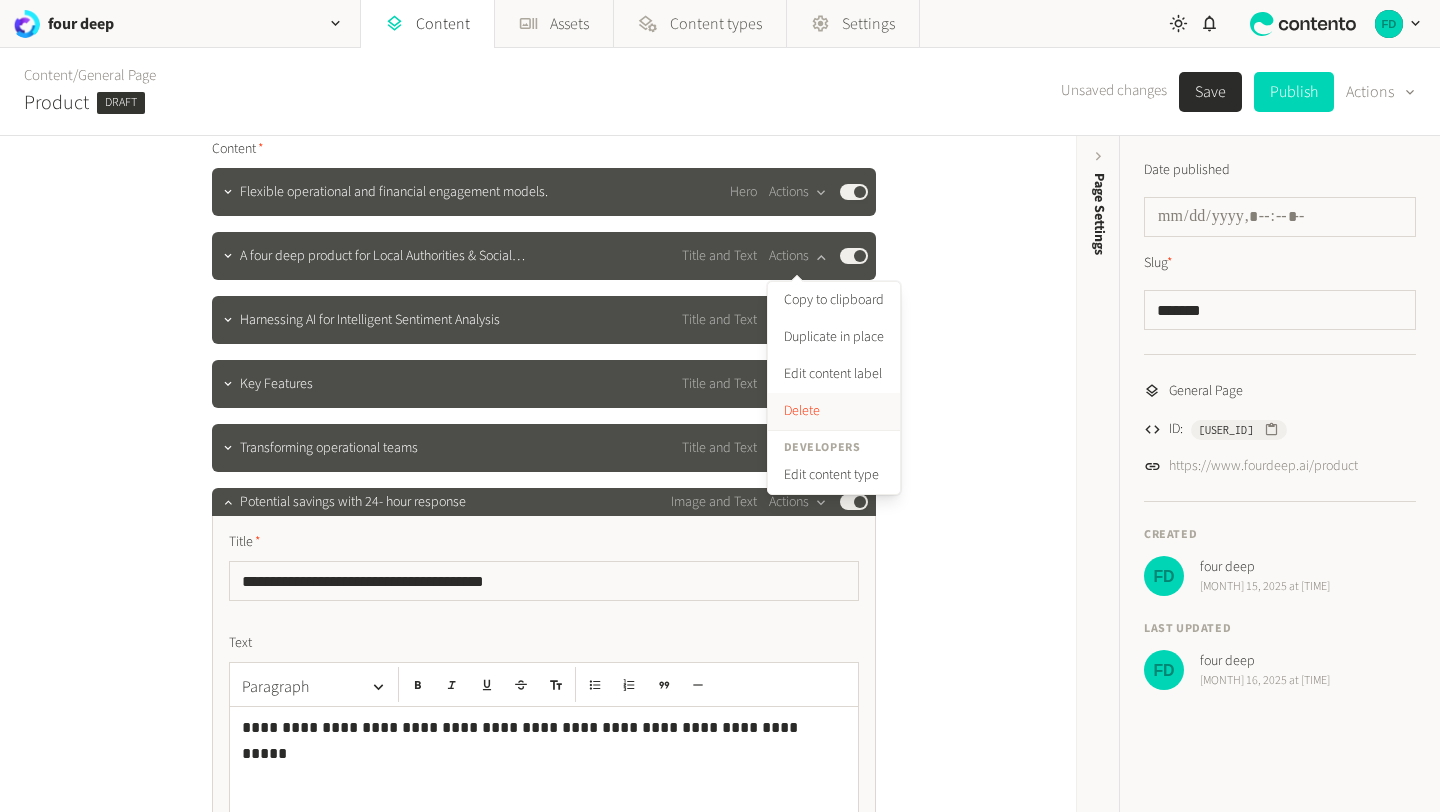 click on "Delete" 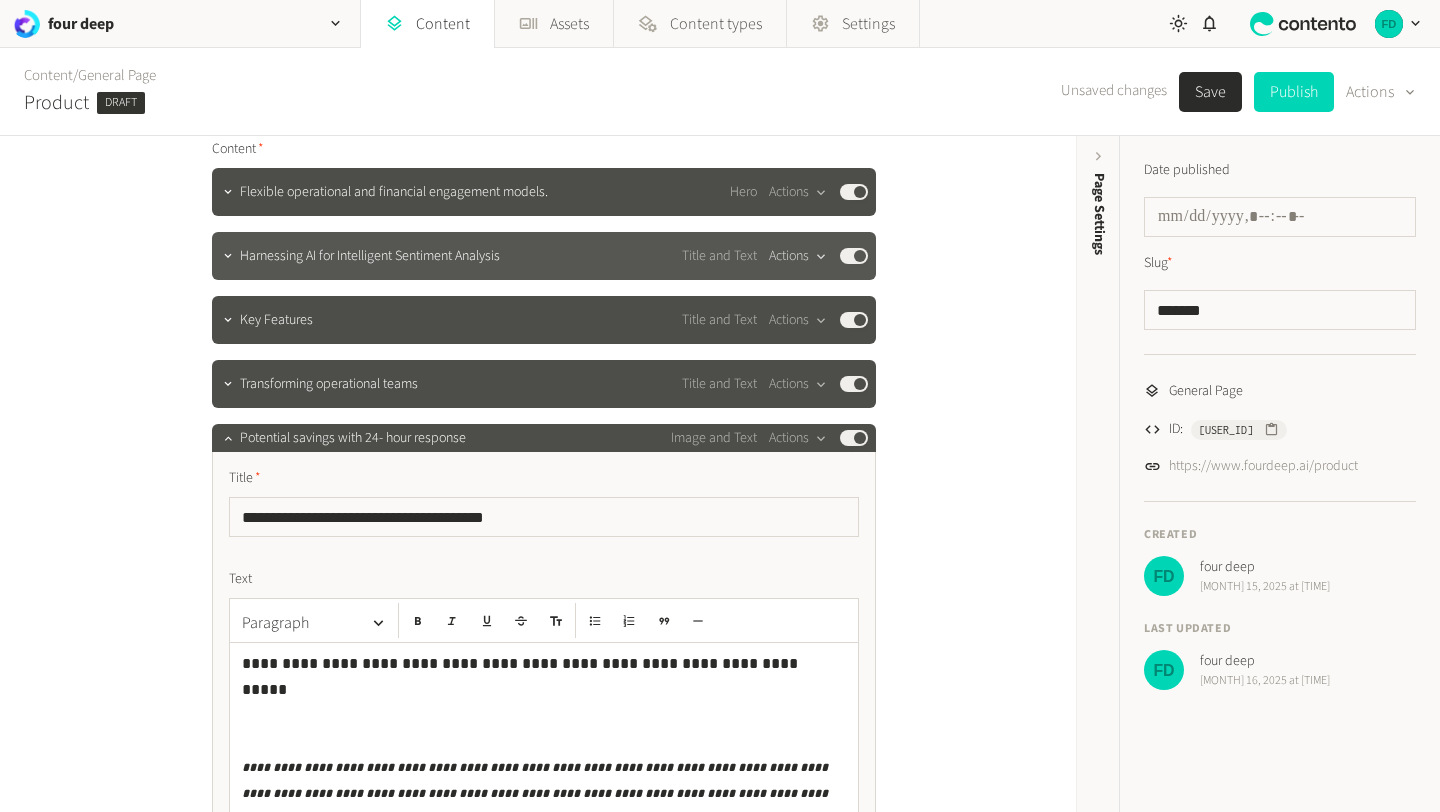 click on "Actions" 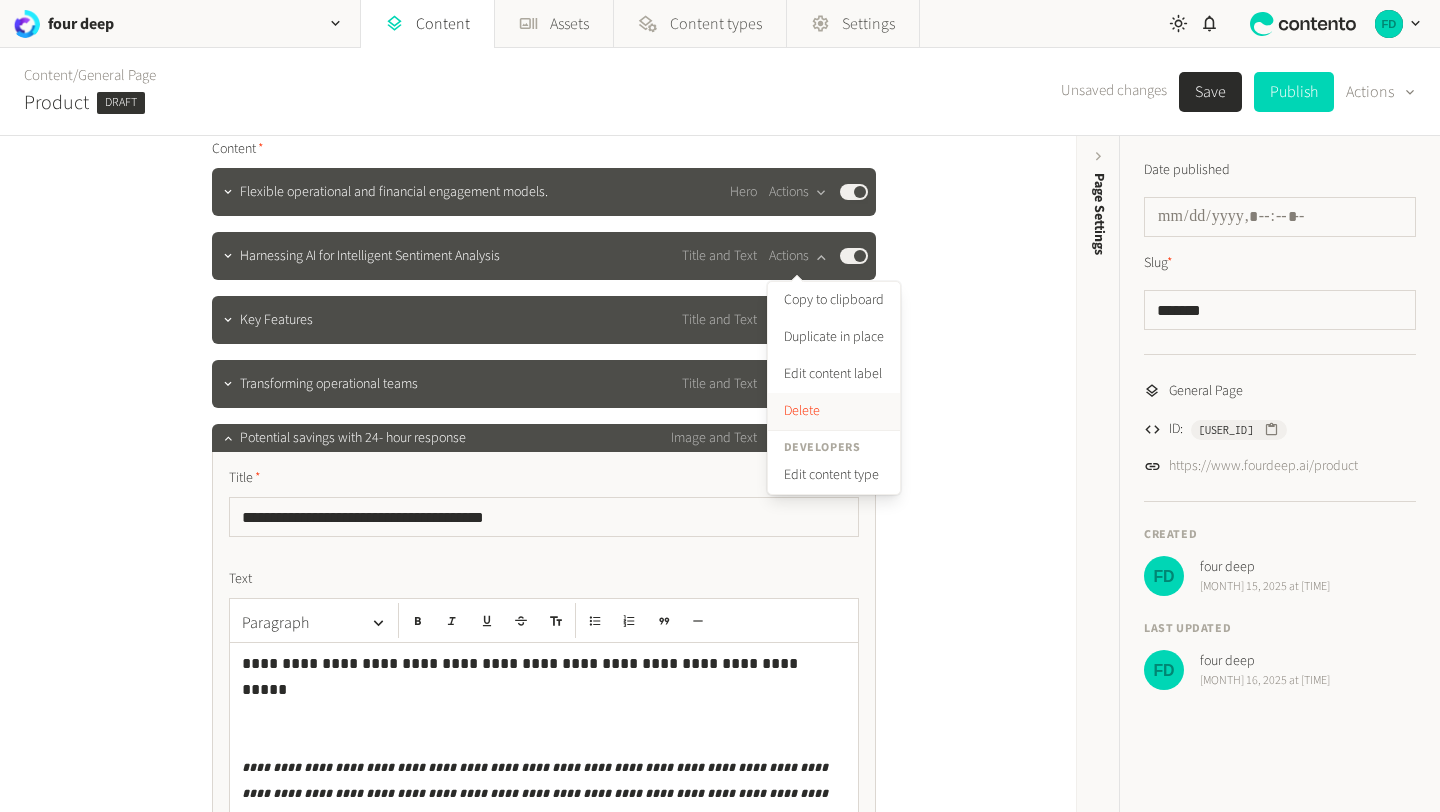 click on "Delete" 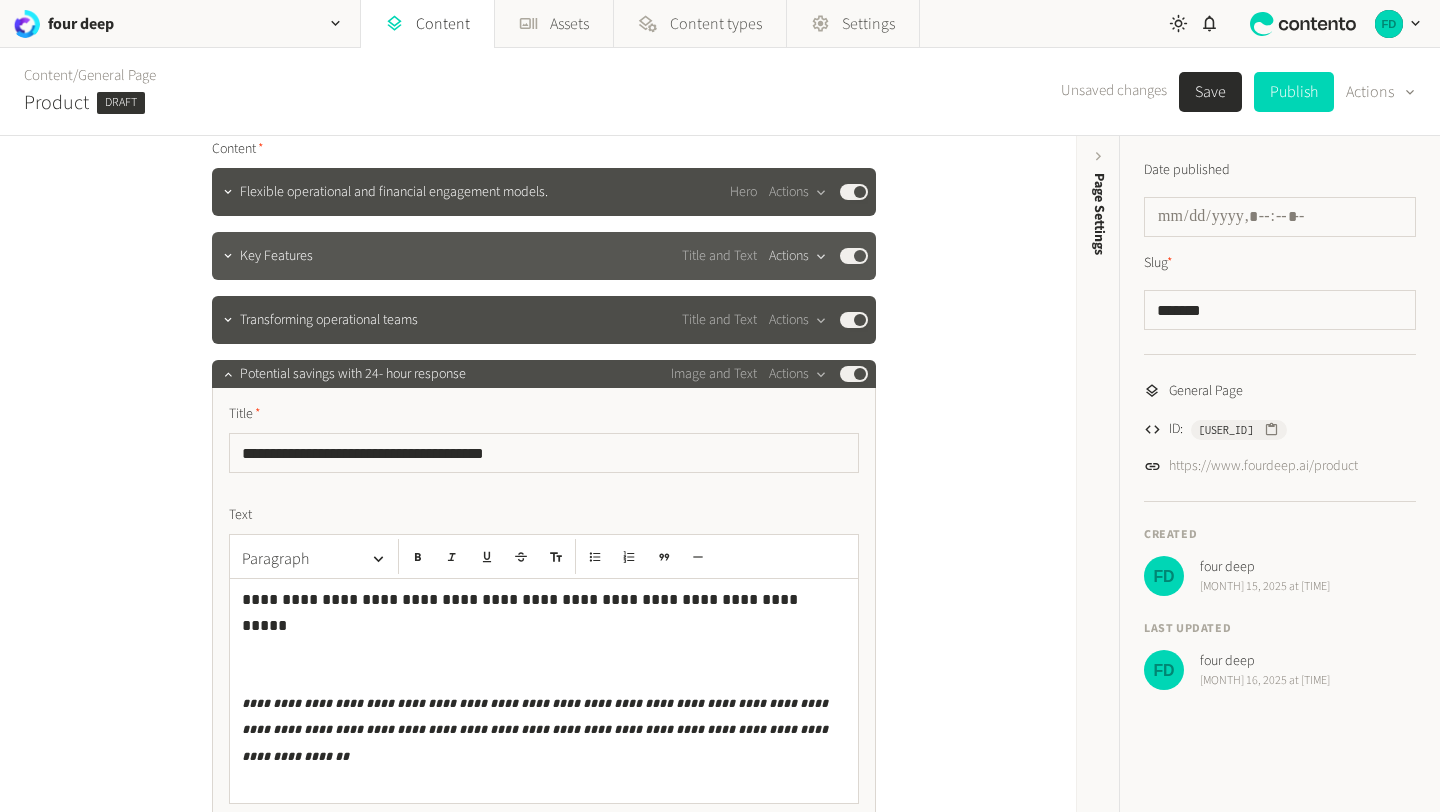 click on "Actions" 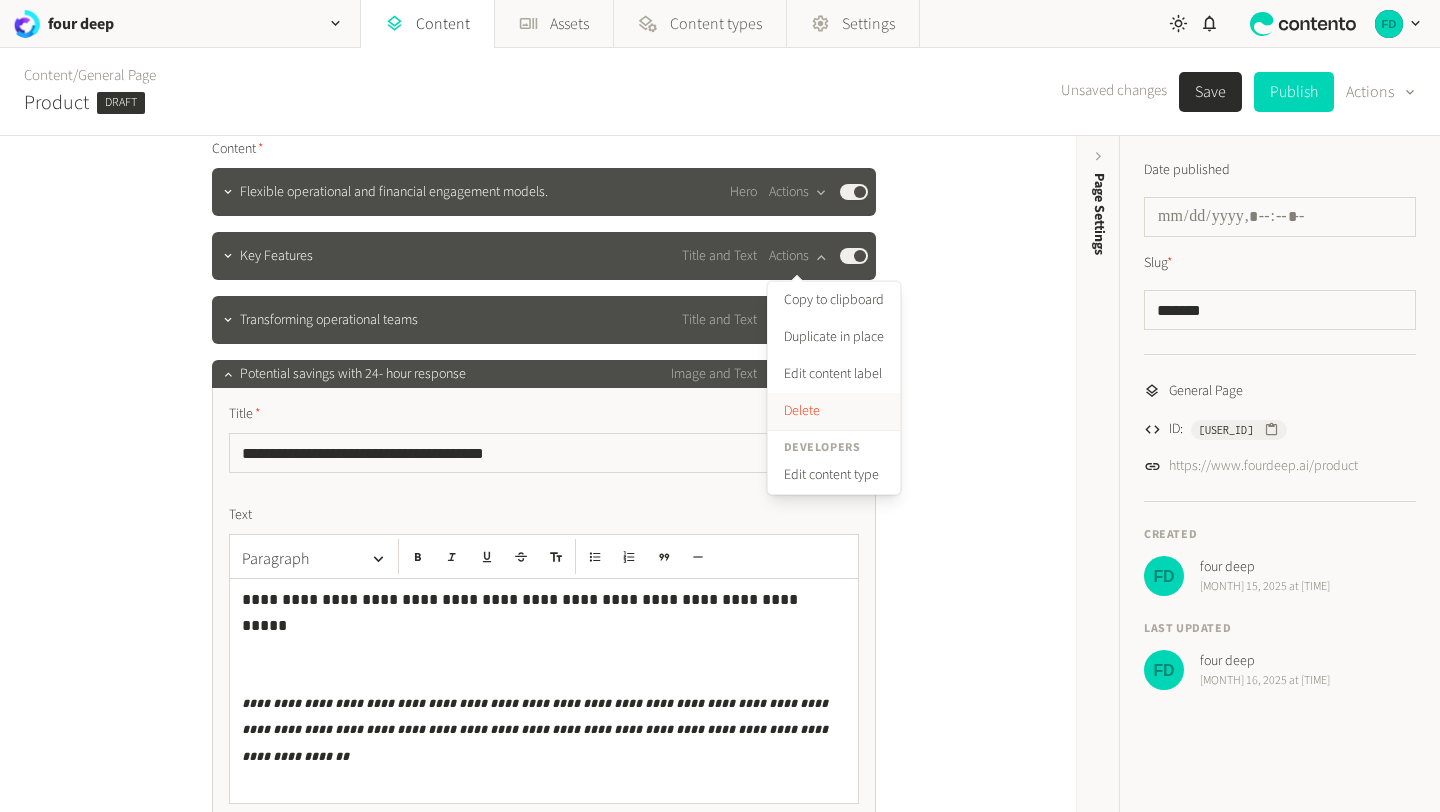click on "Delete" 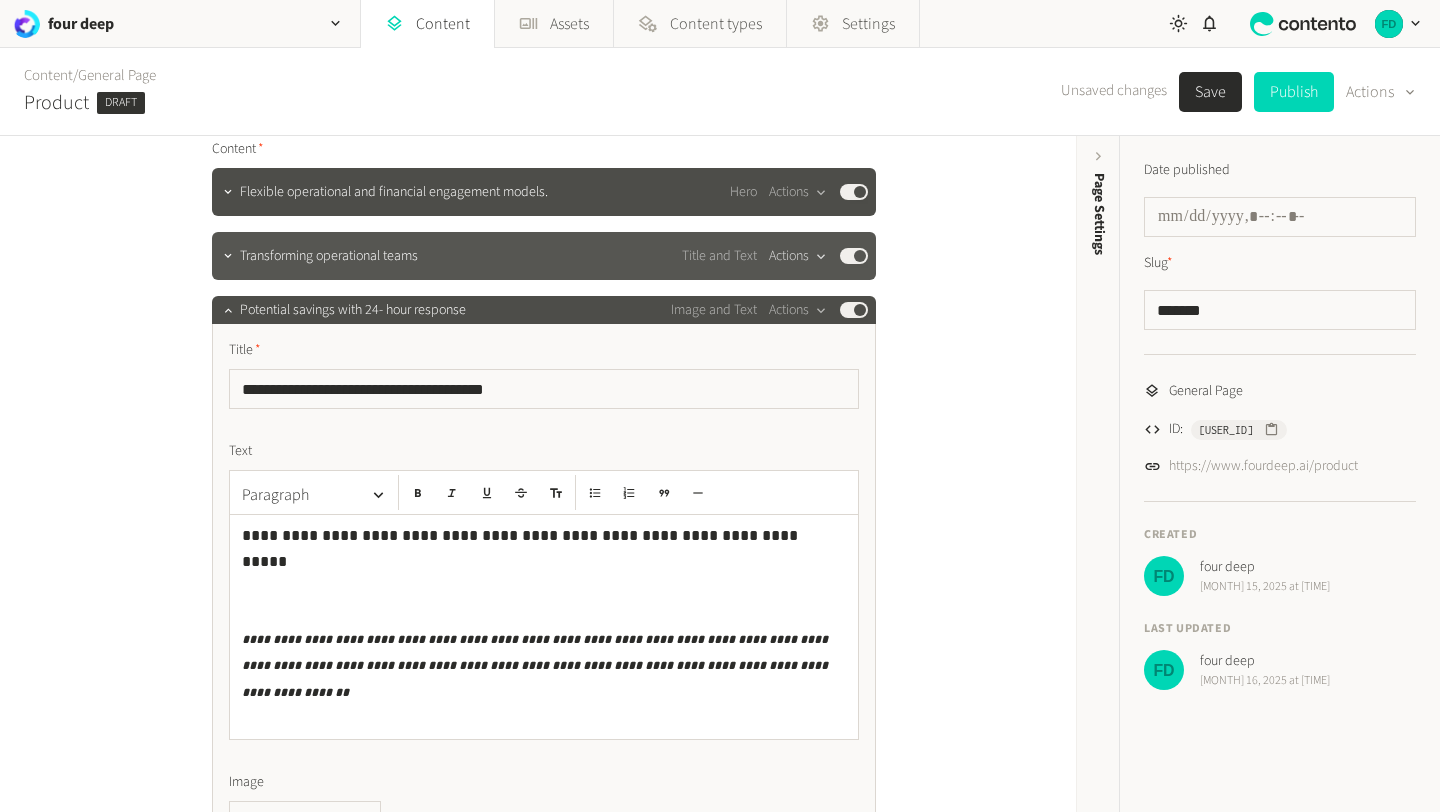 click on "Actions" 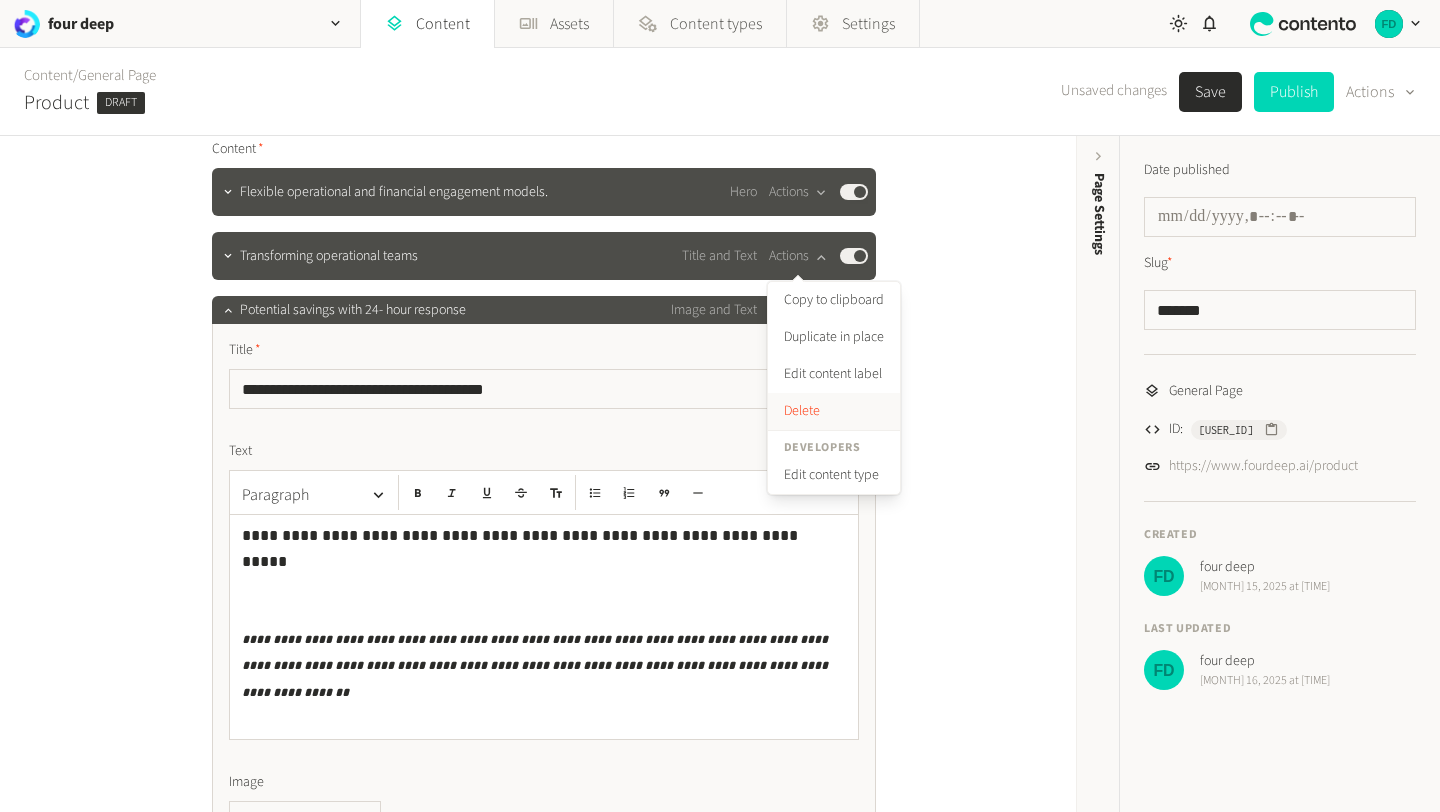 click on "Delete" 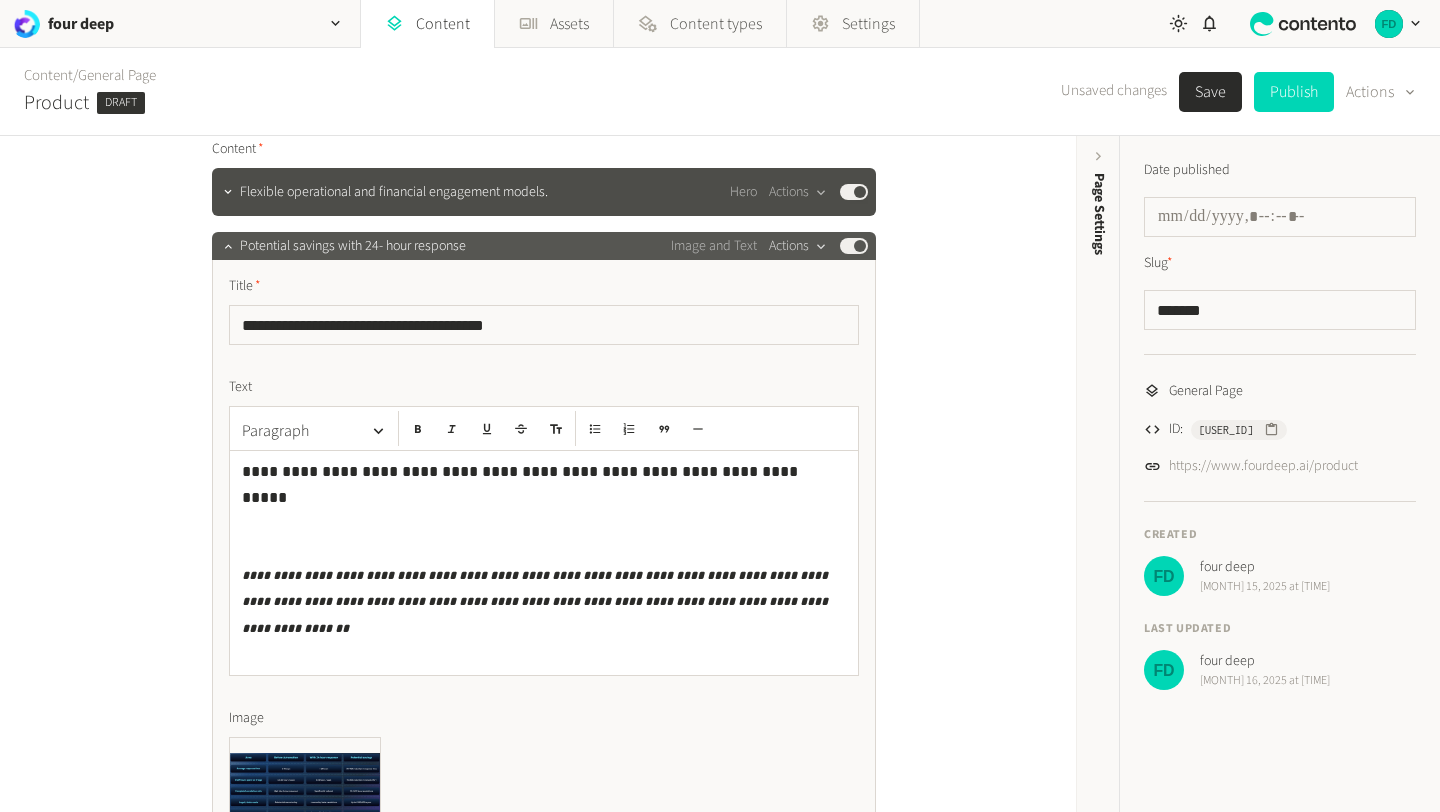 click on "Actions" 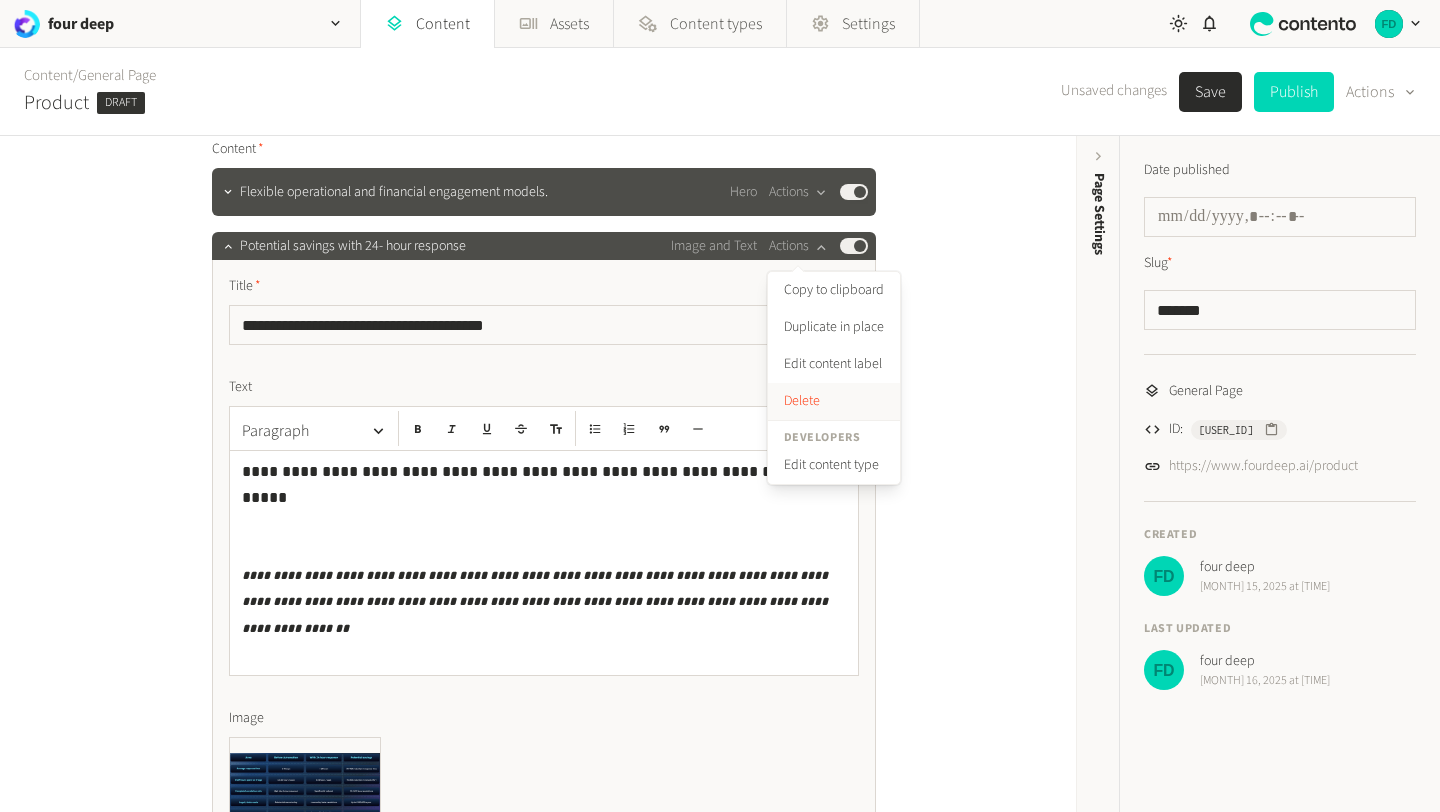 click on "Delete" 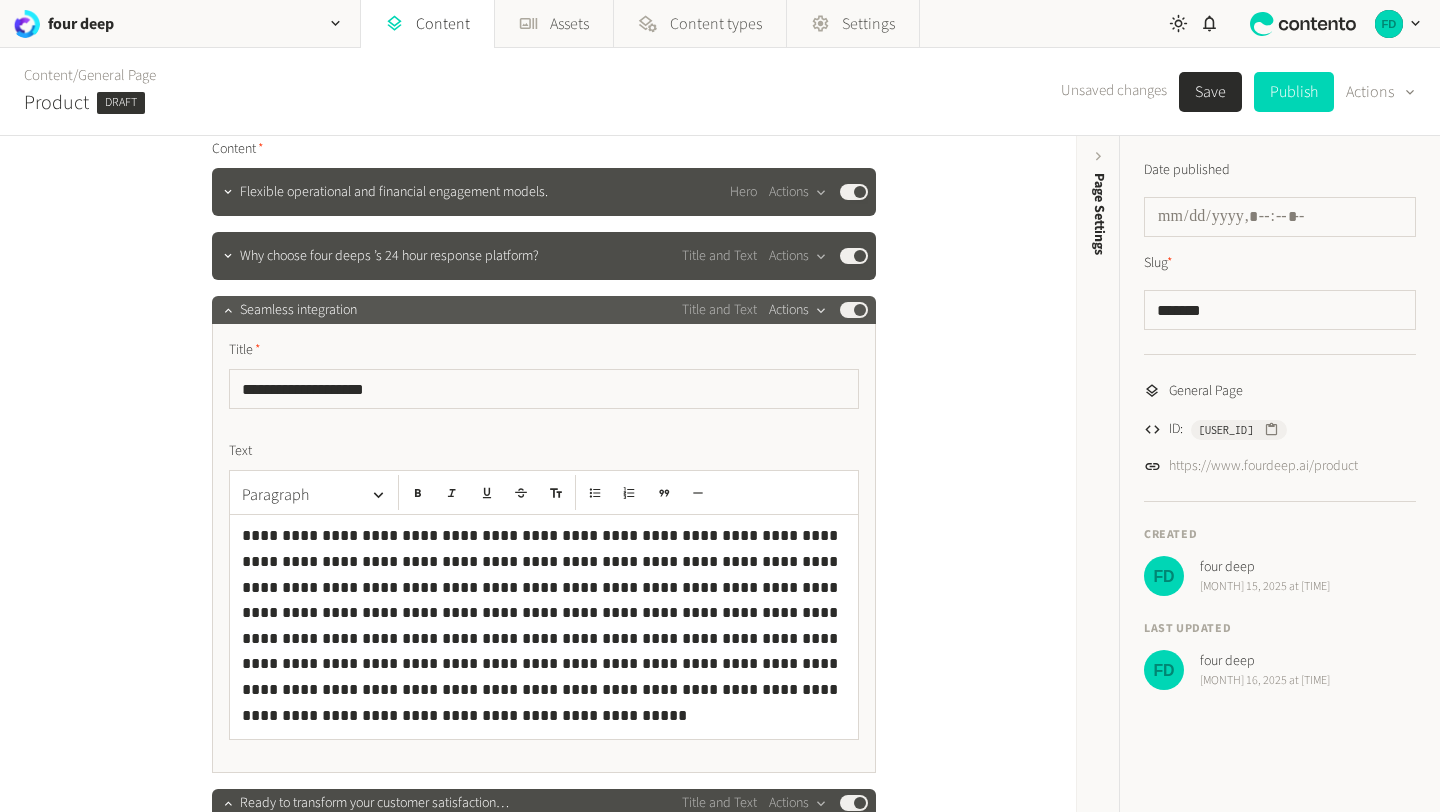 click on "Actions" 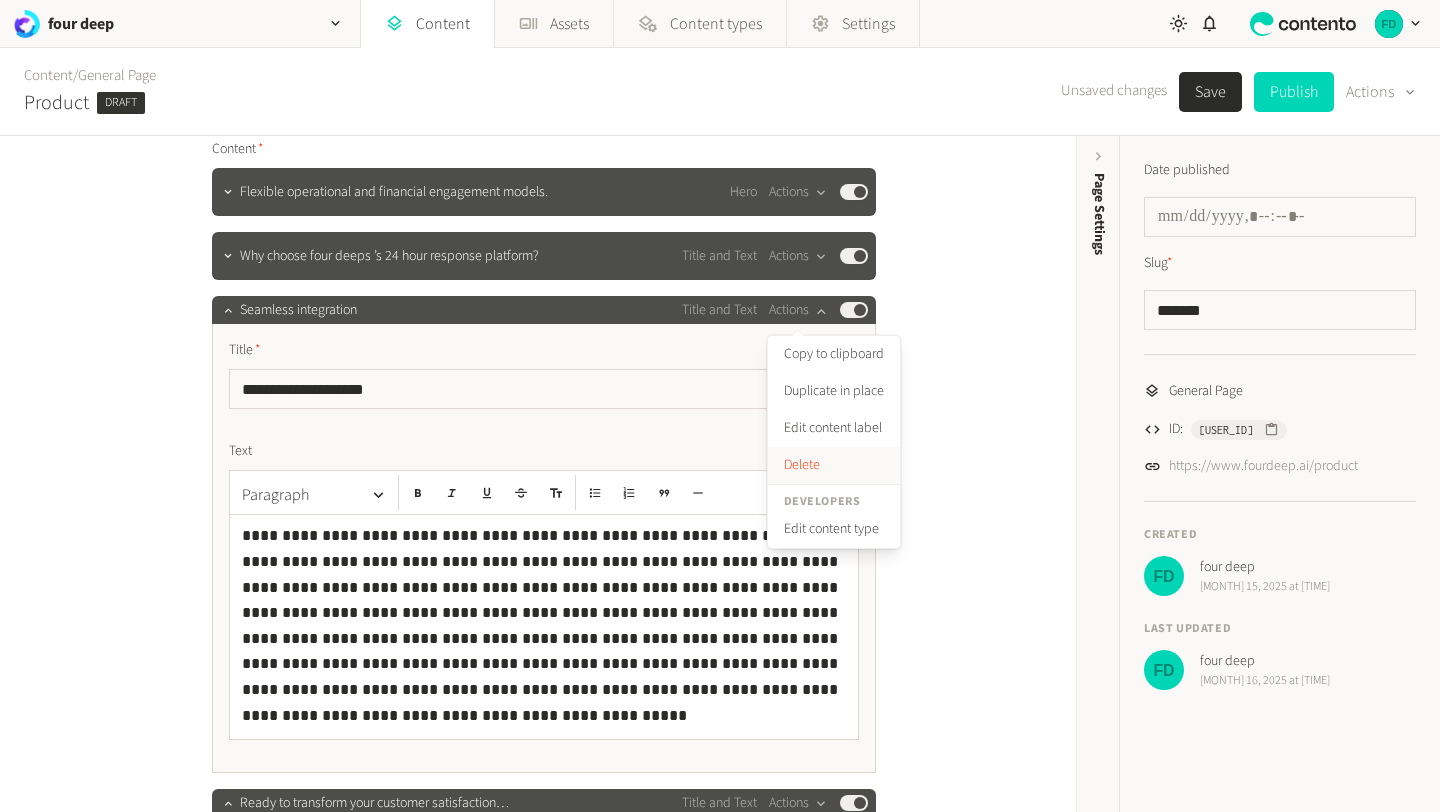 click on "Delete" 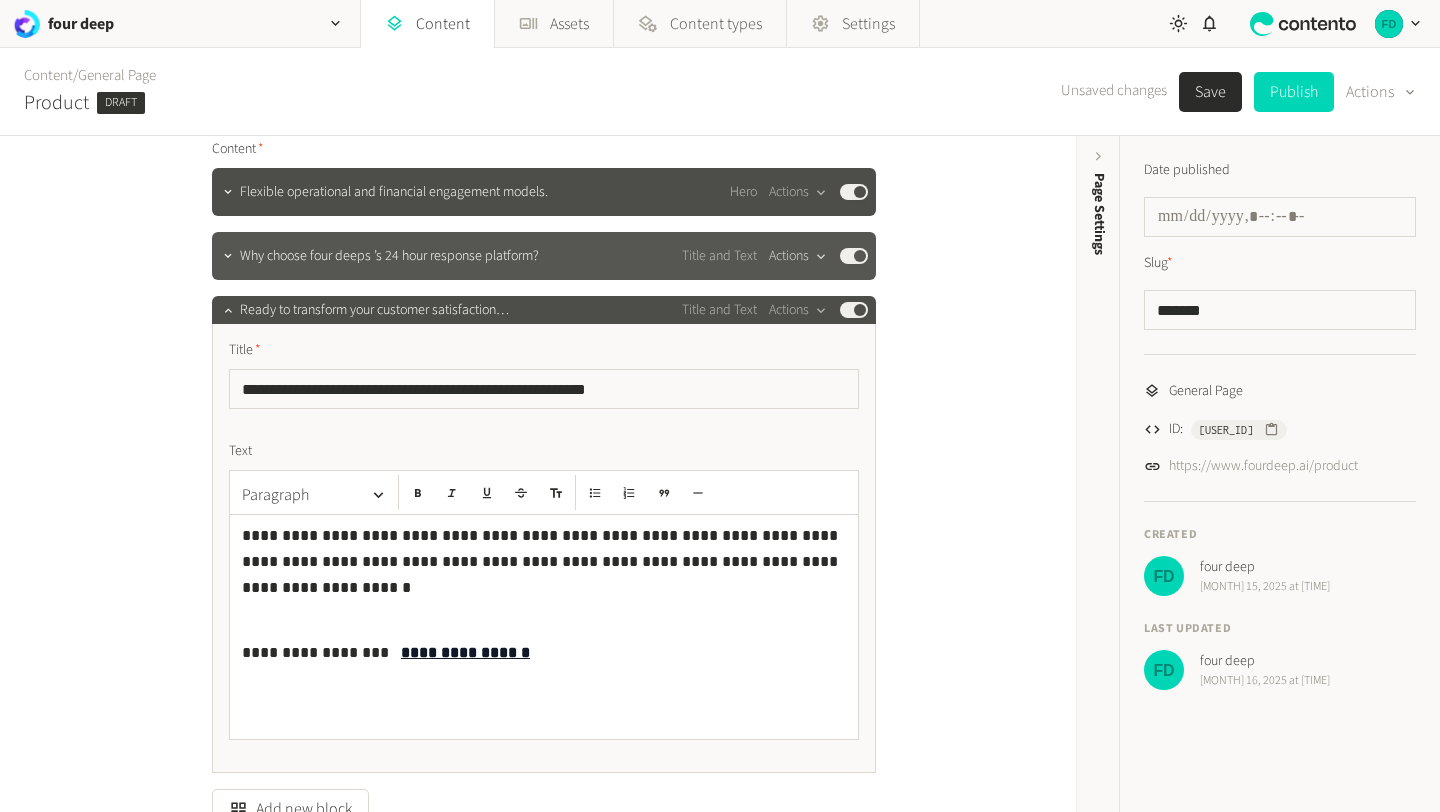click on "Actions" 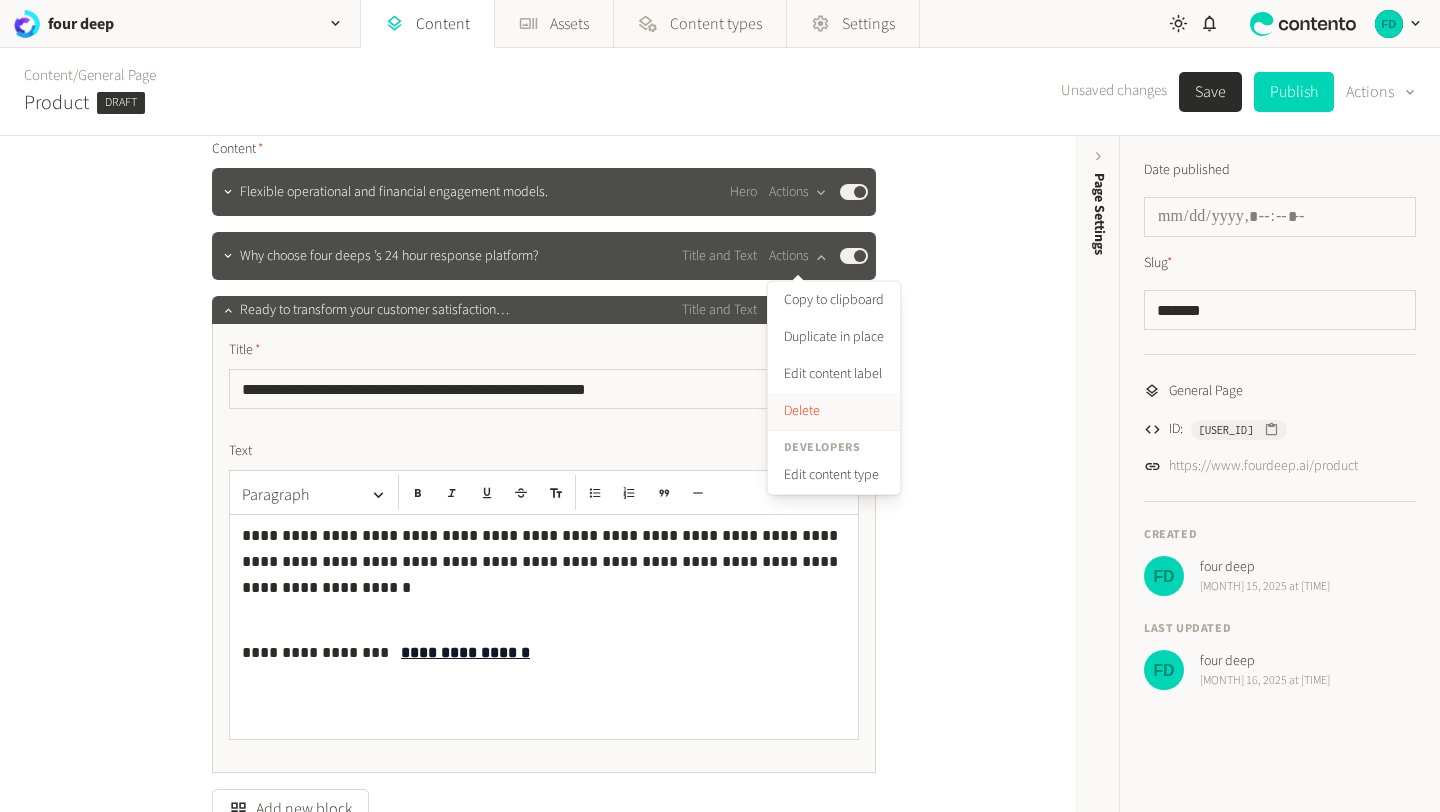 click on "Delete" 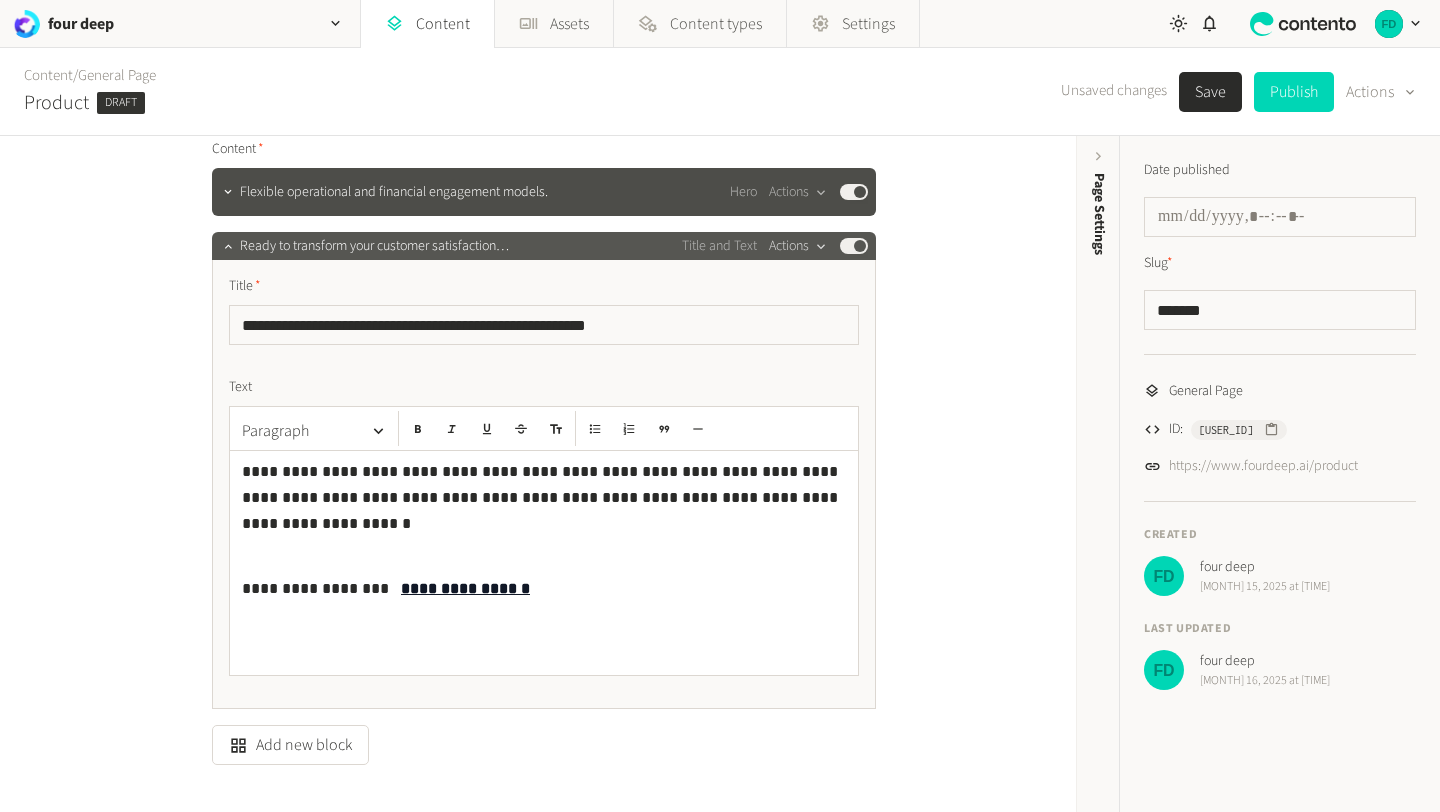 click on "Actions" 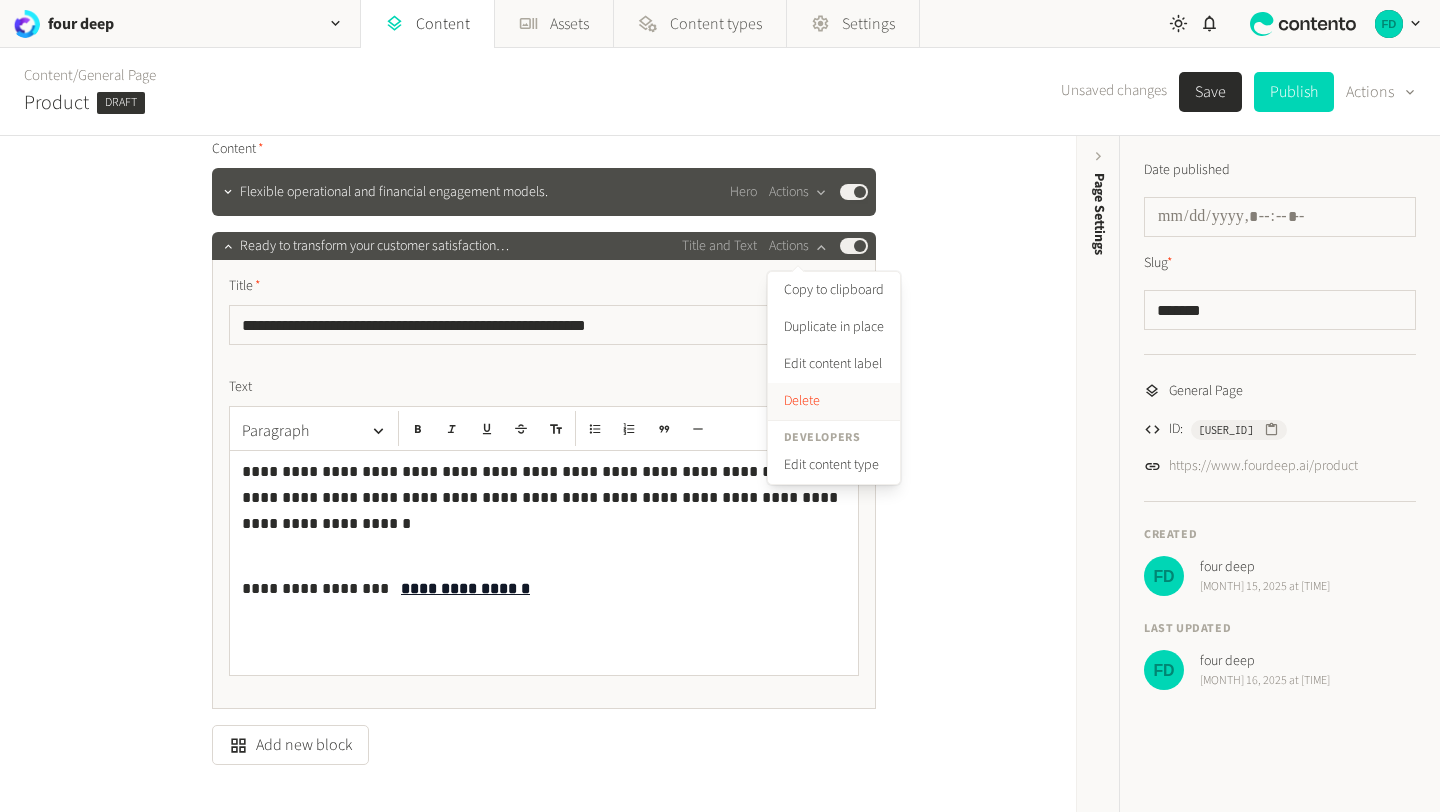 click on "Delete" 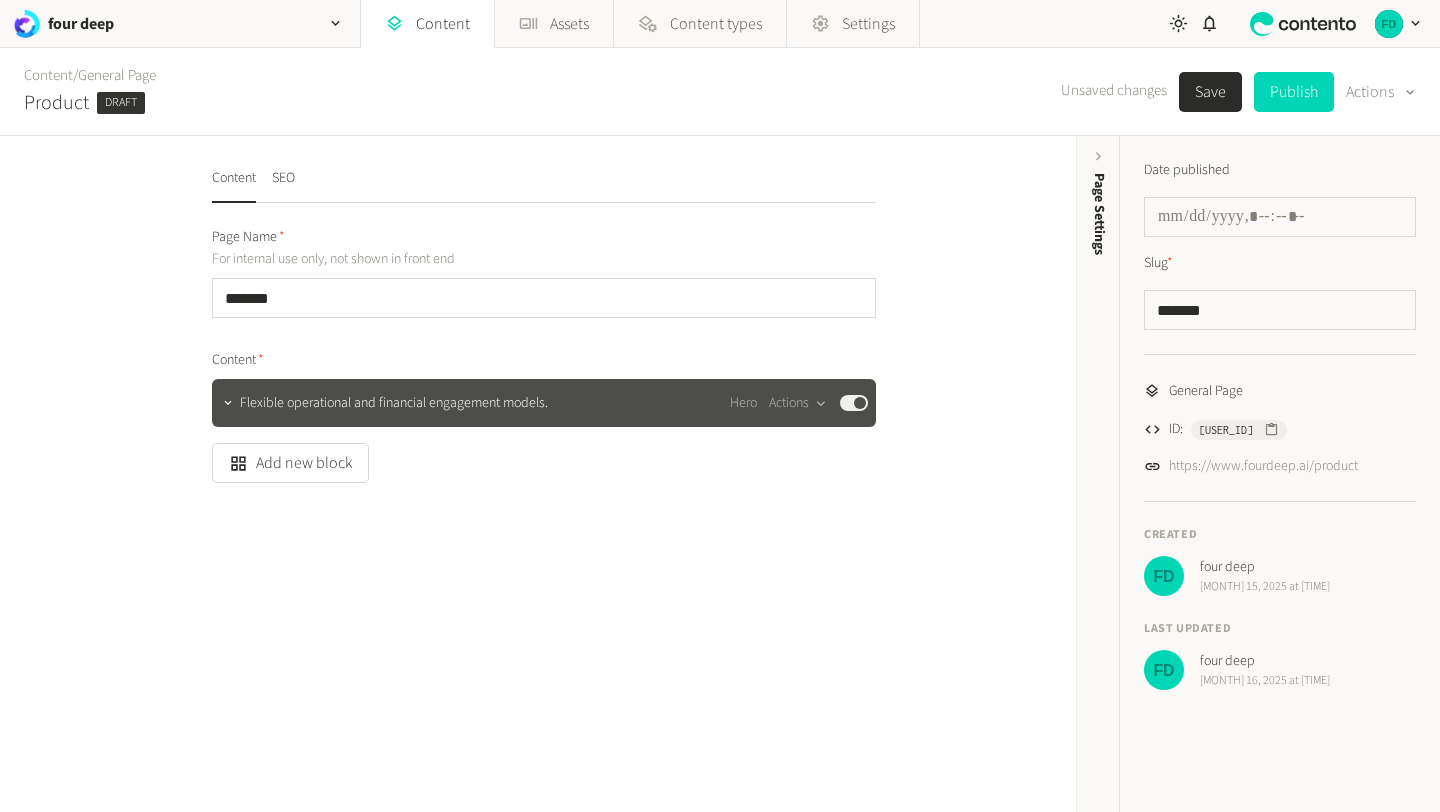 scroll, scrollTop: 0, scrollLeft: 0, axis: both 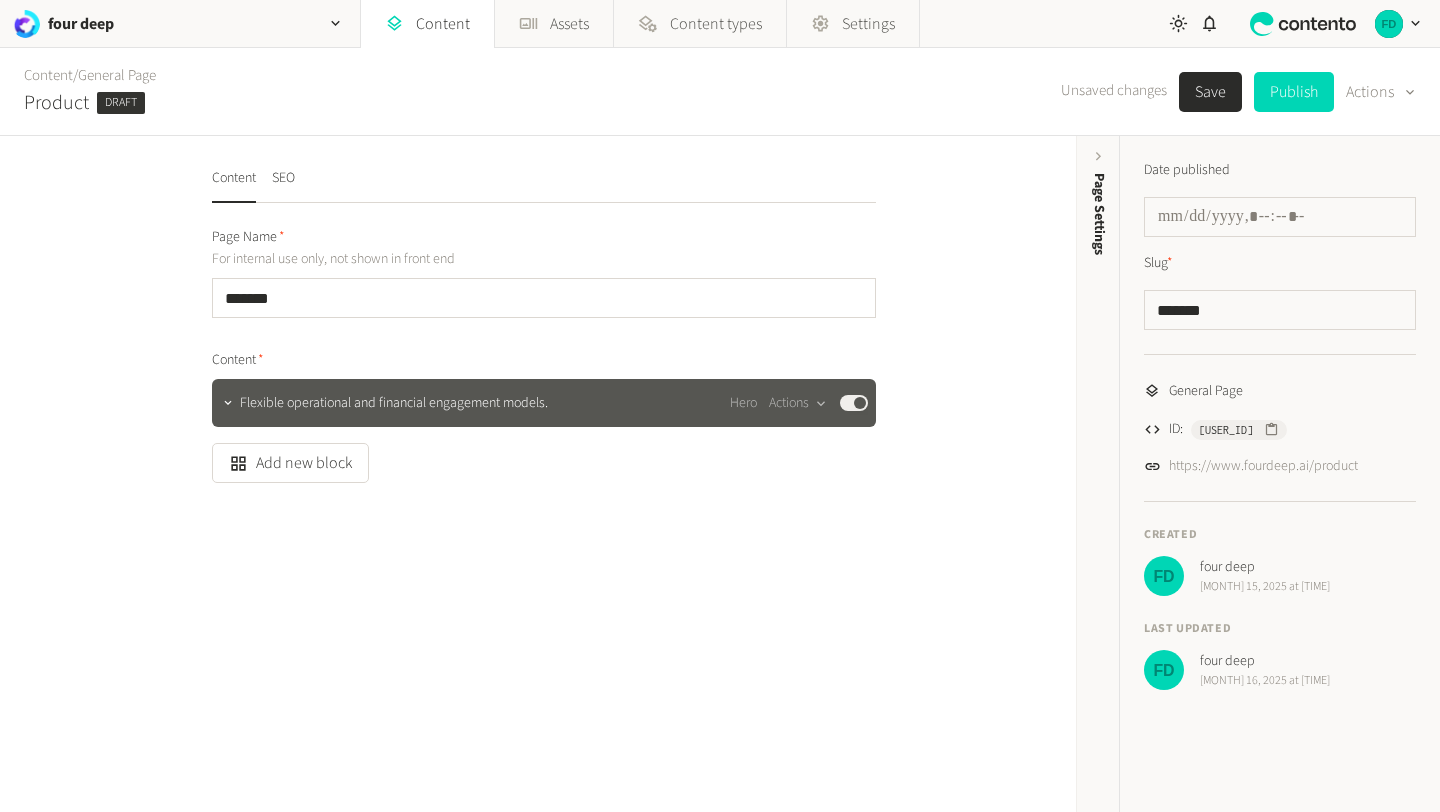 click 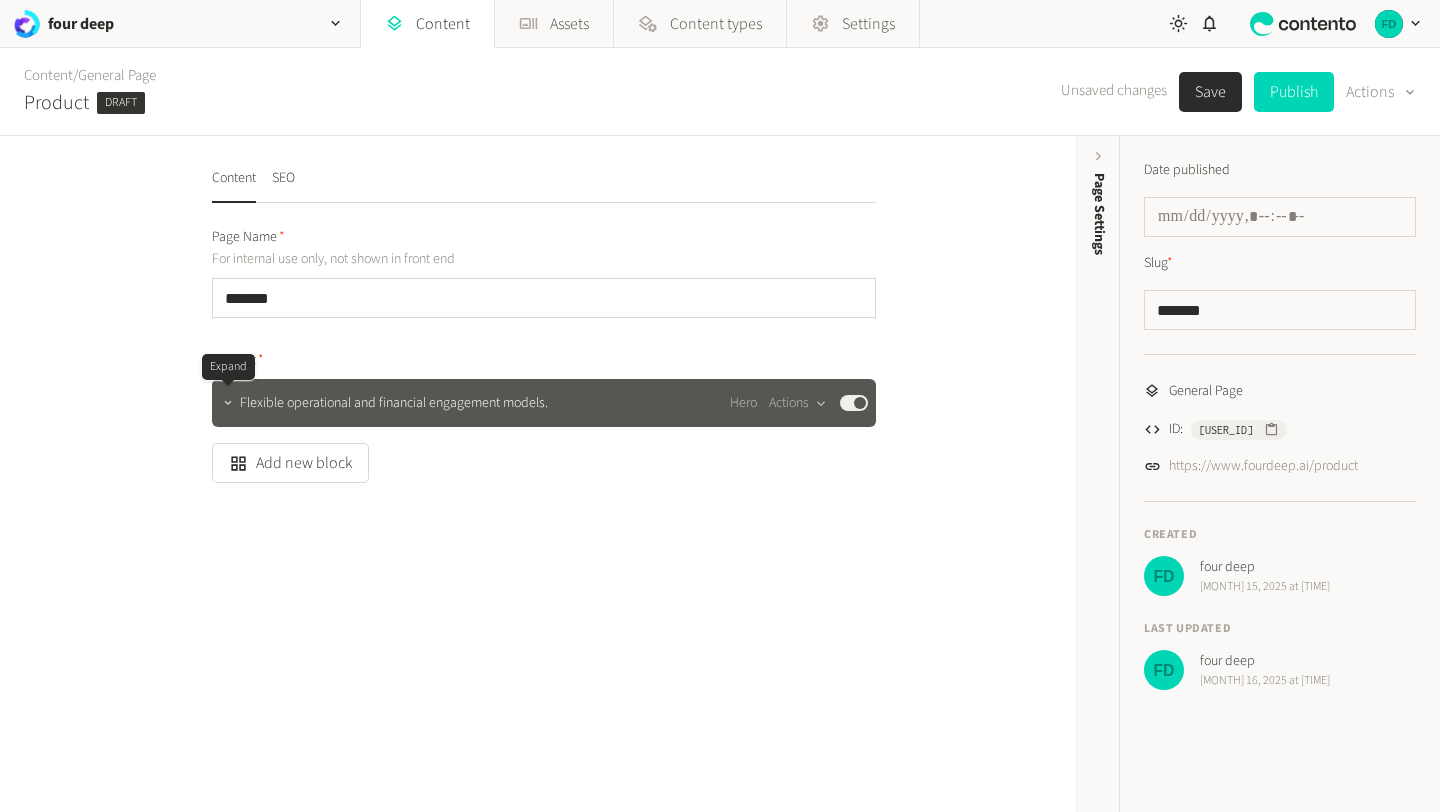 click 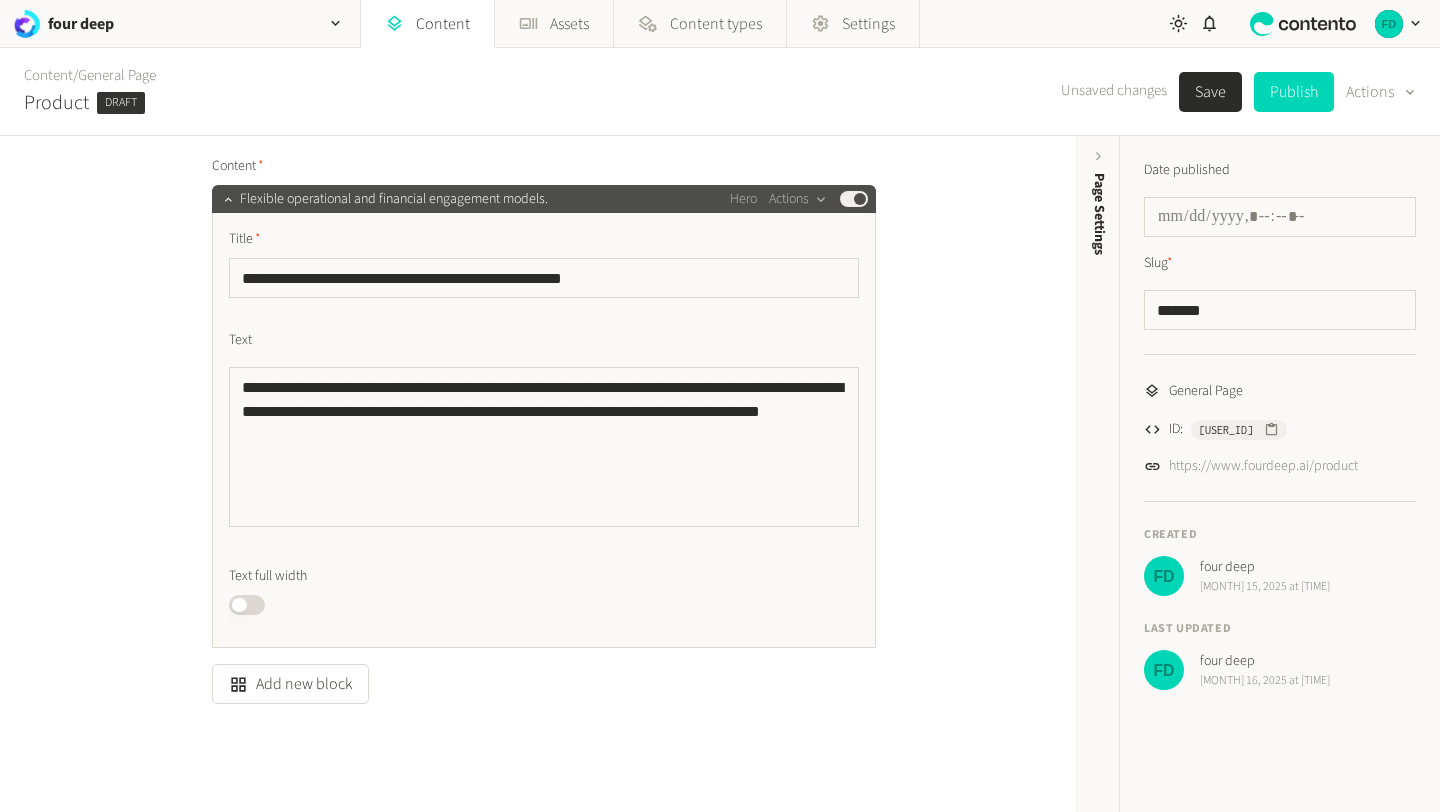 scroll, scrollTop: 211, scrollLeft: 0, axis: vertical 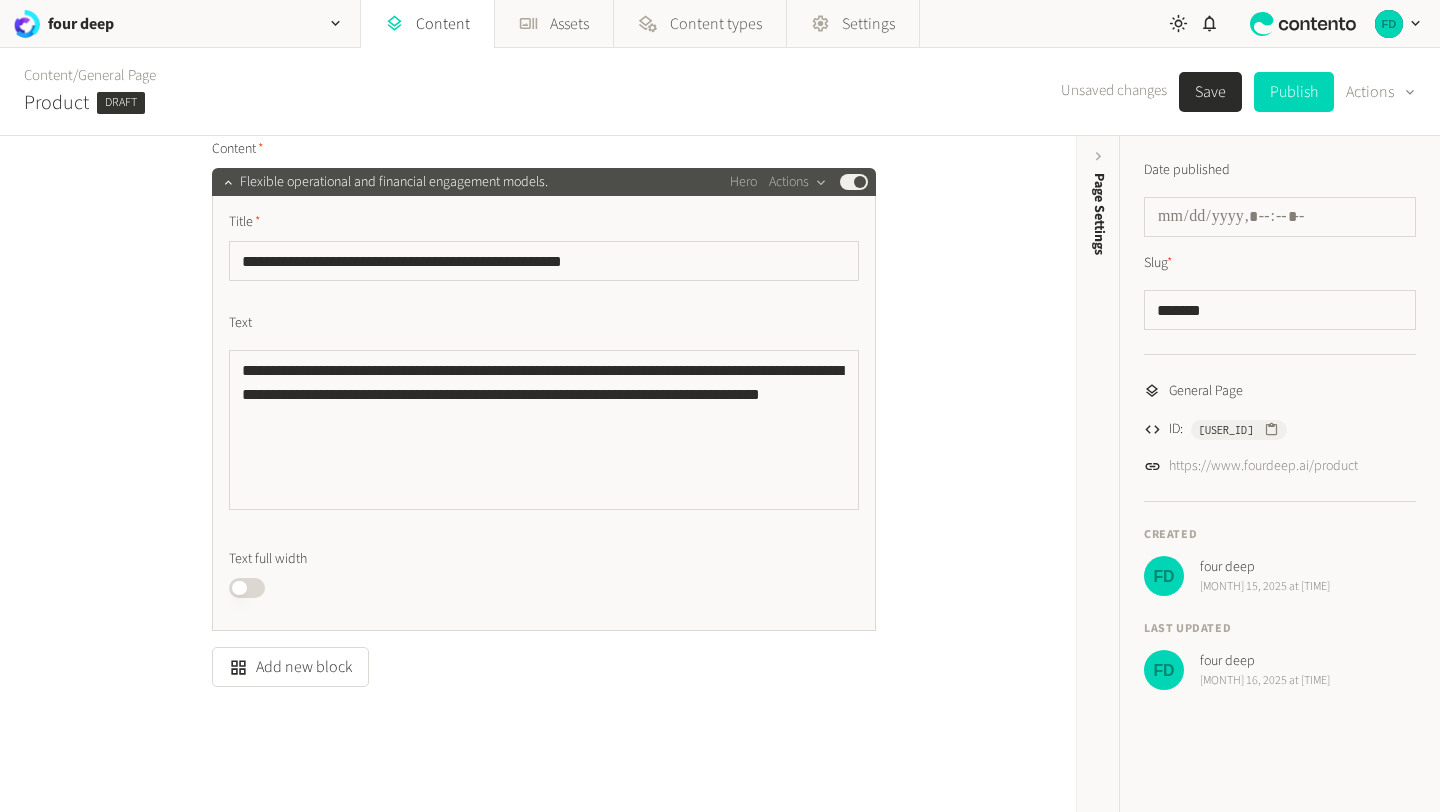 click on "Save" 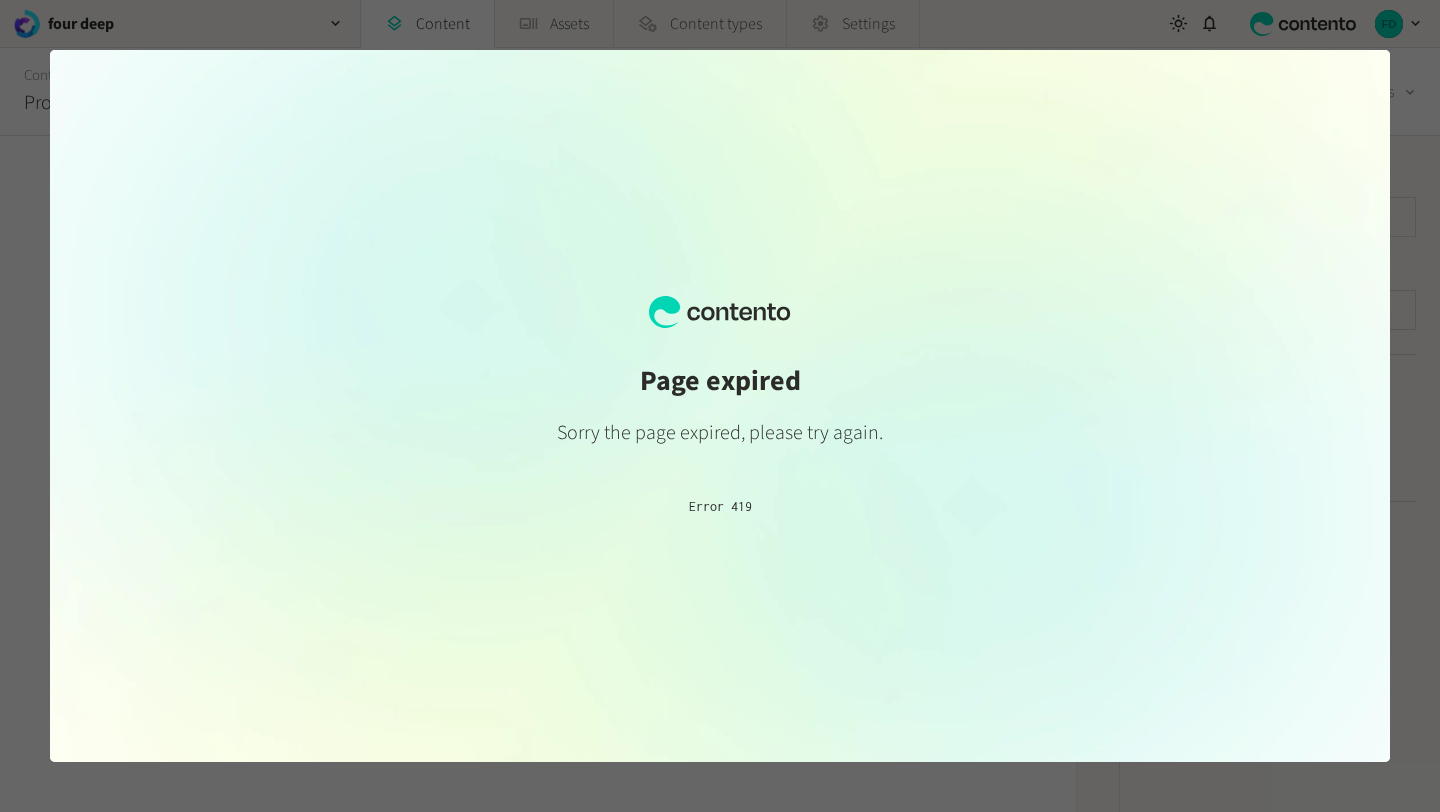 scroll, scrollTop: 0, scrollLeft: 0, axis: both 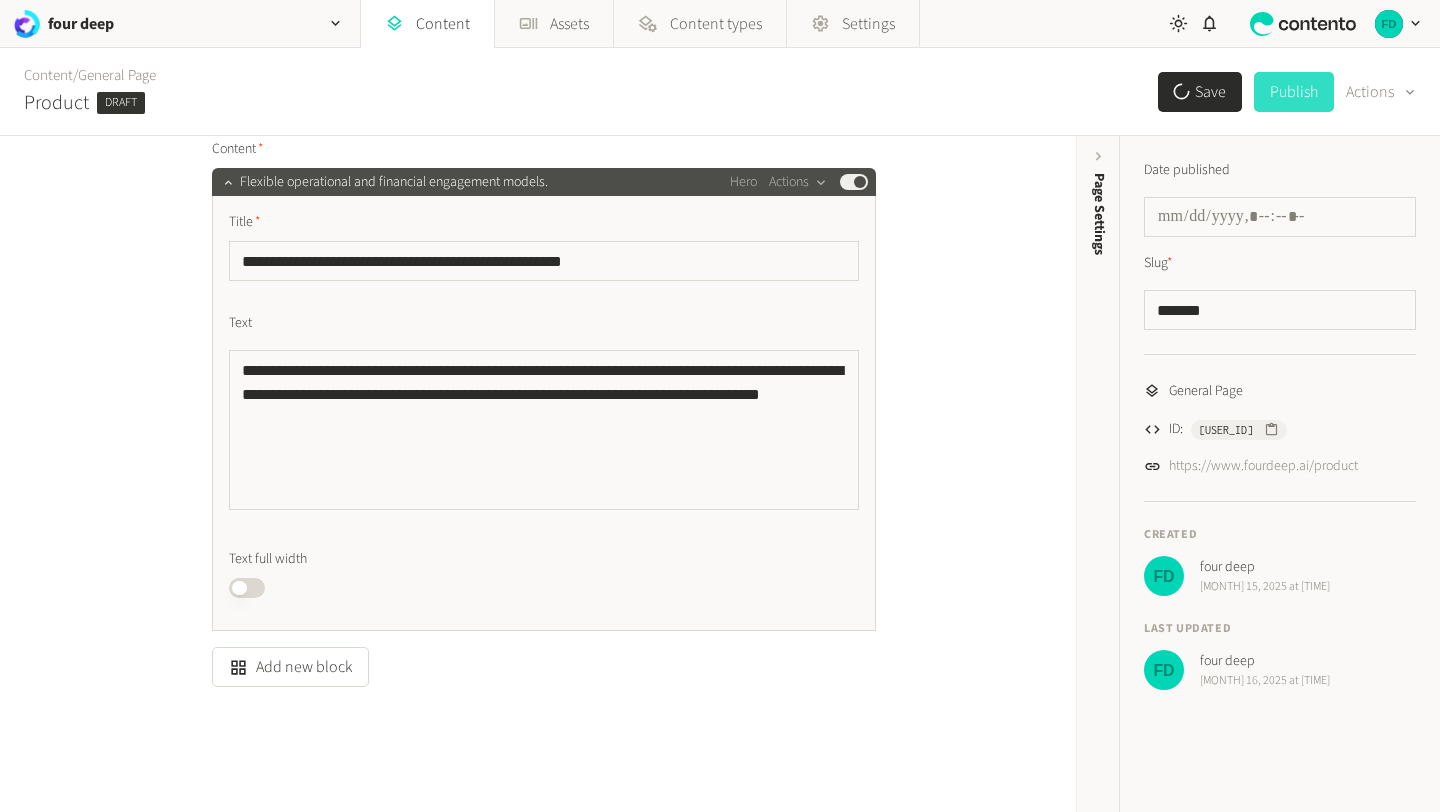 click on "Save" 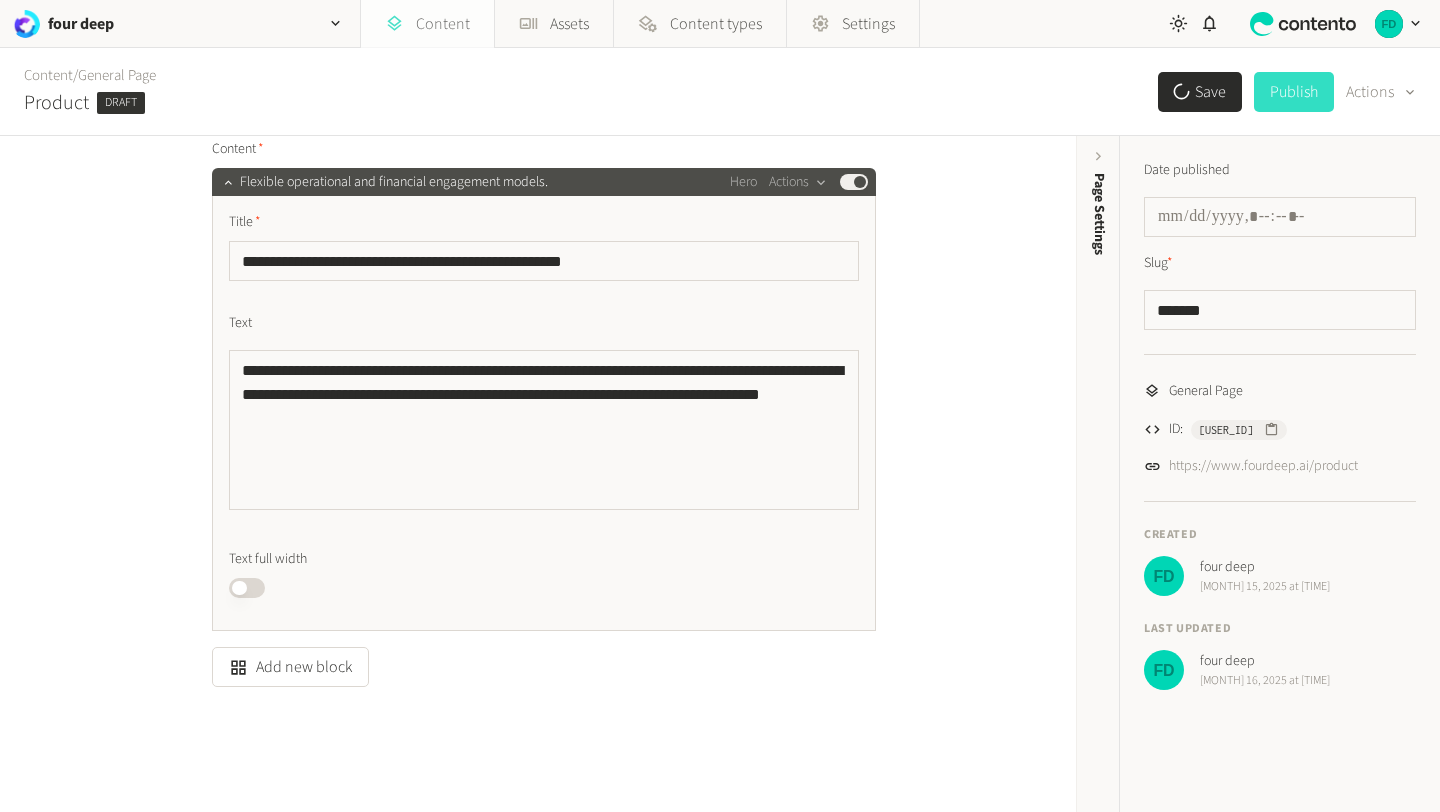 click on "Content" 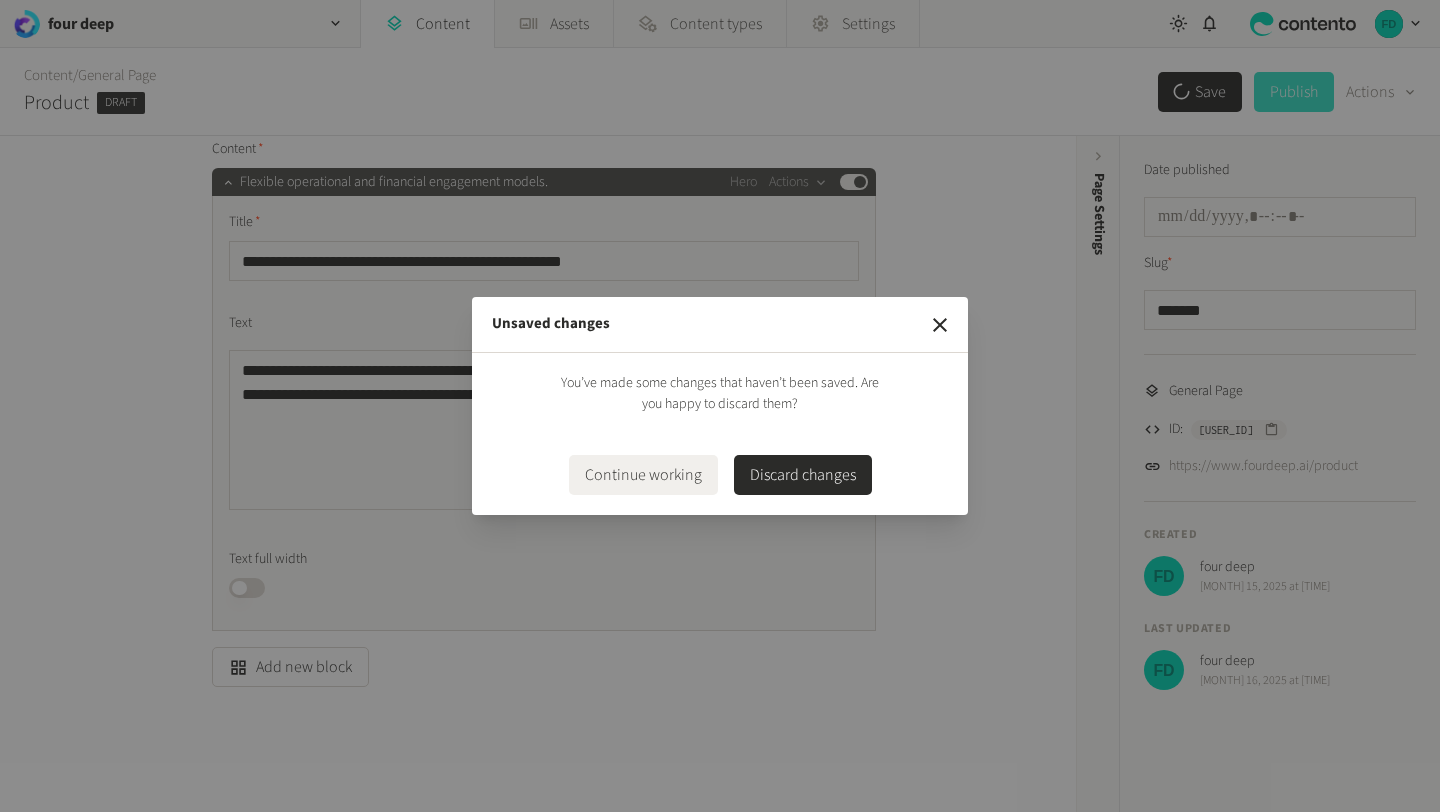 click on "Continue working" at bounding box center [643, 475] 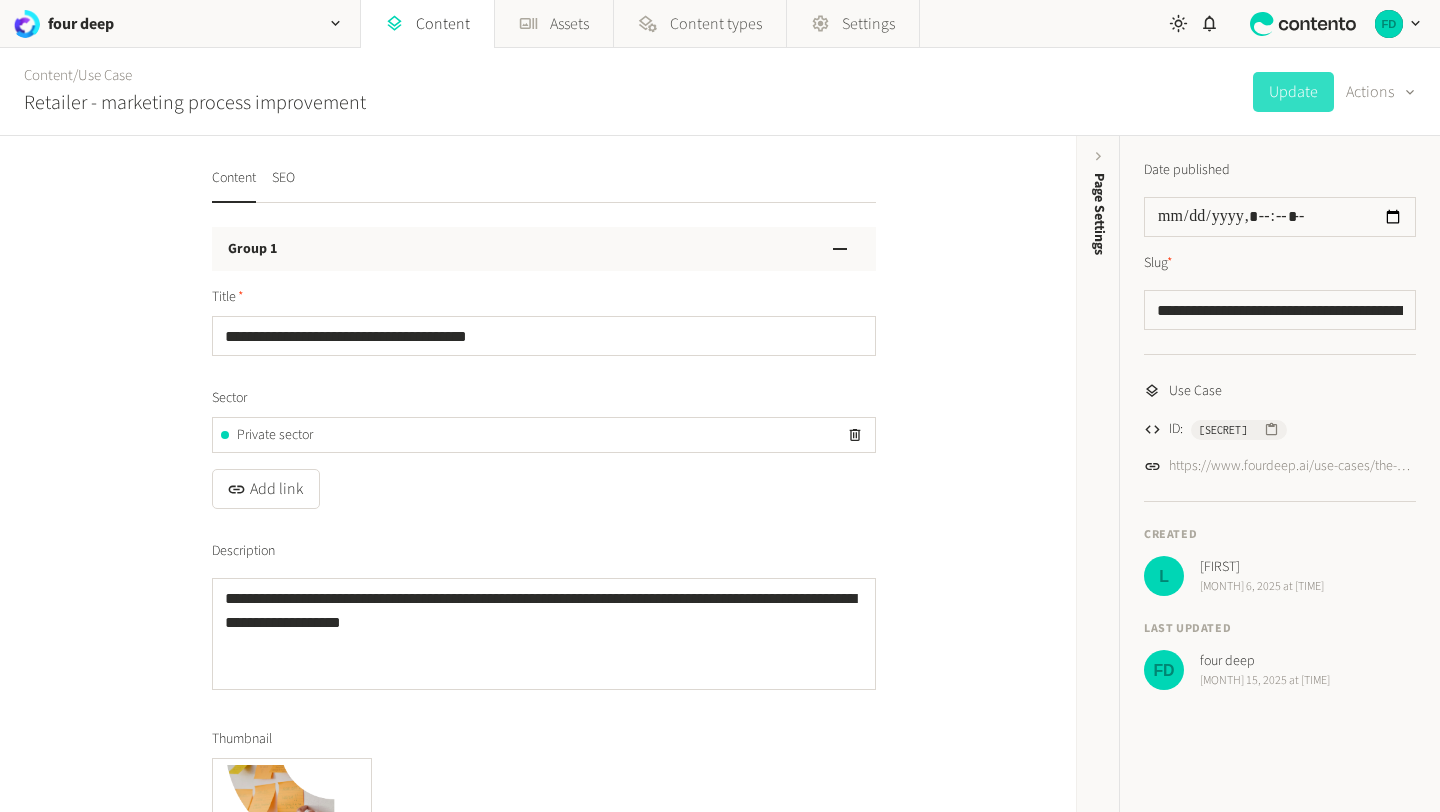 scroll, scrollTop: 0, scrollLeft: 0, axis: both 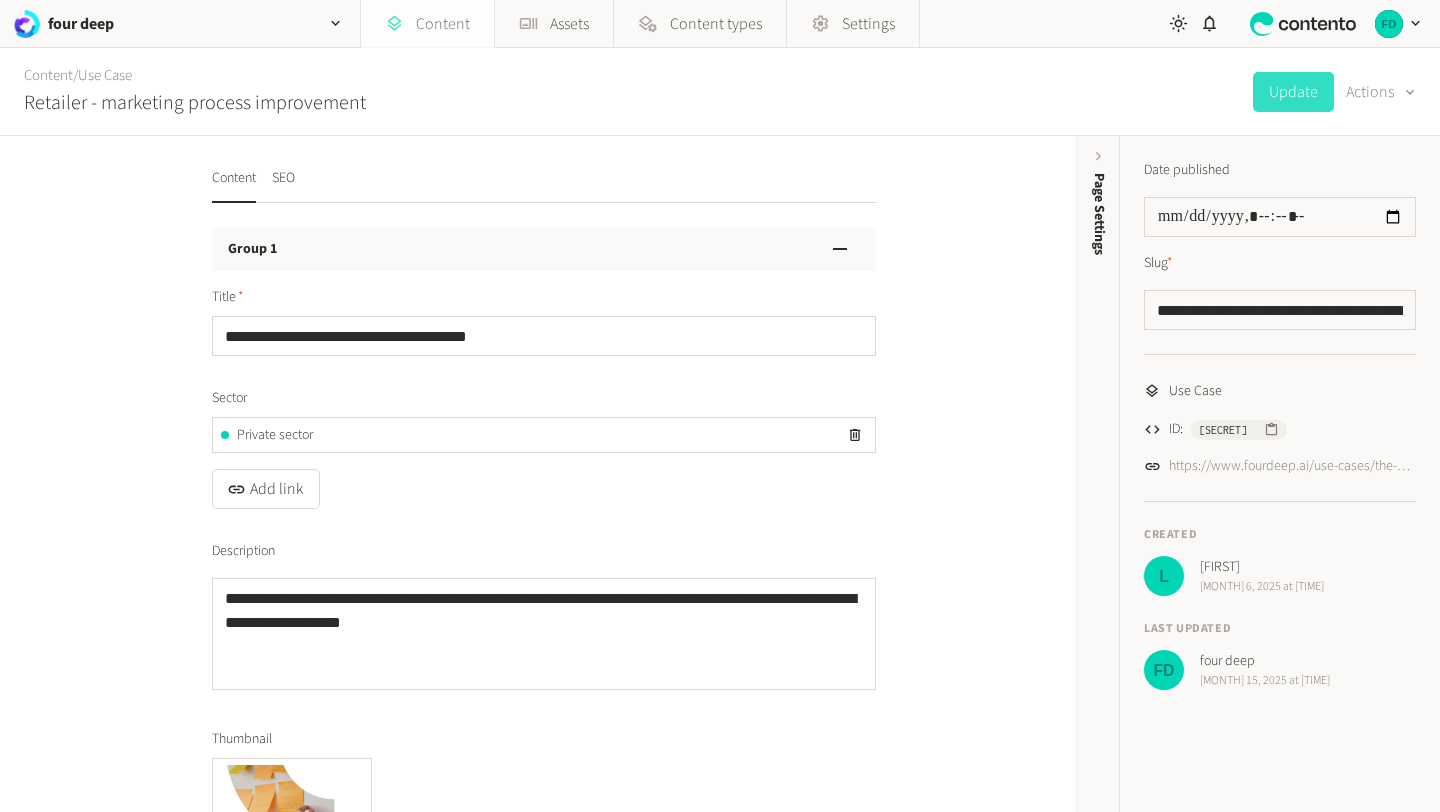 click on "Content" 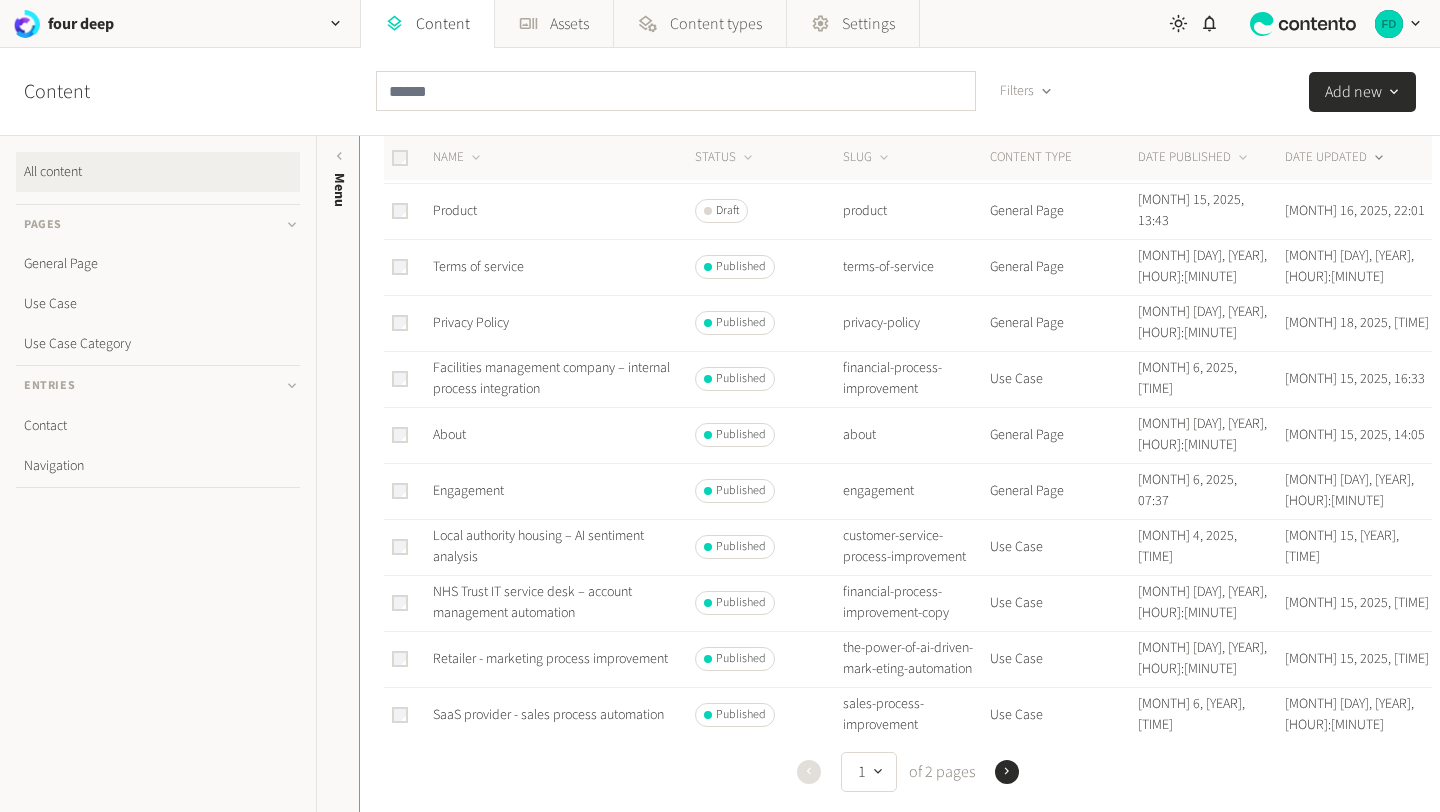 scroll, scrollTop: 196, scrollLeft: 0, axis: vertical 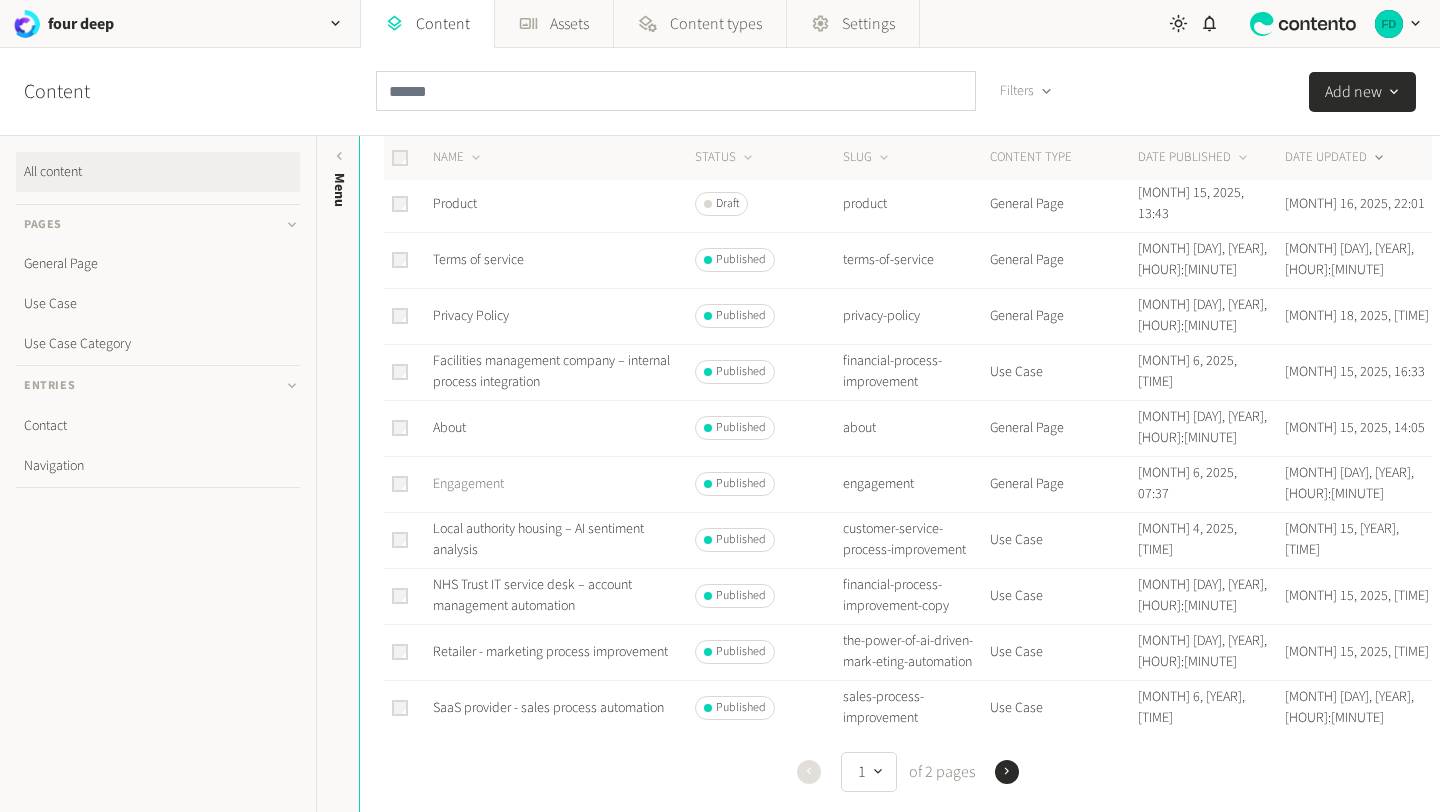click on "Engagement" 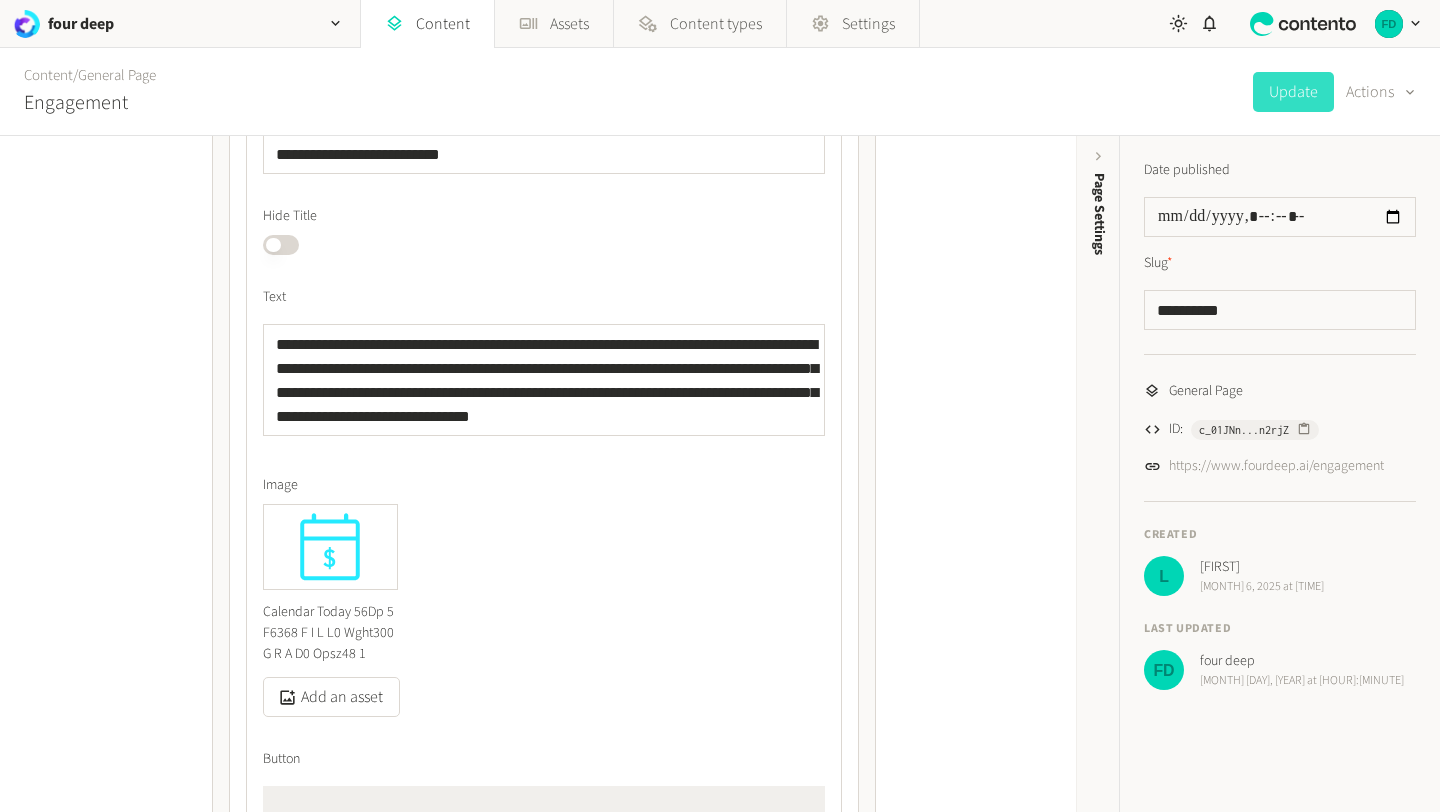 scroll, scrollTop: 1765, scrollLeft: 0, axis: vertical 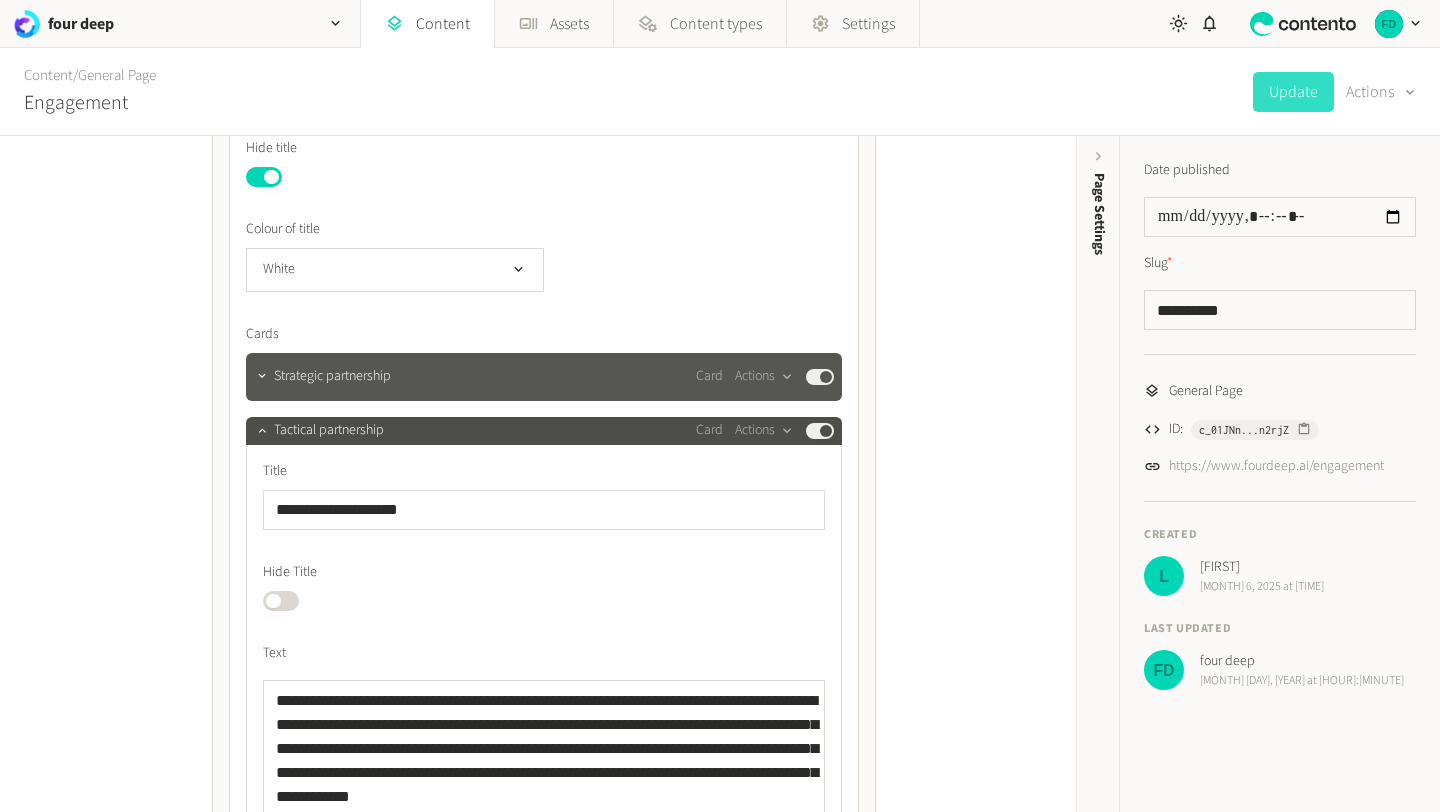 click on "Strategic partnership Card  Actions  Published" 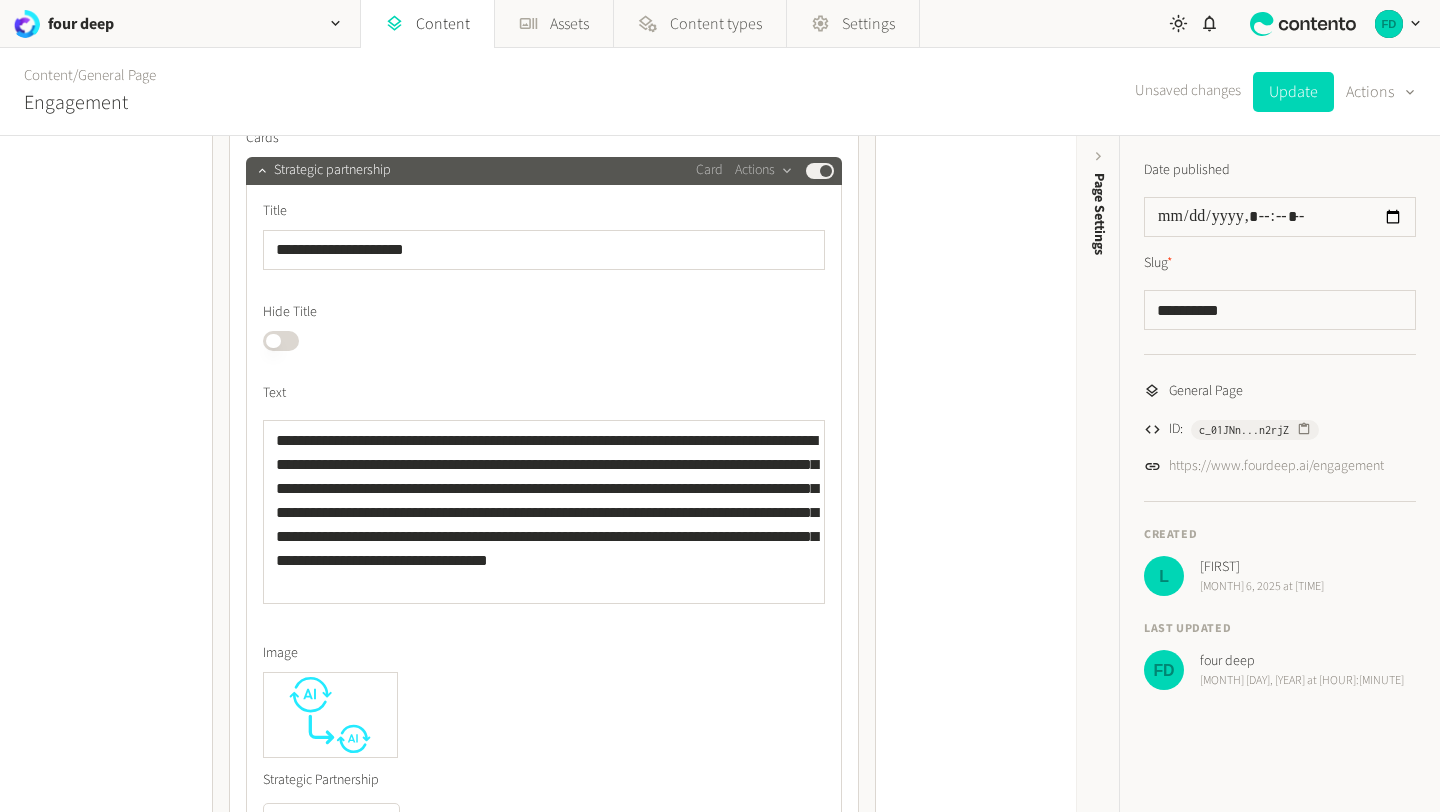 scroll, scrollTop: 4536, scrollLeft: 0, axis: vertical 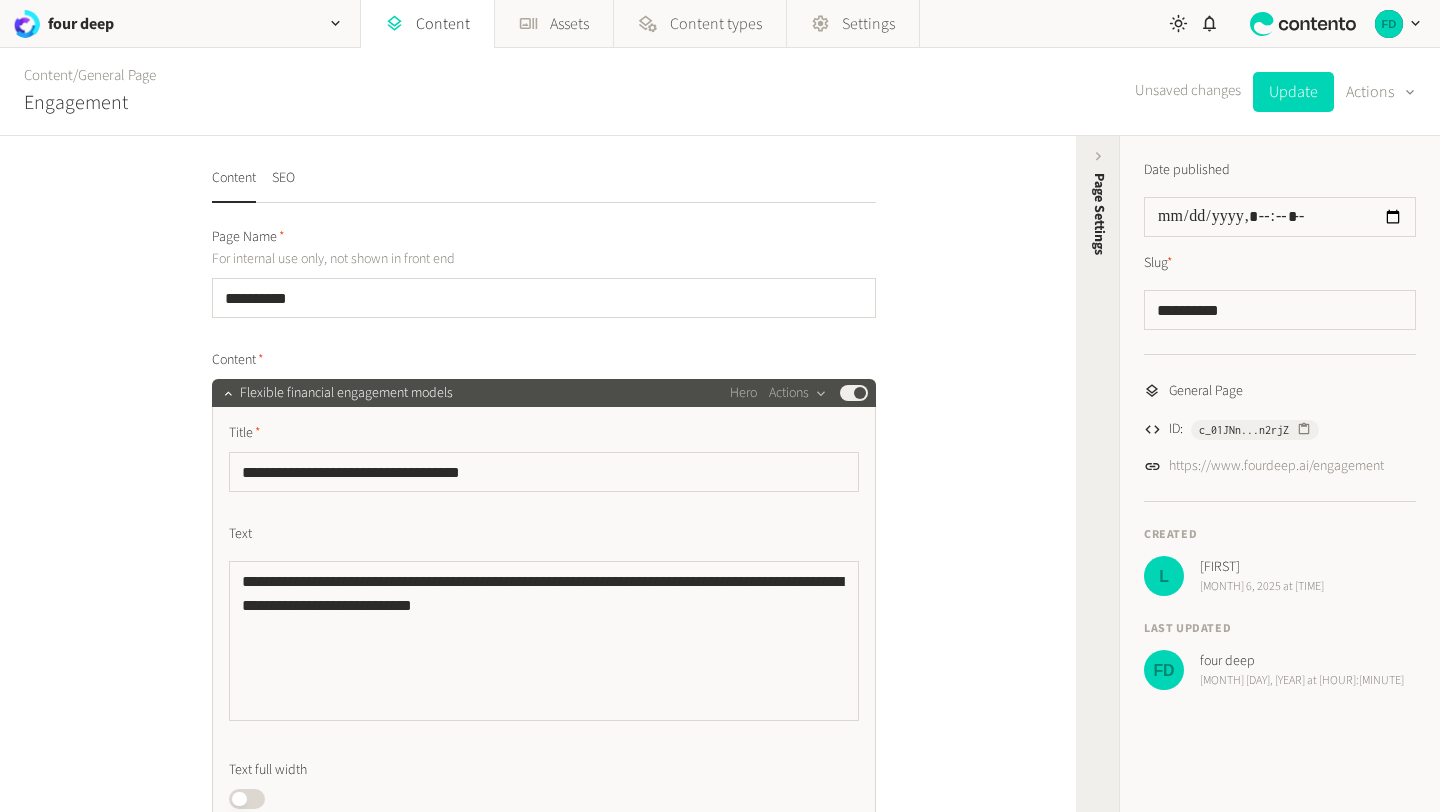 click on "Page Settings" 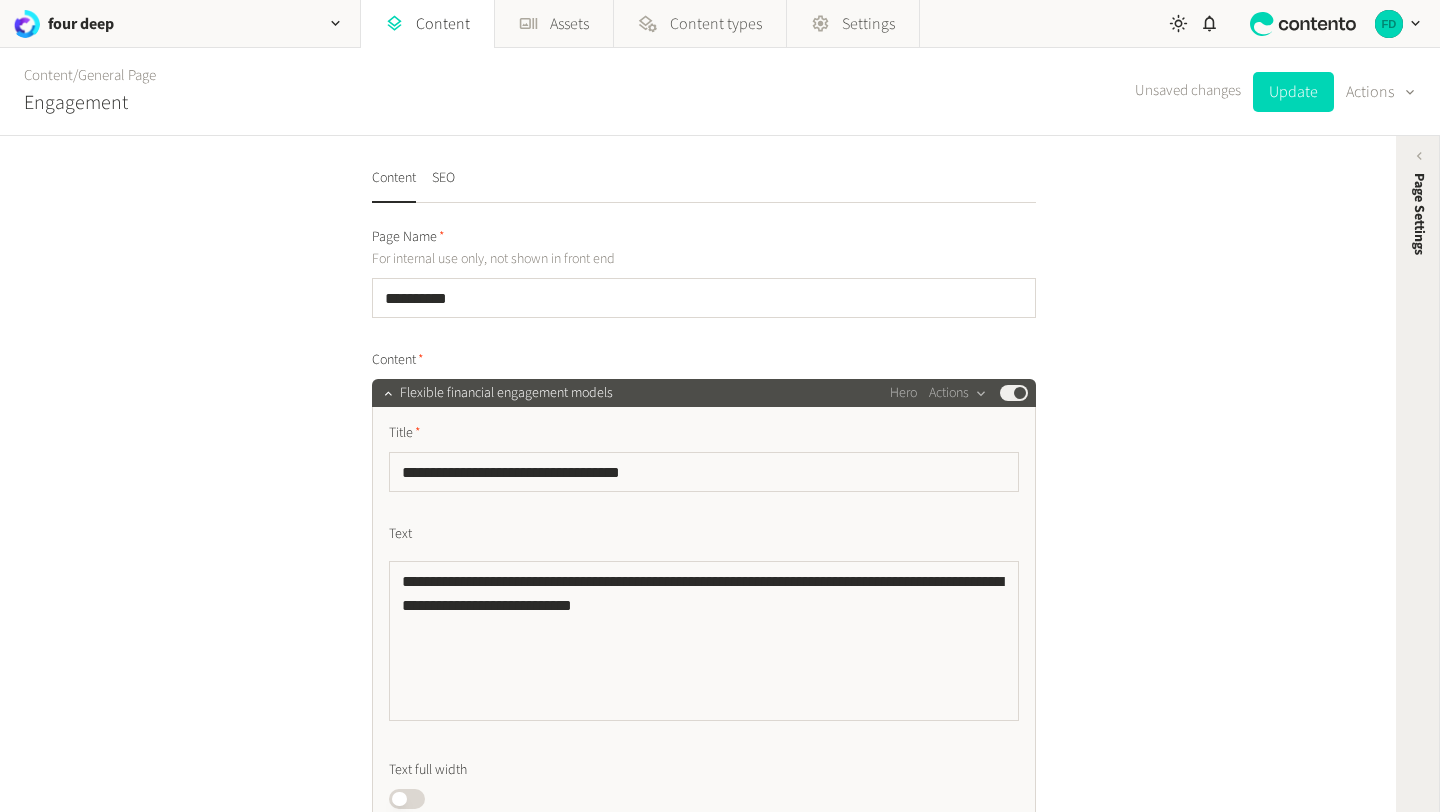 click on "Page Settings" 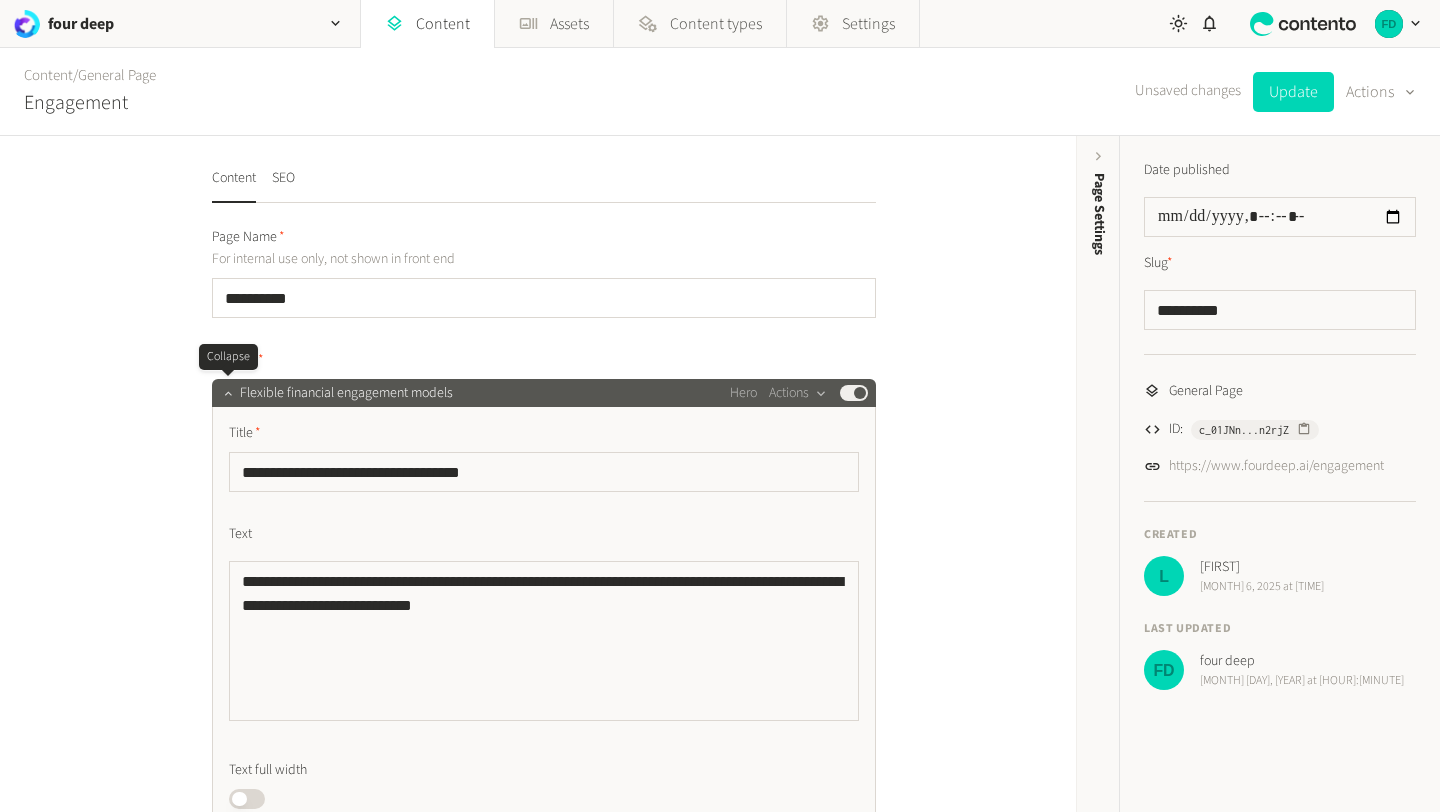 click 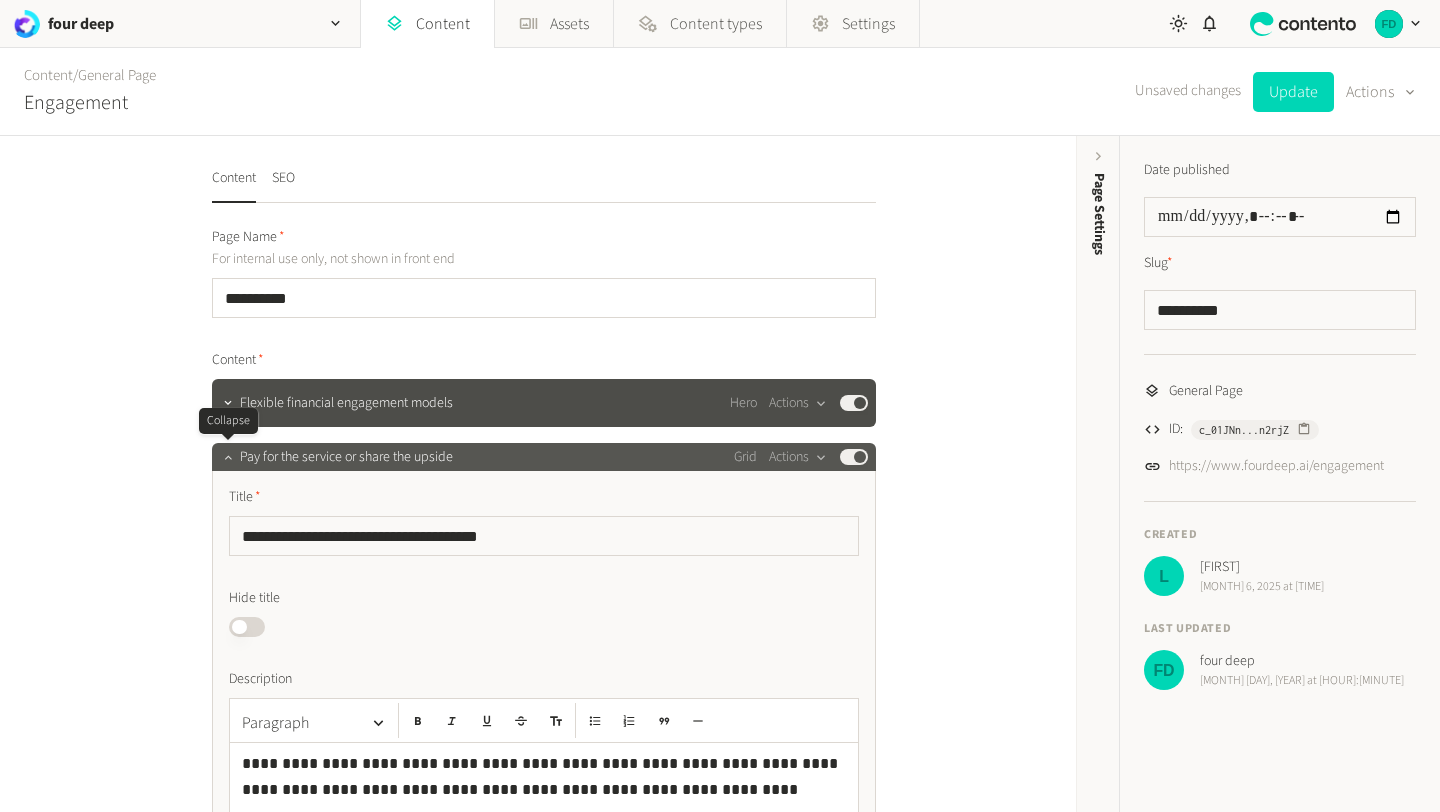 click 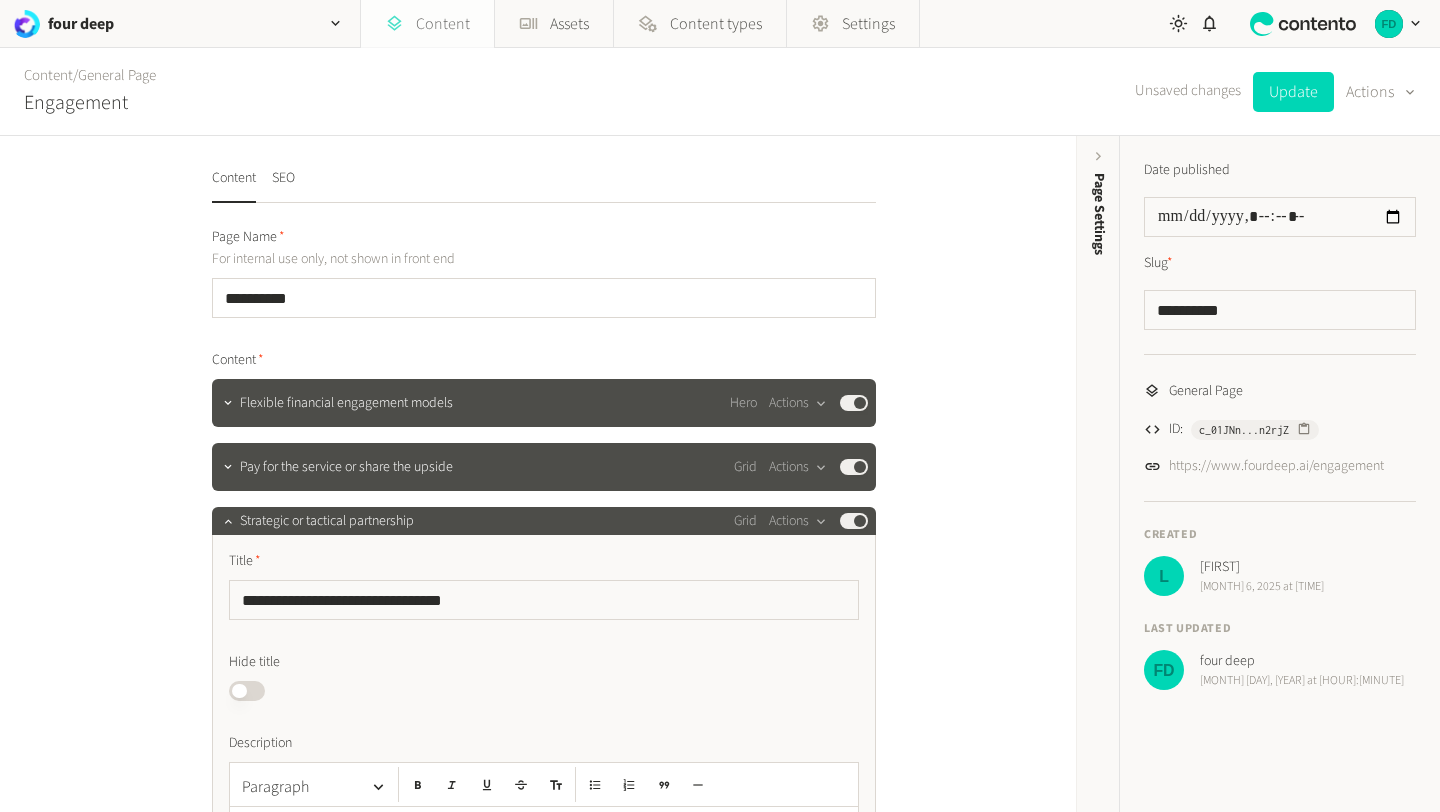 click on "Content" 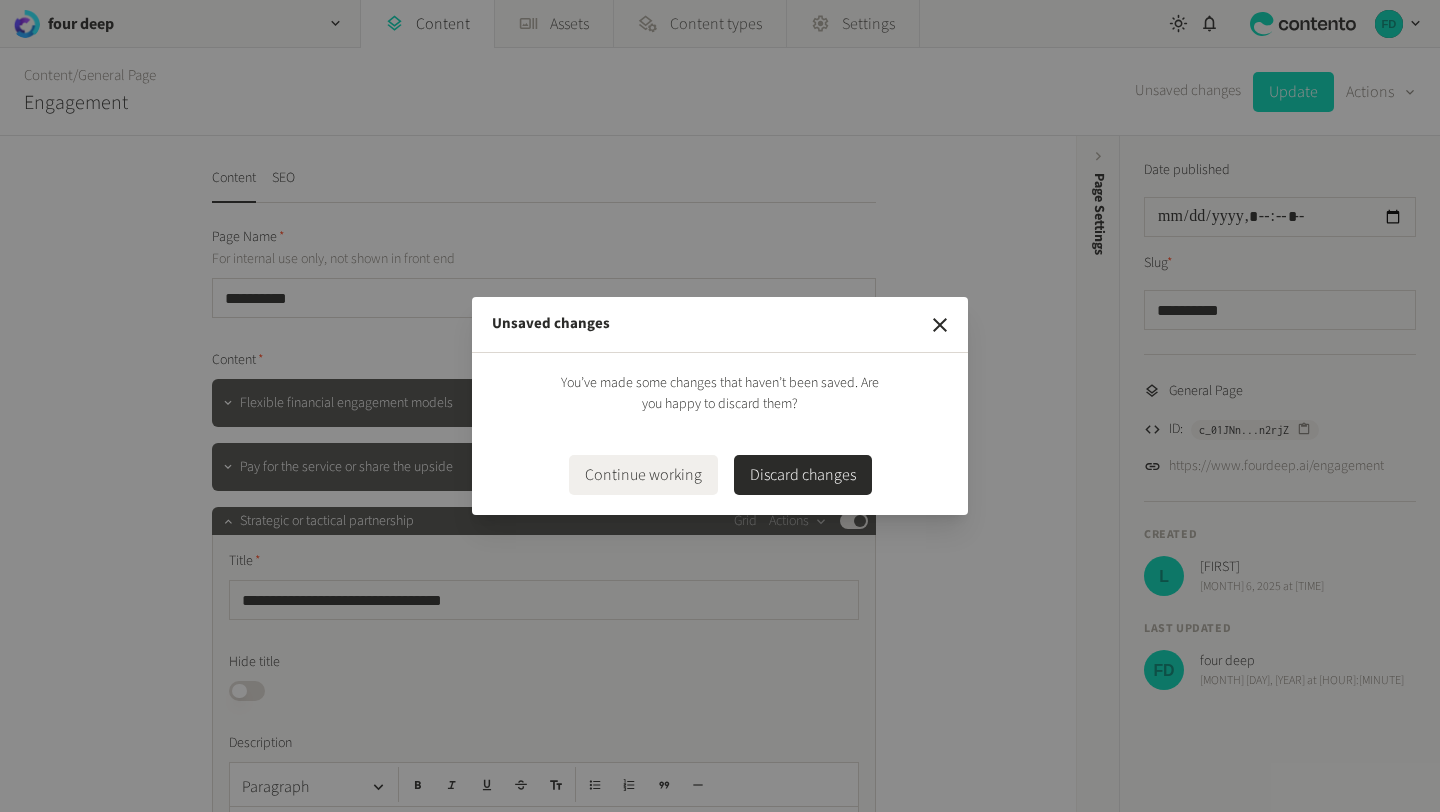 click on "Discard changes" at bounding box center [803, 475] 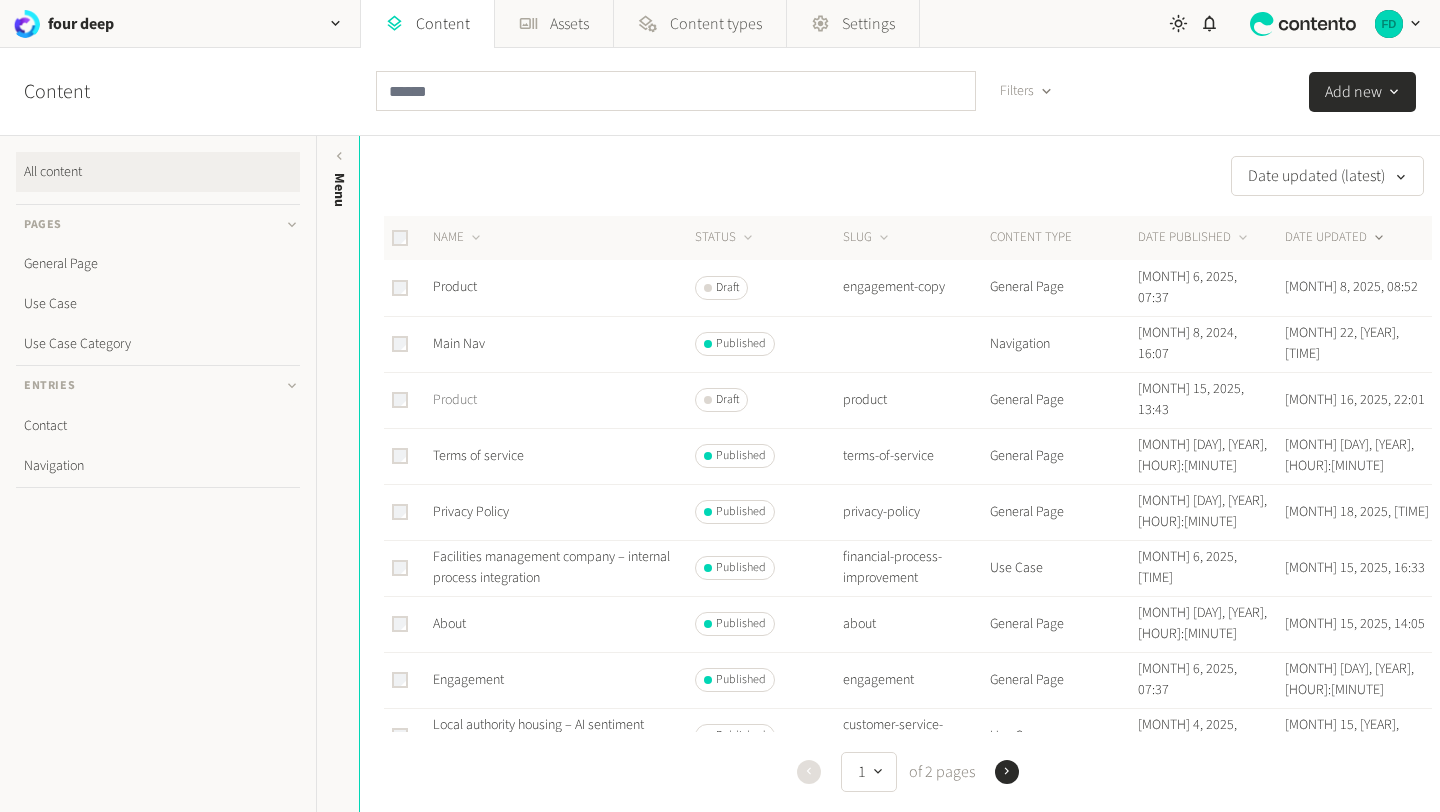 click on "Product" 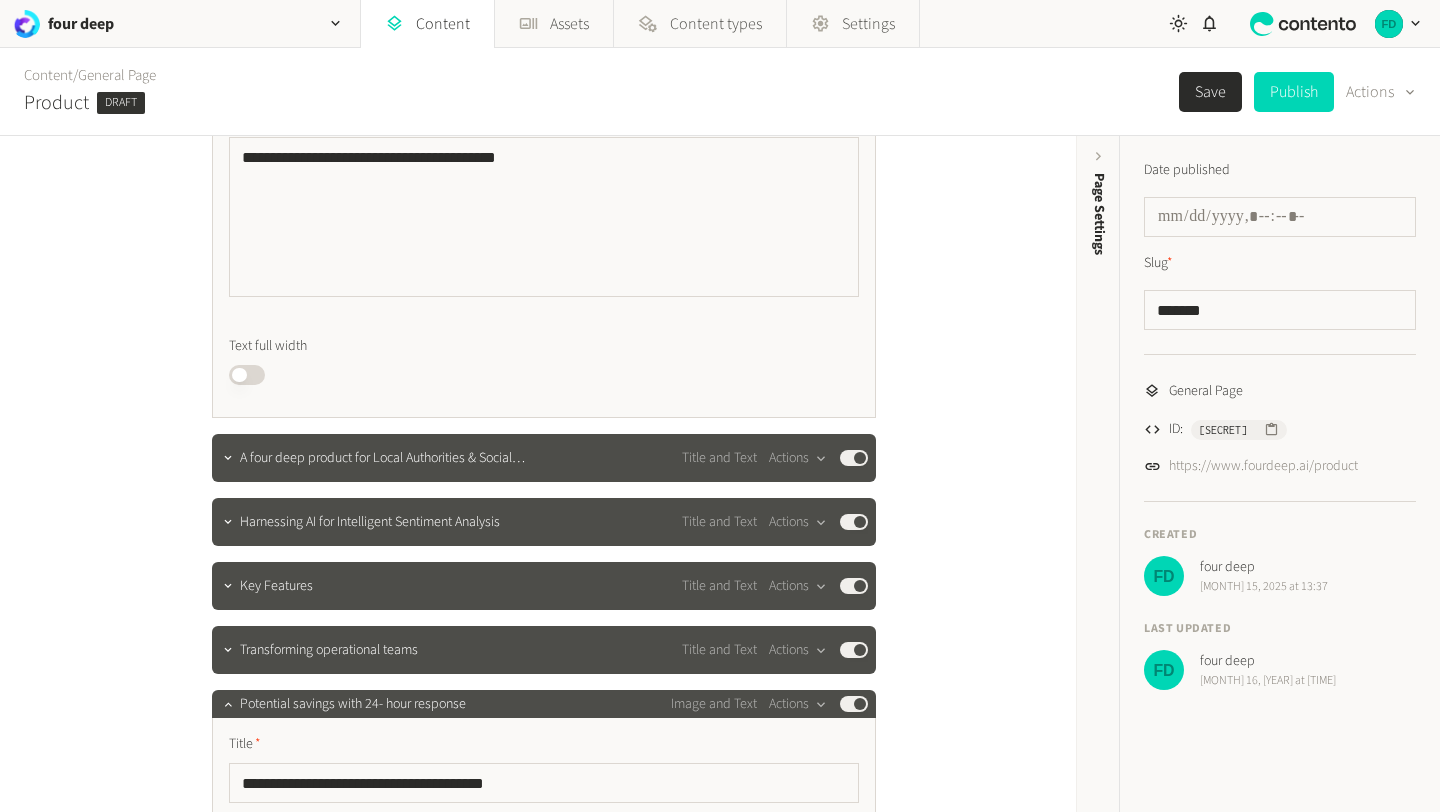 scroll, scrollTop: 460, scrollLeft: 0, axis: vertical 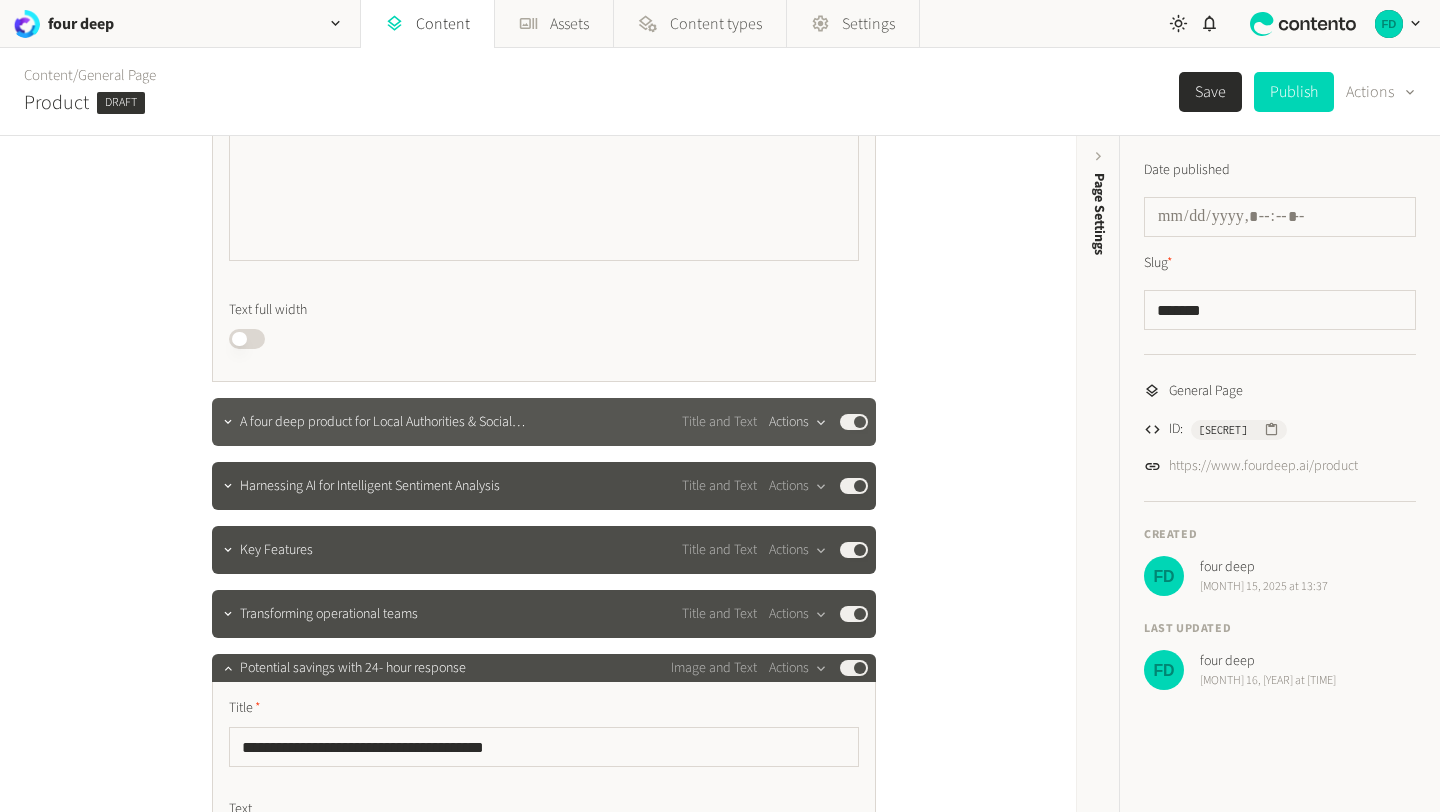 click on "Actions" 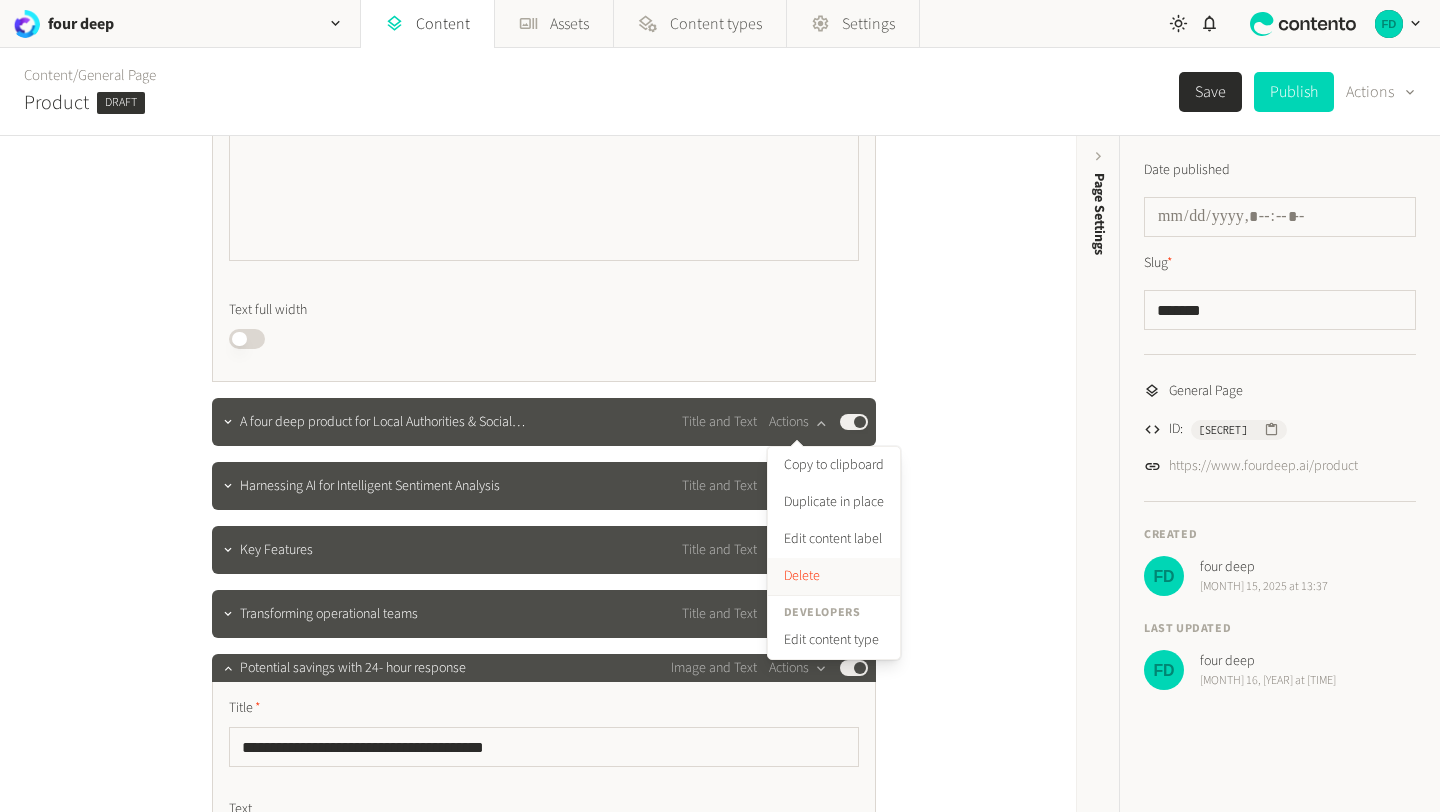 click on "Copy to clipboard  Duplicate in place  Edit content label  Delete Developers  Edit content type" at bounding box center (834, 553) 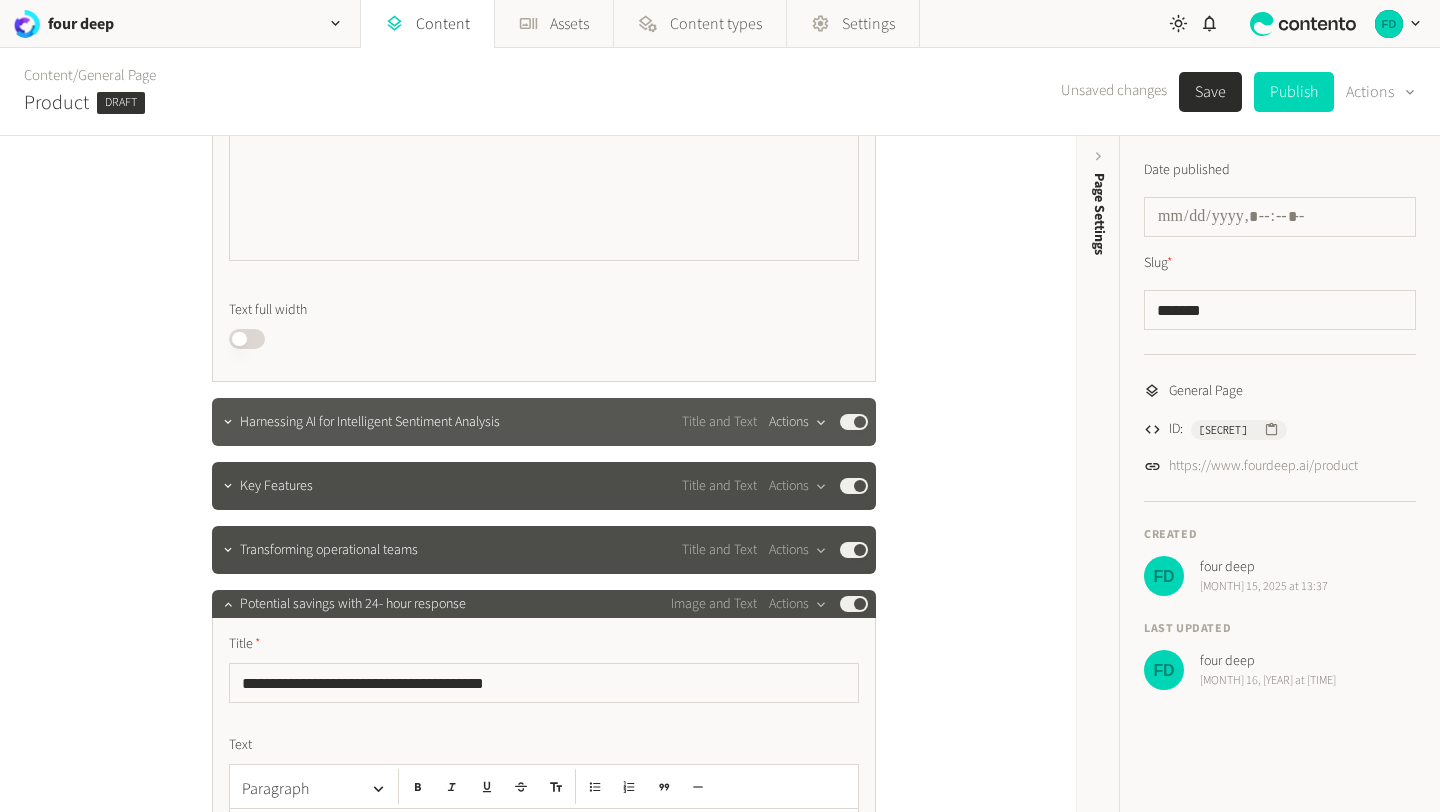 click on "Actions" 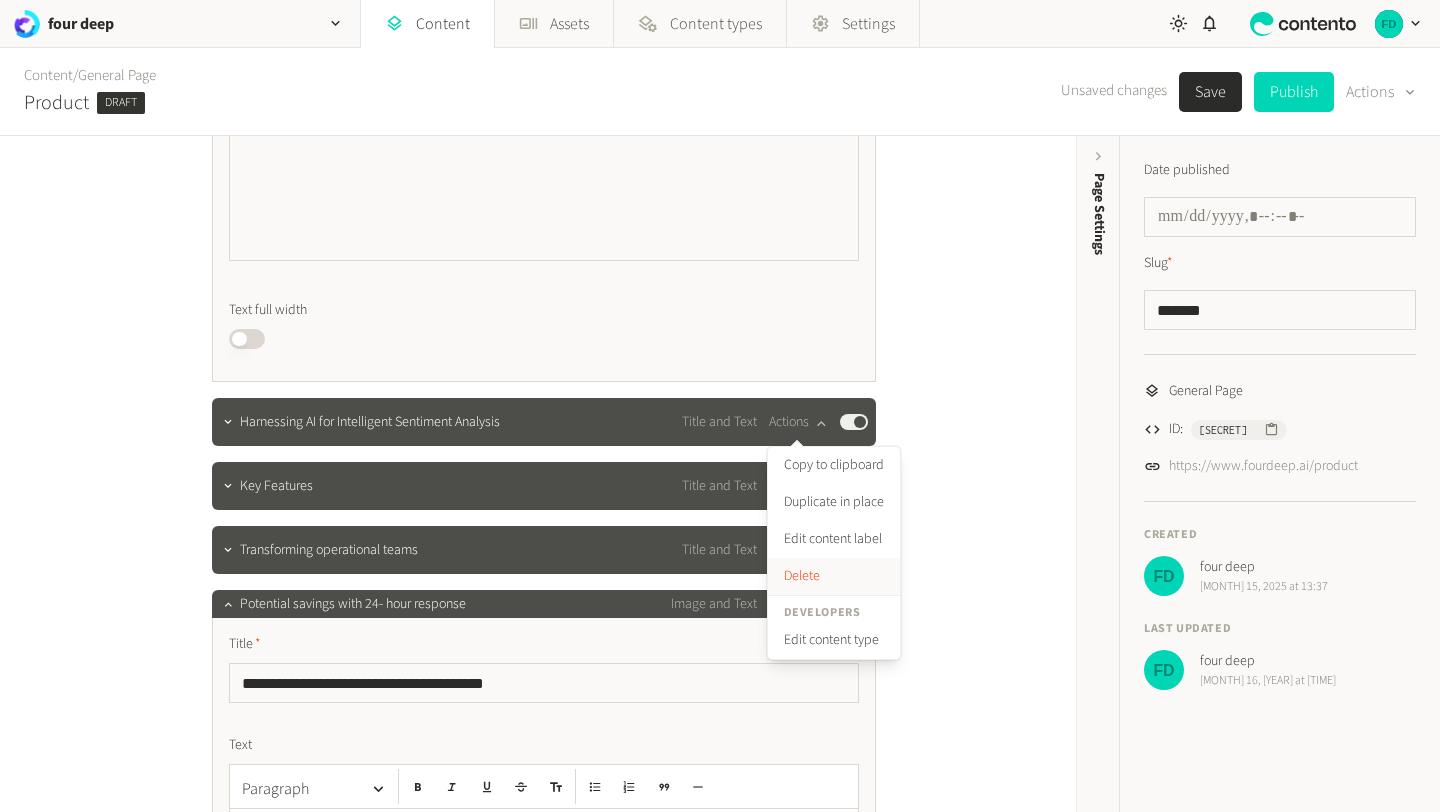 click on "Delete" 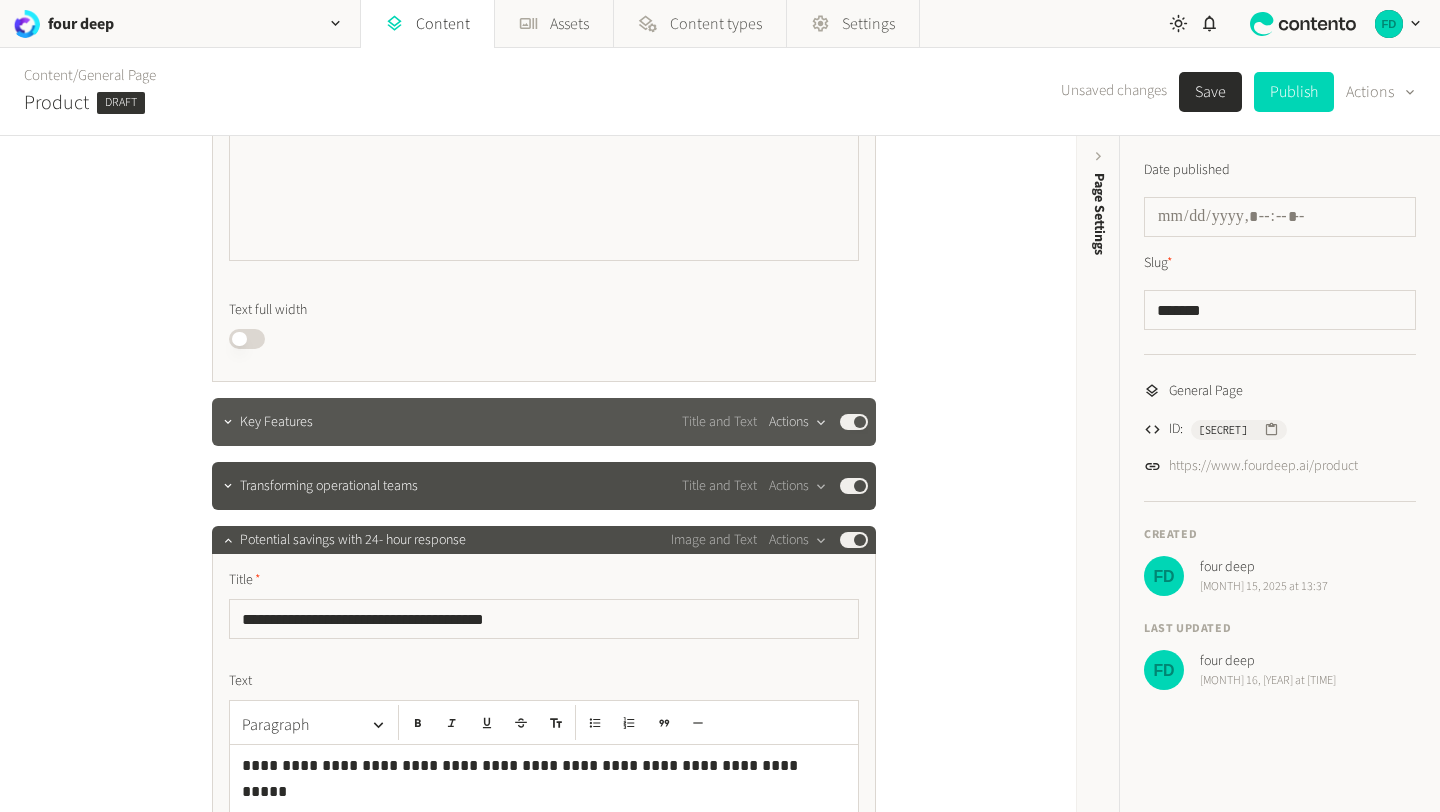 click on "Actions" 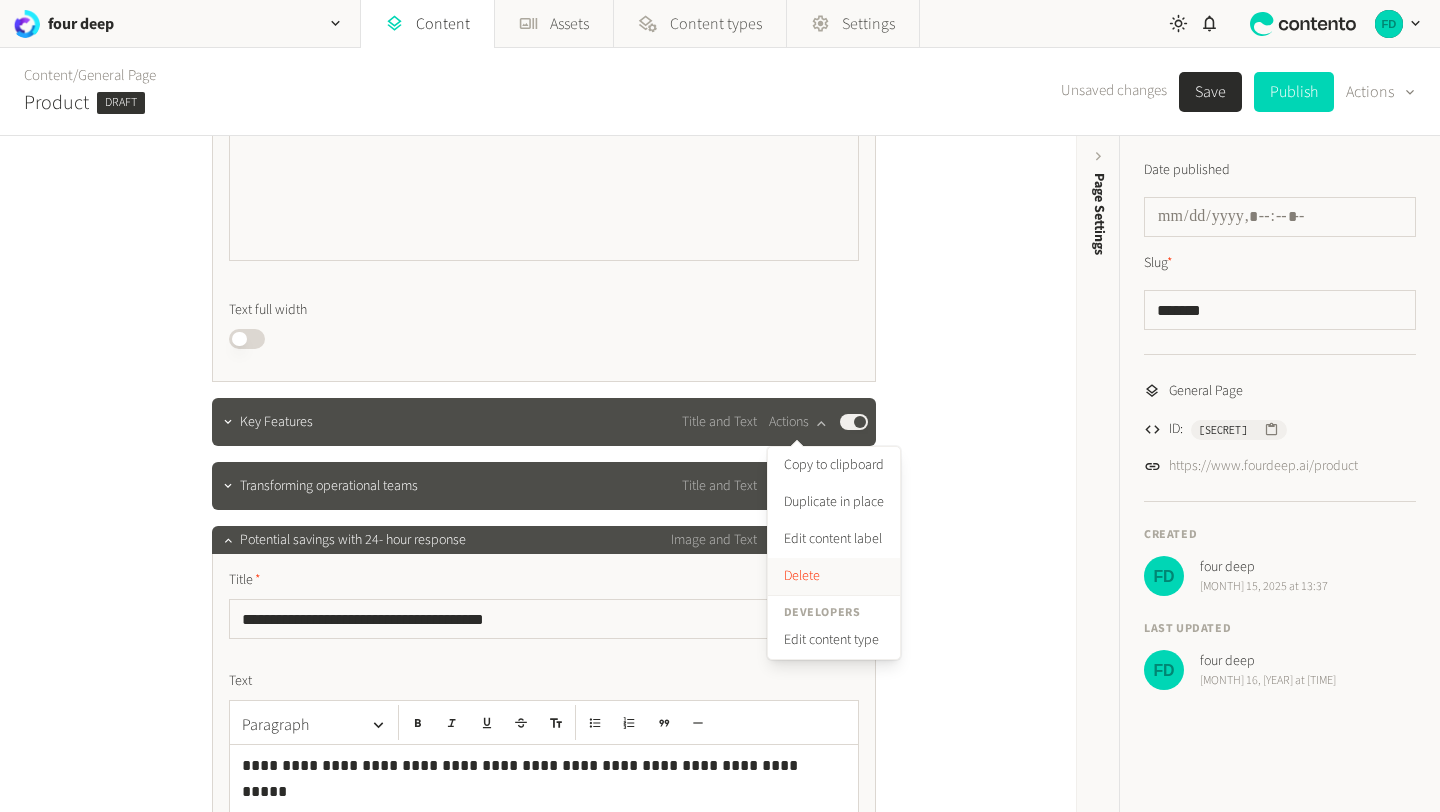click on "Delete" 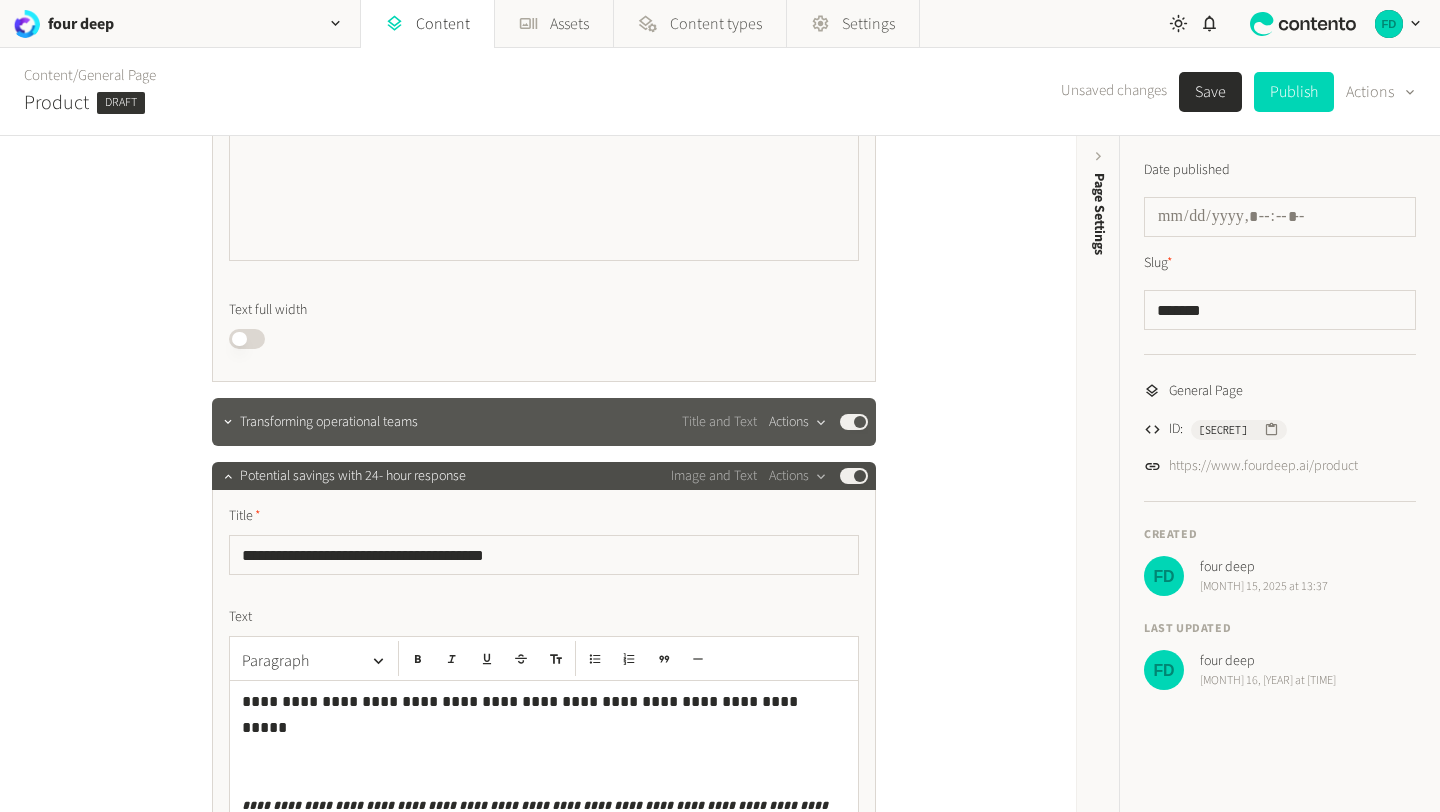 click on "Actions" 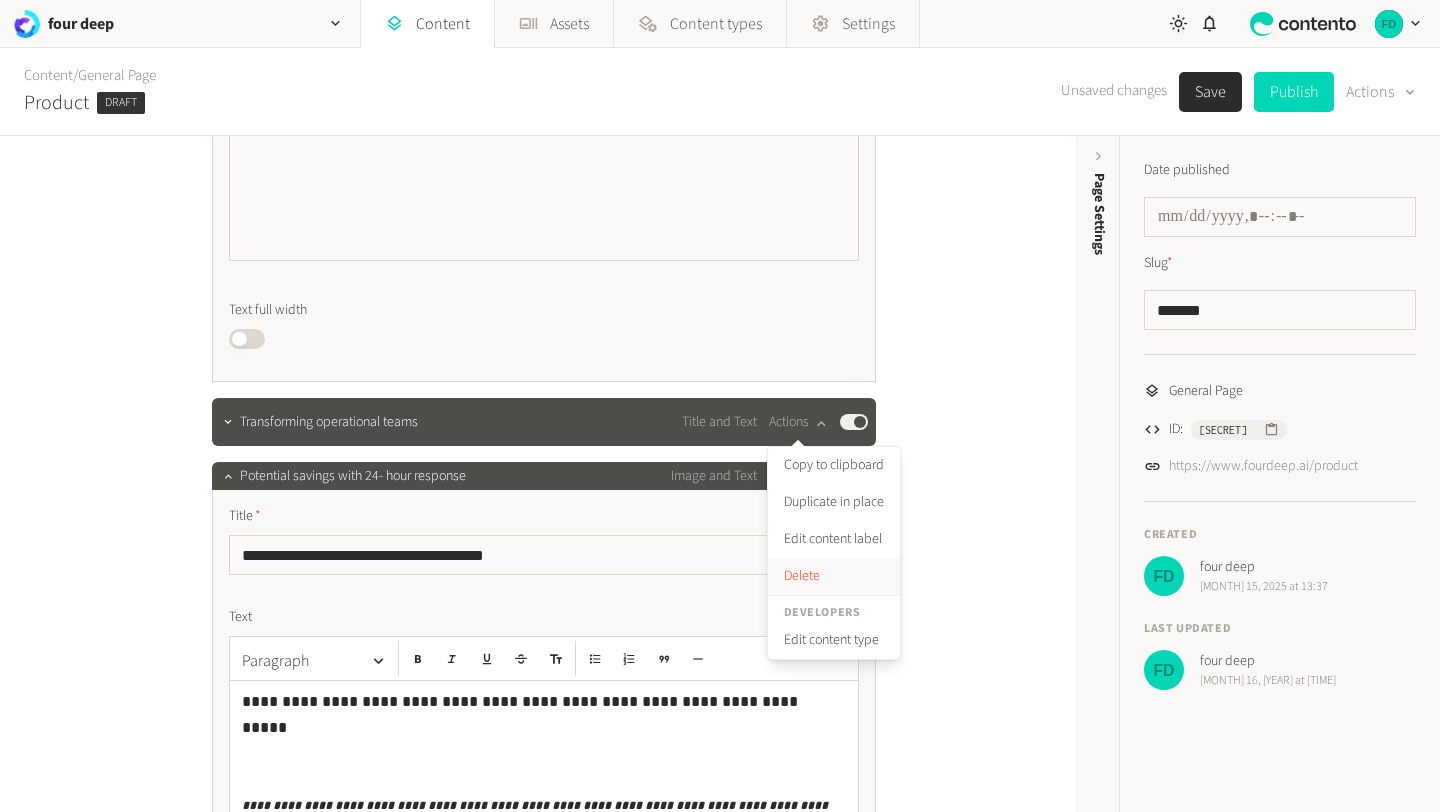 click on "Delete" 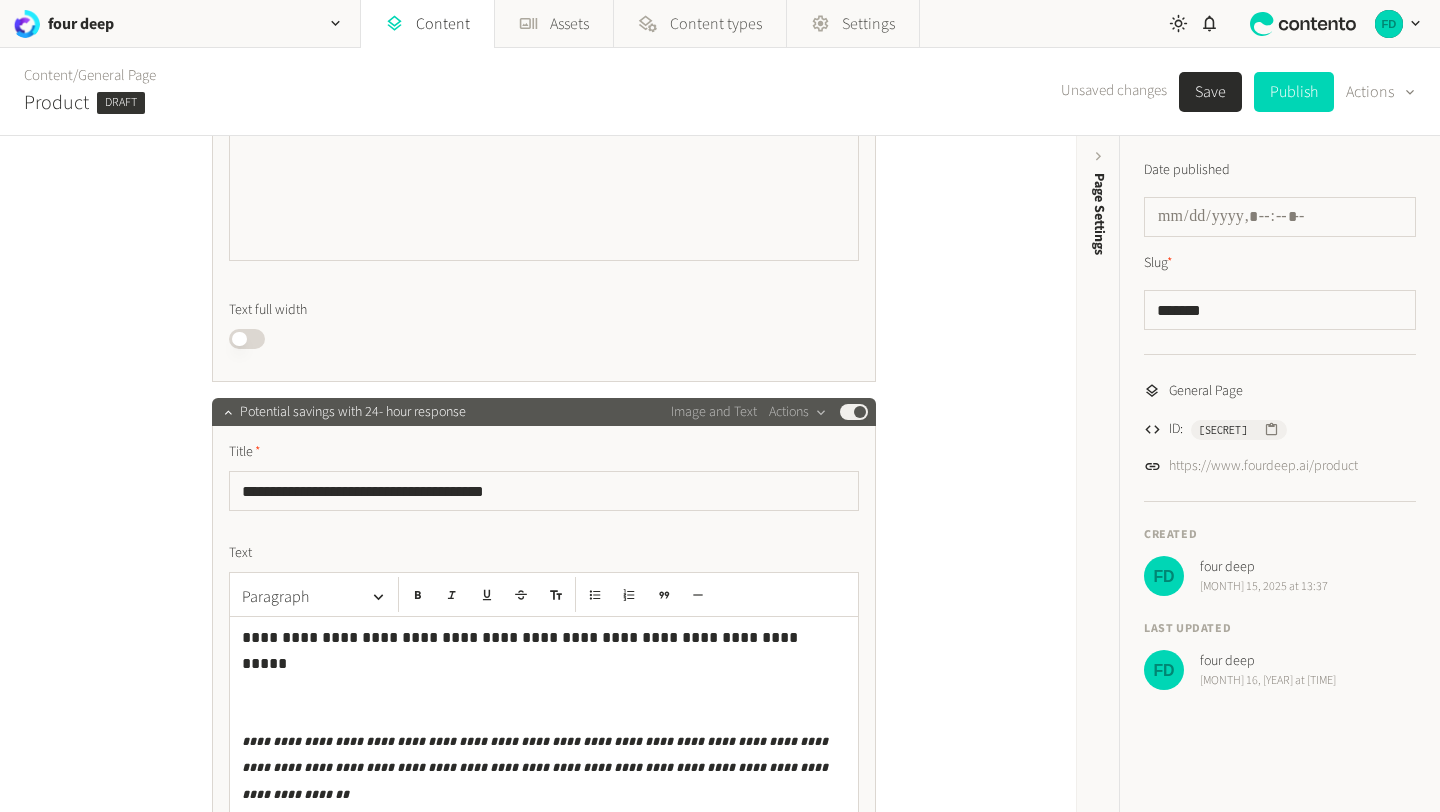 click on "Potential savings with 24- hour response Image and Text  Actions  Published" 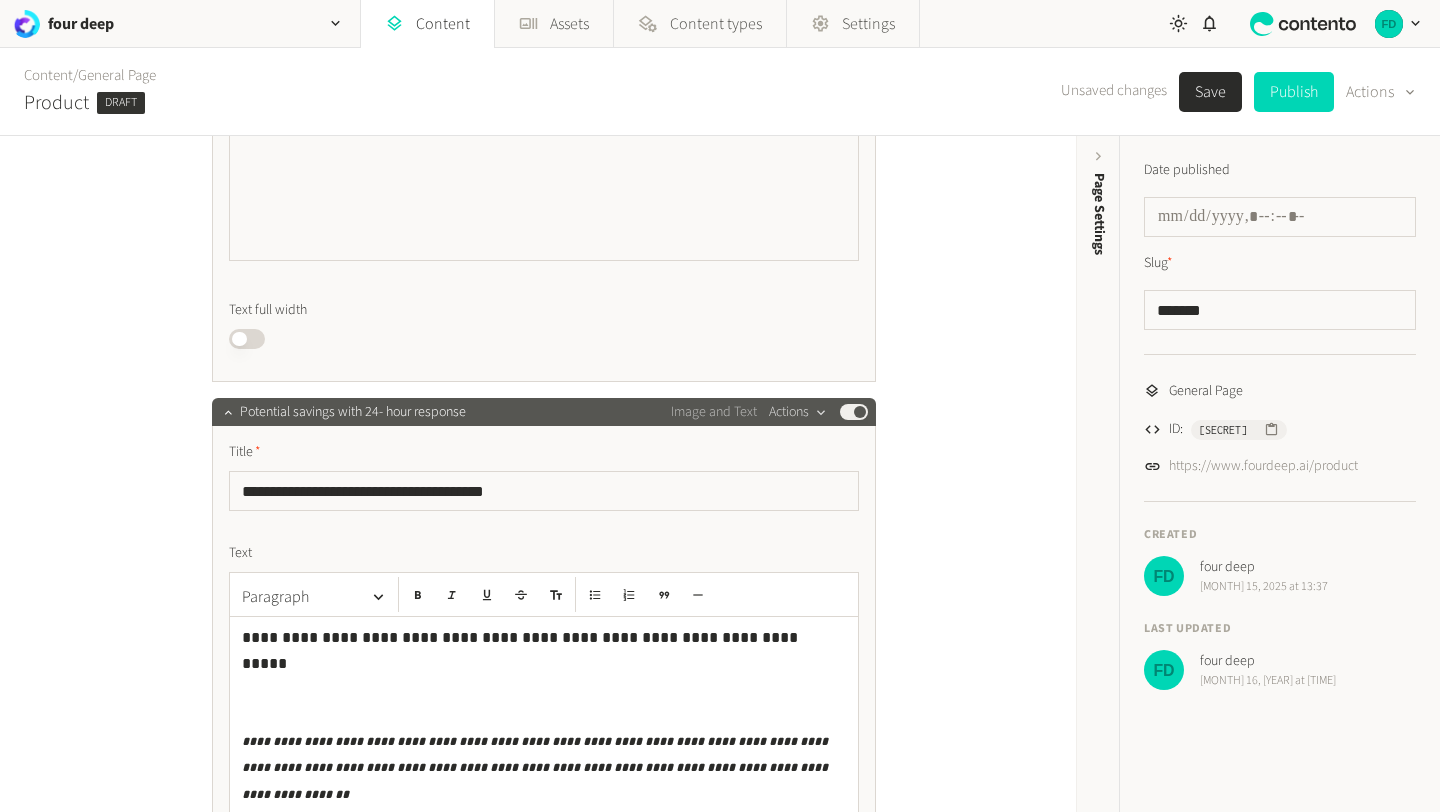 click on "Actions" 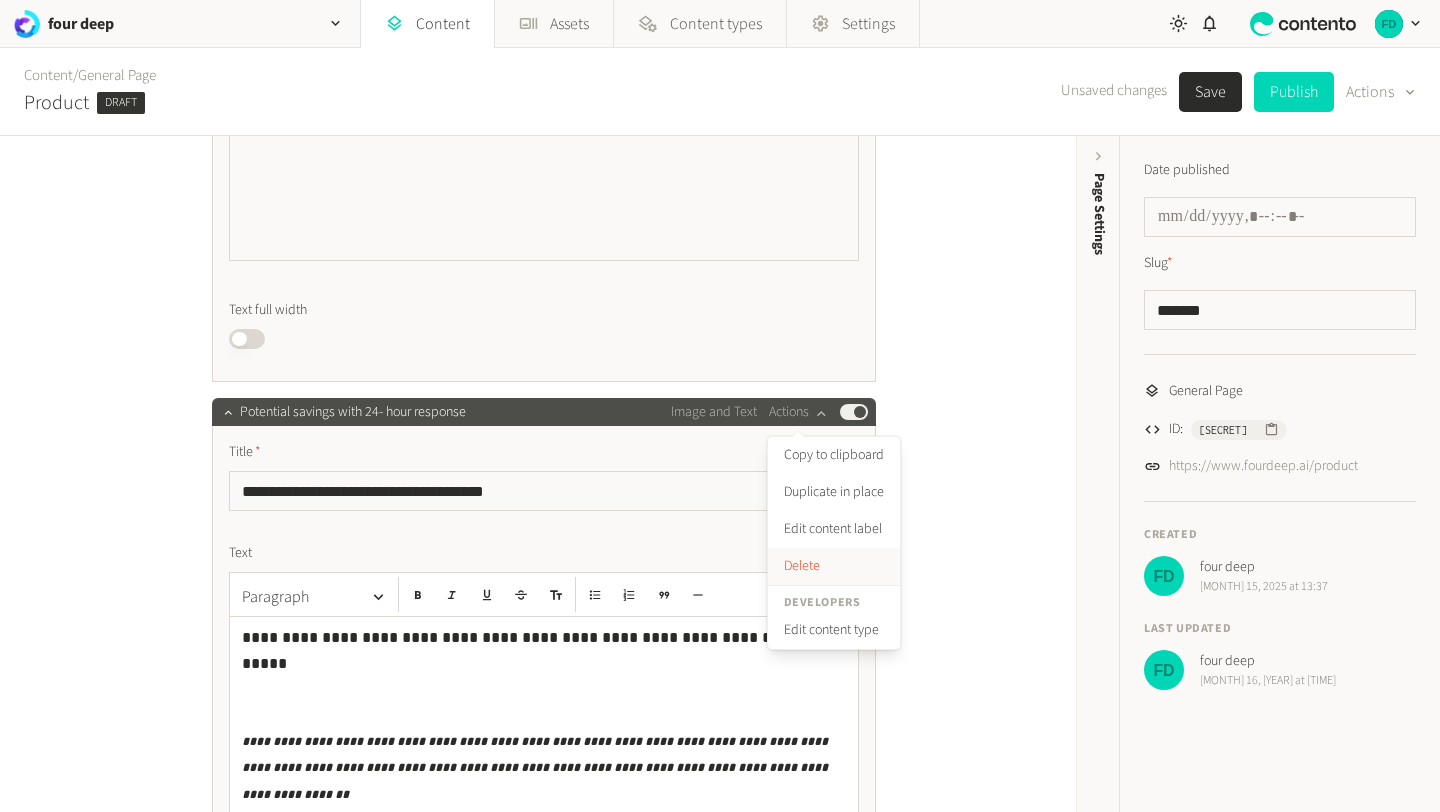 click on "Delete" 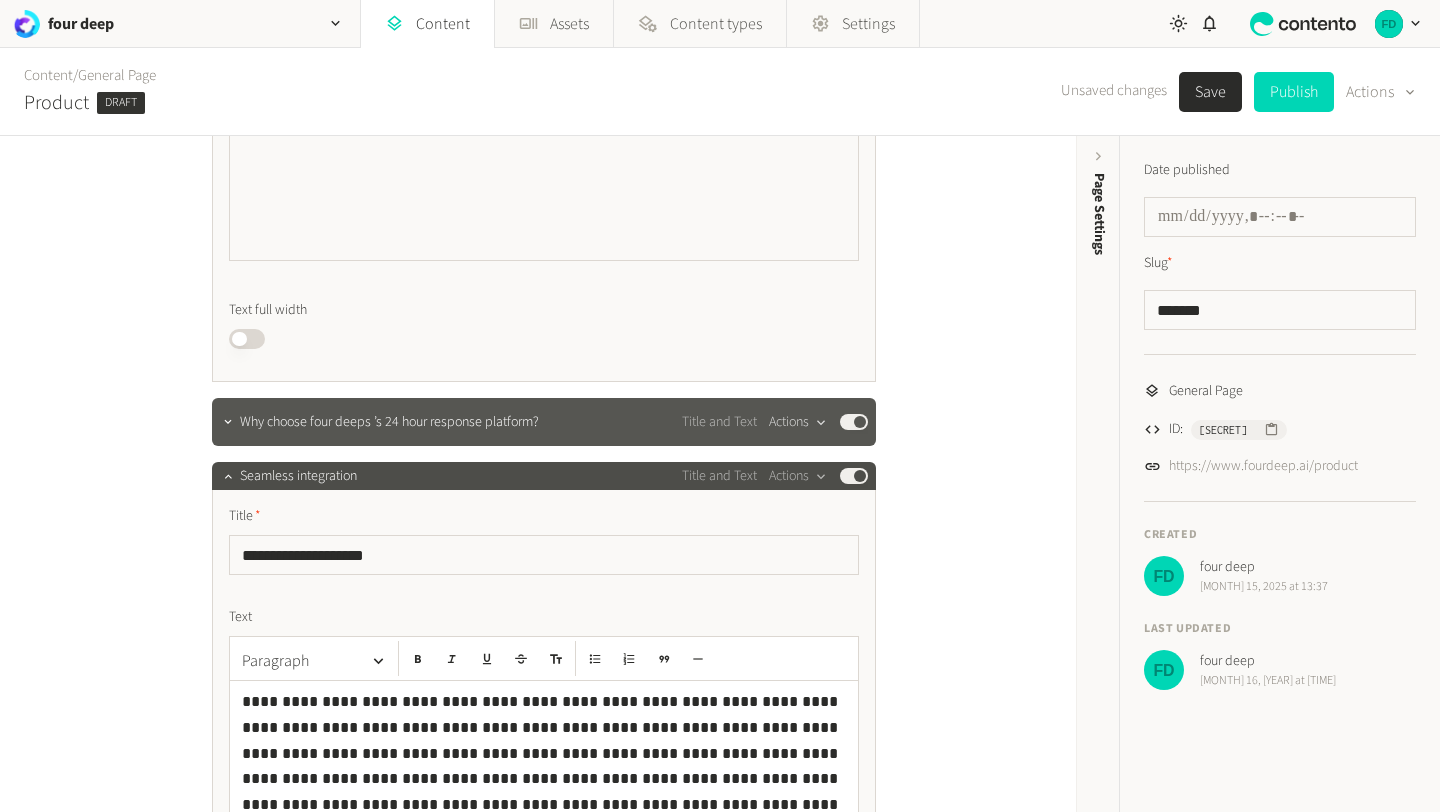 click on "Actions" 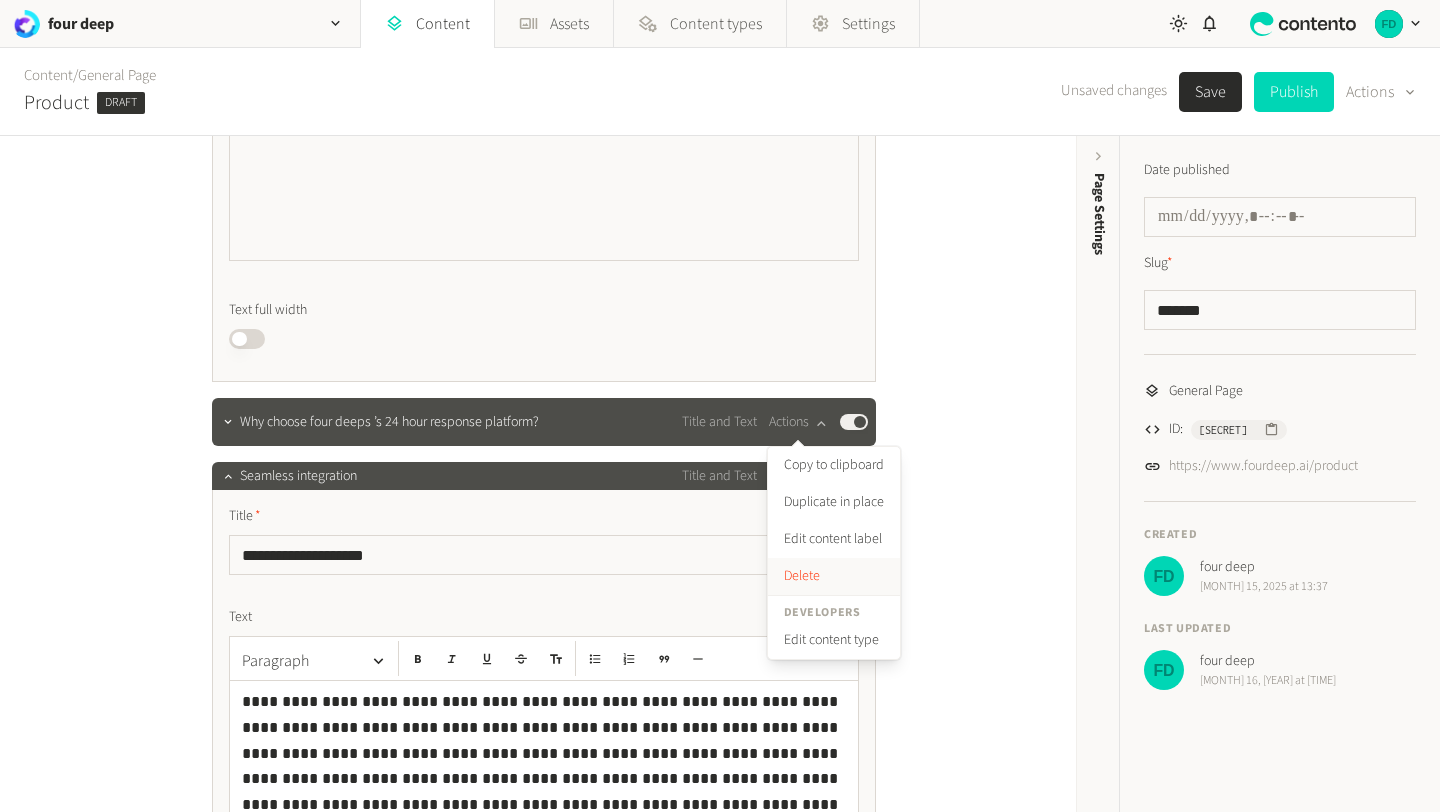 click on "Delete" 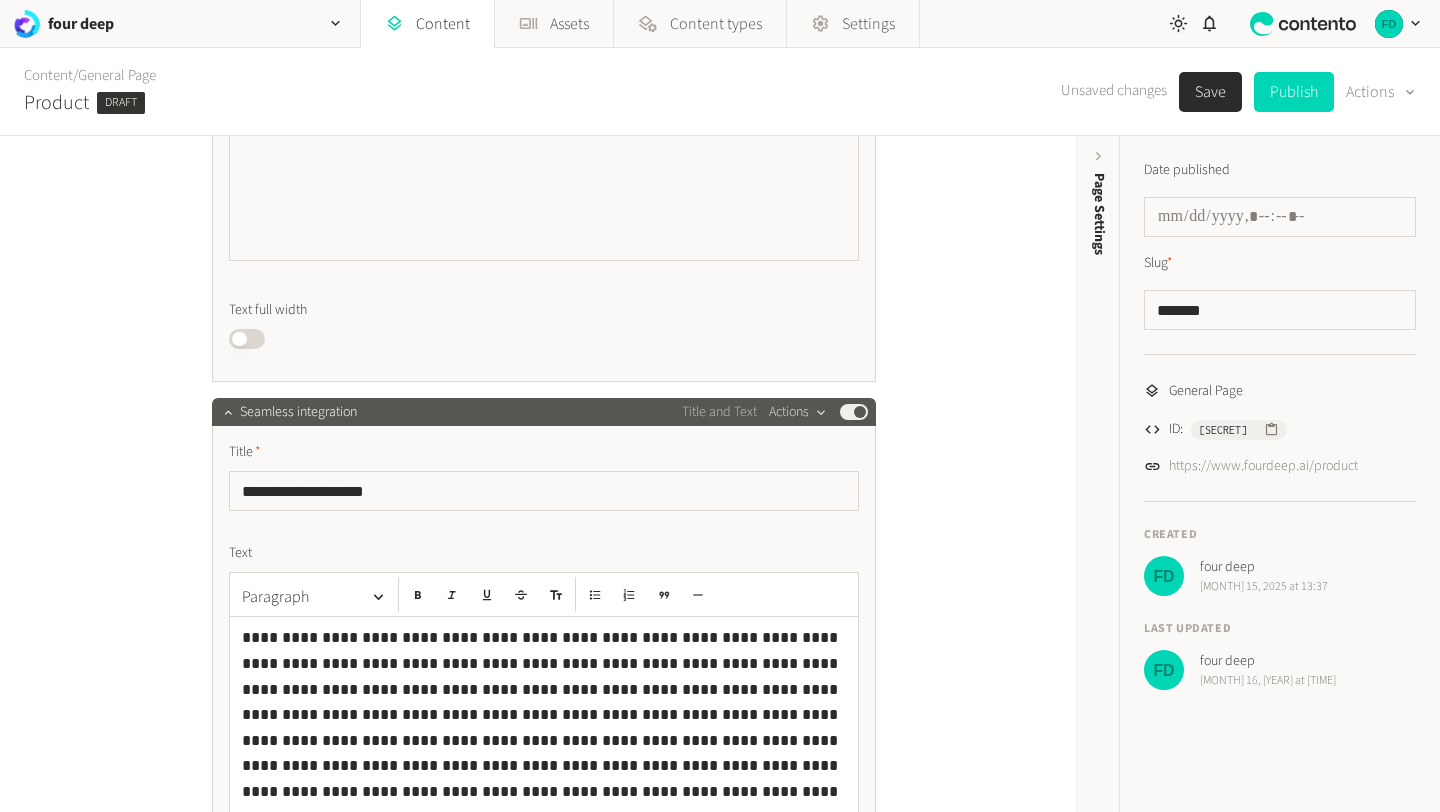 click on "Actions" 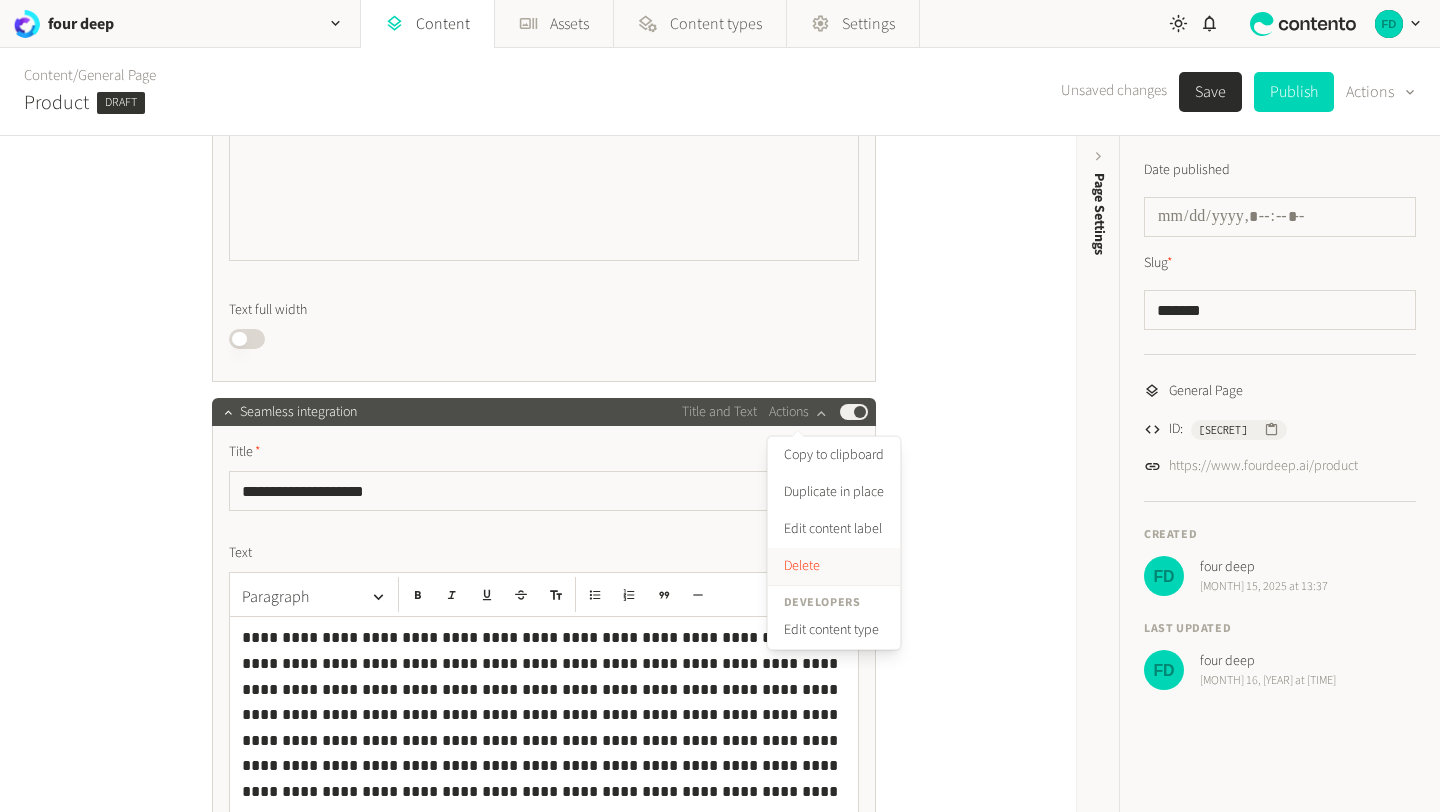 click on "Delete" 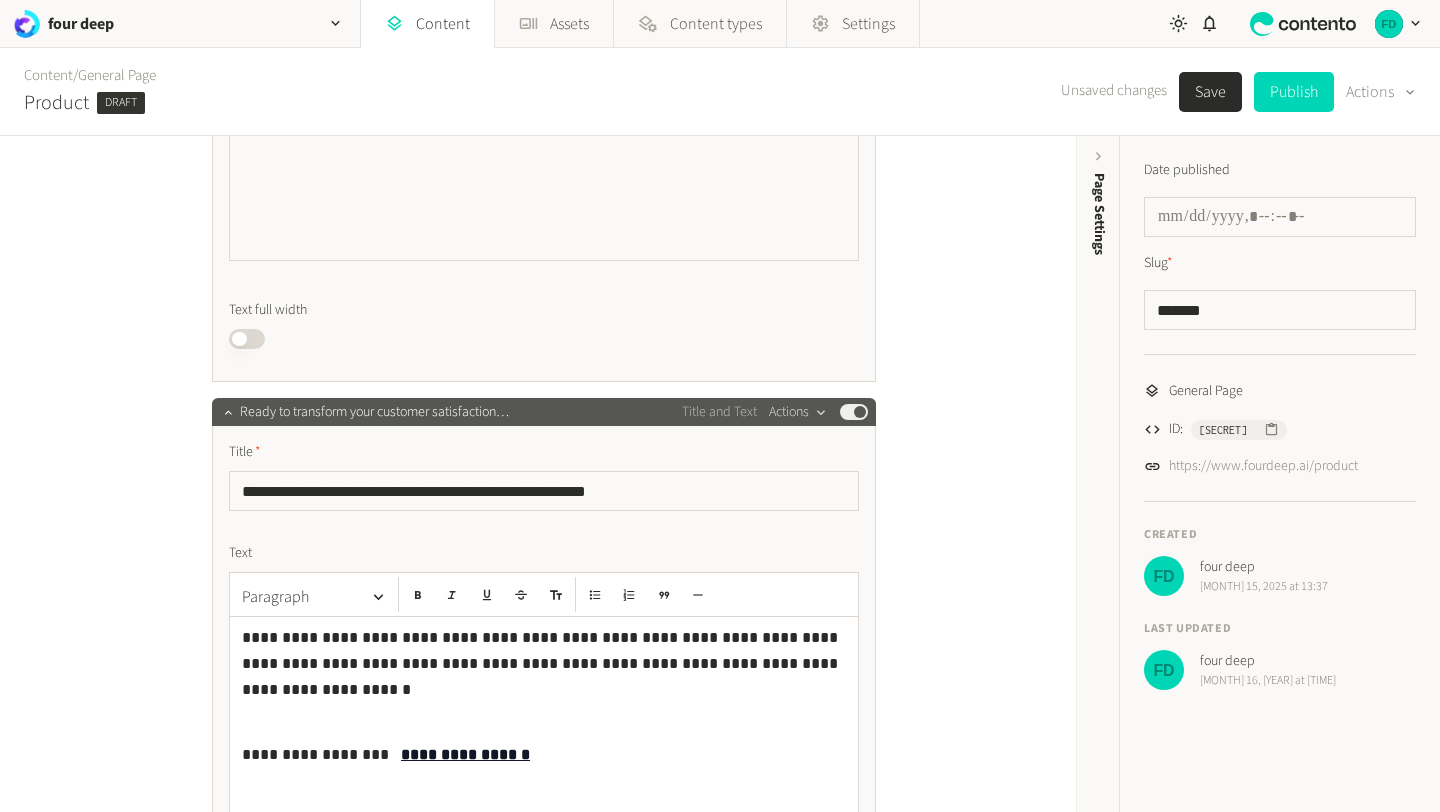 click on "Actions" 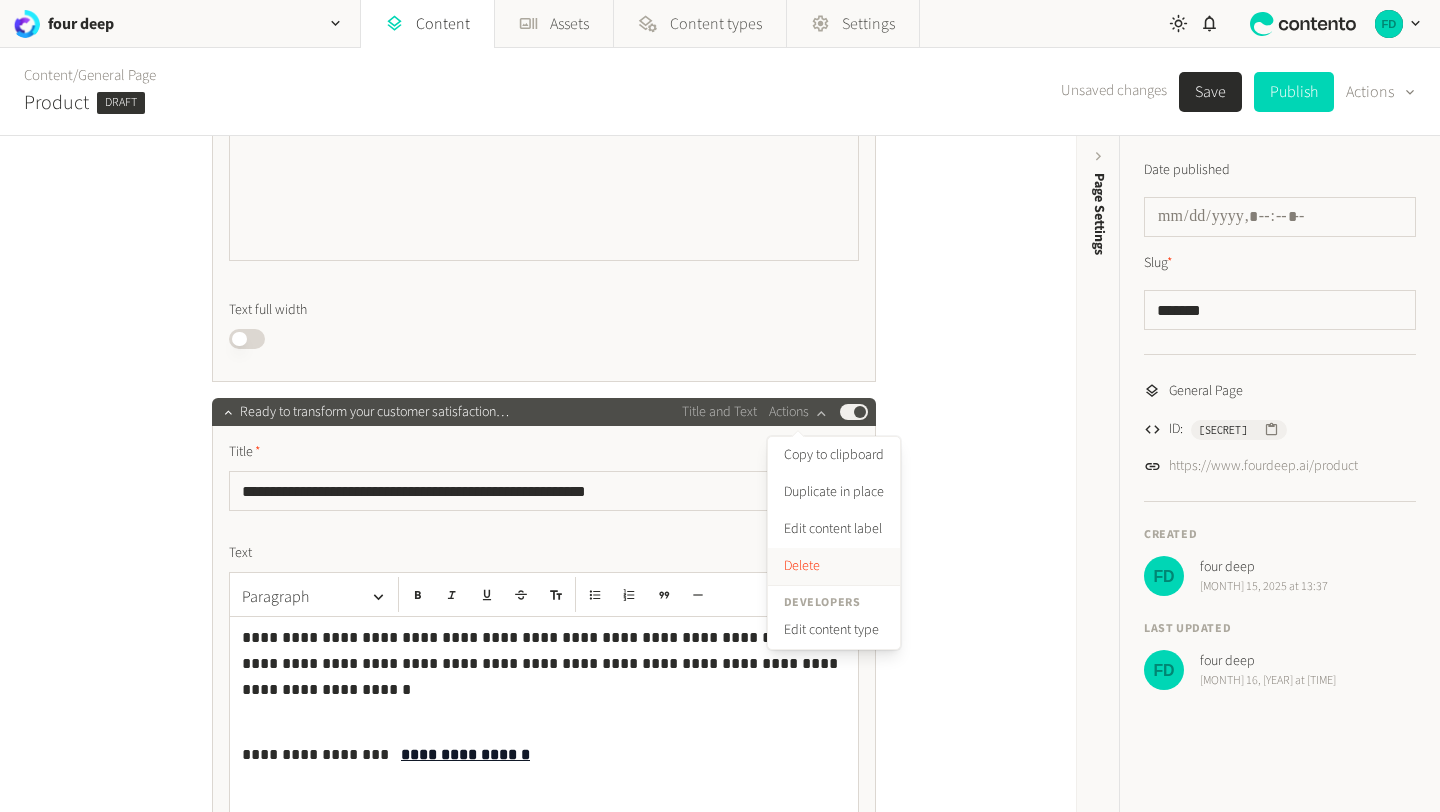click on "Delete" 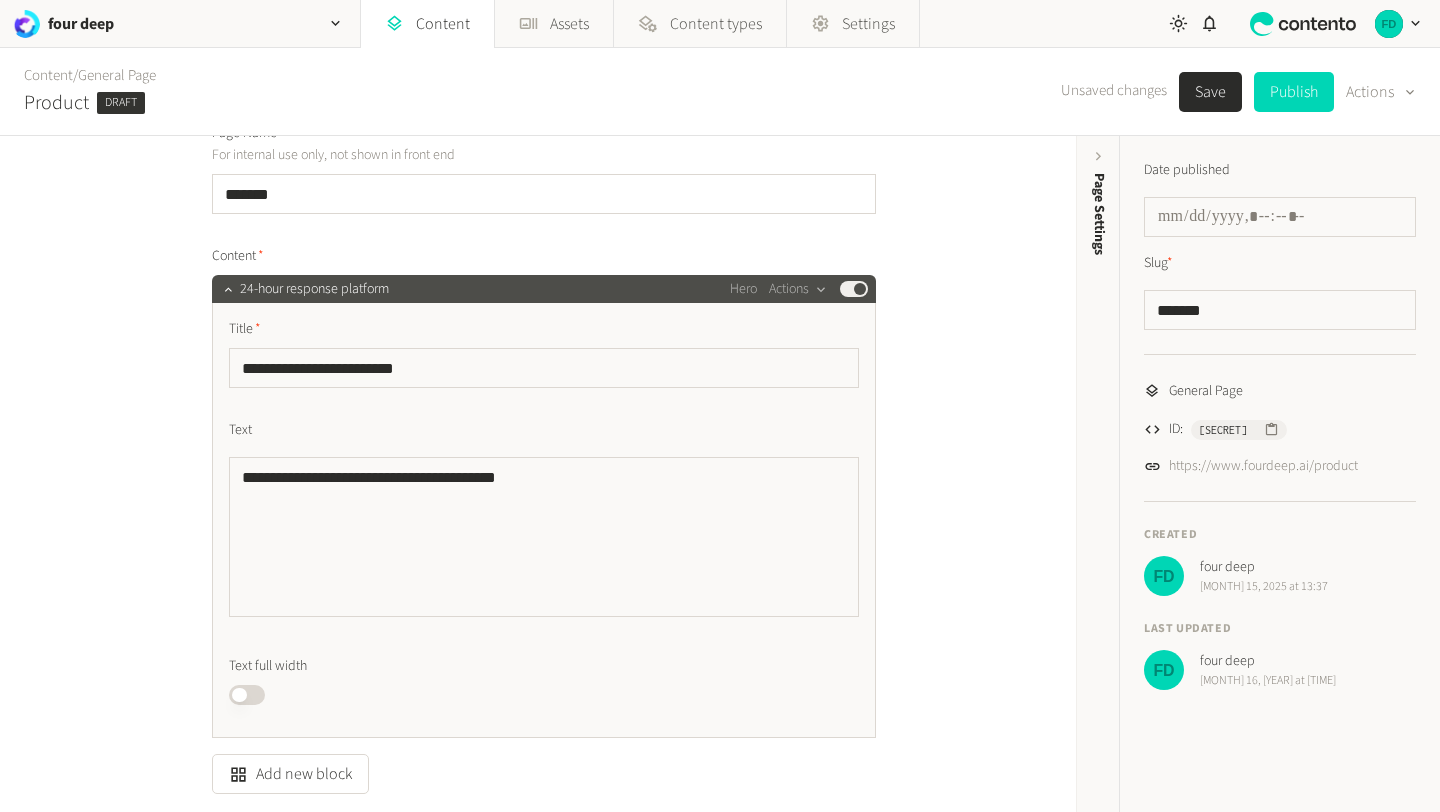 scroll, scrollTop: 0, scrollLeft: 0, axis: both 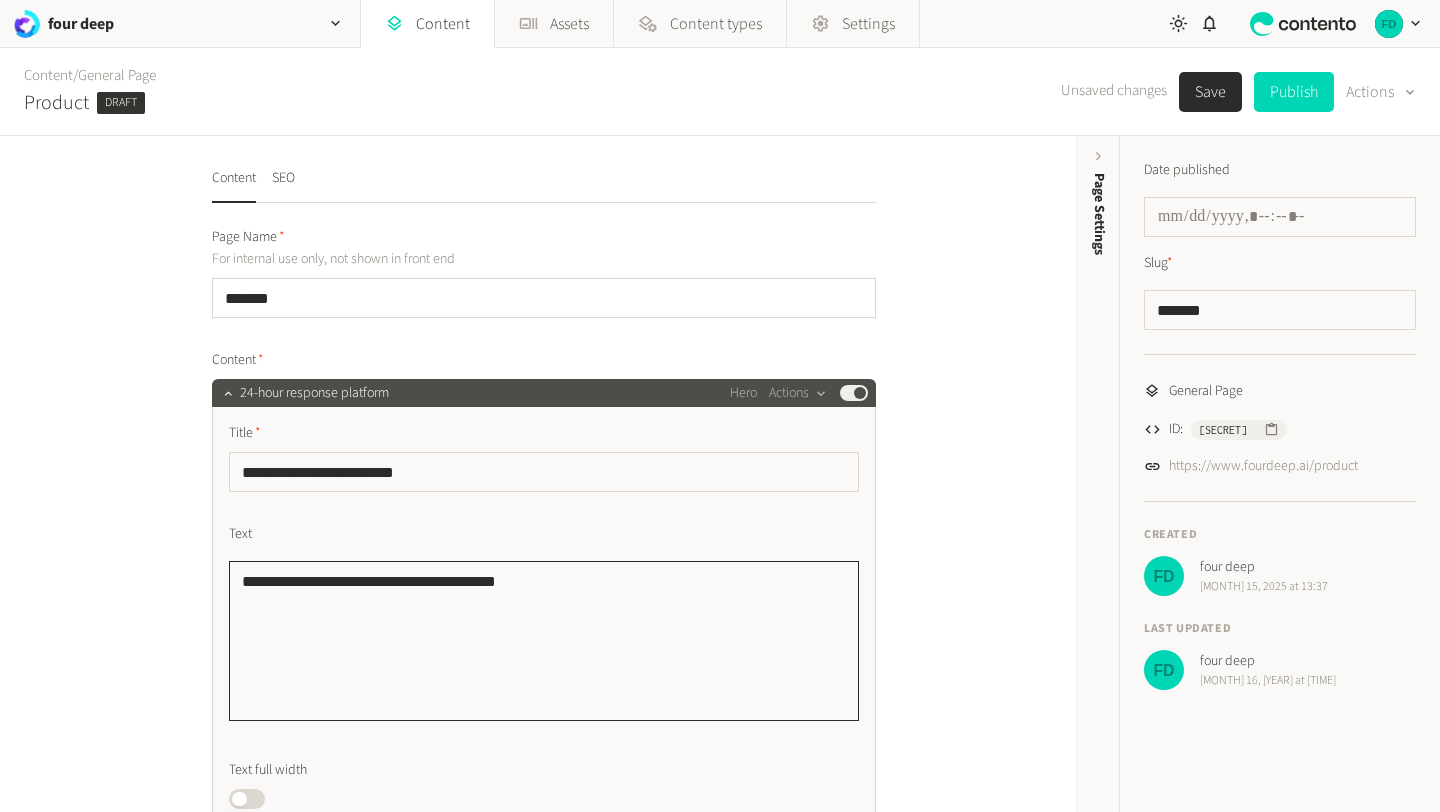 drag, startPoint x: 554, startPoint y: 579, endPoint x: 181, endPoint y: 564, distance: 373.30148 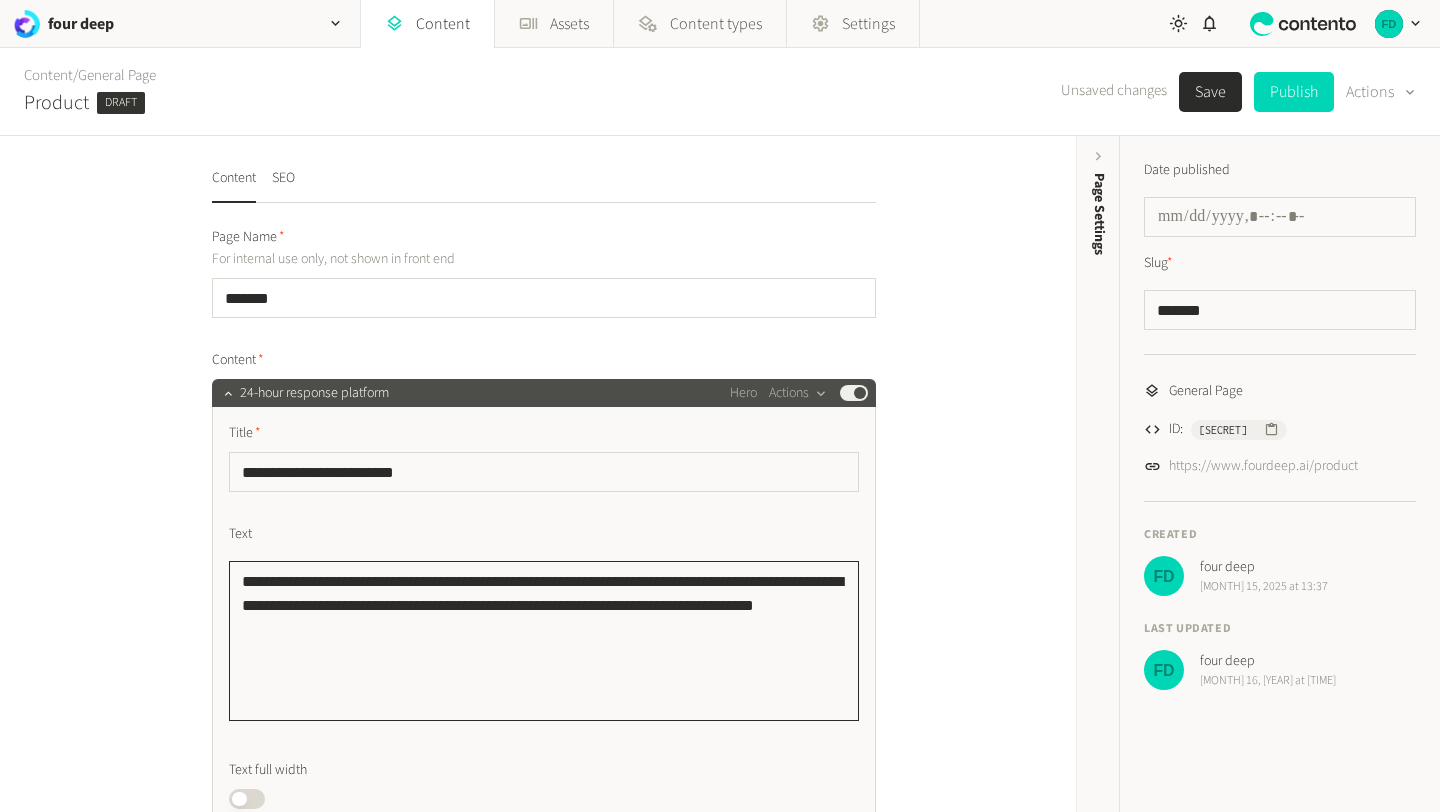 drag, startPoint x: 306, startPoint y: 581, endPoint x: 218, endPoint y: 581, distance: 88 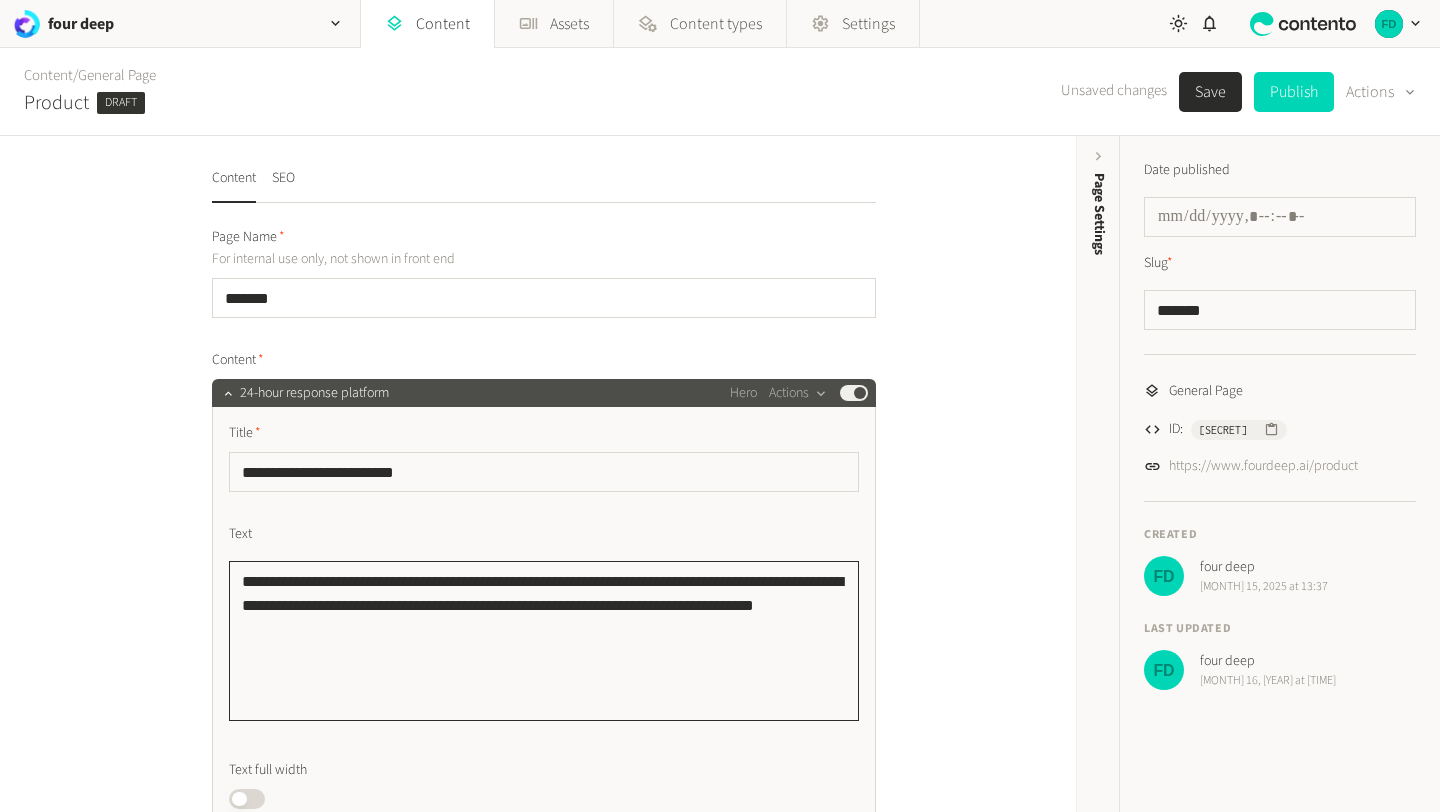 click on "**********" 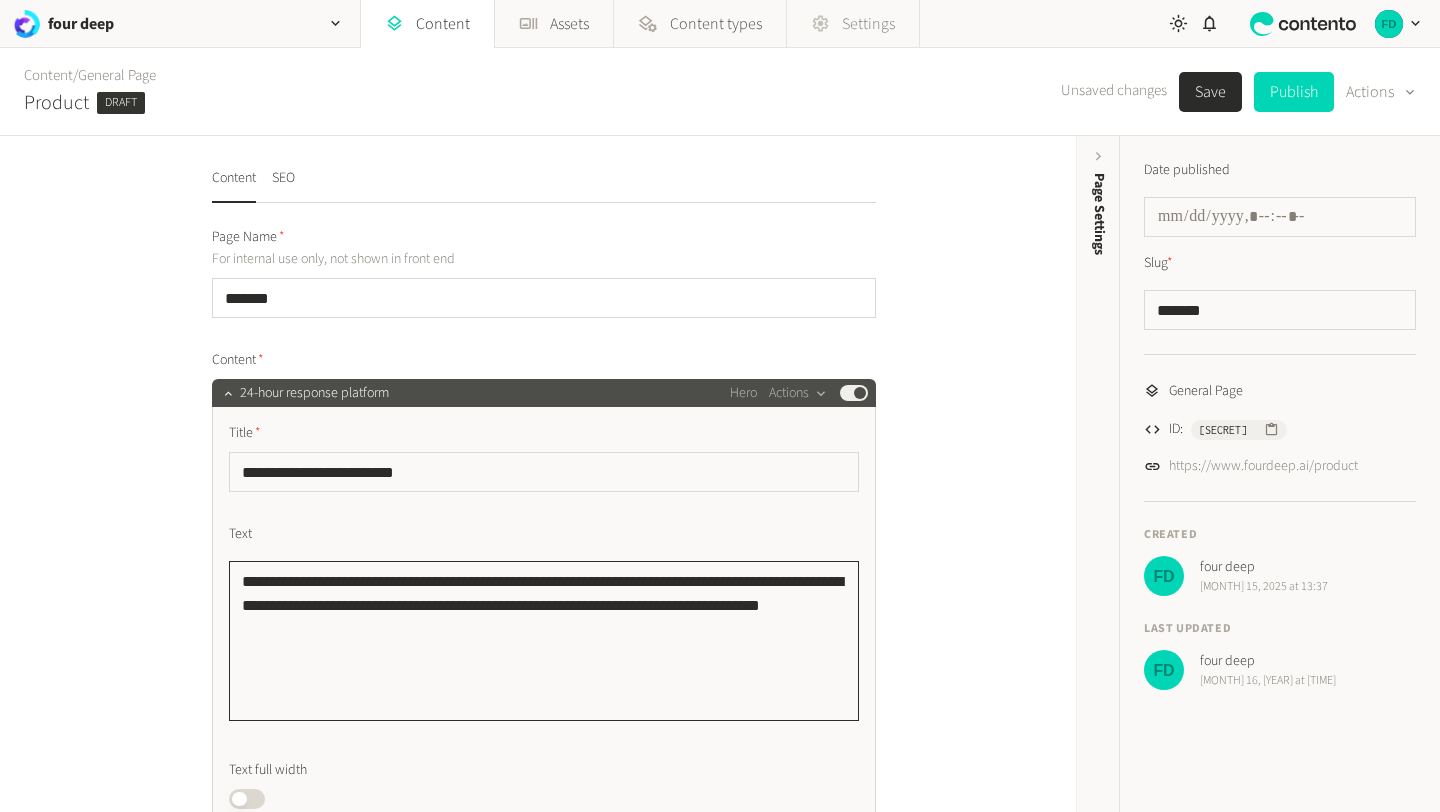 type on "**********" 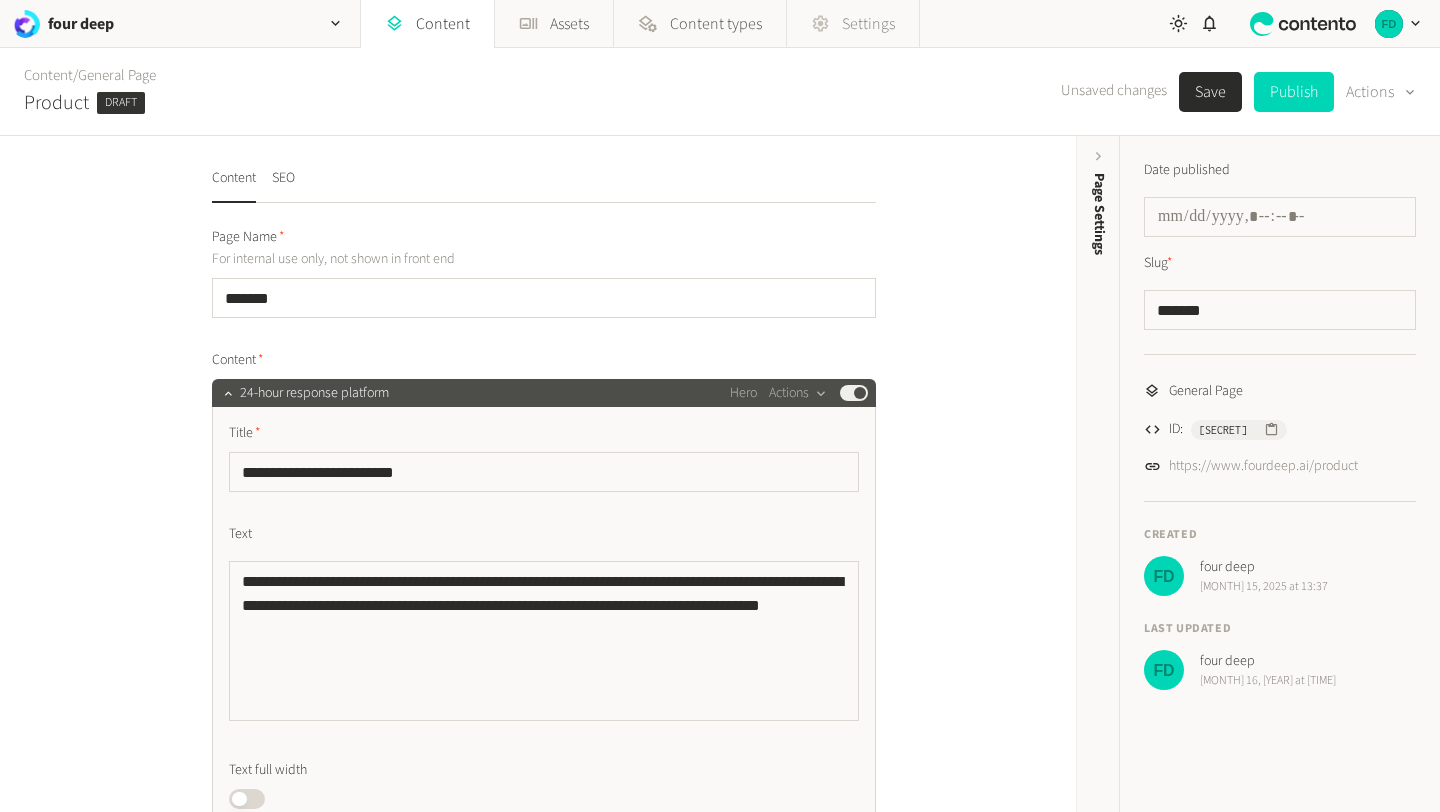 drag, startPoint x: 462, startPoint y: 587, endPoint x: 866, endPoint y: 4, distance: 709.29895 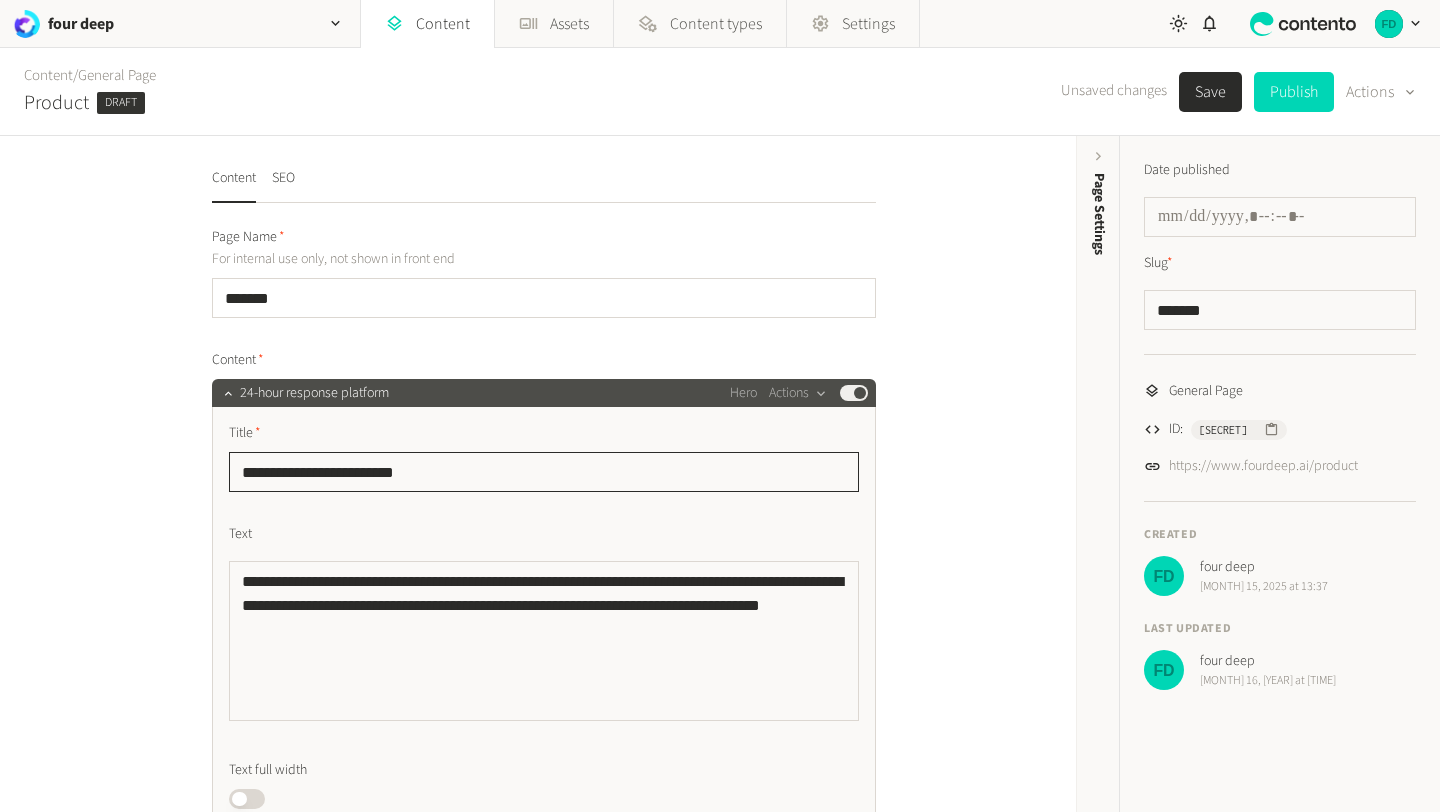 drag, startPoint x: 435, startPoint y: 473, endPoint x: 226, endPoint y: 471, distance: 209.00957 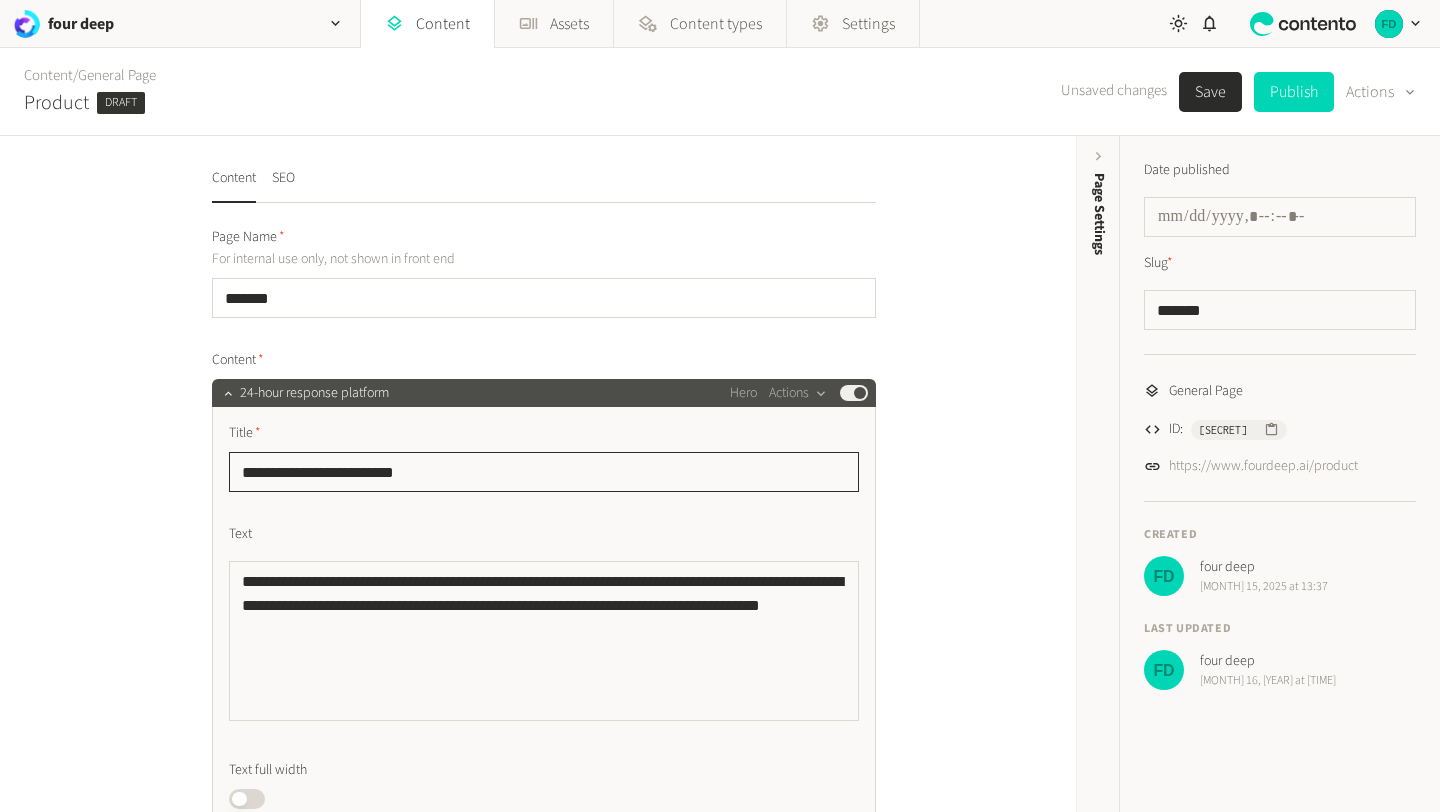 drag, startPoint x: 439, startPoint y: 468, endPoint x: 131, endPoint y: 471, distance: 308.01462 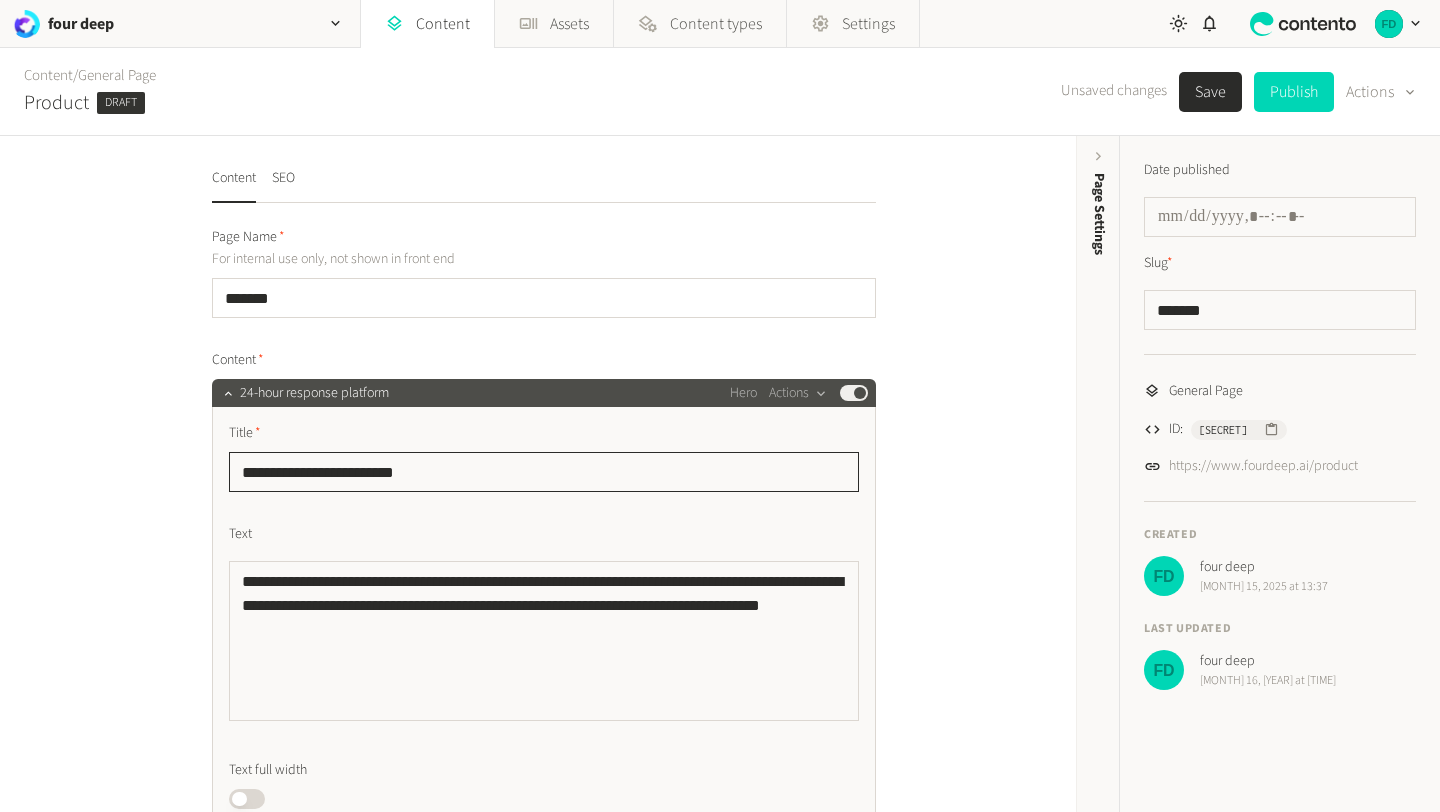 click on "**********" 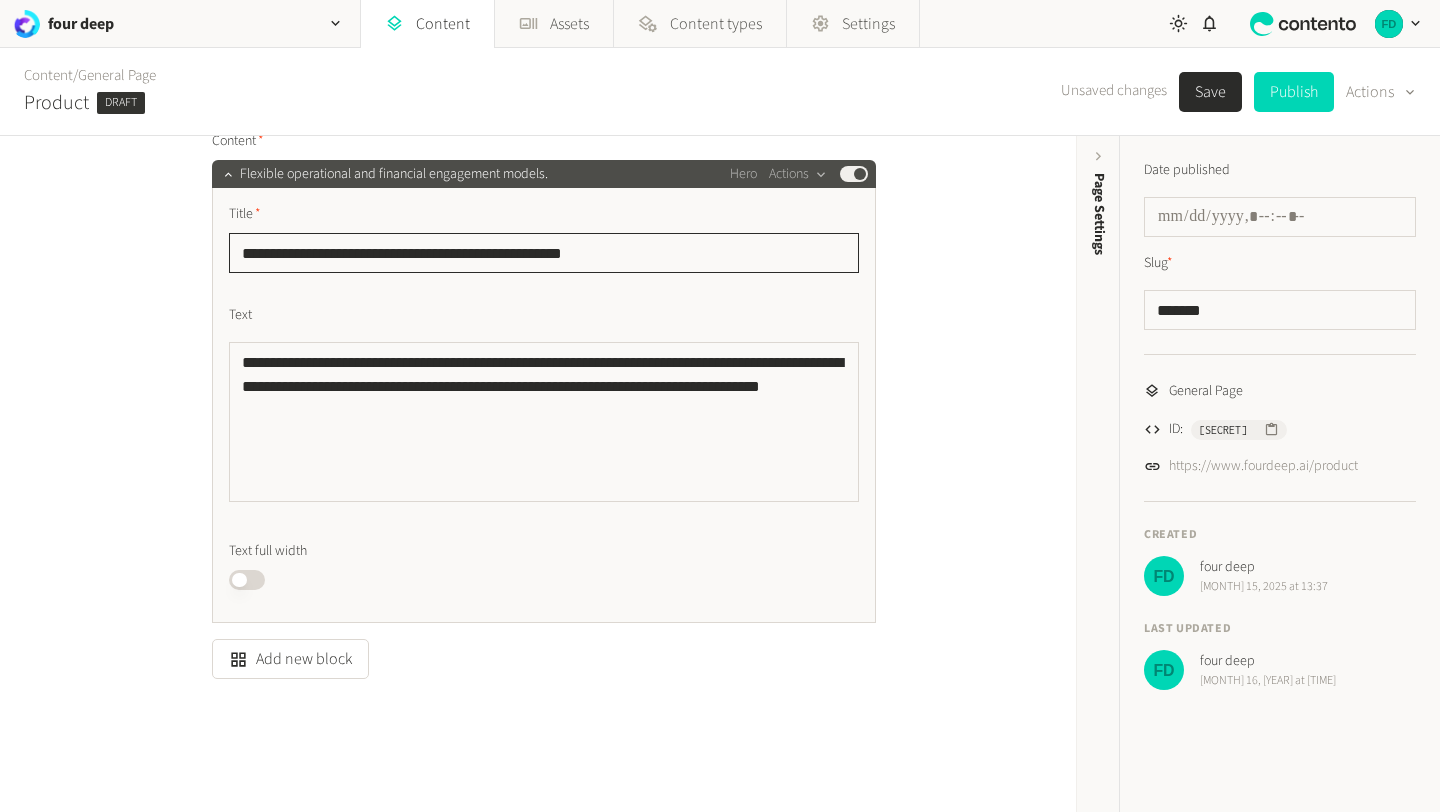 scroll, scrollTop: 245, scrollLeft: 0, axis: vertical 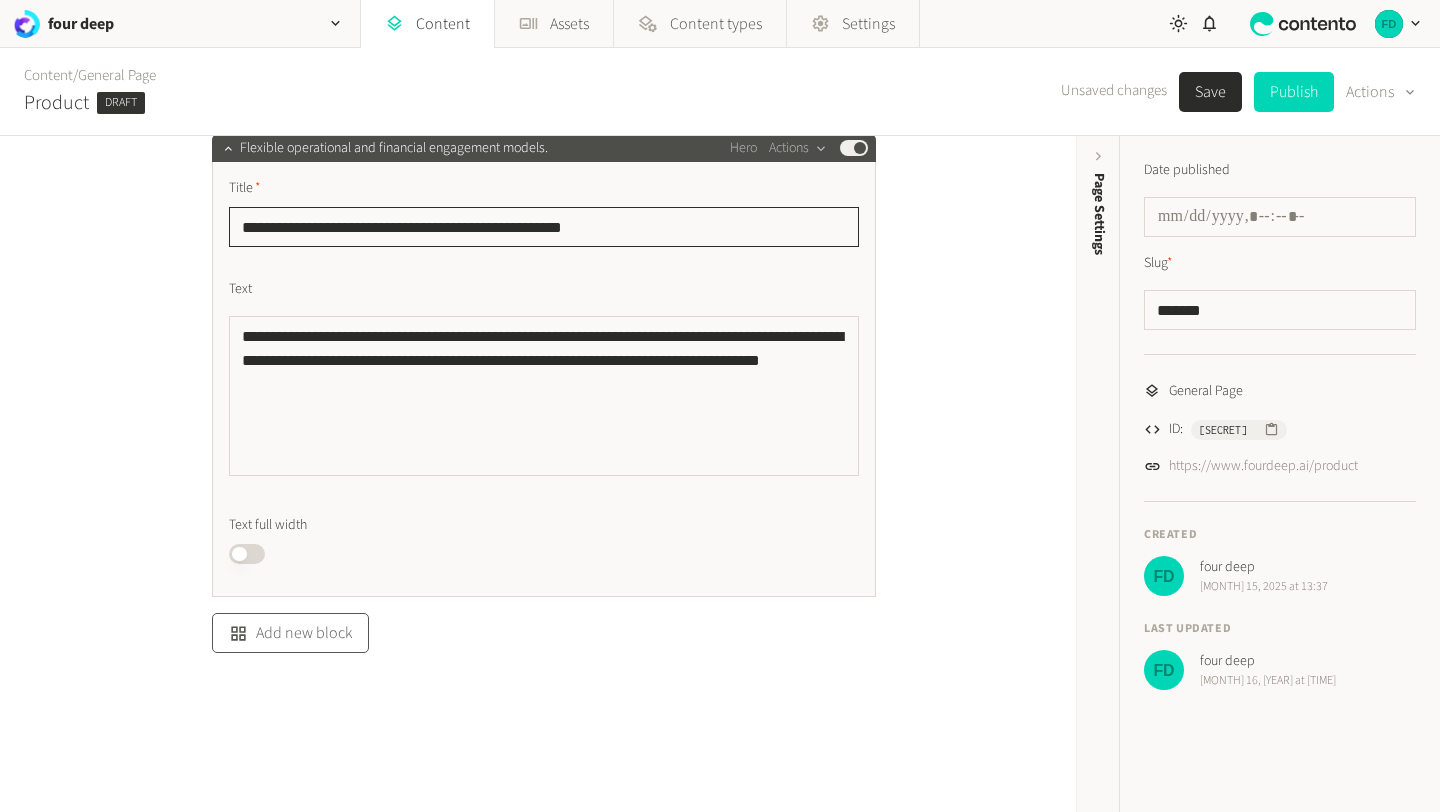 click on "Add new block" 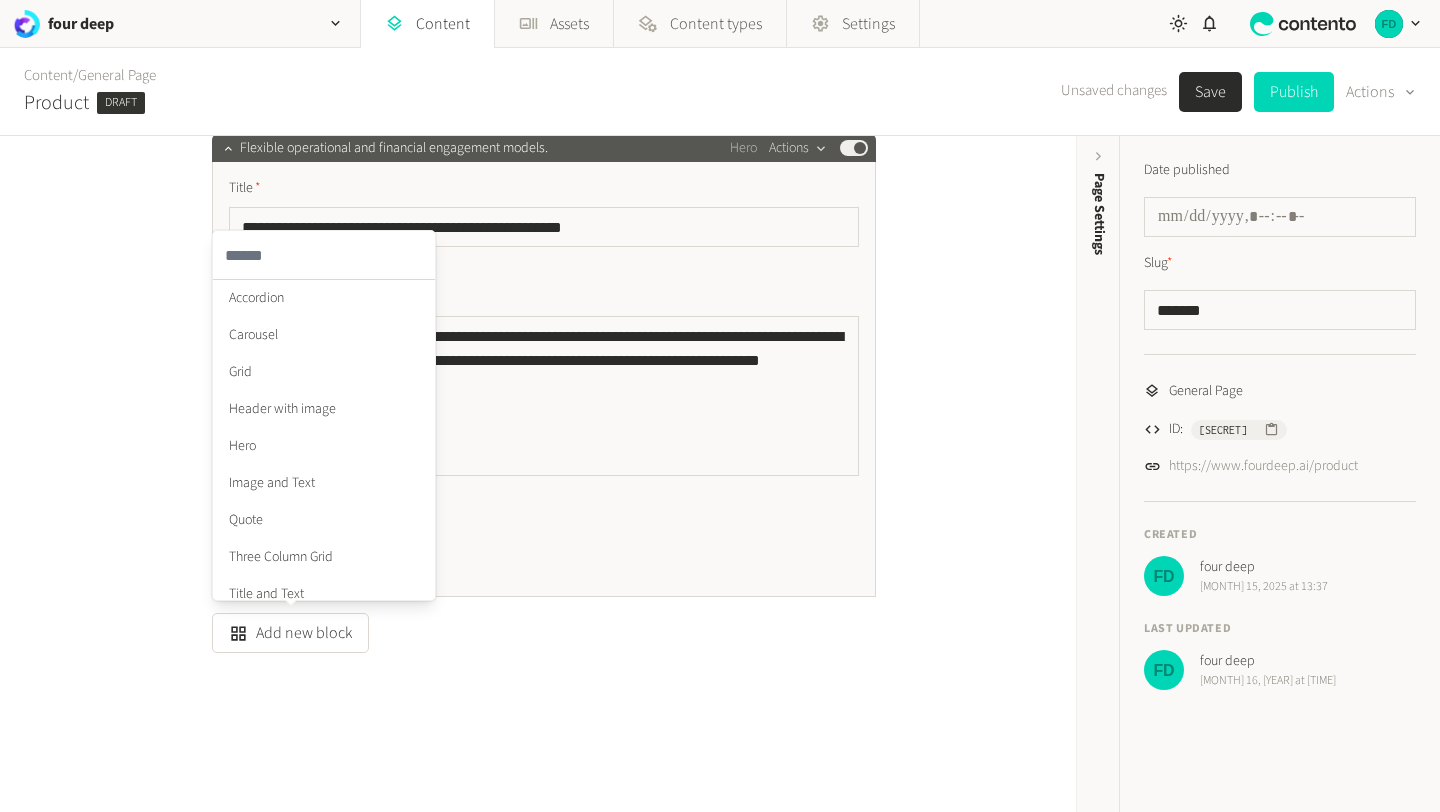 click on "Actions" 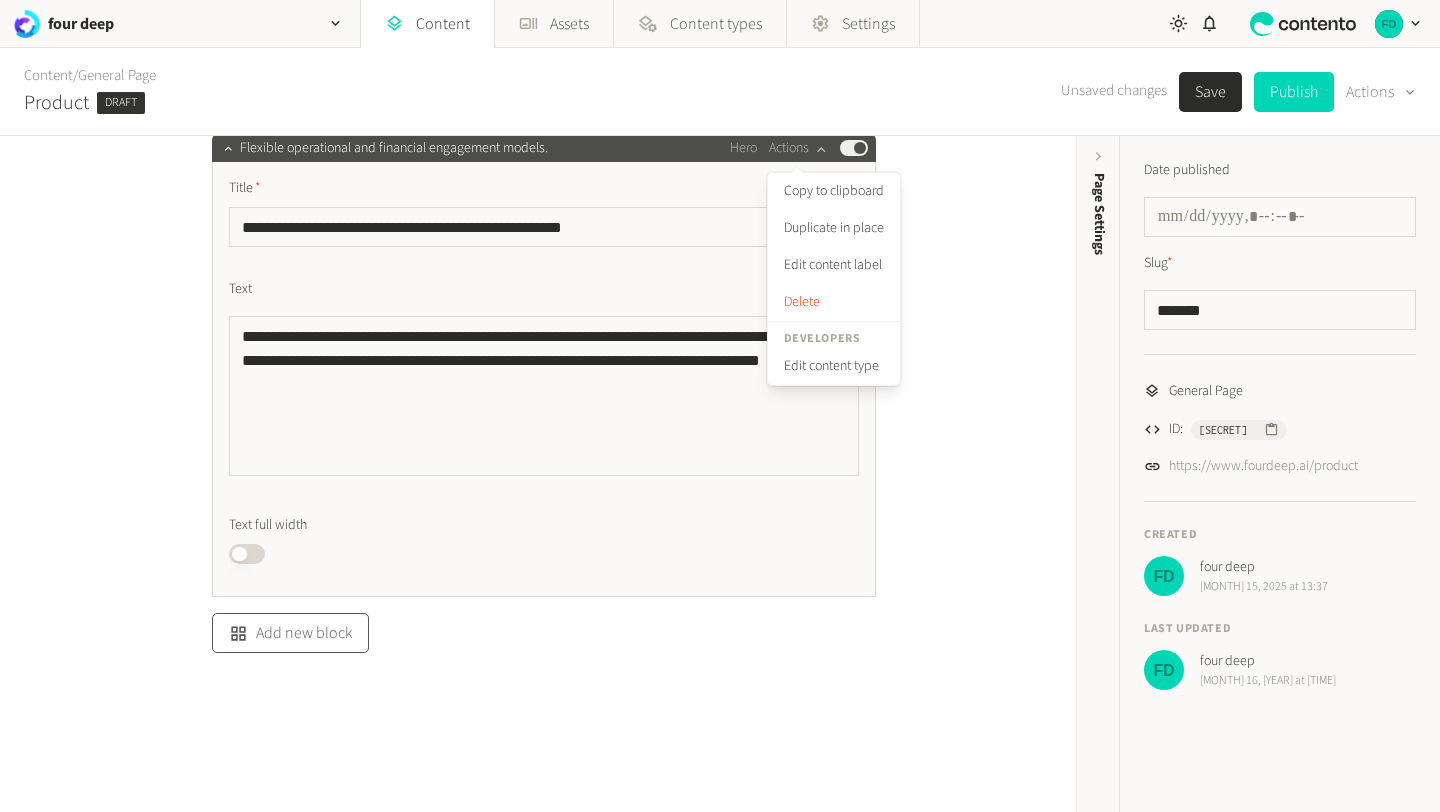 click on "Add new block" 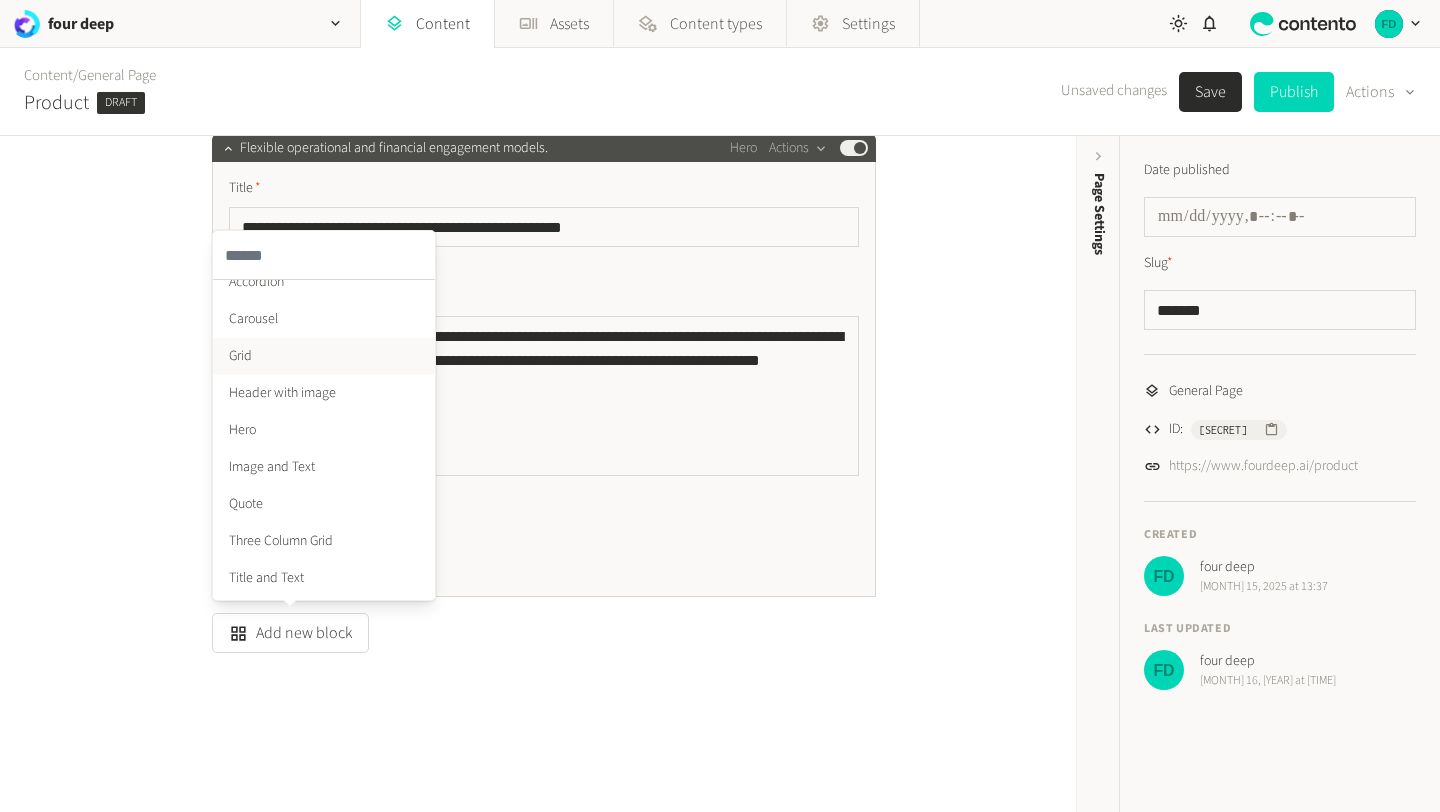 scroll, scrollTop: 24, scrollLeft: 0, axis: vertical 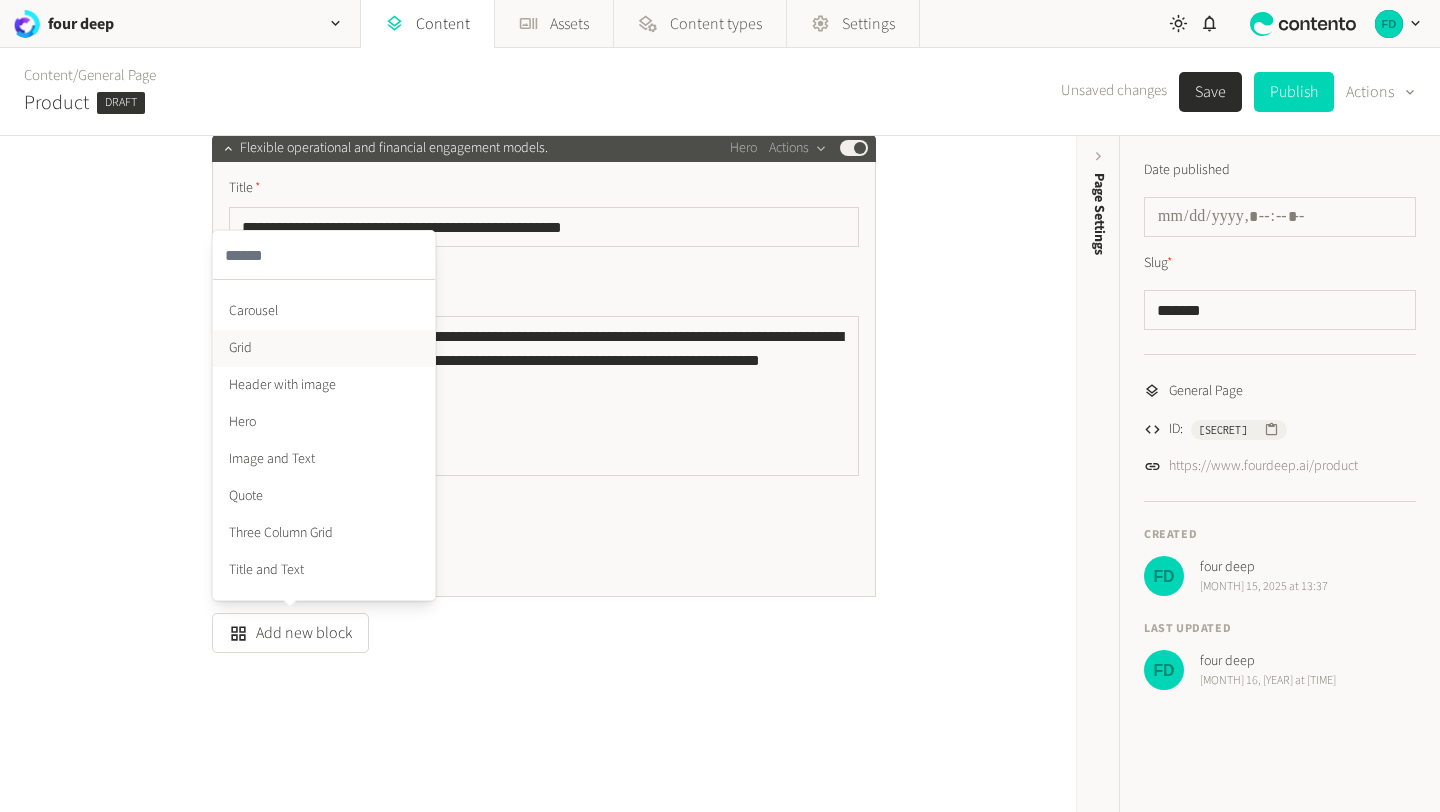 click on "Grid" 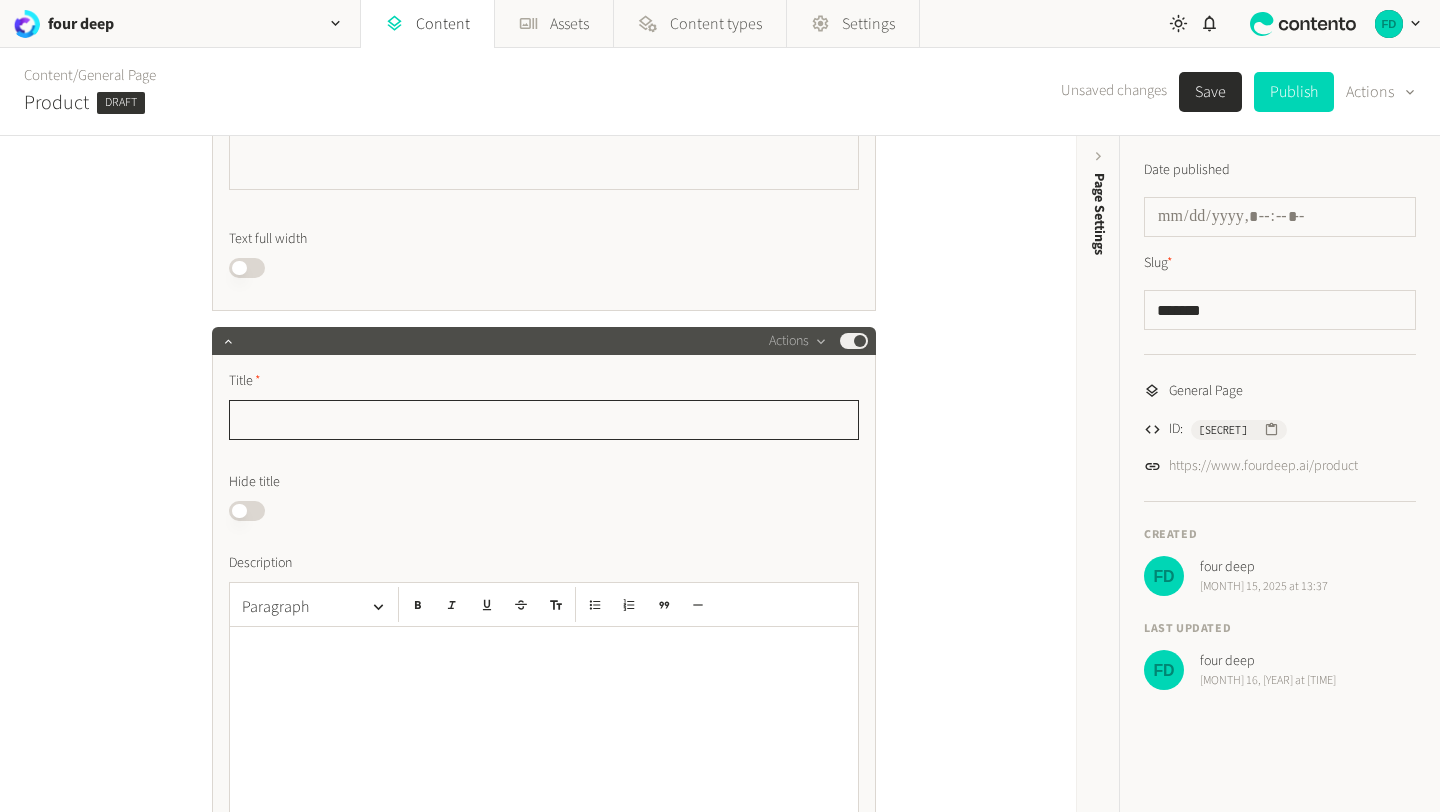 scroll, scrollTop: 613, scrollLeft: 0, axis: vertical 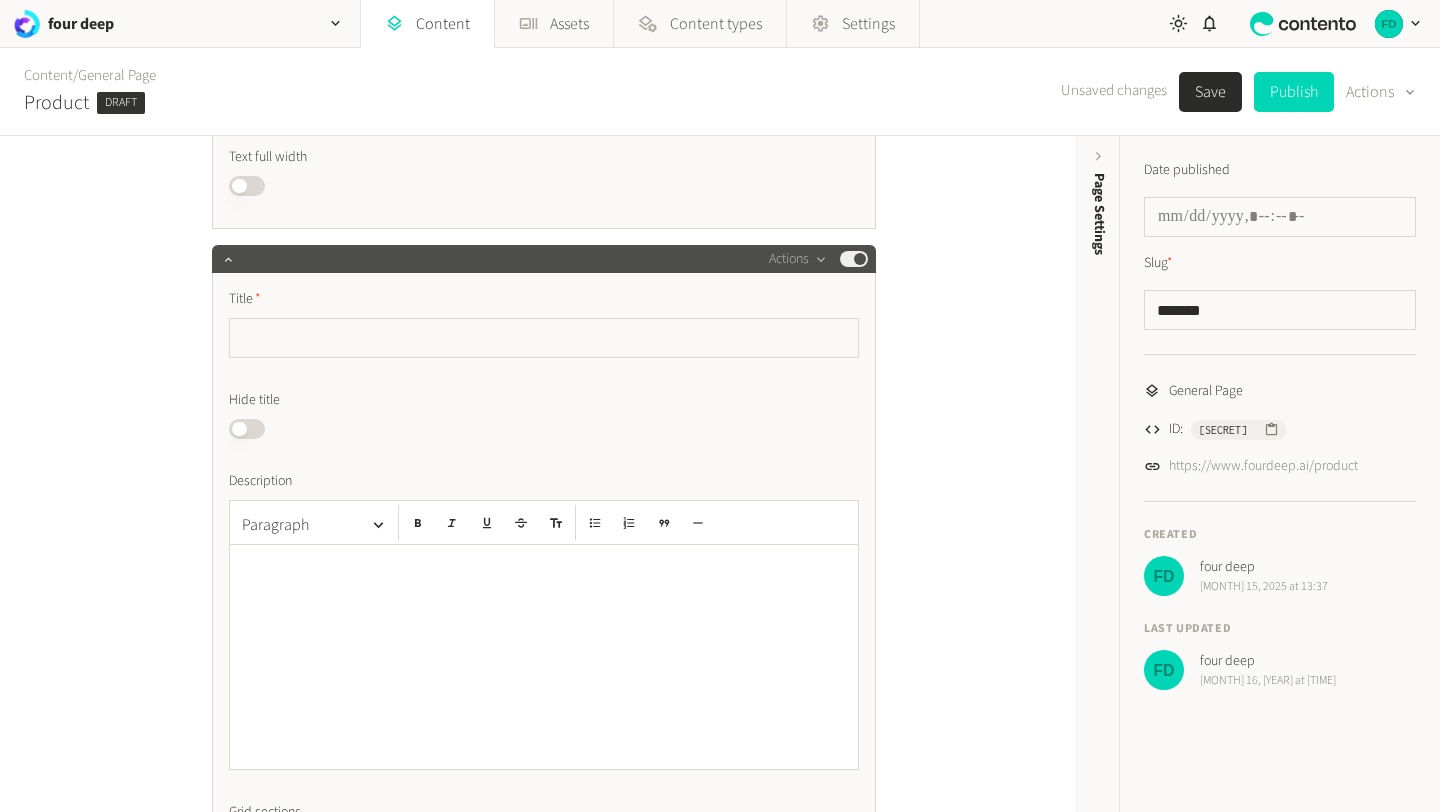 click on "Published" 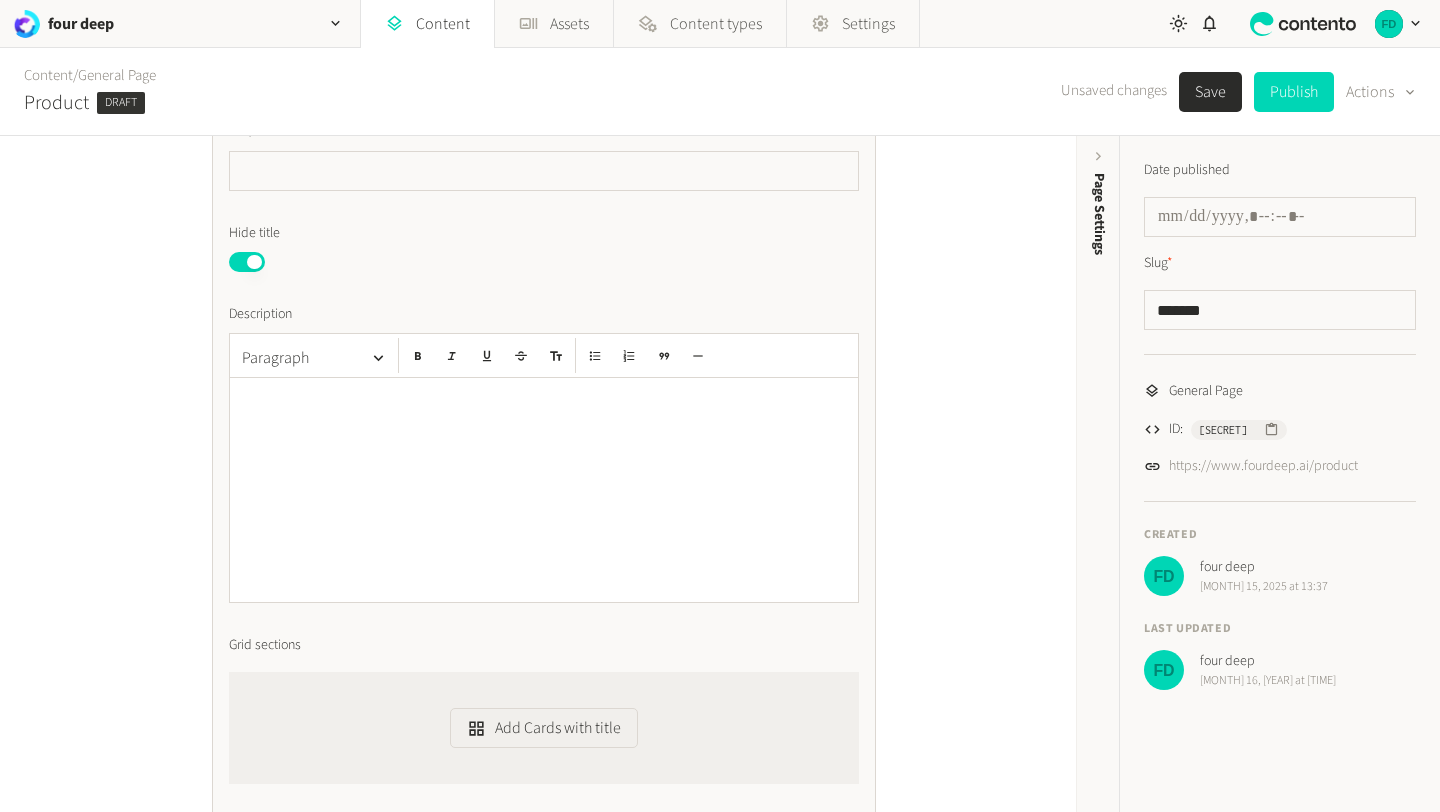 scroll, scrollTop: 796, scrollLeft: 0, axis: vertical 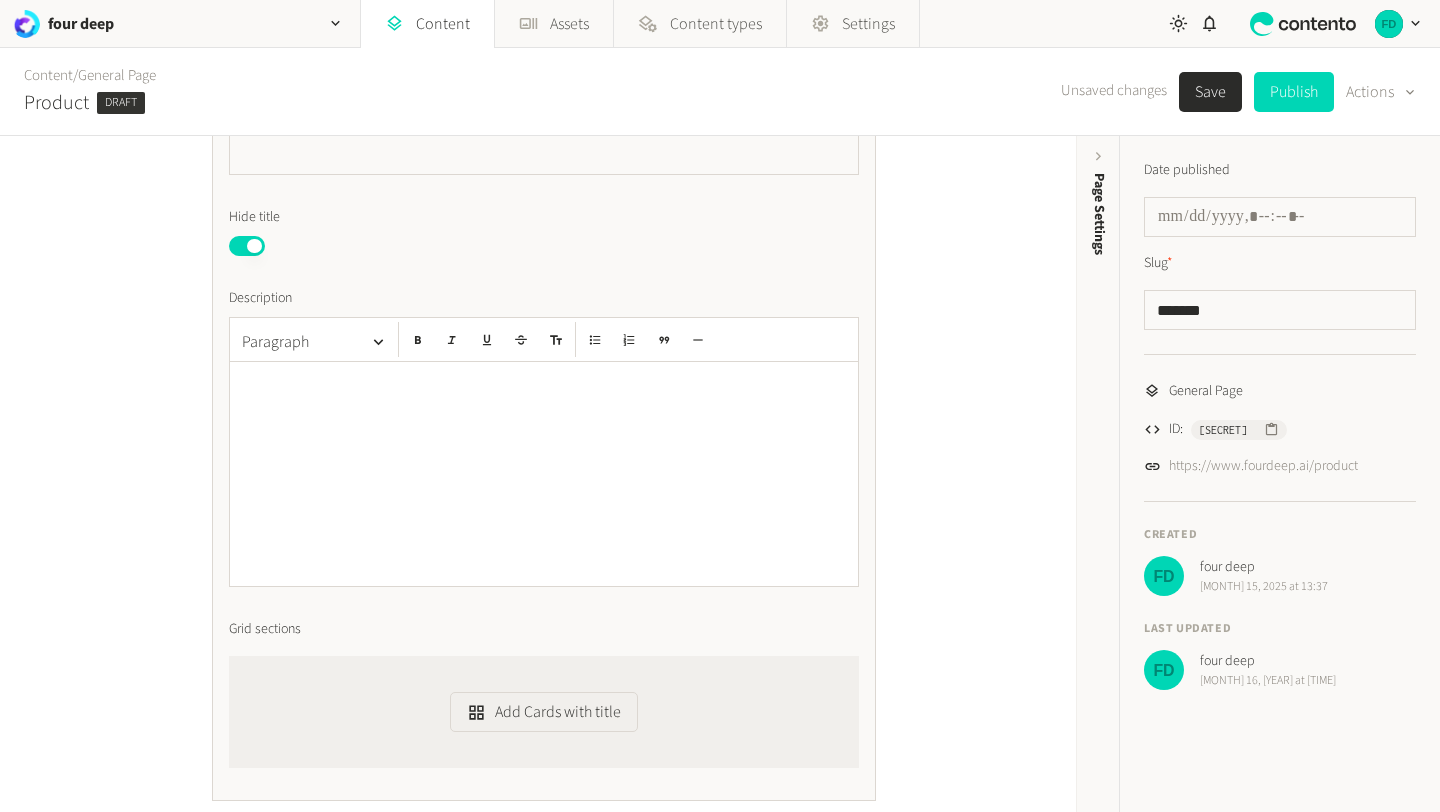 click 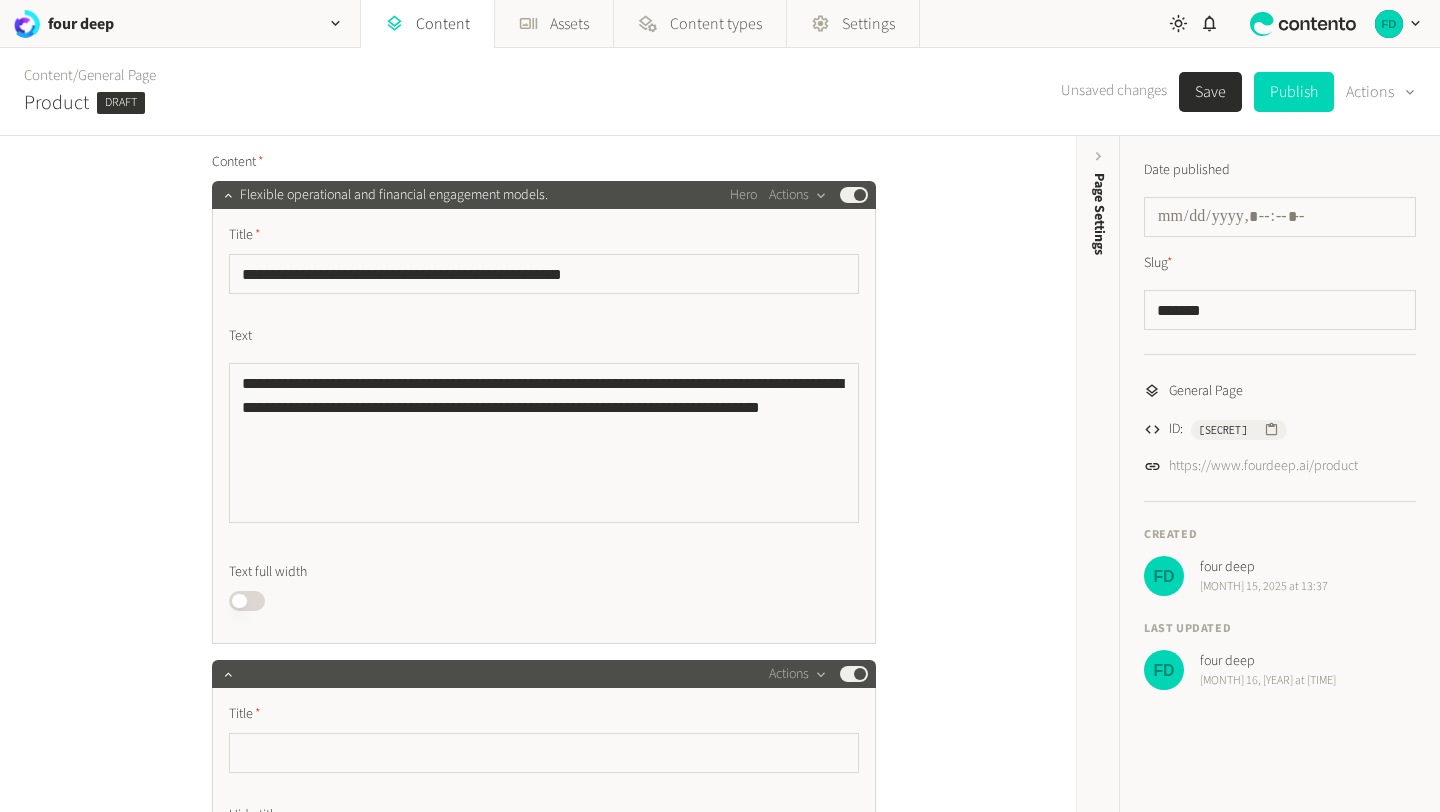 scroll, scrollTop: 191, scrollLeft: 0, axis: vertical 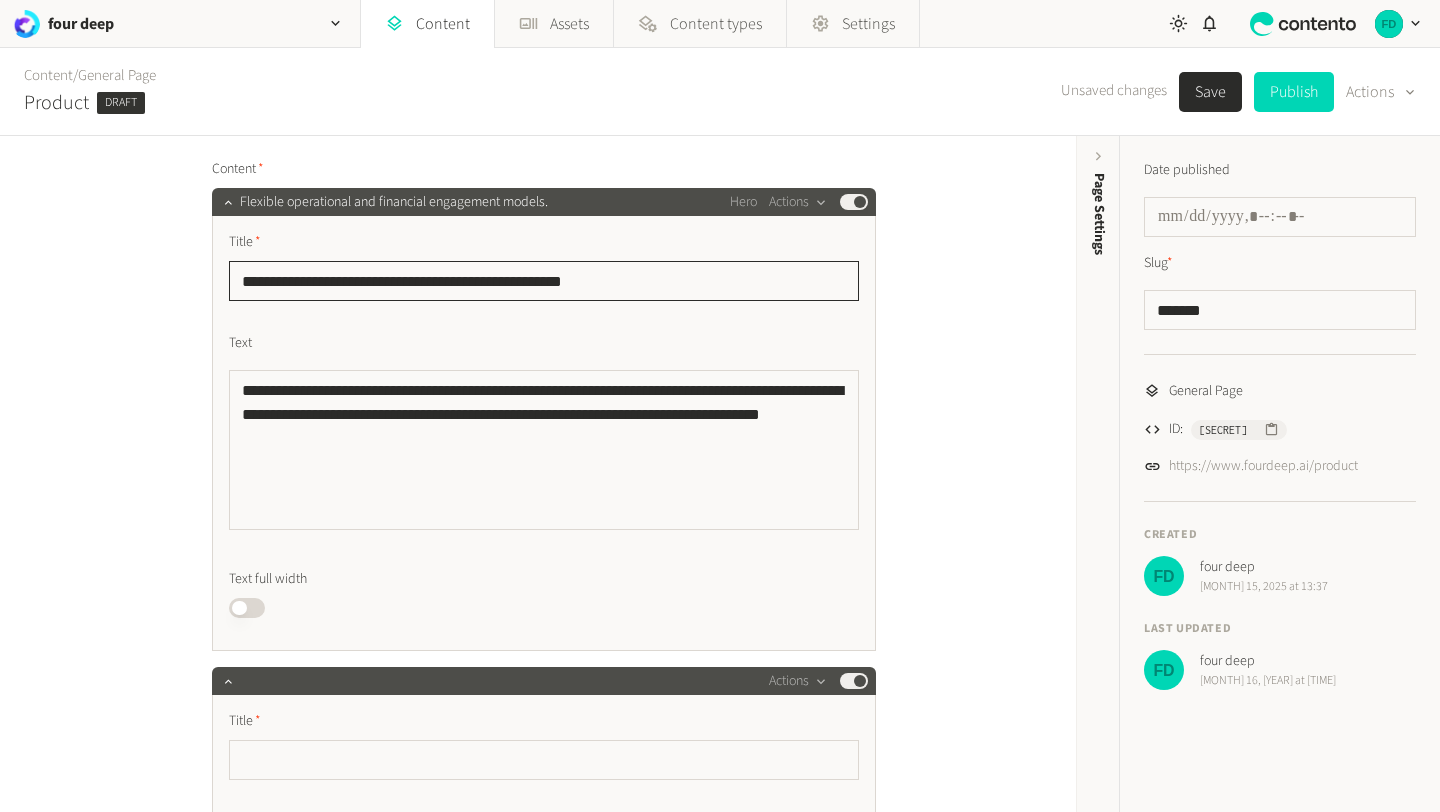 drag, startPoint x: 637, startPoint y: 290, endPoint x: 28, endPoint y: 285, distance: 609.0205 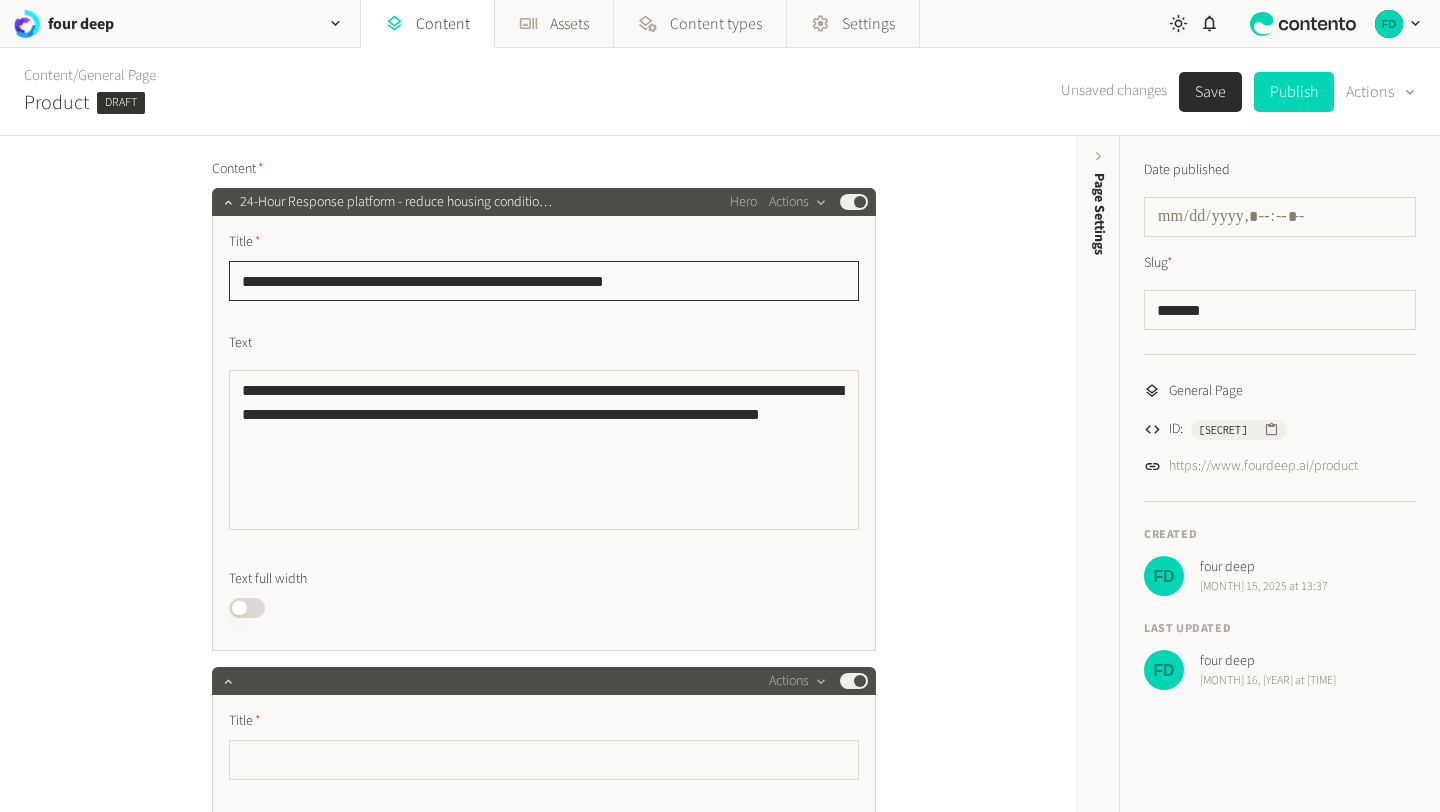 type on "**********" 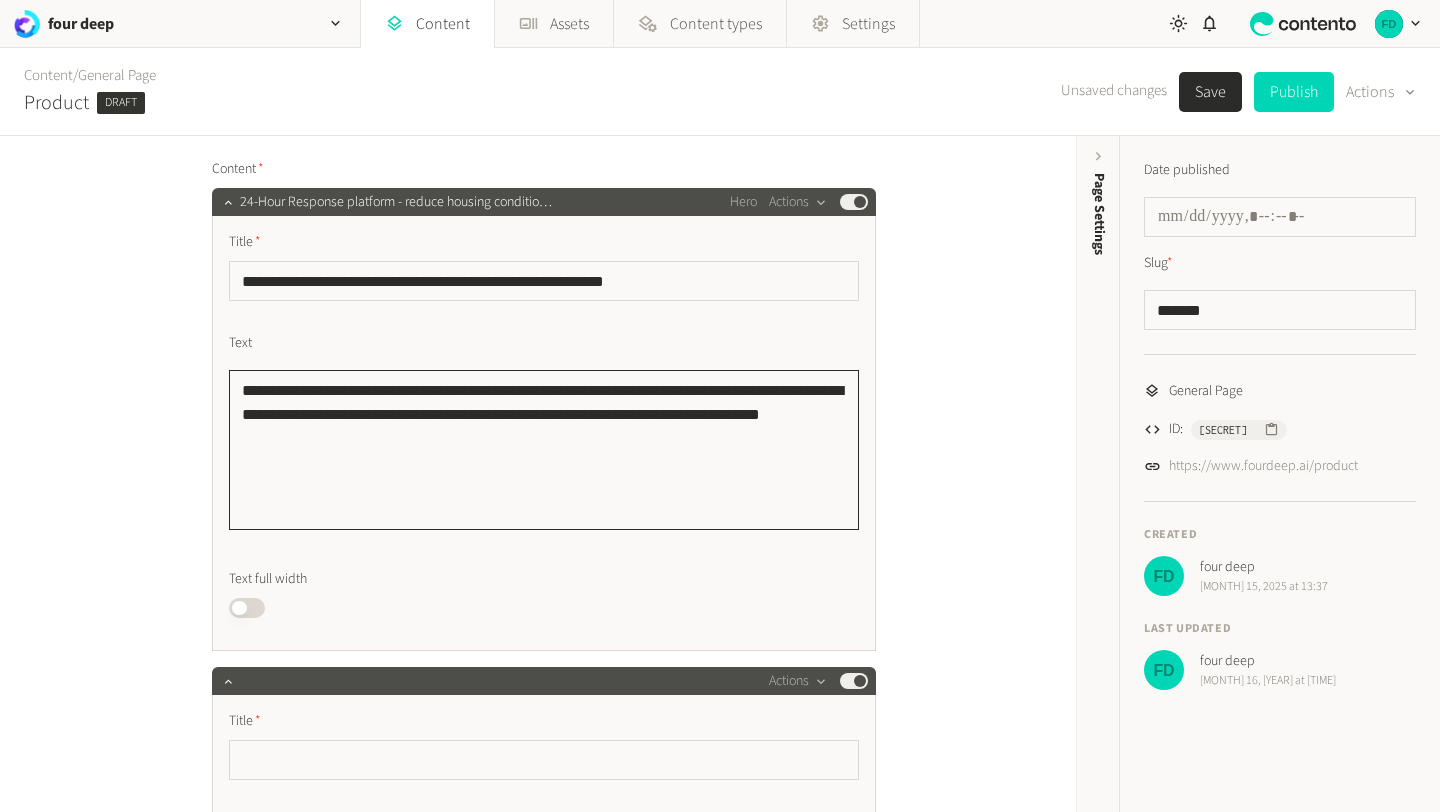drag, startPoint x: 394, startPoint y: 430, endPoint x: 203, endPoint y: 398, distance: 193.66208 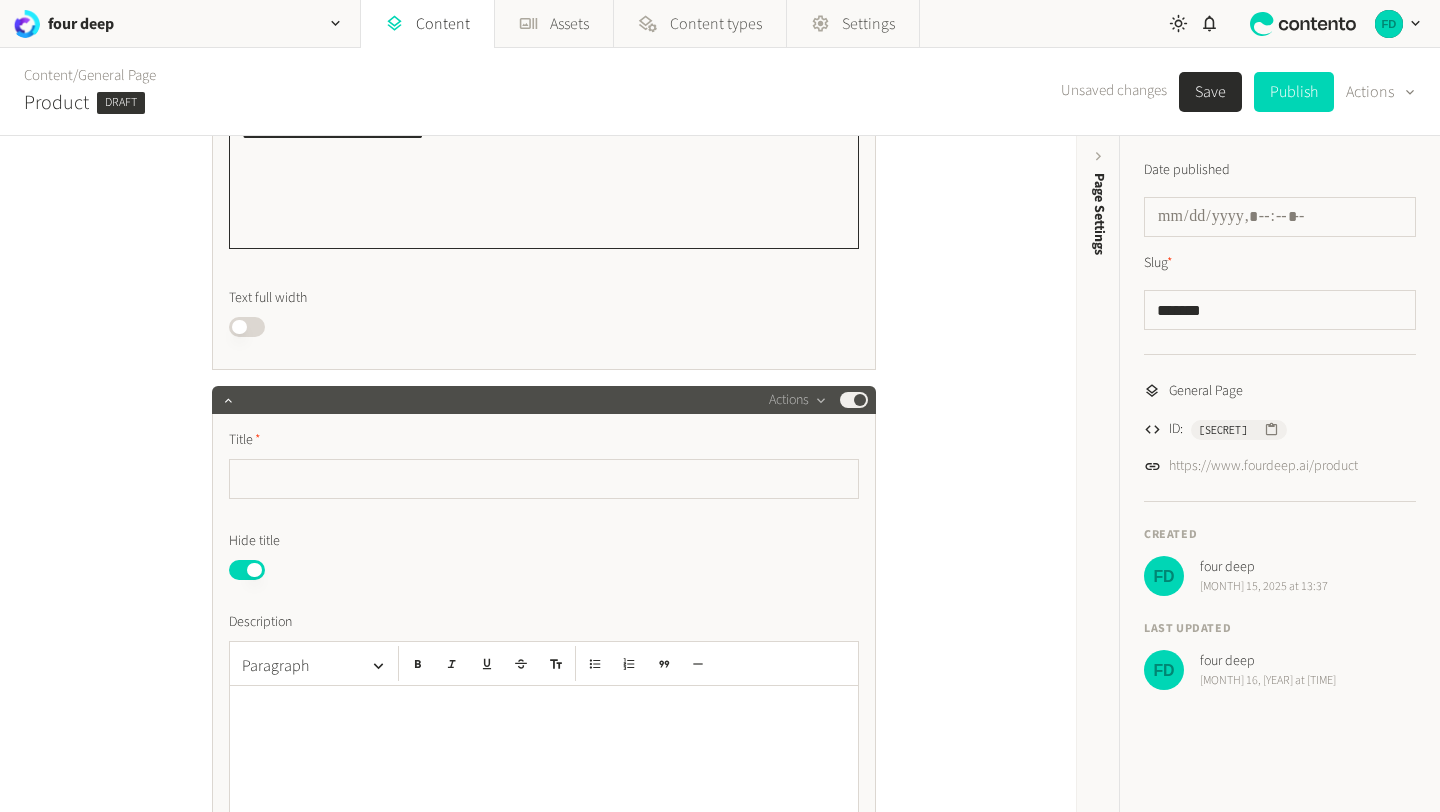scroll, scrollTop: 502, scrollLeft: 0, axis: vertical 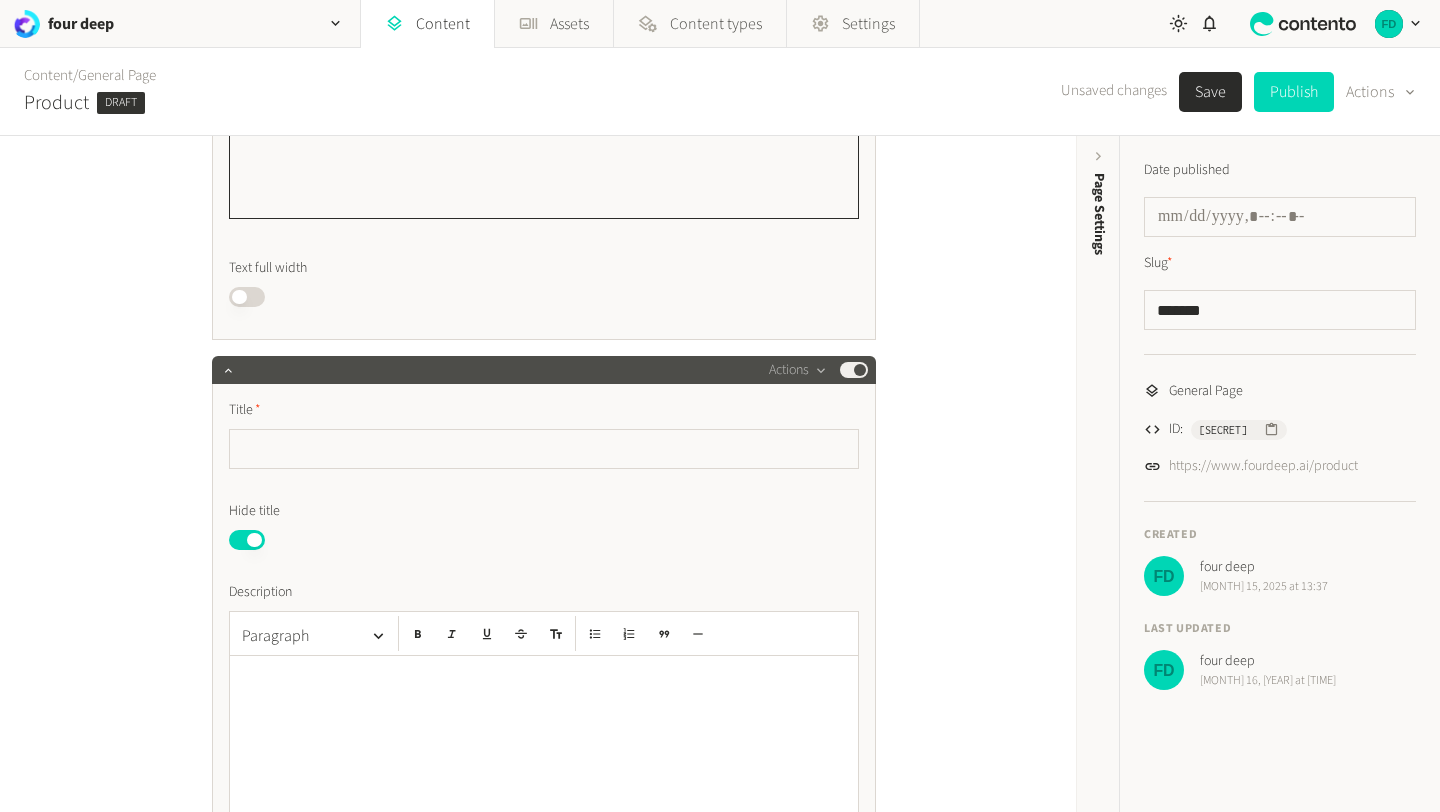 type on "**********" 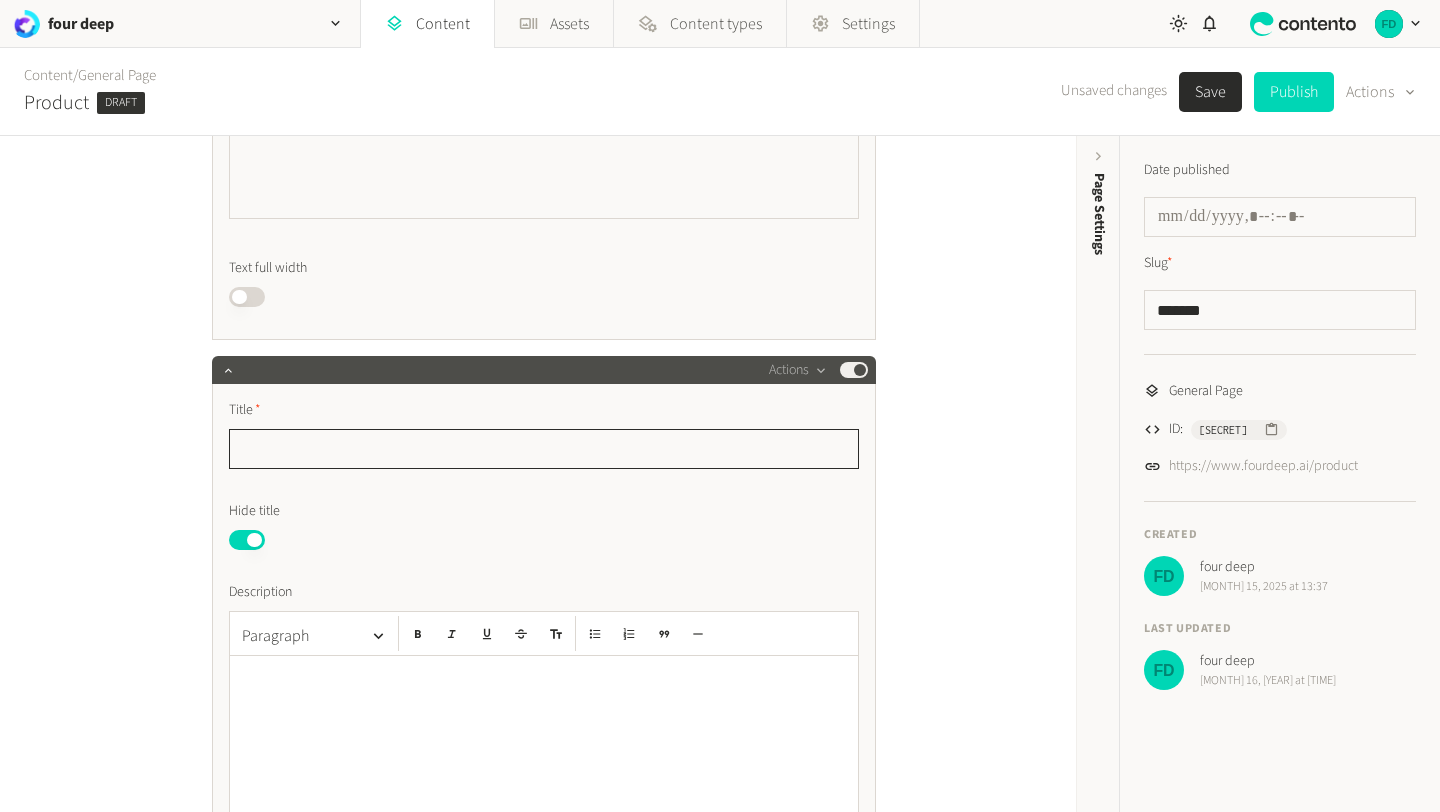 click 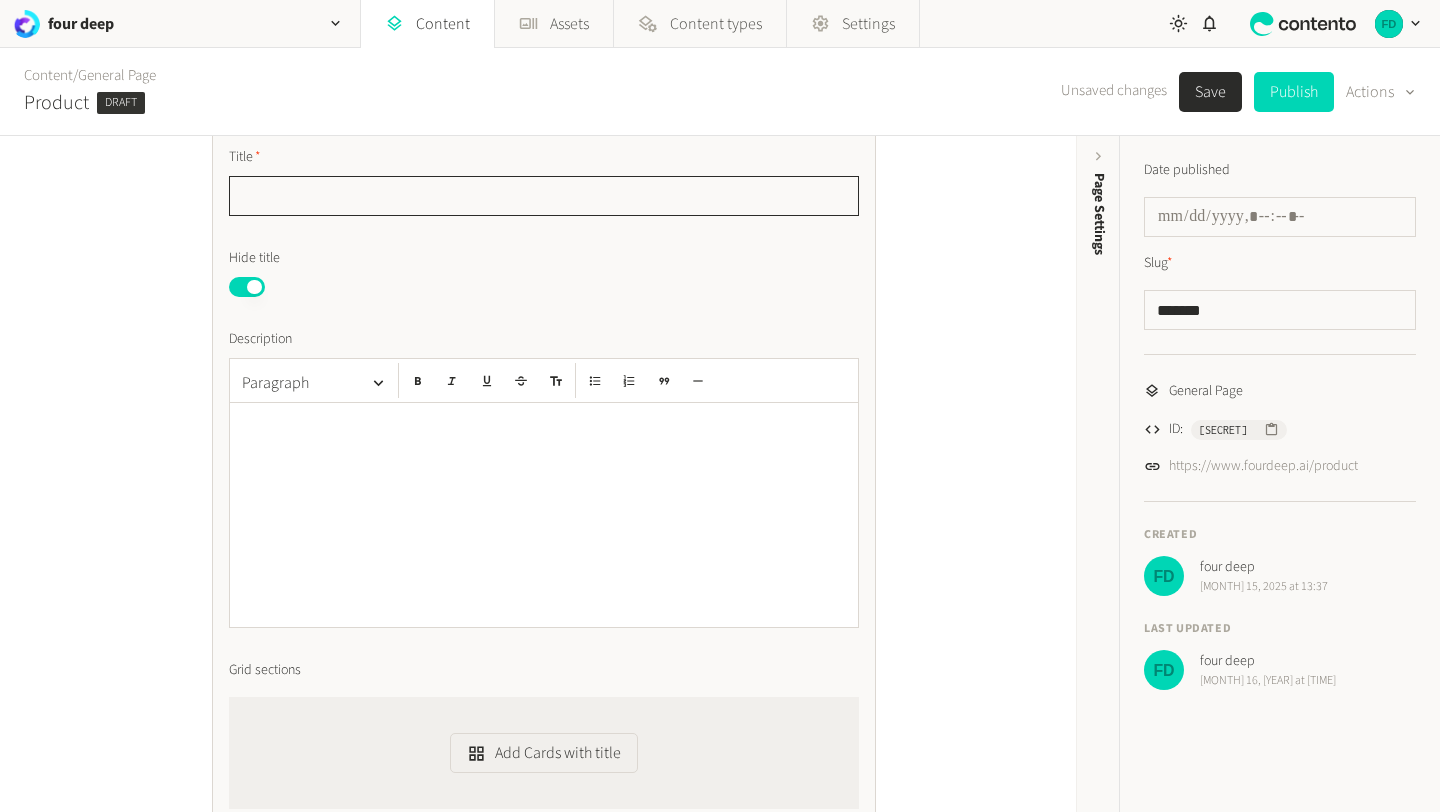 scroll, scrollTop: 783, scrollLeft: 0, axis: vertical 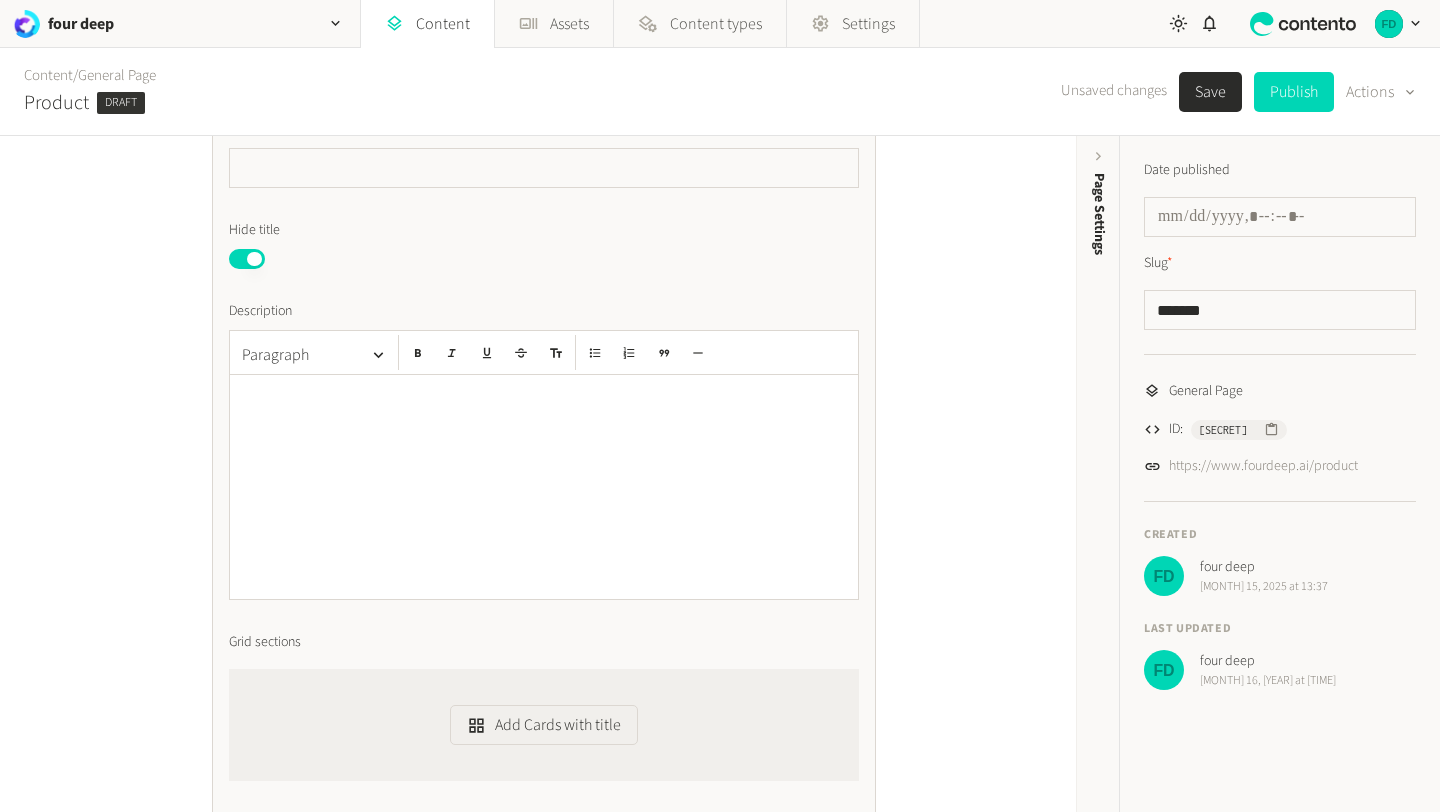 click 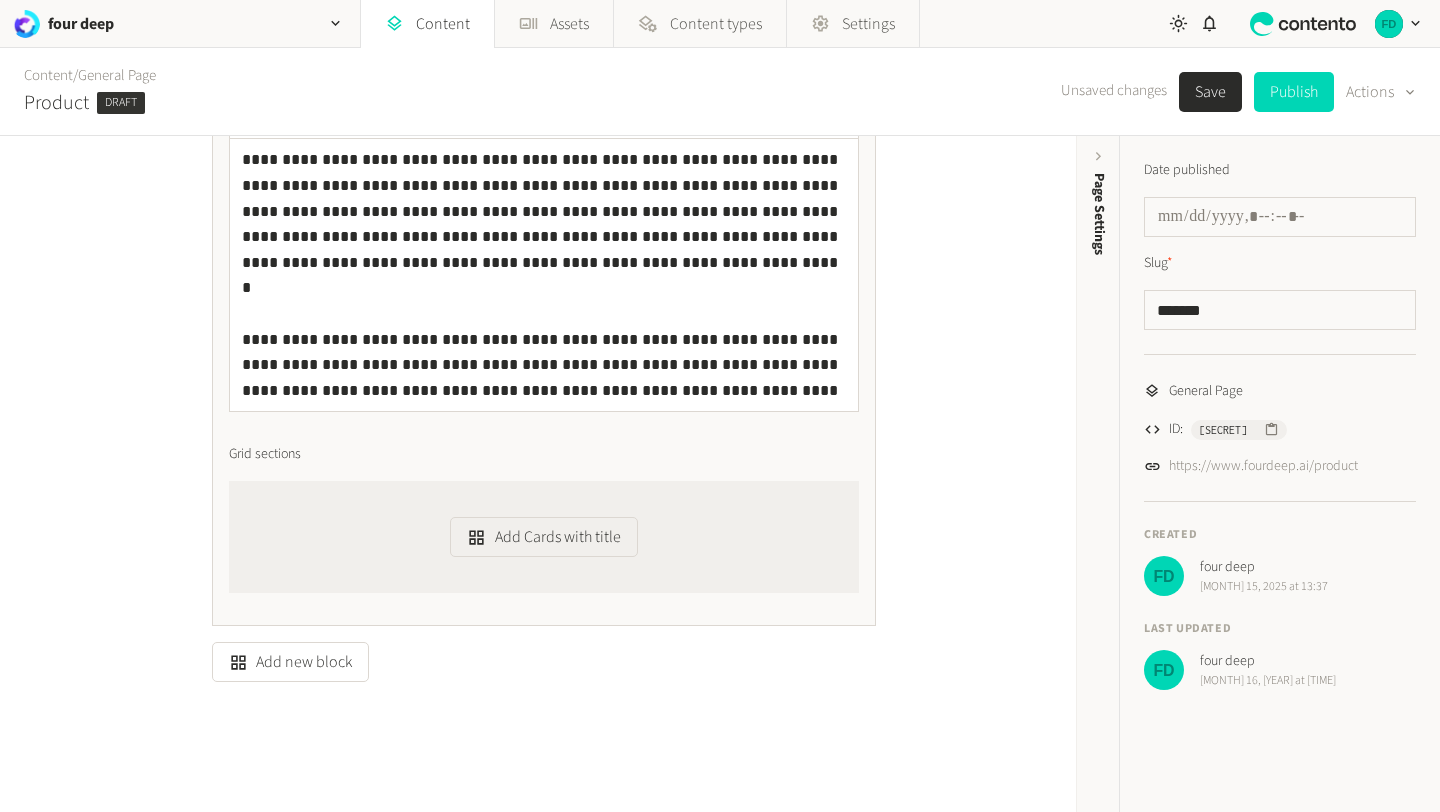 scroll, scrollTop: 1048, scrollLeft: 0, axis: vertical 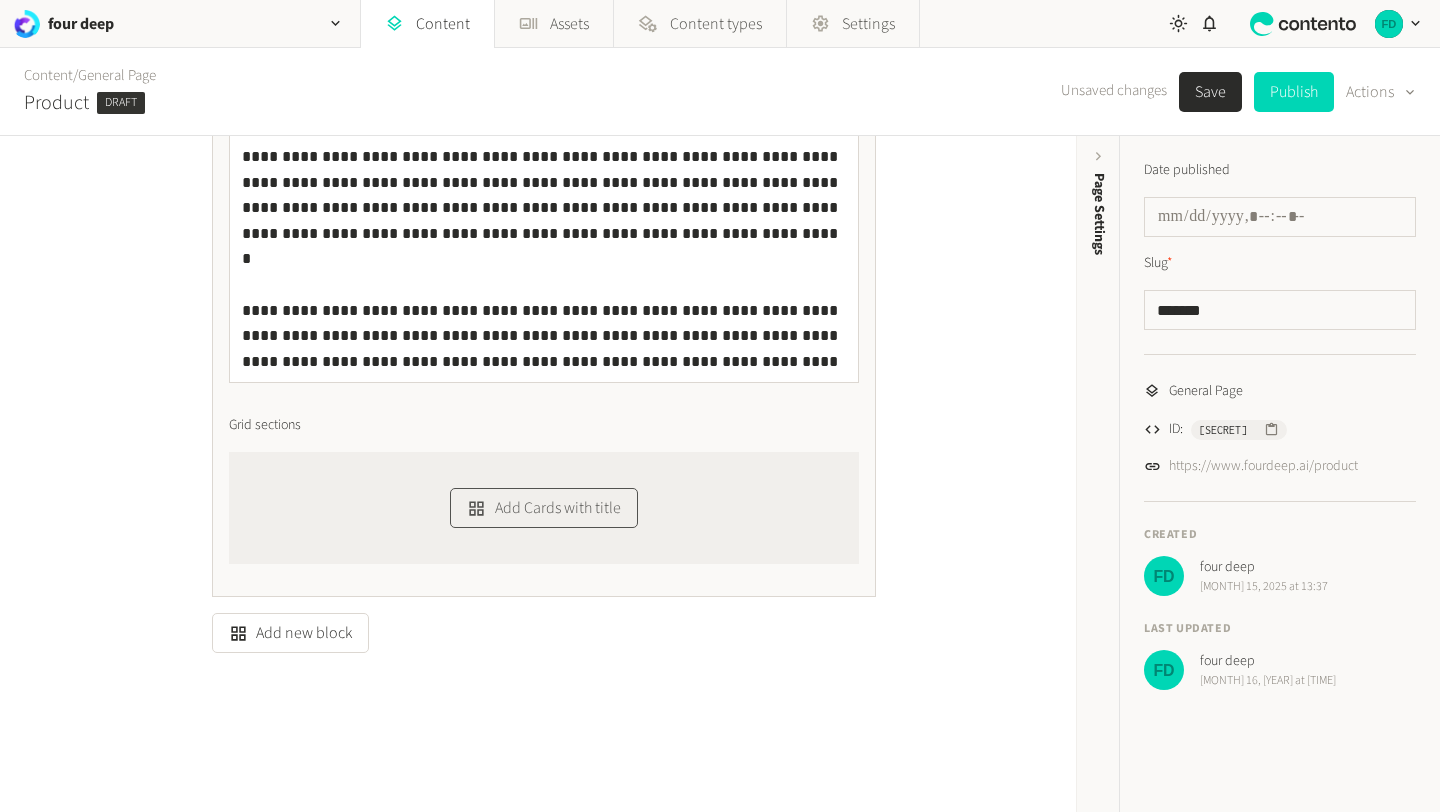 click on "Add Cards with title" 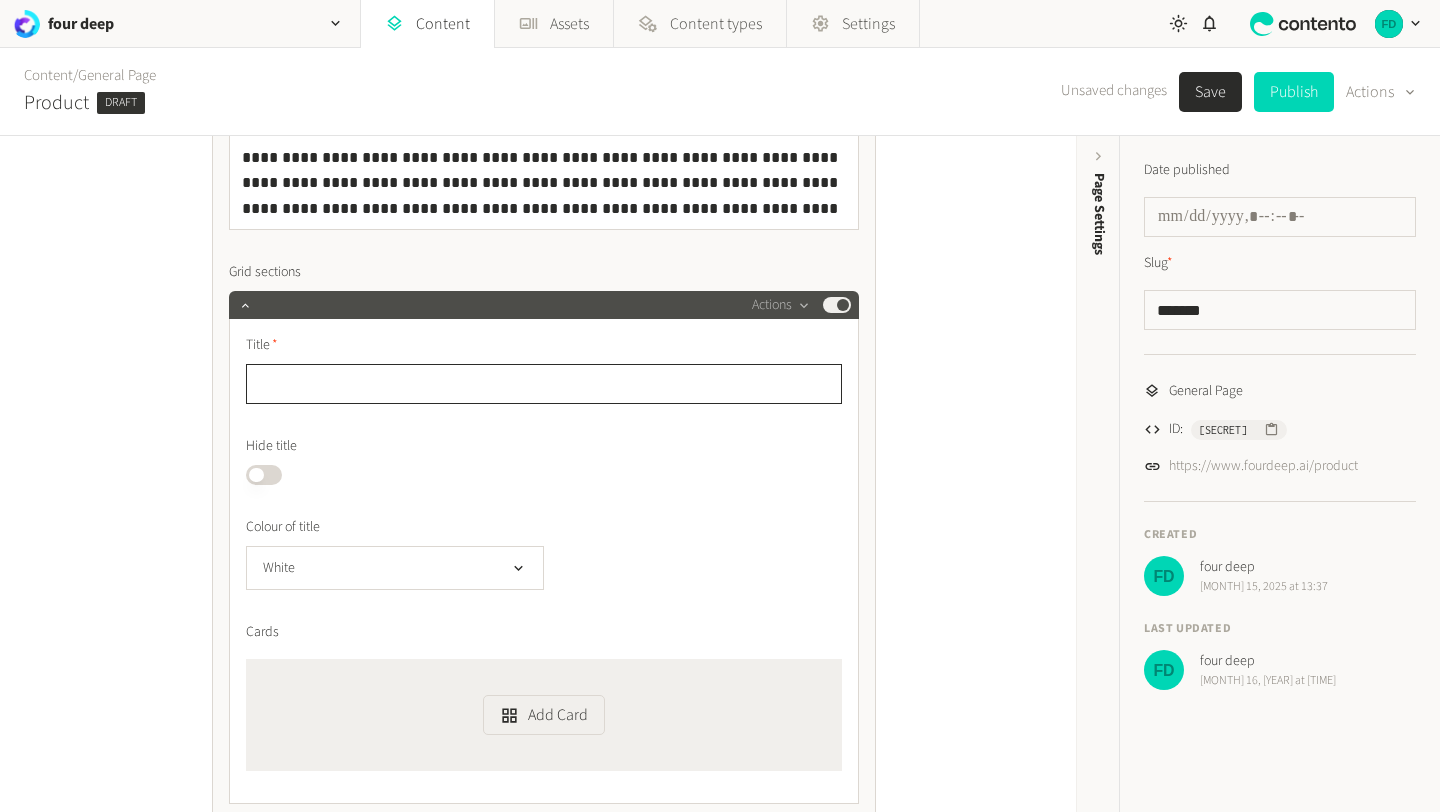 scroll, scrollTop: 1223, scrollLeft: 0, axis: vertical 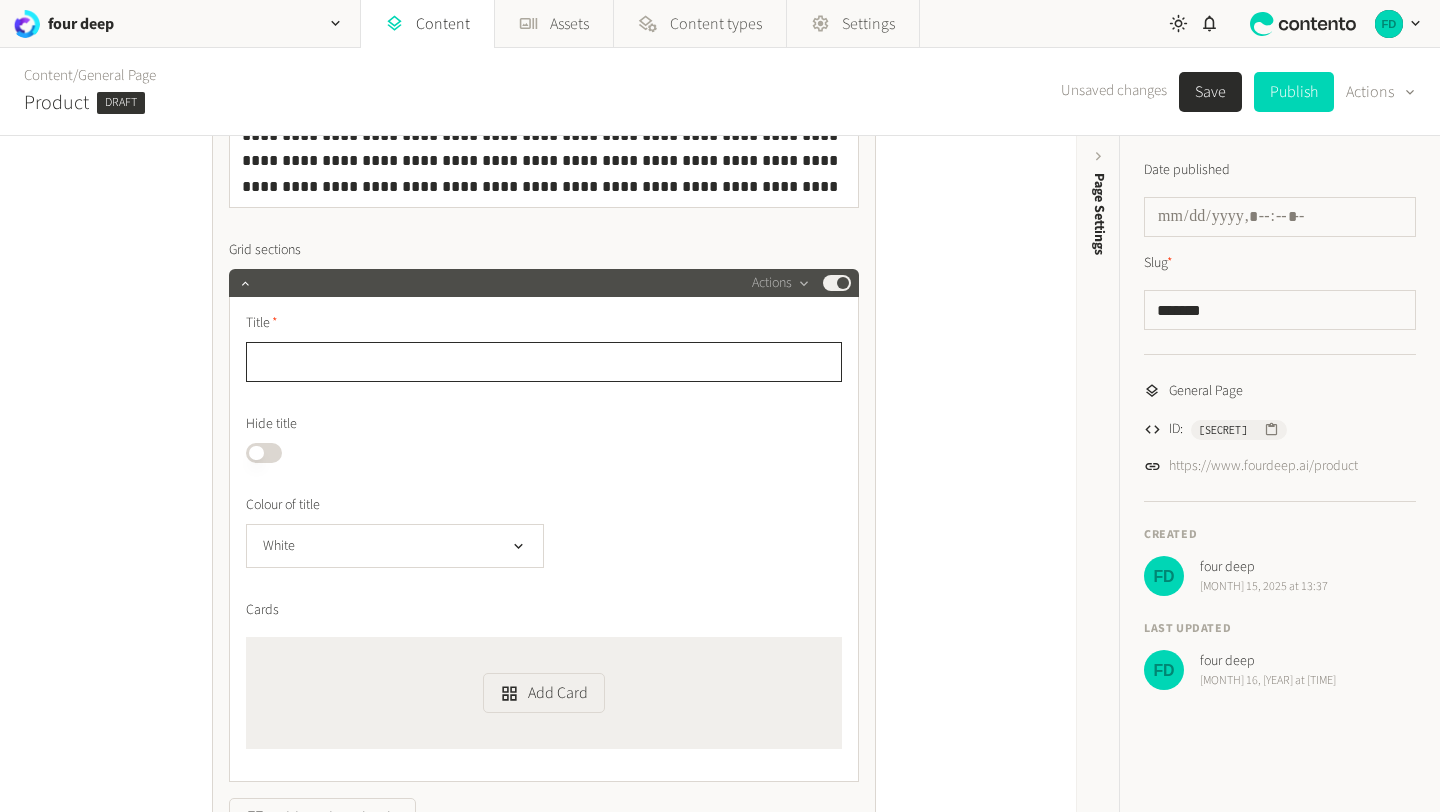 paste on "**********" 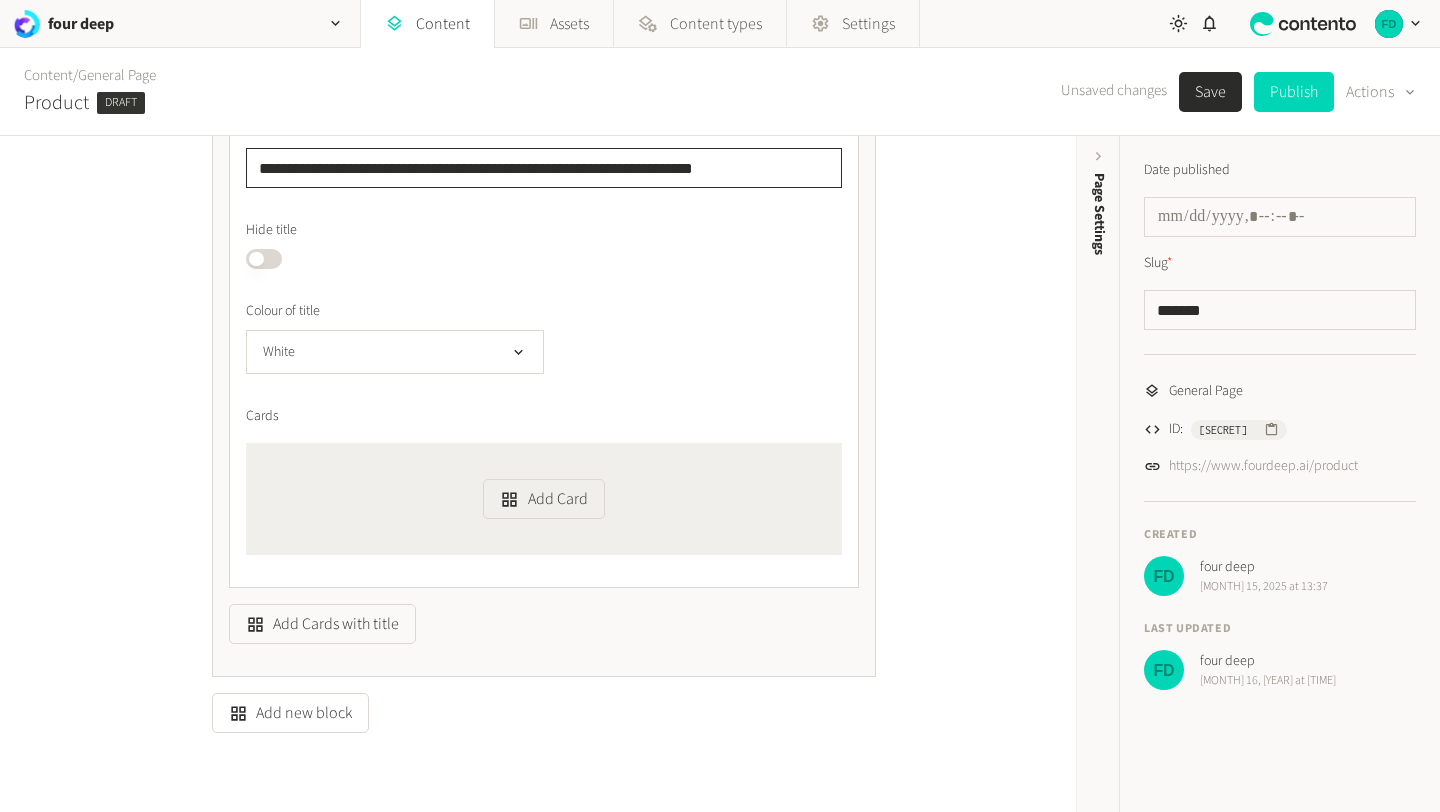 scroll, scrollTop: 1416, scrollLeft: 0, axis: vertical 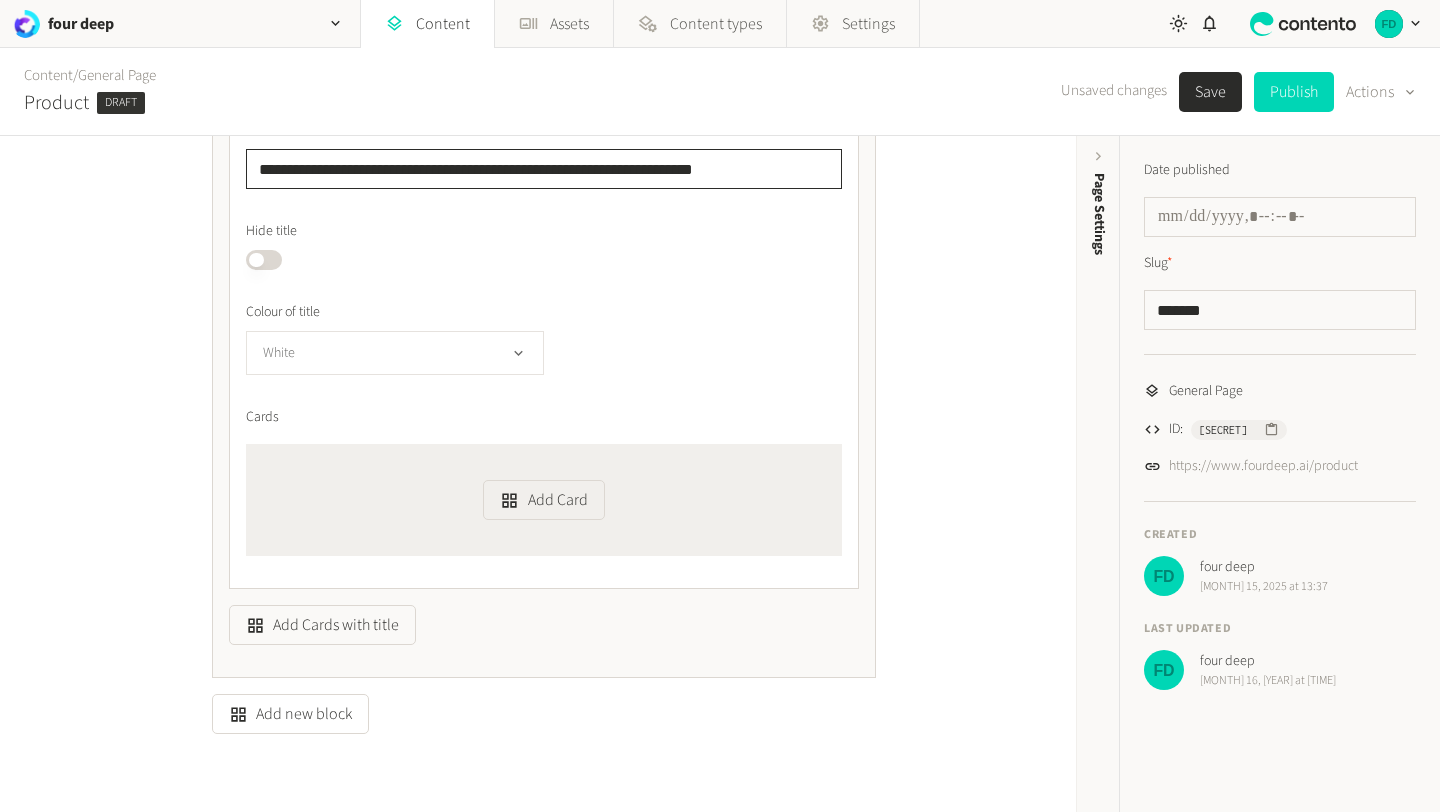 type on "**********" 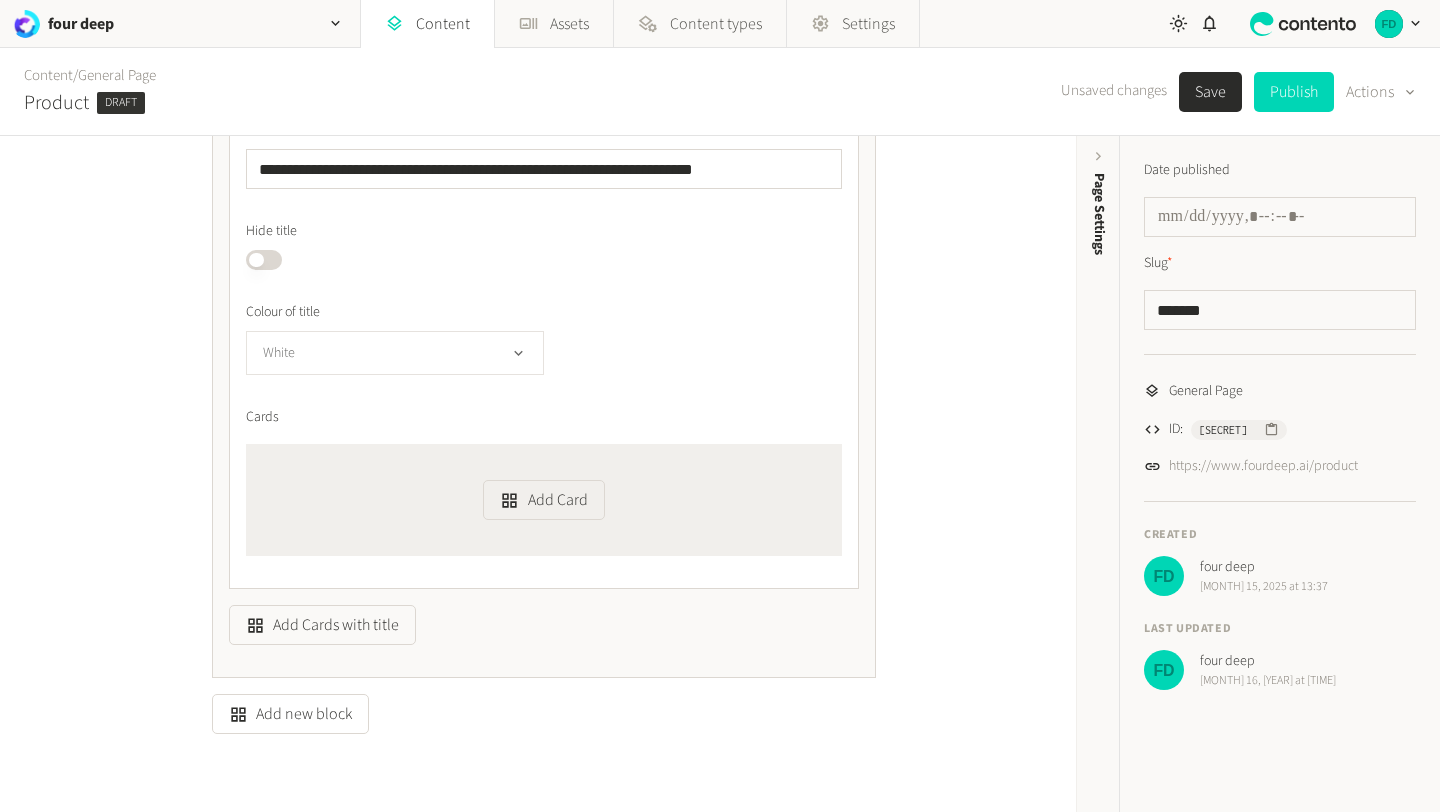 click on "White" 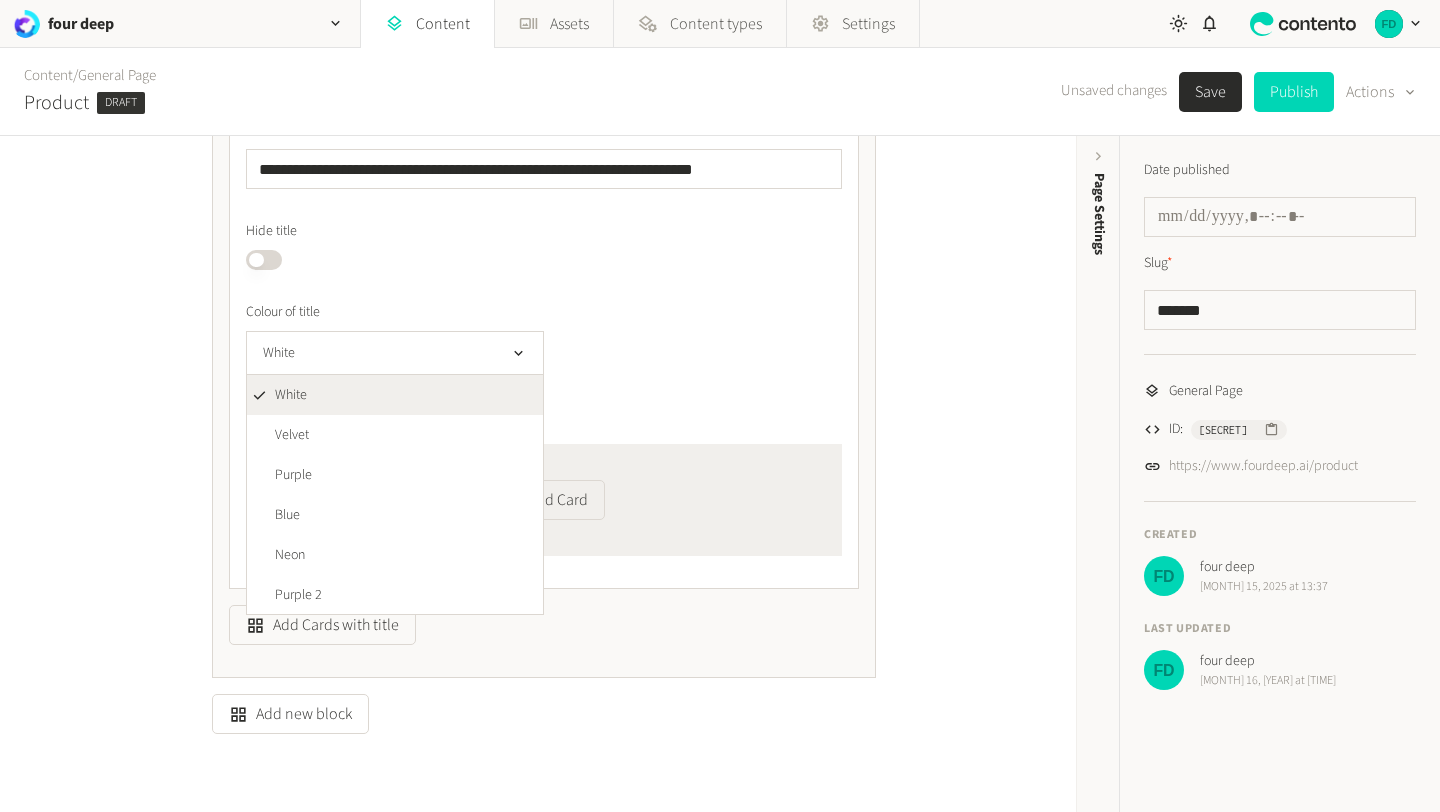 click on "**********" 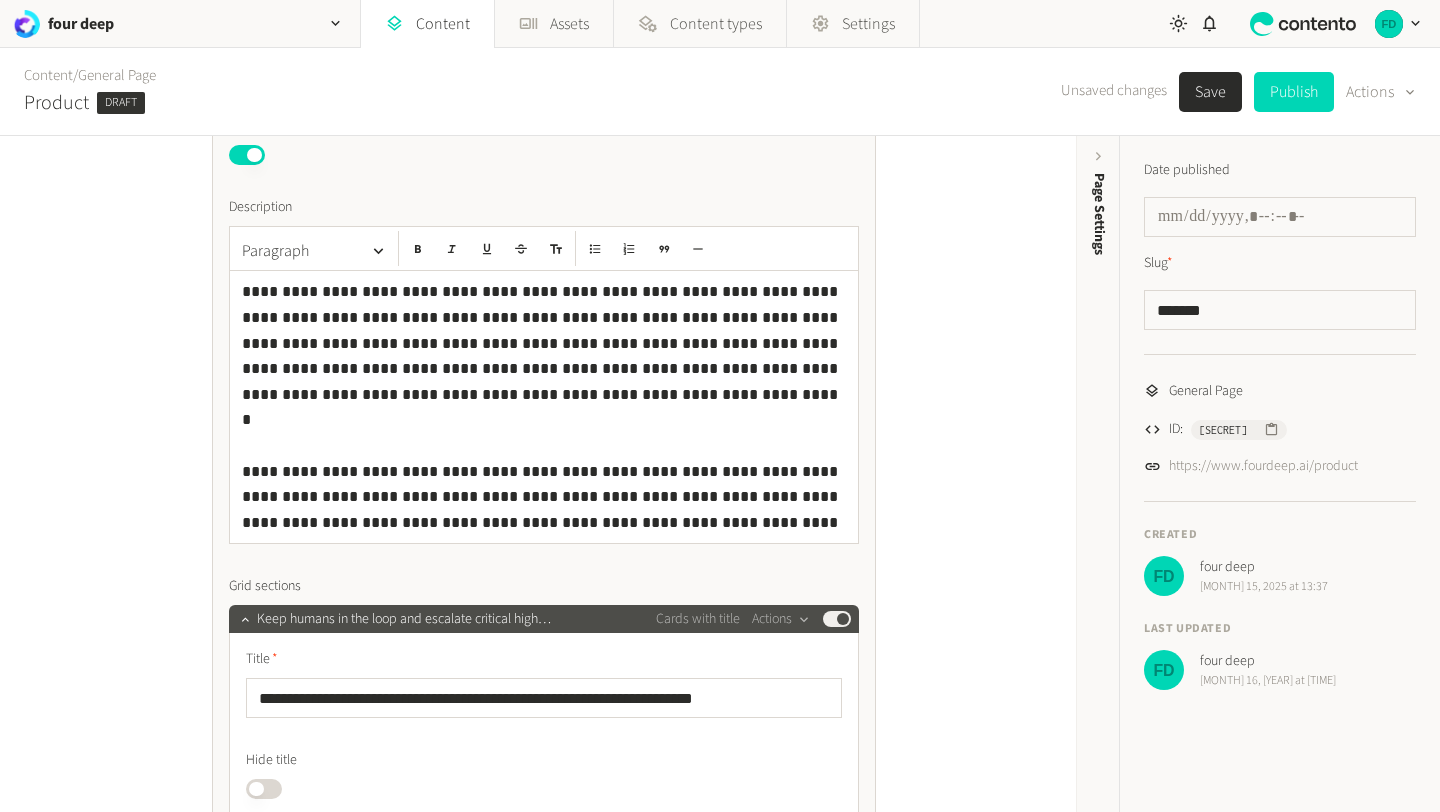 scroll, scrollTop: 637, scrollLeft: 0, axis: vertical 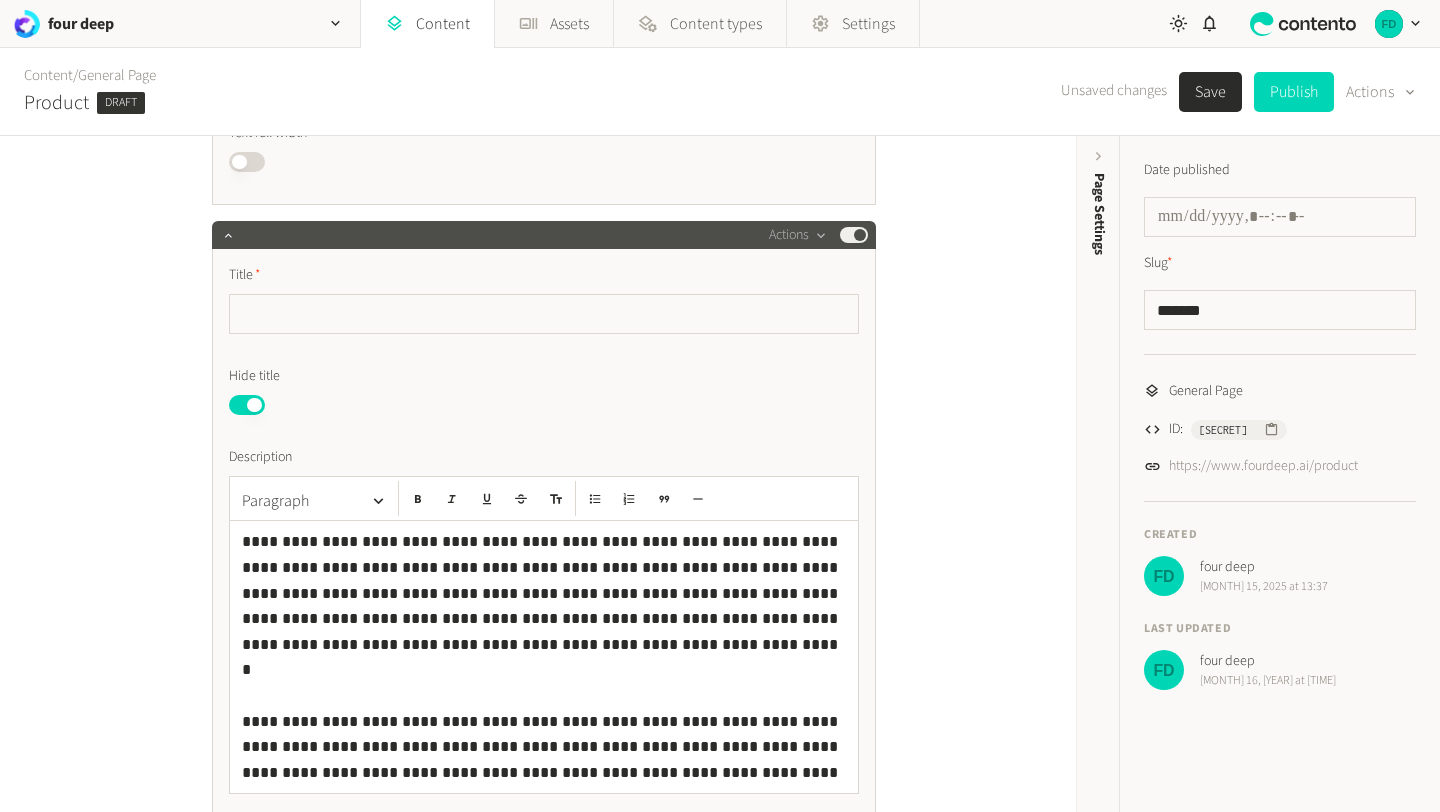 click on "Save" 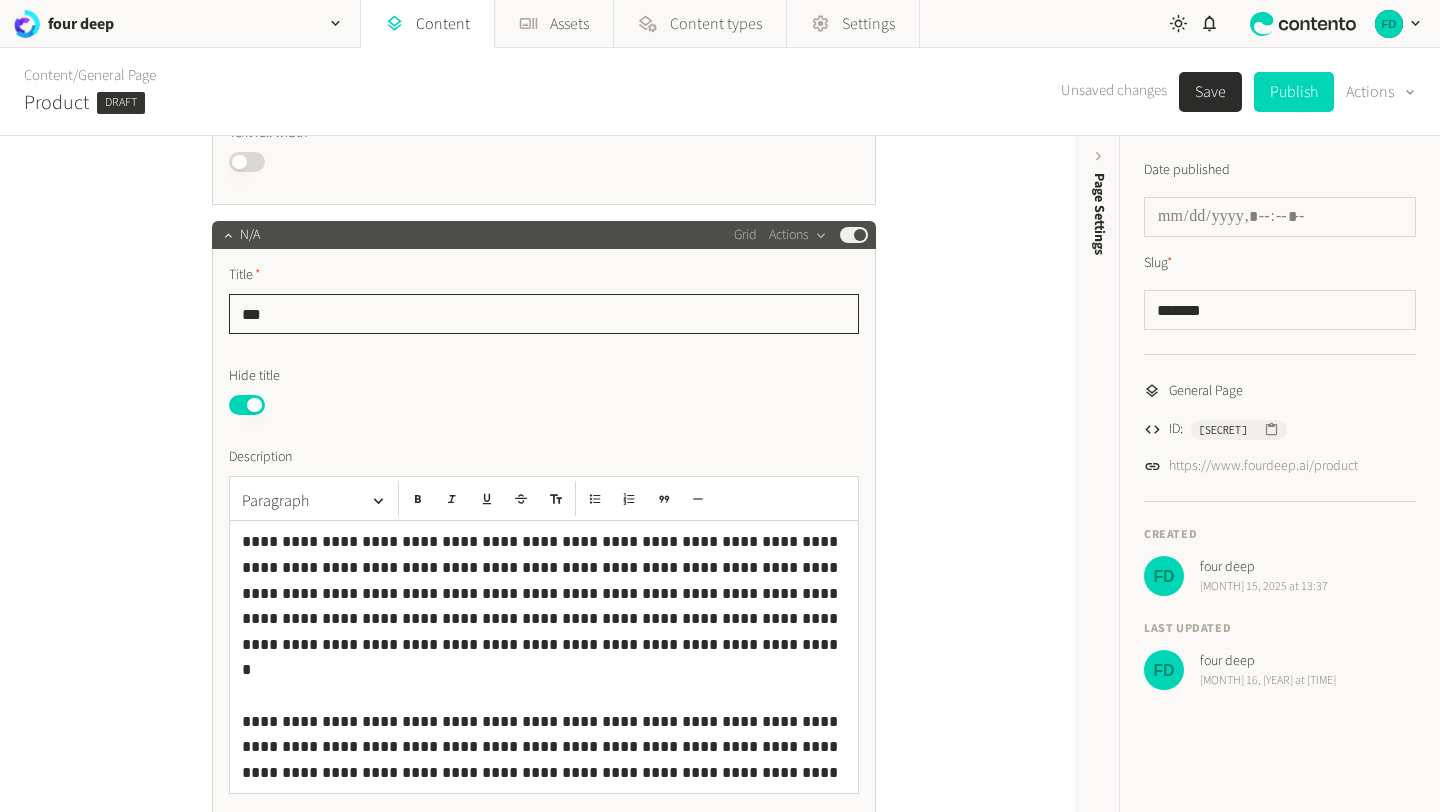 type on "***" 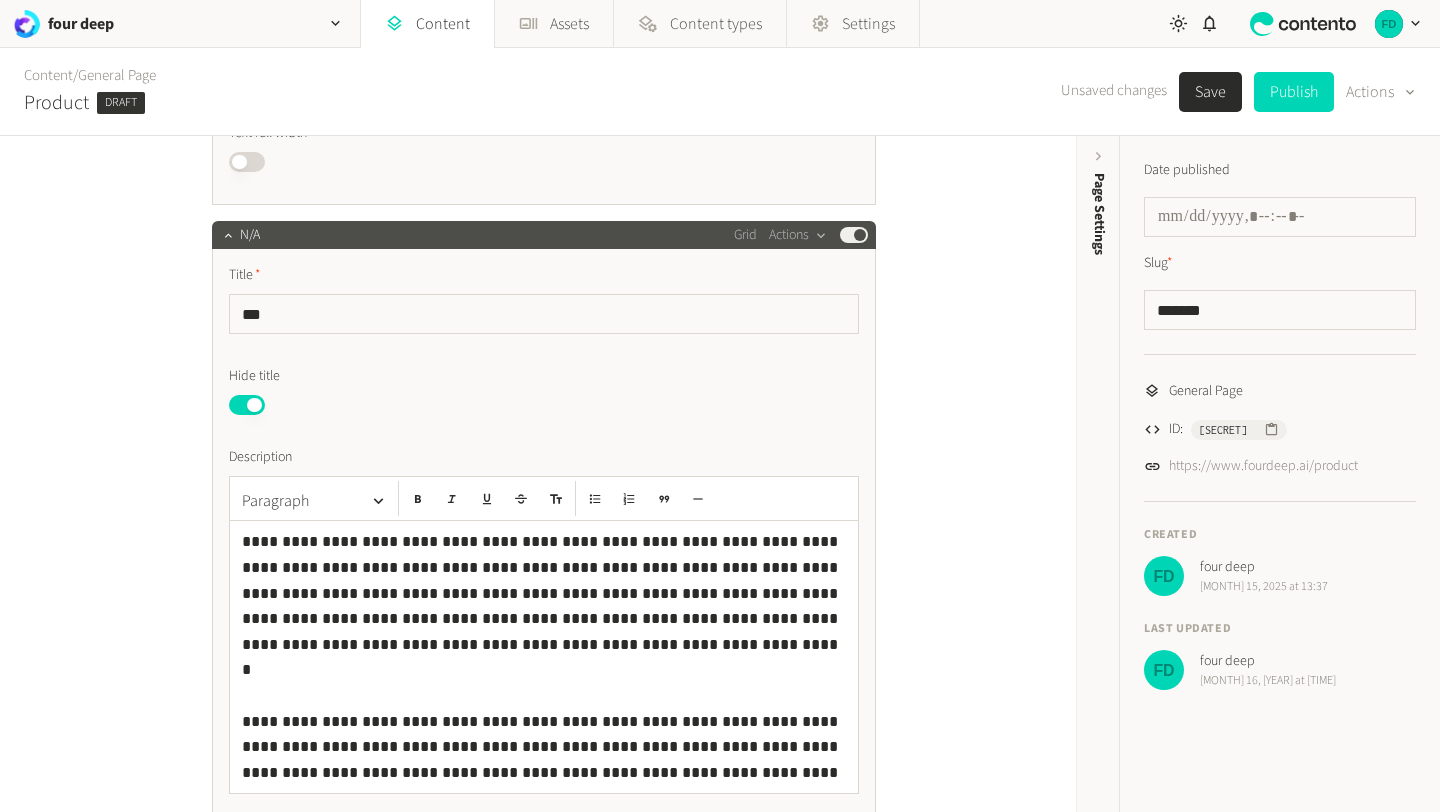 click on "Save" 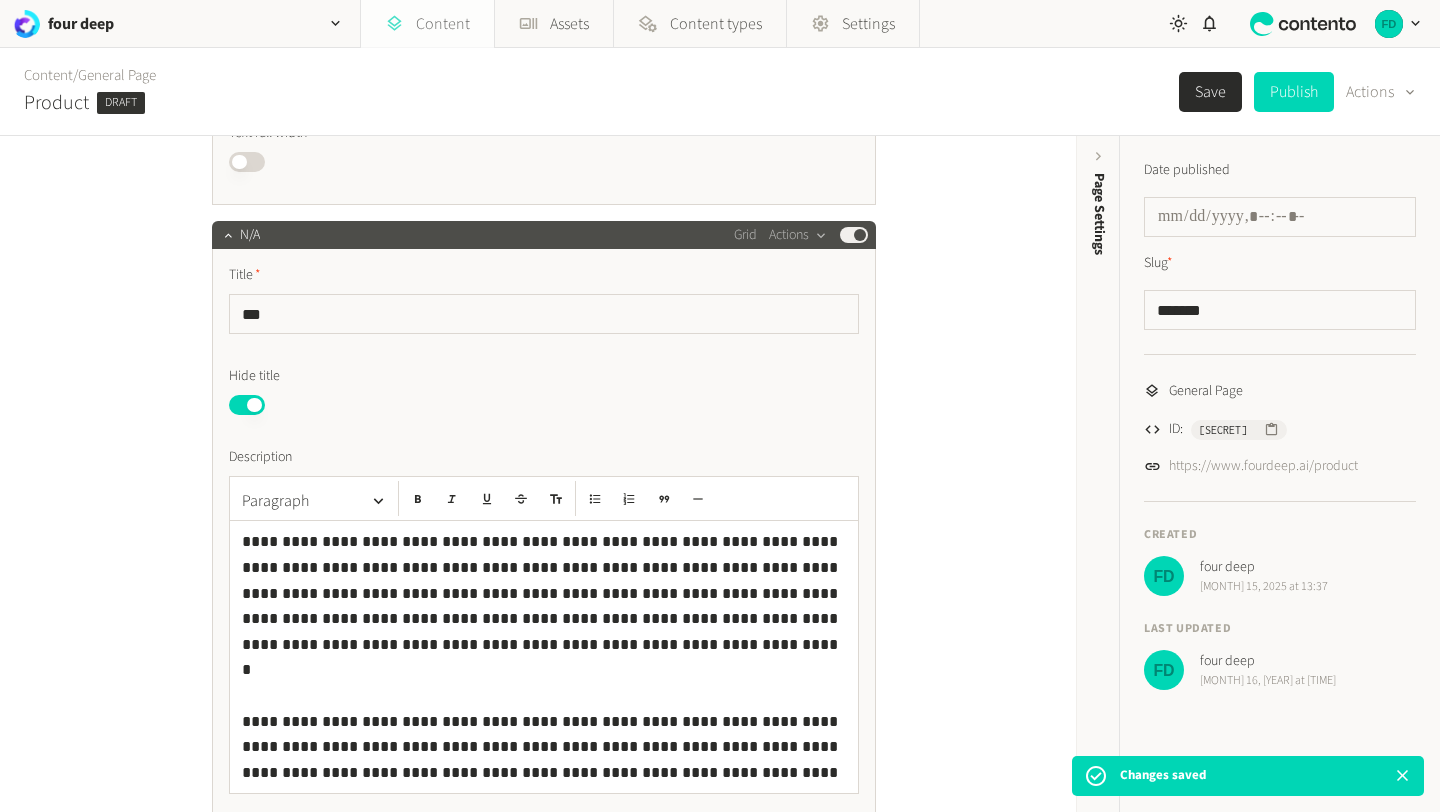 click on "Content" 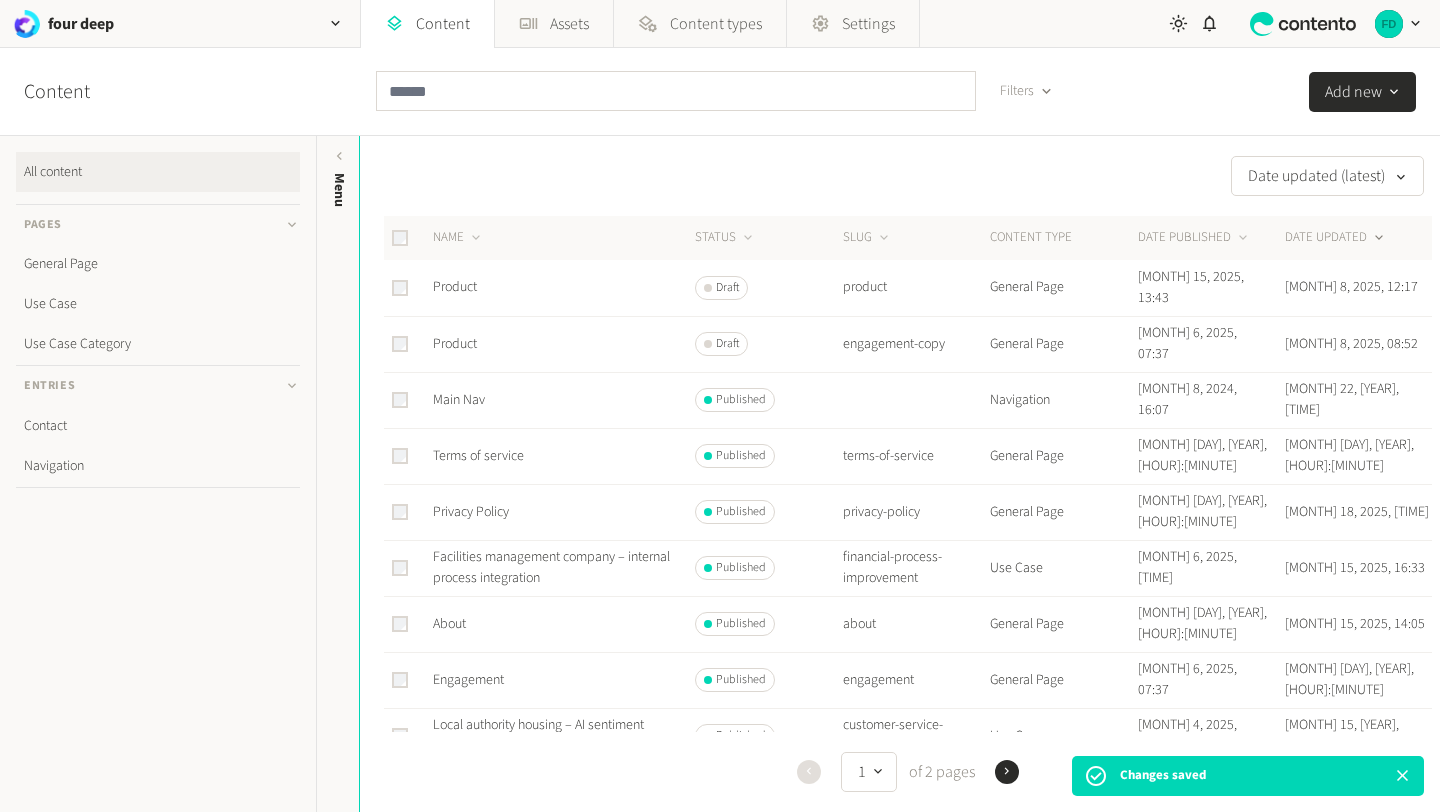 scroll, scrollTop: 115, scrollLeft: 0, axis: vertical 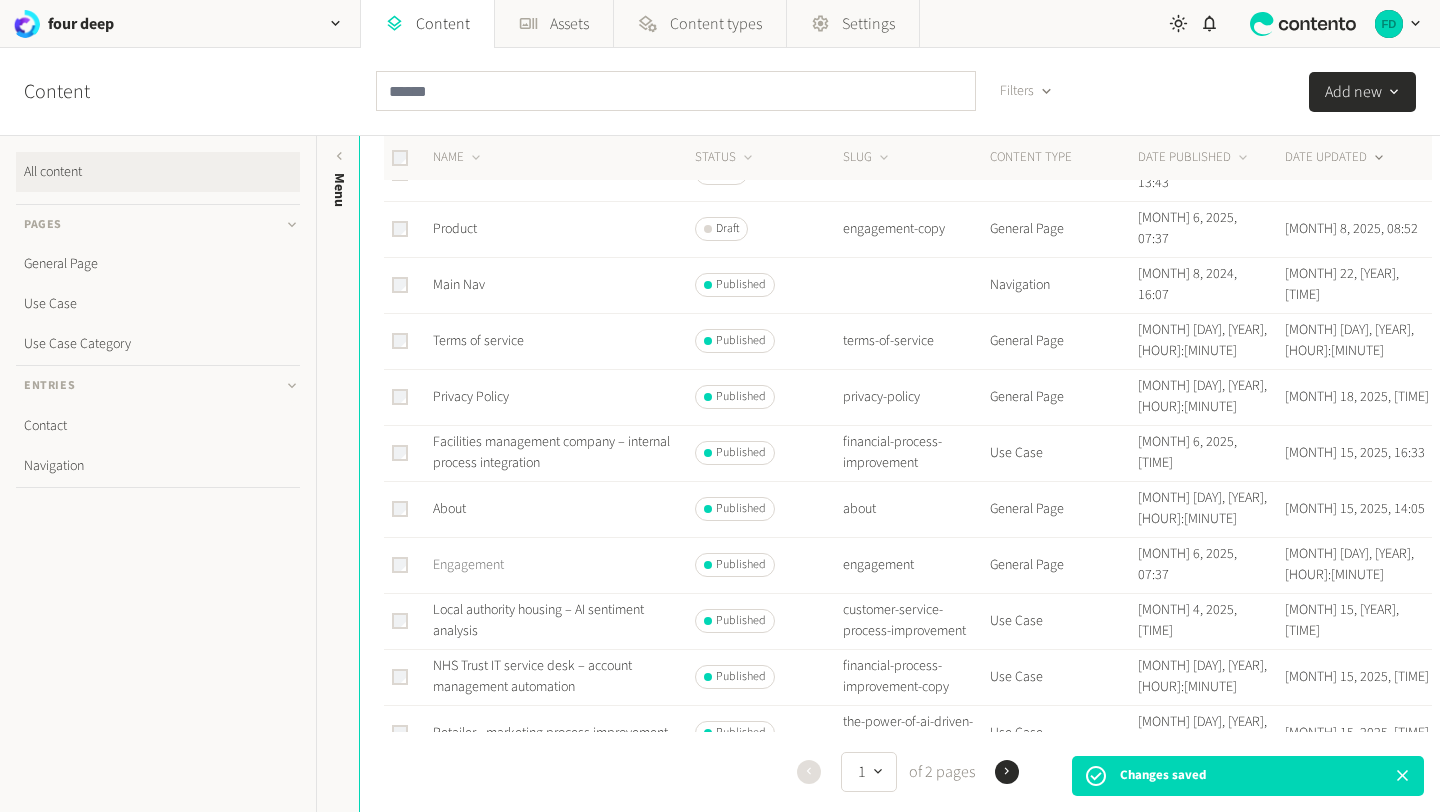 click on "Engagement" 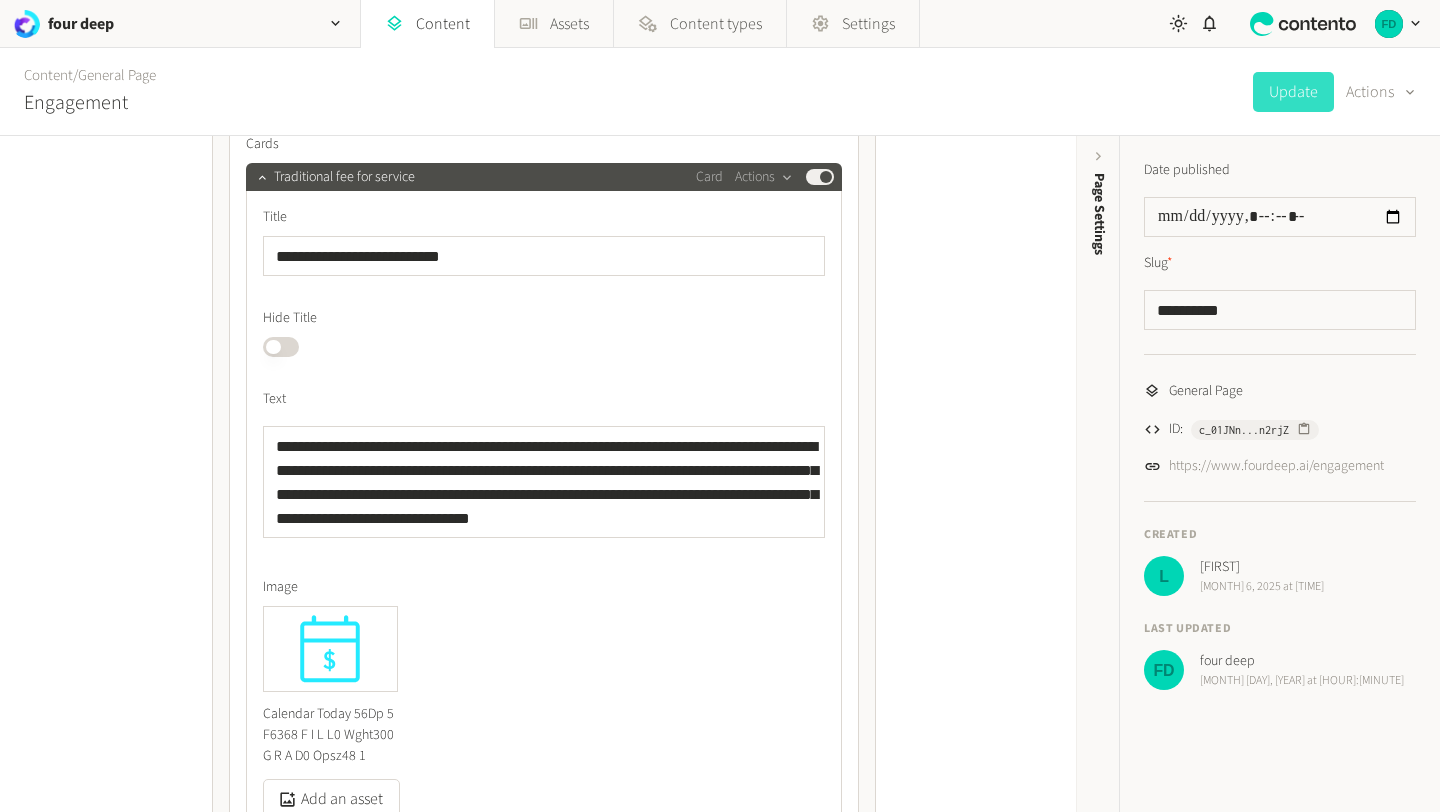 scroll, scrollTop: 1627, scrollLeft: 0, axis: vertical 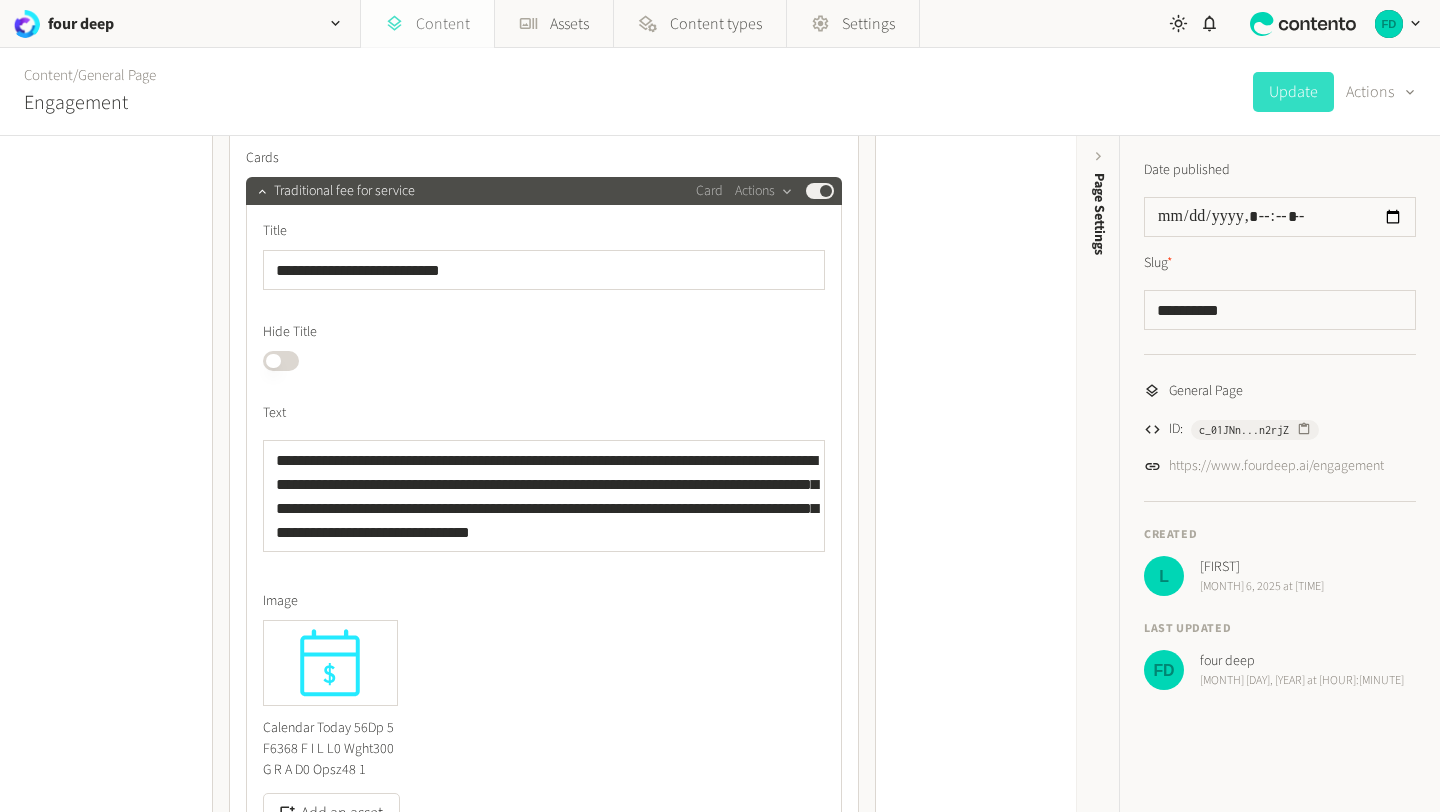 click on "Content" 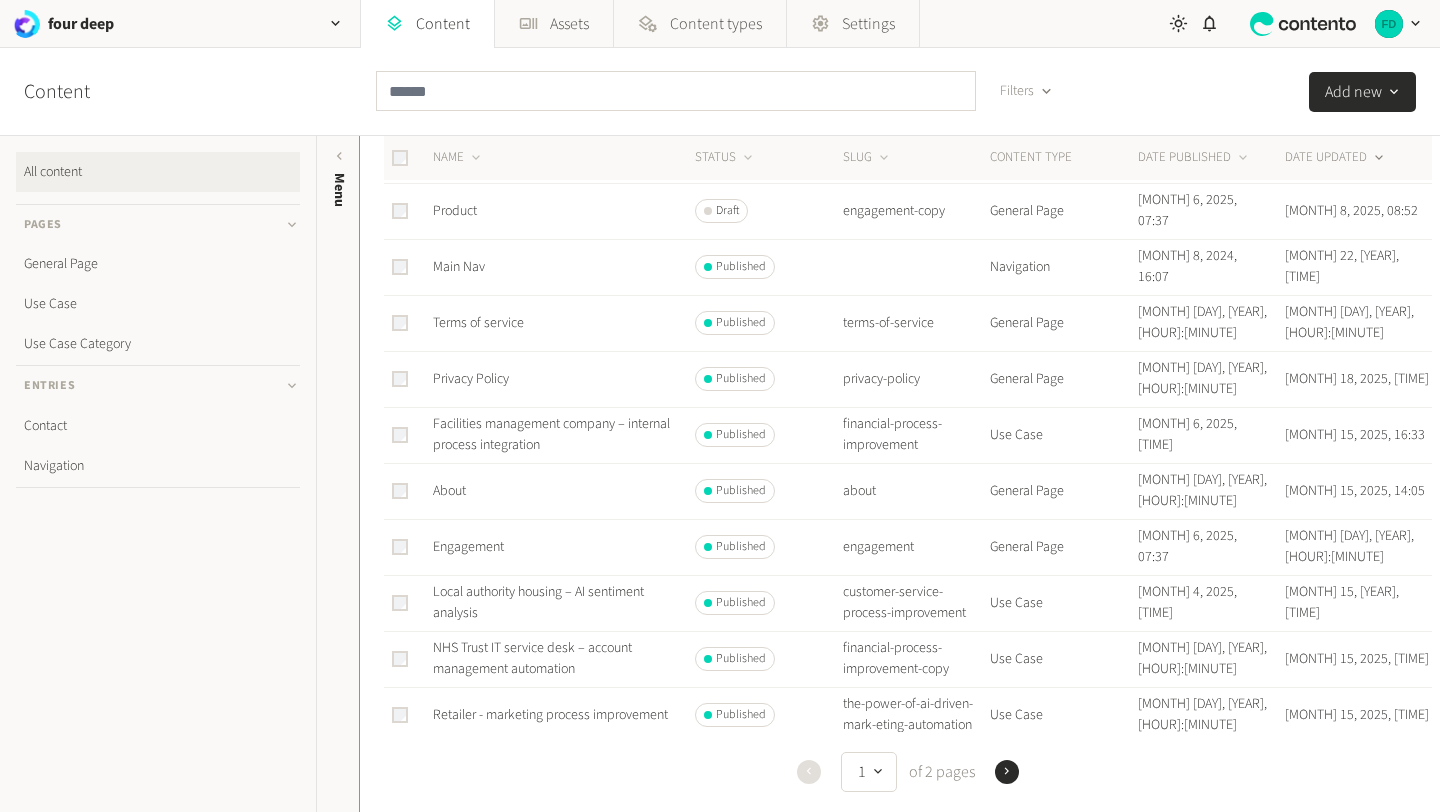 scroll, scrollTop: 31, scrollLeft: 0, axis: vertical 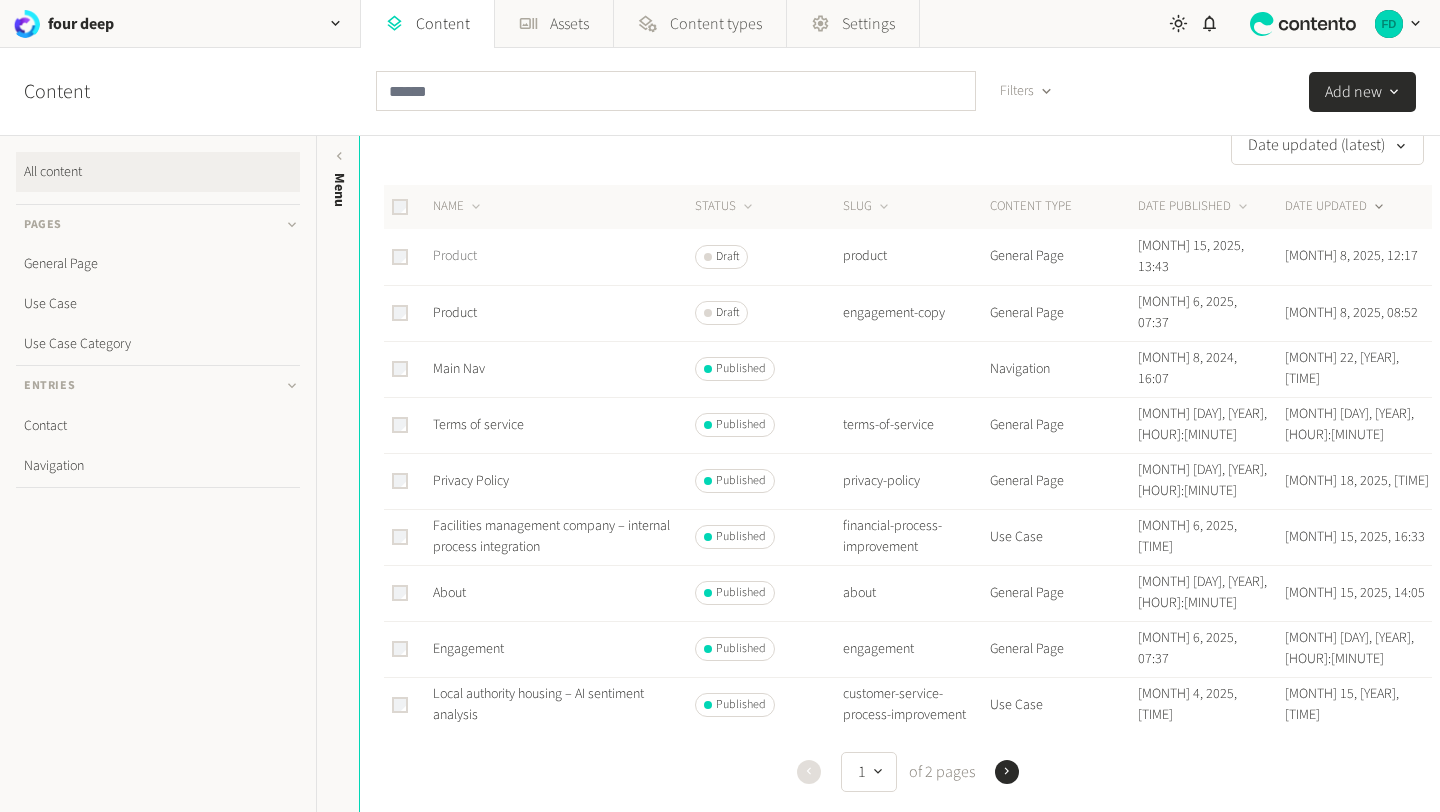 click on "Product" 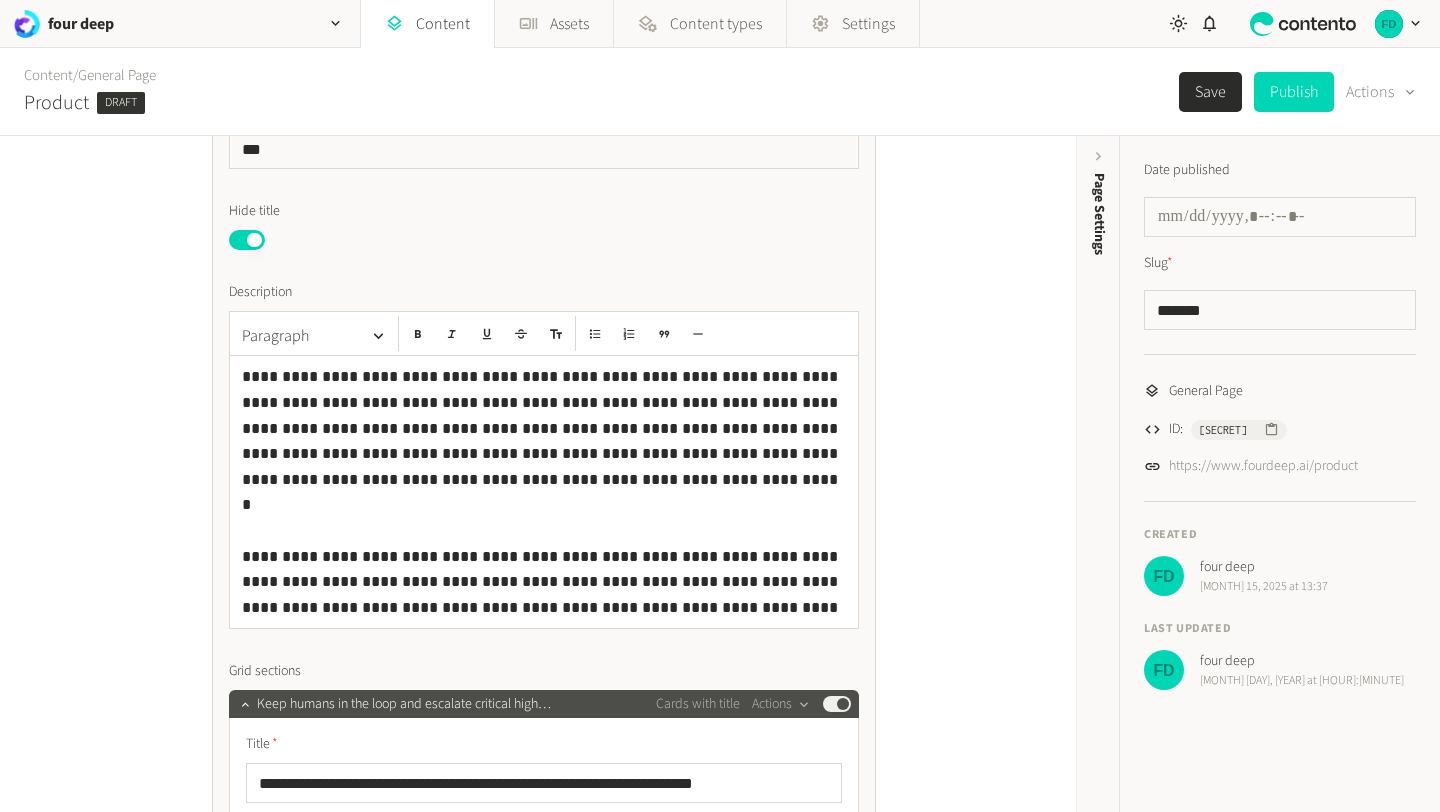 scroll, scrollTop: 819, scrollLeft: 0, axis: vertical 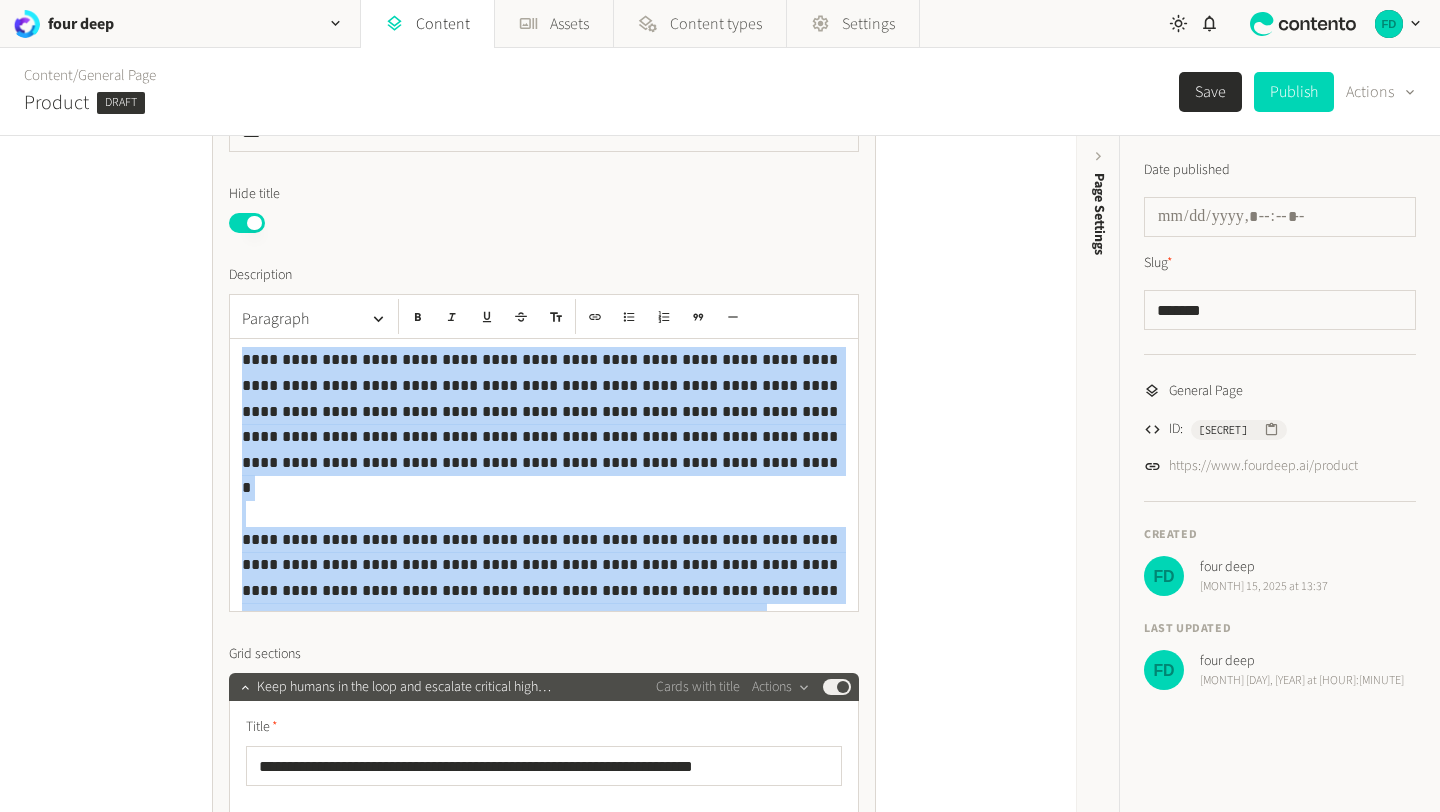 drag, startPoint x: 519, startPoint y: 591, endPoint x: 225, endPoint y: 361, distance: 373.27737 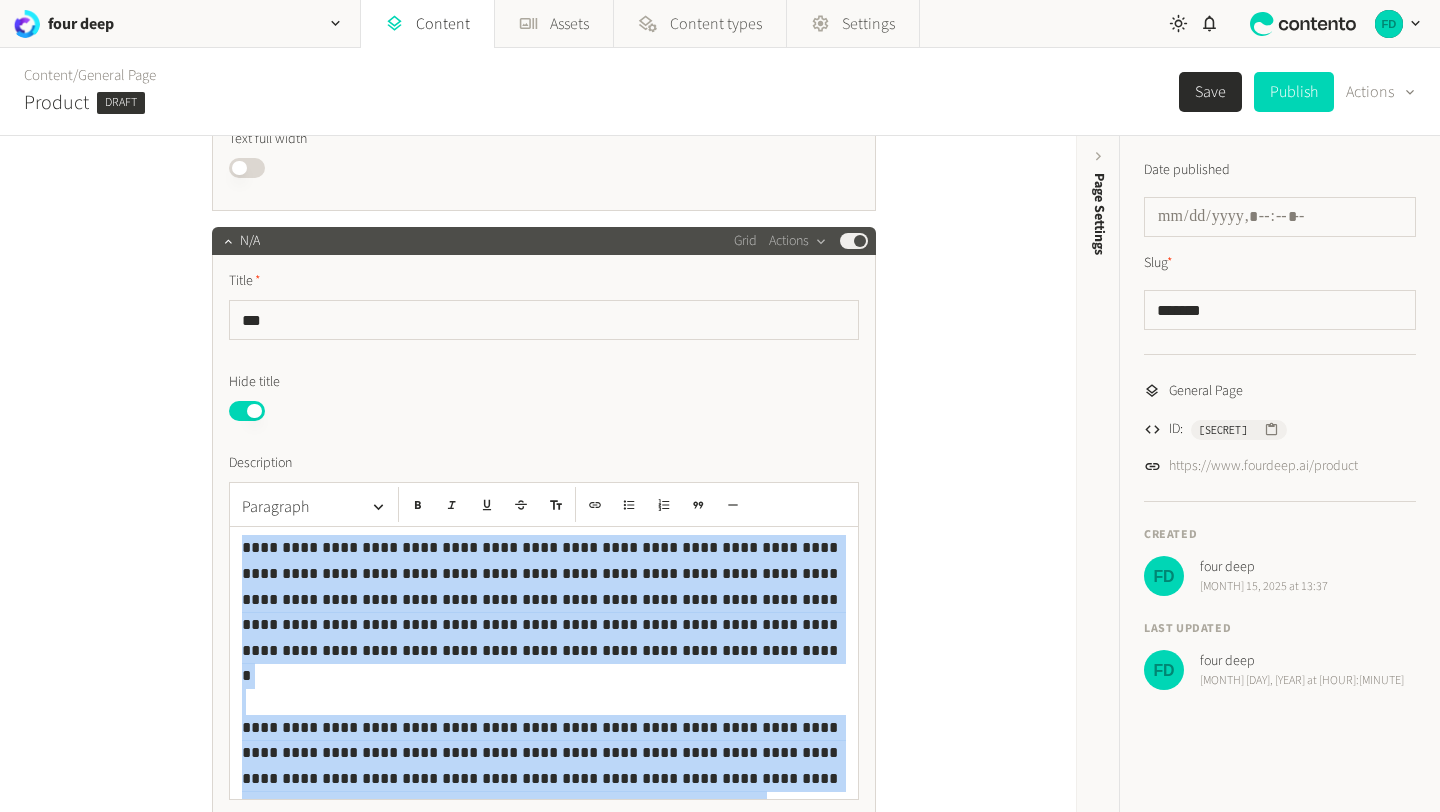 scroll, scrollTop: 623, scrollLeft: 0, axis: vertical 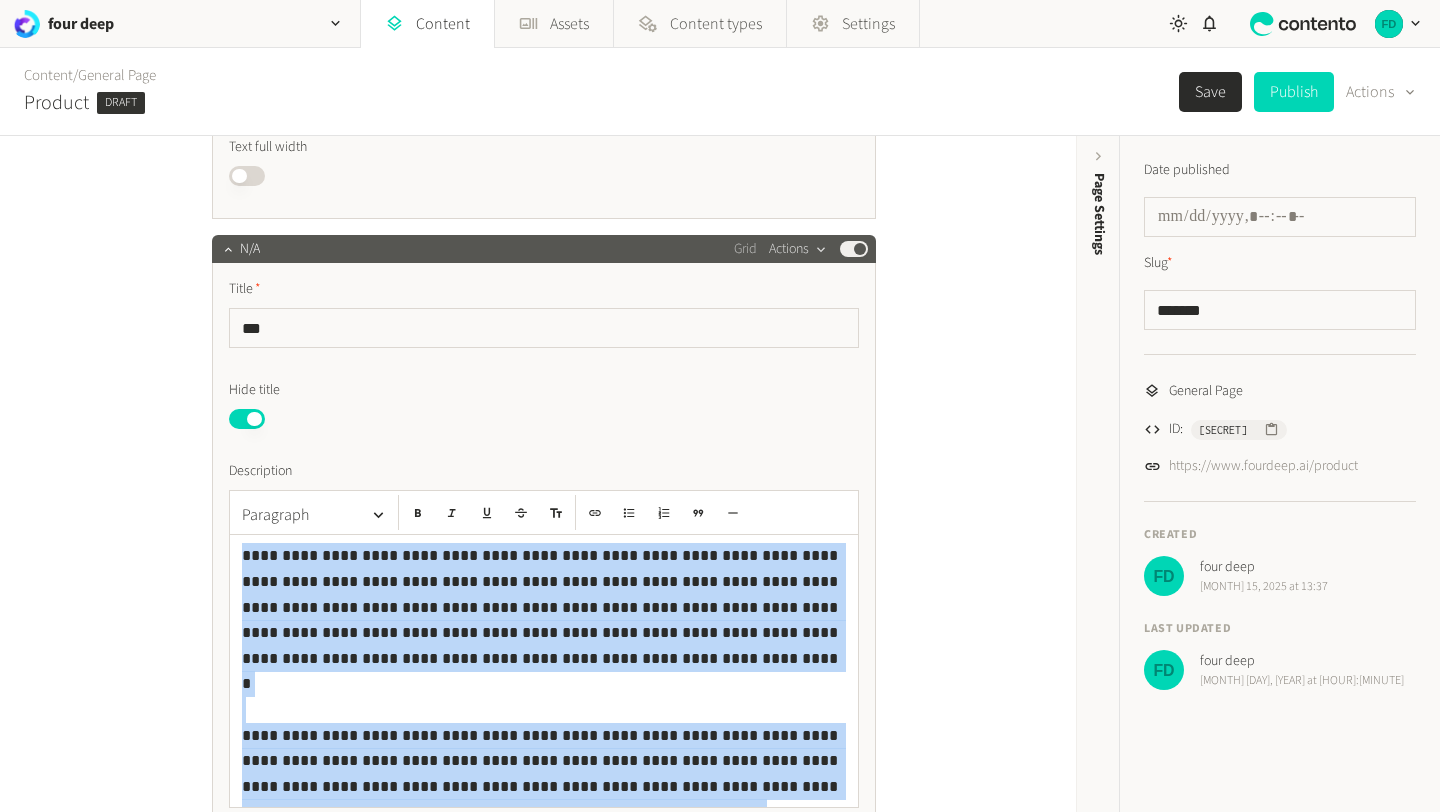 click on "Actions" 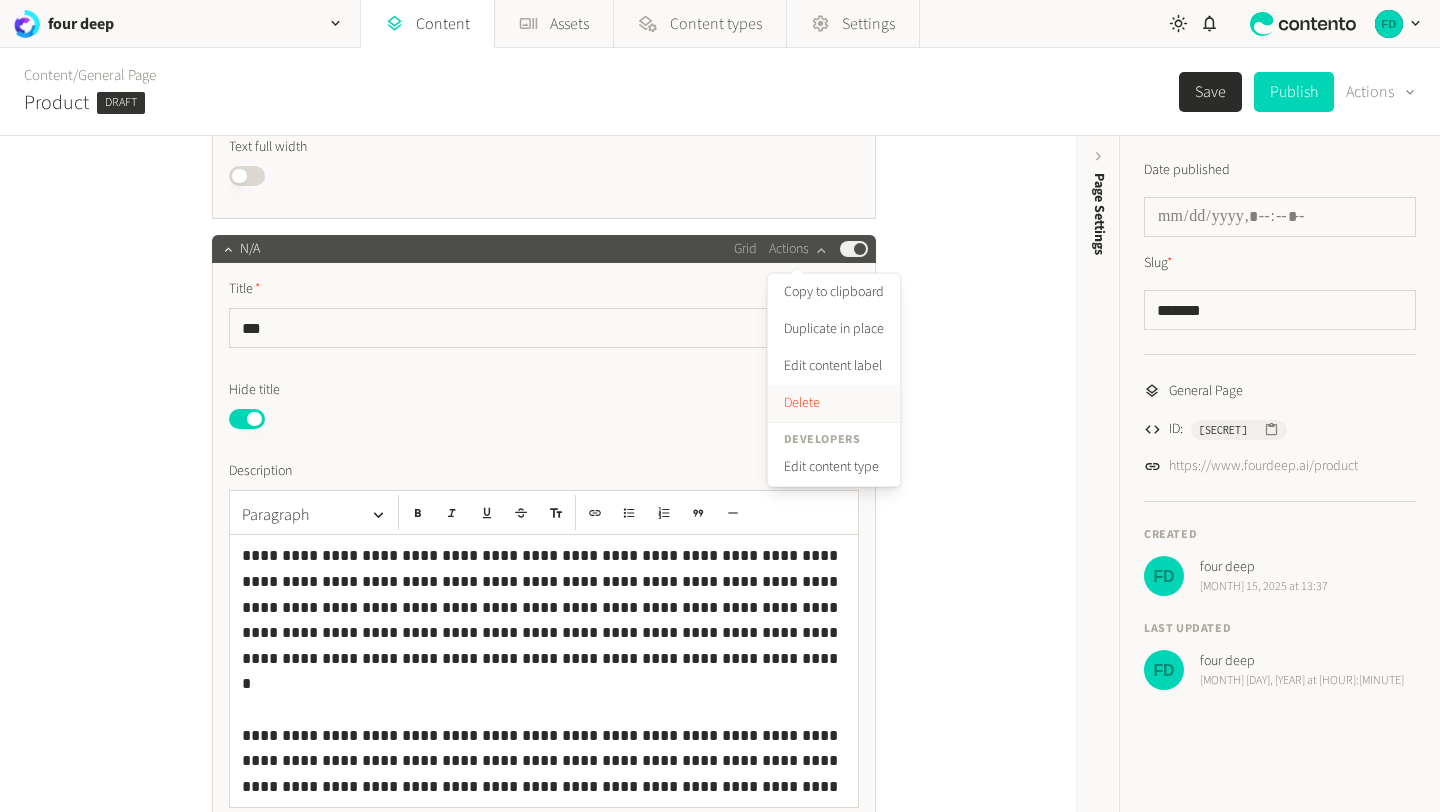 click on "Delete" 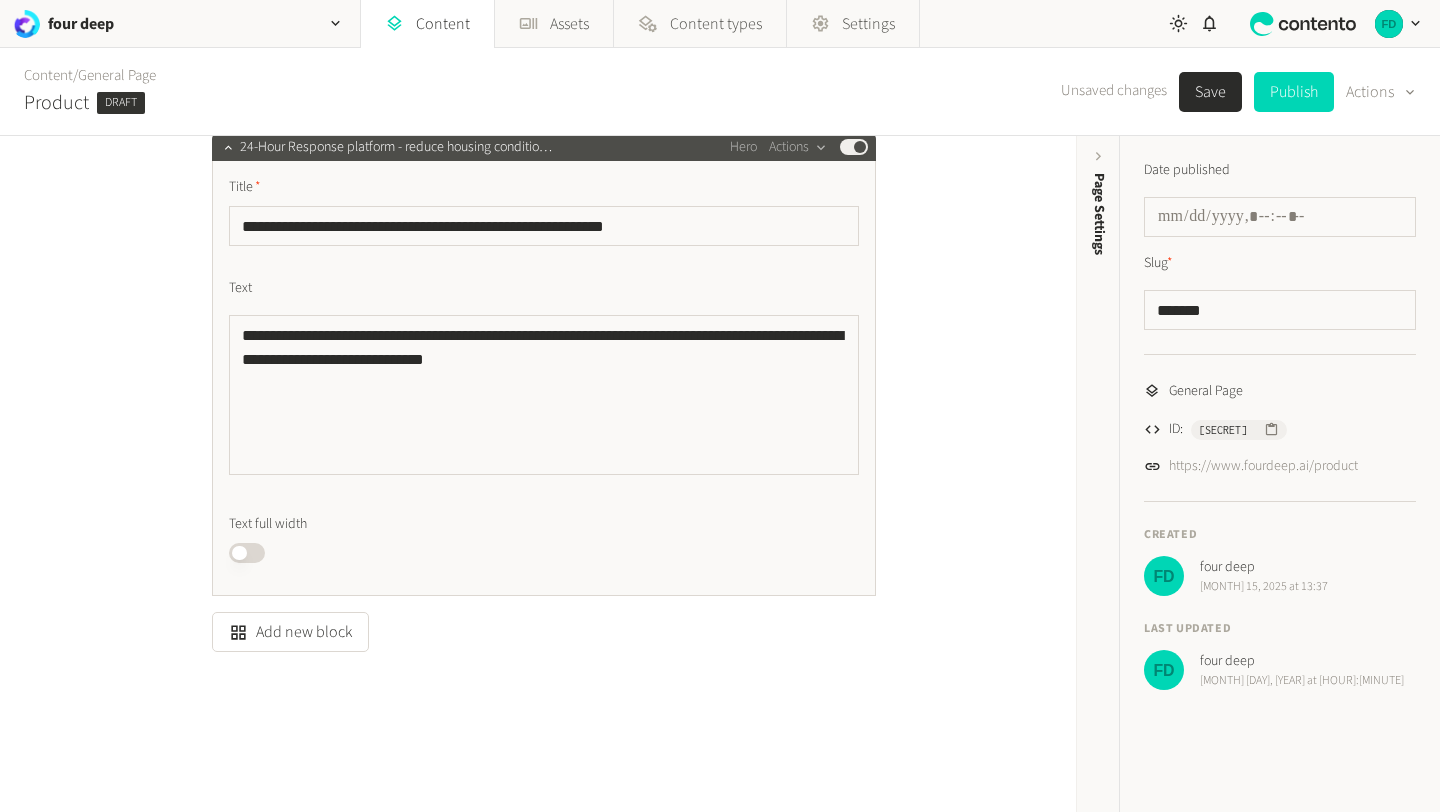 scroll, scrollTop: 245, scrollLeft: 0, axis: vertical 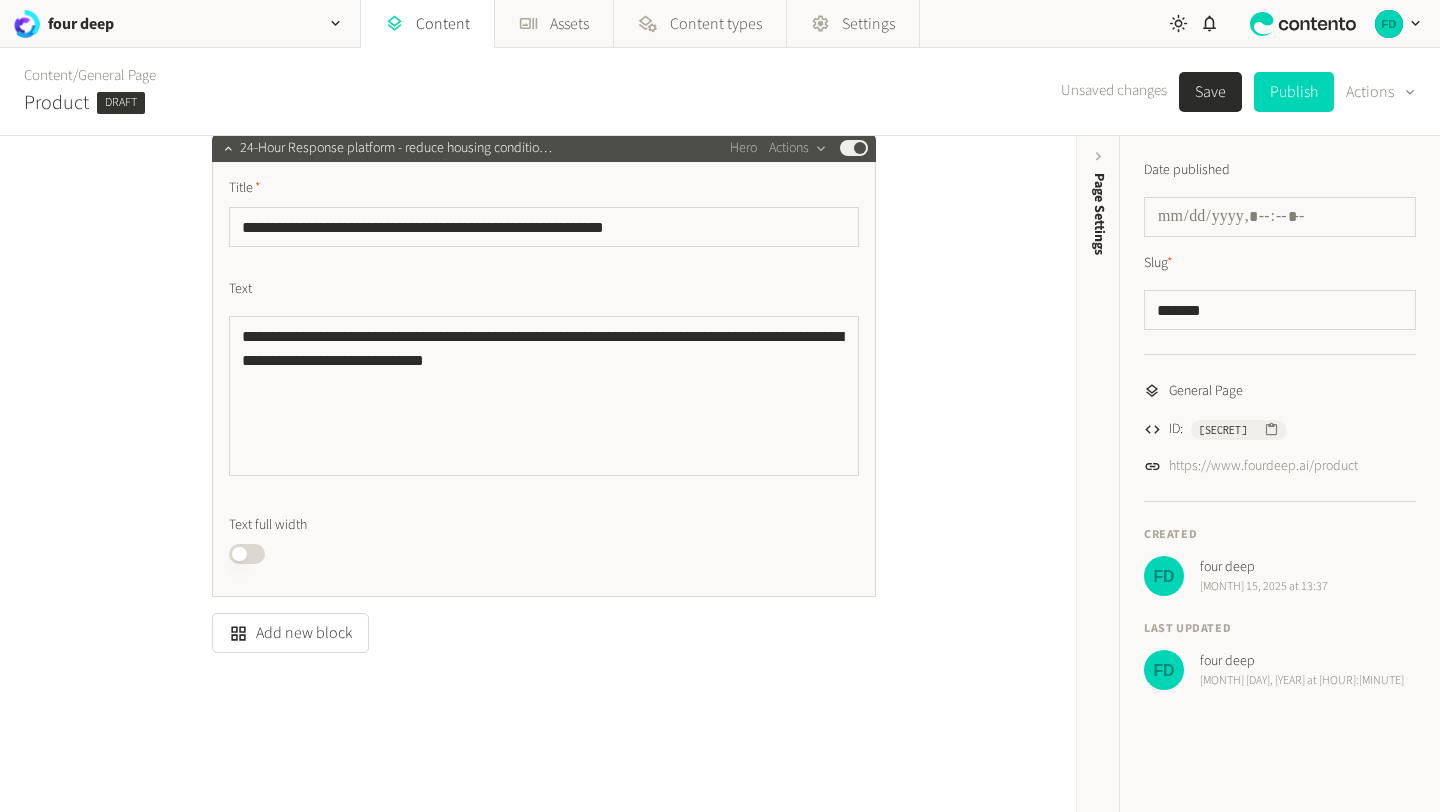 click on "**********" 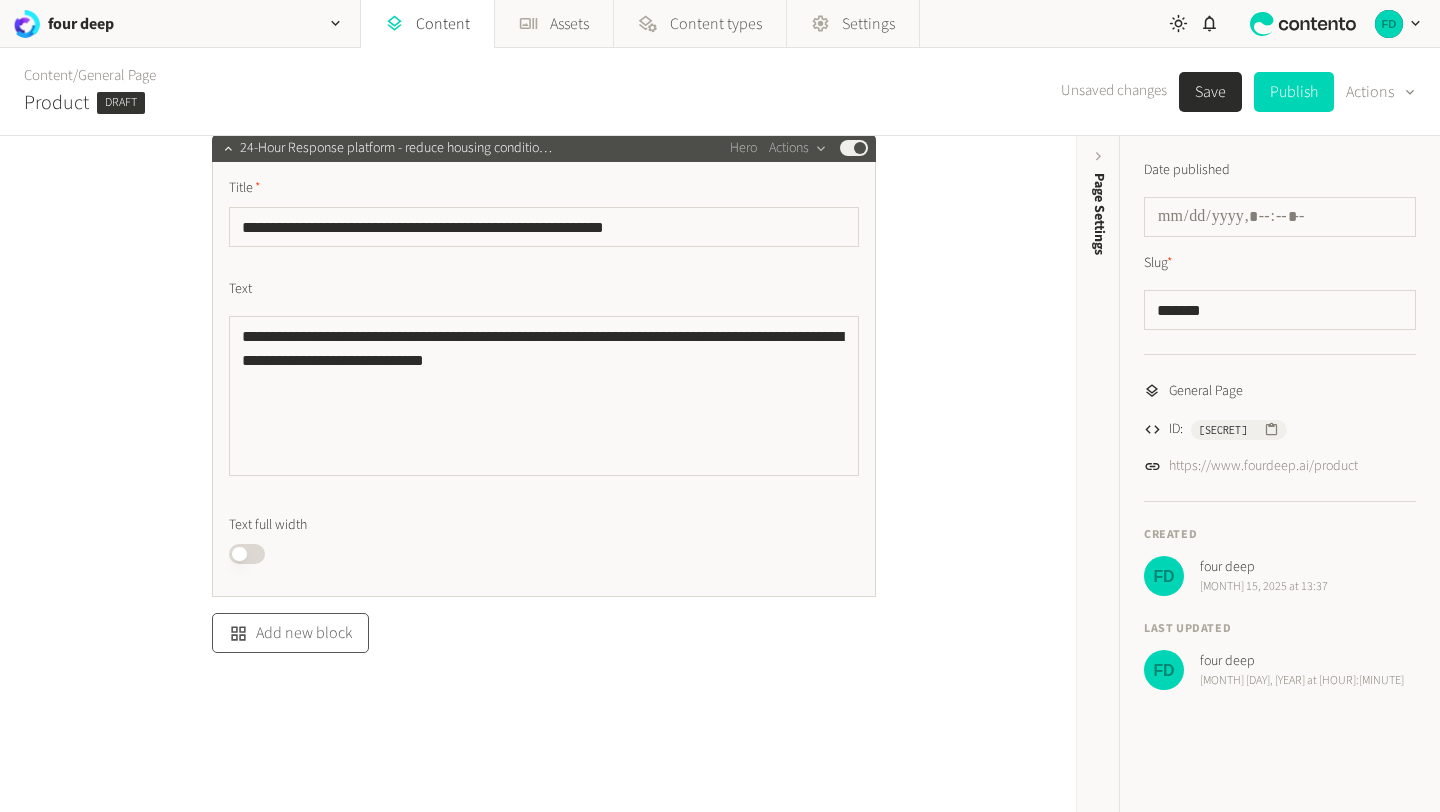 click on "Add new block" 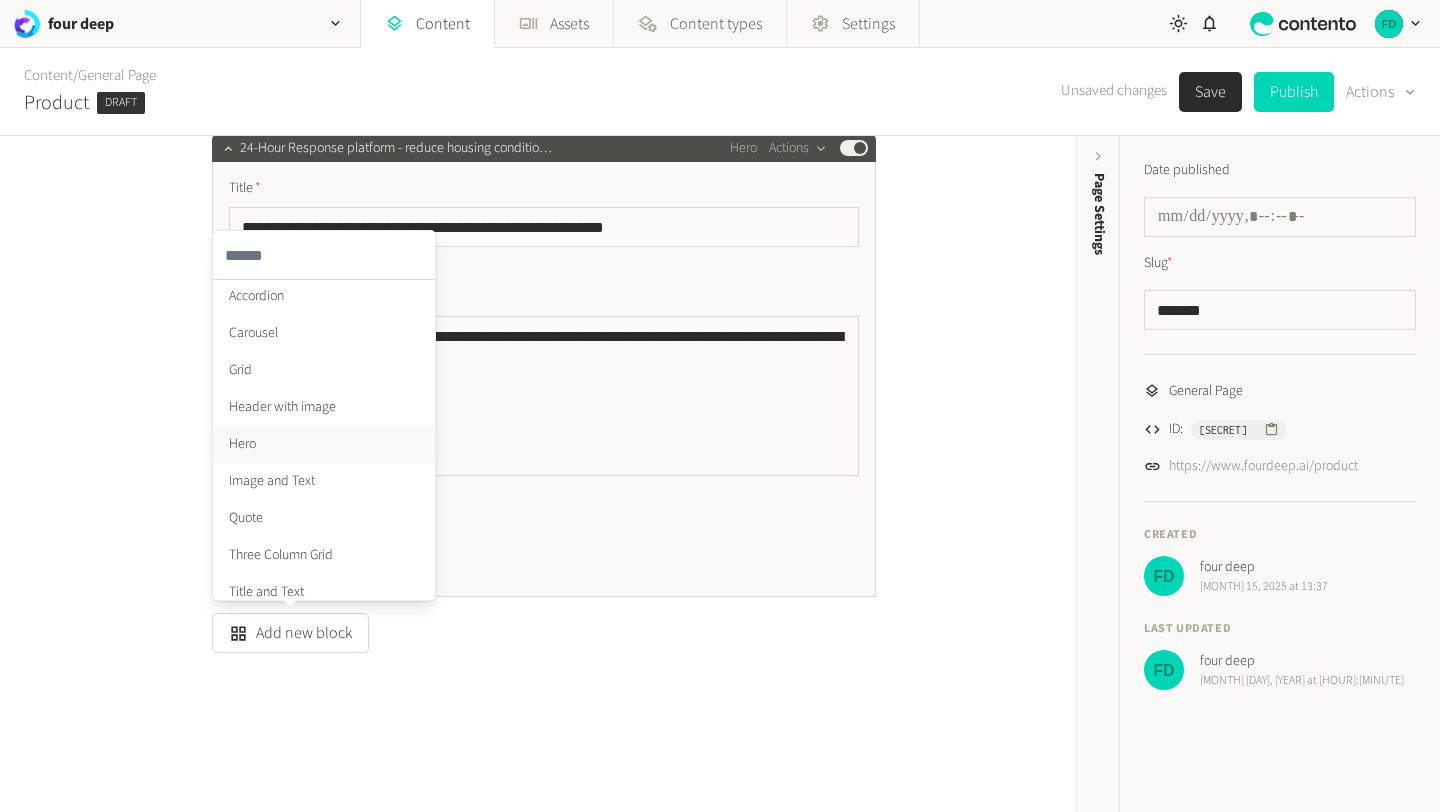 scroll, scrollTop: 0, scrollLeft: 0, axis: both 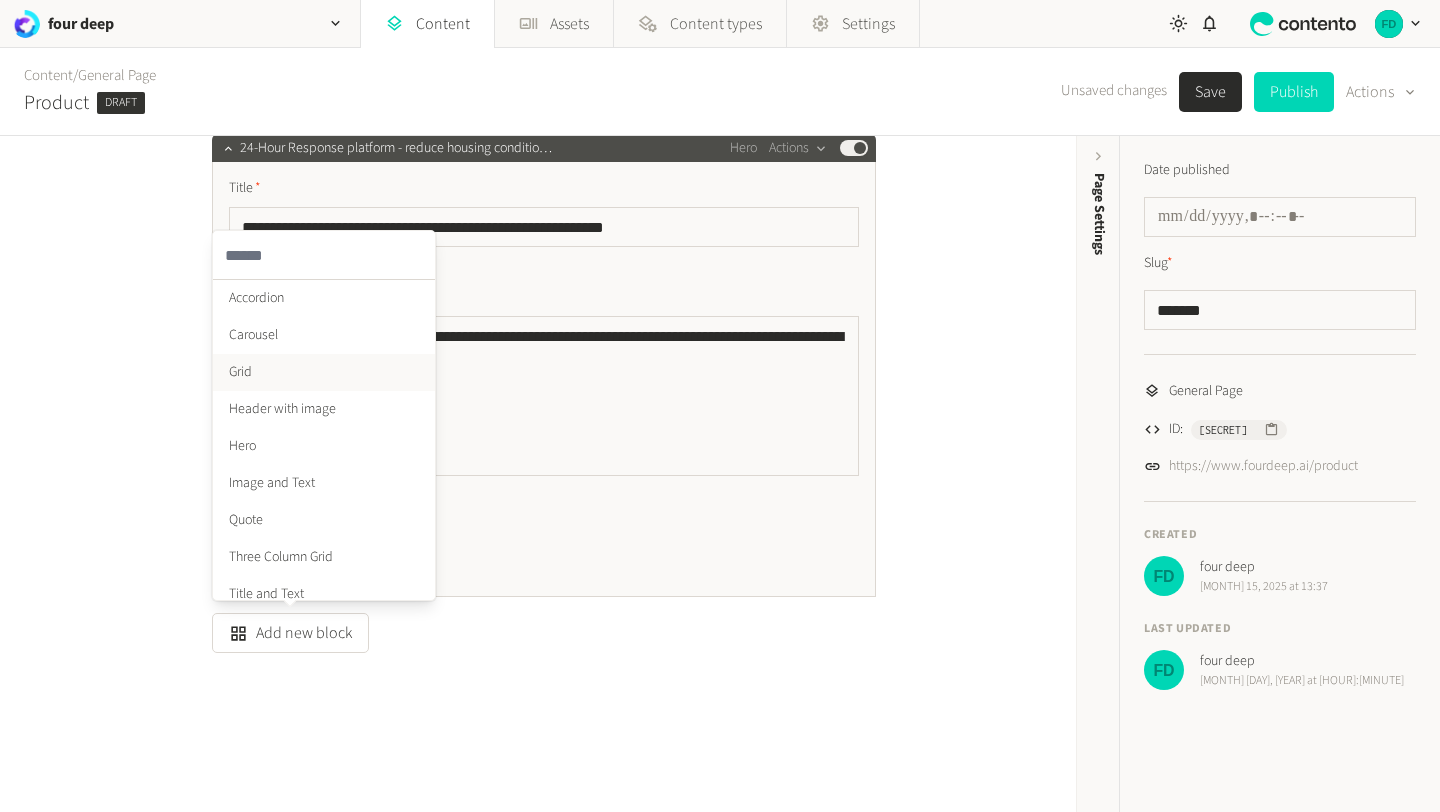 click on "Grid" 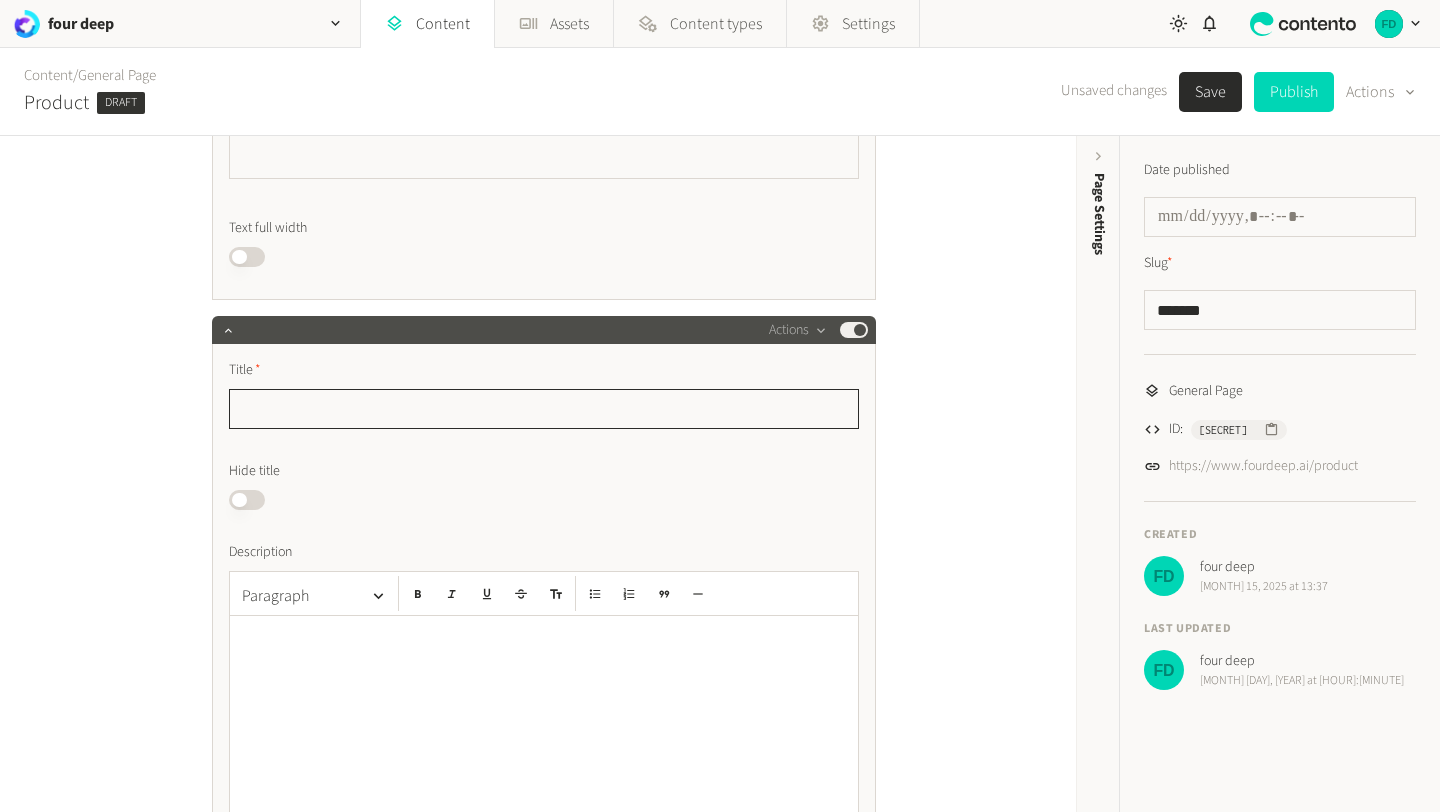 scroll, scrollTop: 567, scrollLeft: 0, axis: vertical 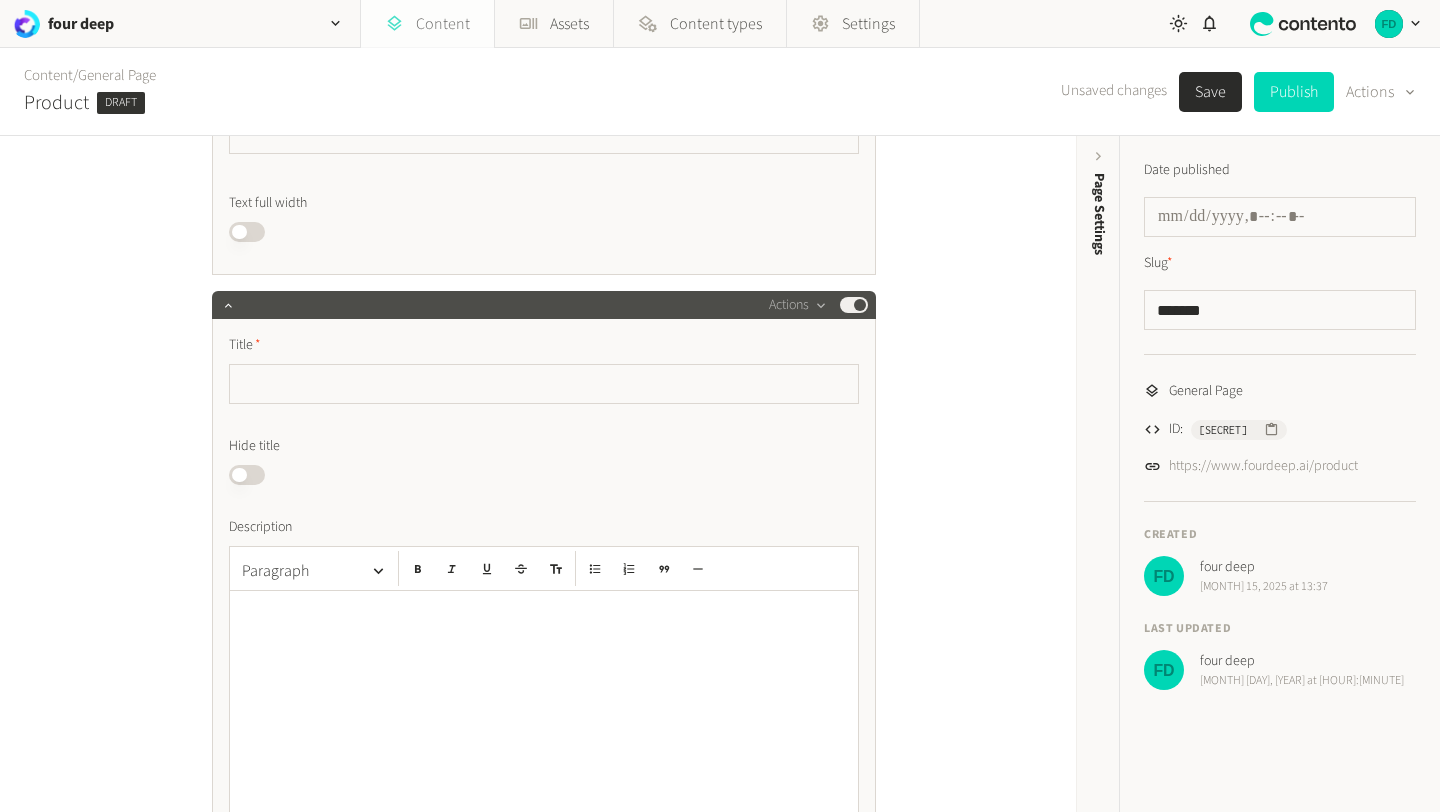 click on "Content" 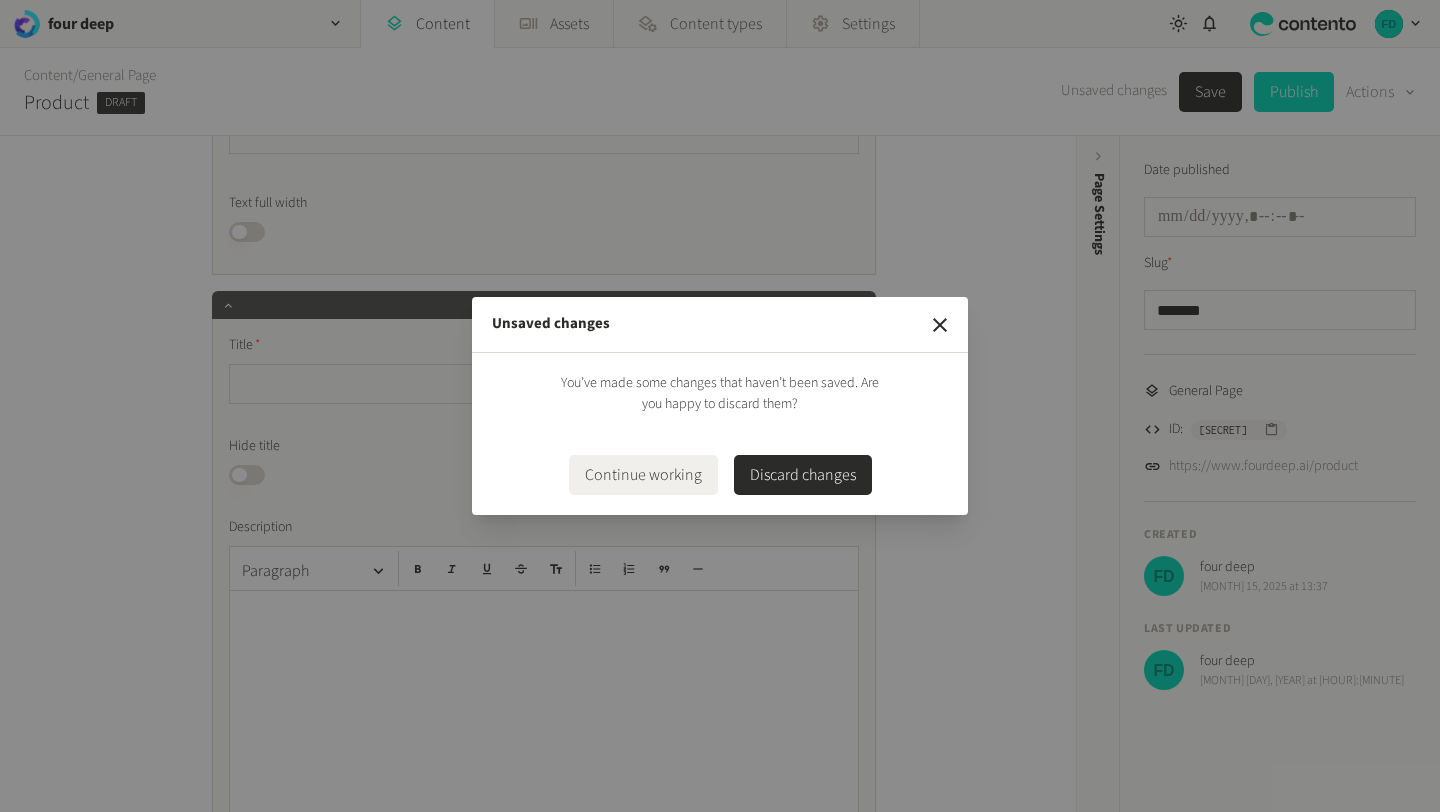 click on "Discard changes" at bounding box center (803, 475) 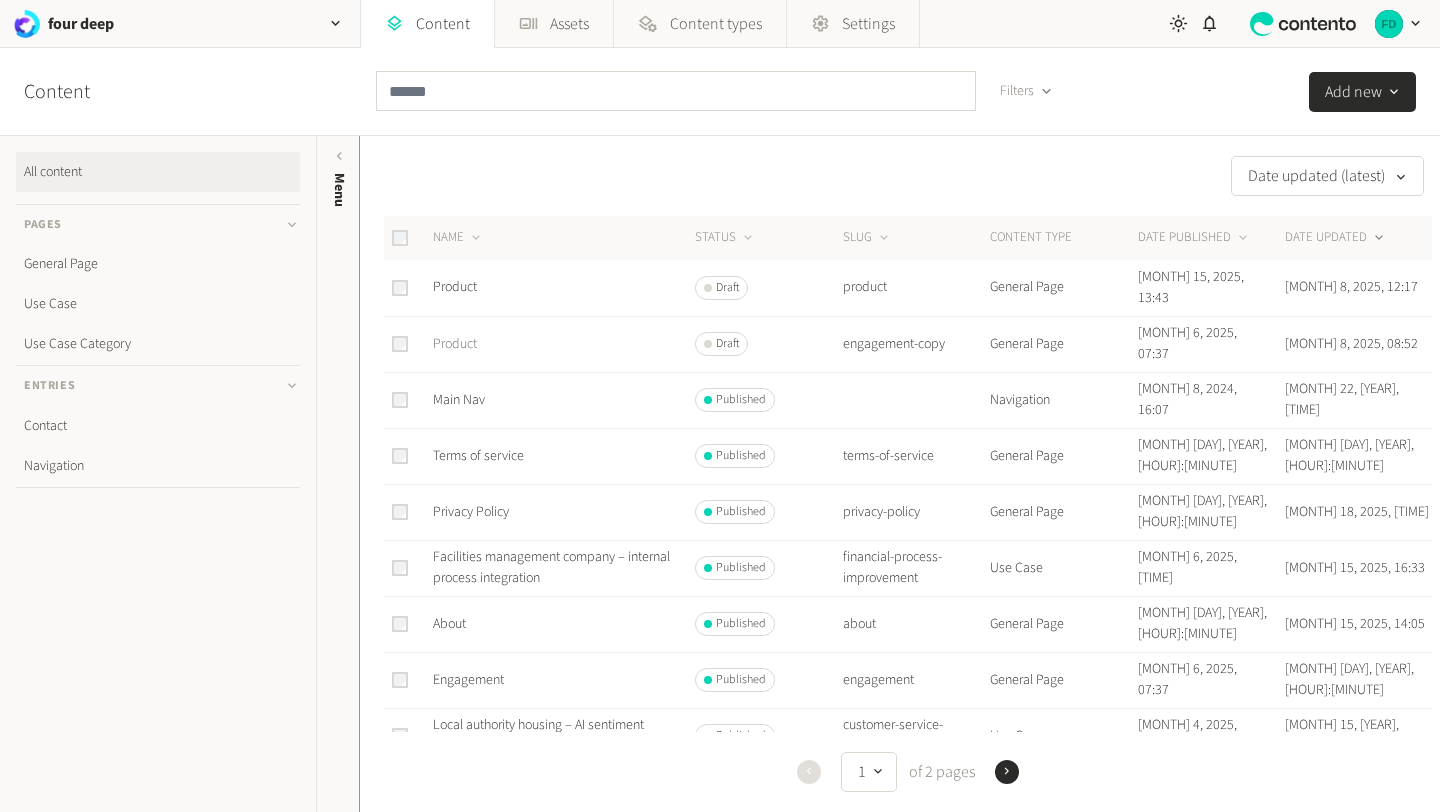 click on "Product" 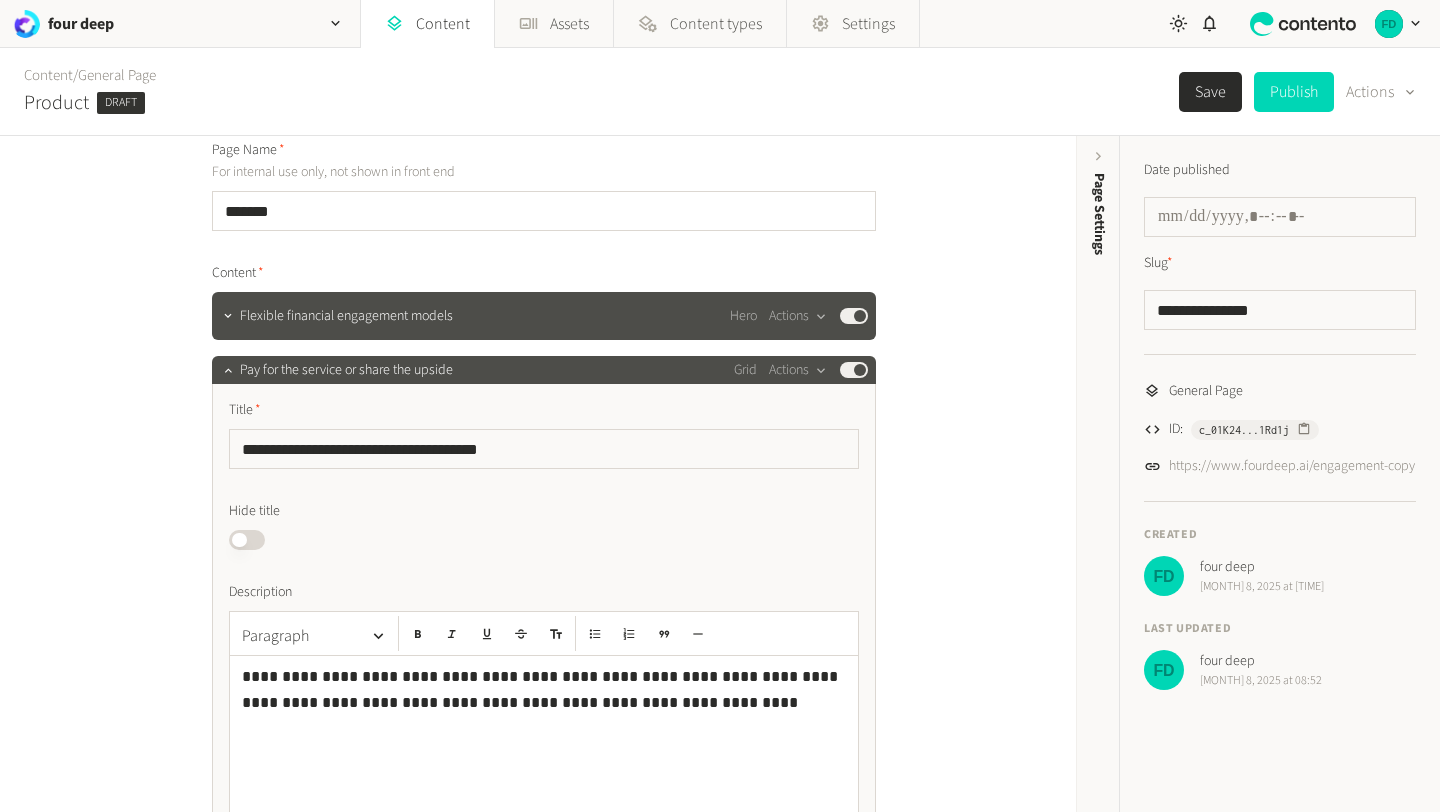 scroll, scrollTop: 41, scrollLeft: 0, axis: vertical 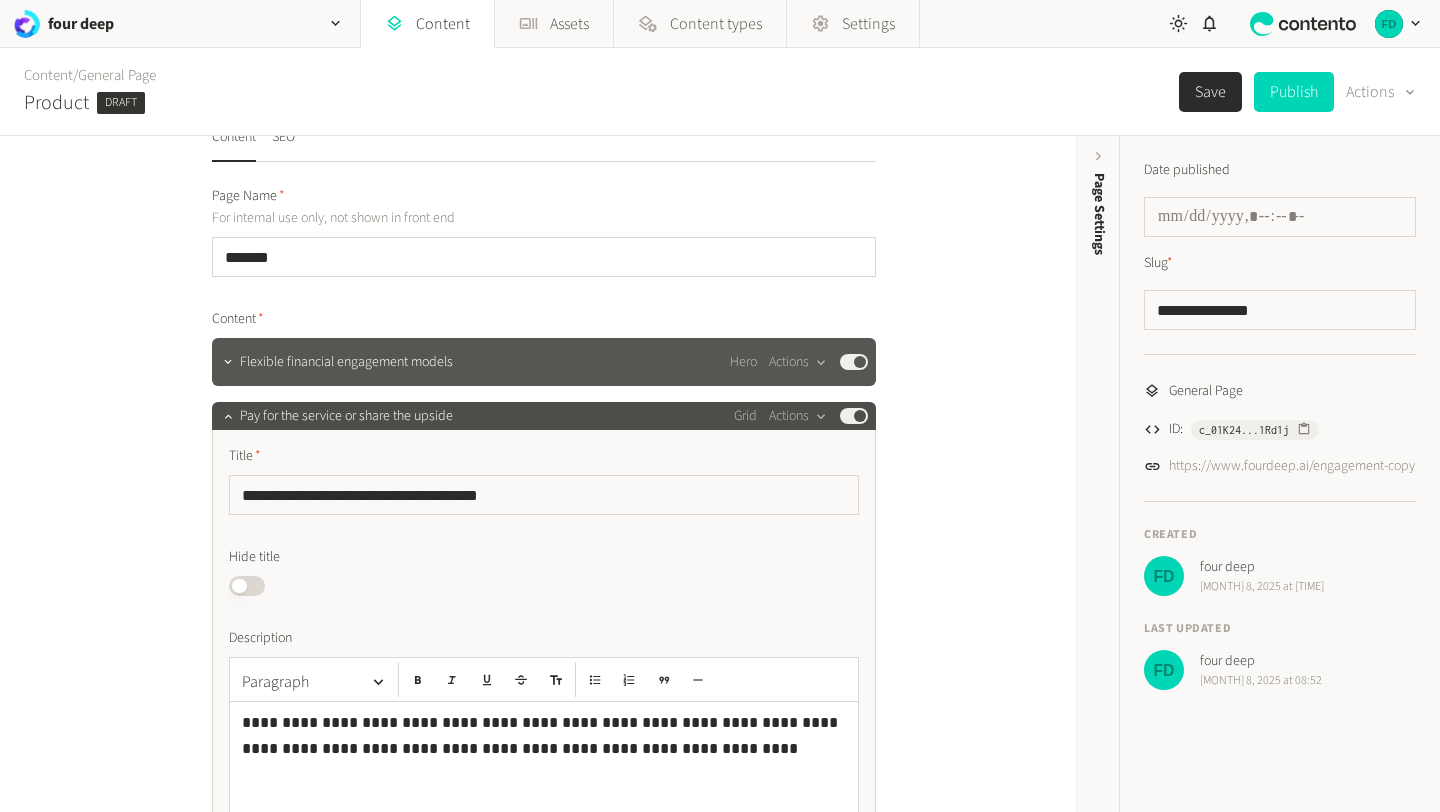 click on "Flexible financial engagement models" 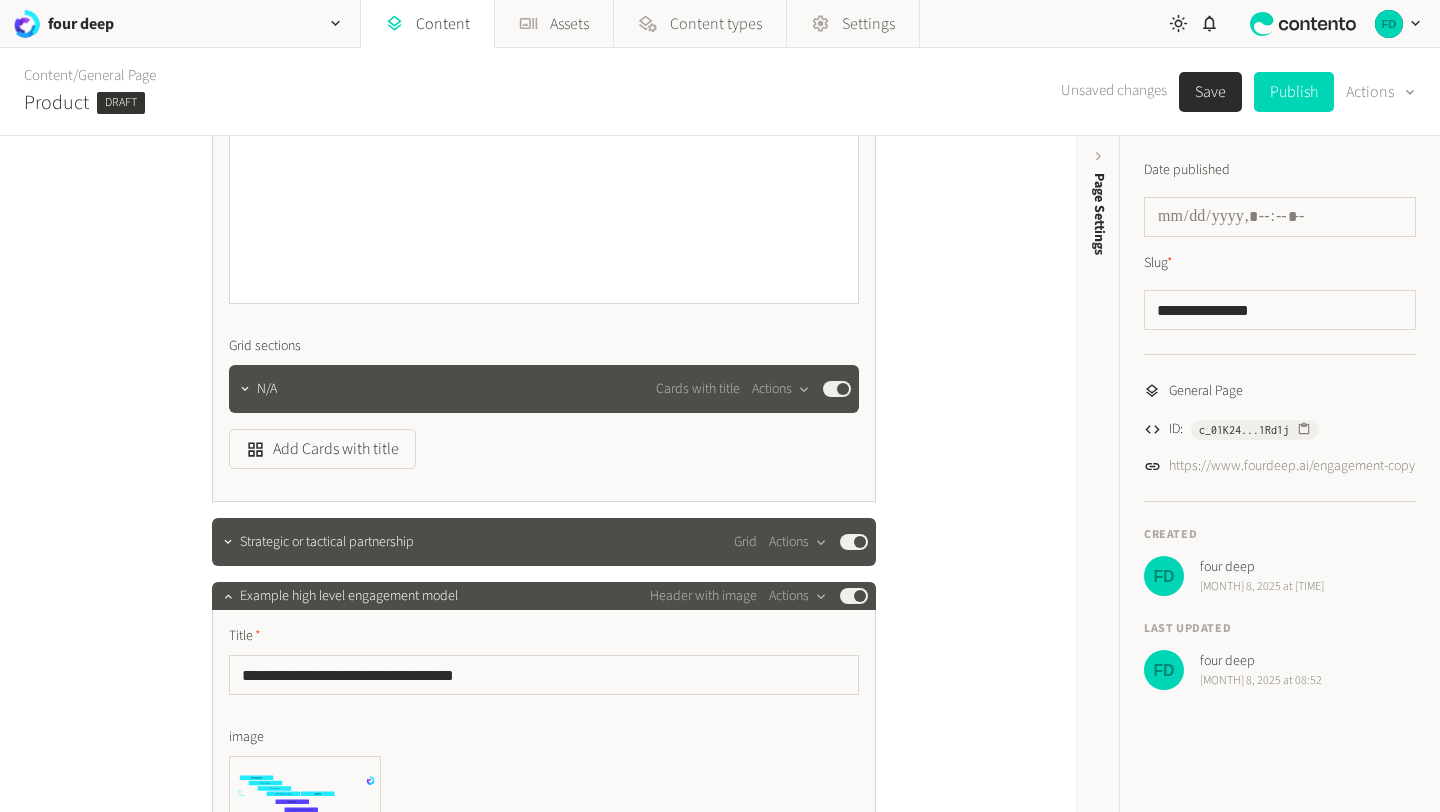 scroll, scrollTop: 1125, scrollLeft: 0, axis: vertical 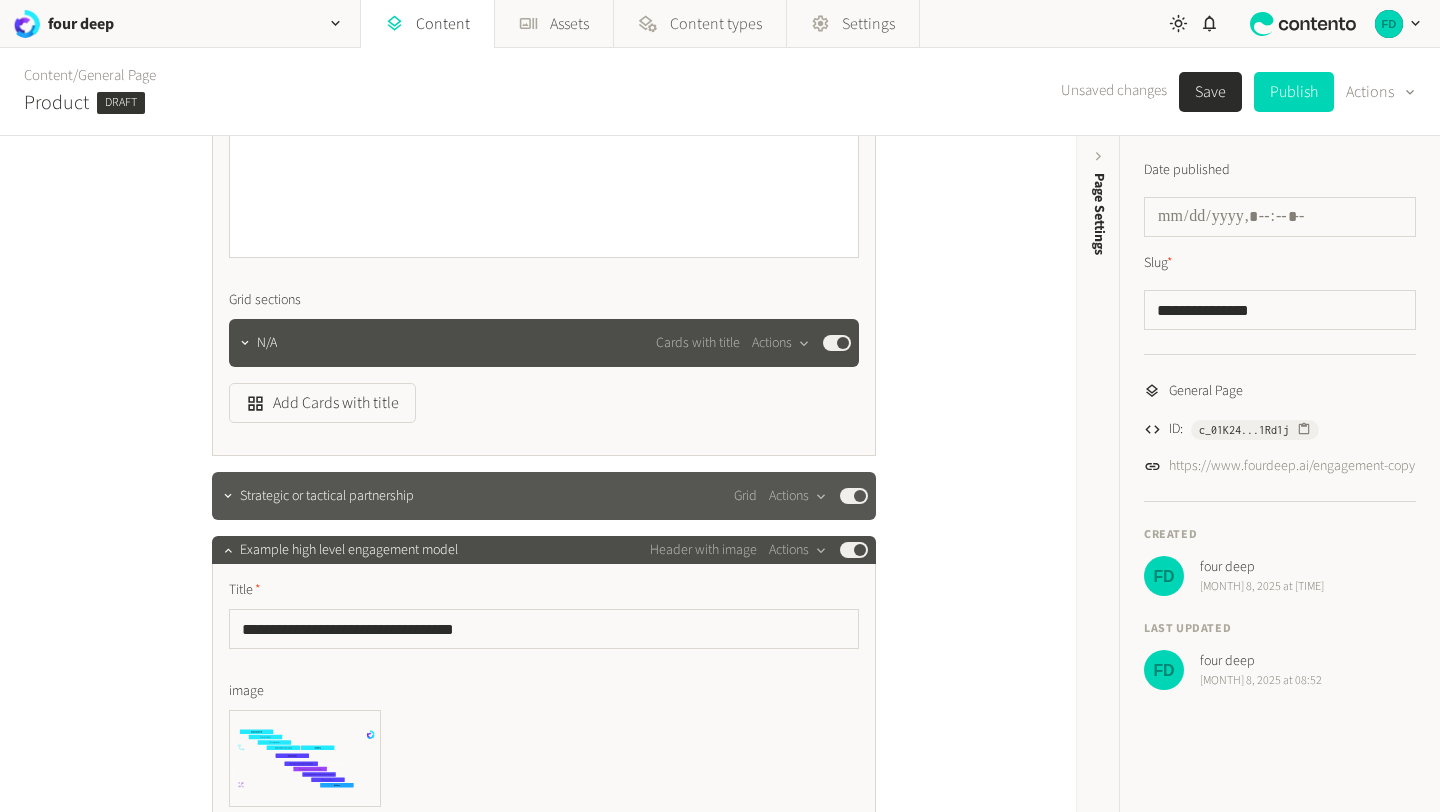 click on "Strategic or tactical partnership" 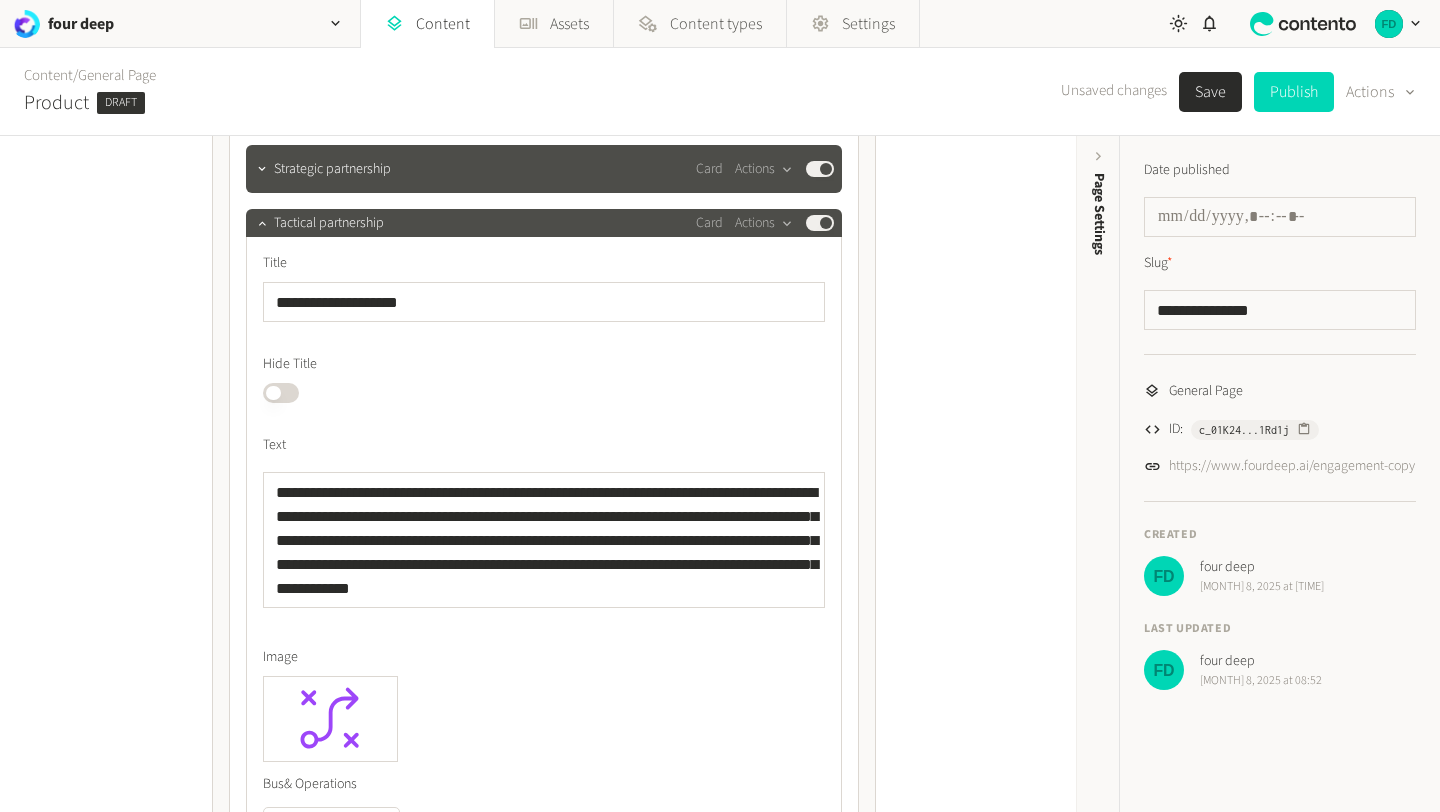scroll, scrollTop: 2402, scrollLeft: 0, axis: vertical 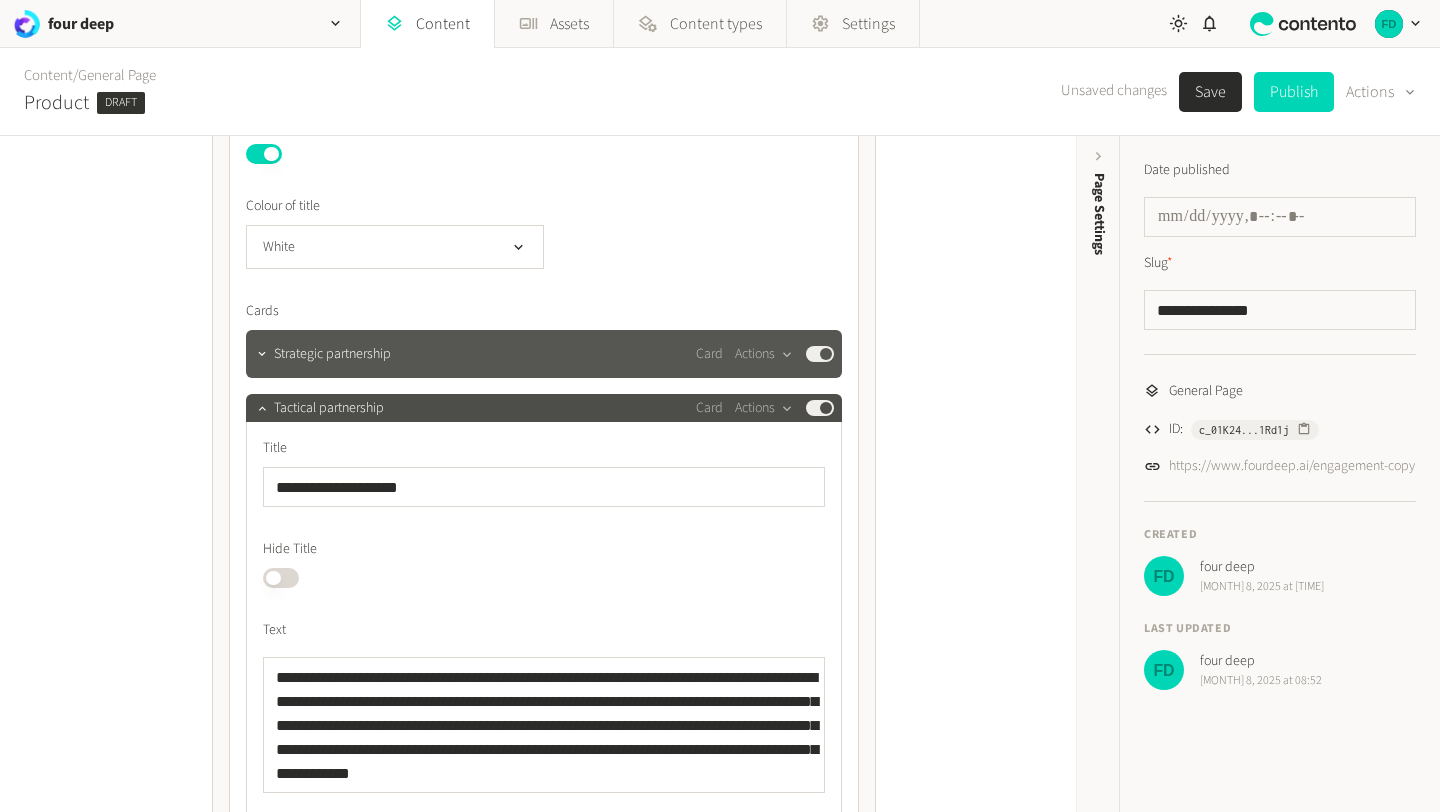 click on "Strategic partnership Card  Actions  Published" 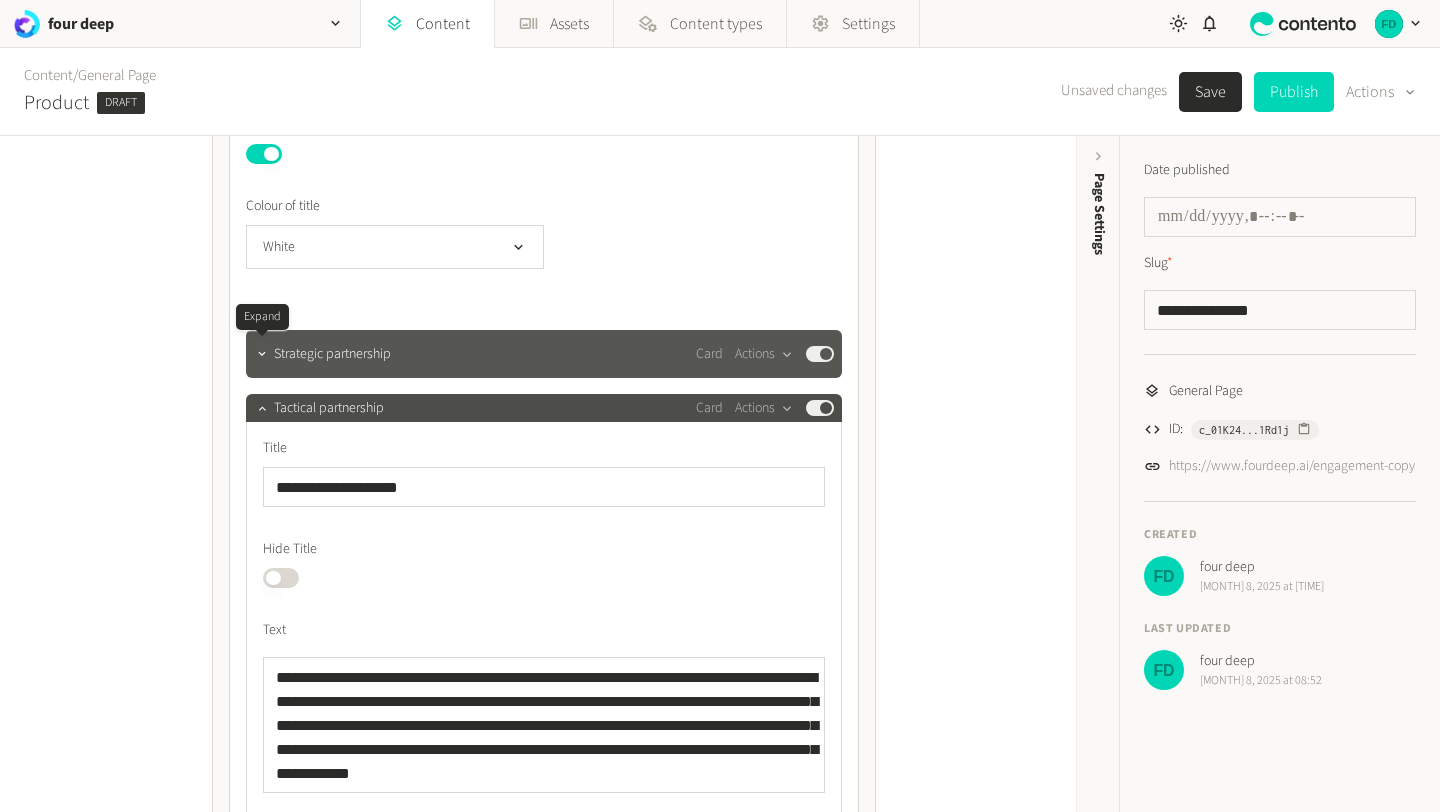 click 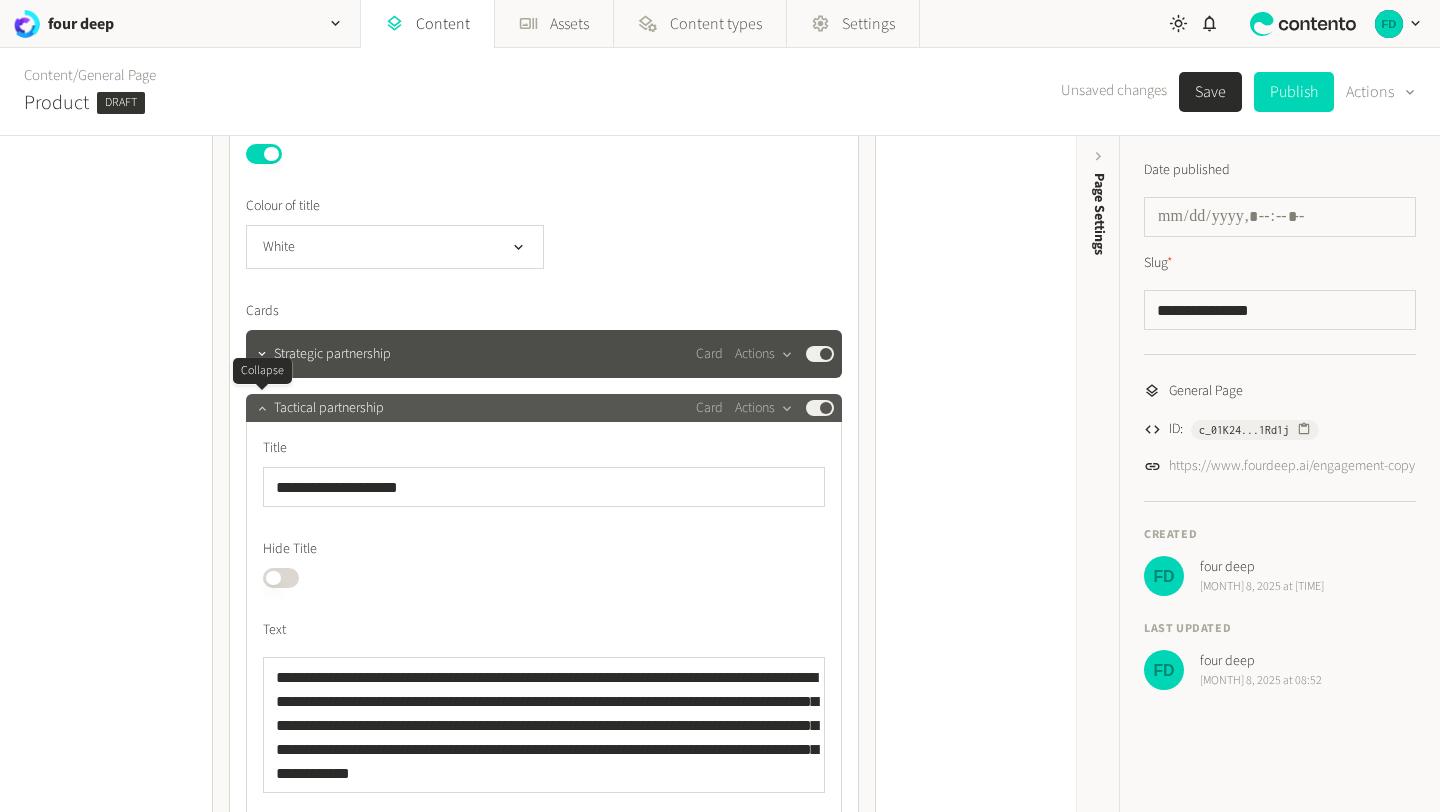 click 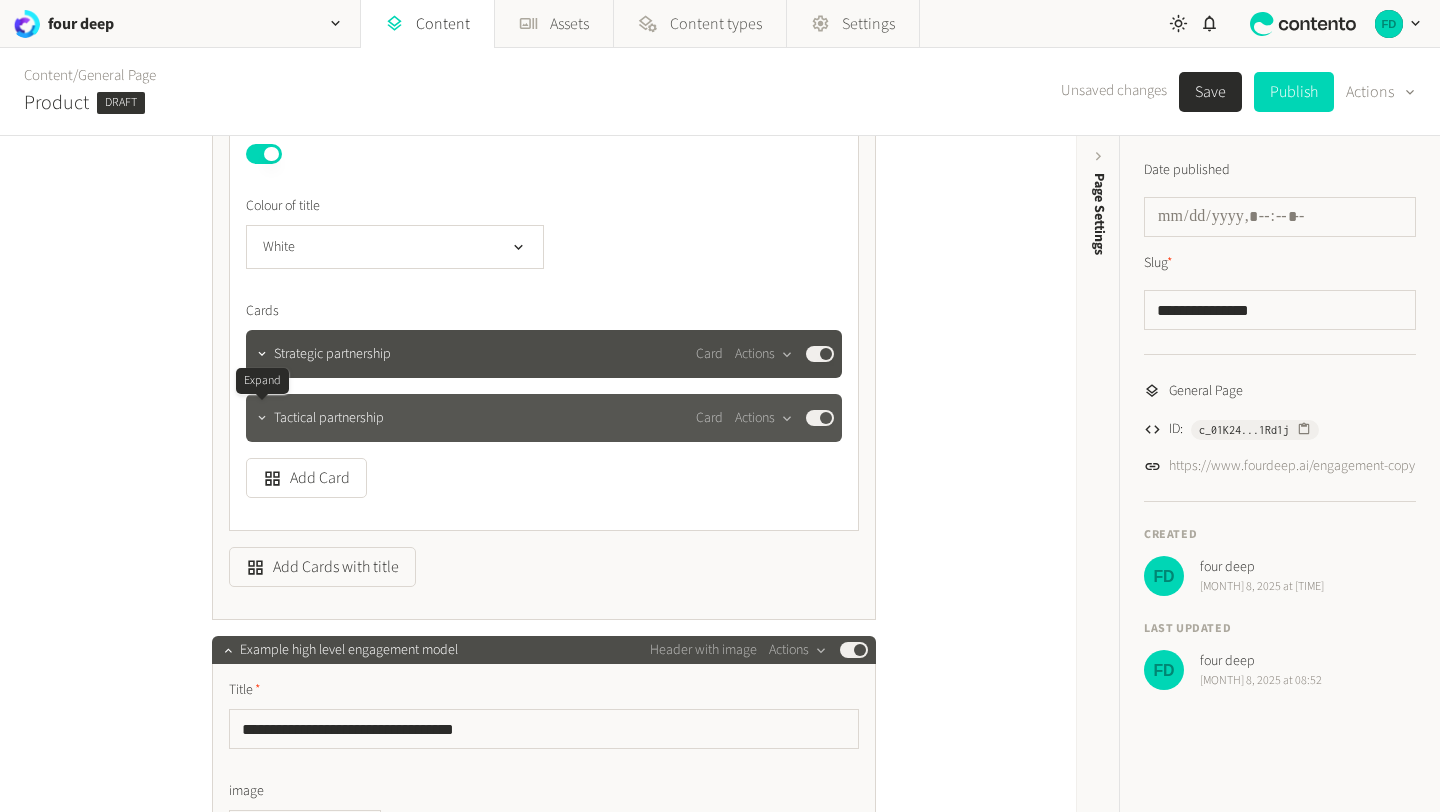 click 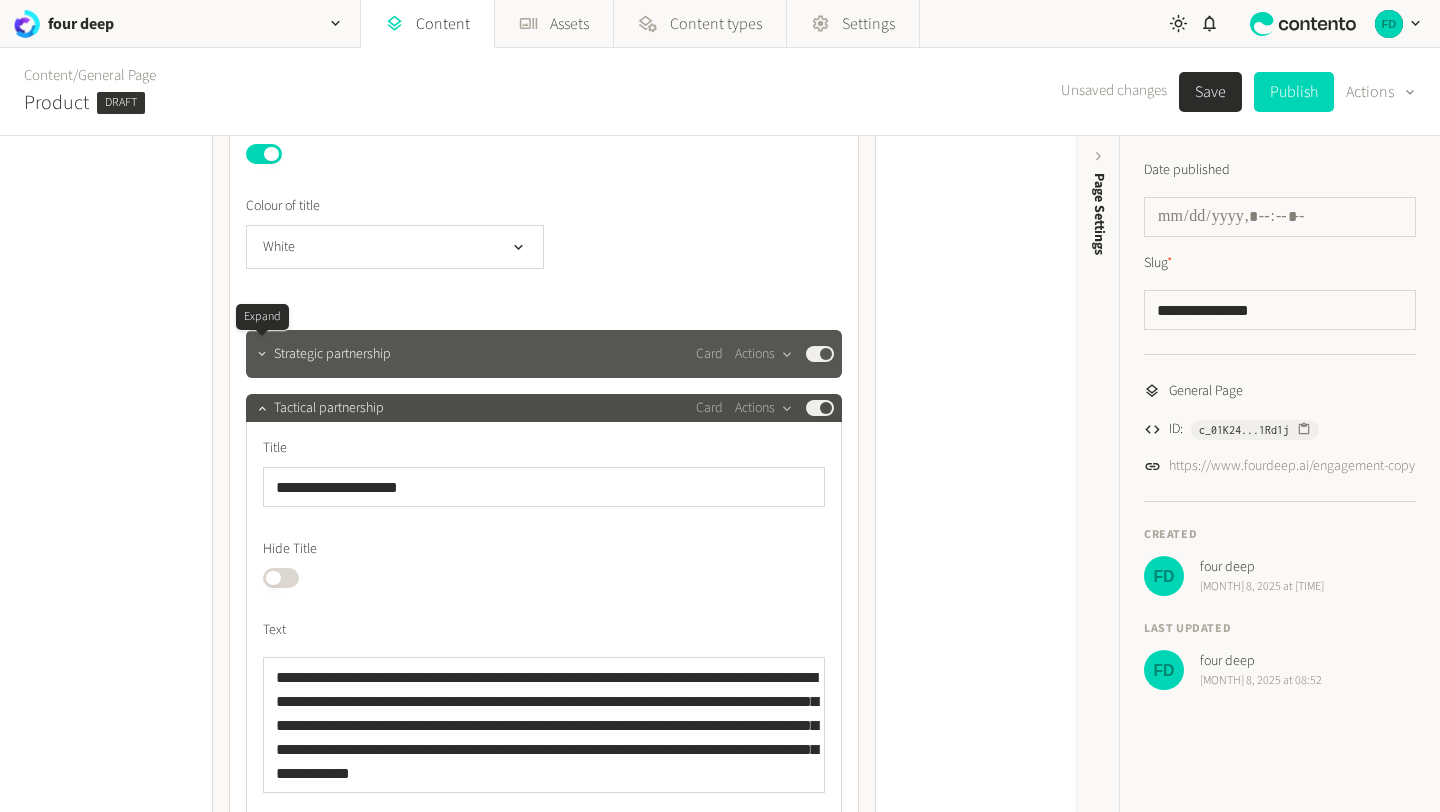 click 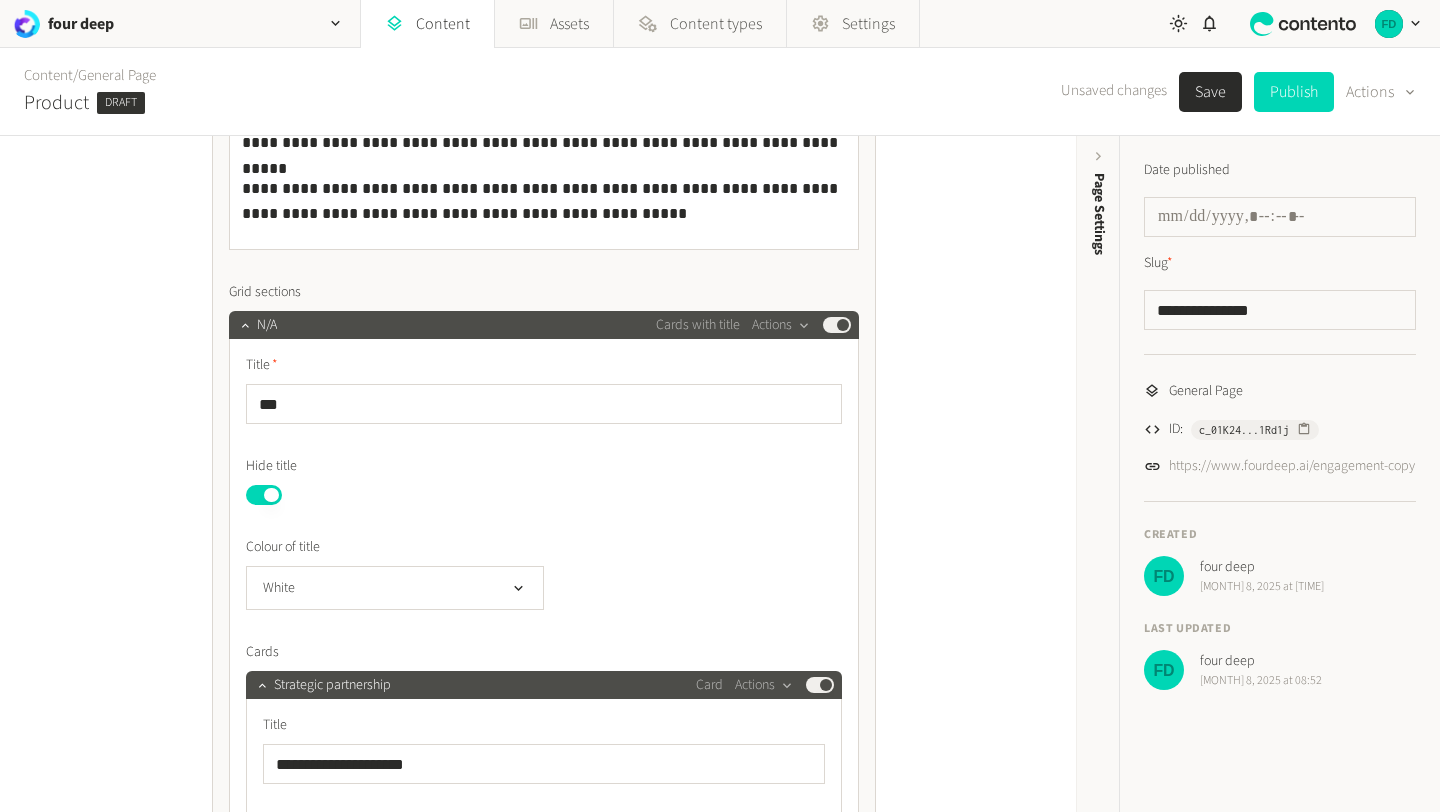 scroll, scrollTop: 1876, scrollLeft: 0, axis: vertical 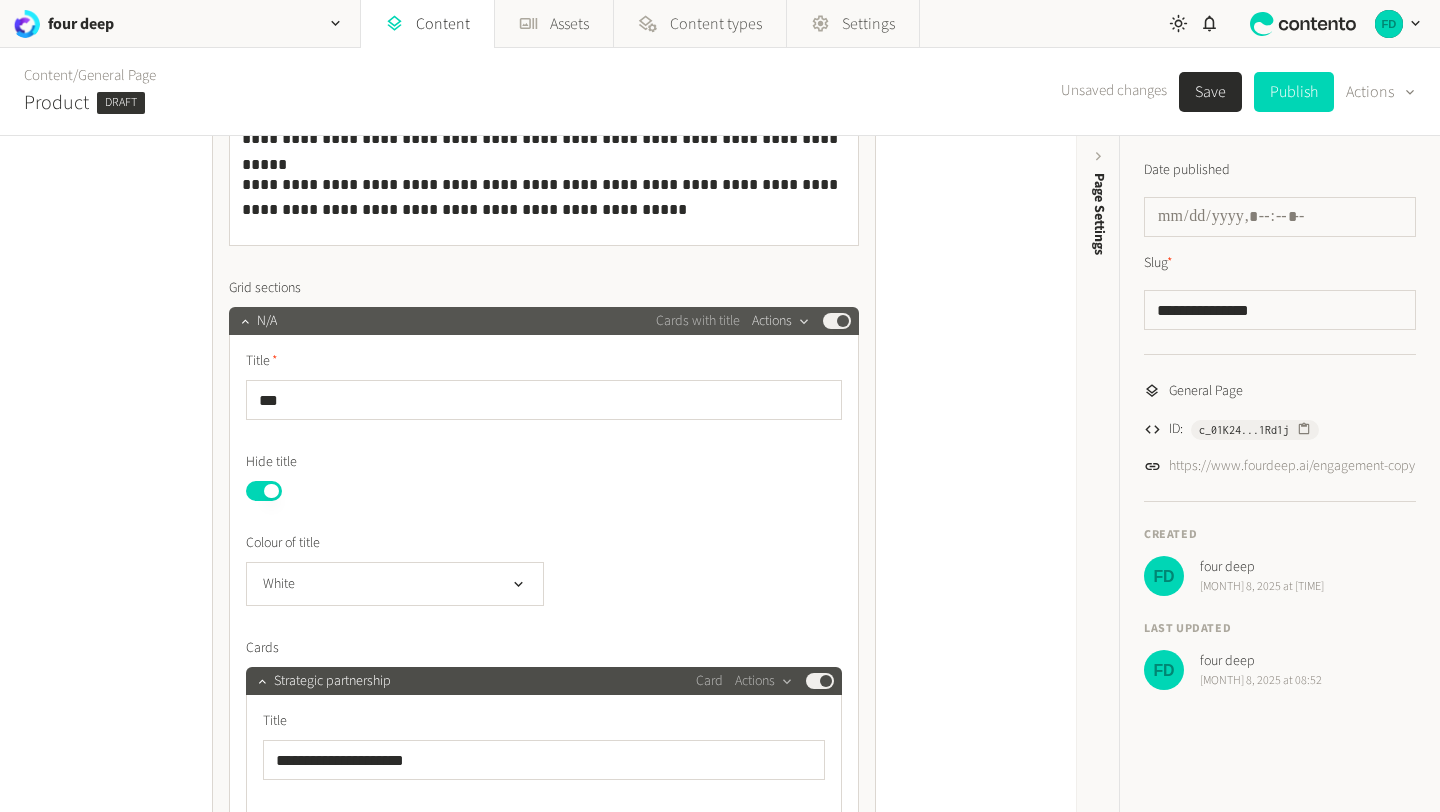 click on "Actions" 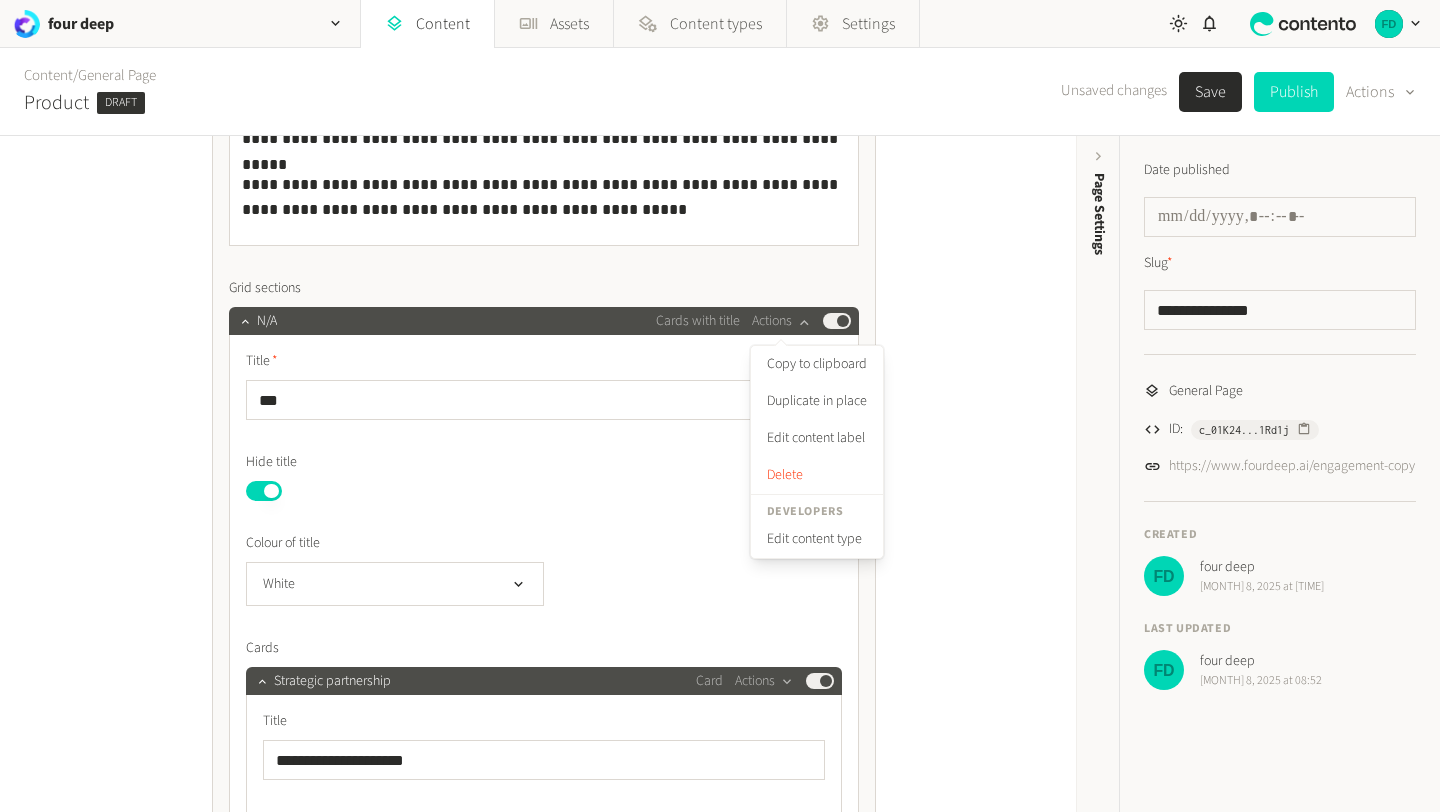 click on "**********" 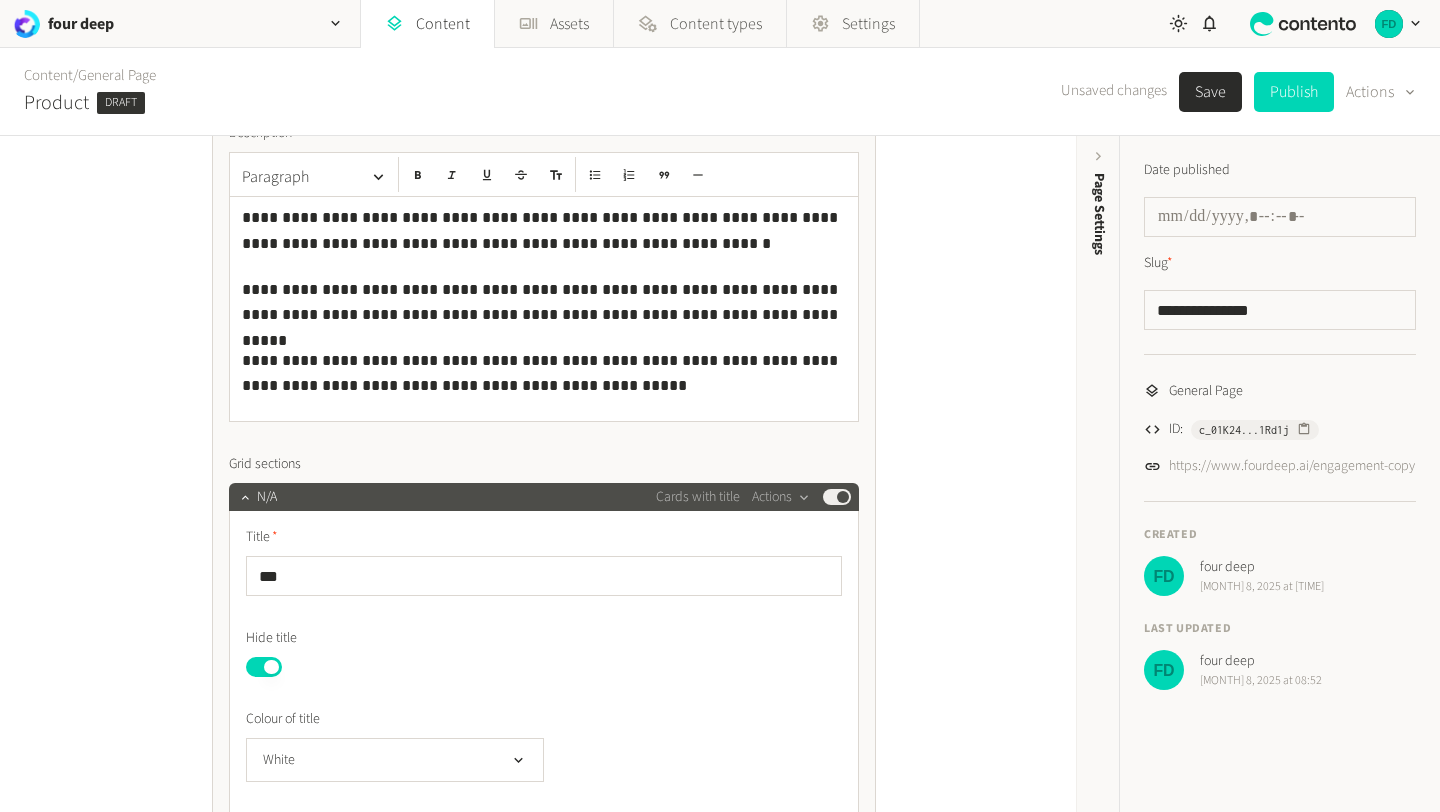 scroll, scrollTop: 1710, scrollLeft: 0, axis: vertical 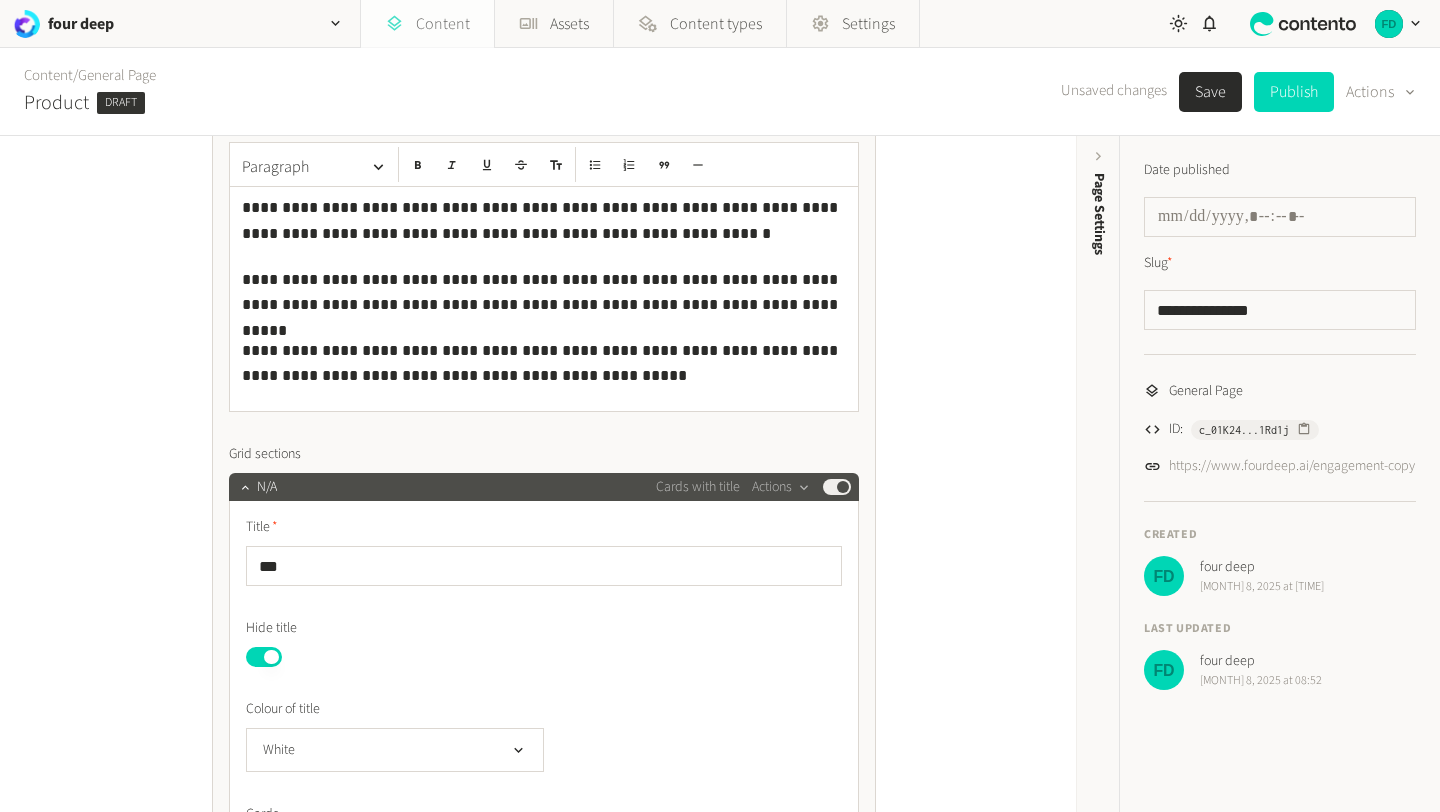 click on "Content" 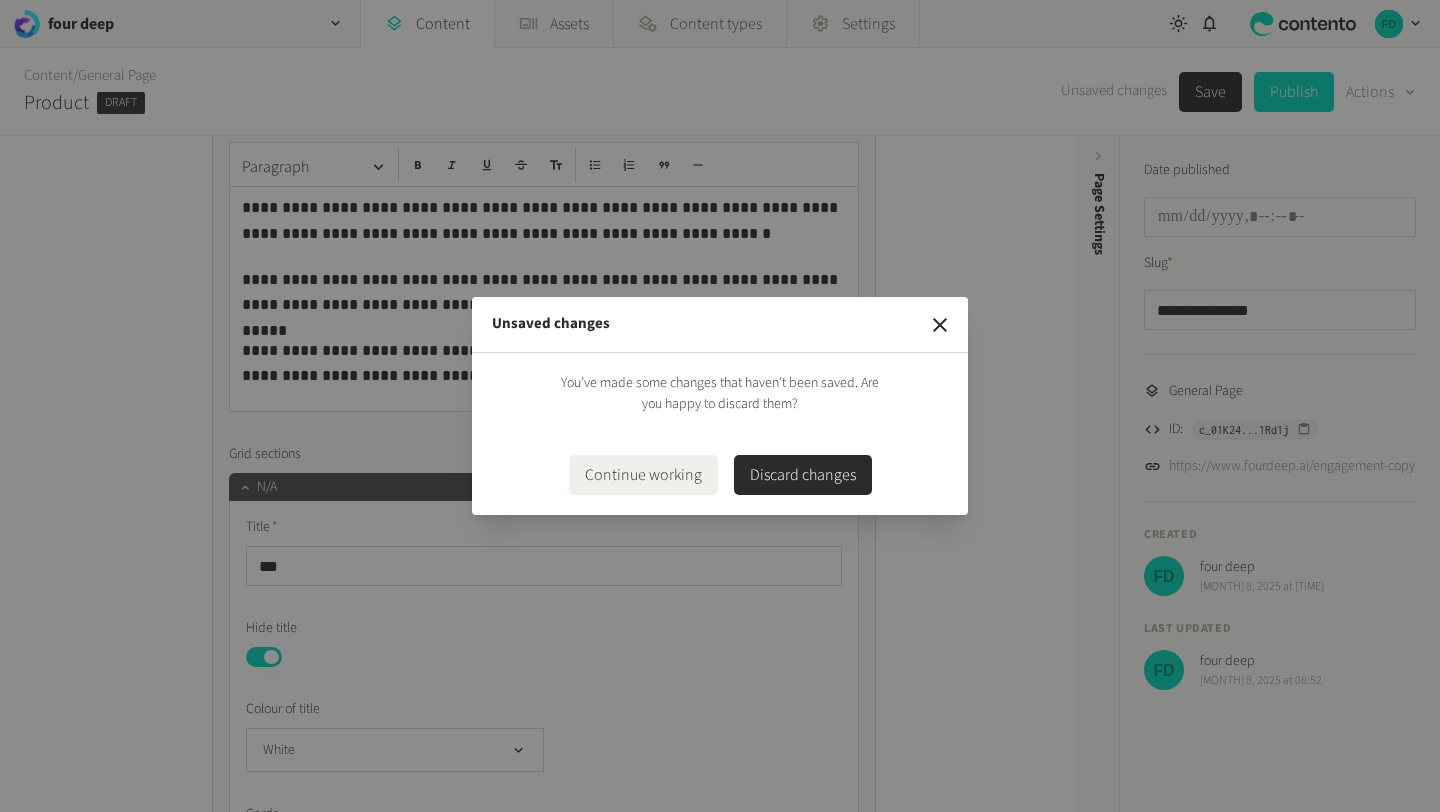 click on "You’ve made some changes that haven’t been saved. Are you happy to discard them?   Continue working   Discard changes" 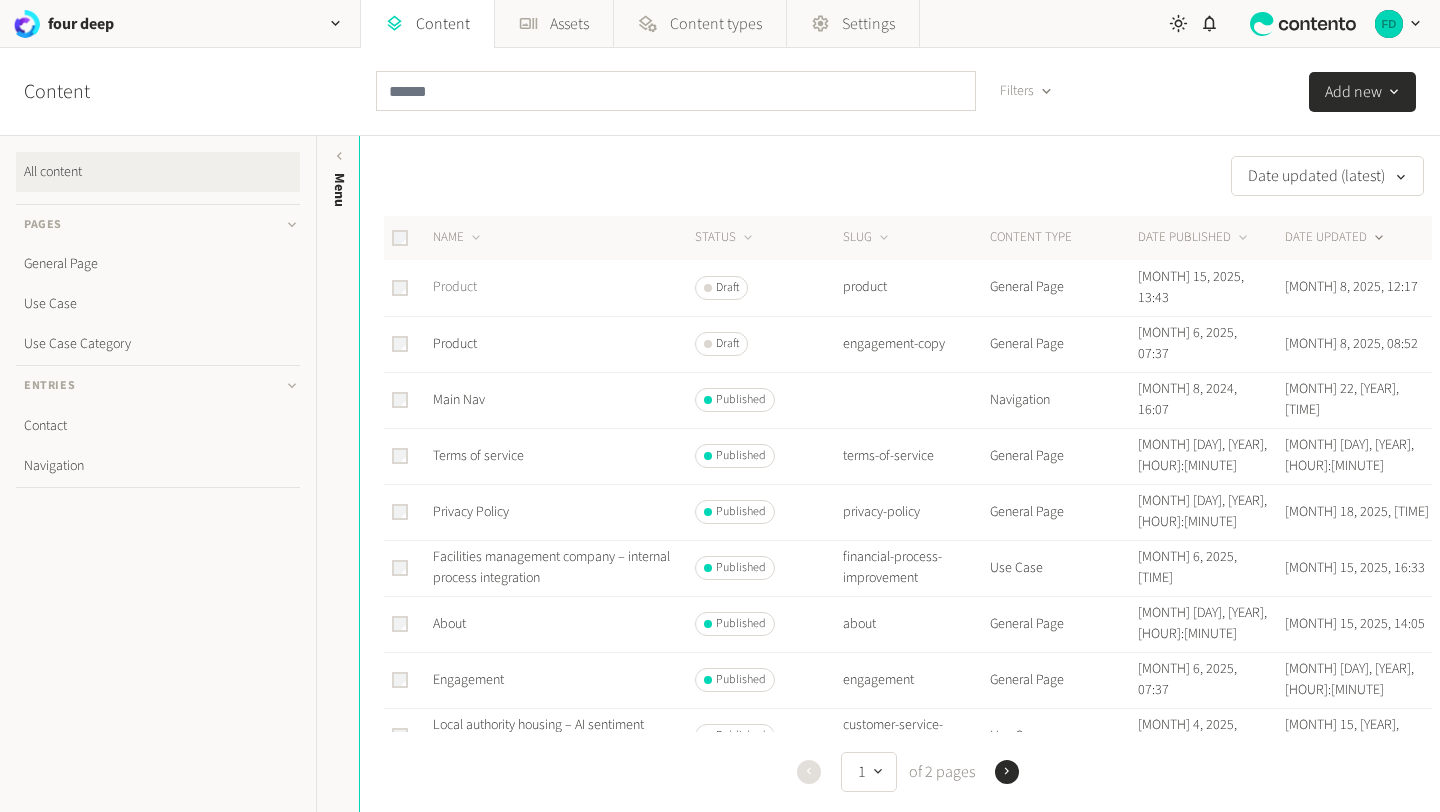 click on "Product" 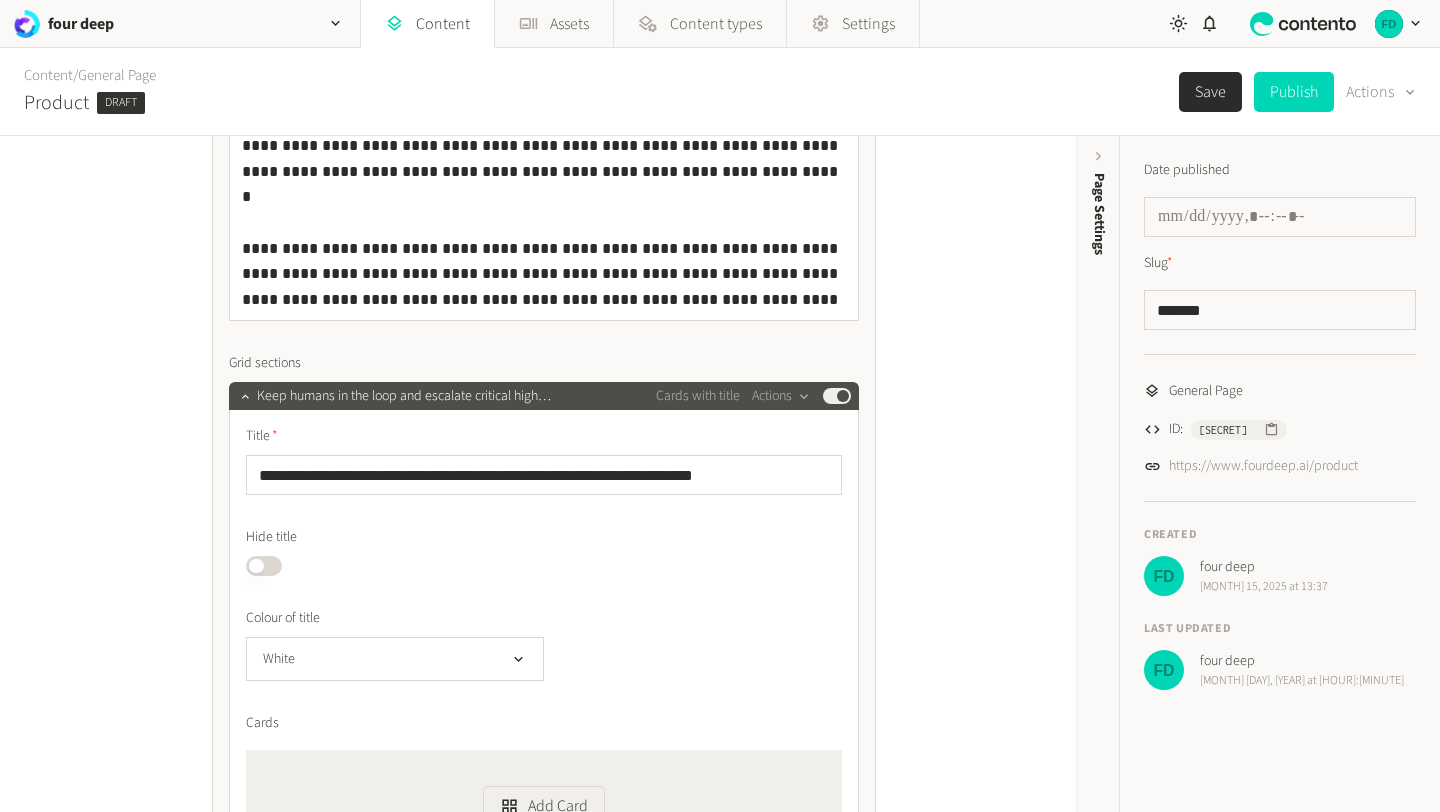 scroll, scrollTop: 1112, scrollLeft: 0, axis: vertical 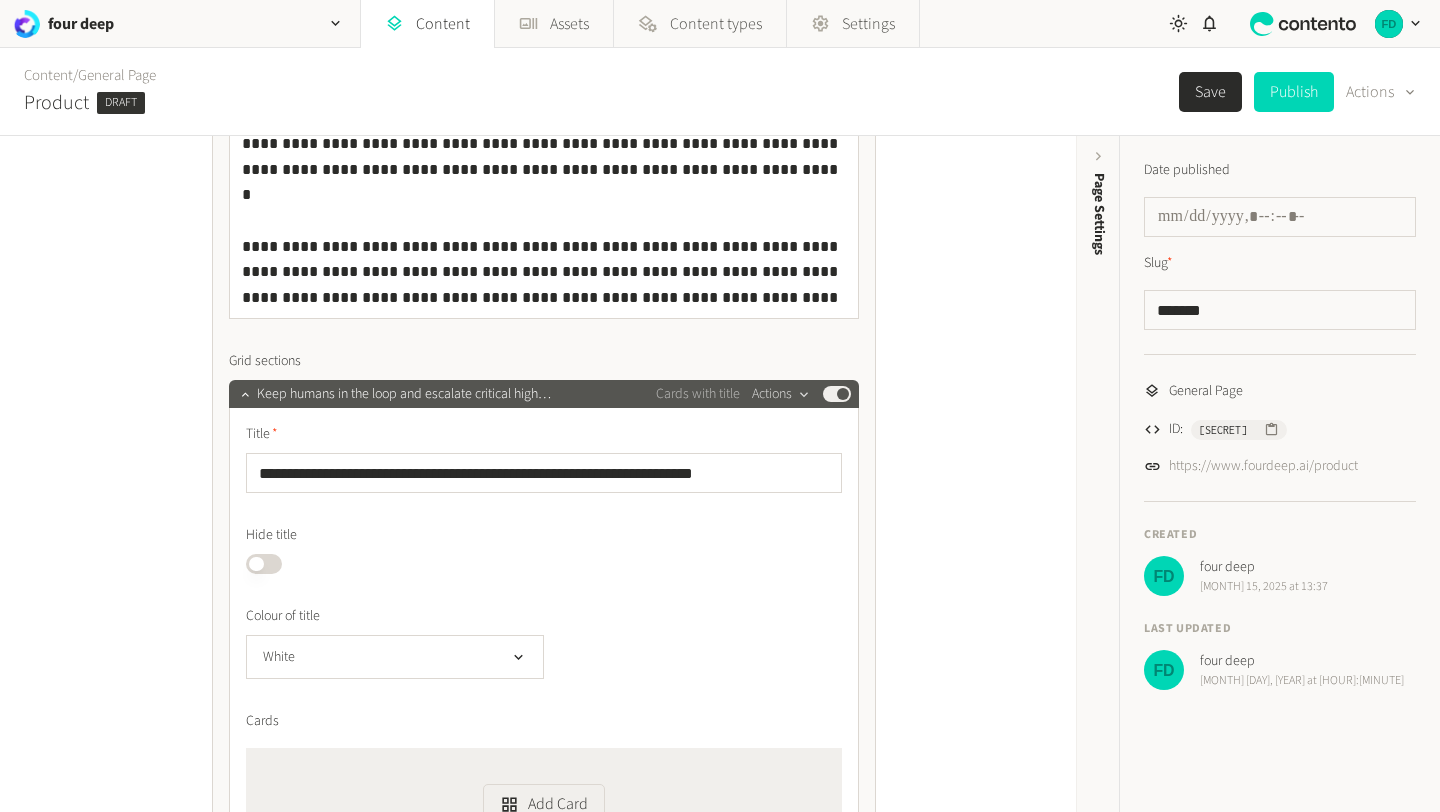 click on "Actions" 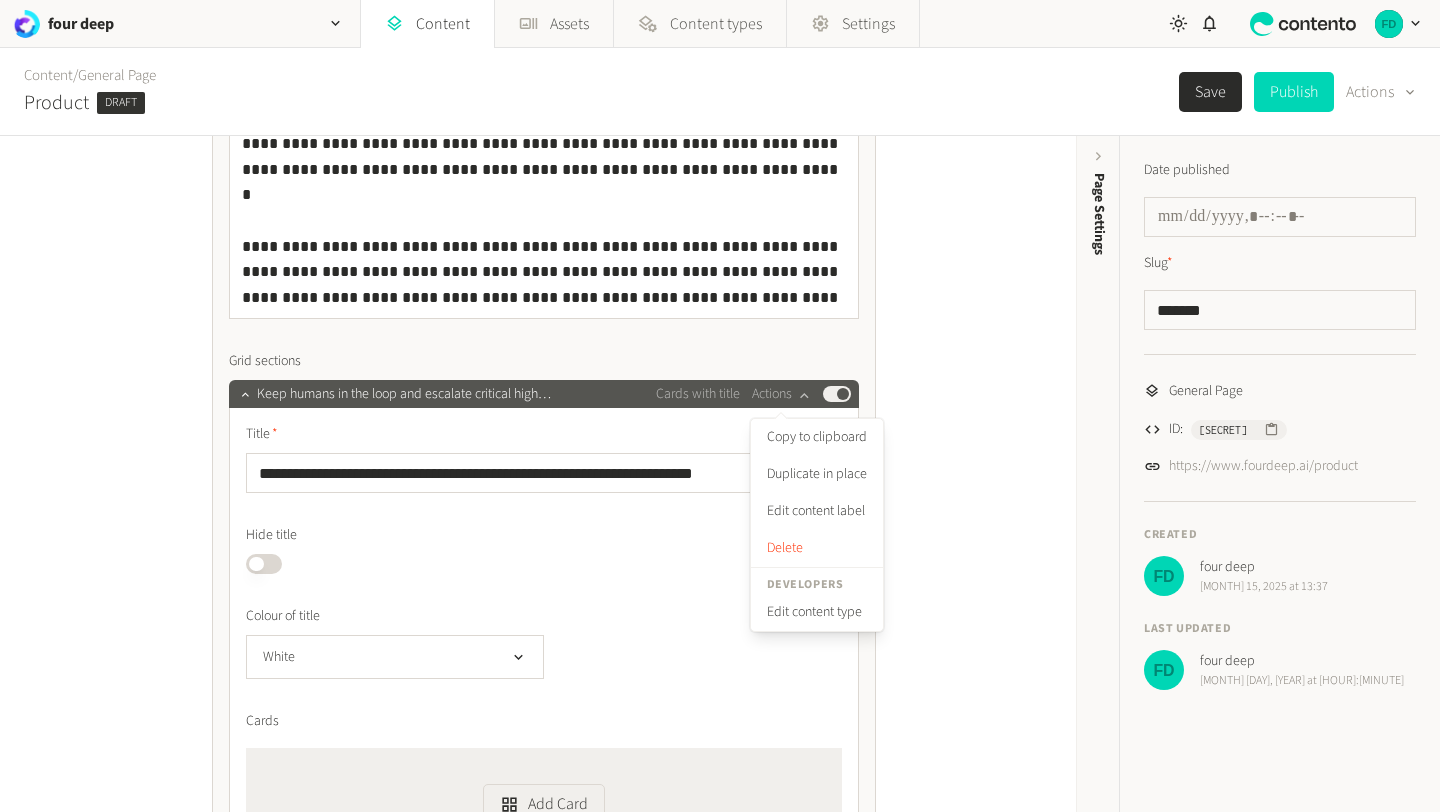 click on "Cards with title" 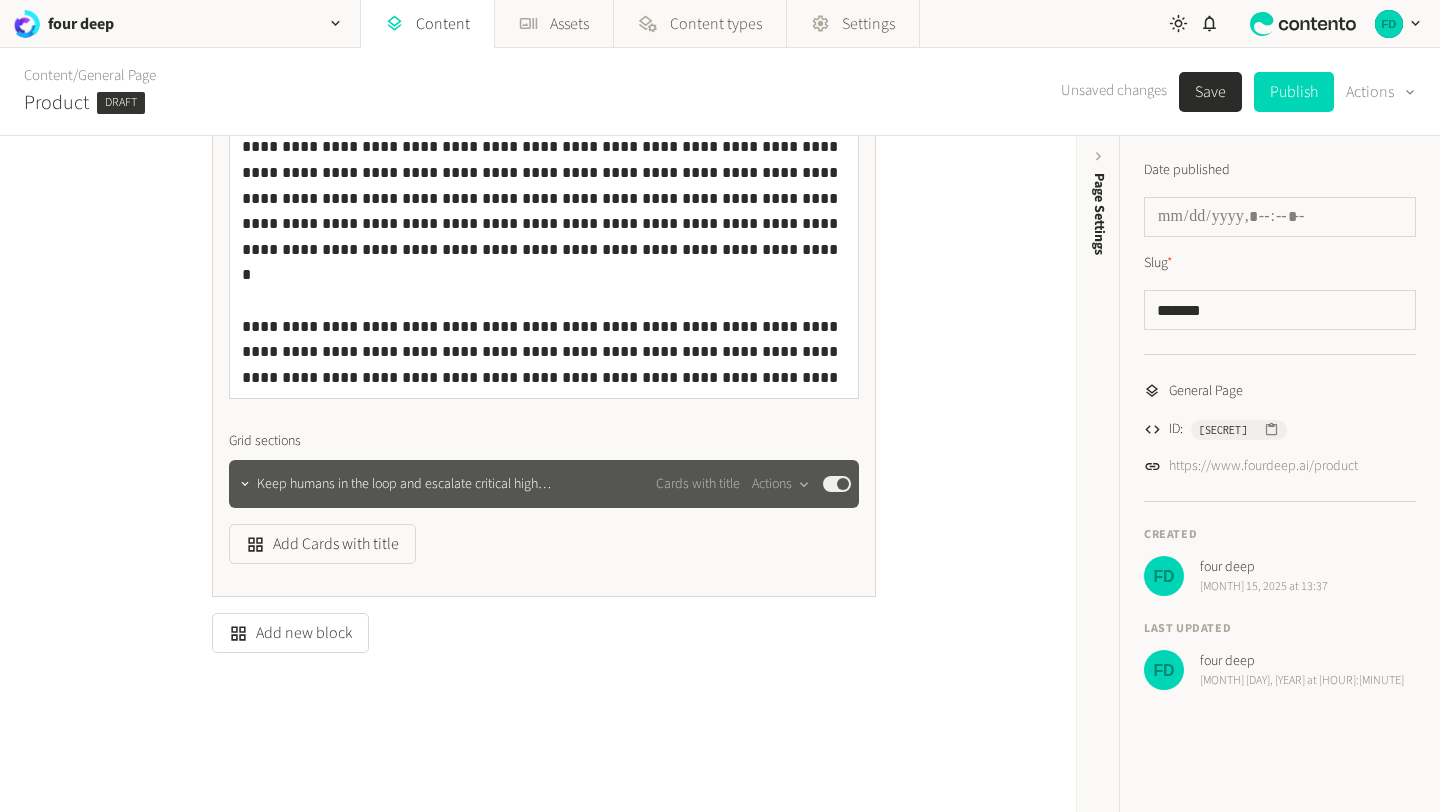click on "Cards with title" 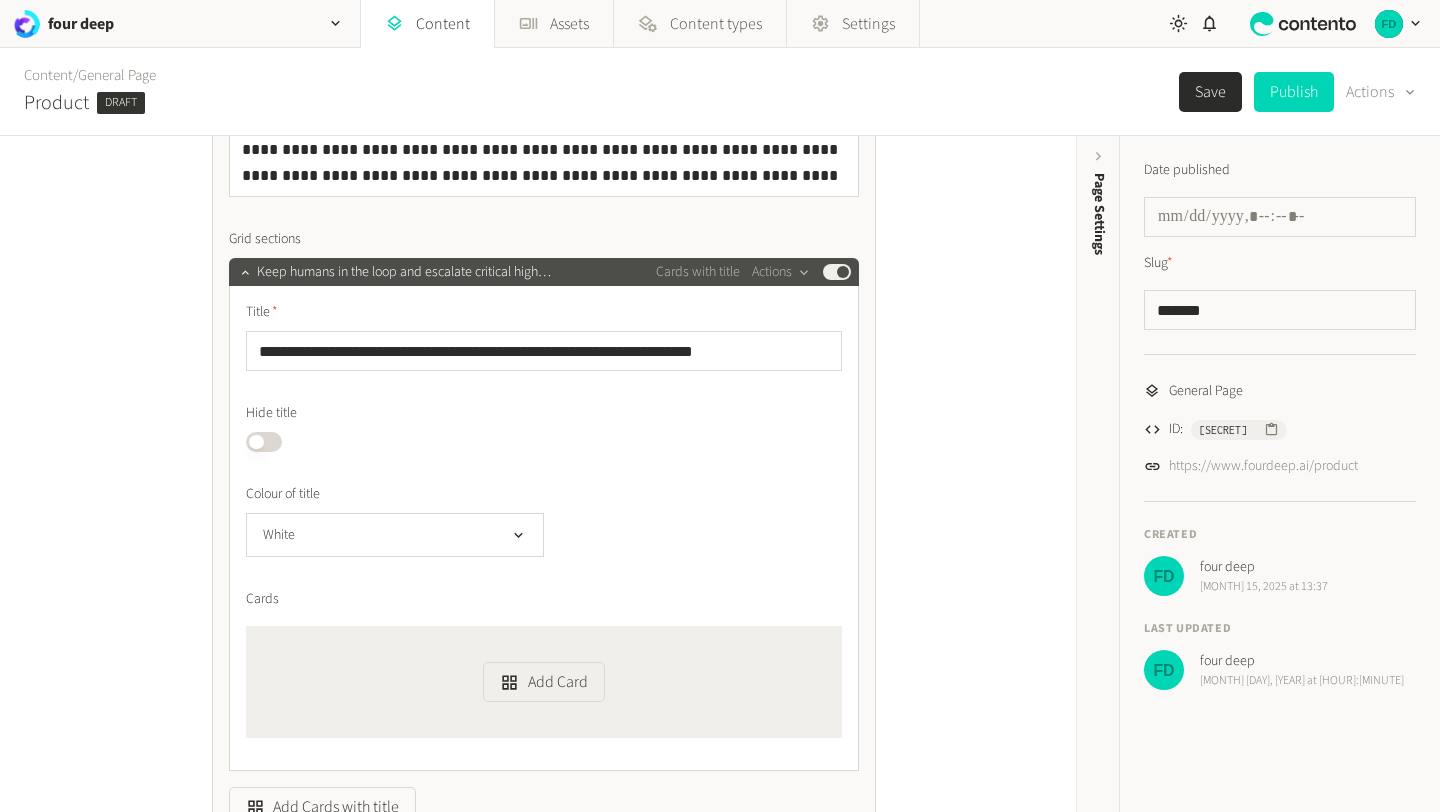 scroll, scrollTop: 1242, scrollLeft: 0, axis: vertical 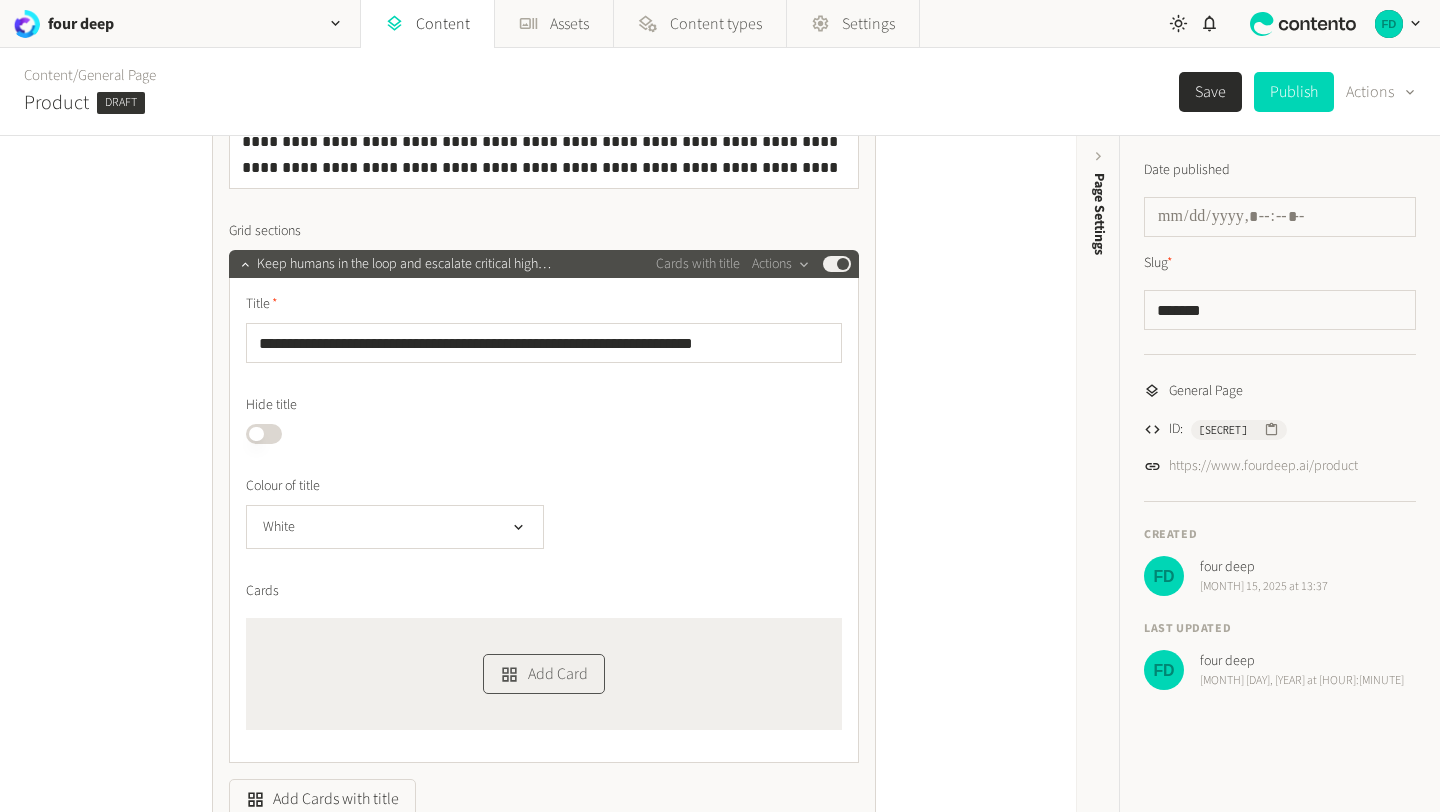 click on "Add Card" 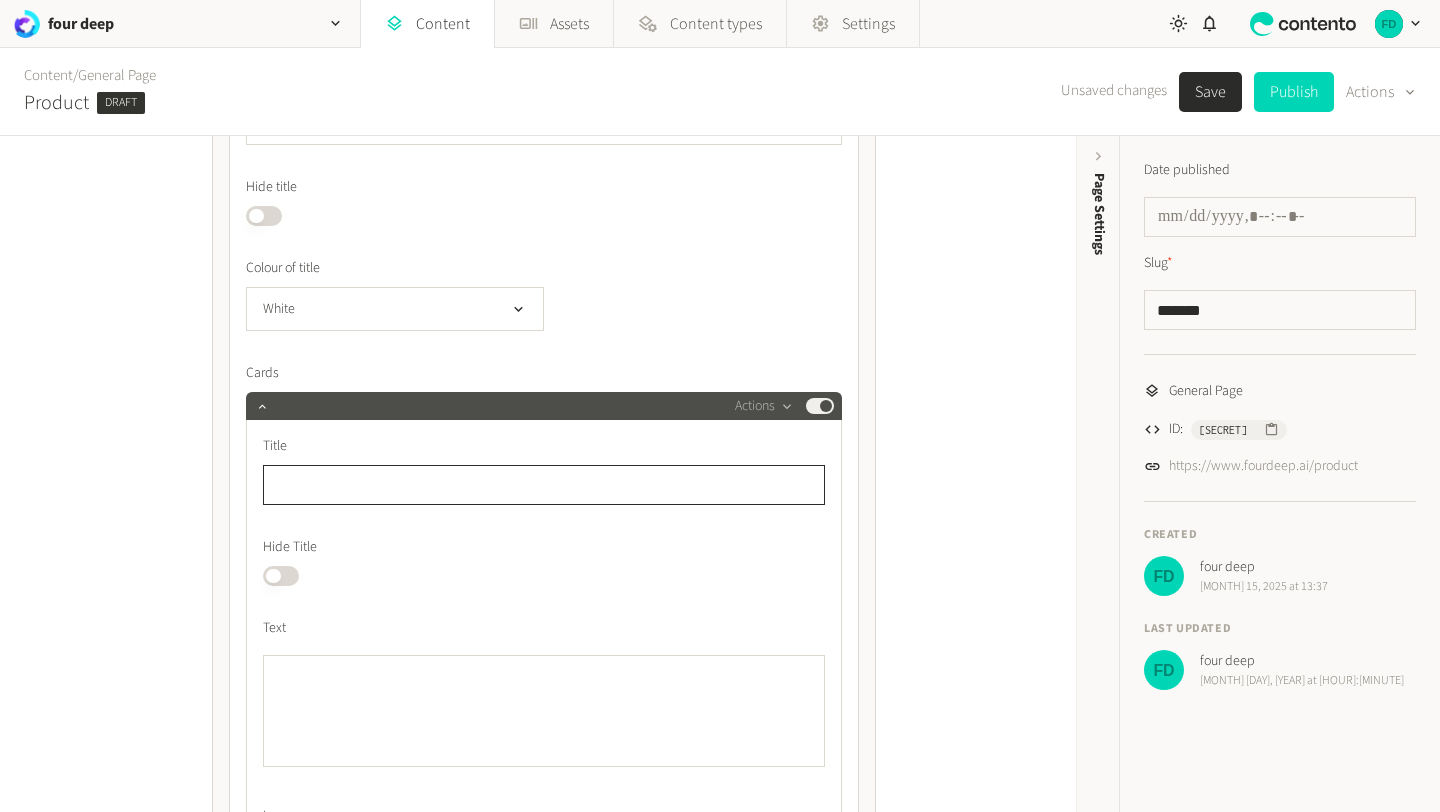scroll, scrollTop: 1486, scrollLeft: 0, axis: vertical 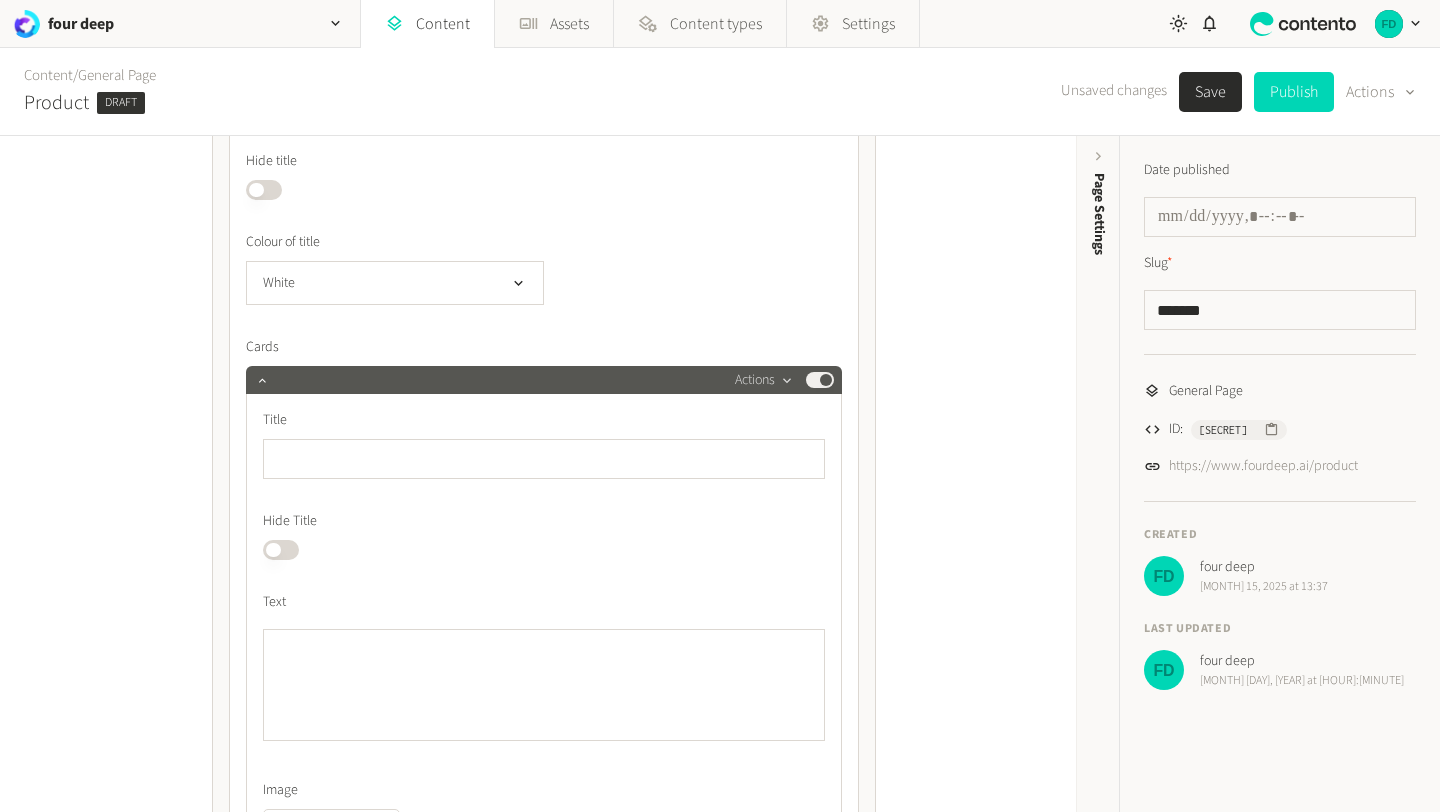 click on "Actions" 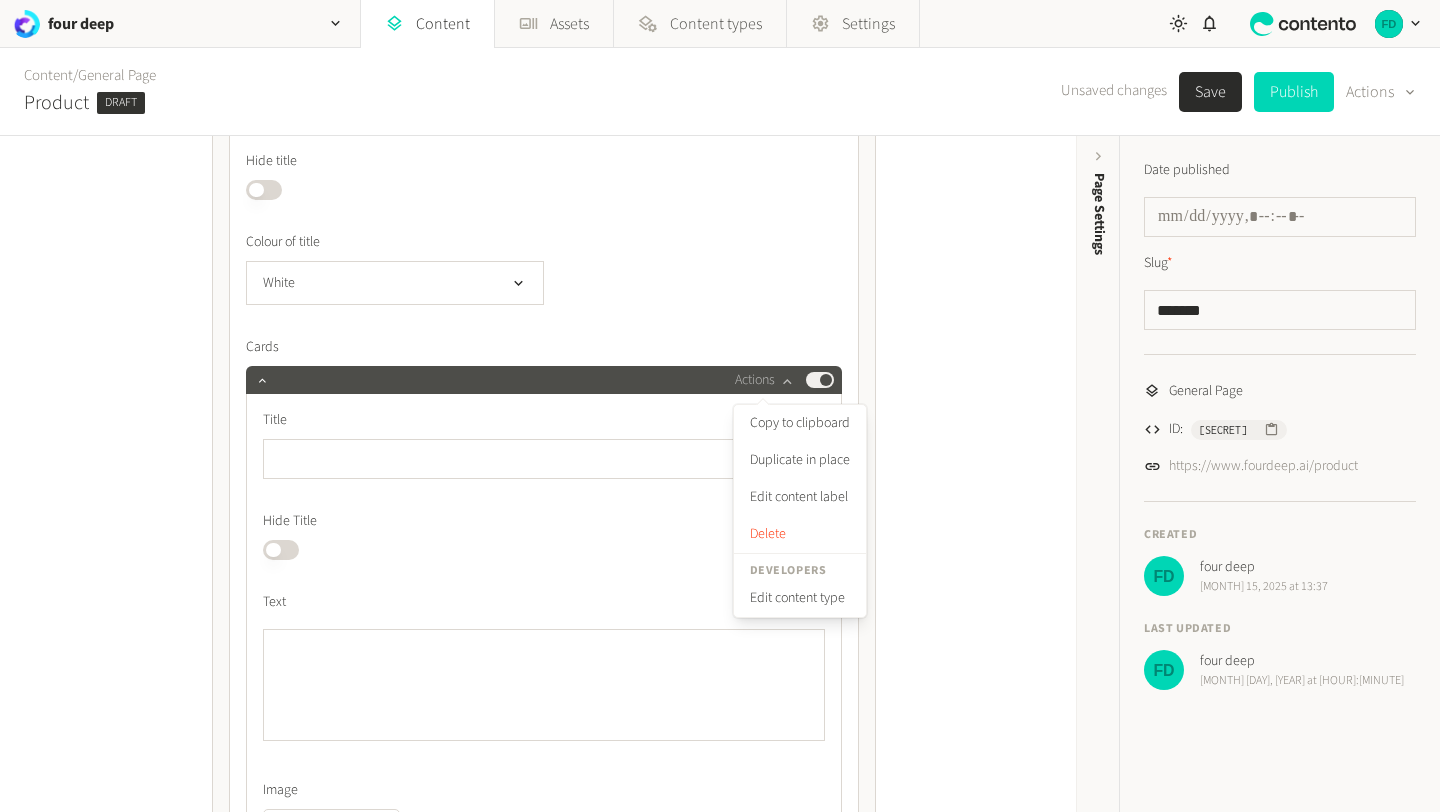 click on "Cards" 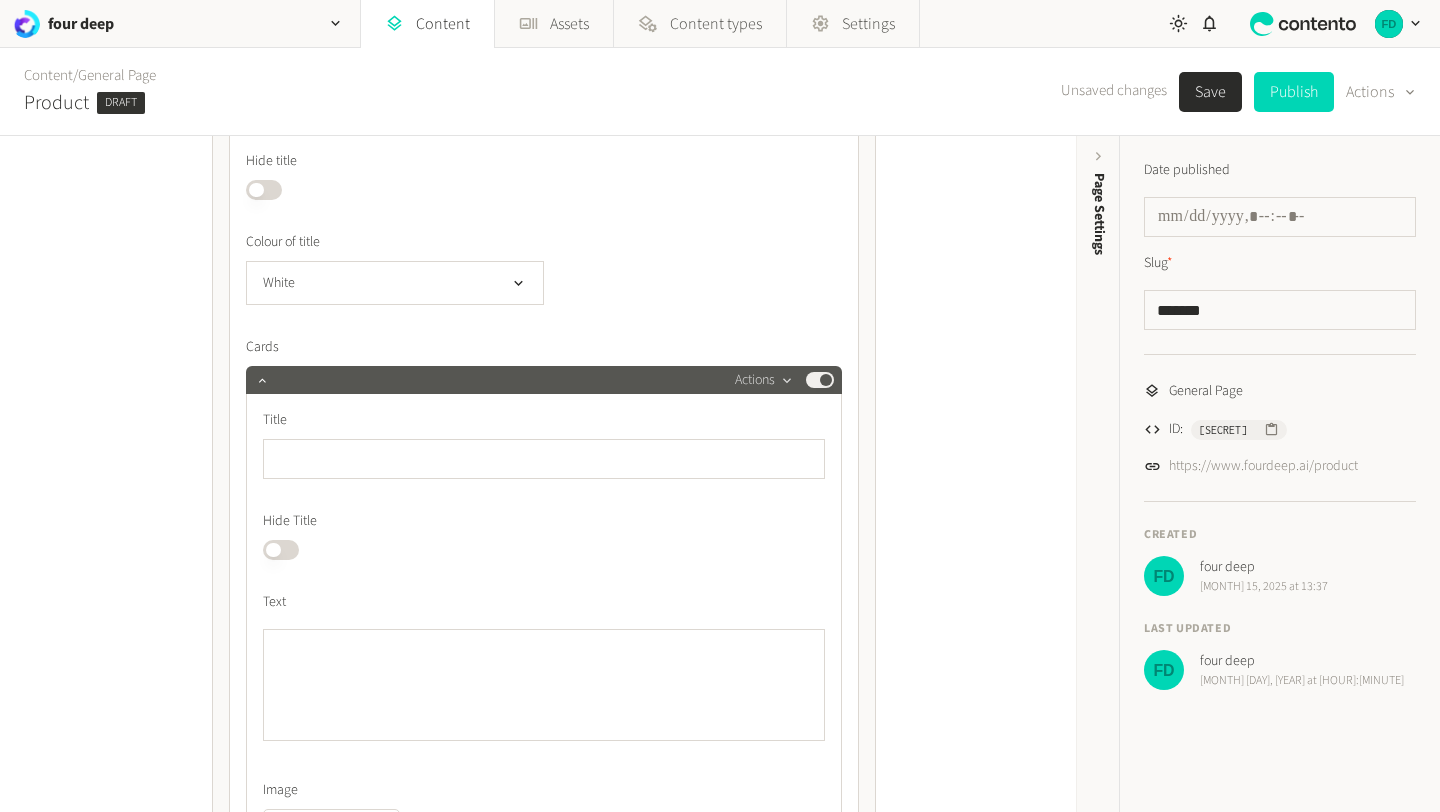 click on "Actions" 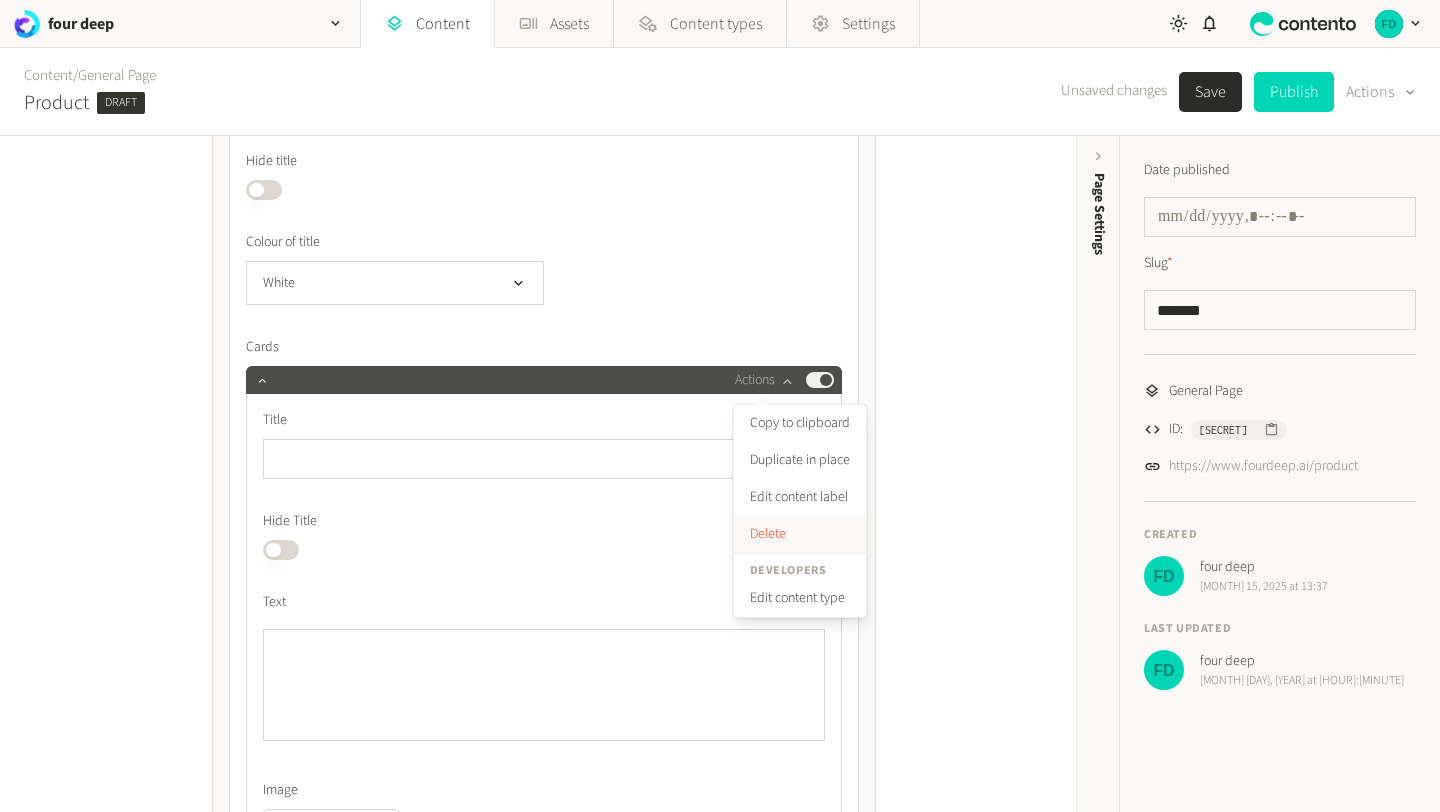 click on "Delete" 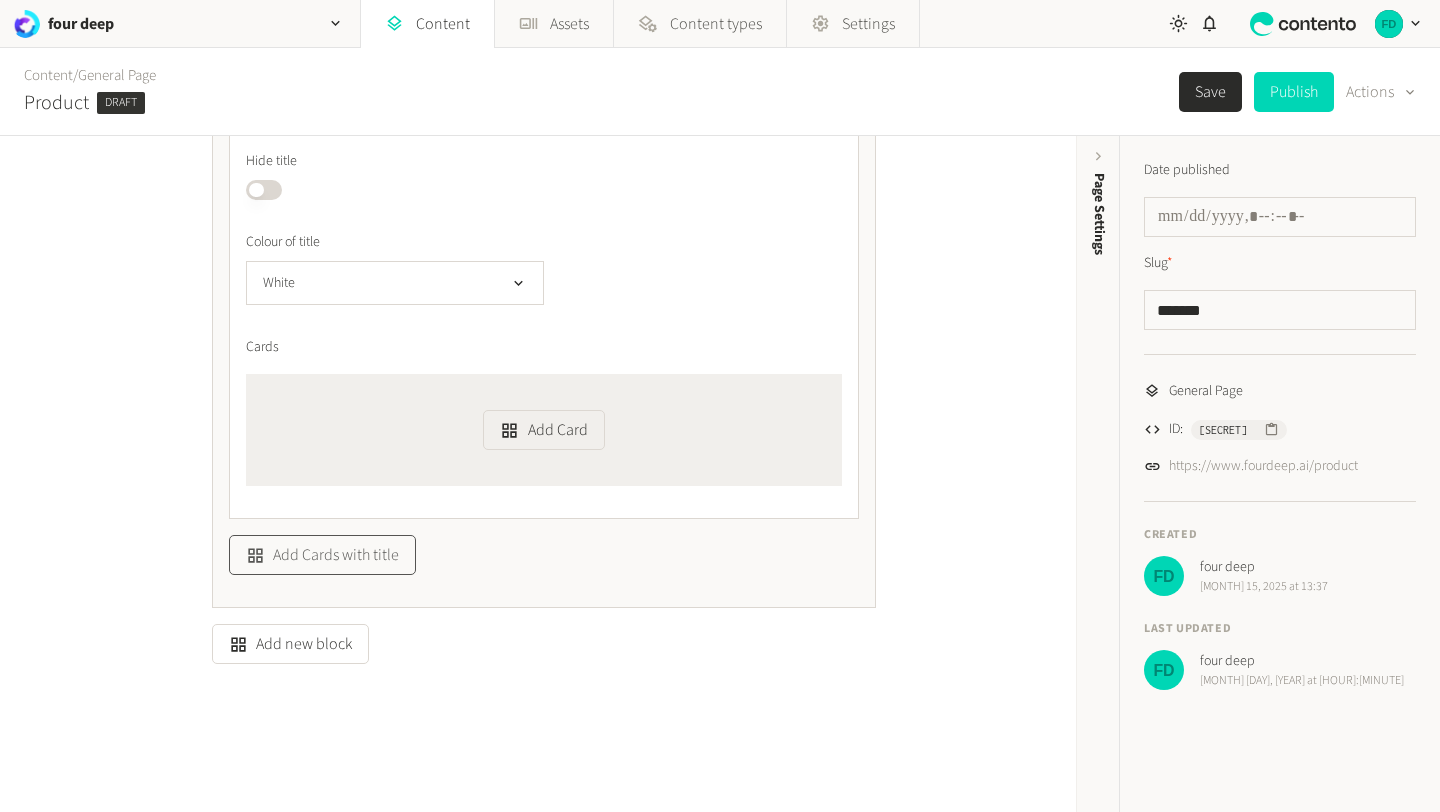 click on "Add Cards with title" 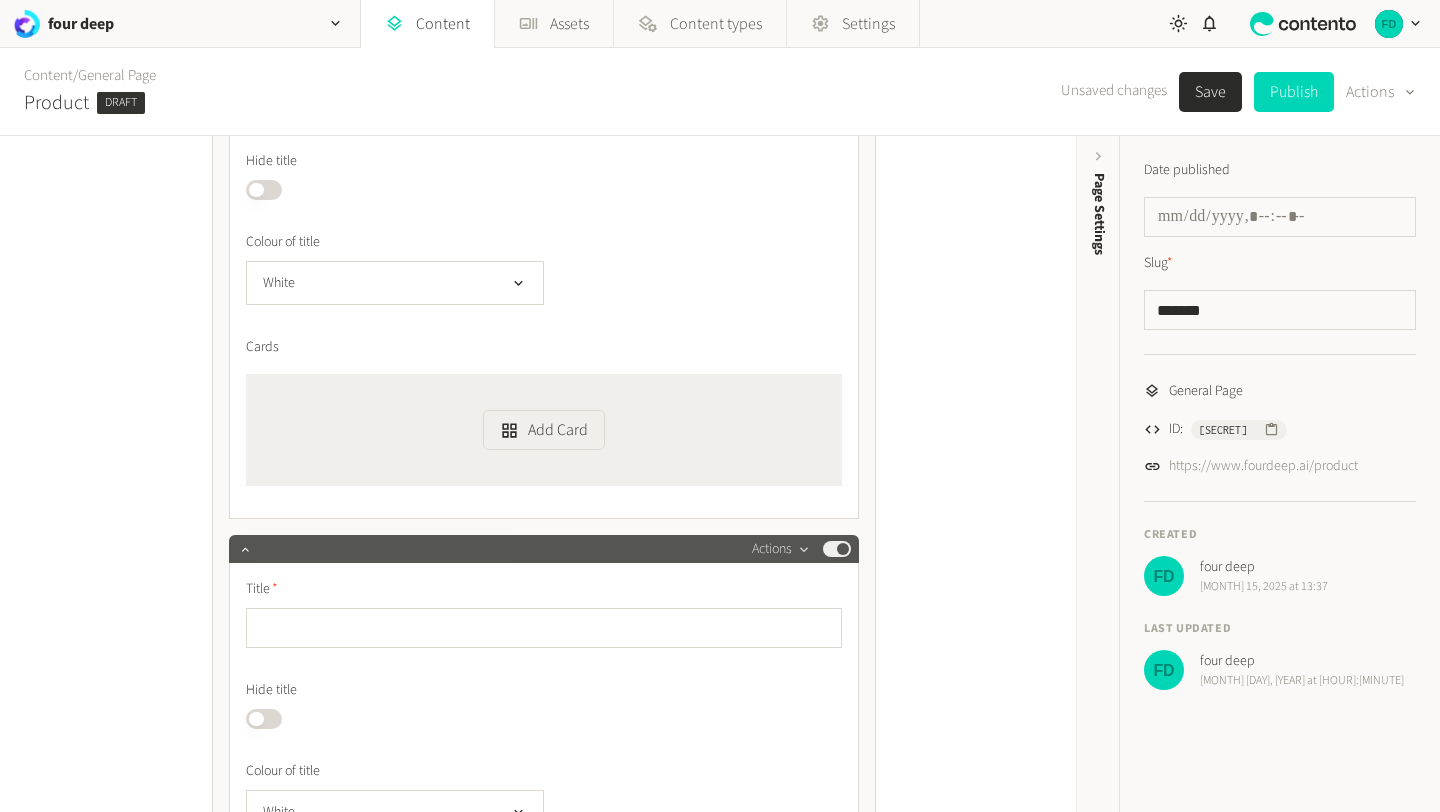 click on "Actions" 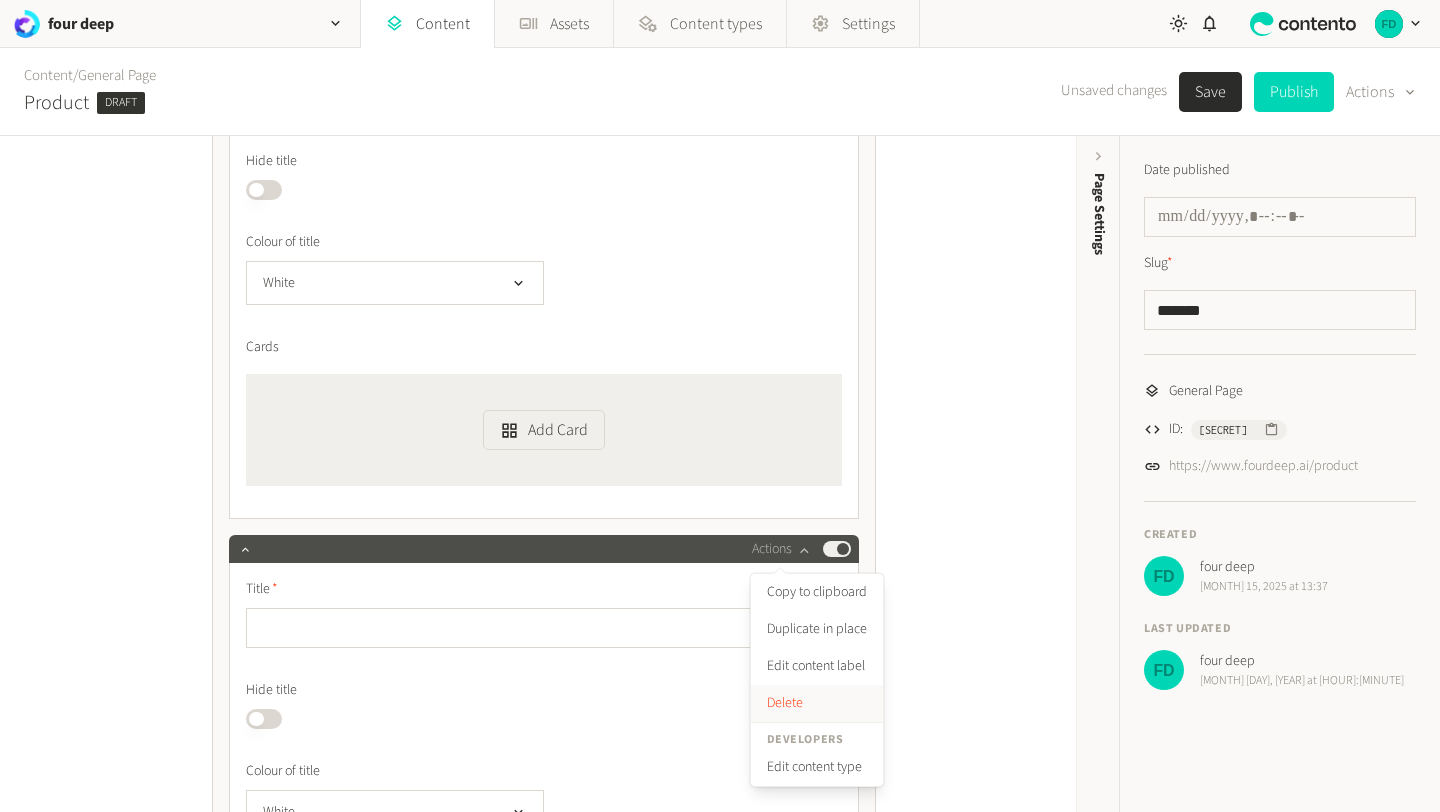 click on "Delete" 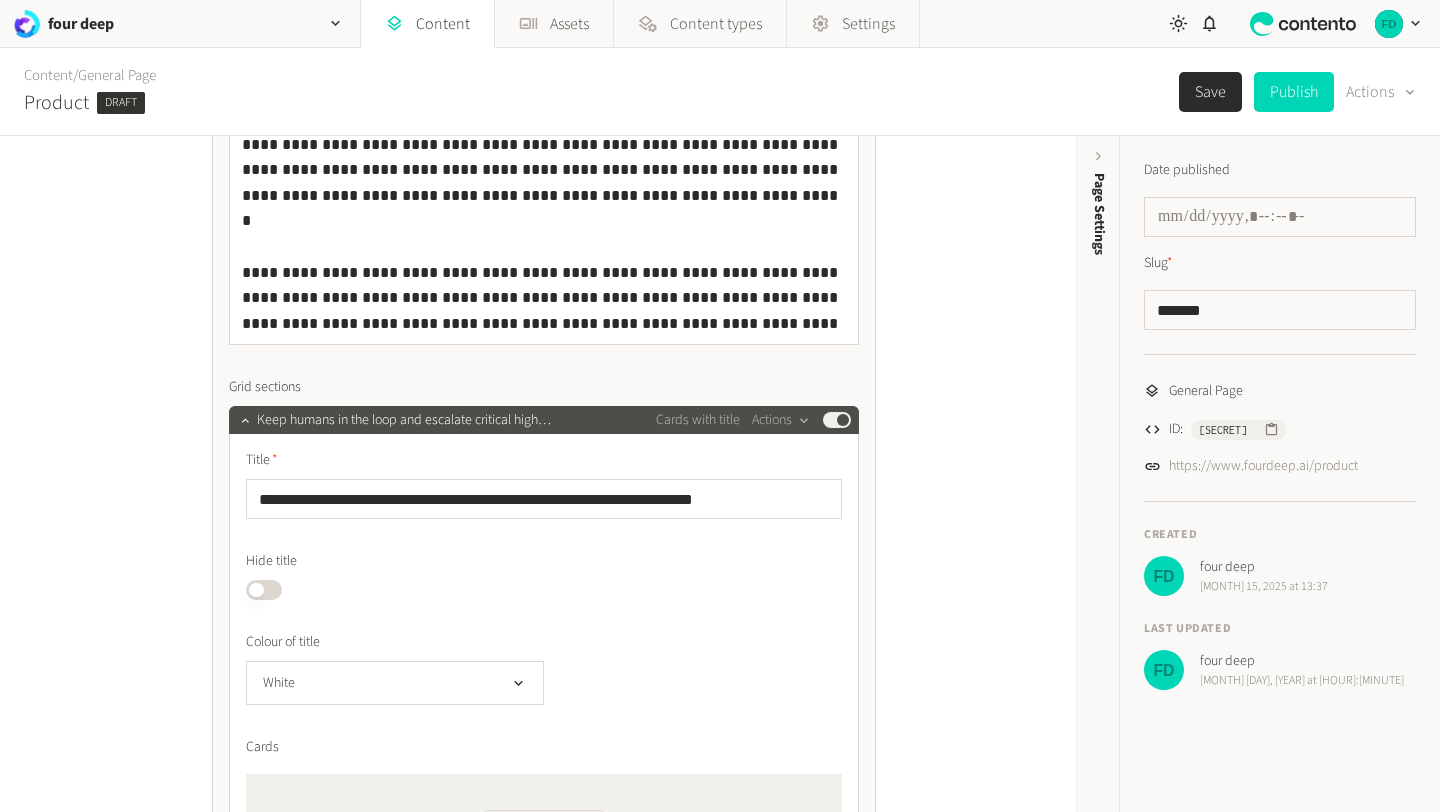 scroll, scrollTop: 1099, scrollLeft: 0, axis: vertical 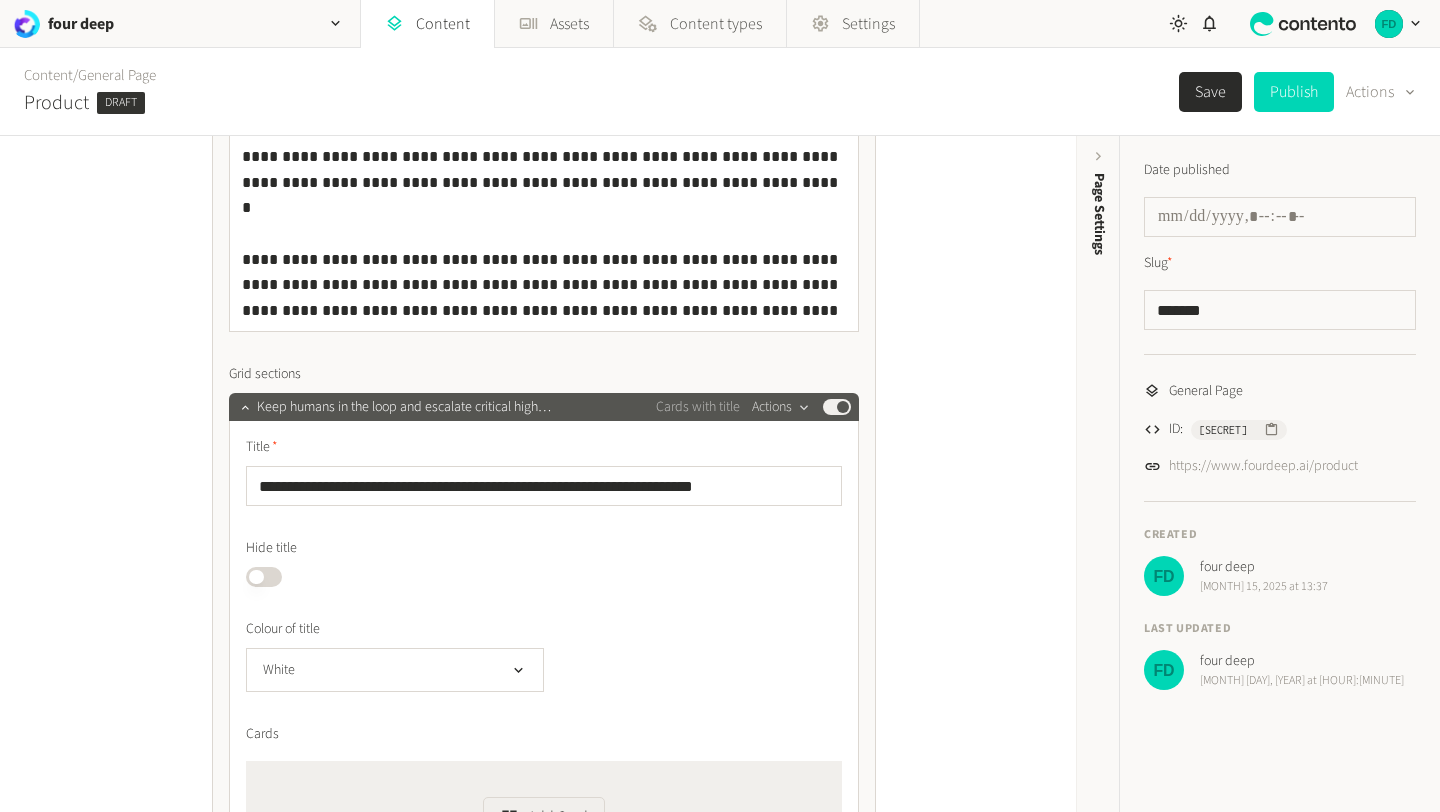 click on "Actions" 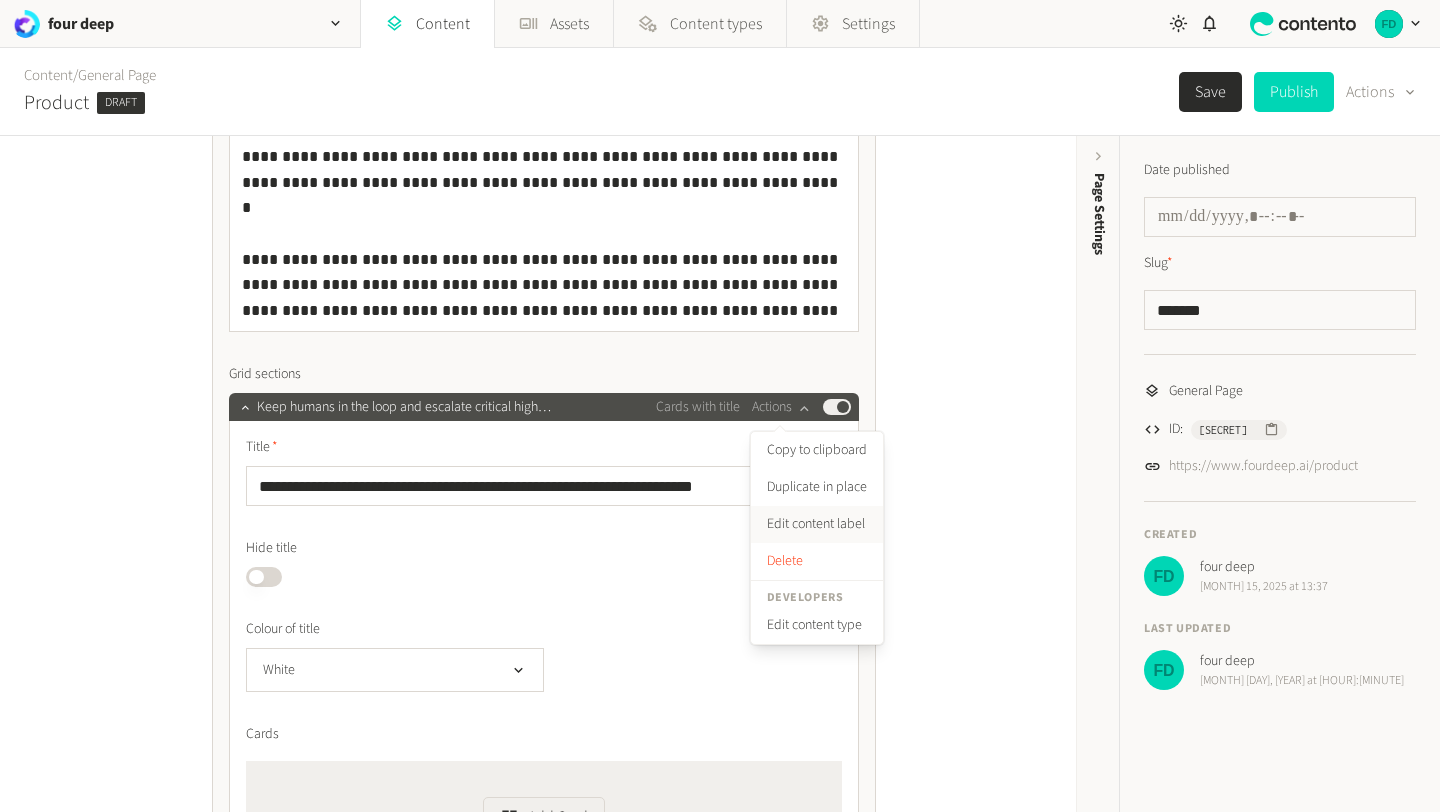 click on "Edit content label" 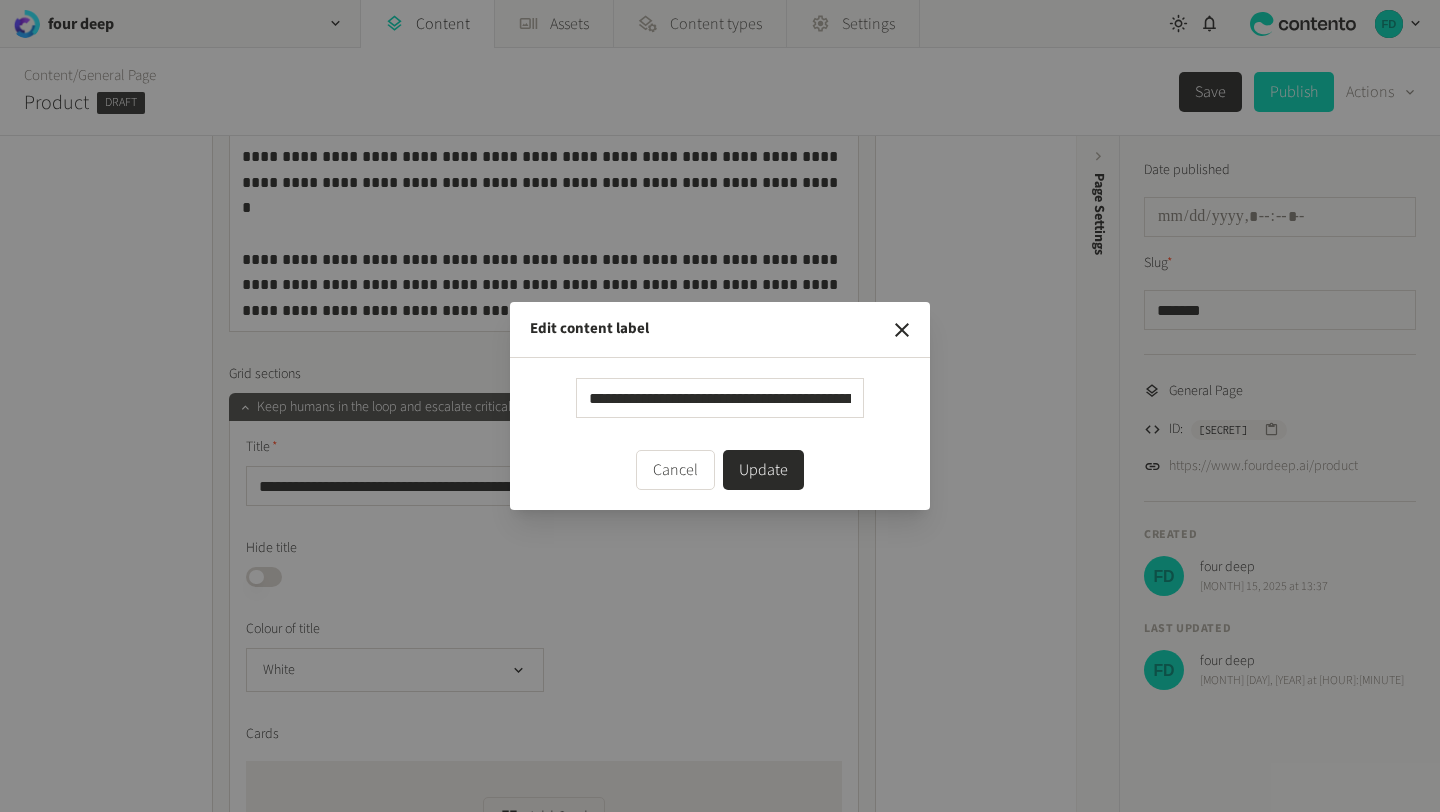 scroll, scrollTop: 0, scrollLeft: 144, axis: horizontal 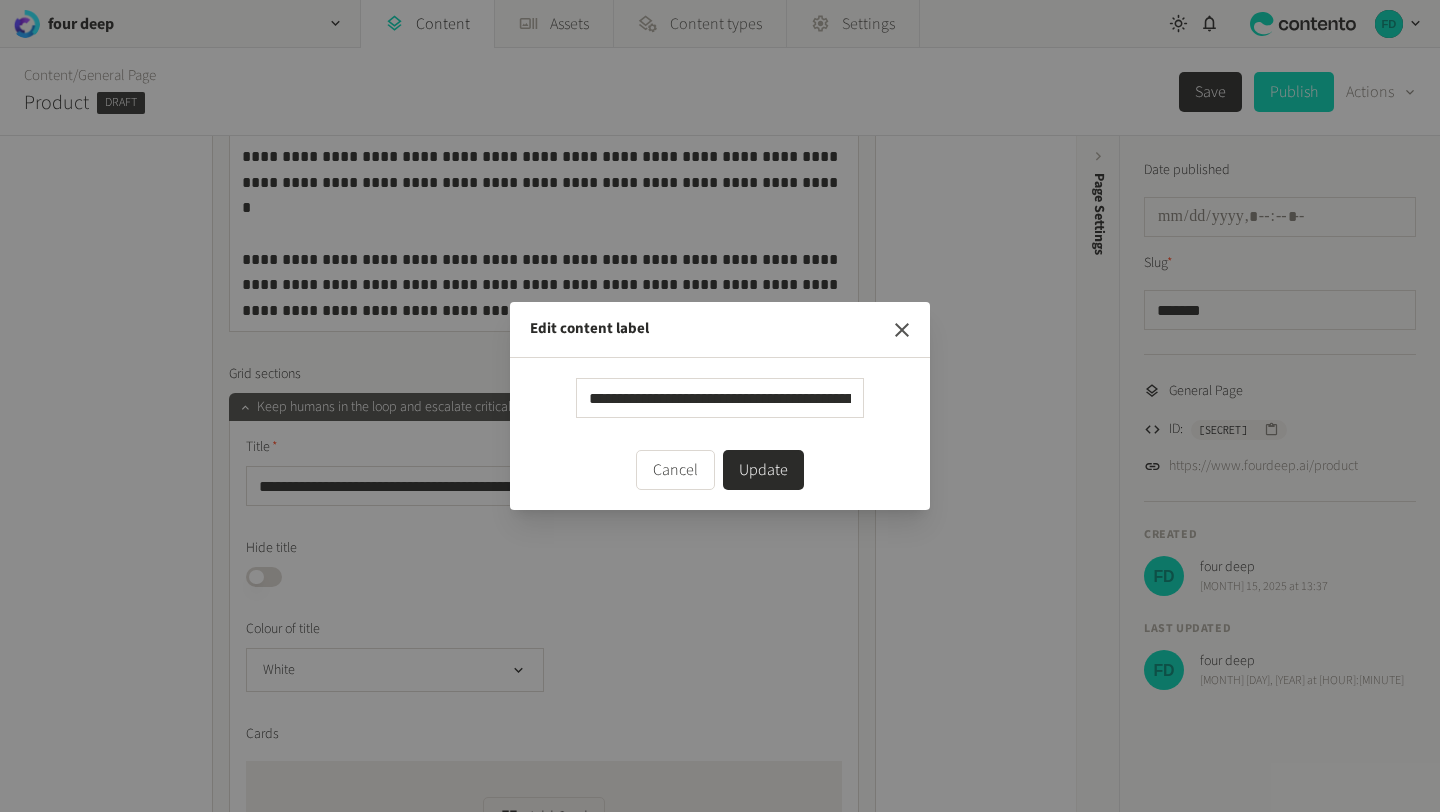 click 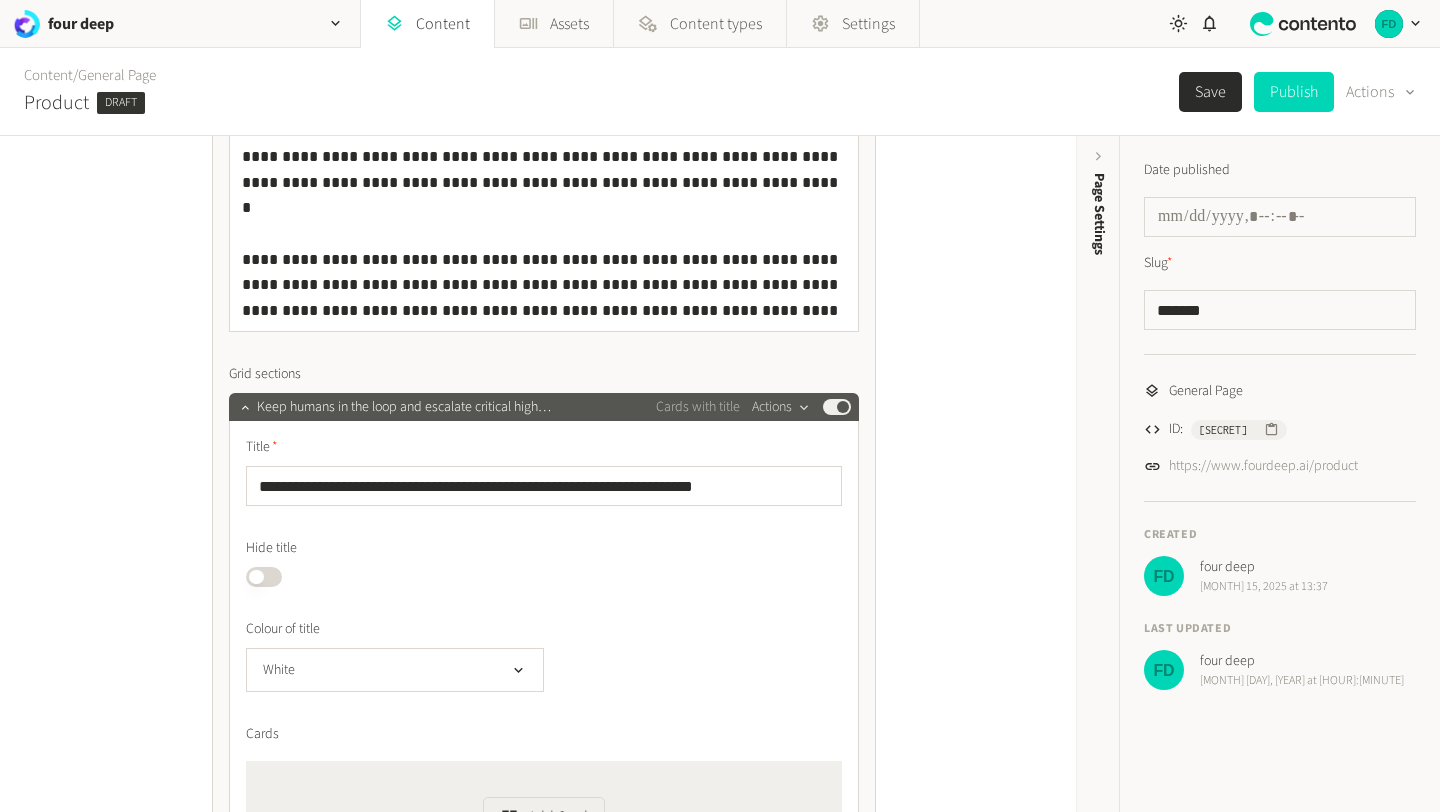 click 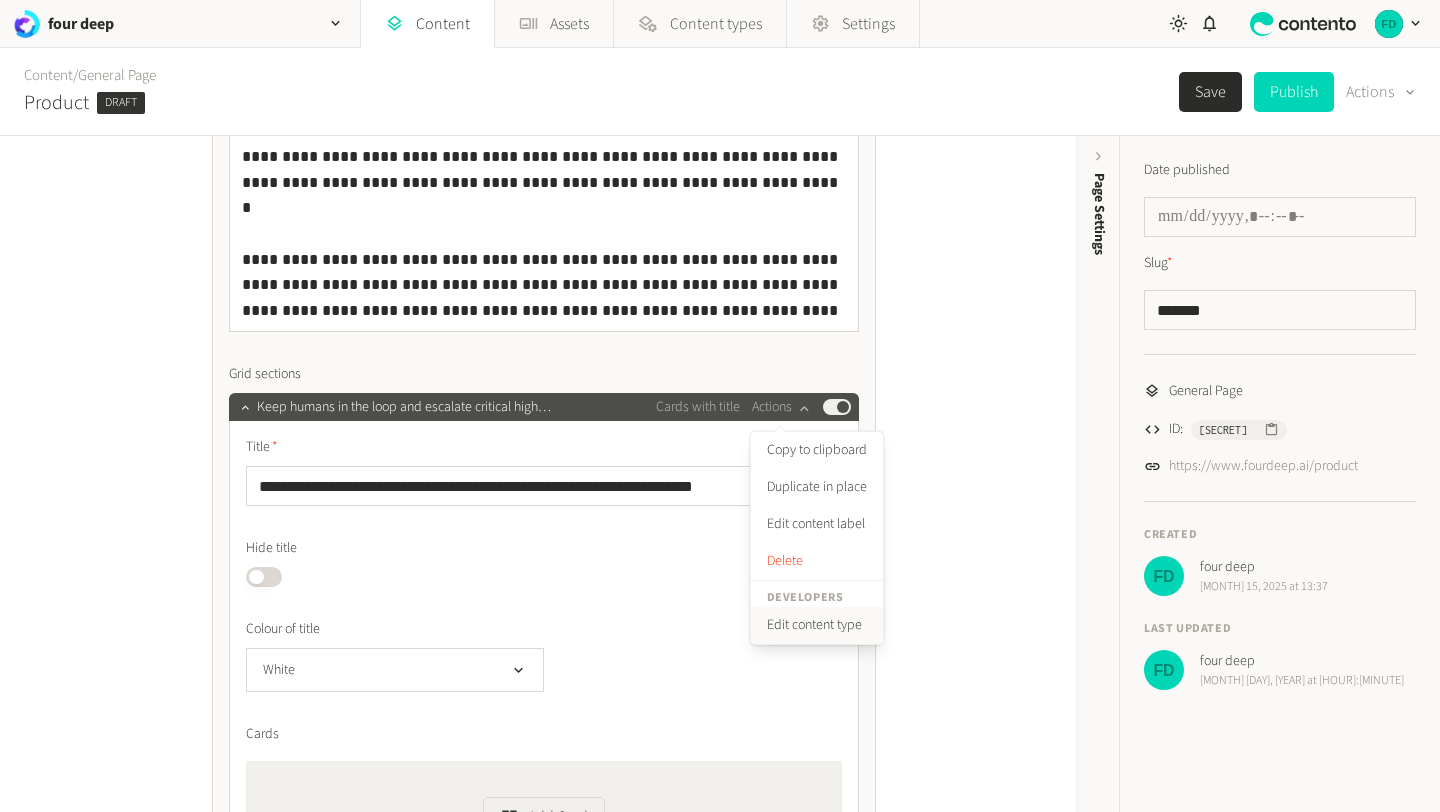 click on "Edit content type" 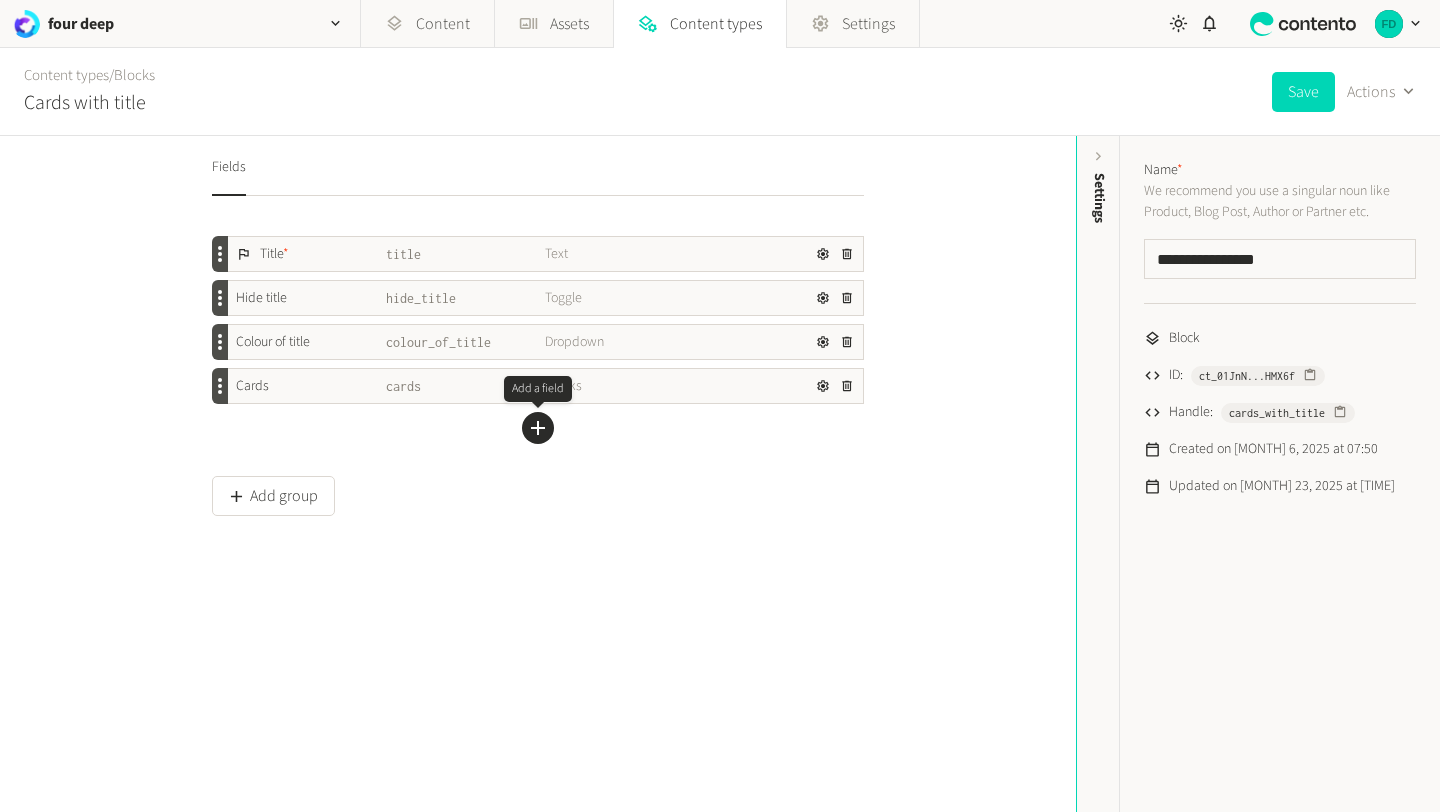 click 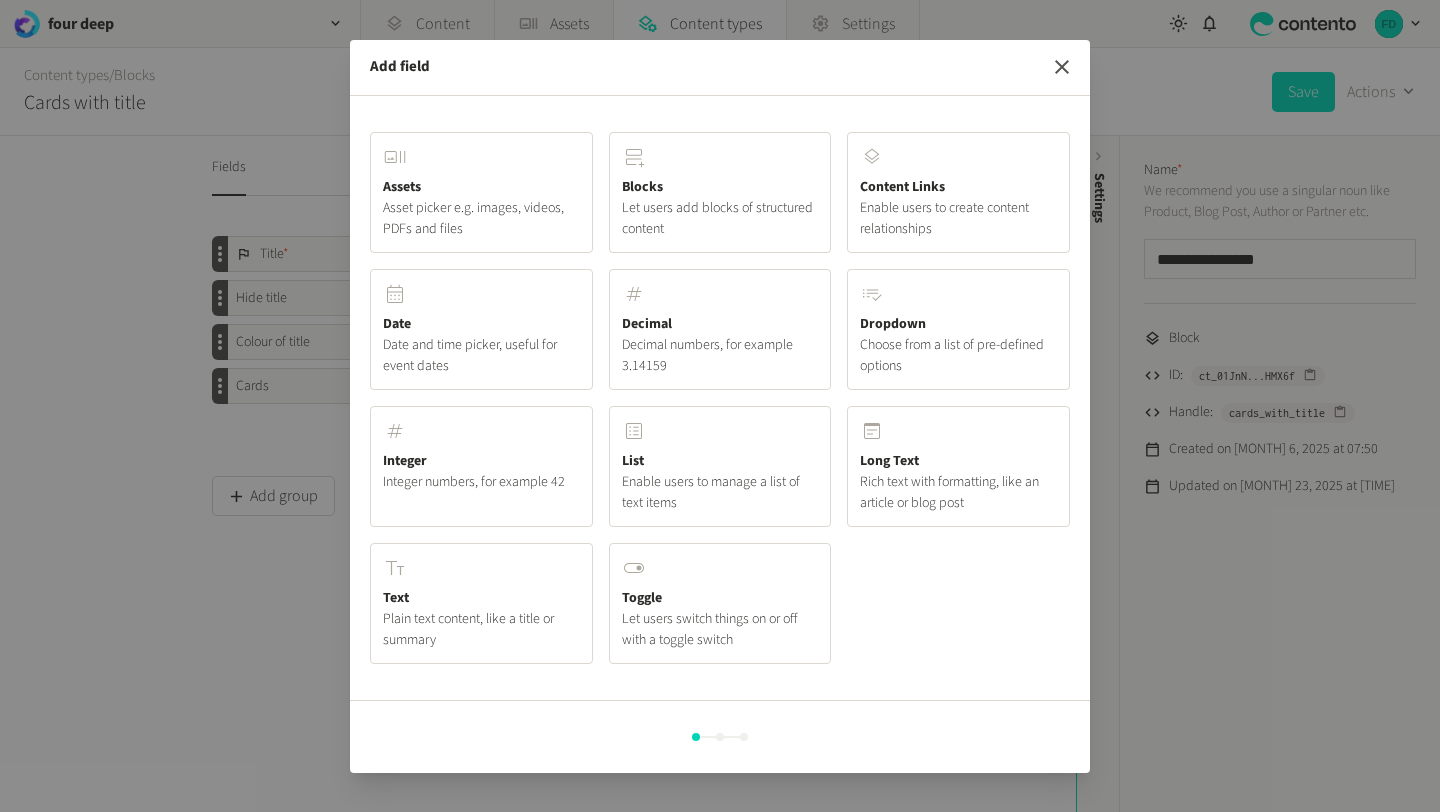 click 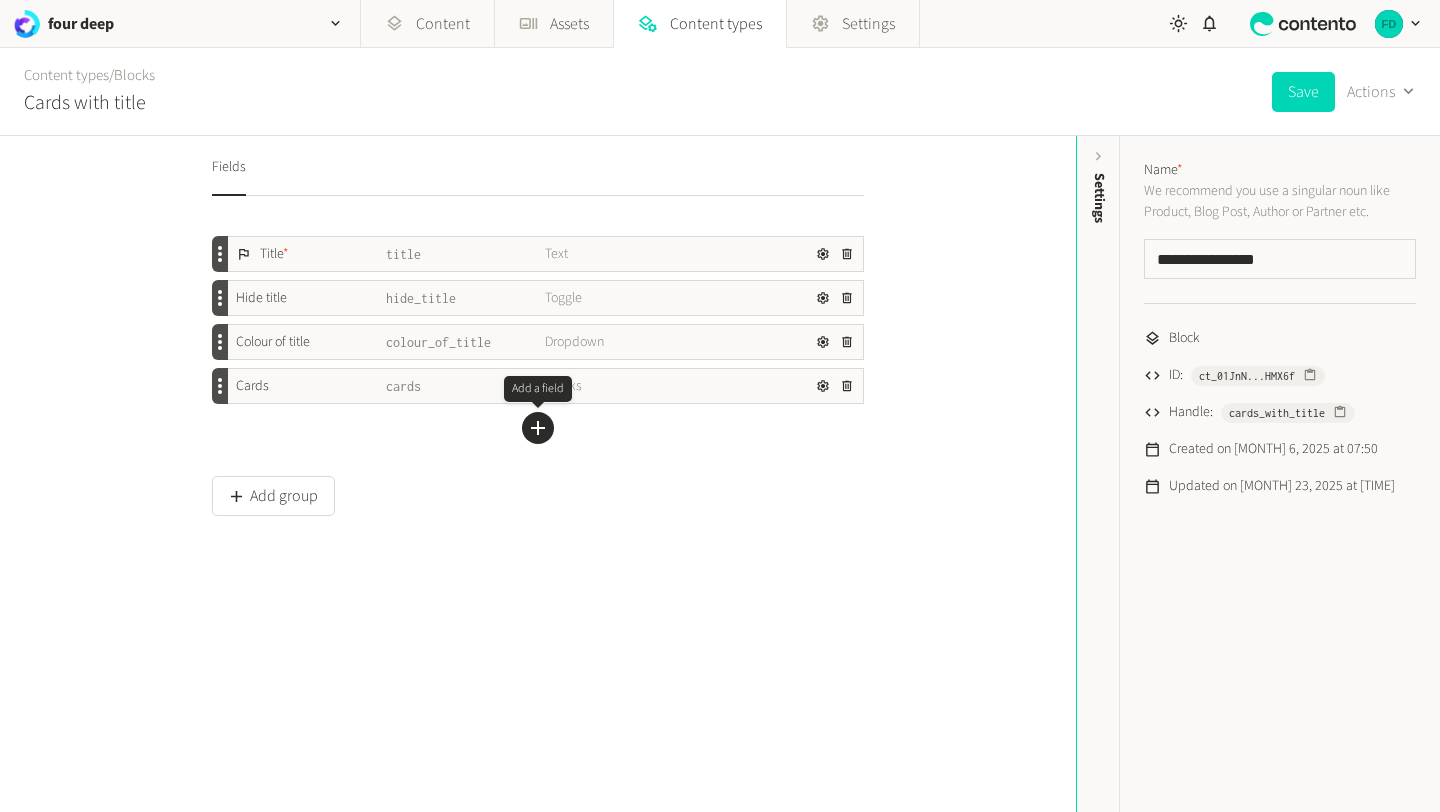 click 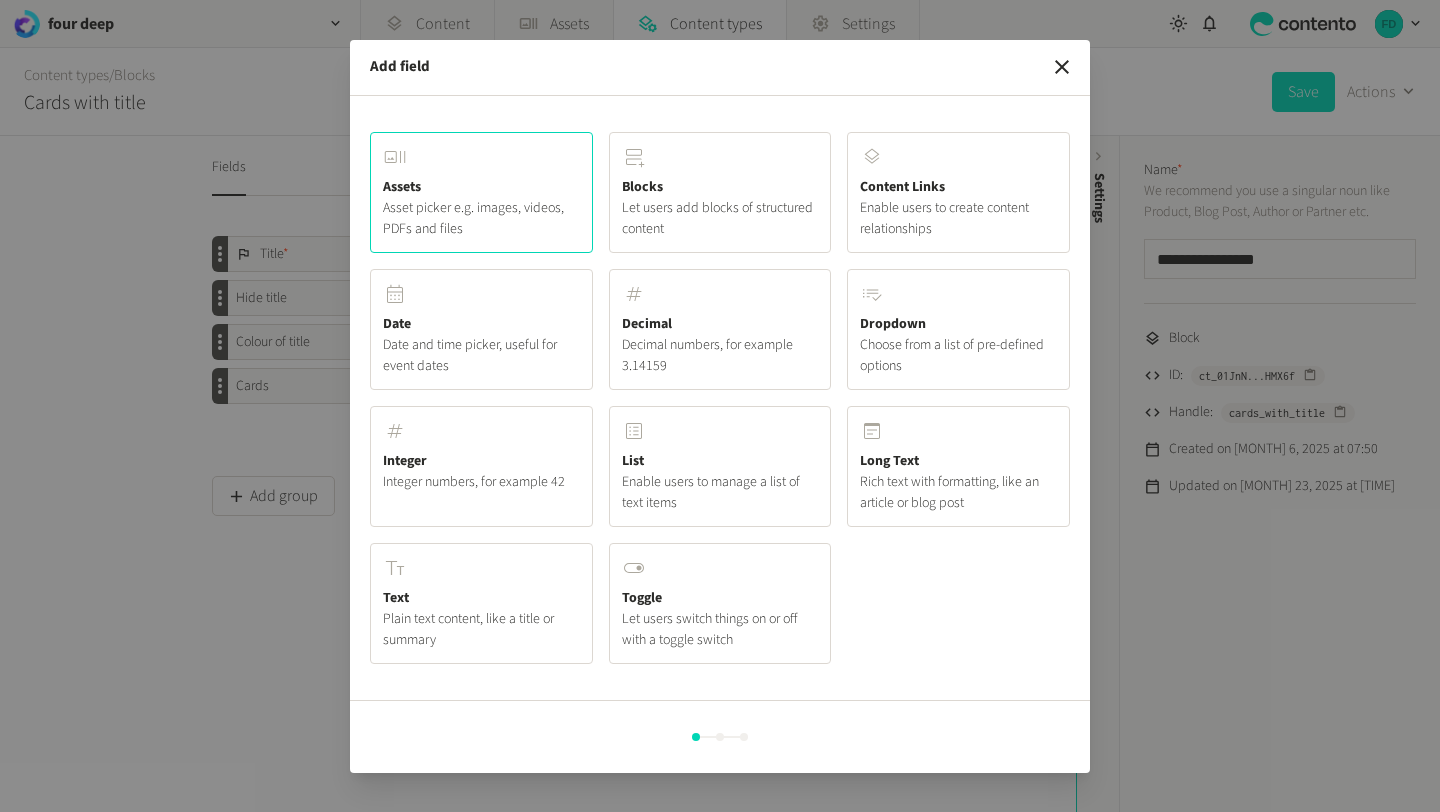 click on "Asset picker e.g. images, videos, PDFs and files" at bounding box center (481, 219) 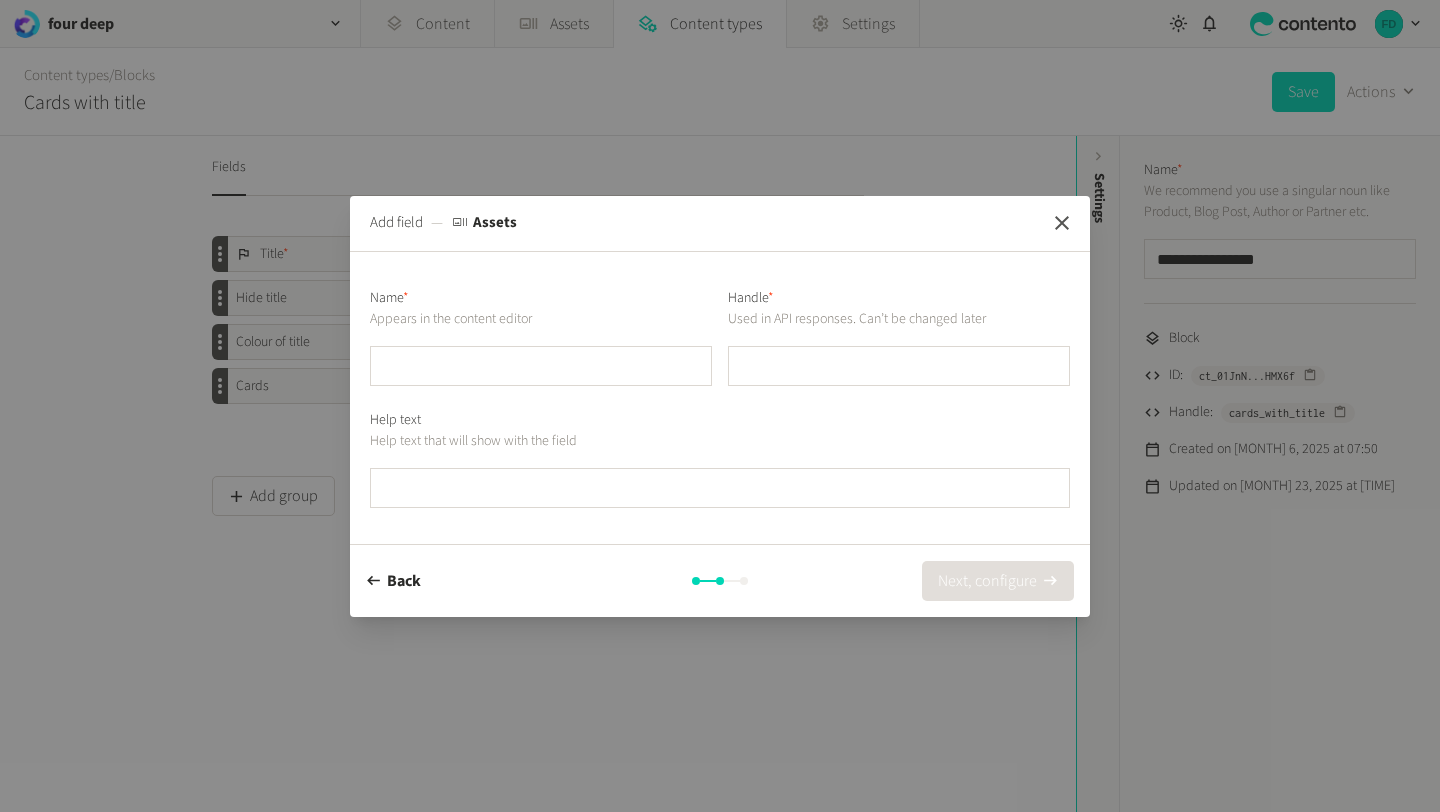 click 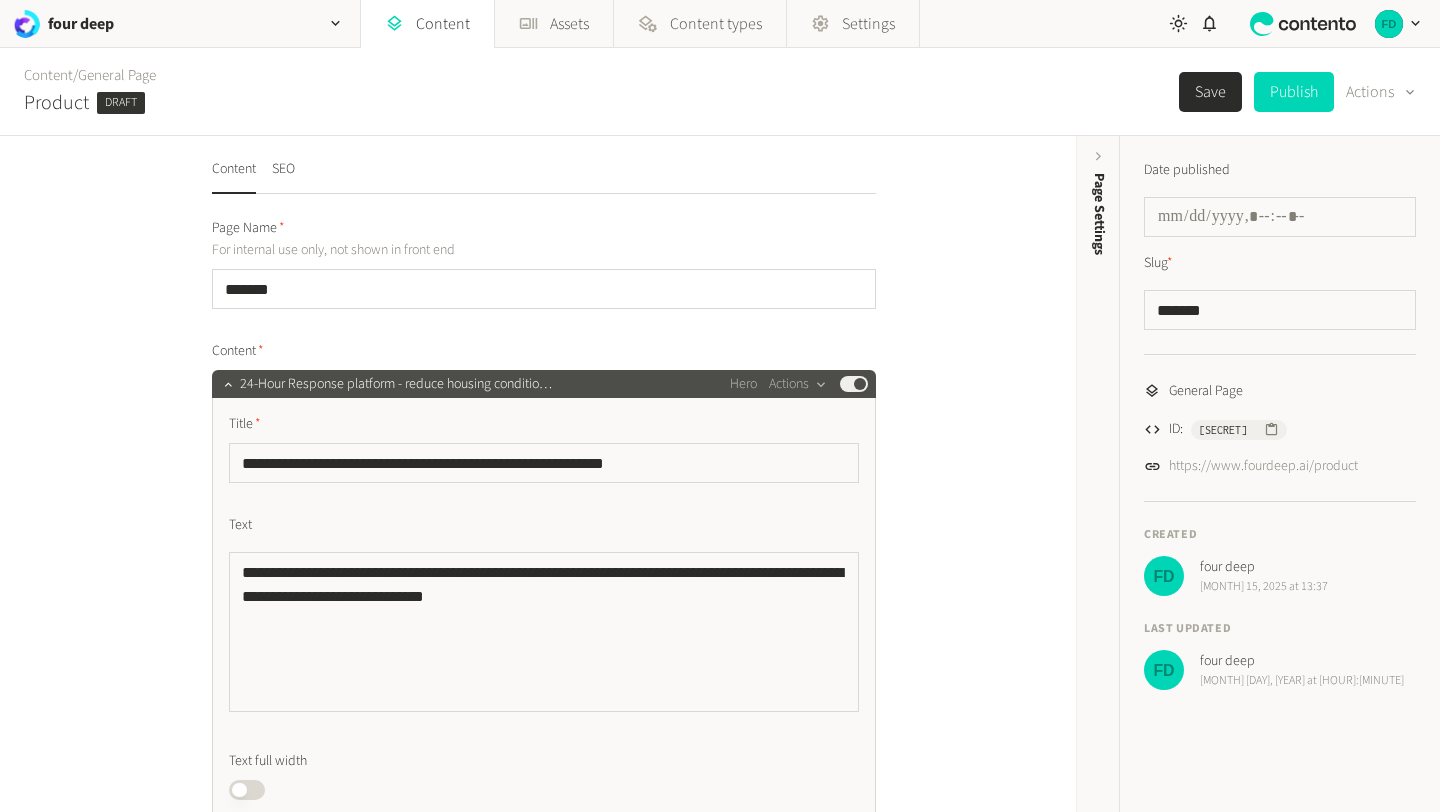 scroll, scrollTop: 0, scrollLeft: 0, axis: both 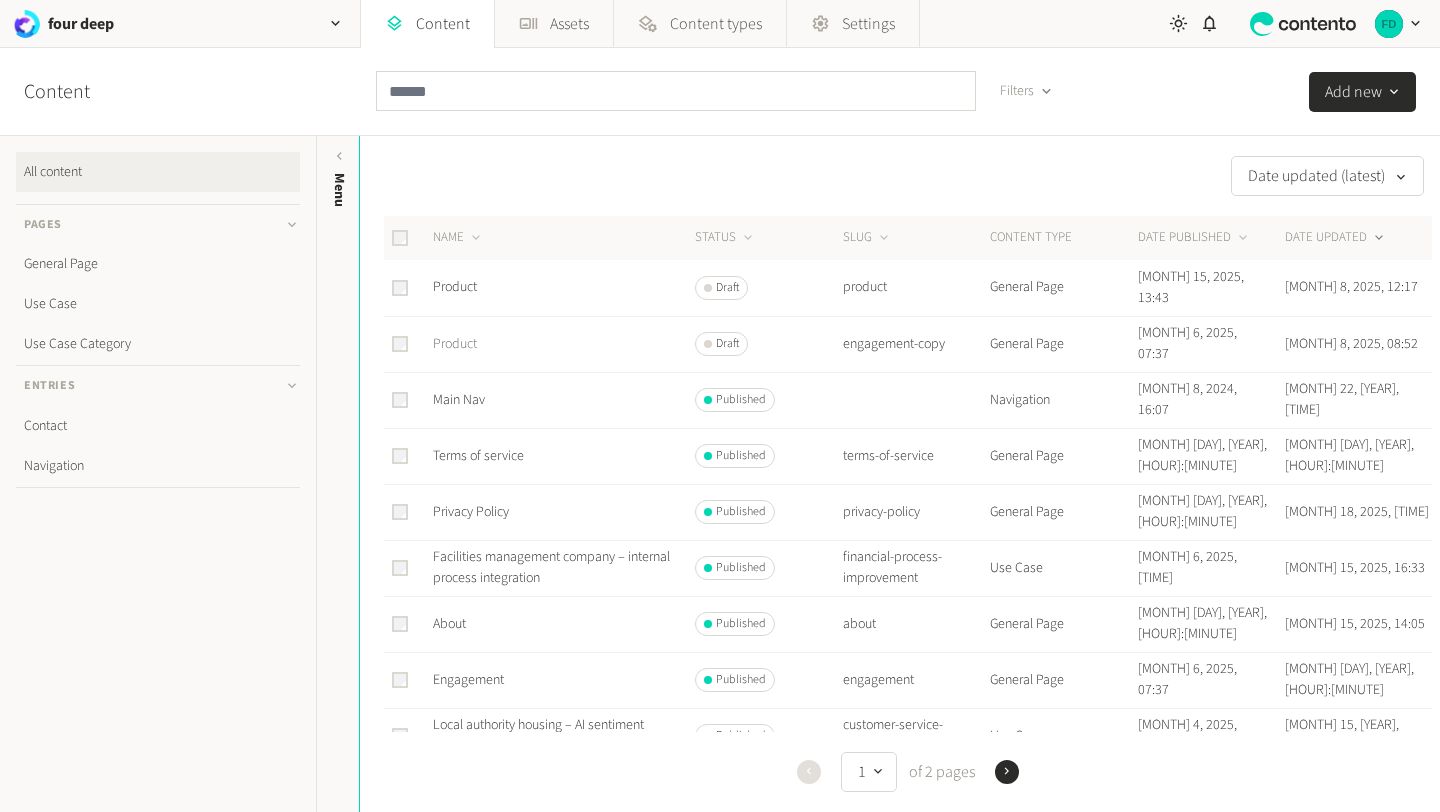 click on "Product" 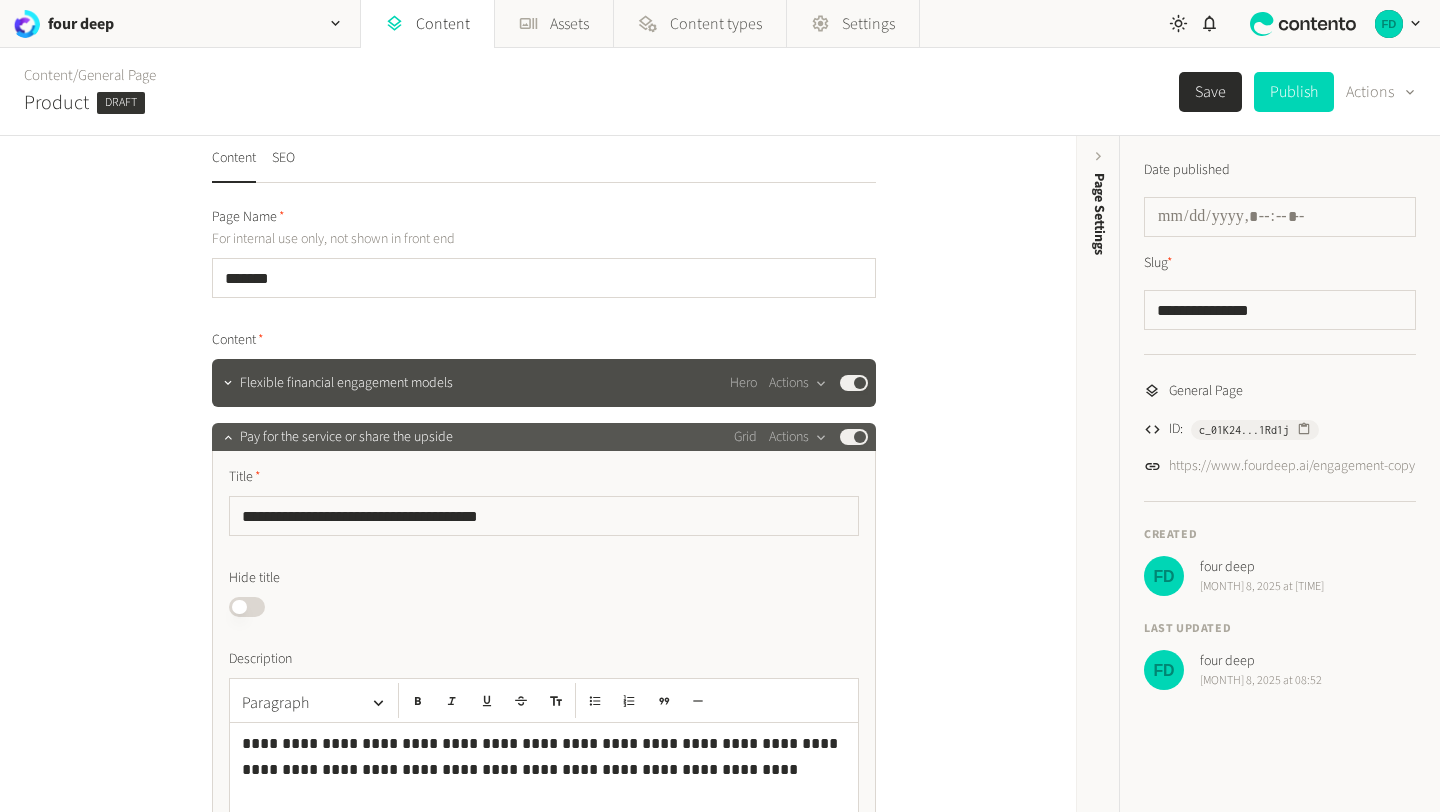 scroll, scrollTop: 0, scrollLeft: 0, axis: both 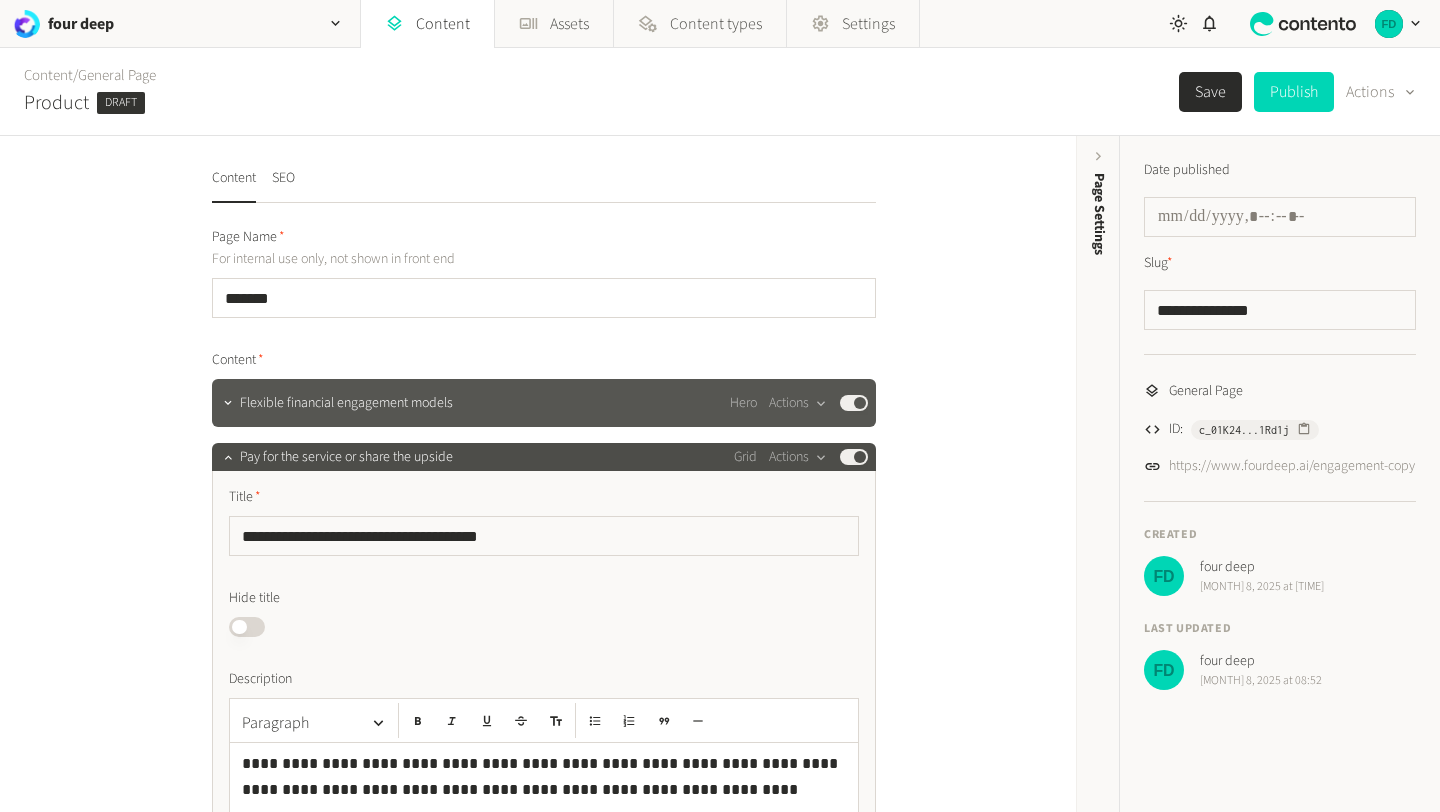 click on "Flexible financial engagement models" 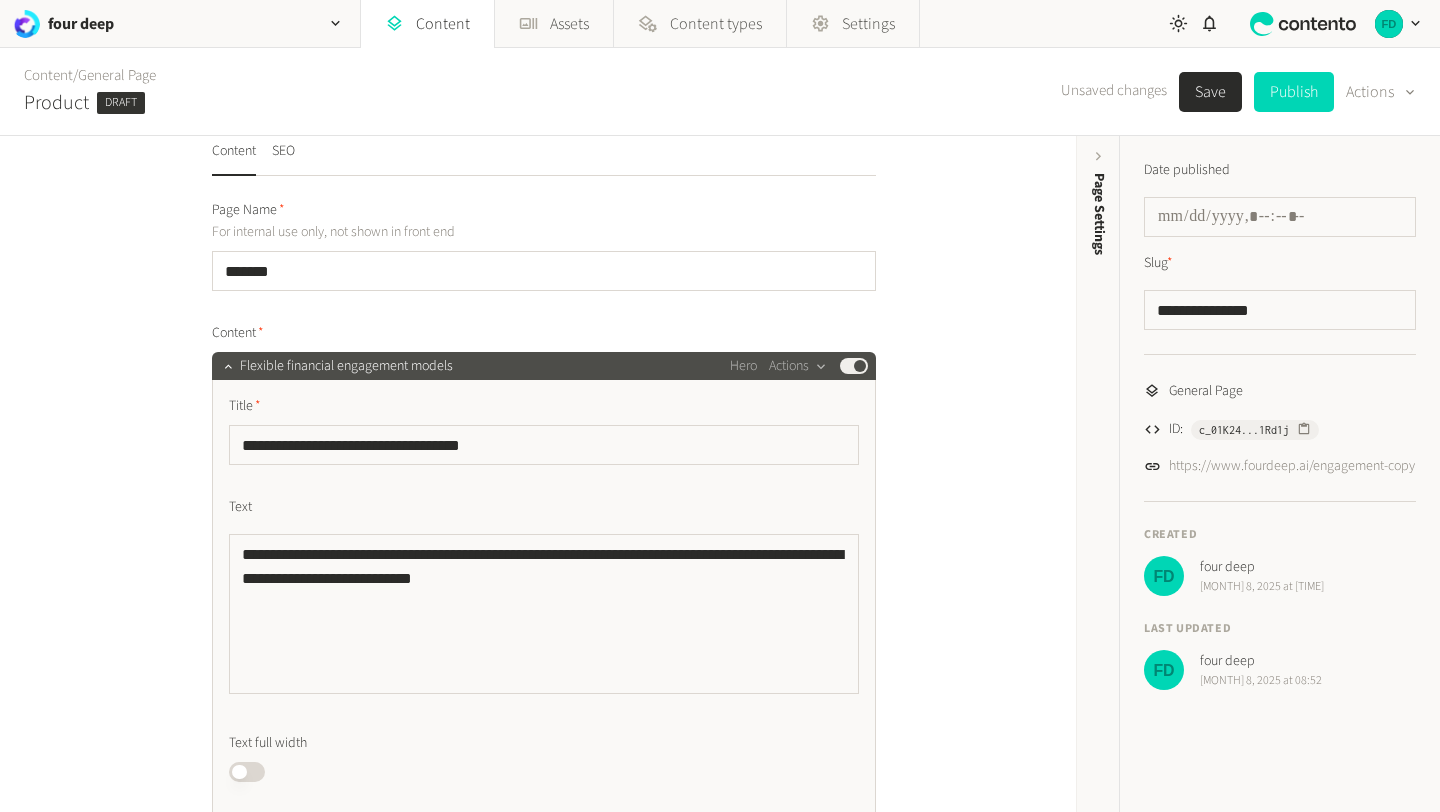 scroll, scrollTop: 0, scrollLeft: 0, axis: both 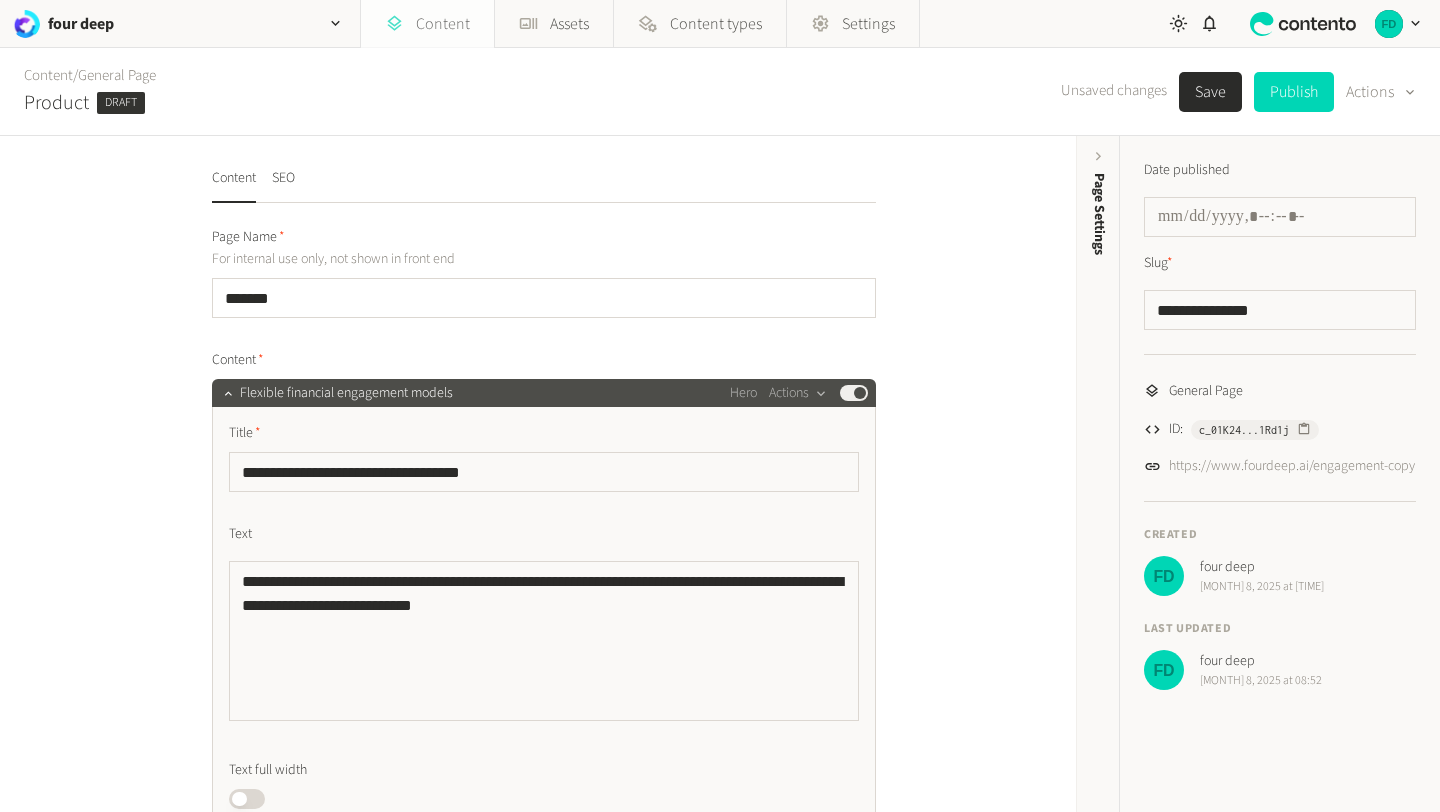 click on "Content" 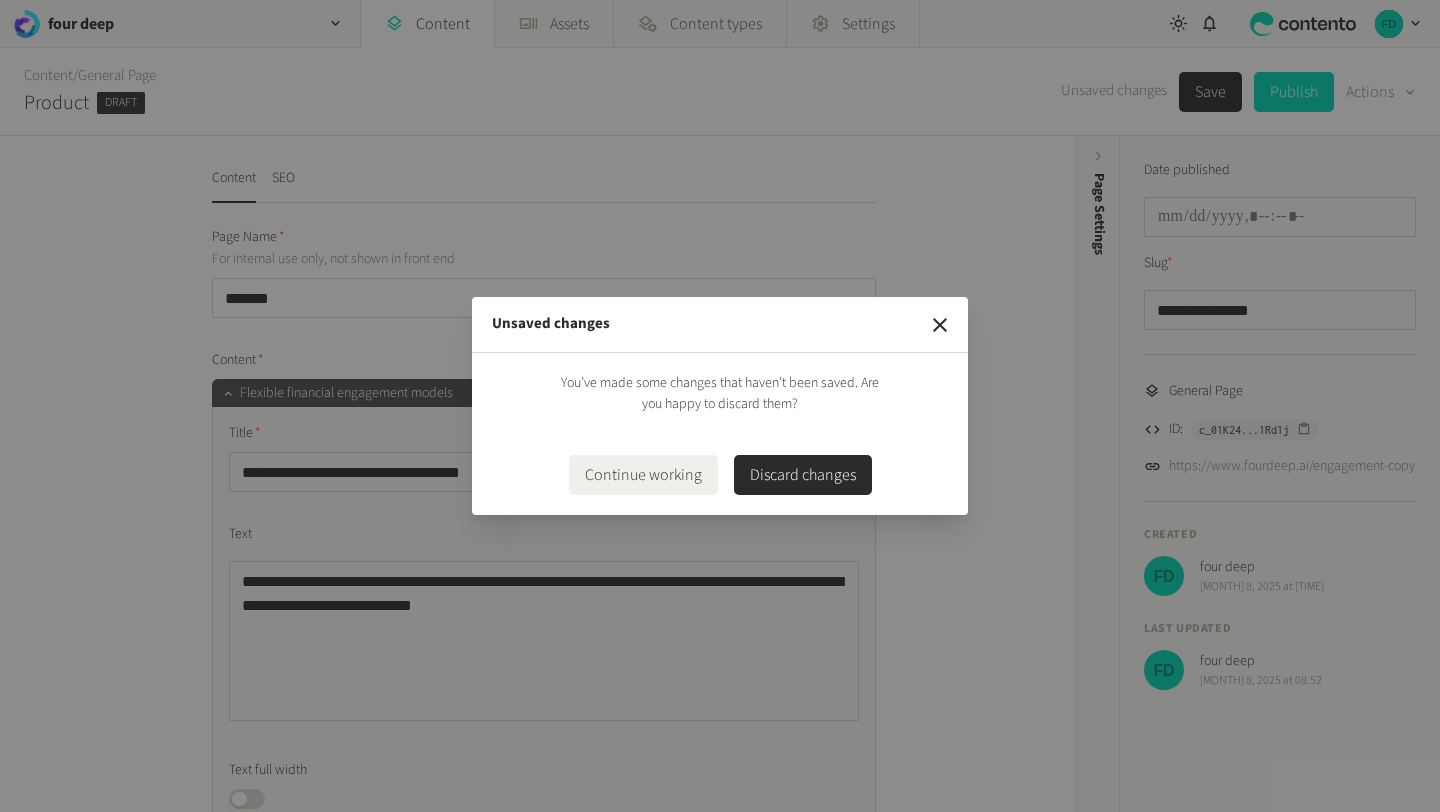 click on "Discard changes" at bounding box center (803, 475) 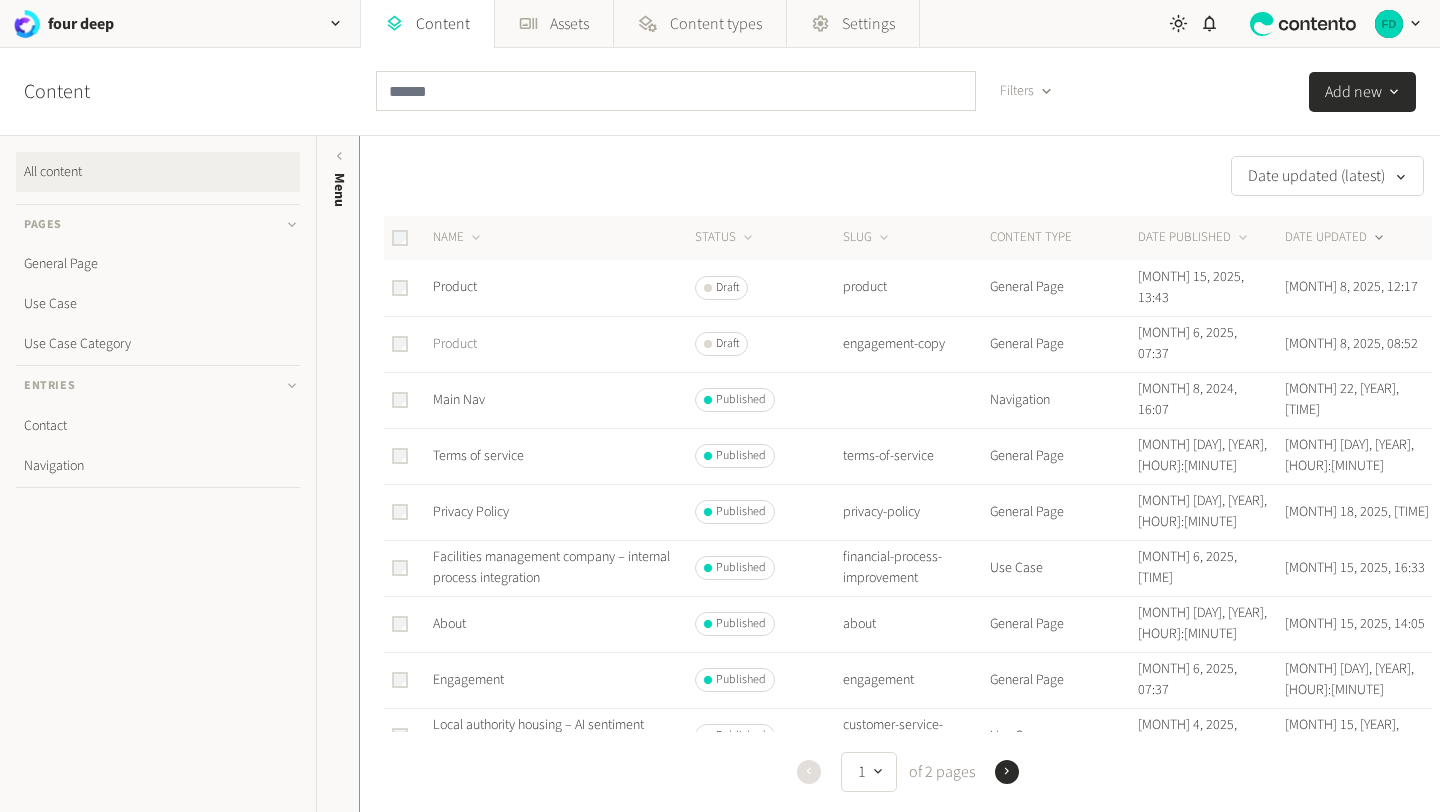 click on "Product" 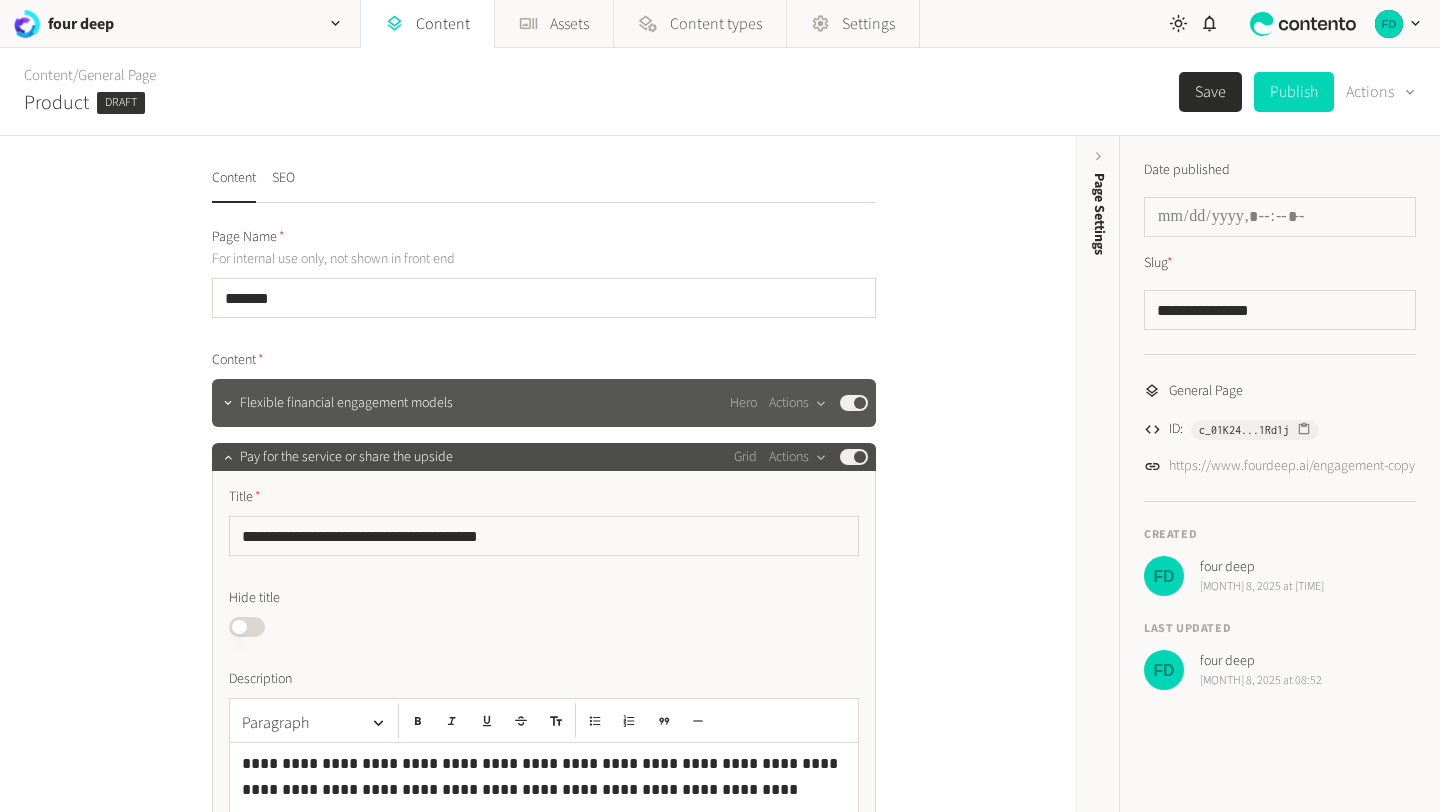 click on "Flexible financial engagement models Hero  Actions  Published" 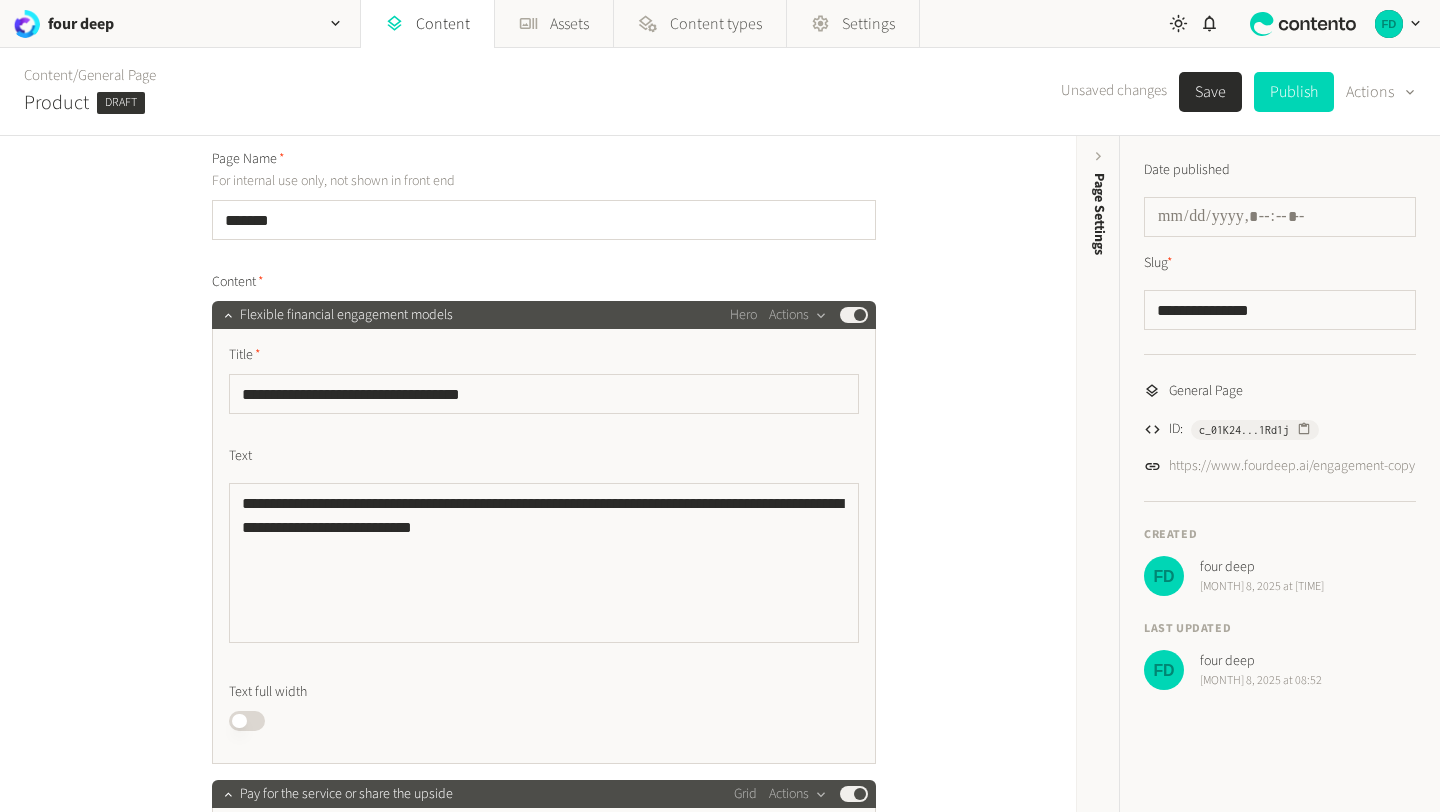 scroll, scrollTop: 81, scrollLeft: 0, axis: vertical 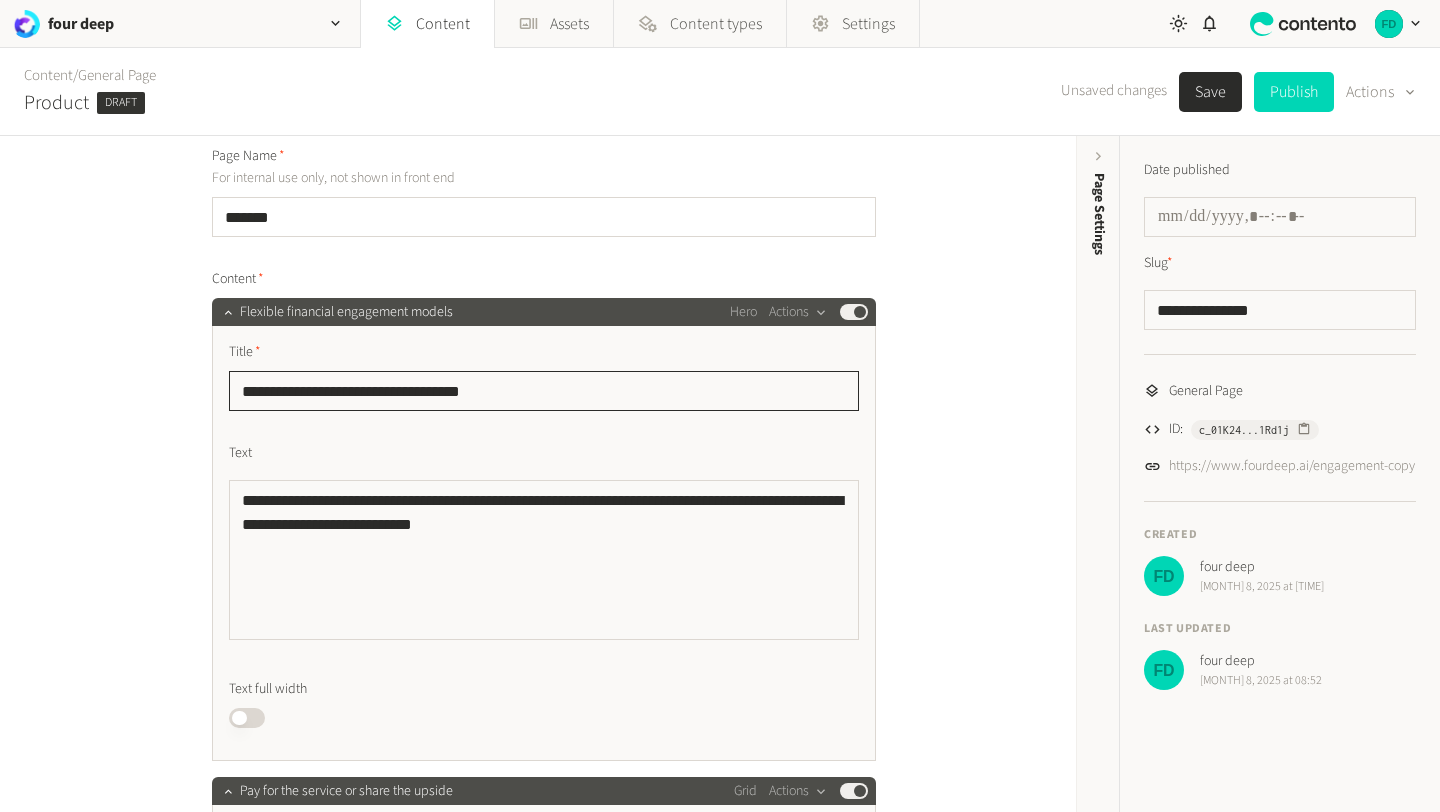 drag, startPoint x: 513, startPoint y: 390, endPoint x: 203, endPoint y: 380, distance: 310.16125 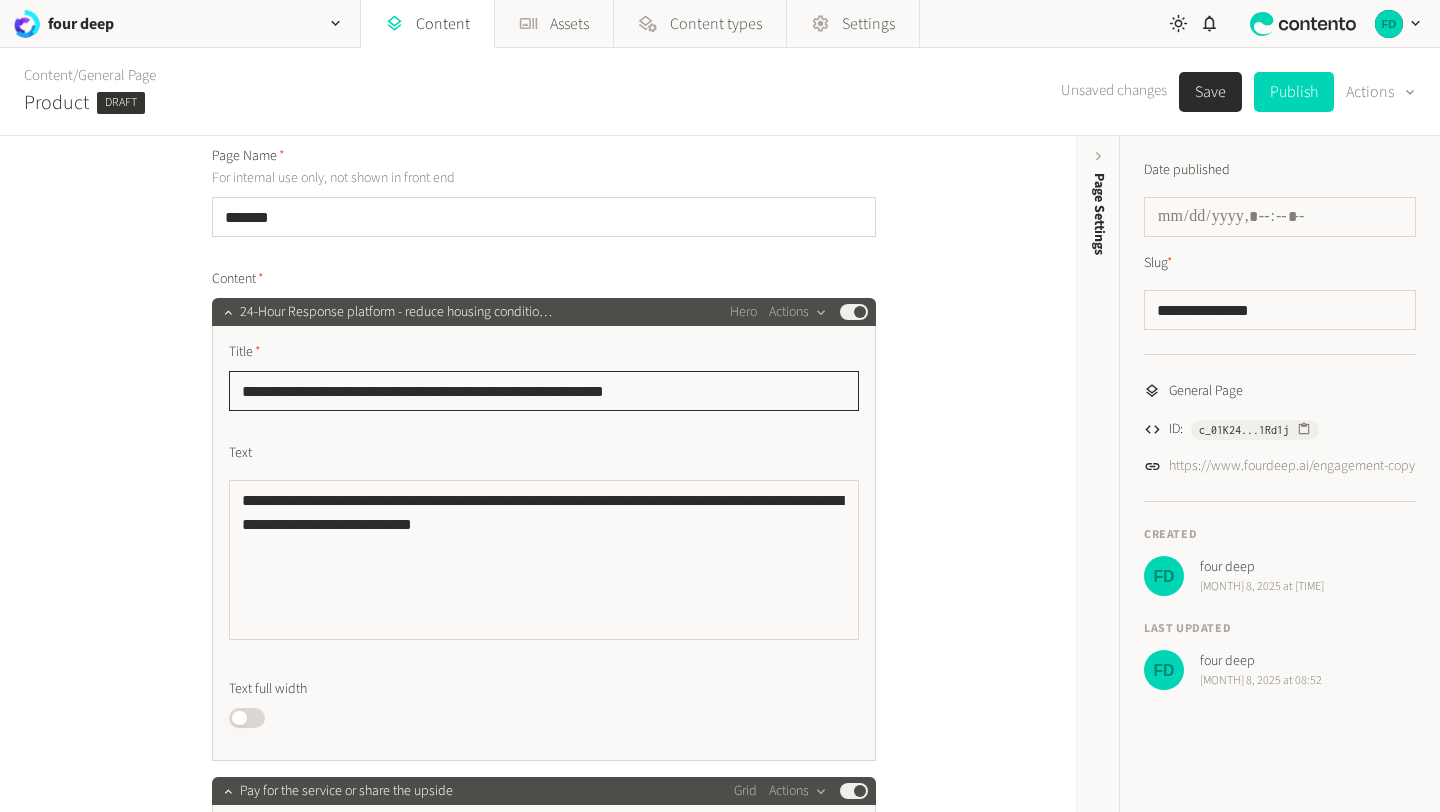 type on "**********" 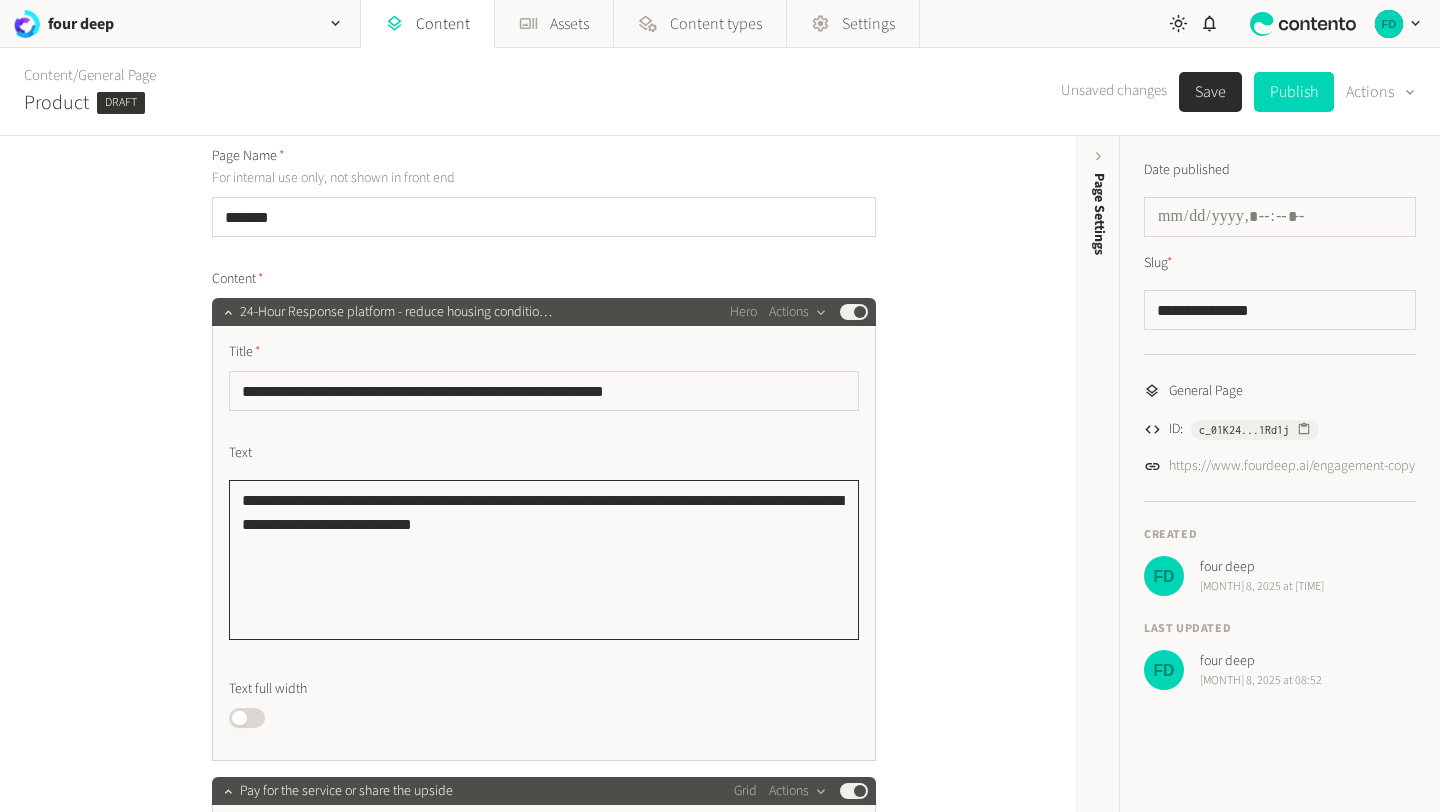 drag, startPoint x: 506, startPoint y: 529, endPoint x: 238, endPoint y: 506, distance: 268.98514 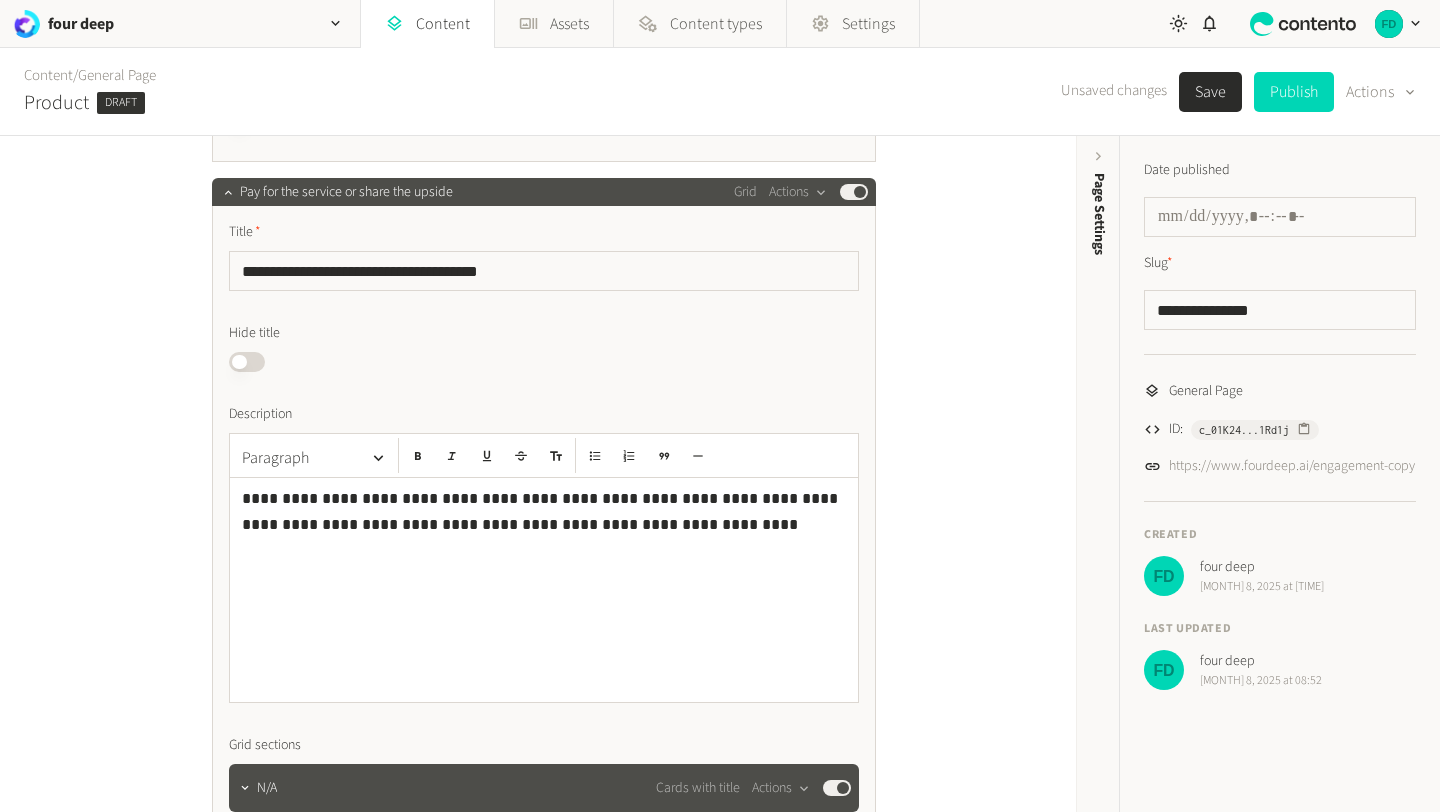 scroll, scrollTop: 675, scrollLeft: 0, axis: vertical 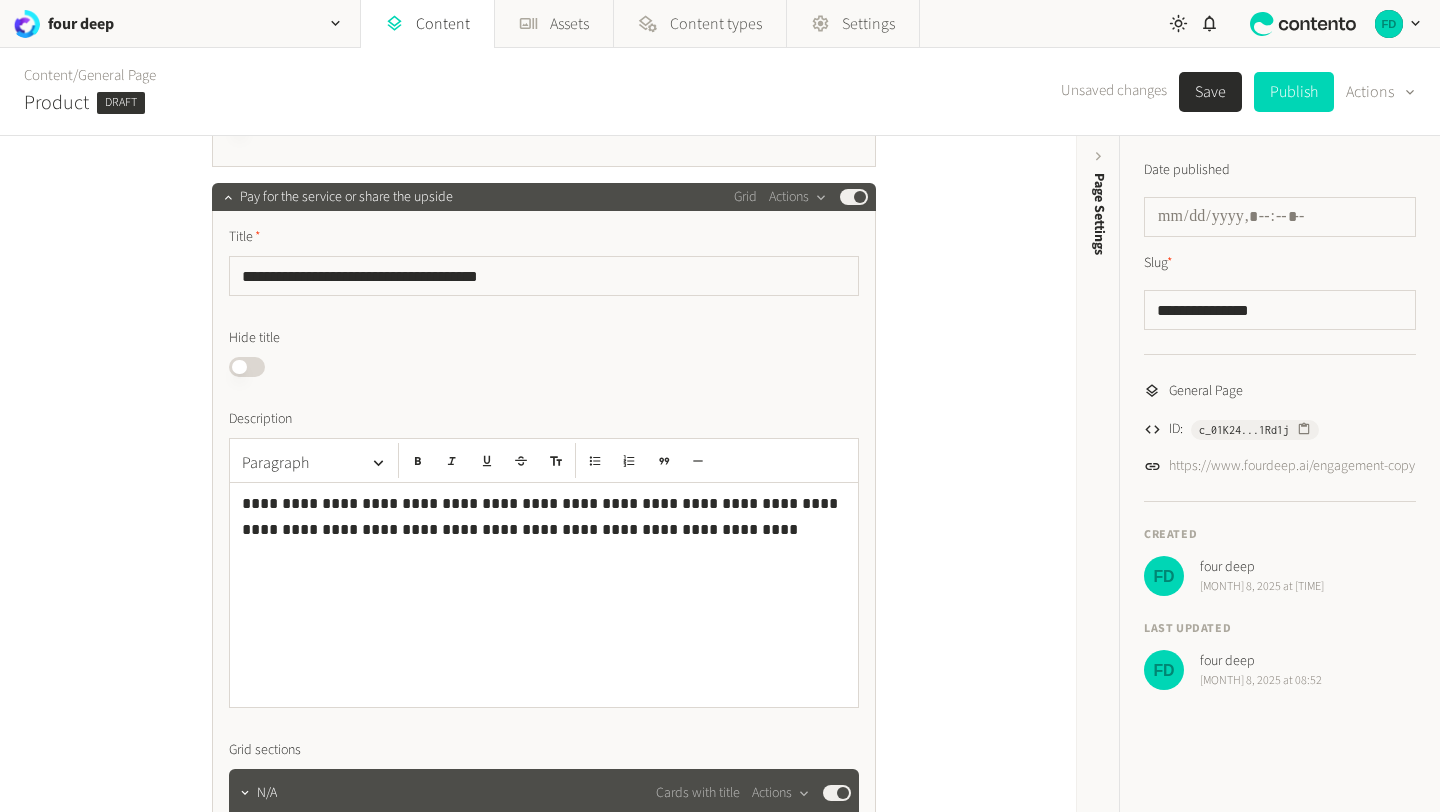 type on "**********" 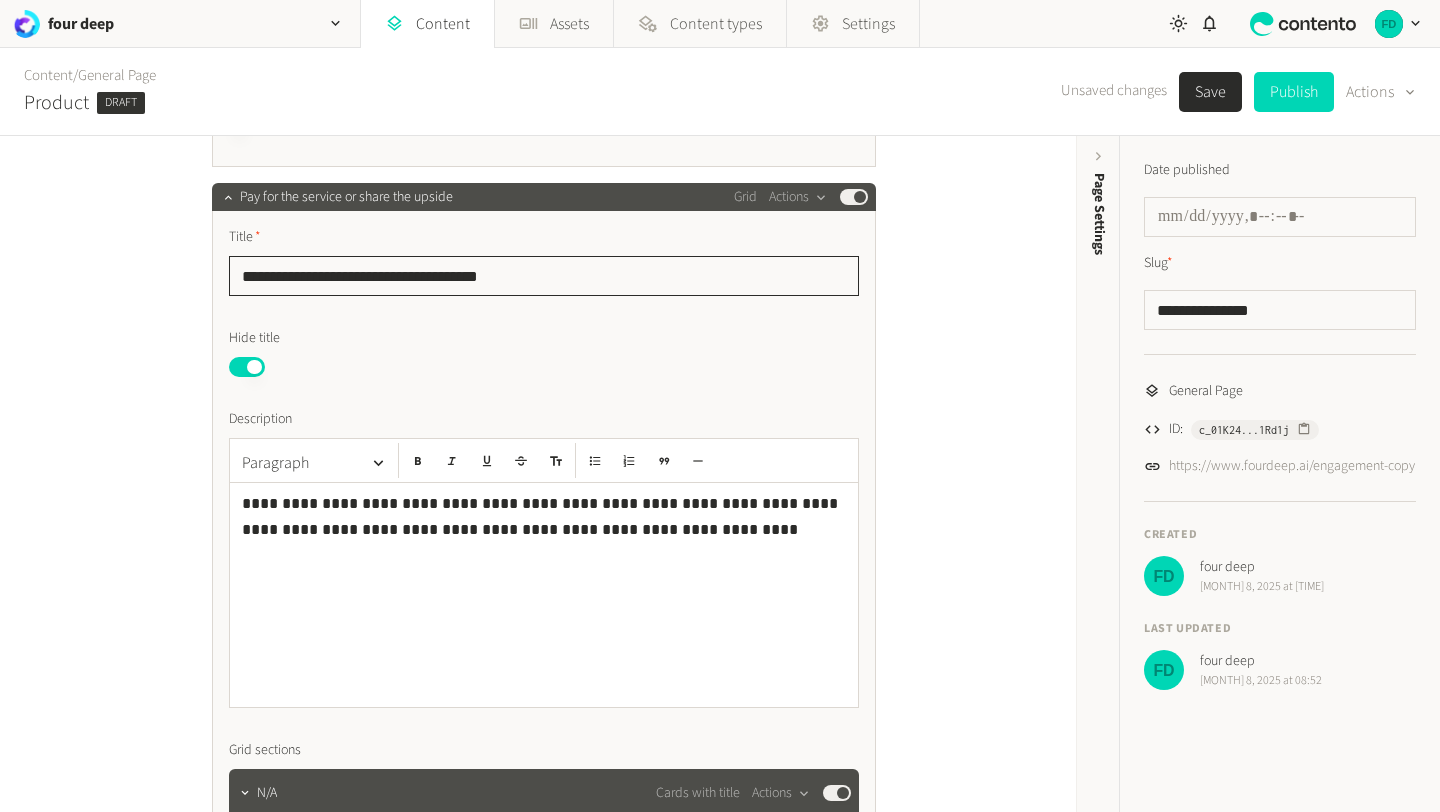 drag, startPoint x: 518, startPoint y: 268, endPoint x: 231, endPoint y: 264, distance: 287.02786 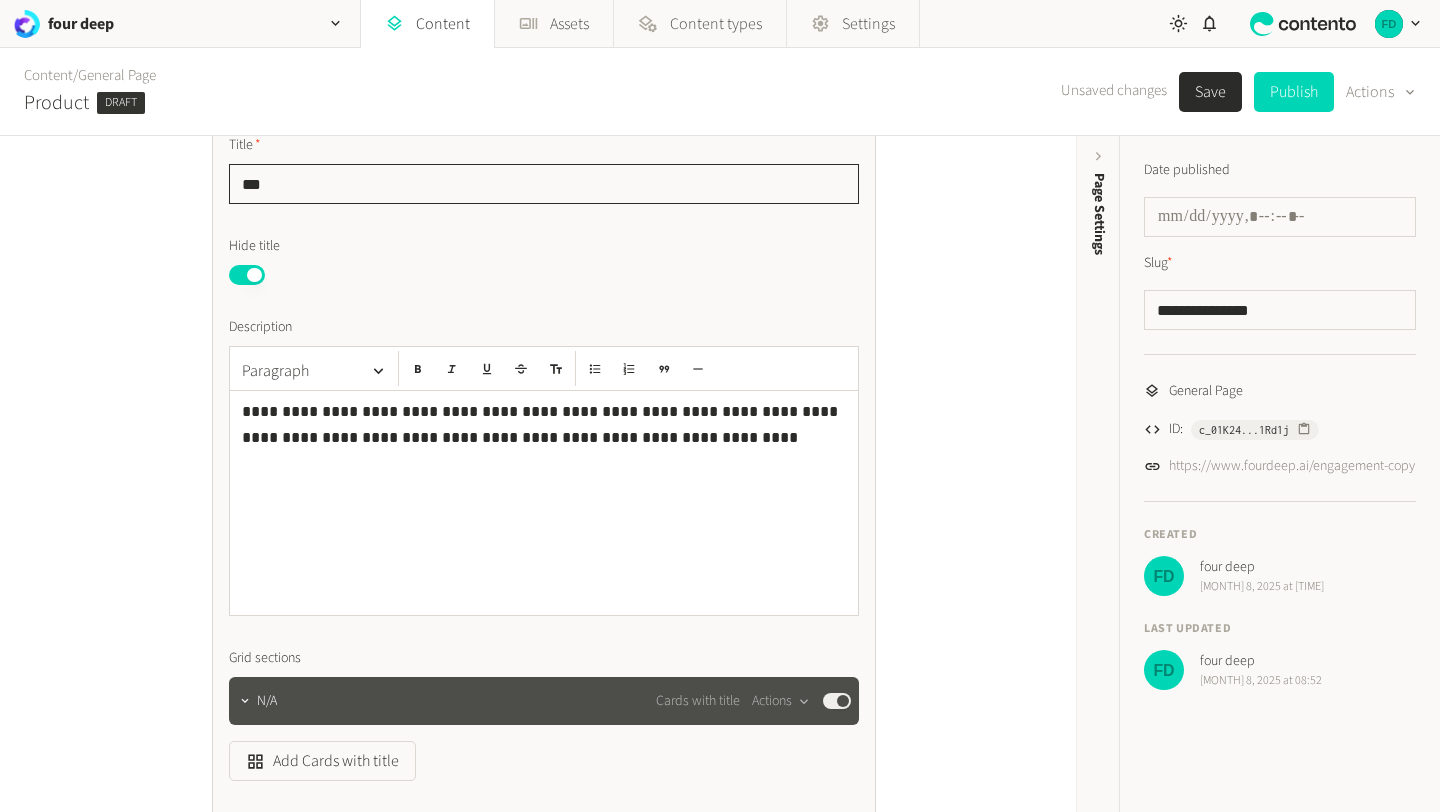 scroll, scrollTop: 768, scrollLeft: 0, axis: vertical 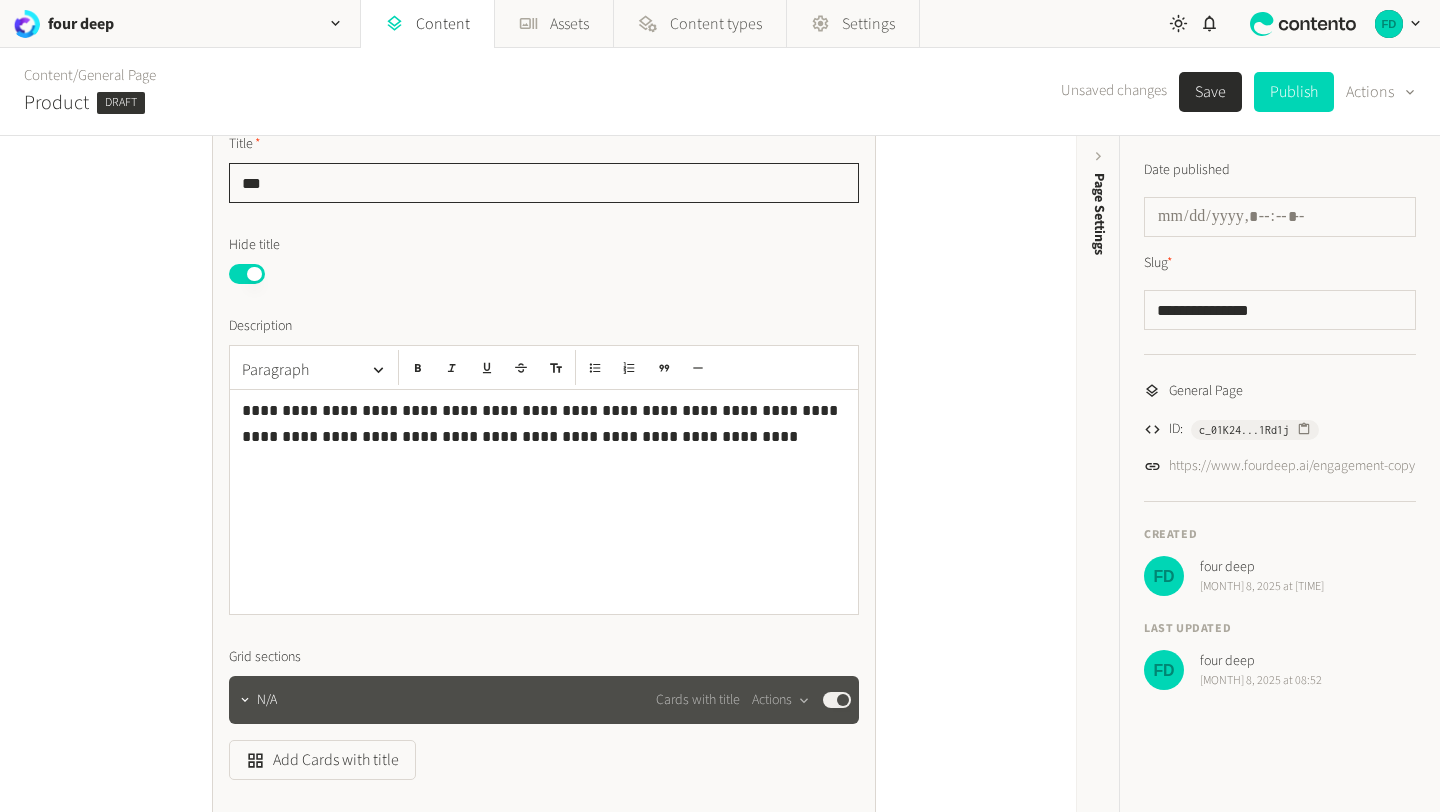 type on "***" 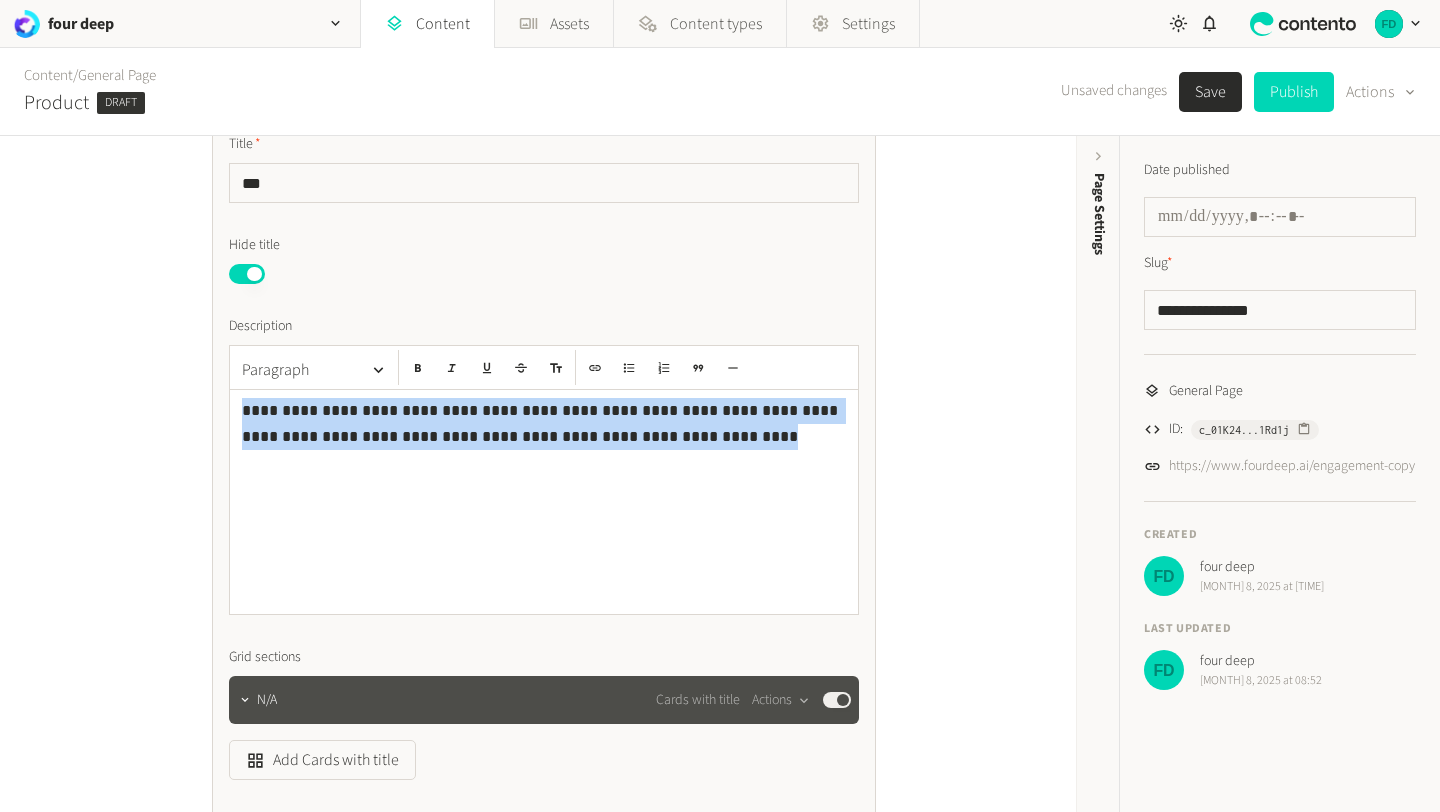 drag, startPoint x: 607, startPoint y: 440, endPoint x: 240, endPoint y: 410, distance: 368.22412 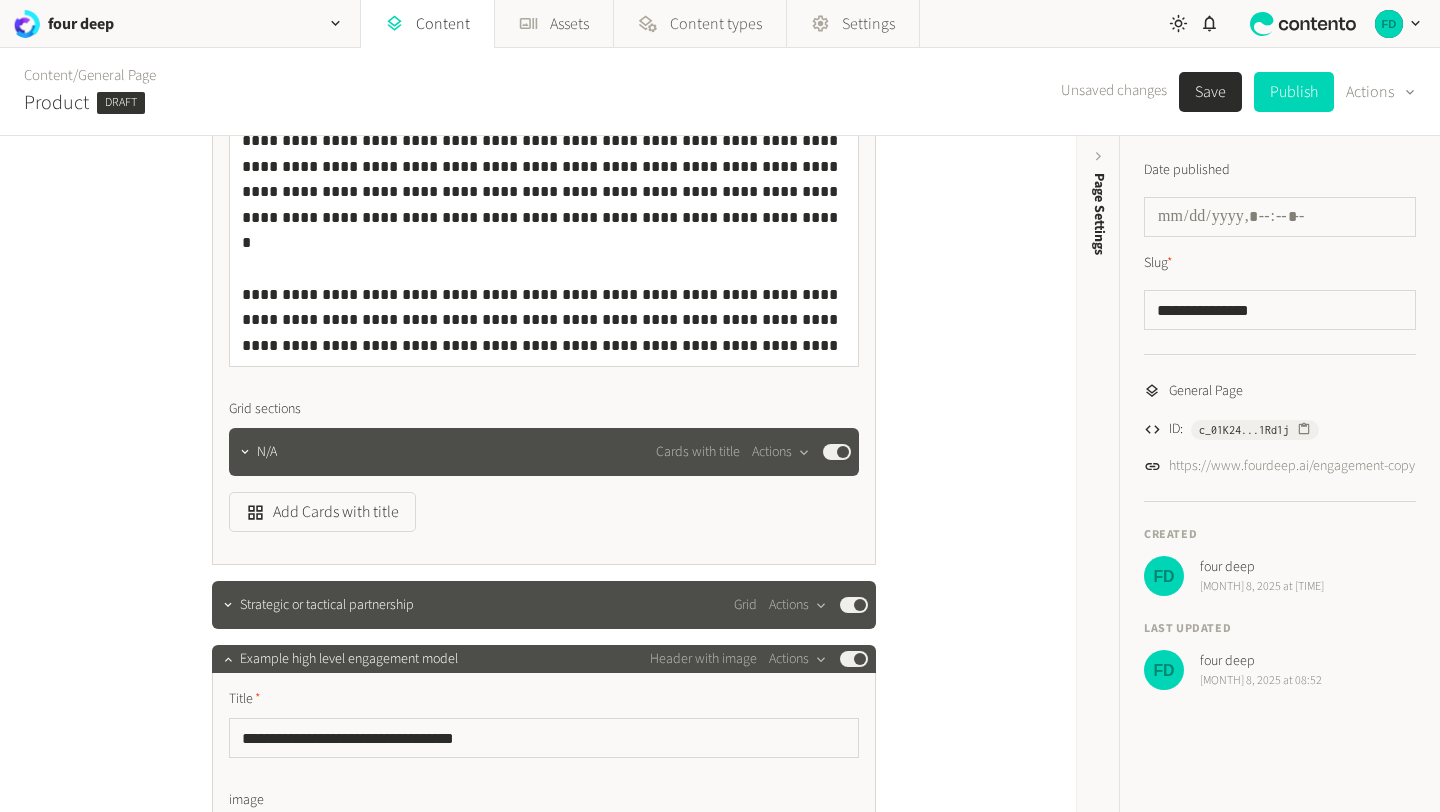 scroll, scrollTop: 1077, scrollLeft: 0, axis: vertical 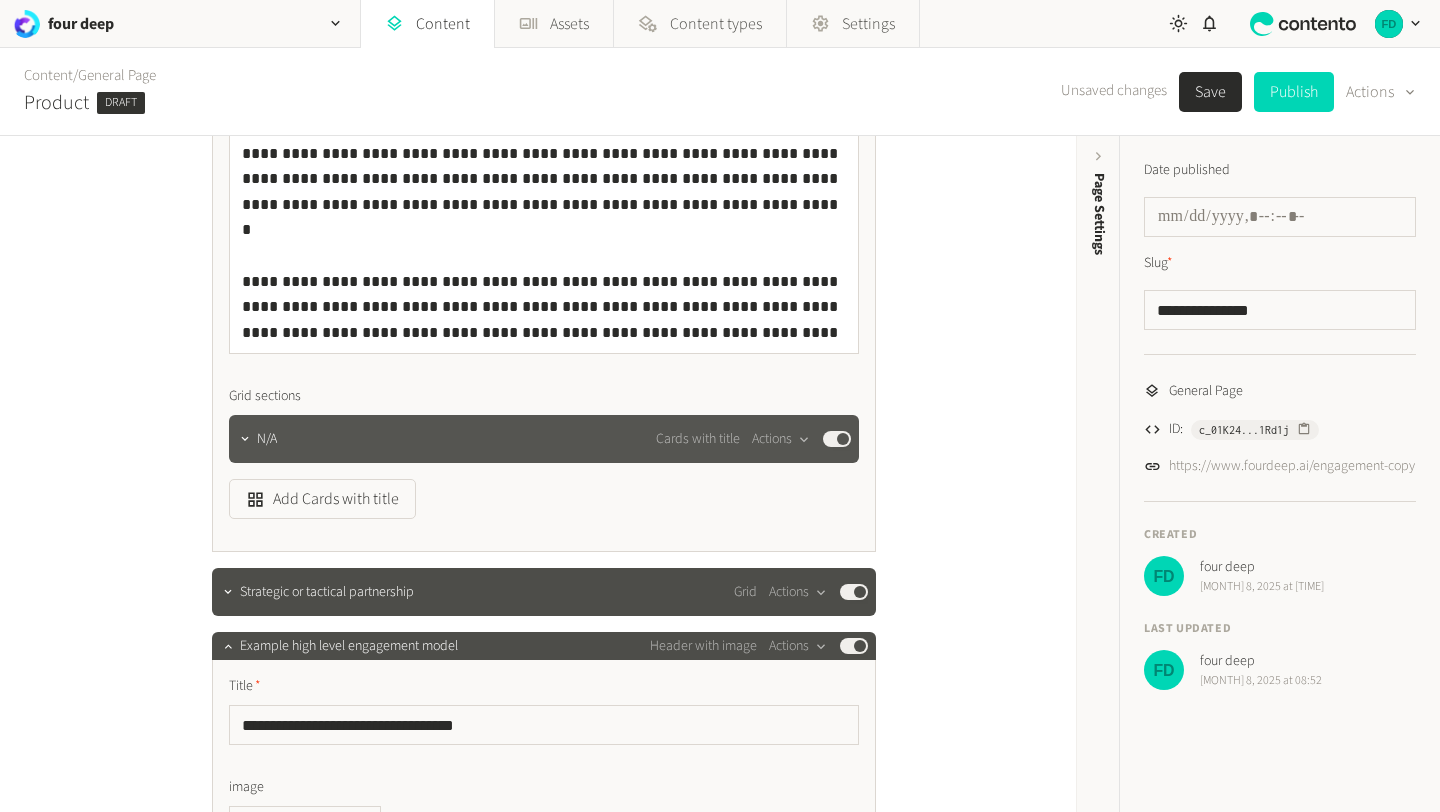 click on "N/A Cards with title  Actions  Published" 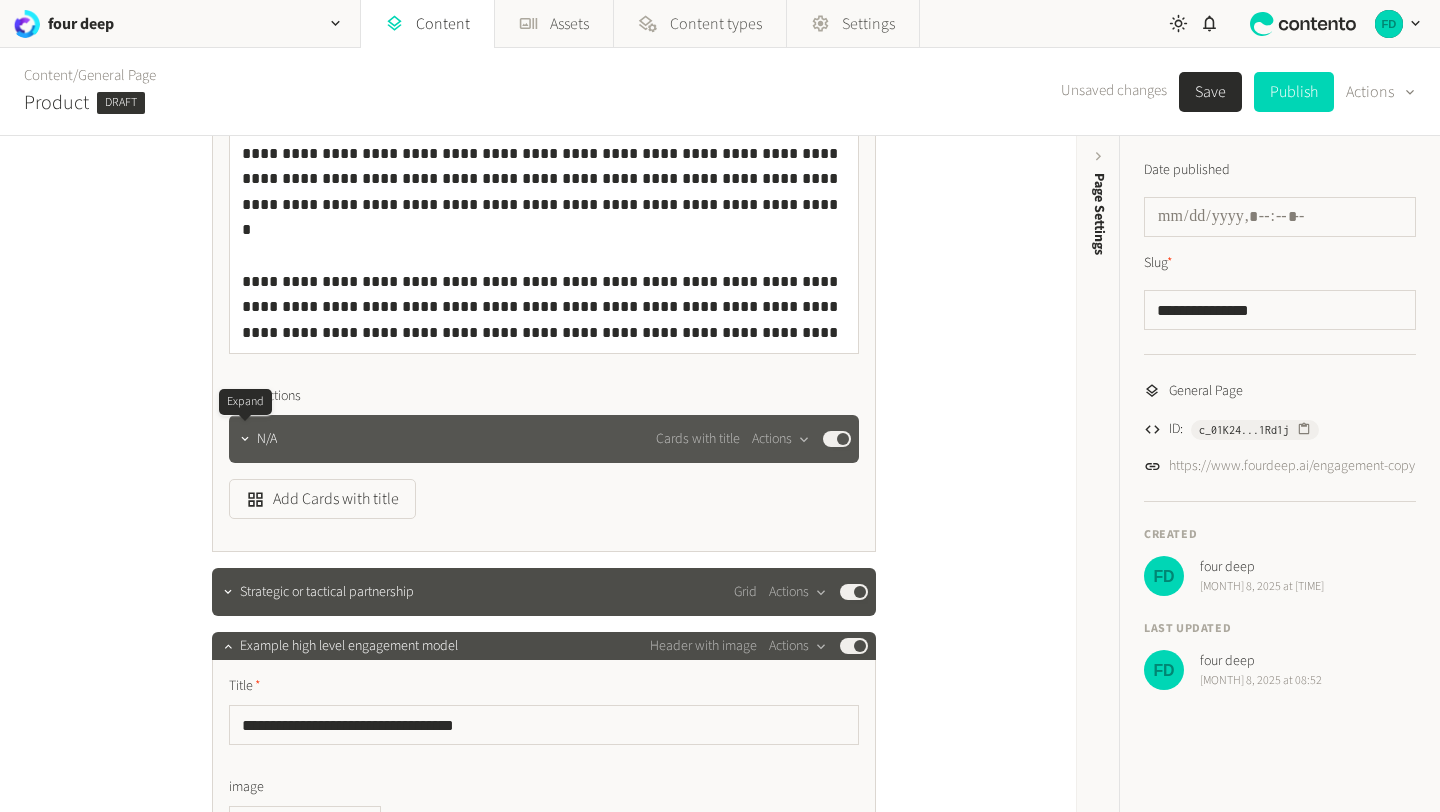 click 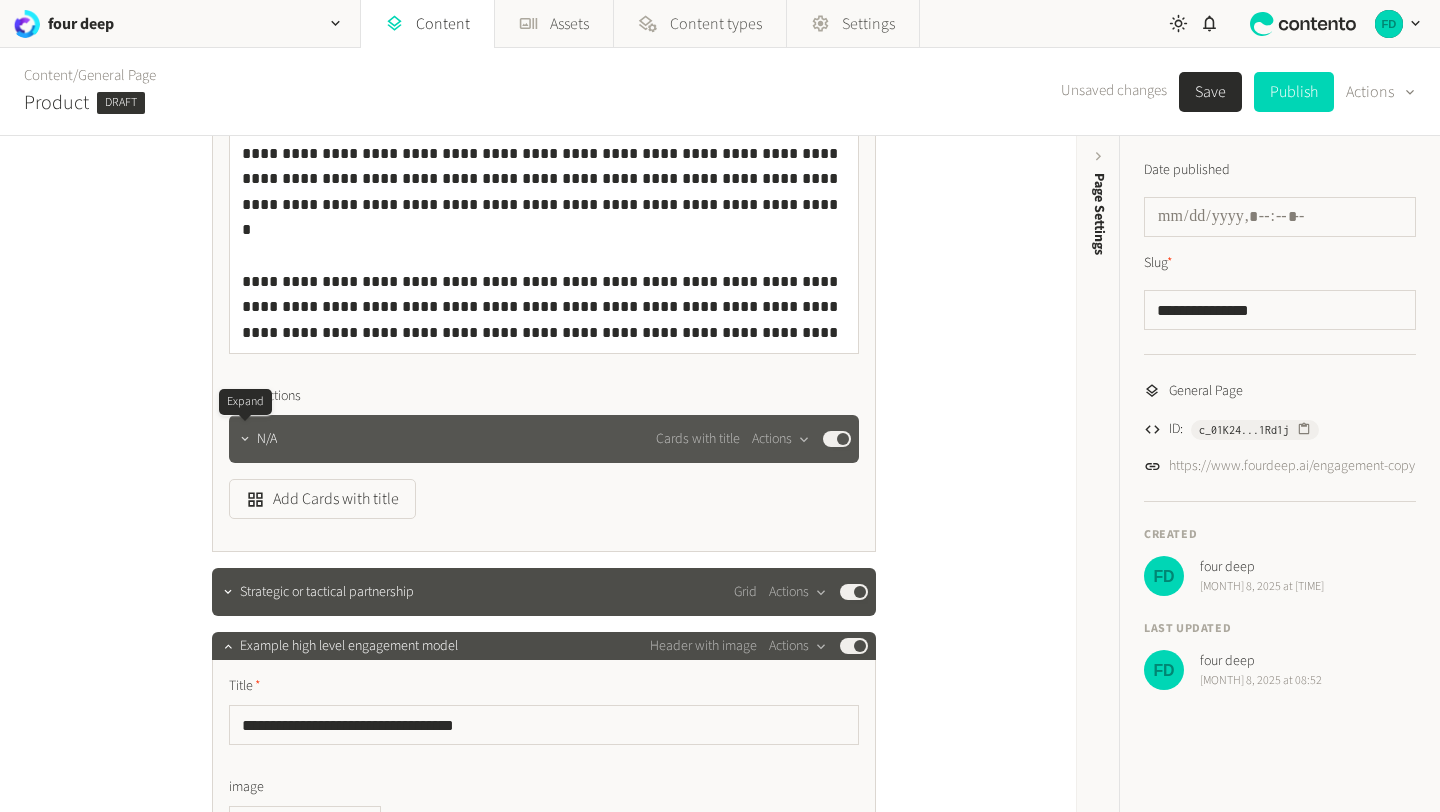 click 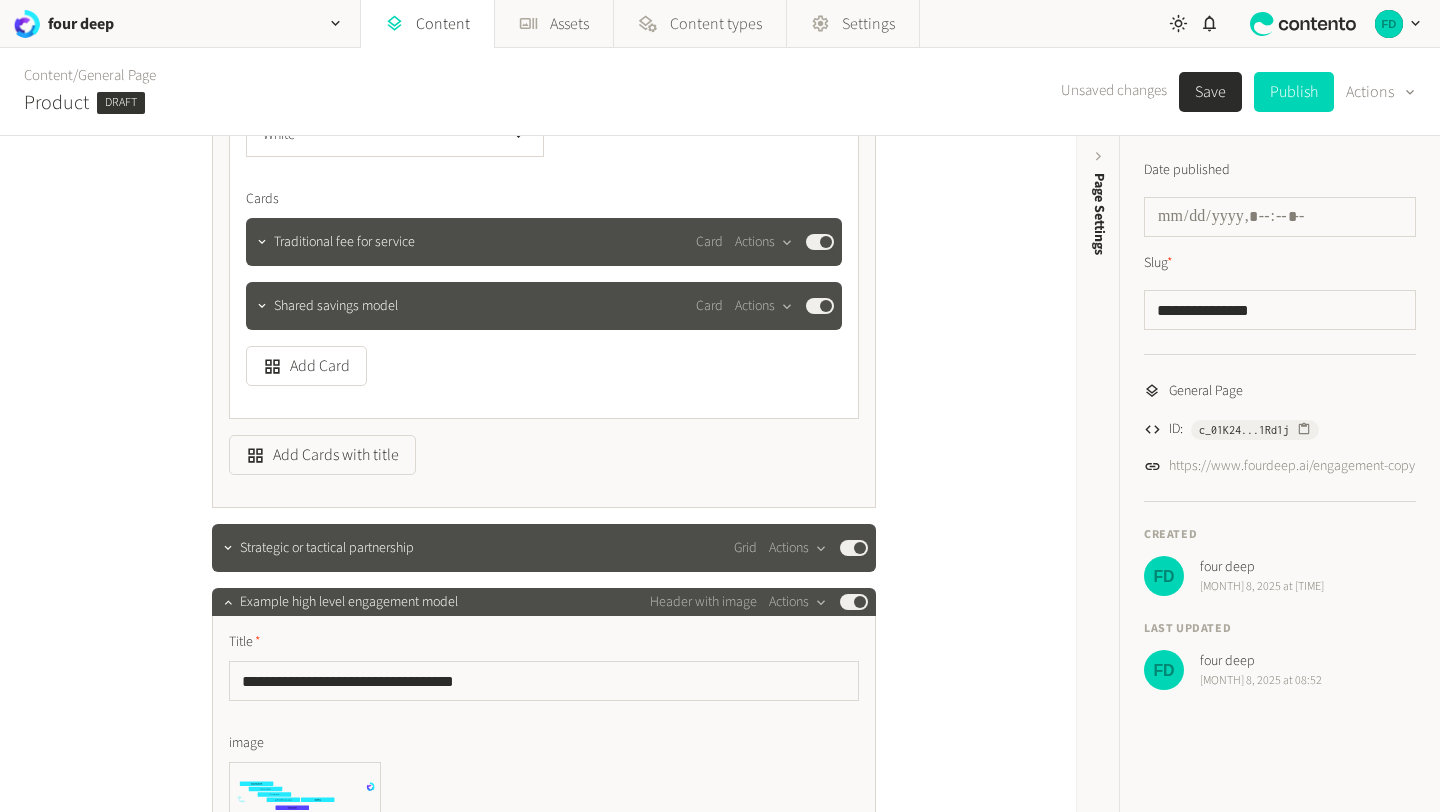 scroll, scrollTop: 1638, scrollLeft: 0, axis: vertical 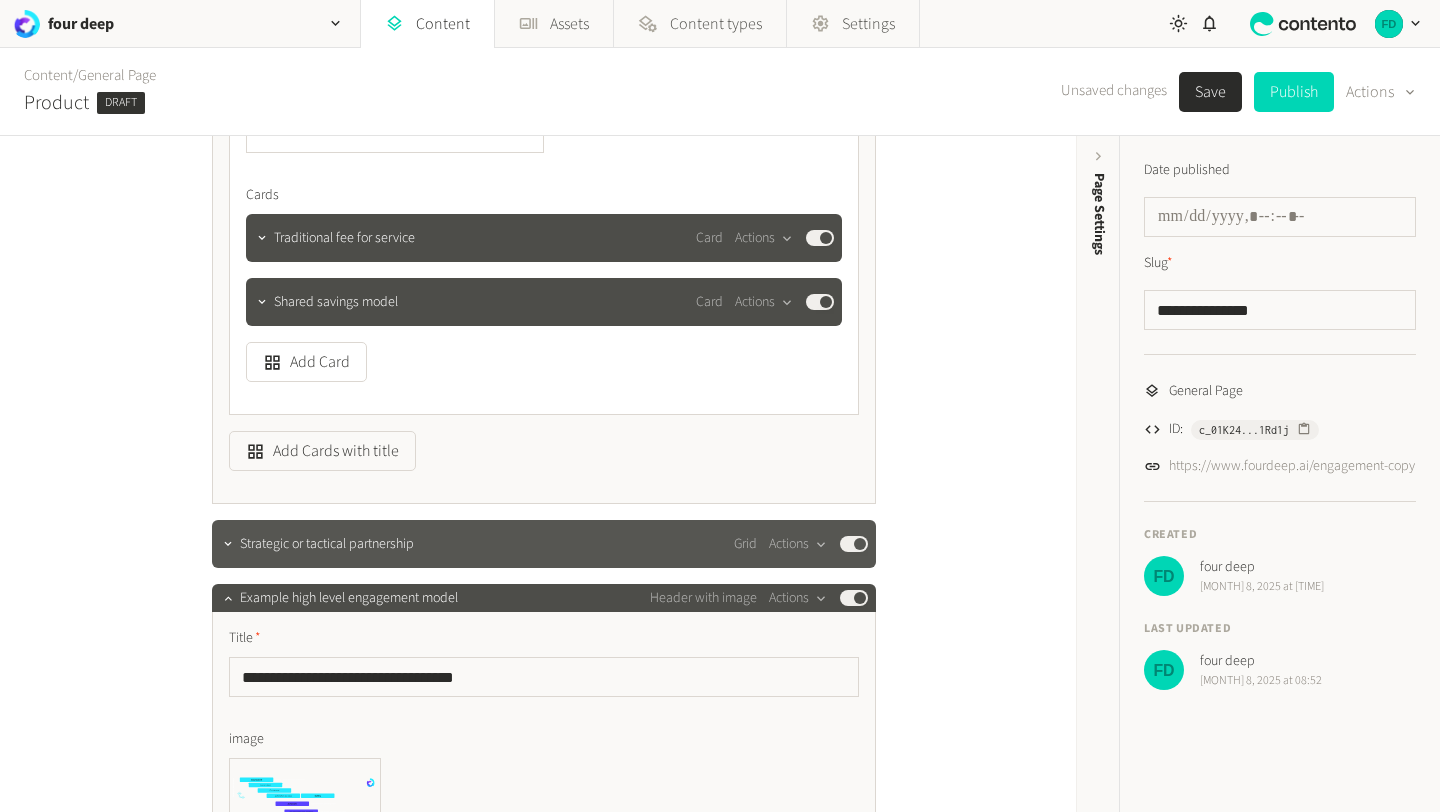click on "Strategic or tactical partnership Grid  Actions  Published" 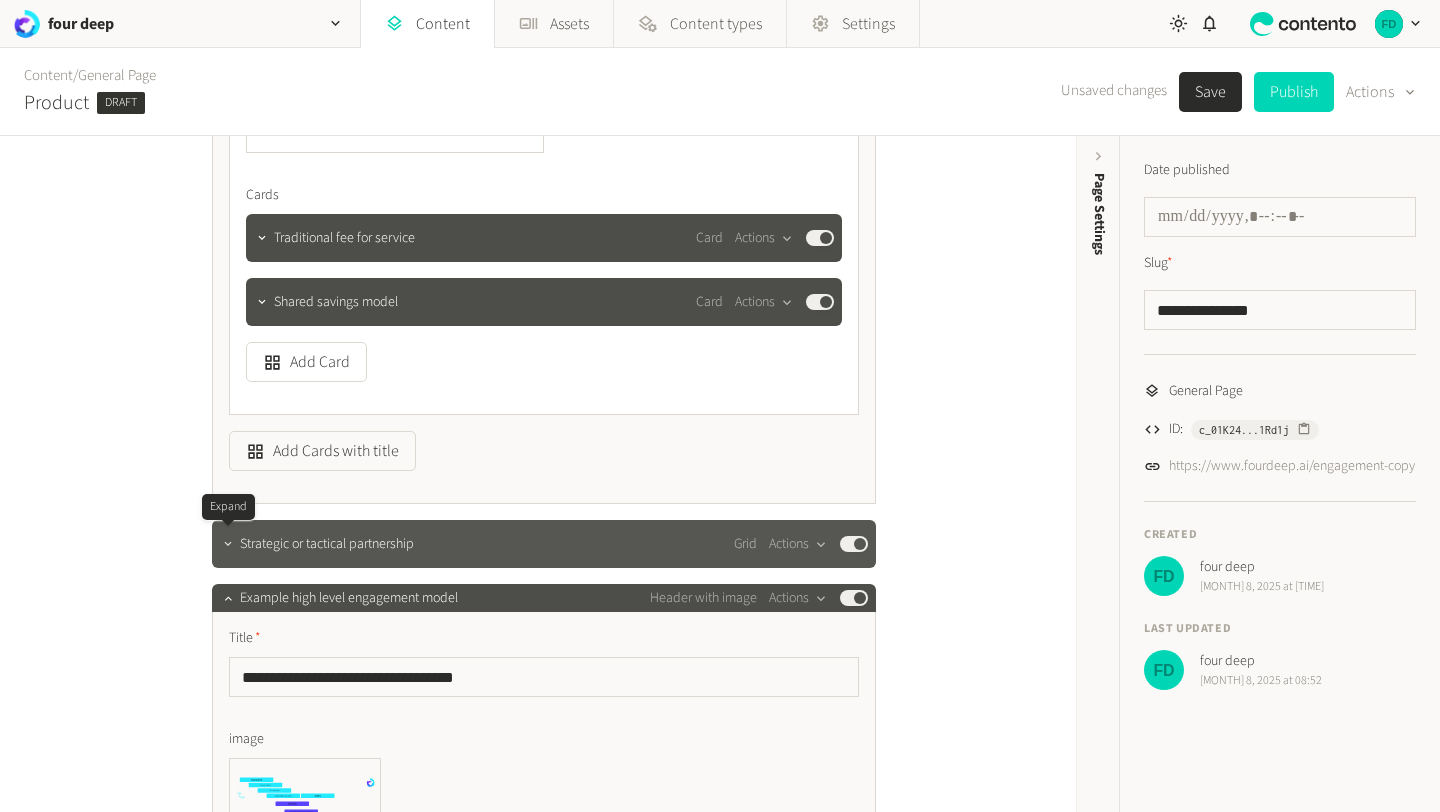 click 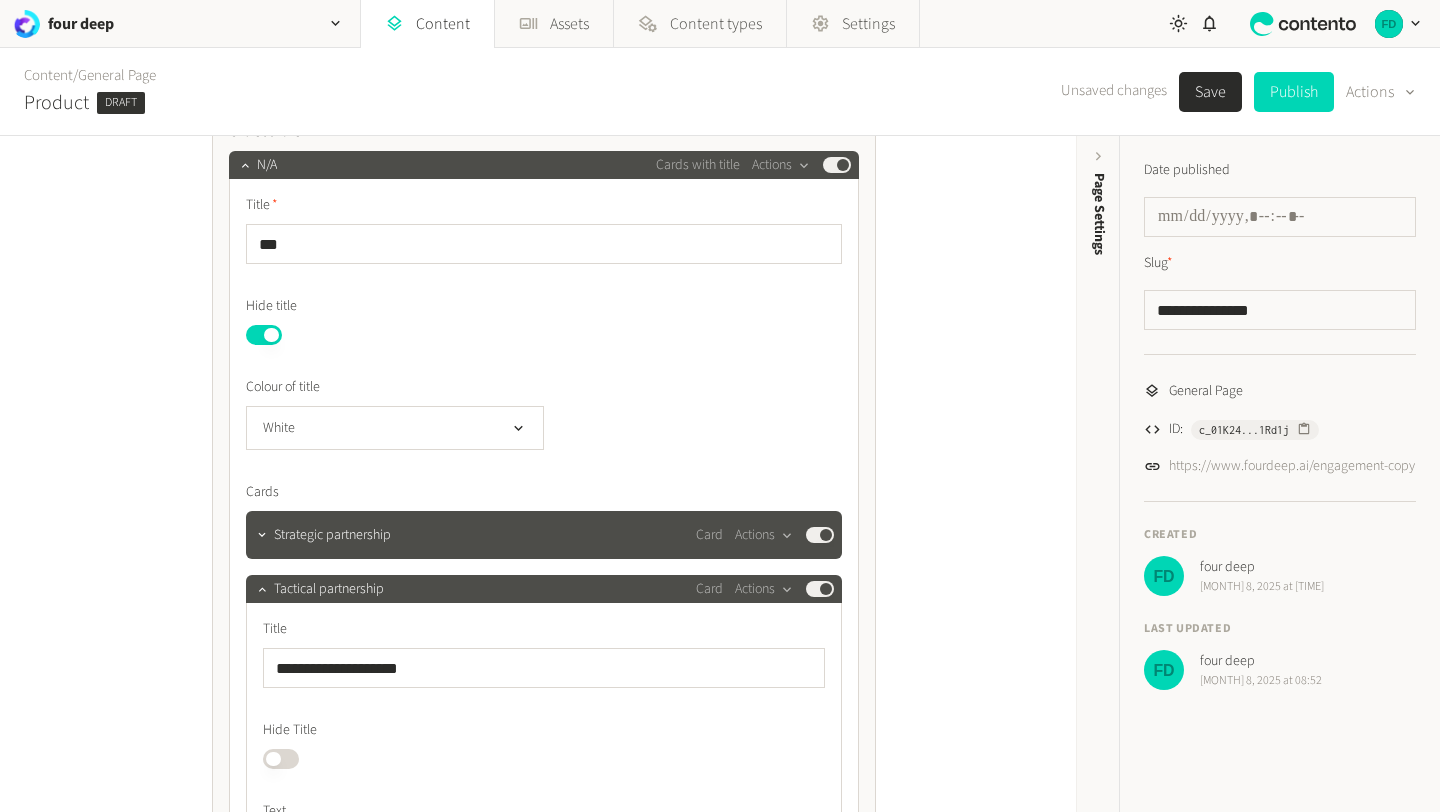 scroll, scrollTop: 2606, scrollLeft: 0, axis: vertical 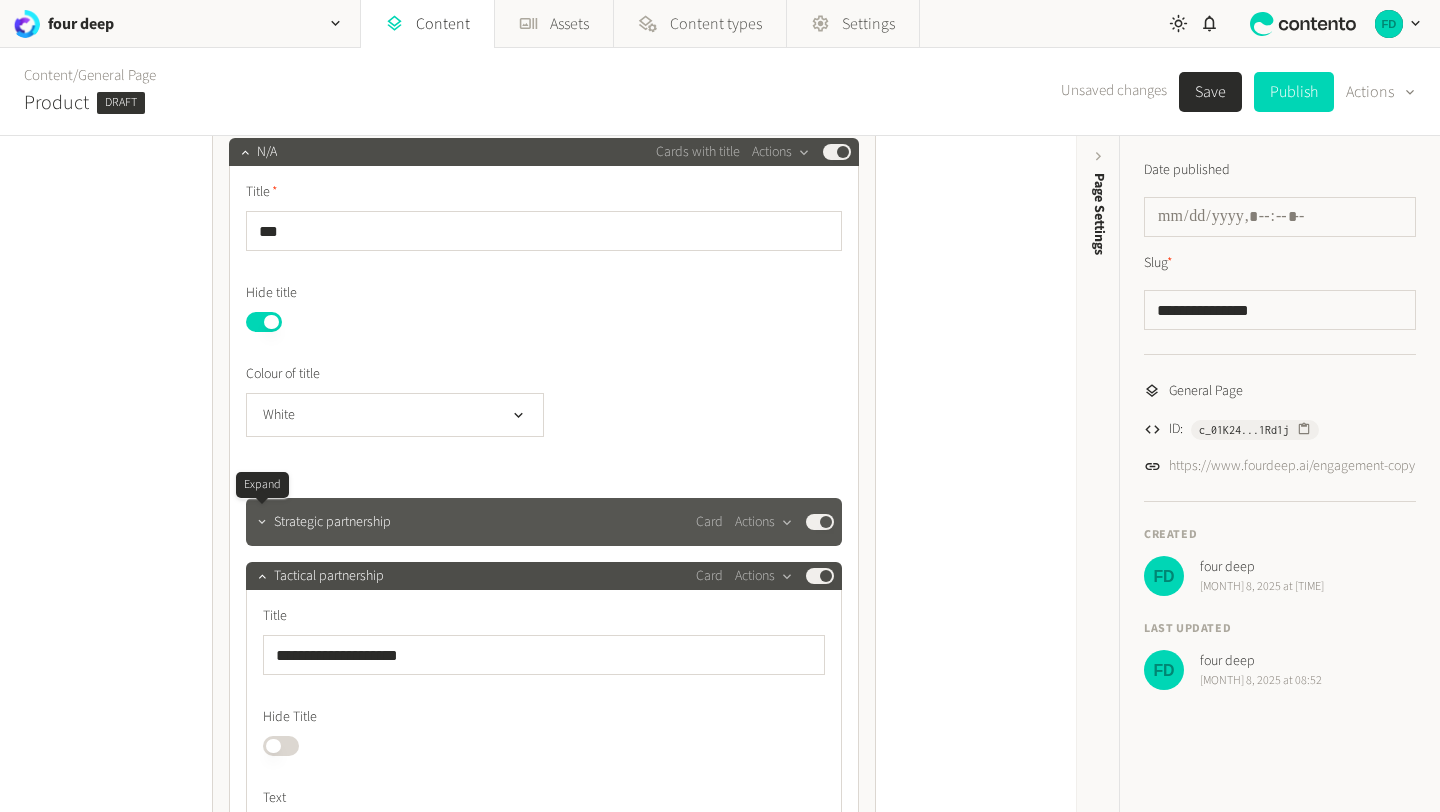 click 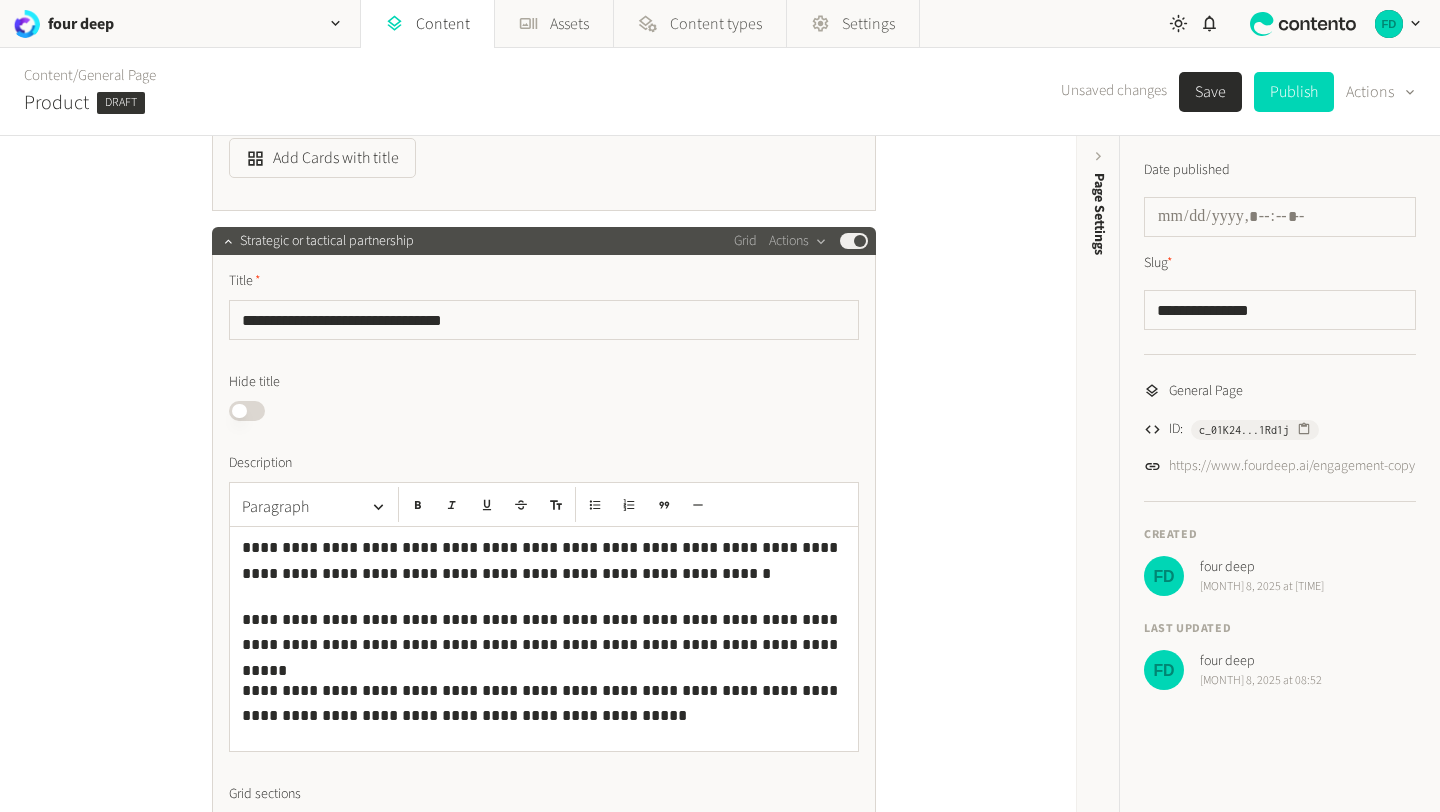 scroll, scrollTop: 1934, scrollLeft: 0, axis: vertical 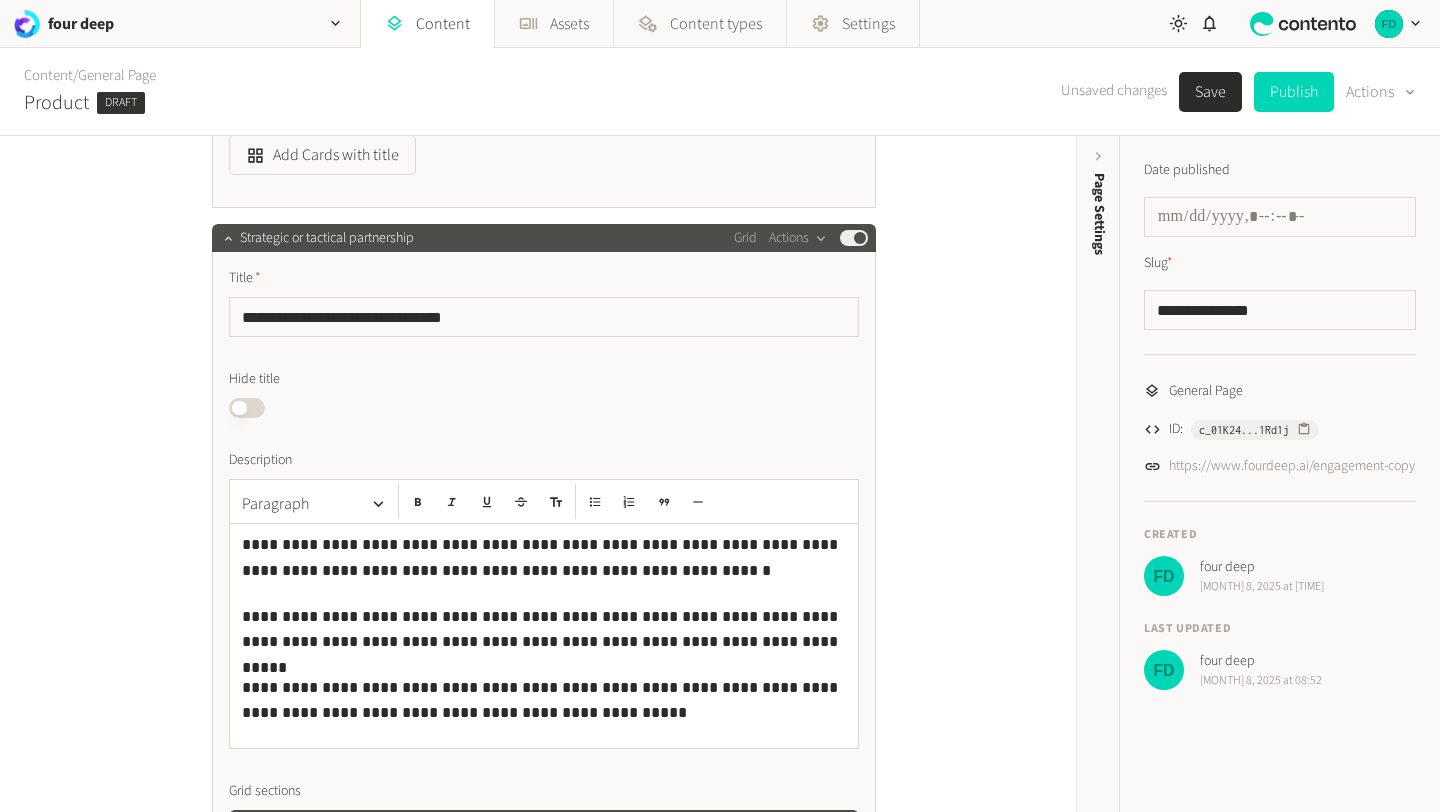 click on "Published" 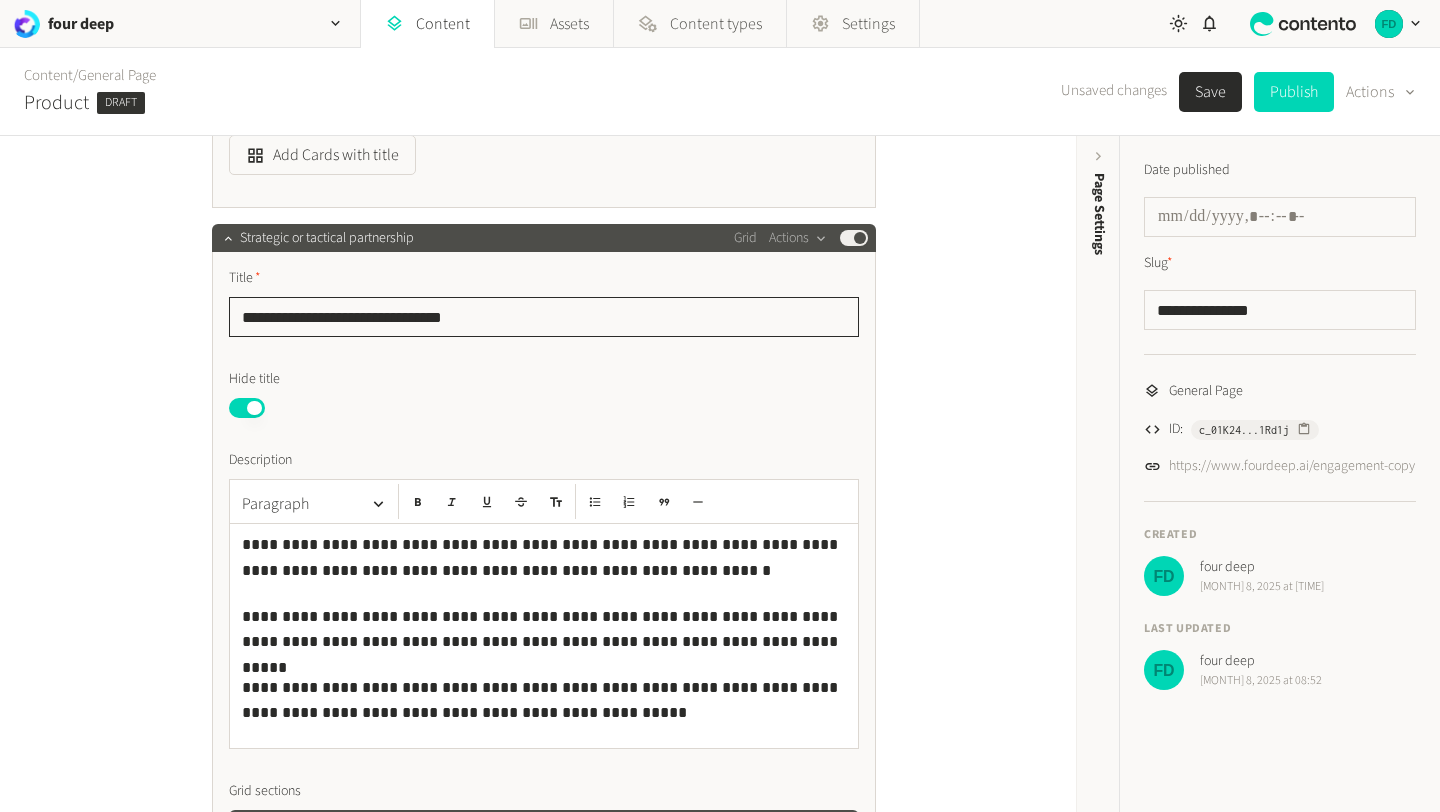 drag, startPoint x: 477, startPoint y: 322, endPoint x: 228, endPoint y: 318, distance: 249.03212 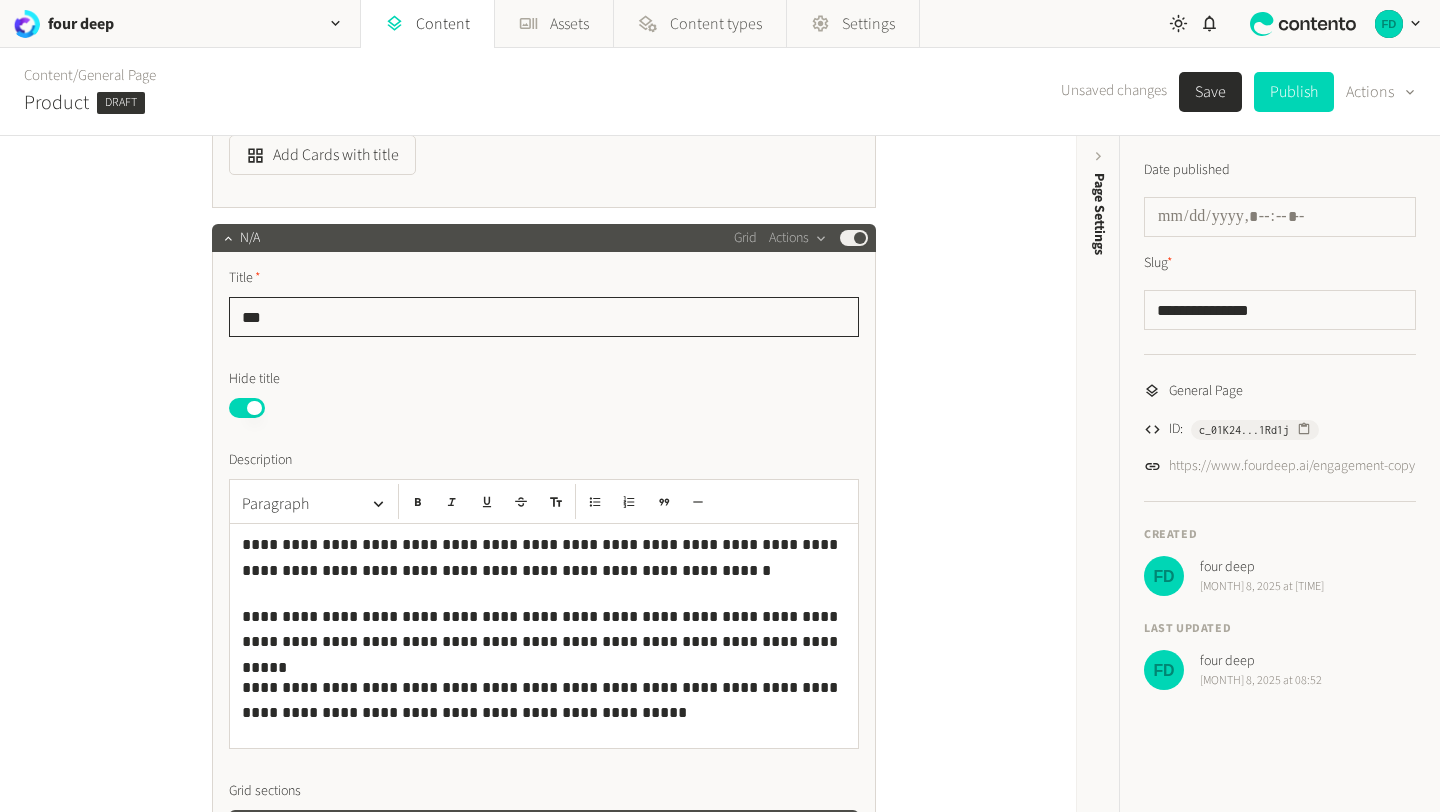 type on "***" 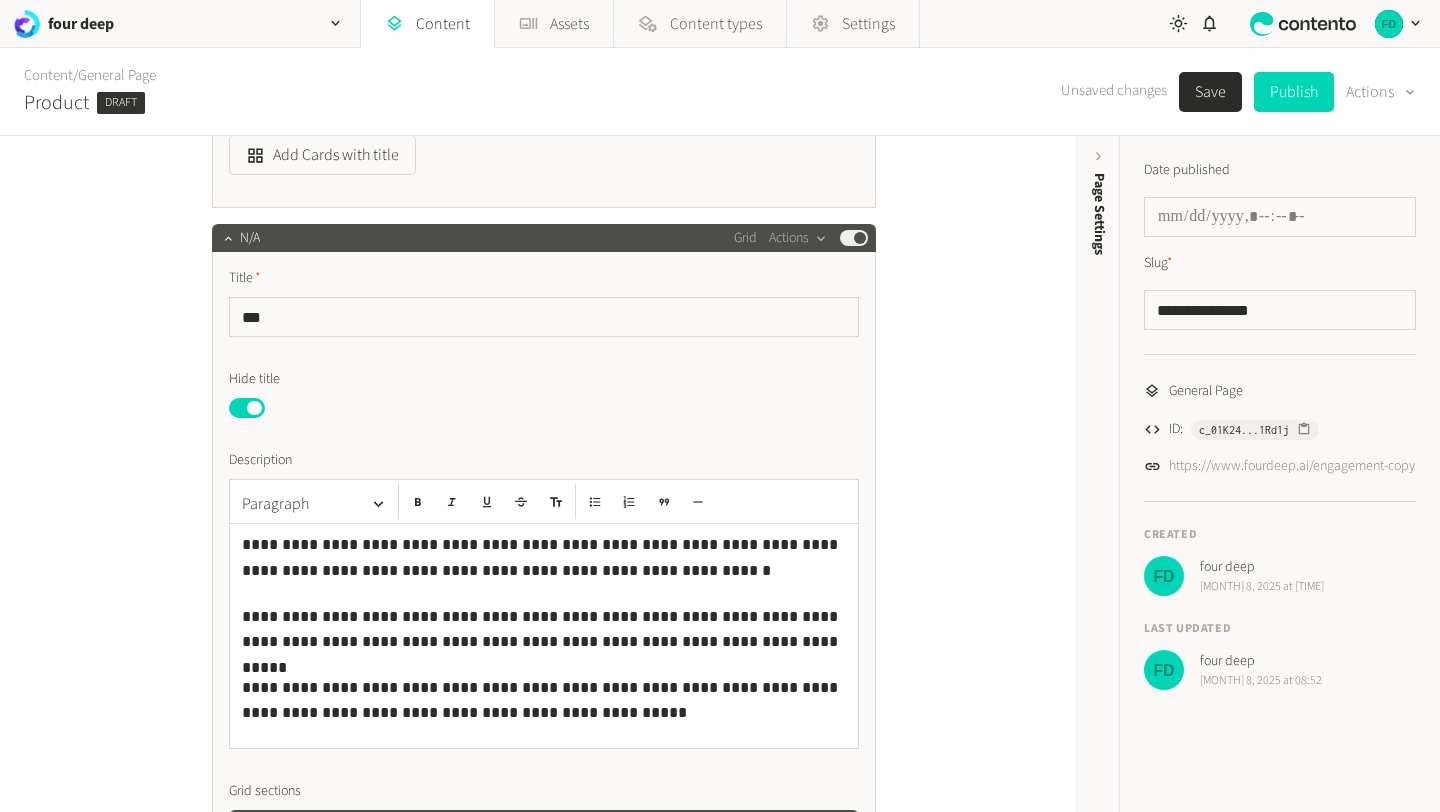 click on "**********" 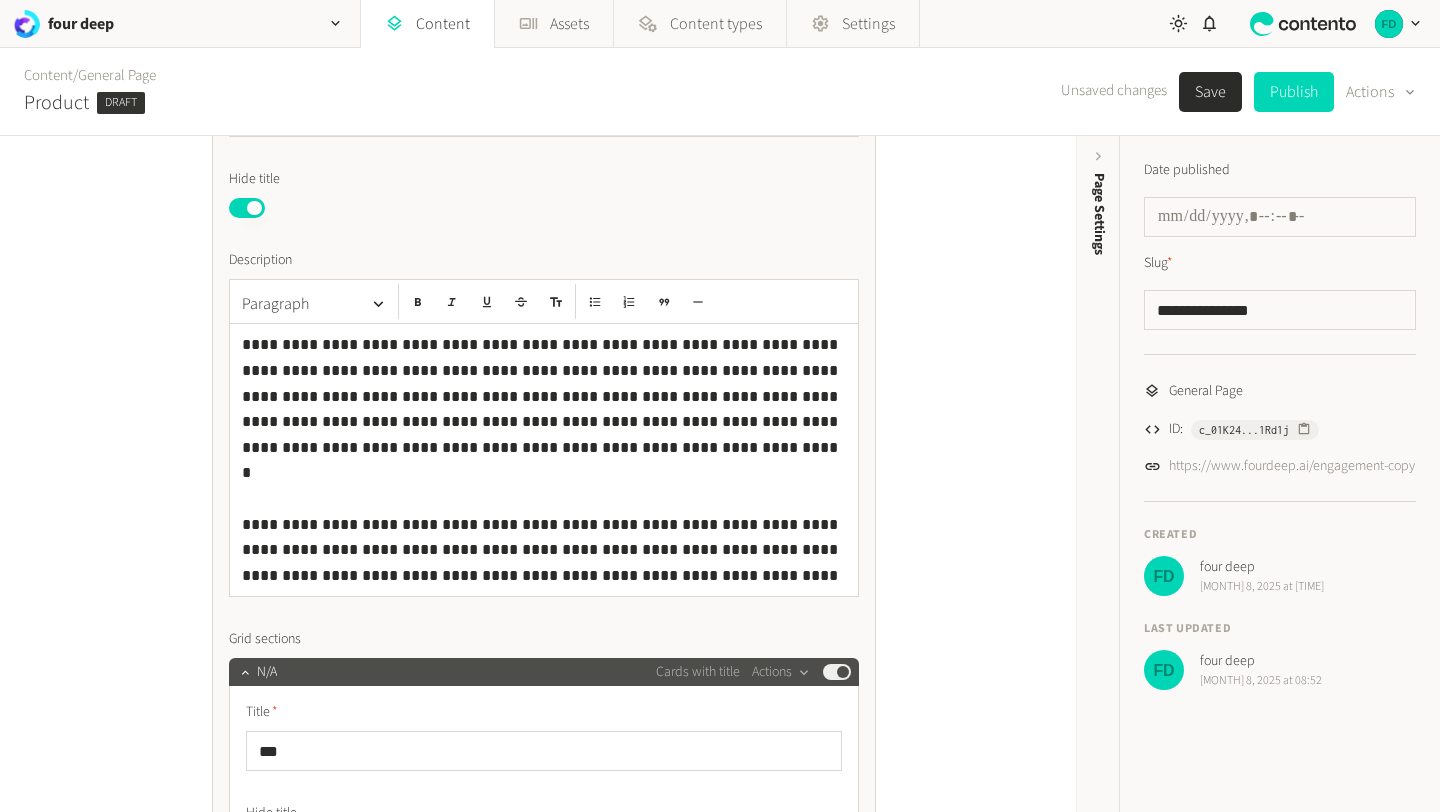 scroll, scrollTop: 858, scrollLeft: 0, axis: vertical 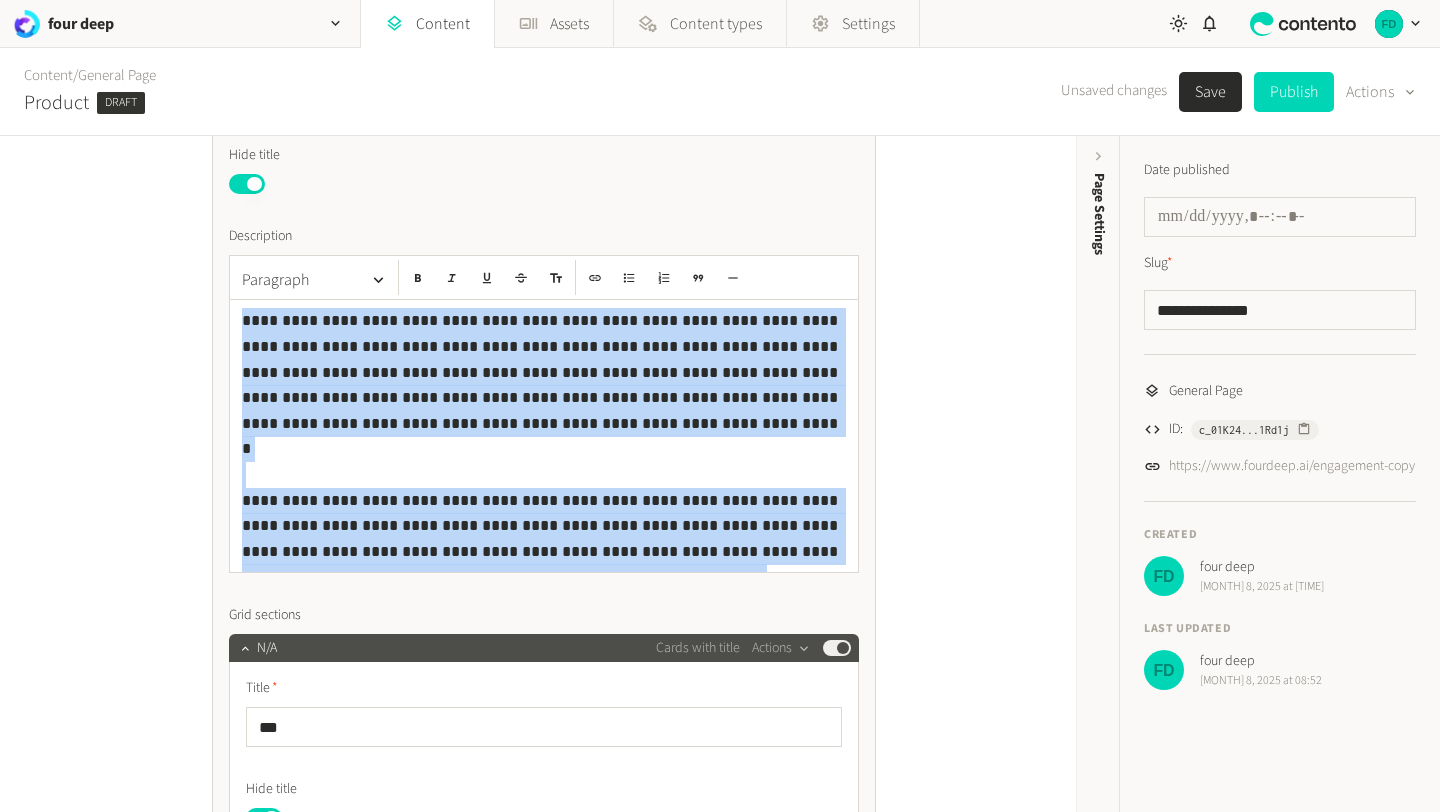 drag, startPoint x: 509, startPoint y: 554, endPoint x: 134, endPoint y: 306, distance: 449.5876 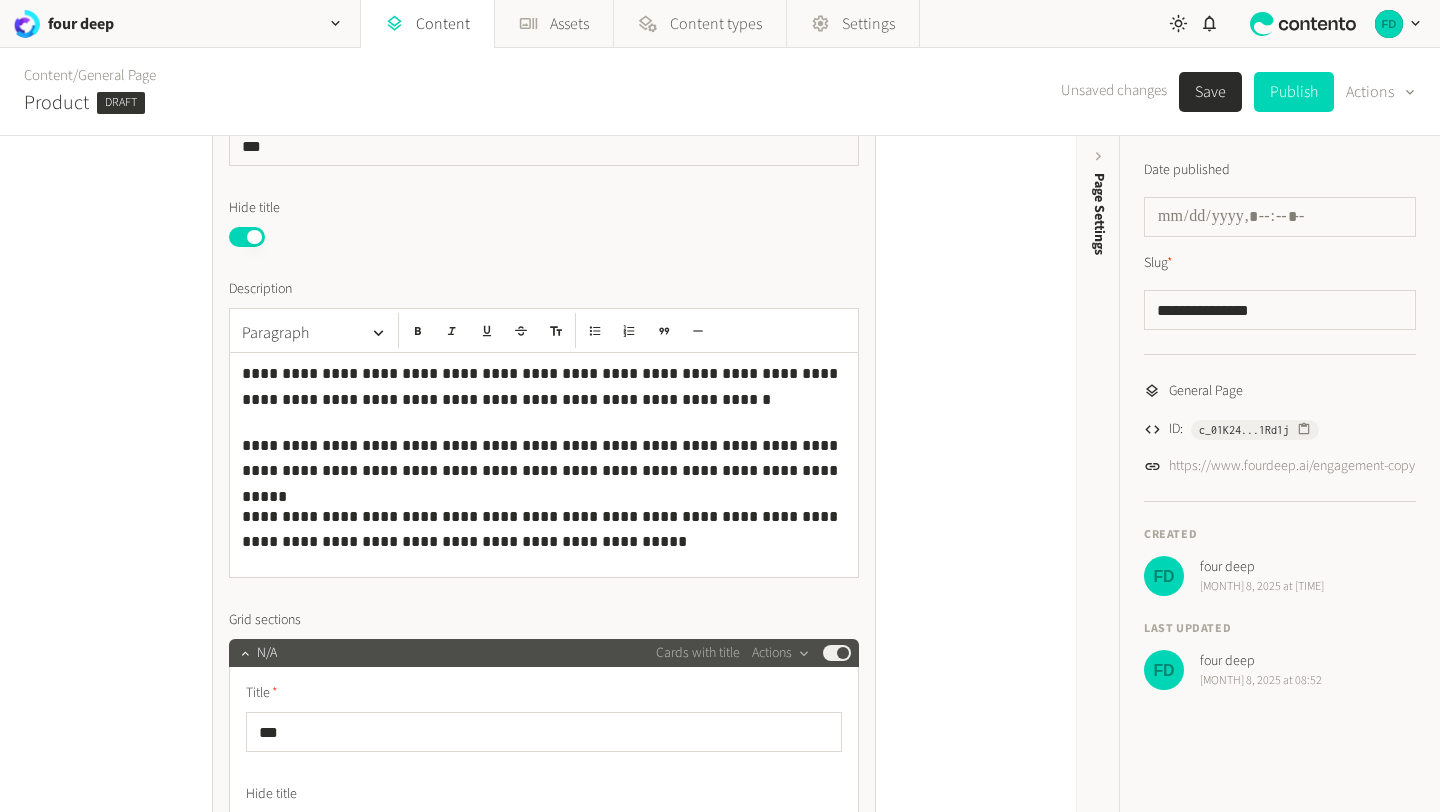 scroll, scrollTop: 2124, scrollLeft: 0, axis: vertical 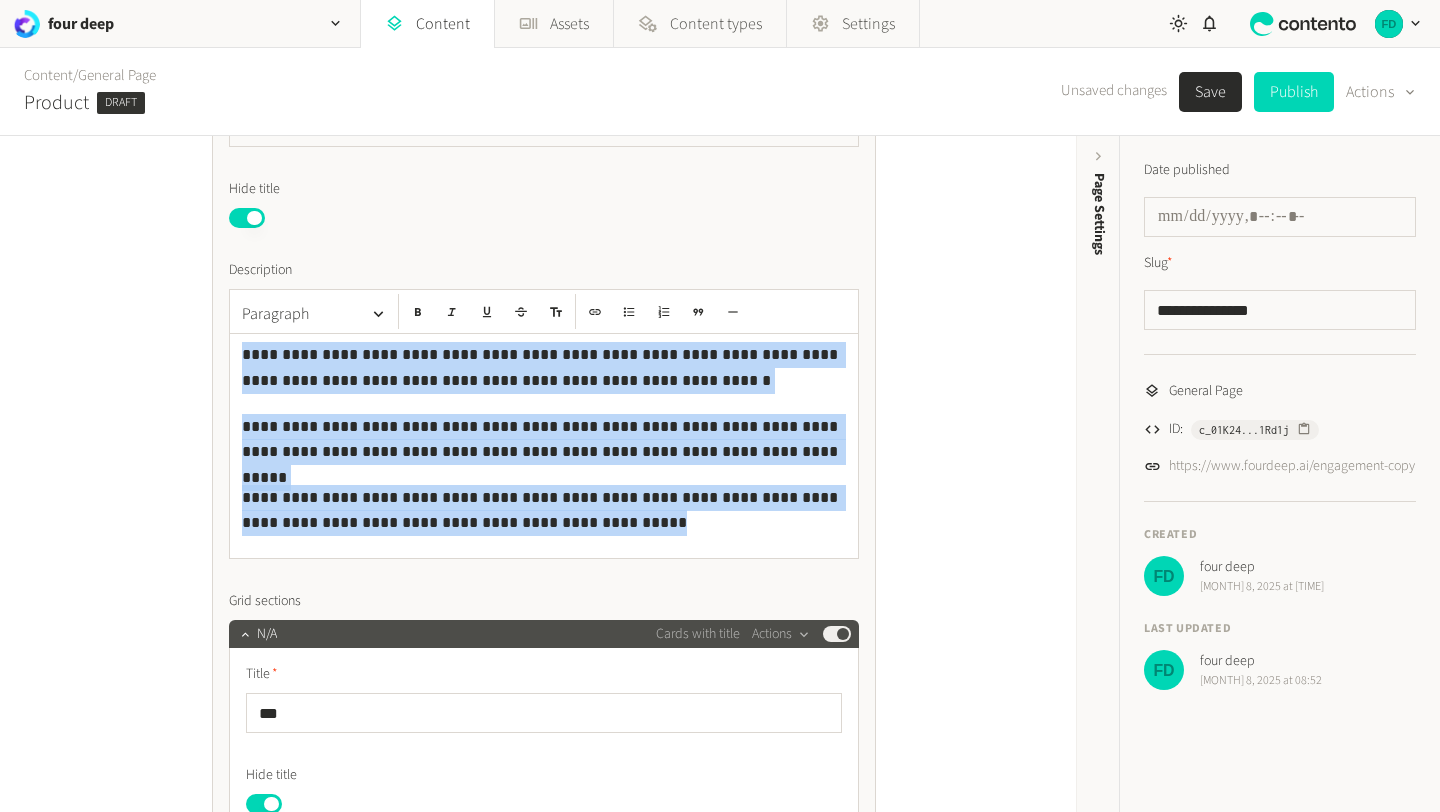 drag, startPoint x: 572, startPoint y: 523, endPoint x: 201, endPoint y: 360, distance: 405.22833 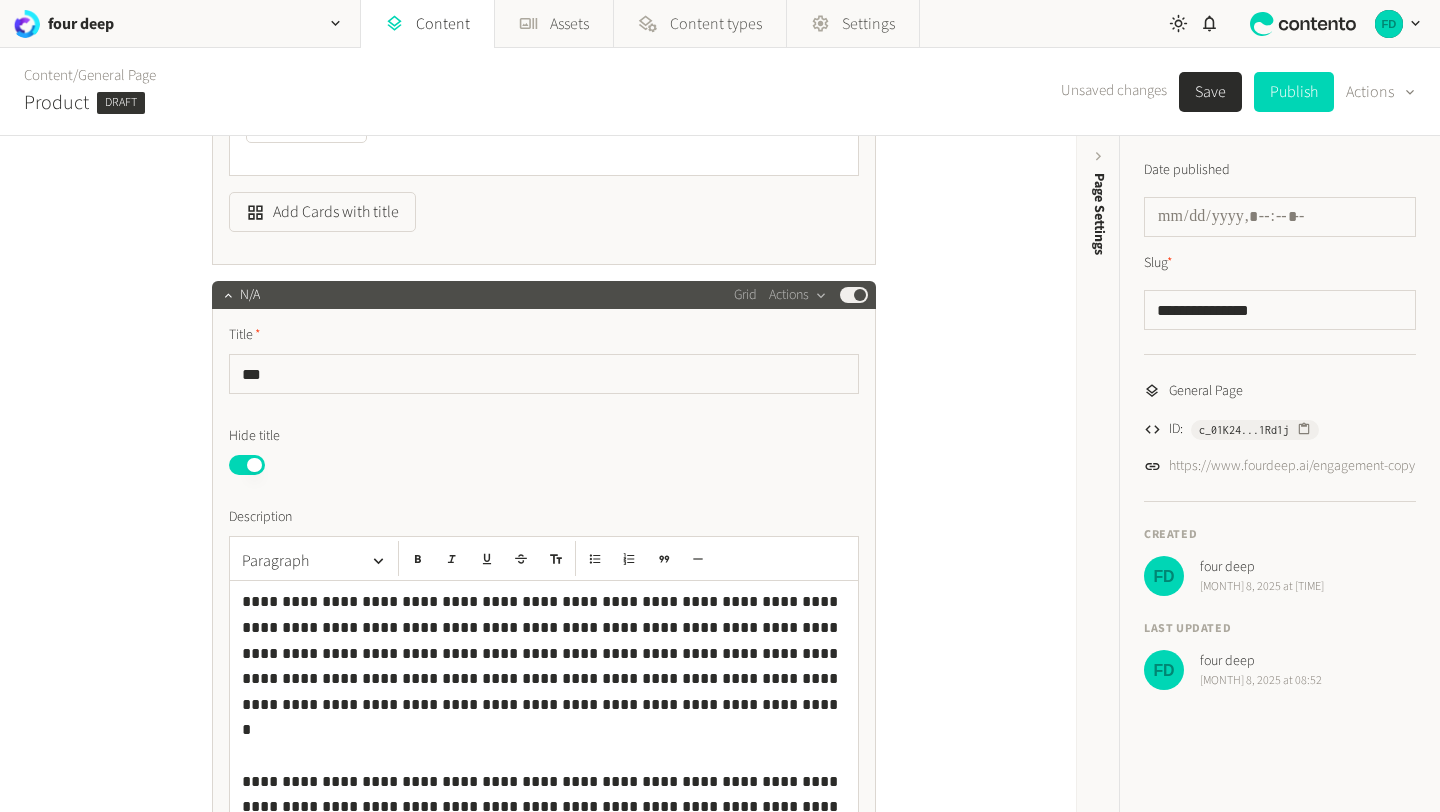 scroll, scrollTop: 1875, scrollLeft: 0, axis: vertical 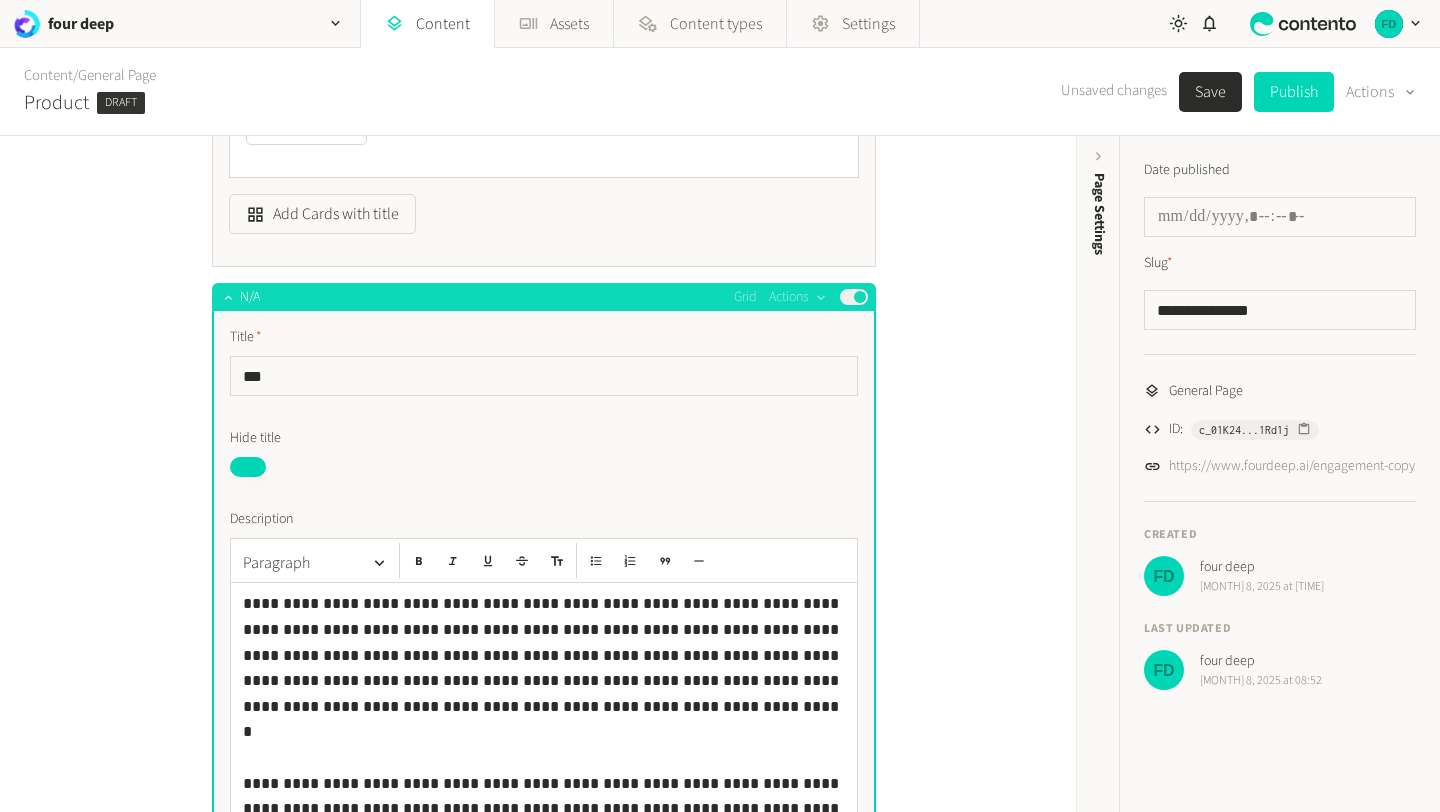 type 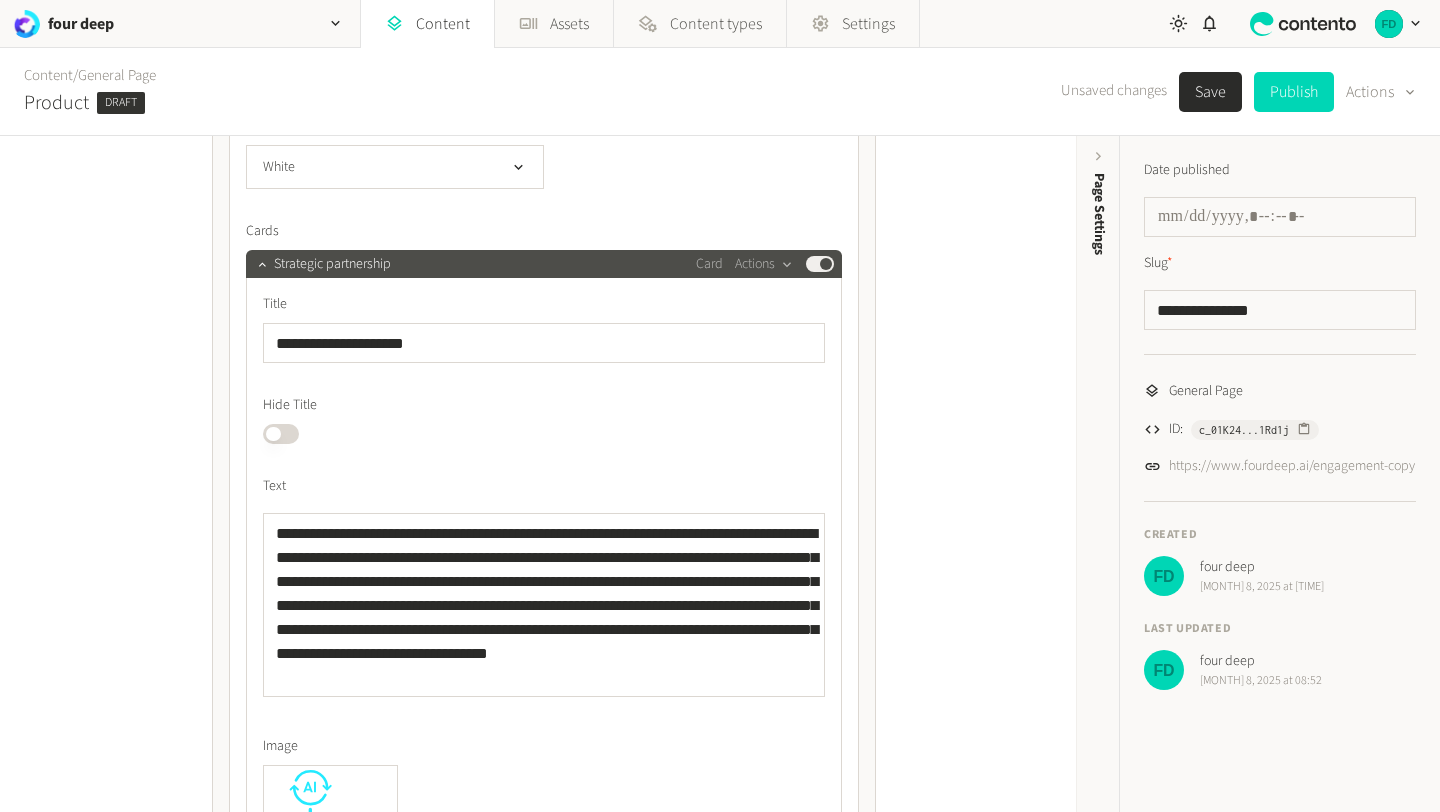 scroll, scrollTop: 1597, scrollLeft: 0, axis: vertical 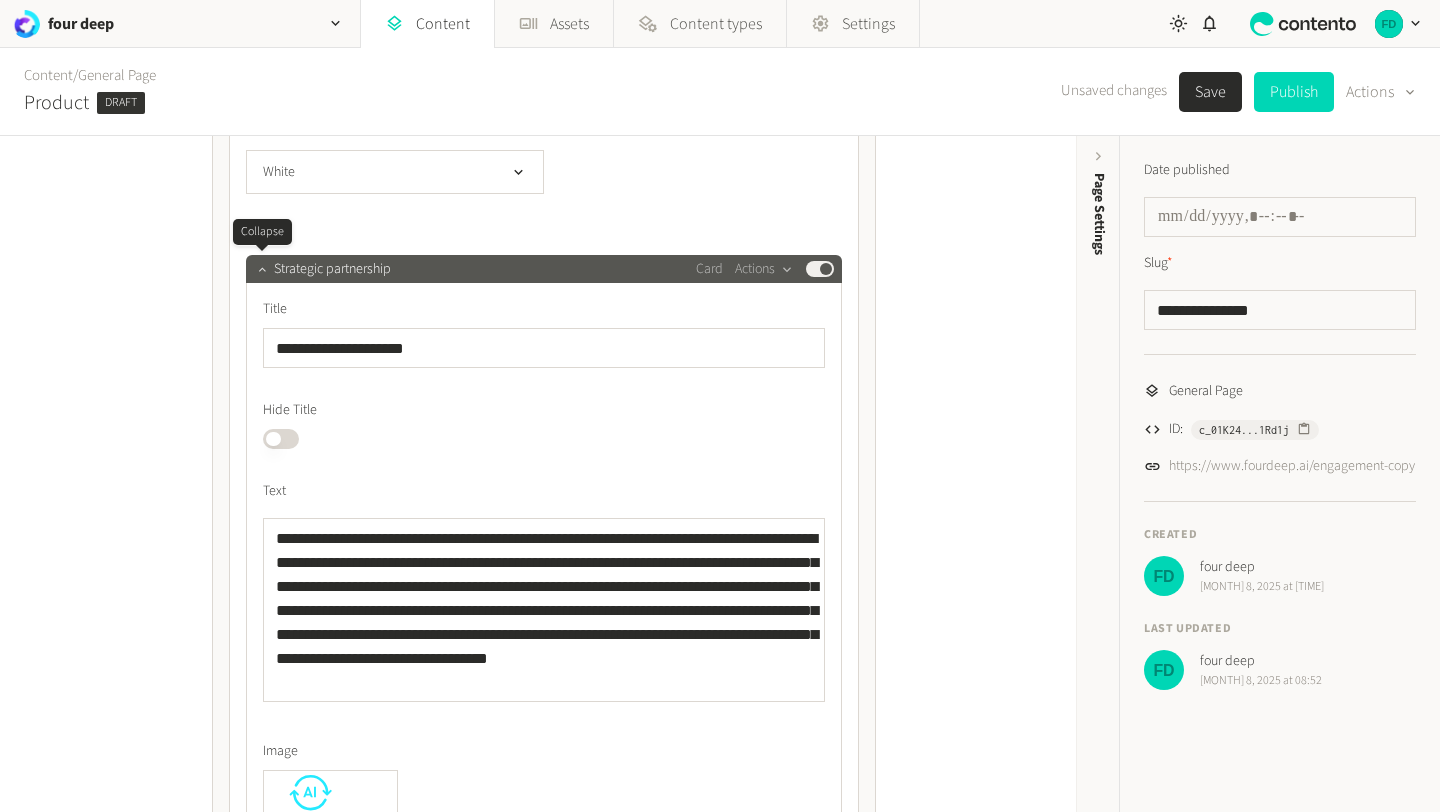 click 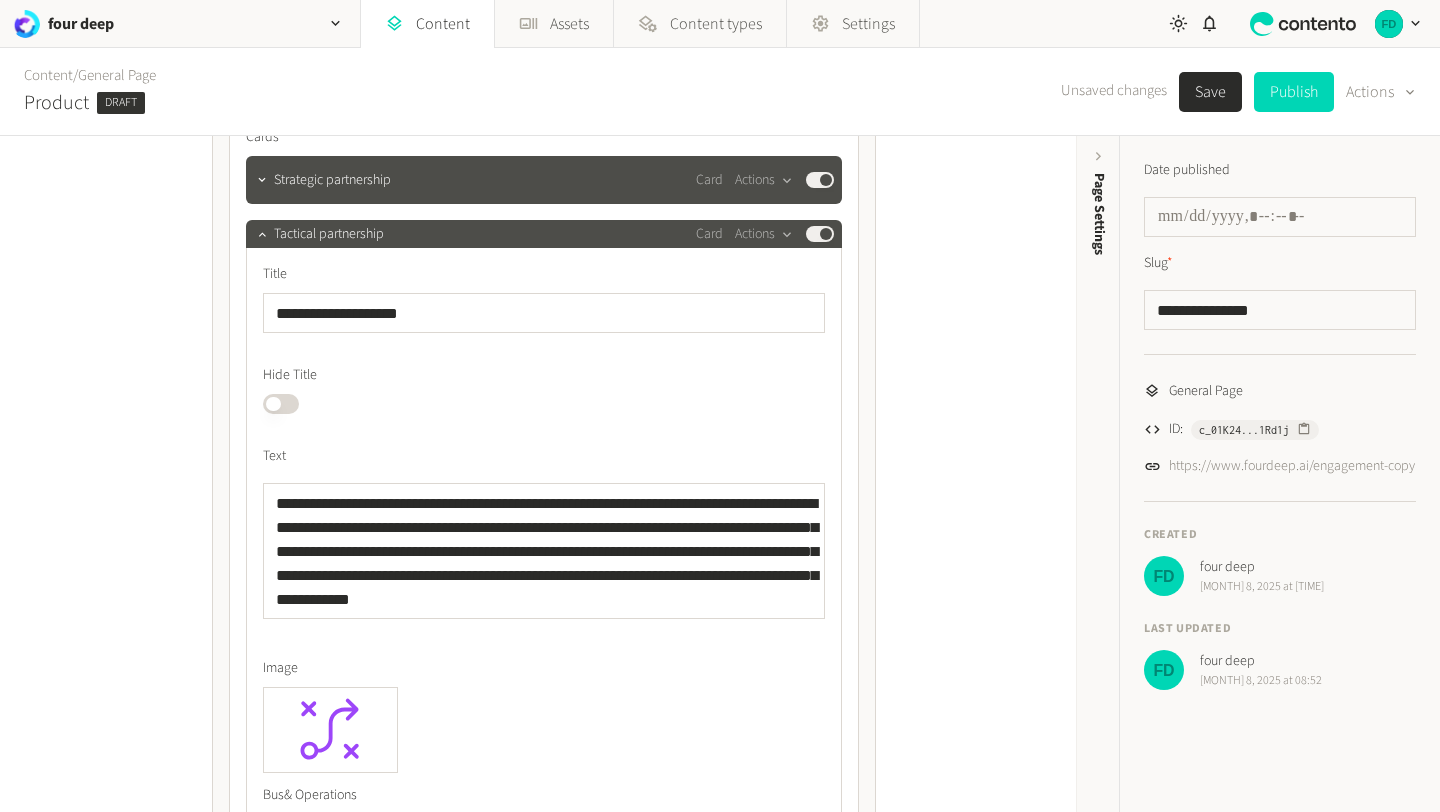 scroll, scrollTop: 1693, scrollLeft: 0, axis: vertical 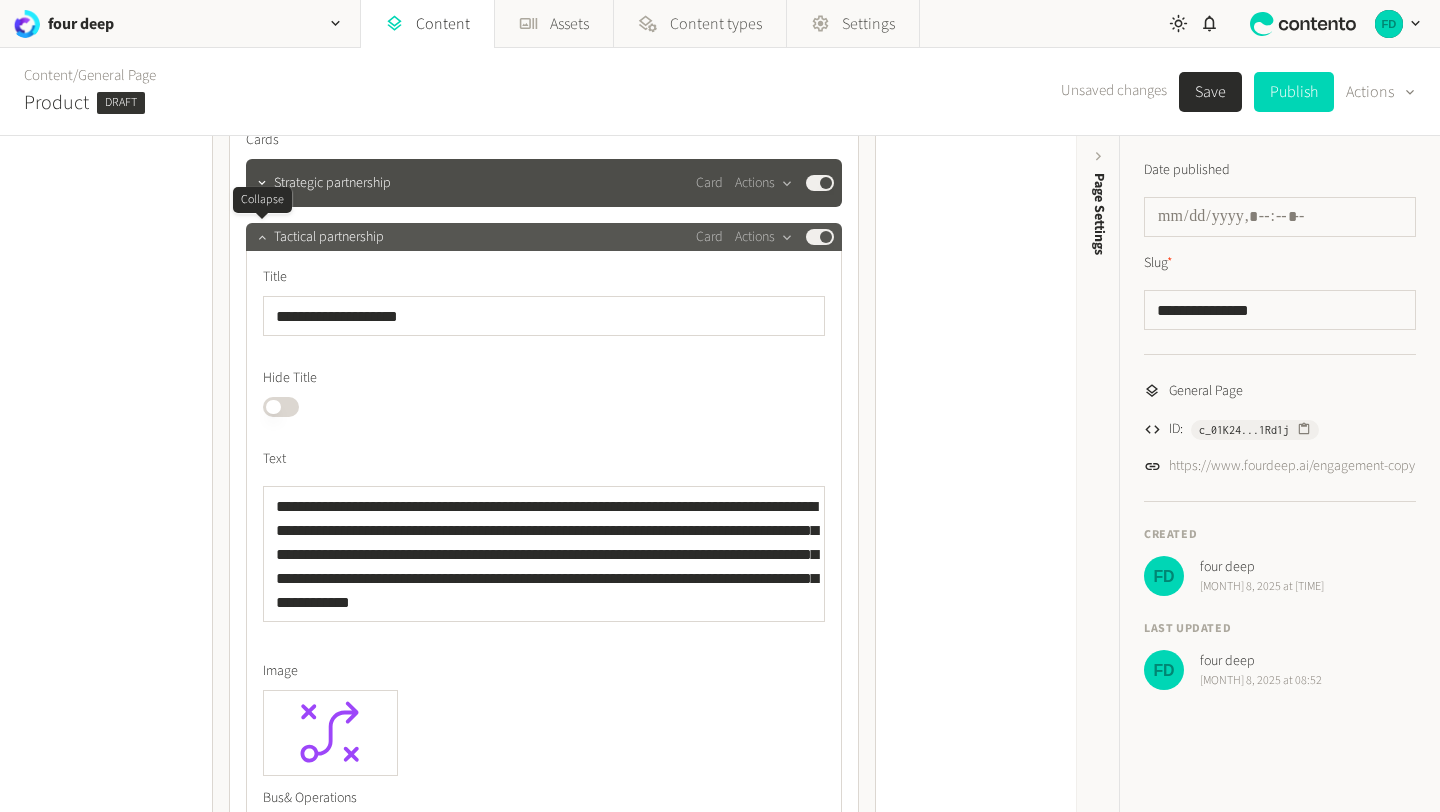 click 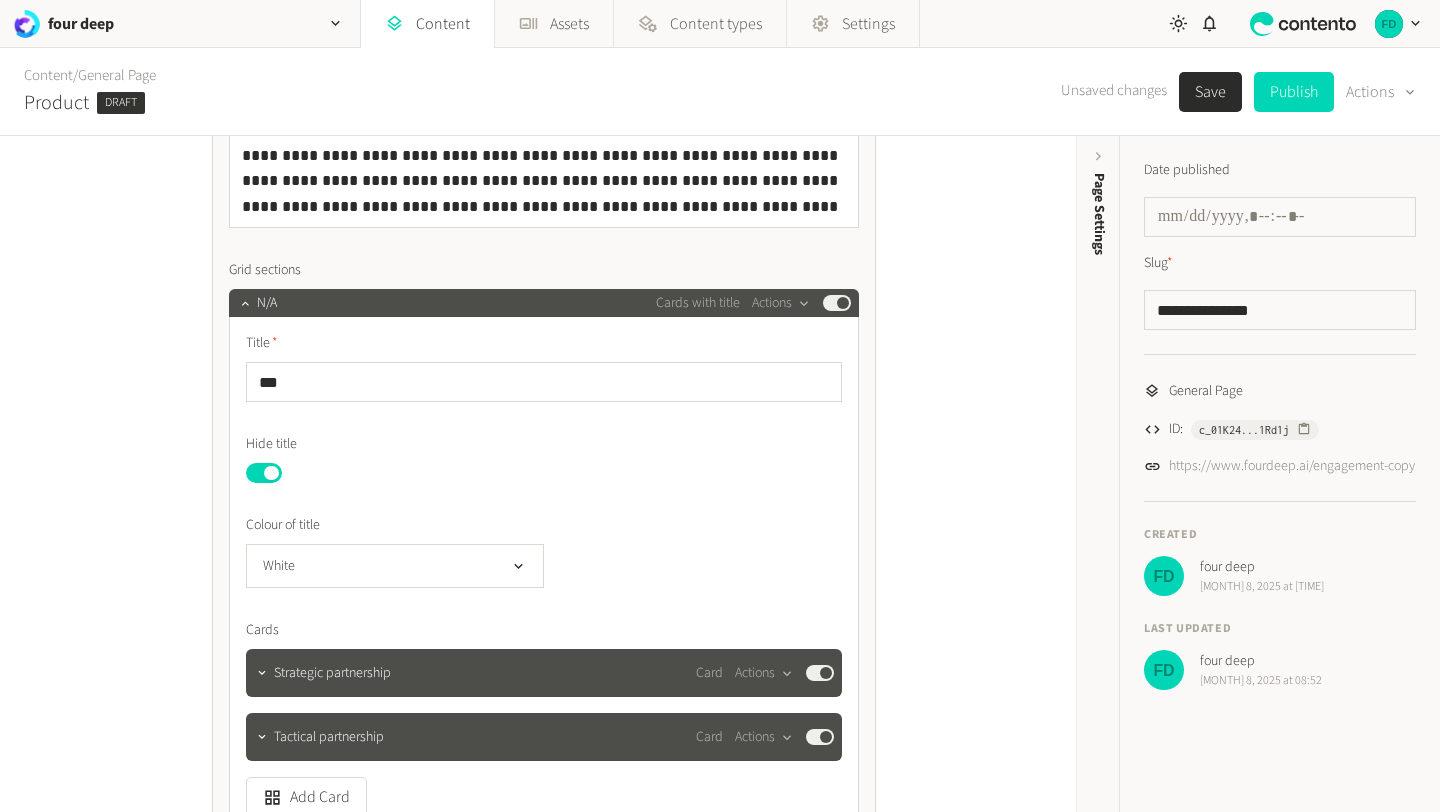 scroll, scrollTop: 1194, scrollLeft: 0, axis: vertical 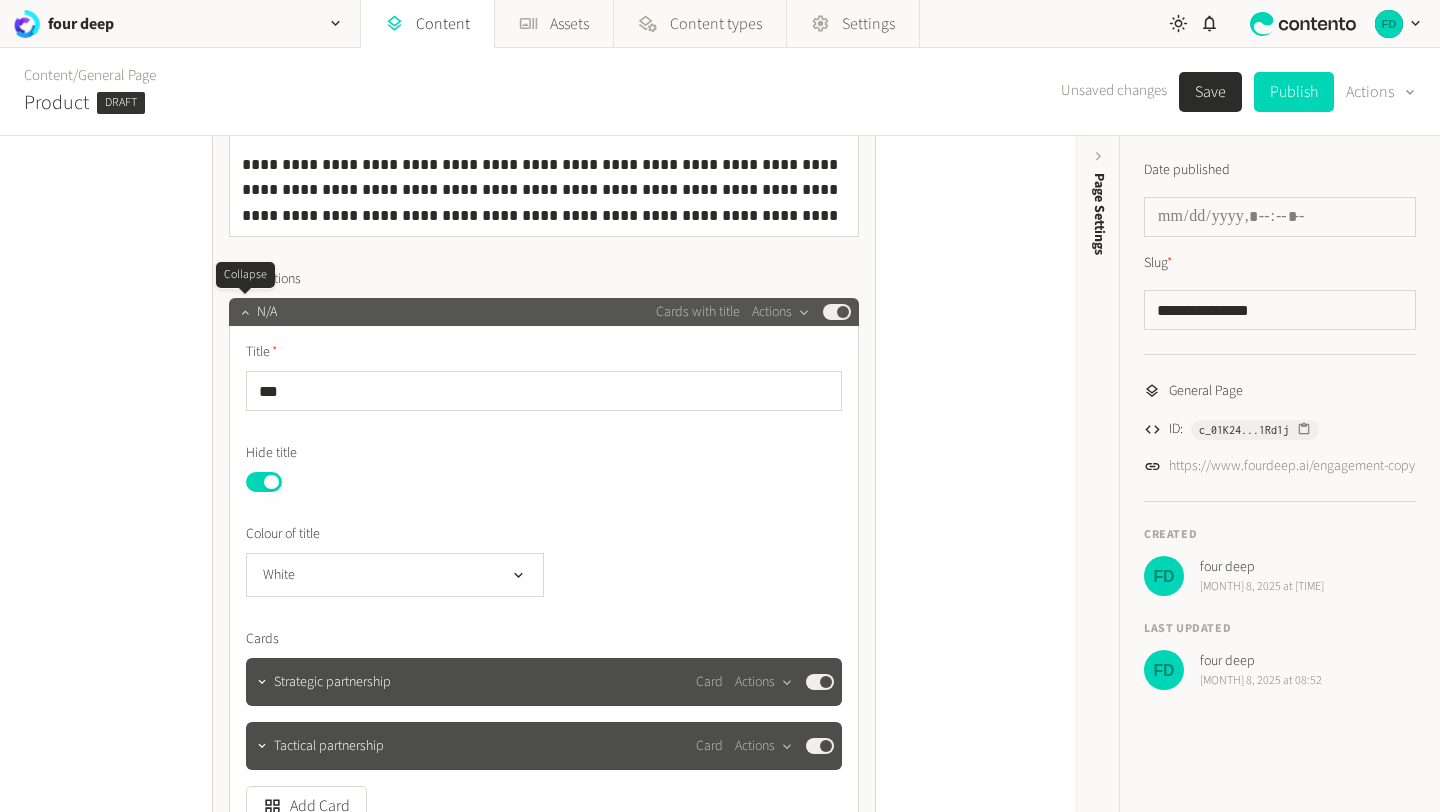 click 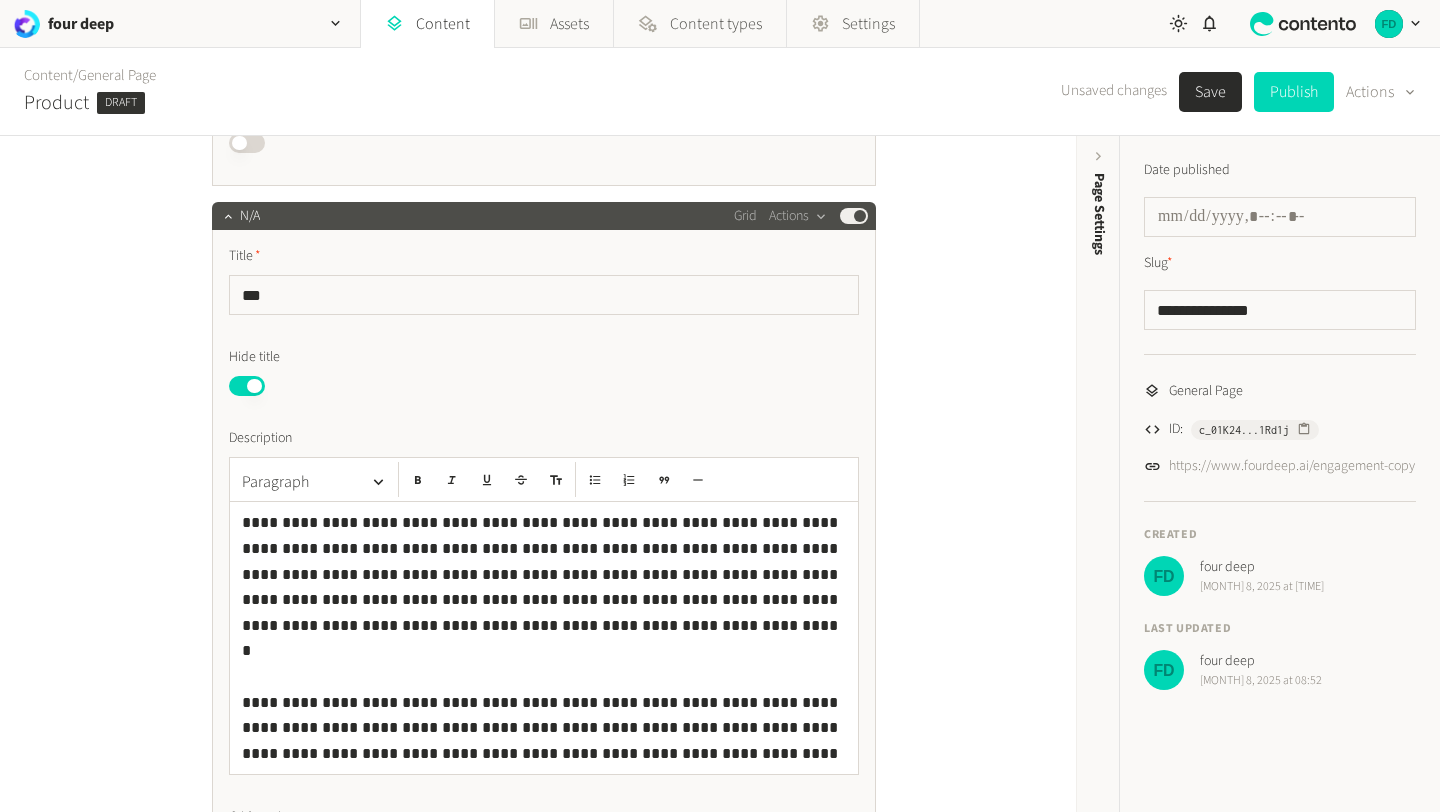 scroll, scrollTop: 523, scrollLeft: 0, axis: vertical 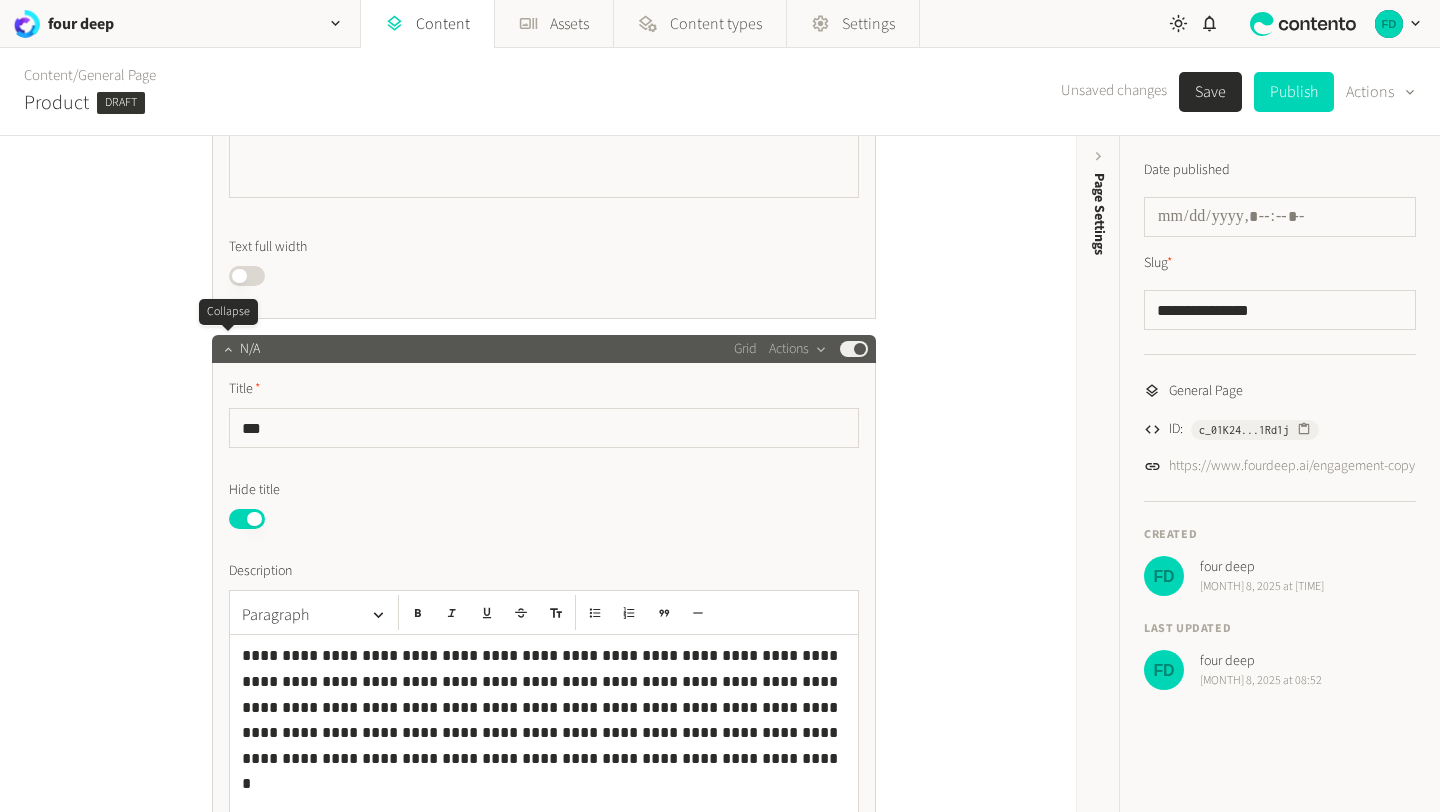 click 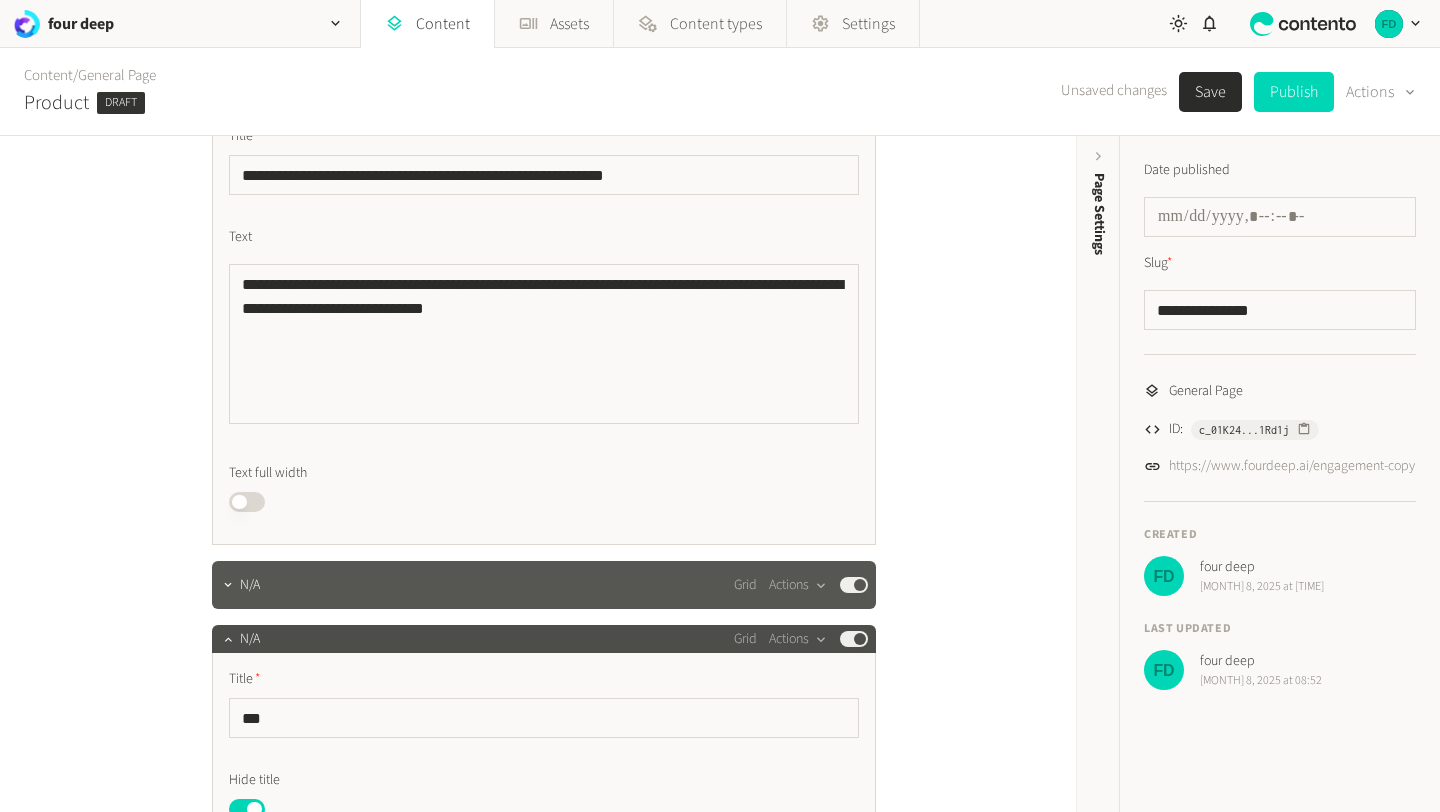 scroll, scrollTop: 288, scrollLeft: 0, axis: vertical 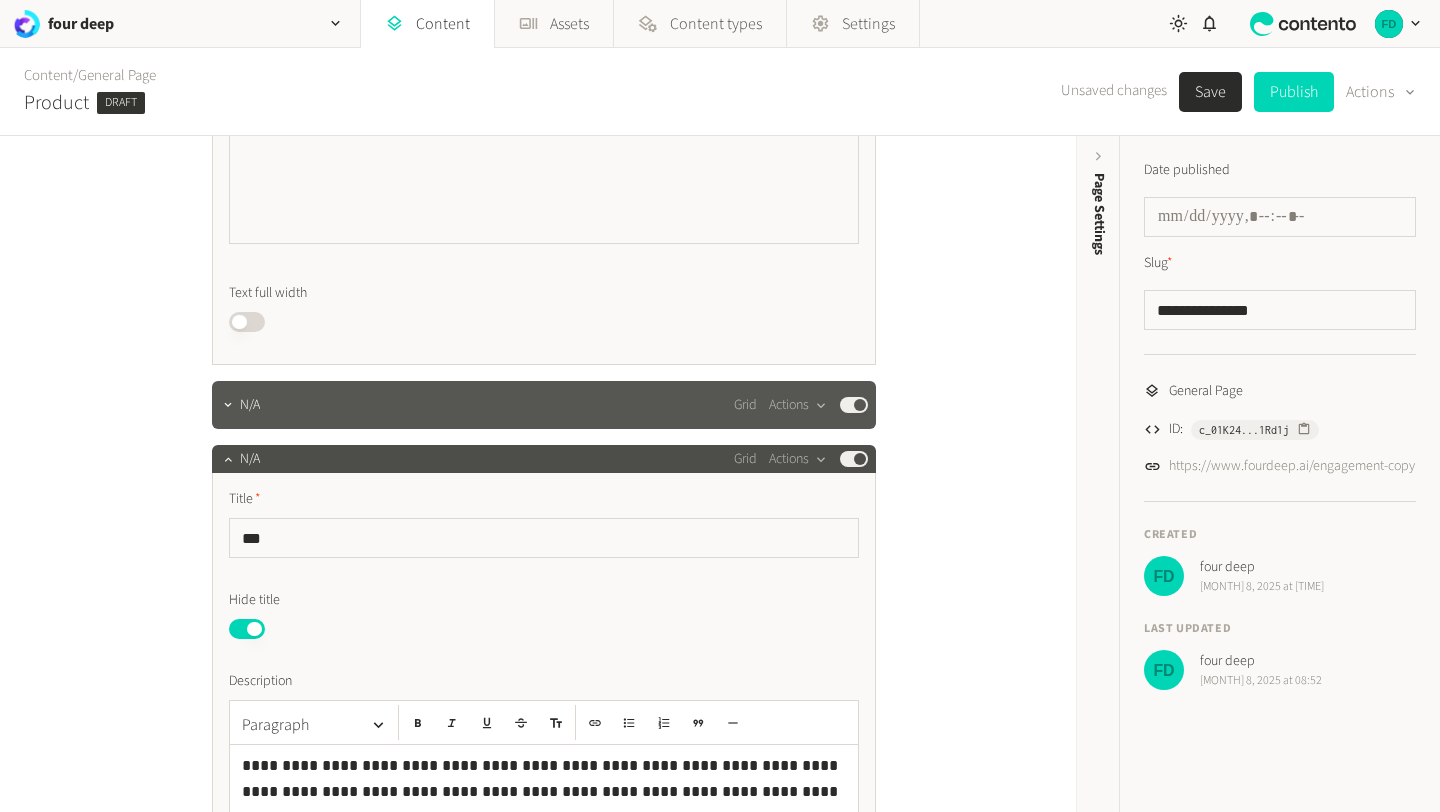 click on "N/A" 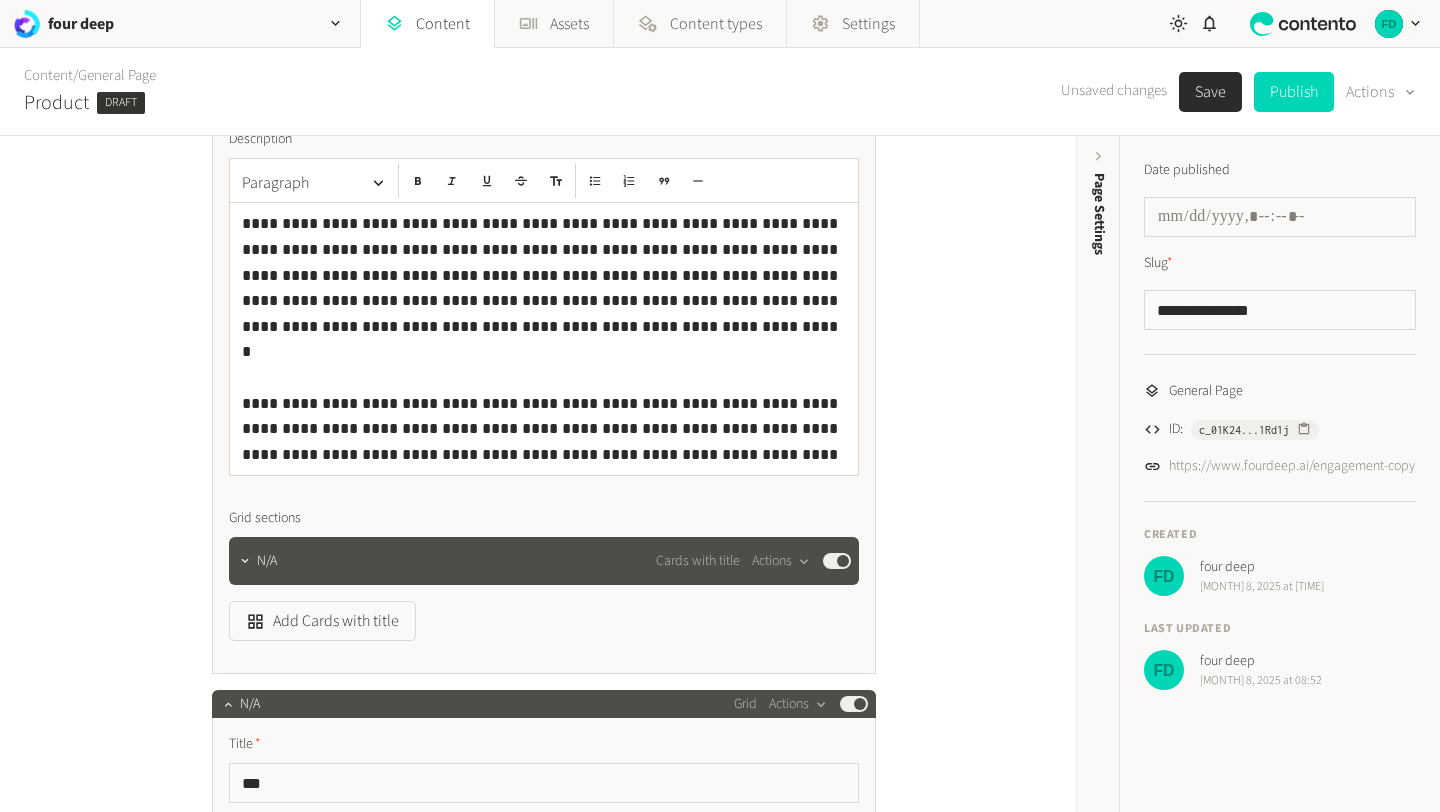 scroll, scrollTop: 962, scrollLeft: 0, axis: vertical 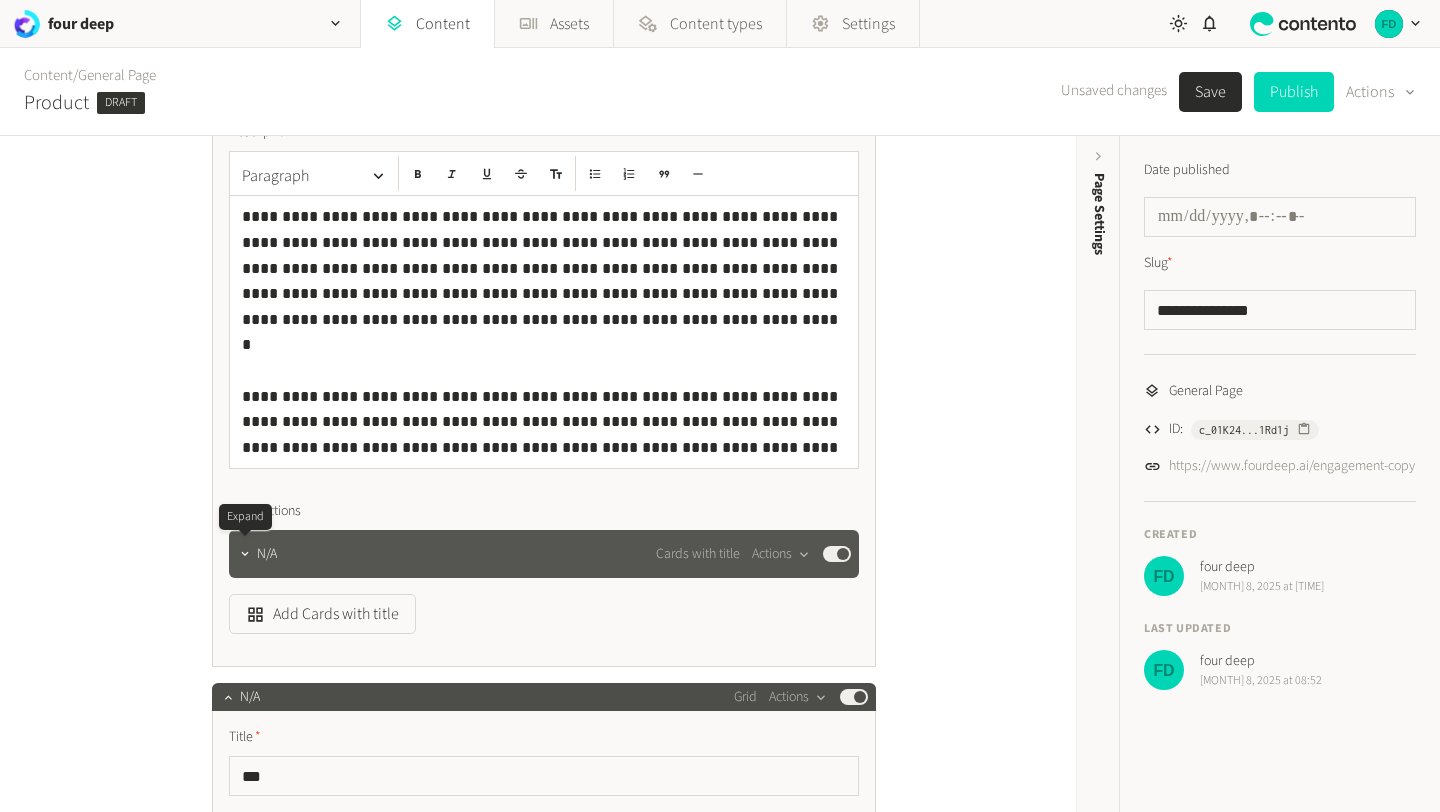 click 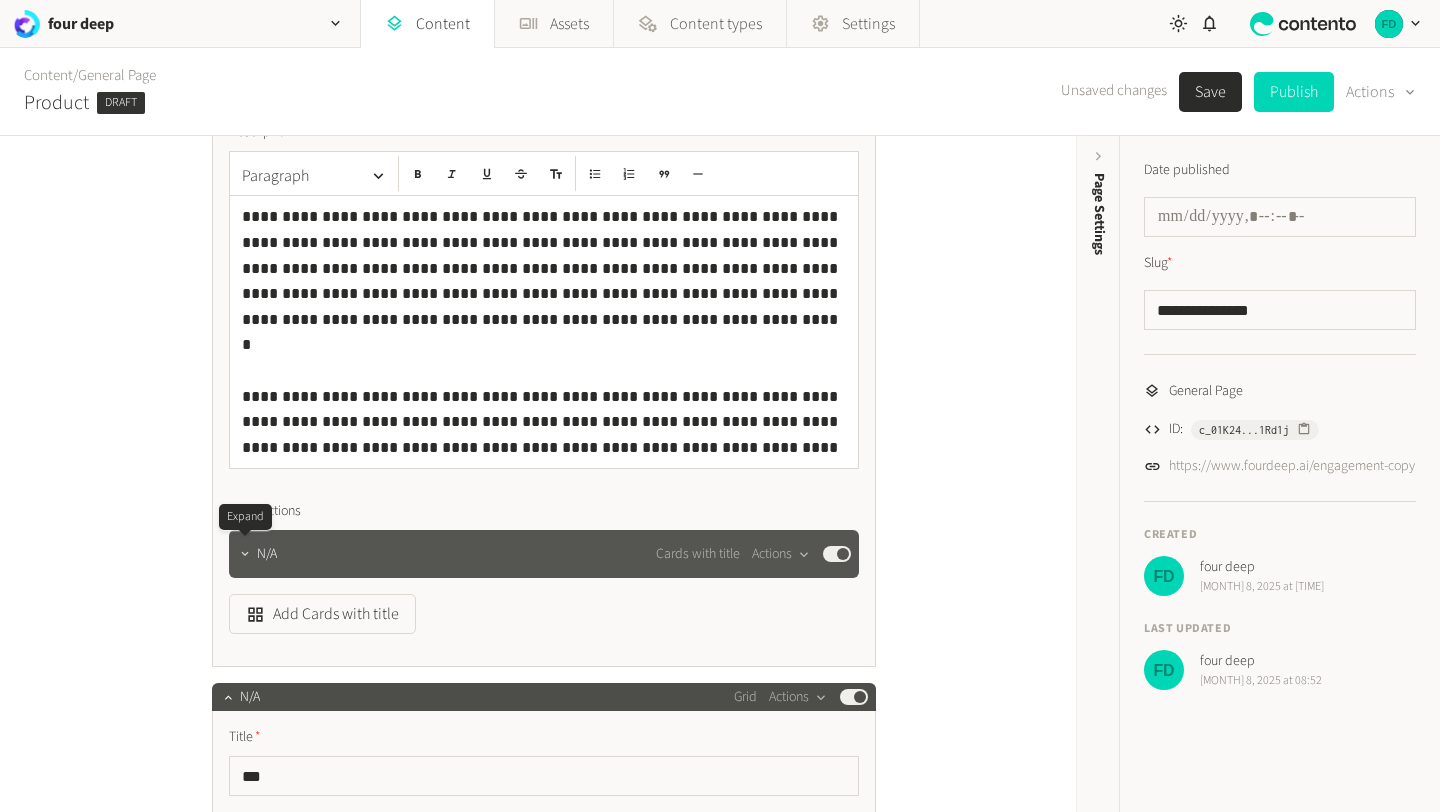 click 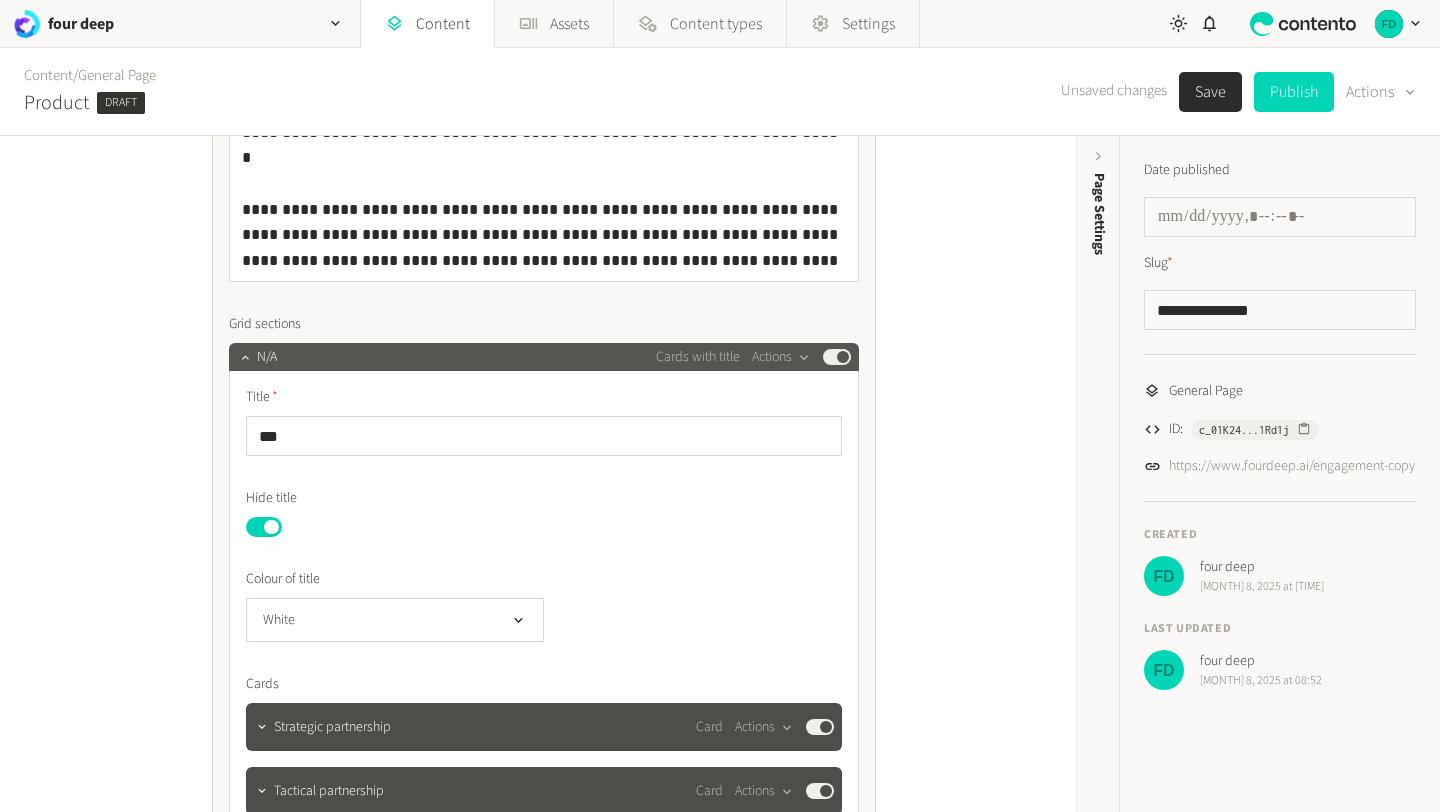 scroll, scrollTop: 1225, scrollLeft: 0, axis: vertical 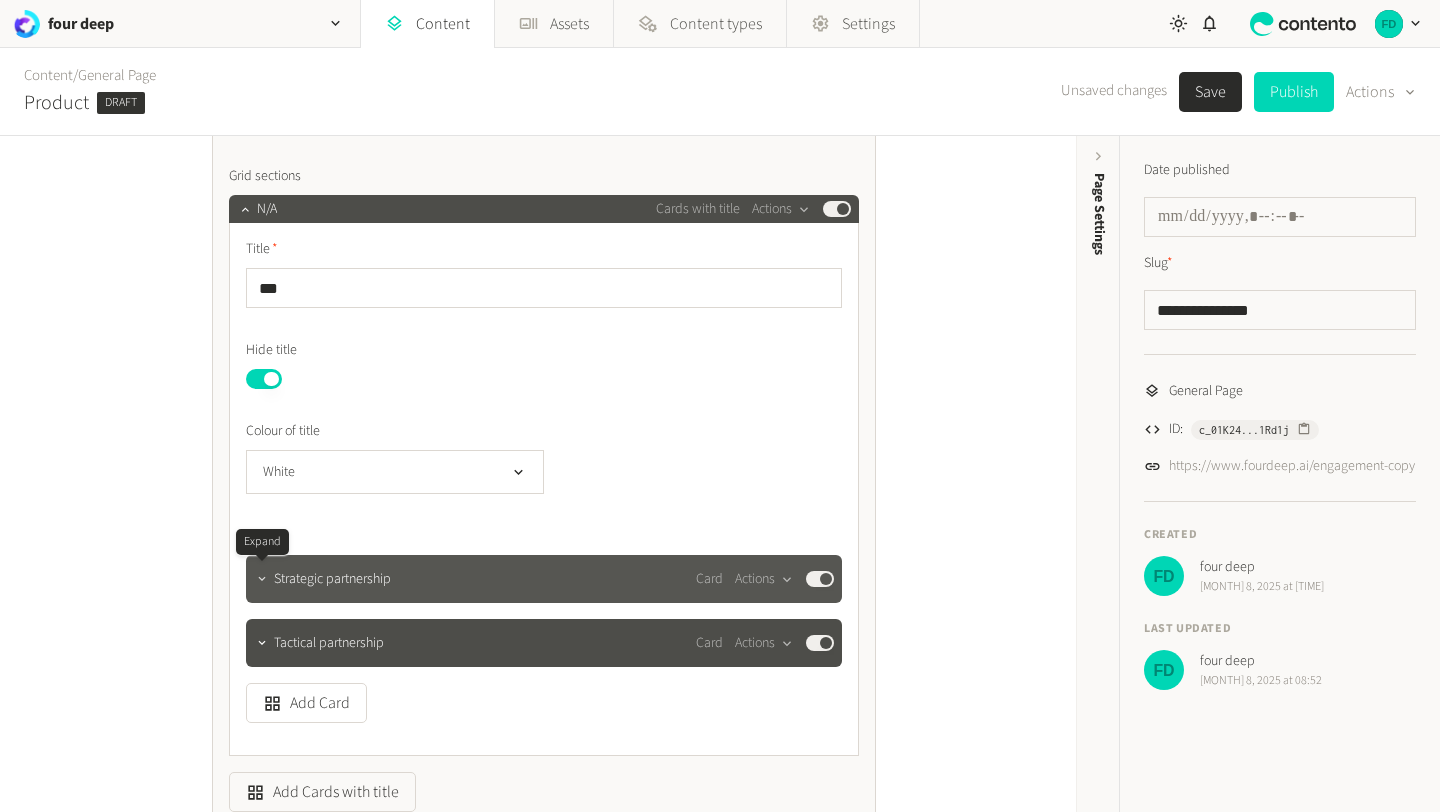 click 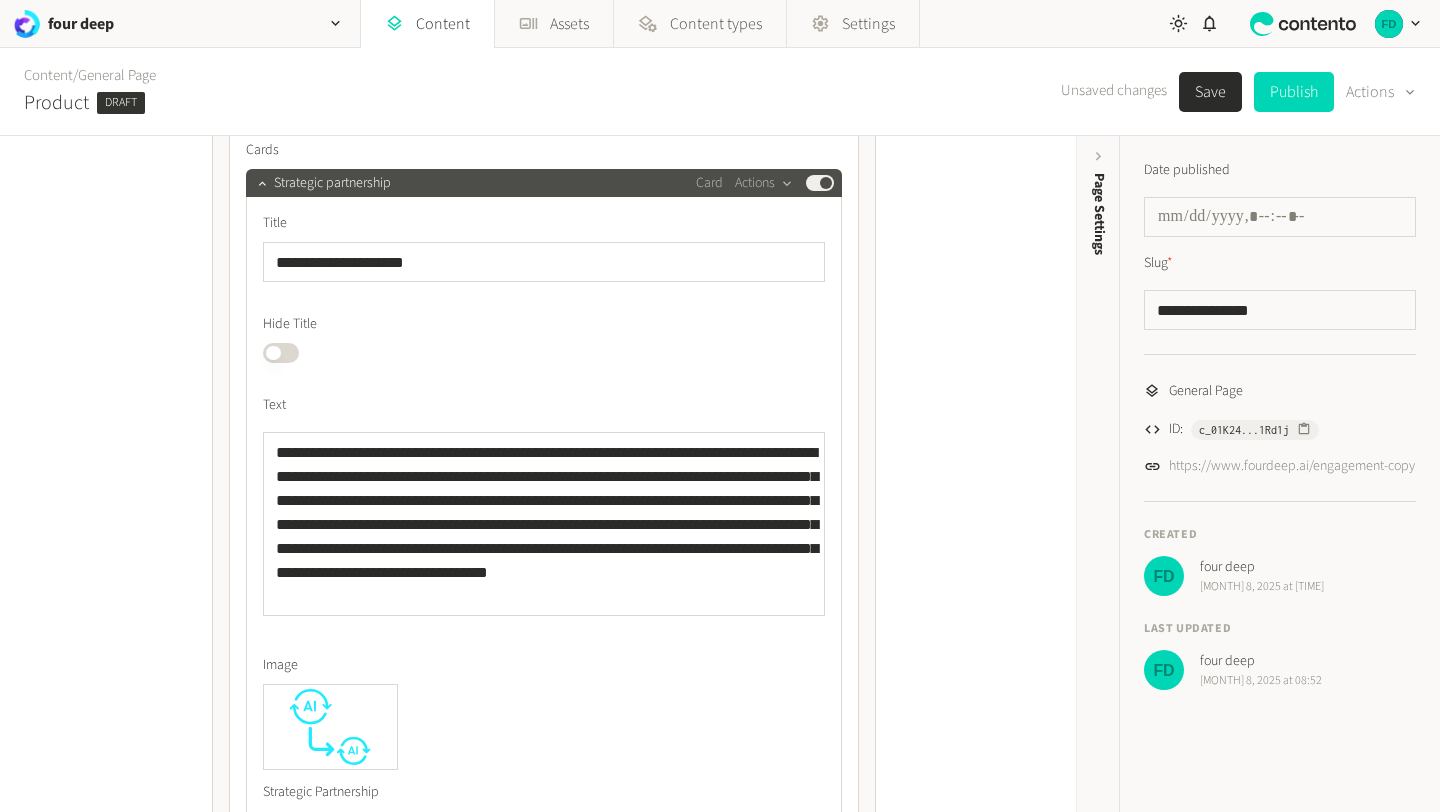 scroll, scrollTop: 1693, scrollLeft: 0, axis: vertical 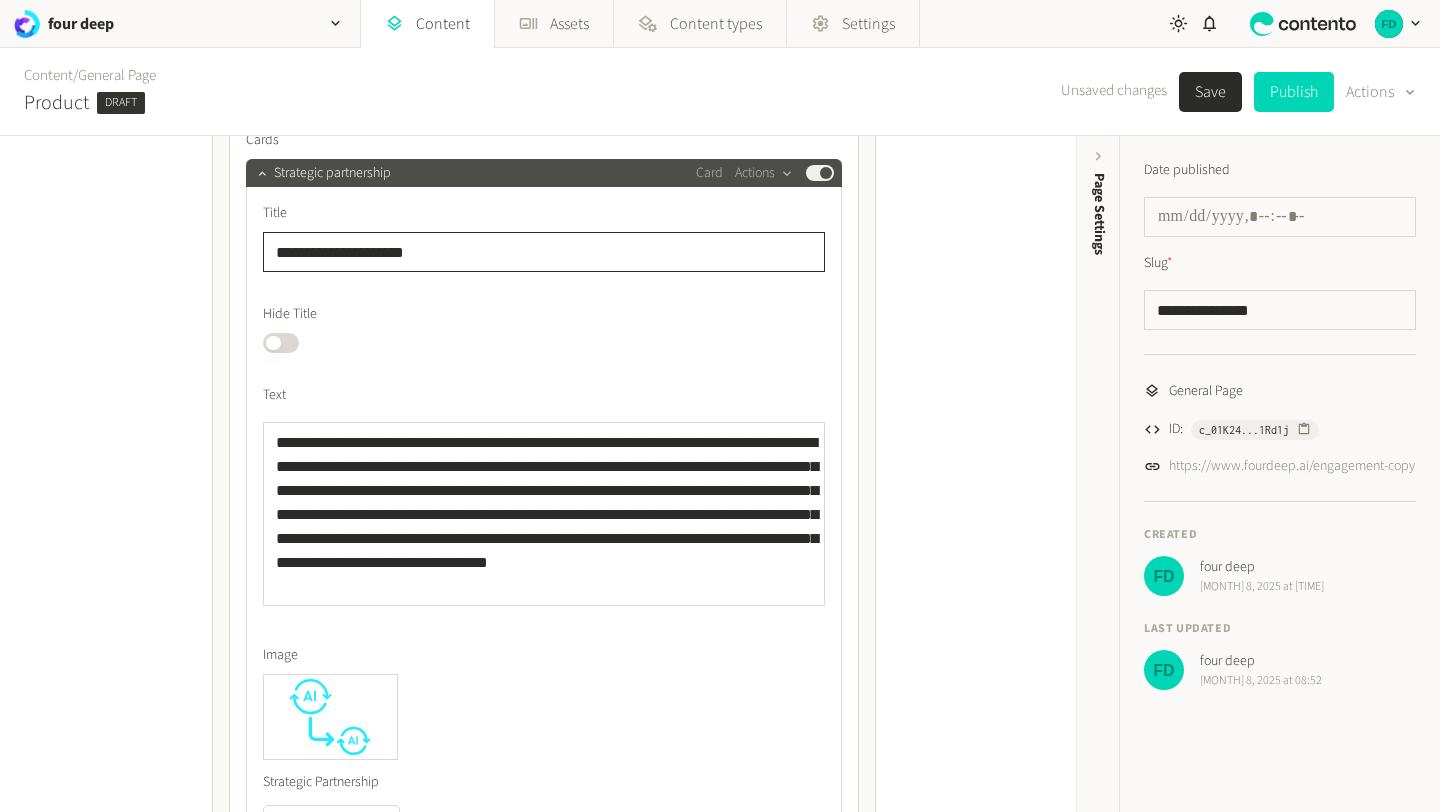 drag, startPoint x: 425, startPoint y: 253, endPoint x: 271, endPoint y: 249, distance: 154.05194 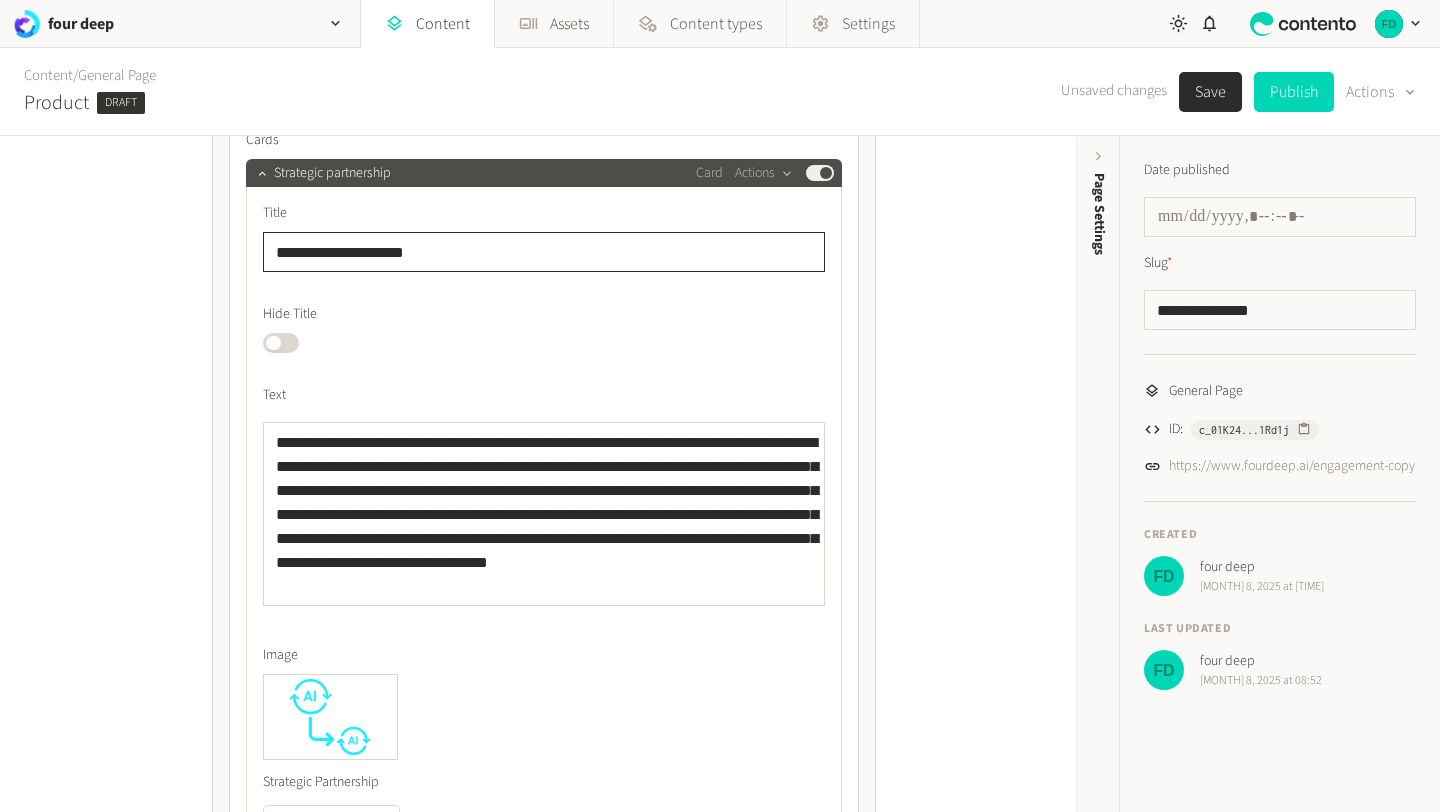 click on "**********" 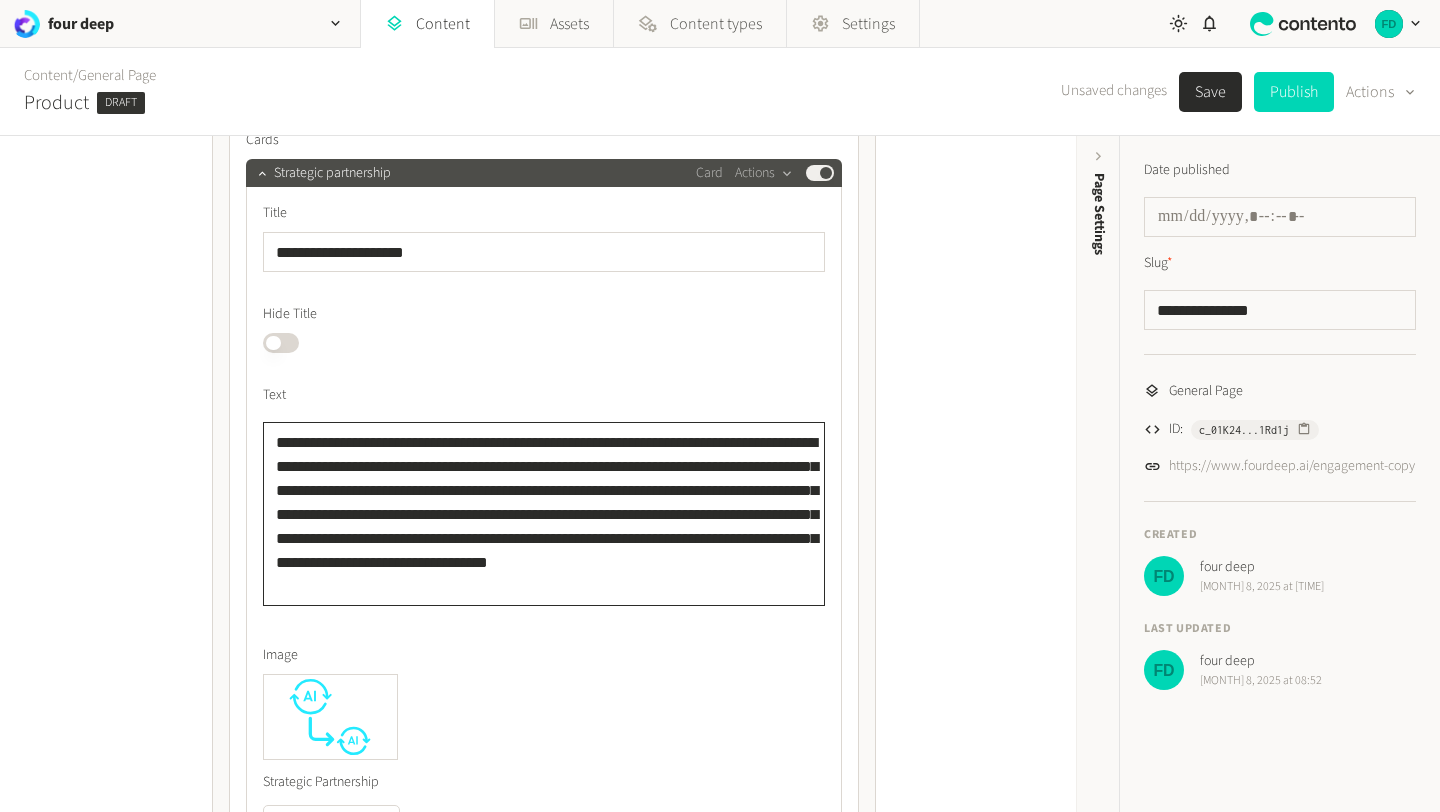 drag, startPoint x: 413, startPoint y: 585, endPoint x: 251, endPoint y: 440, distance: 217.41435 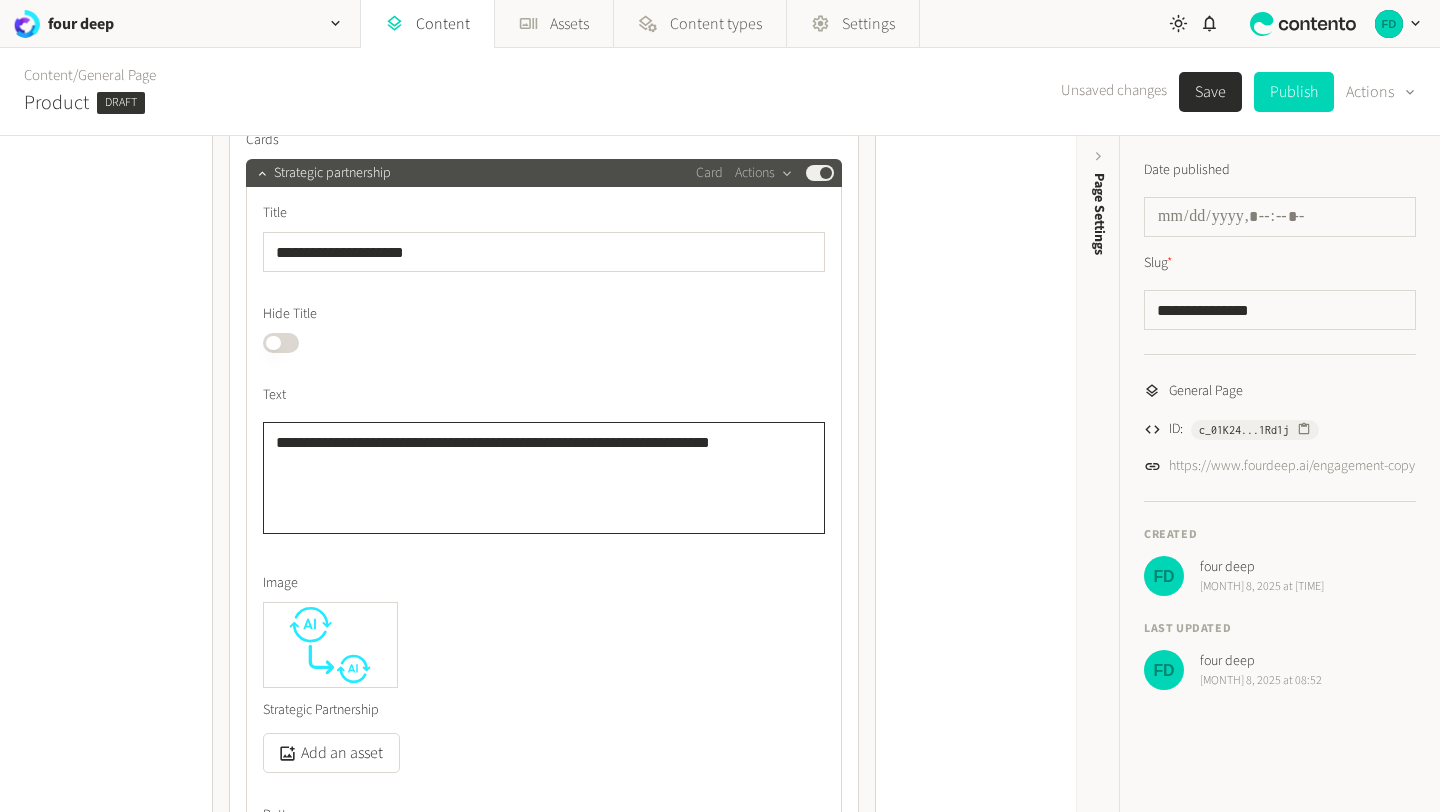 type on "**********" 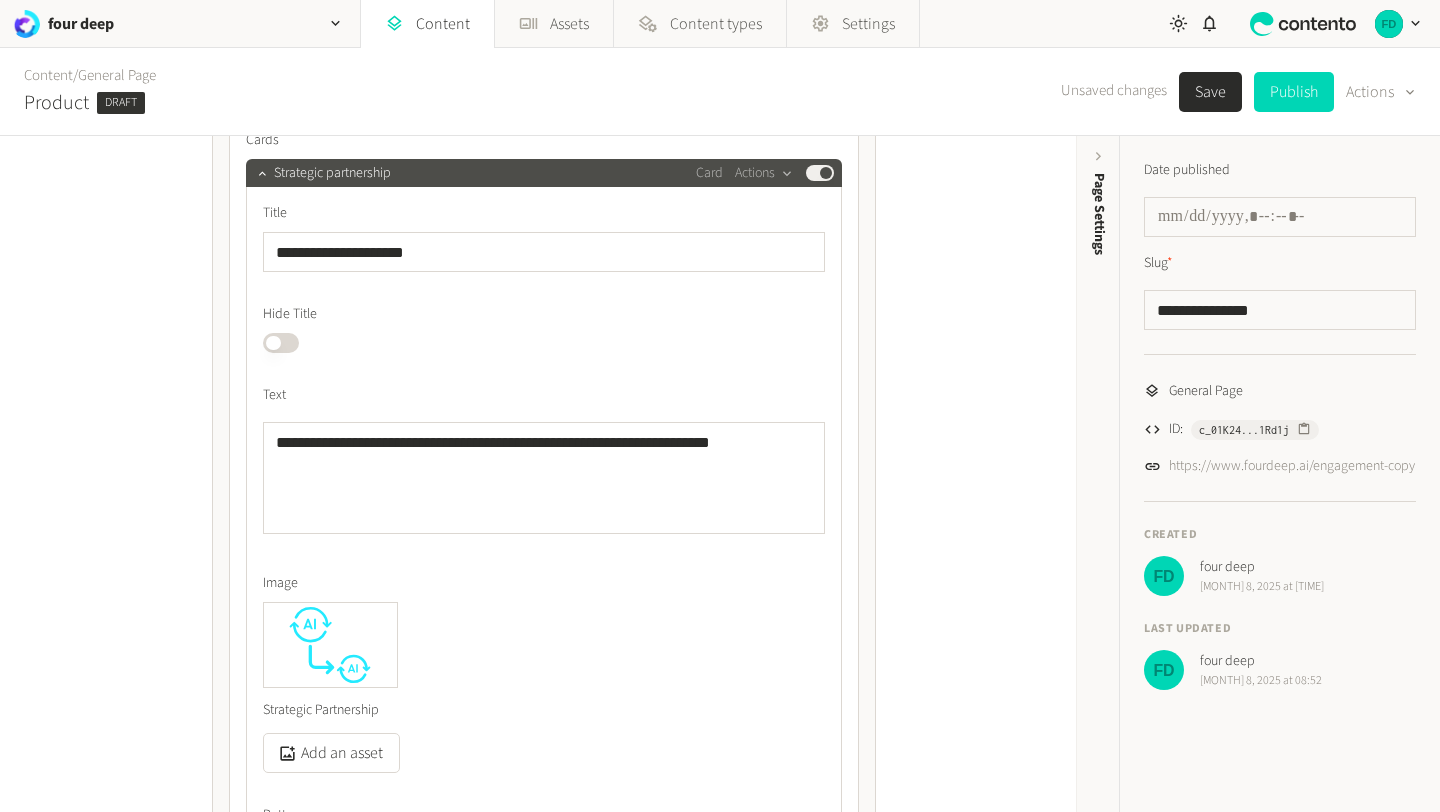 click on "Published" 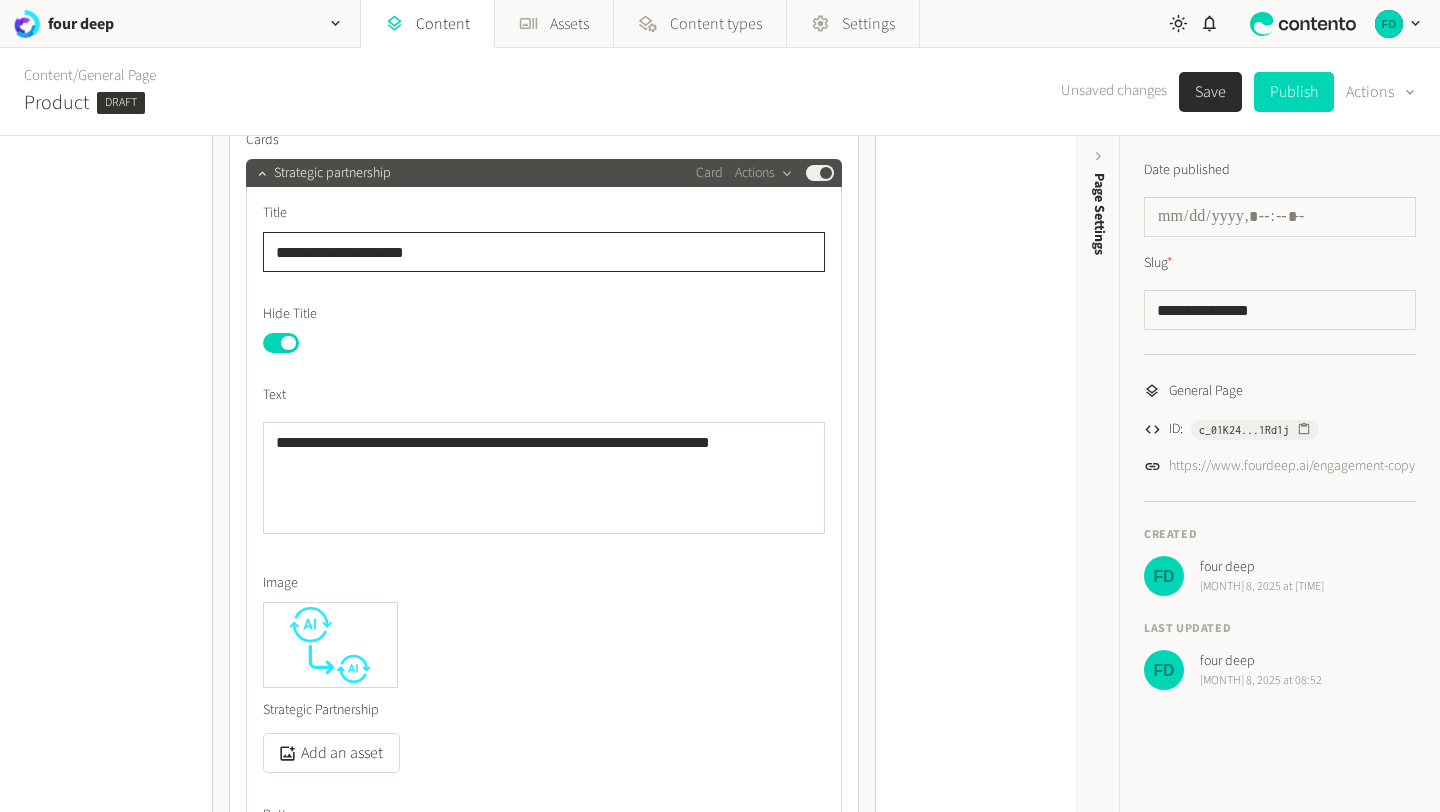 drag, startPoint x: 457, startPoint y: 250, endPoint x: 266, endPoint y: 248, distance: 191.01047 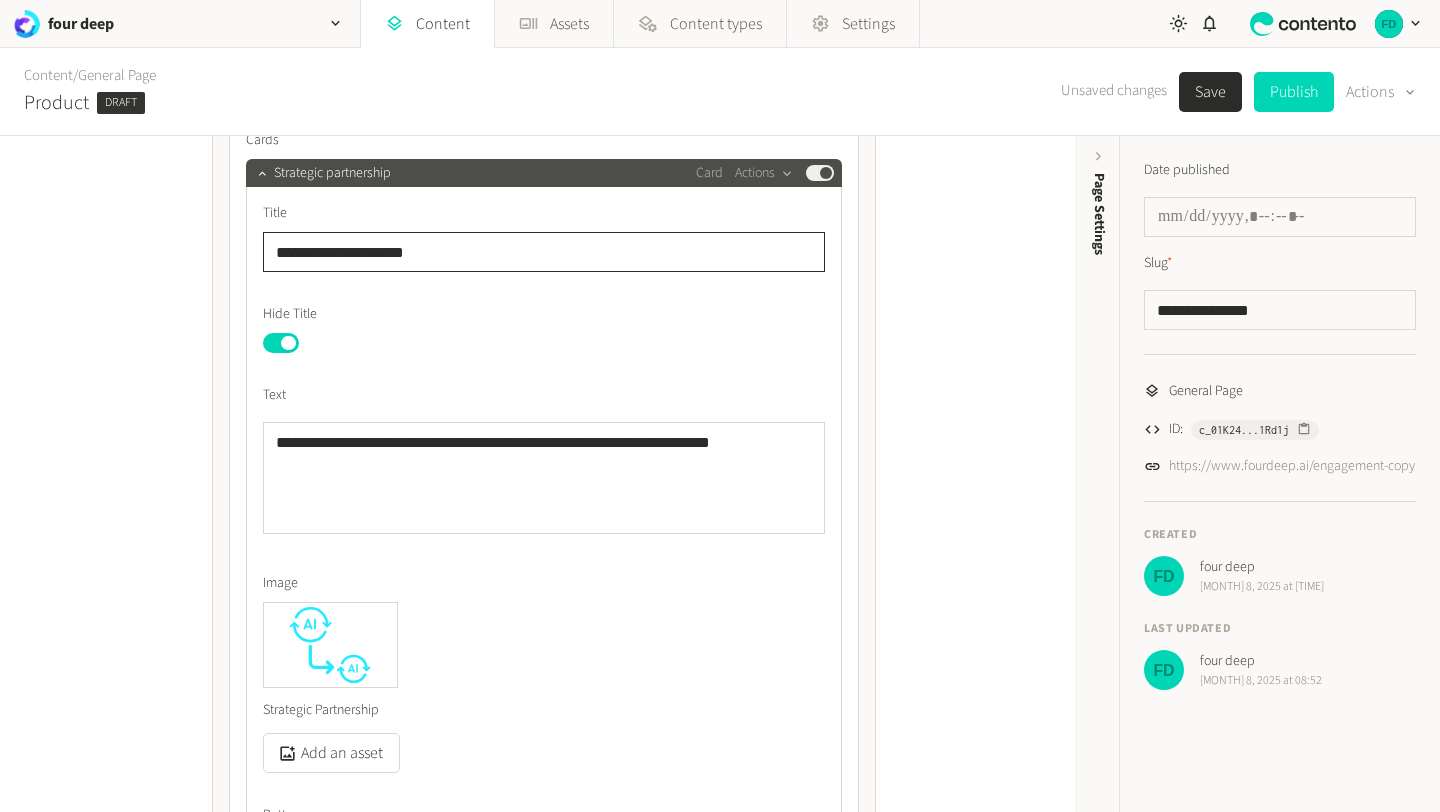 click on "**********" 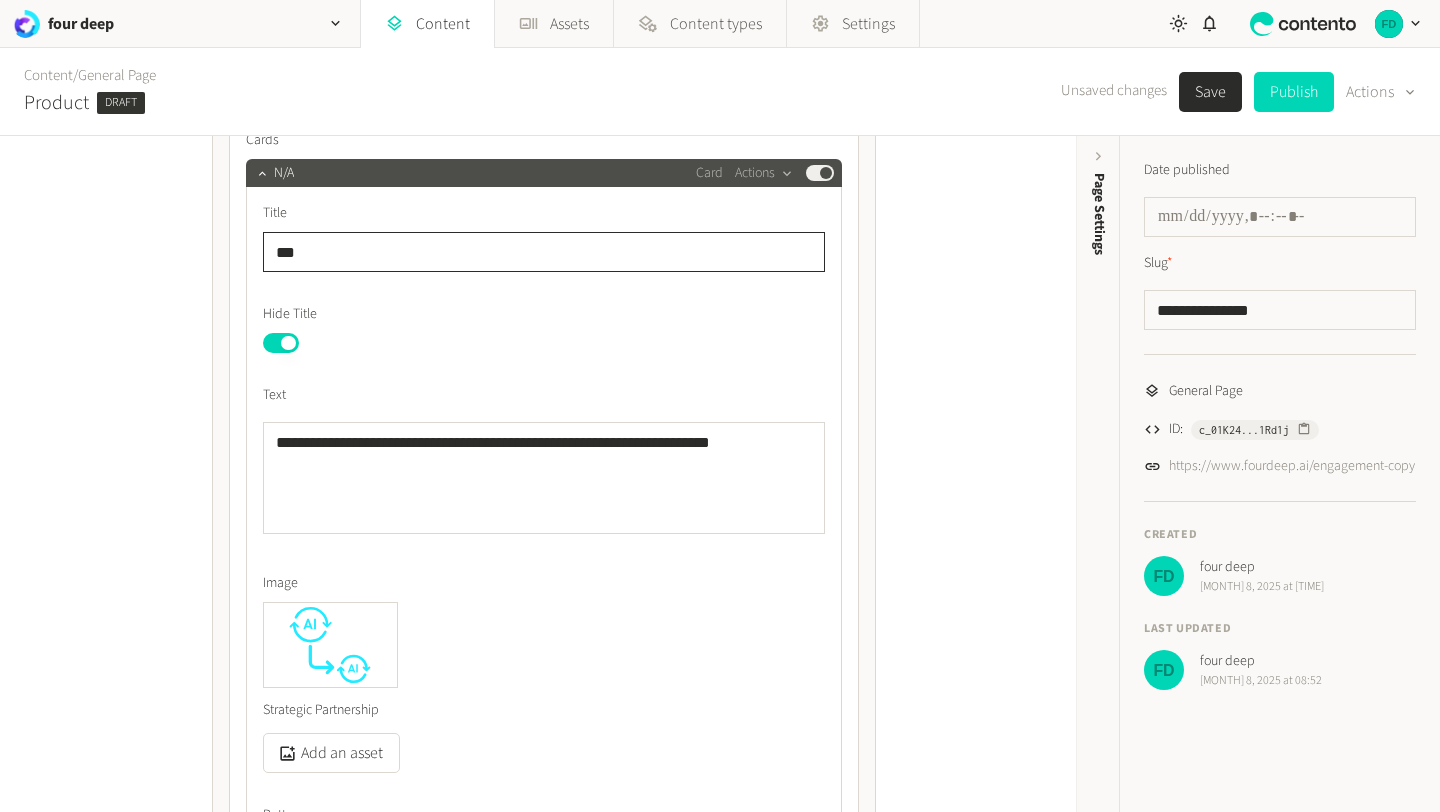 type on "***" 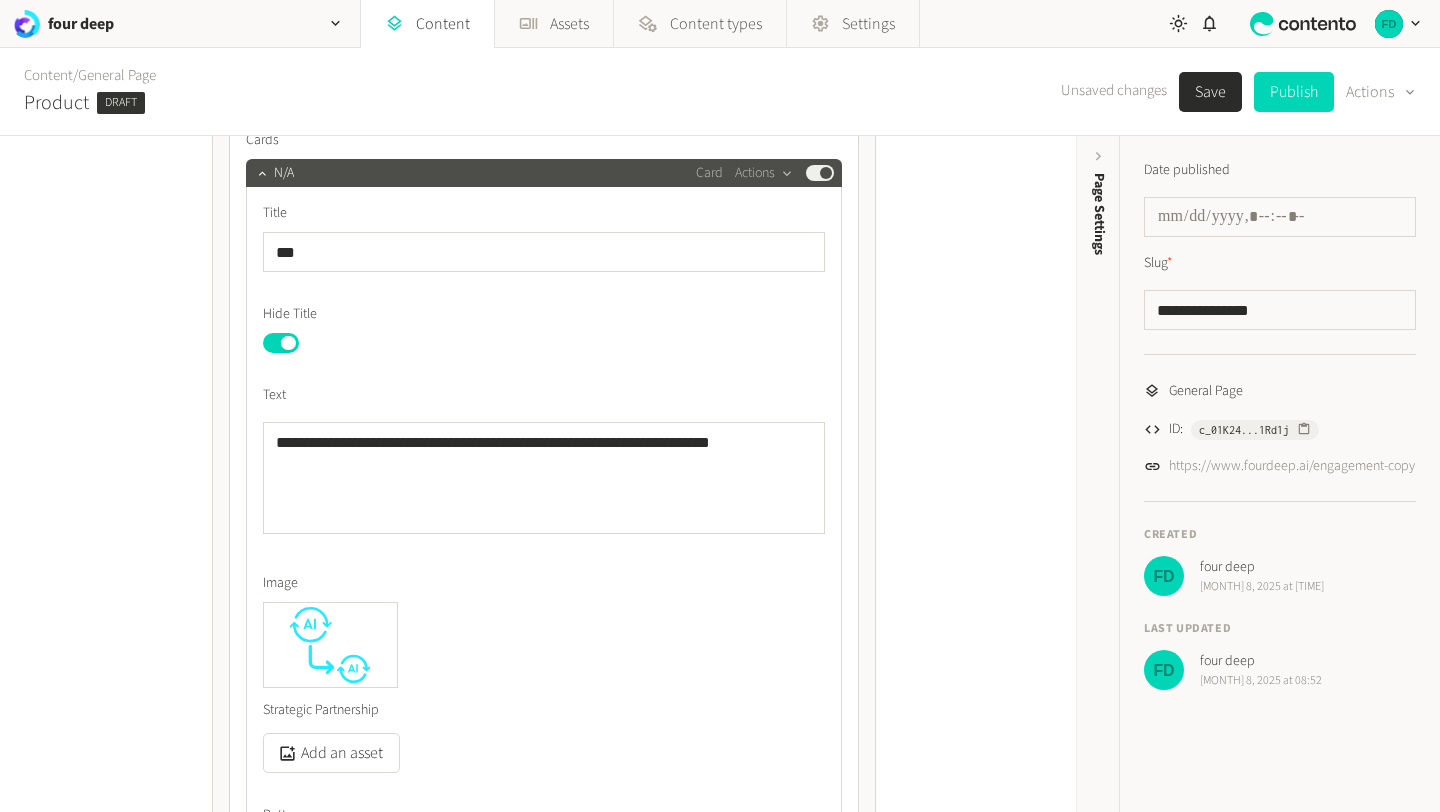 click on "Hide Title" 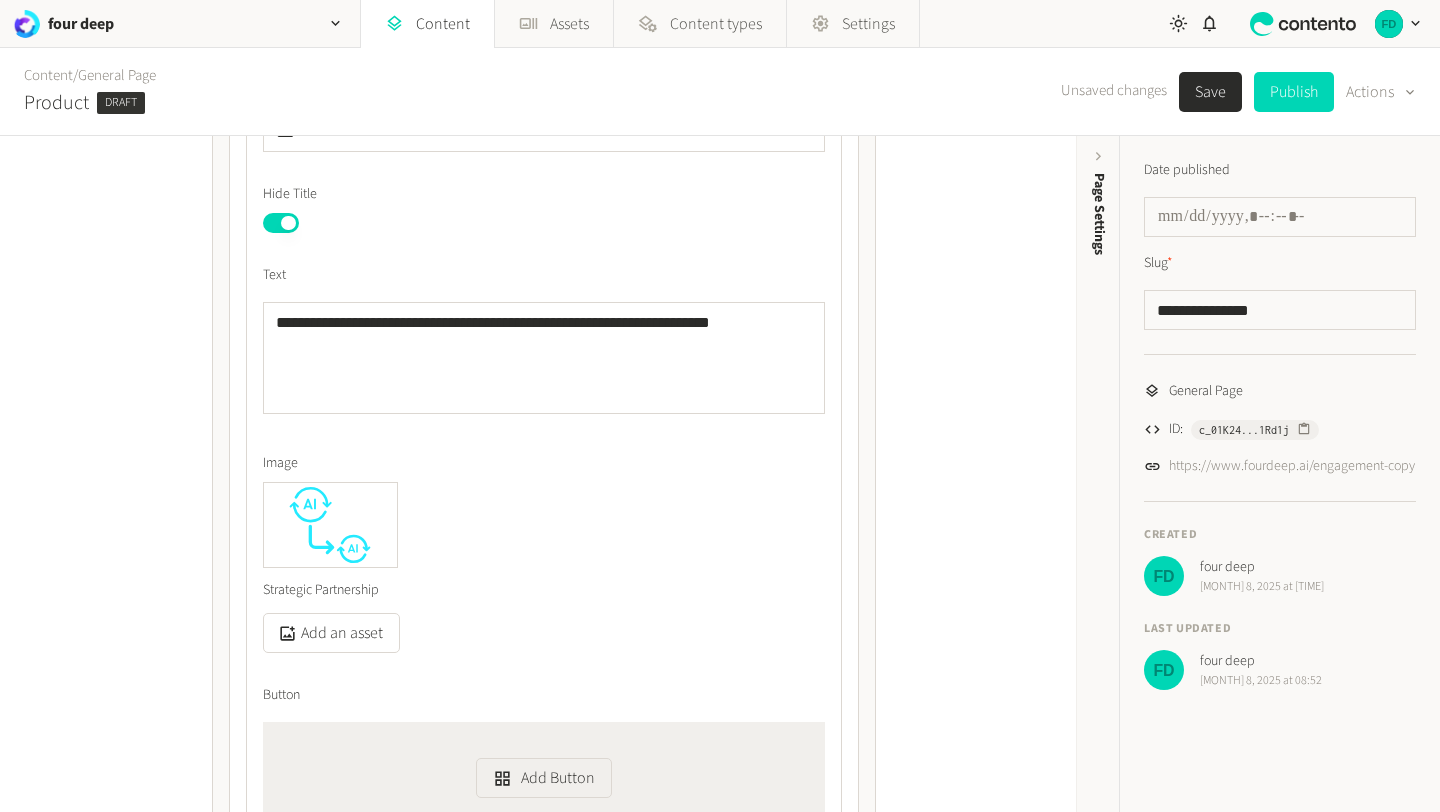 scroll, scrollTop: 1814, scrollLeft: 0, axis: vertical 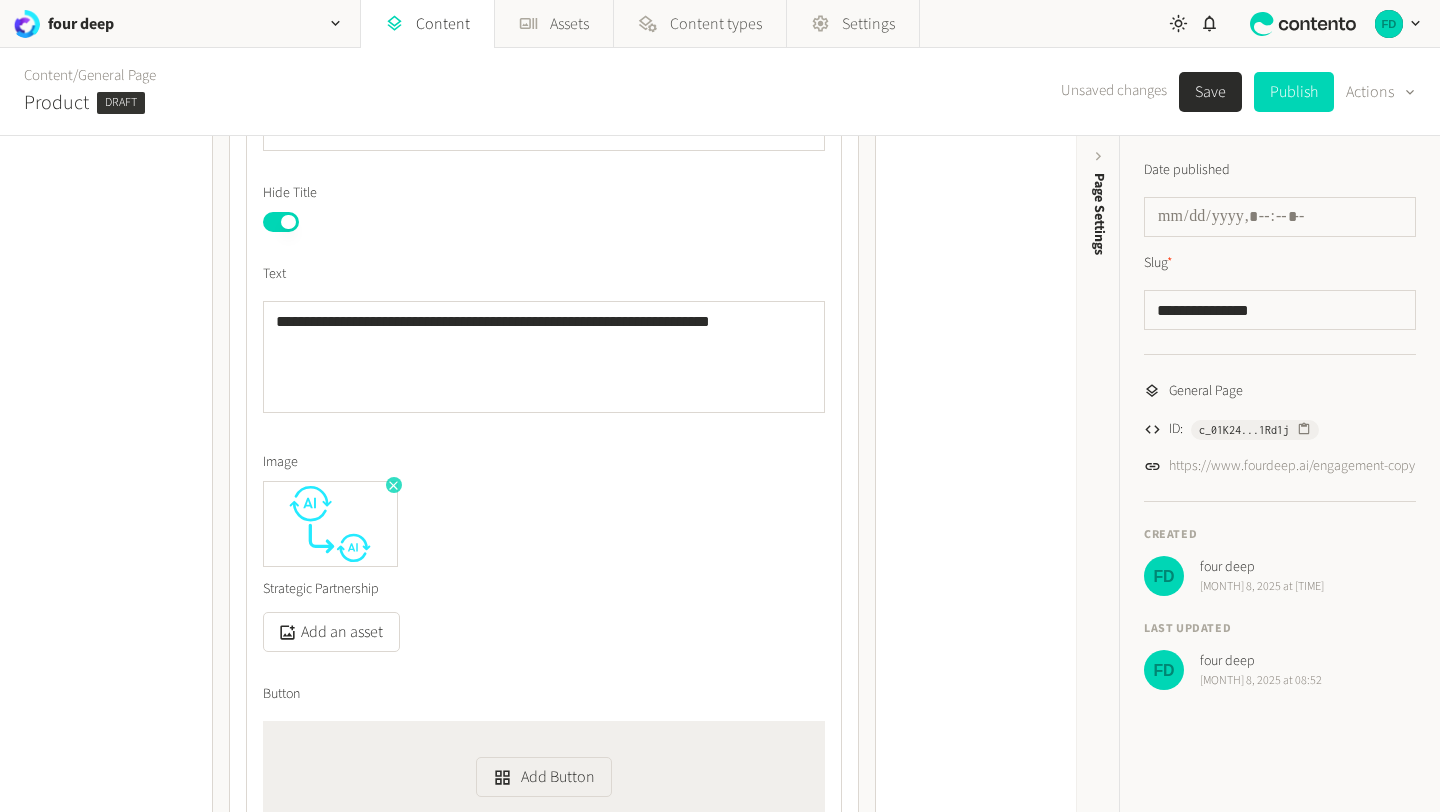 click 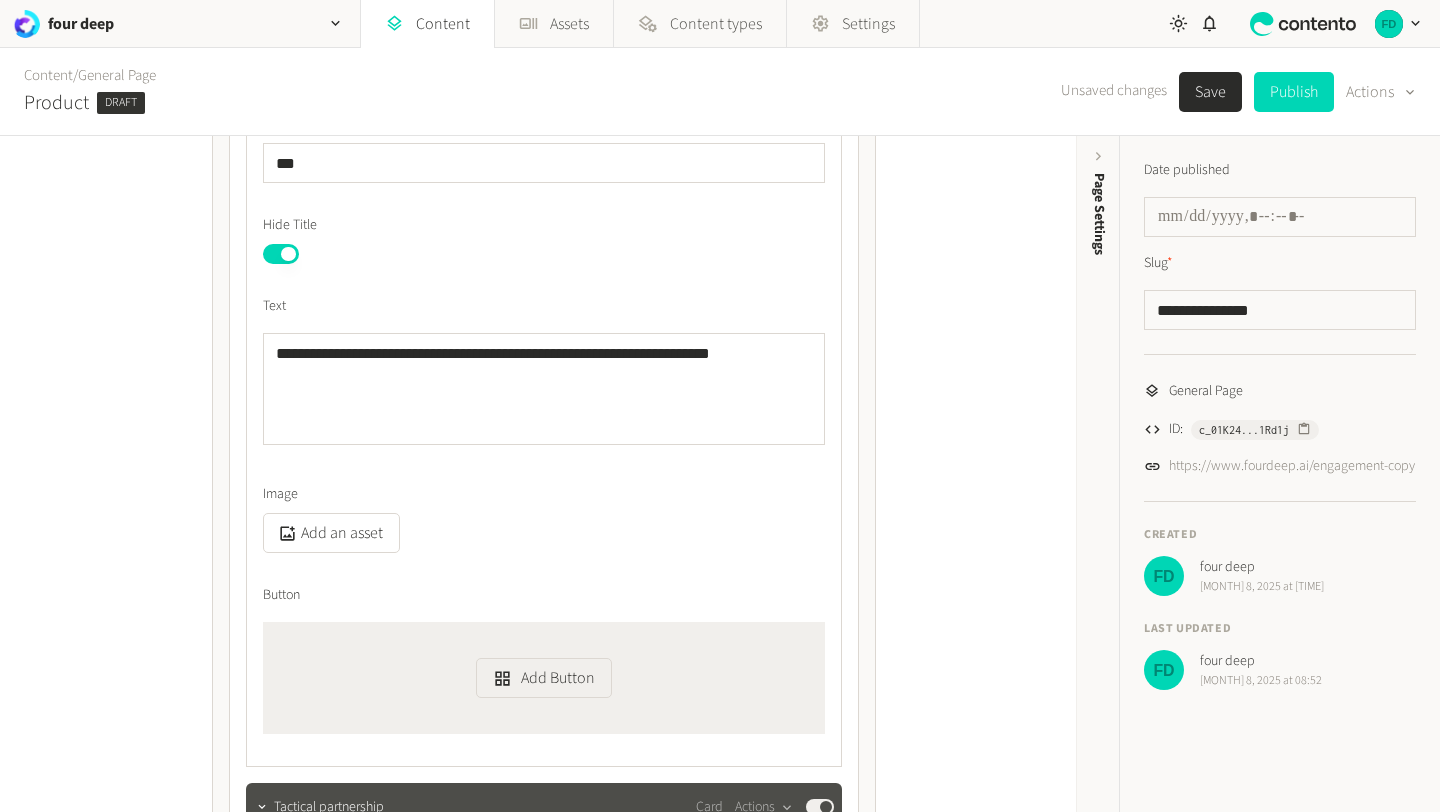 scroll, scrollTop: 1783, scrollLeft: 0, axis: vertical 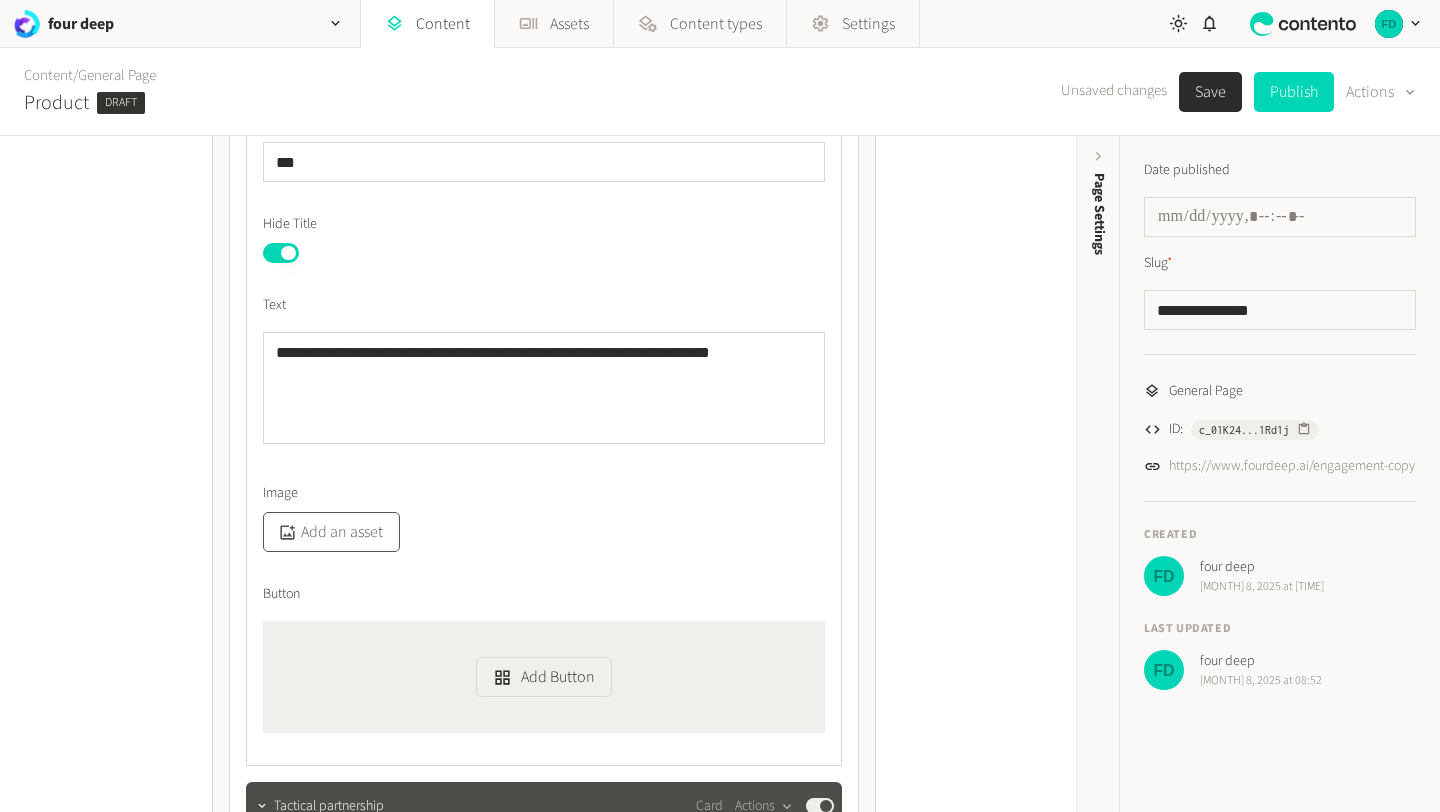 click on "Add an asset" 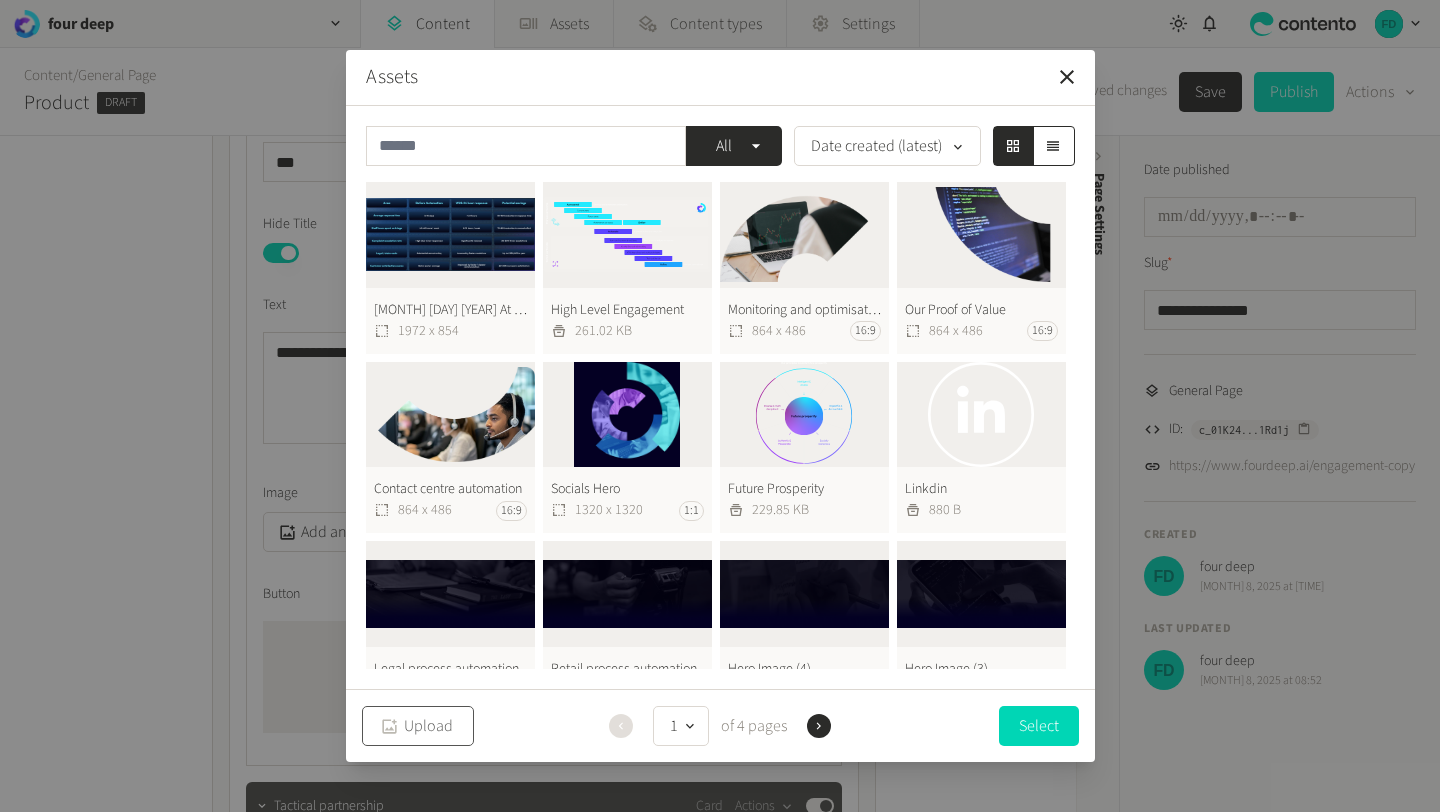 click on "Upload" at bounding box center (418, 726) 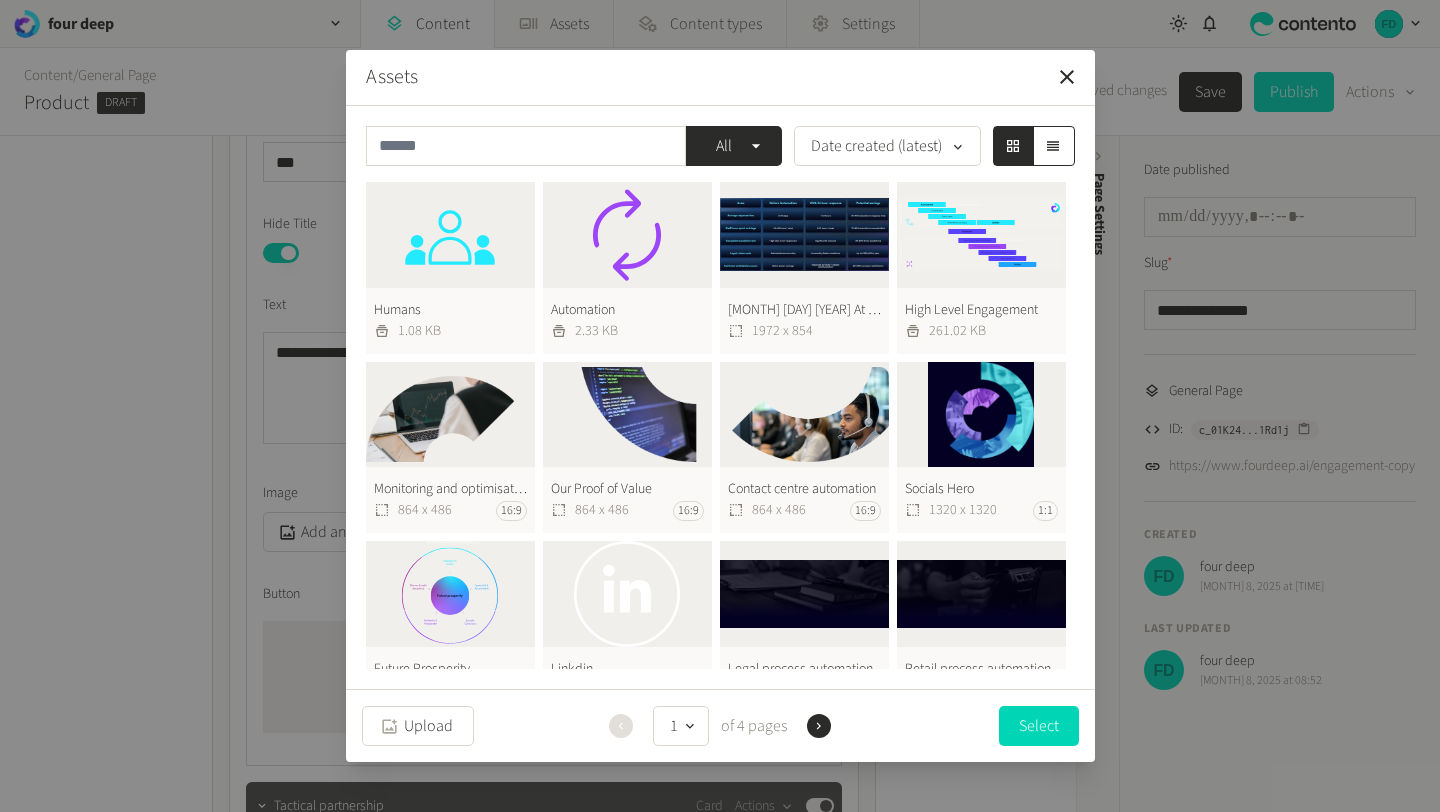 type 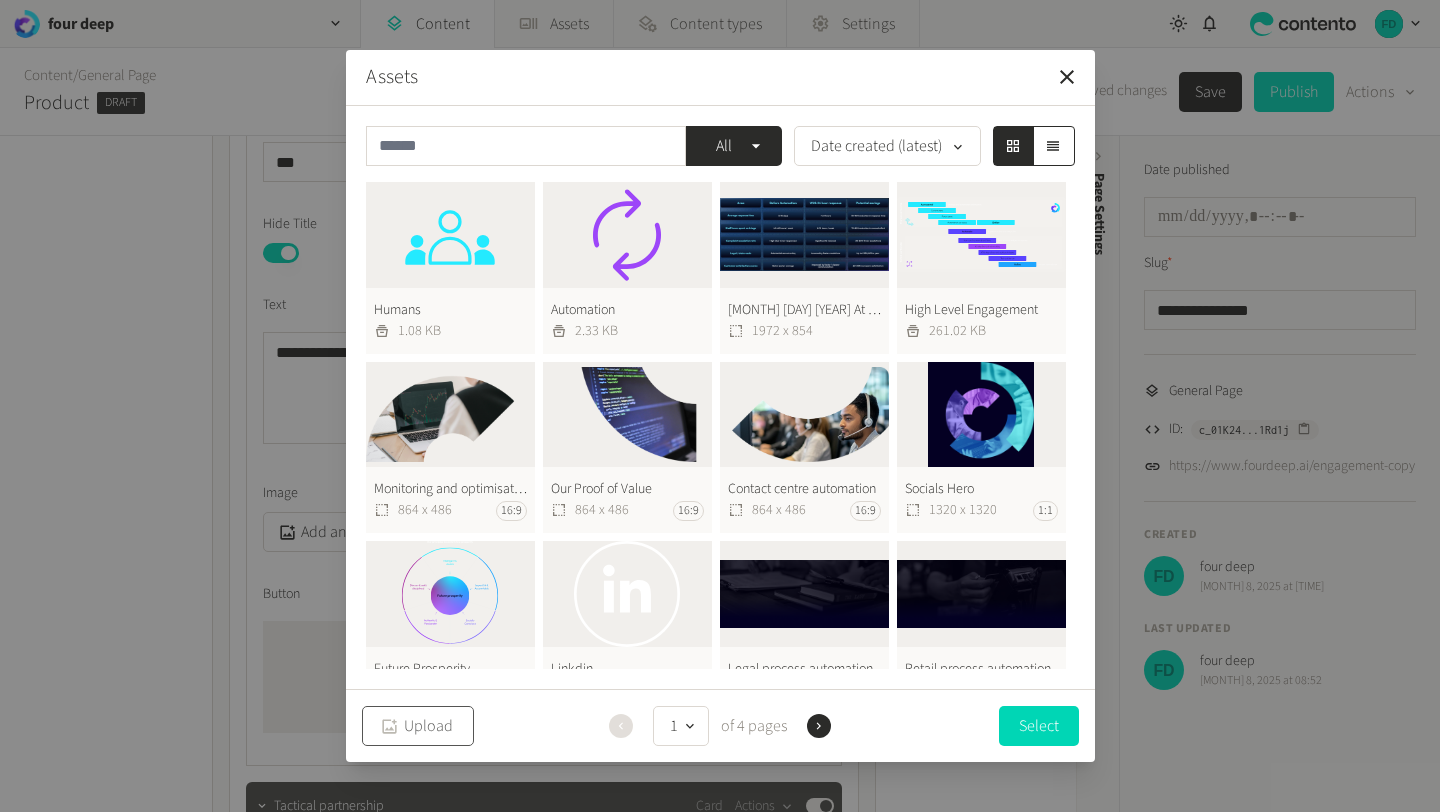 click on "Upload" at bounding box center (418, 726) 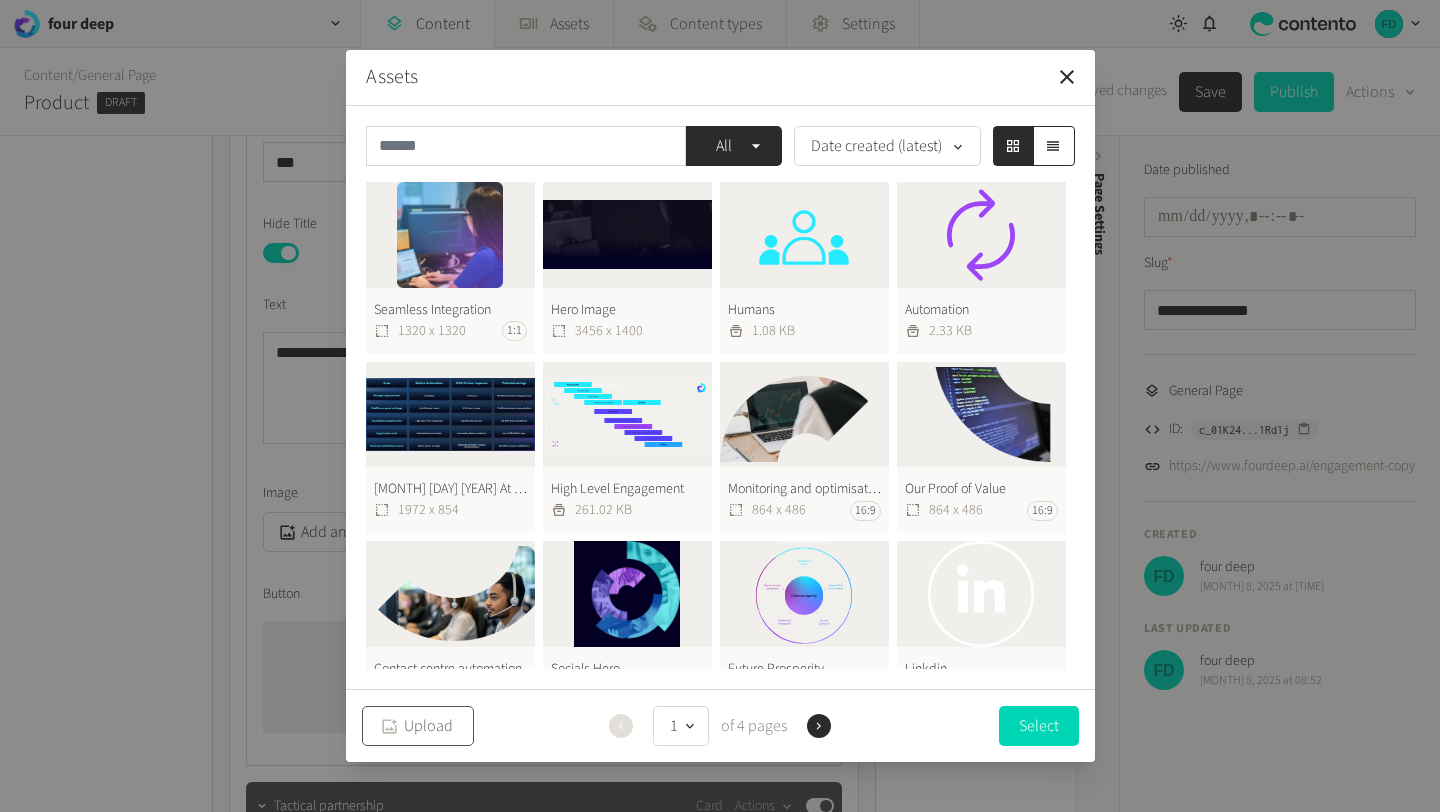 click on "Upload" at bounding box center [418, 726] 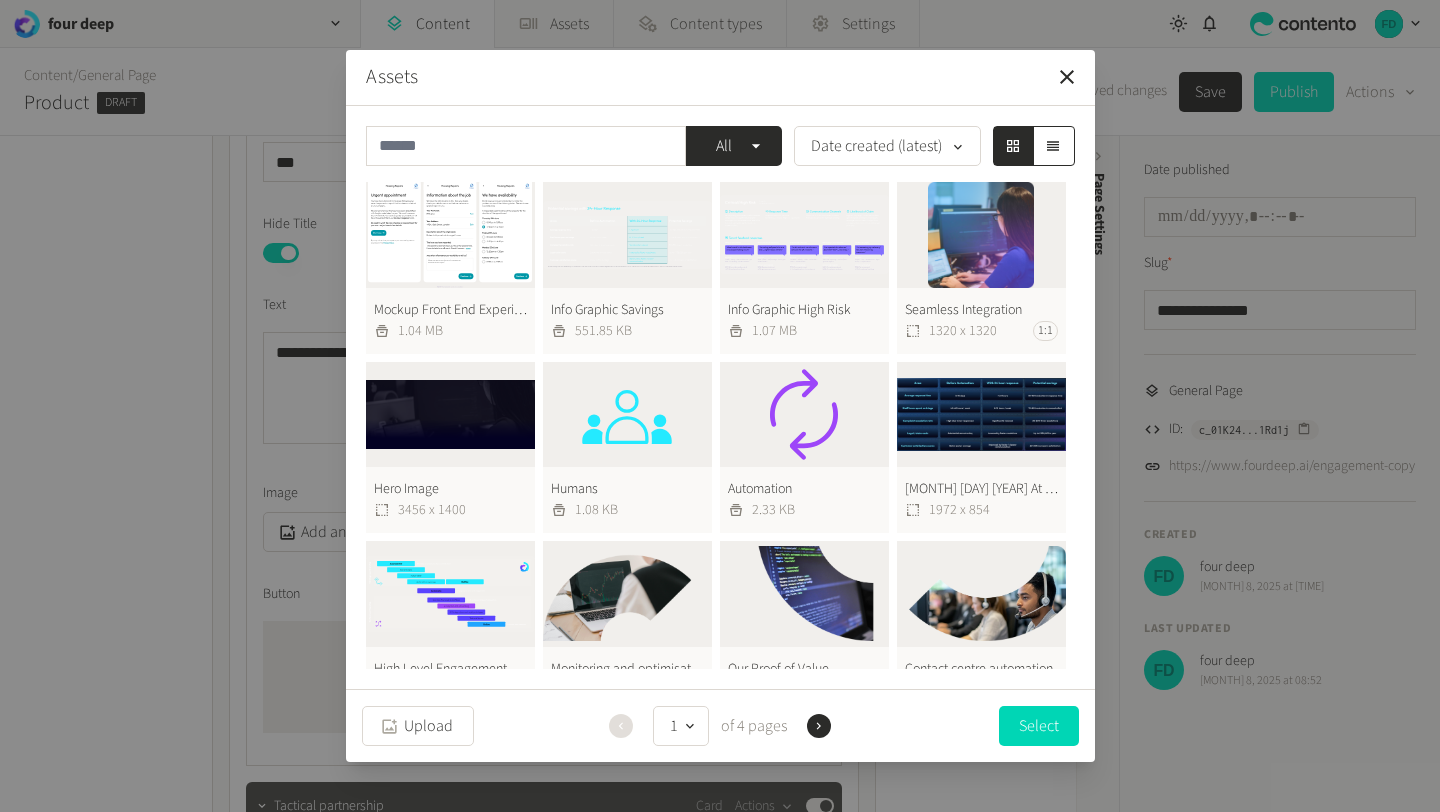 click on "Humans  1.08 KB" 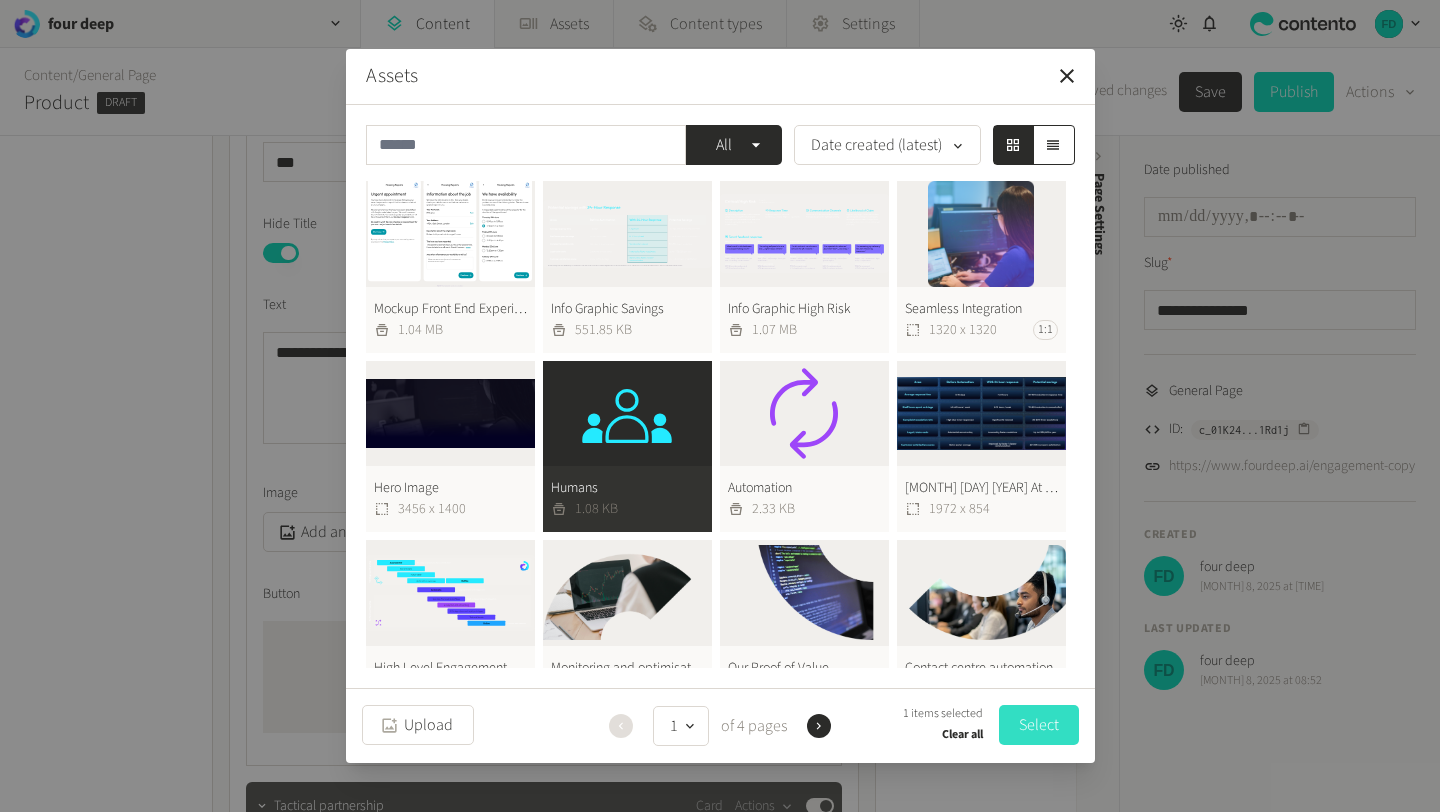 click on "Select" at bounding box center (1039, 725) 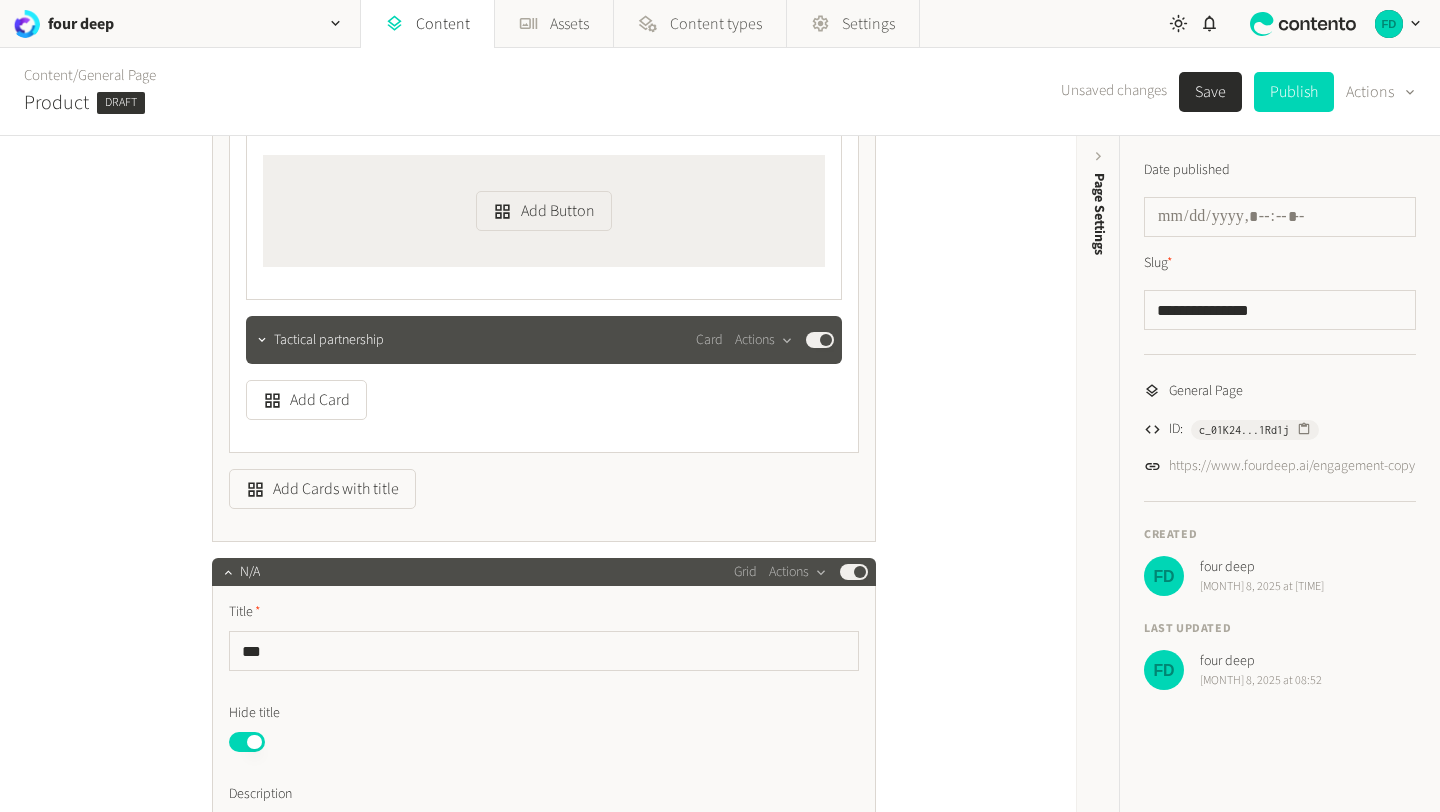 scroll, scrollTop: 2381, scrollLeft: 0, axis: vertical 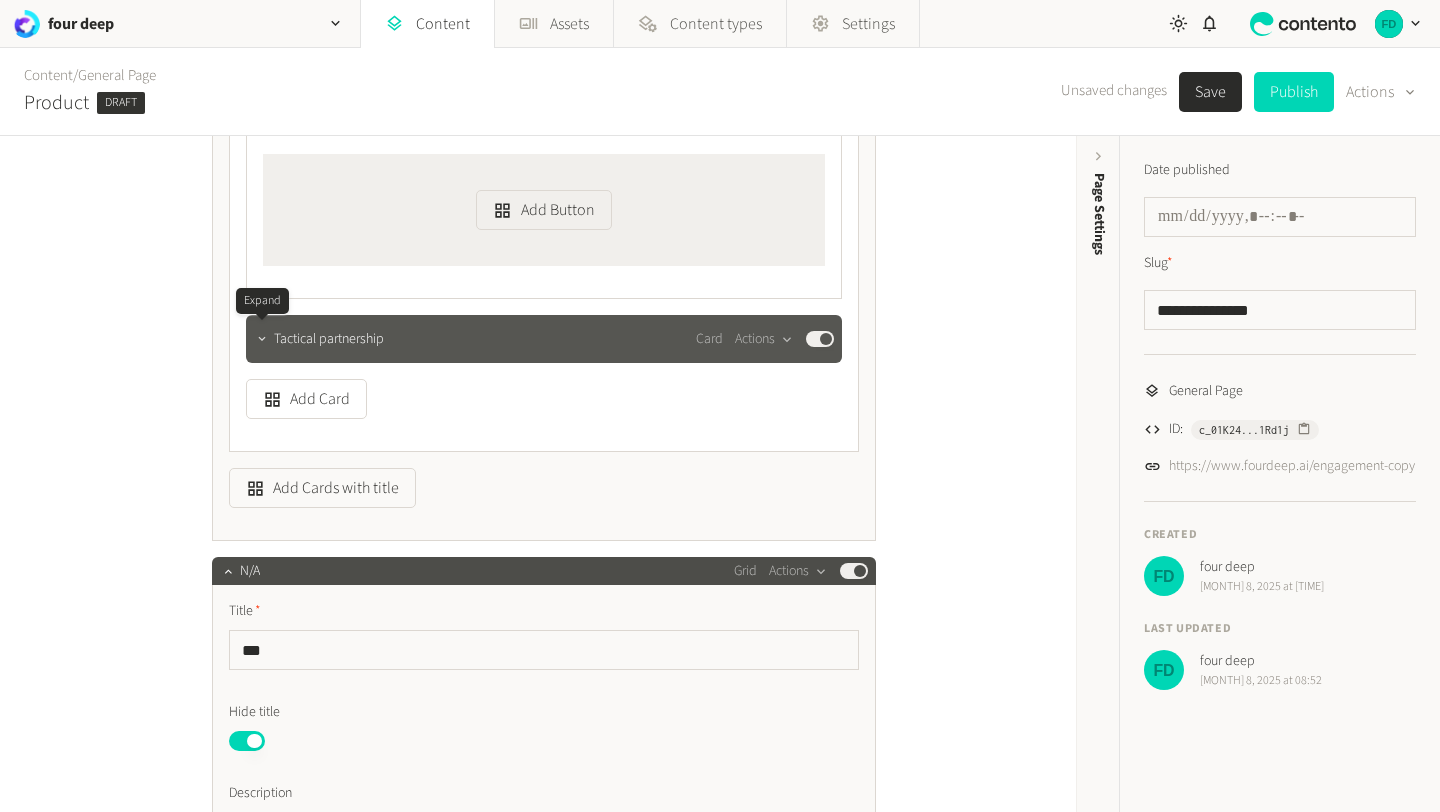 click 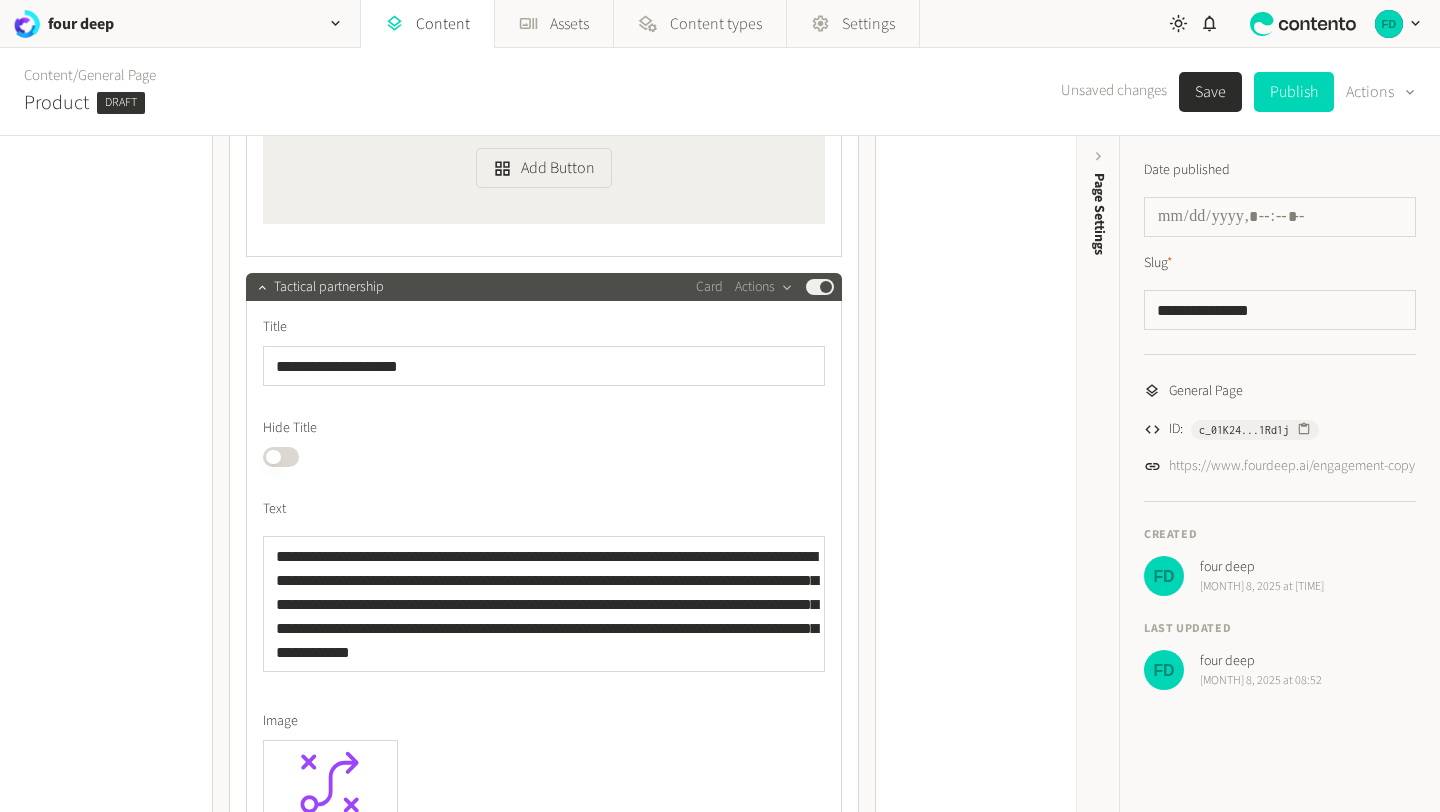 scroll, scrollTop: 2443, scrollLeft: 0, axis: vertical 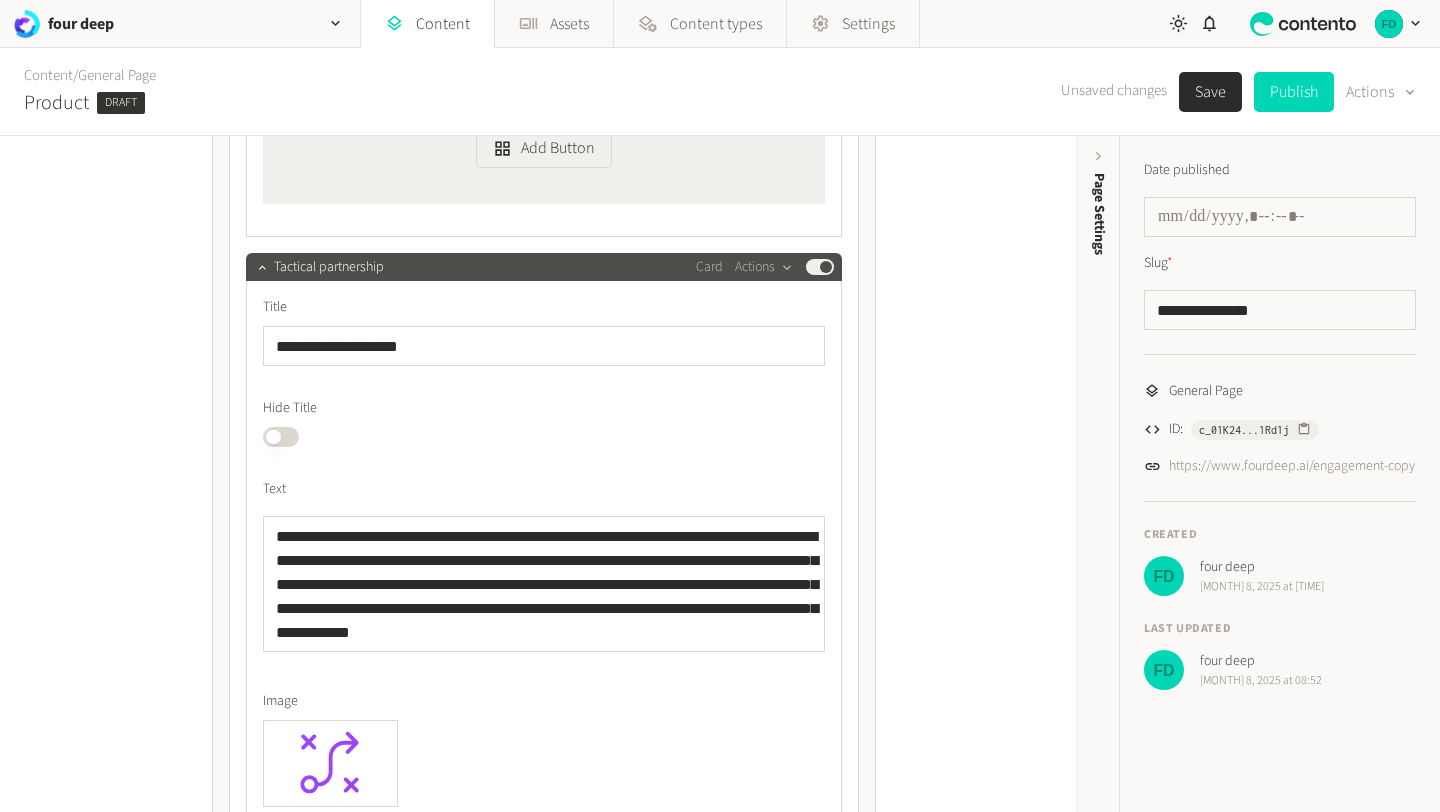 click on "Published" 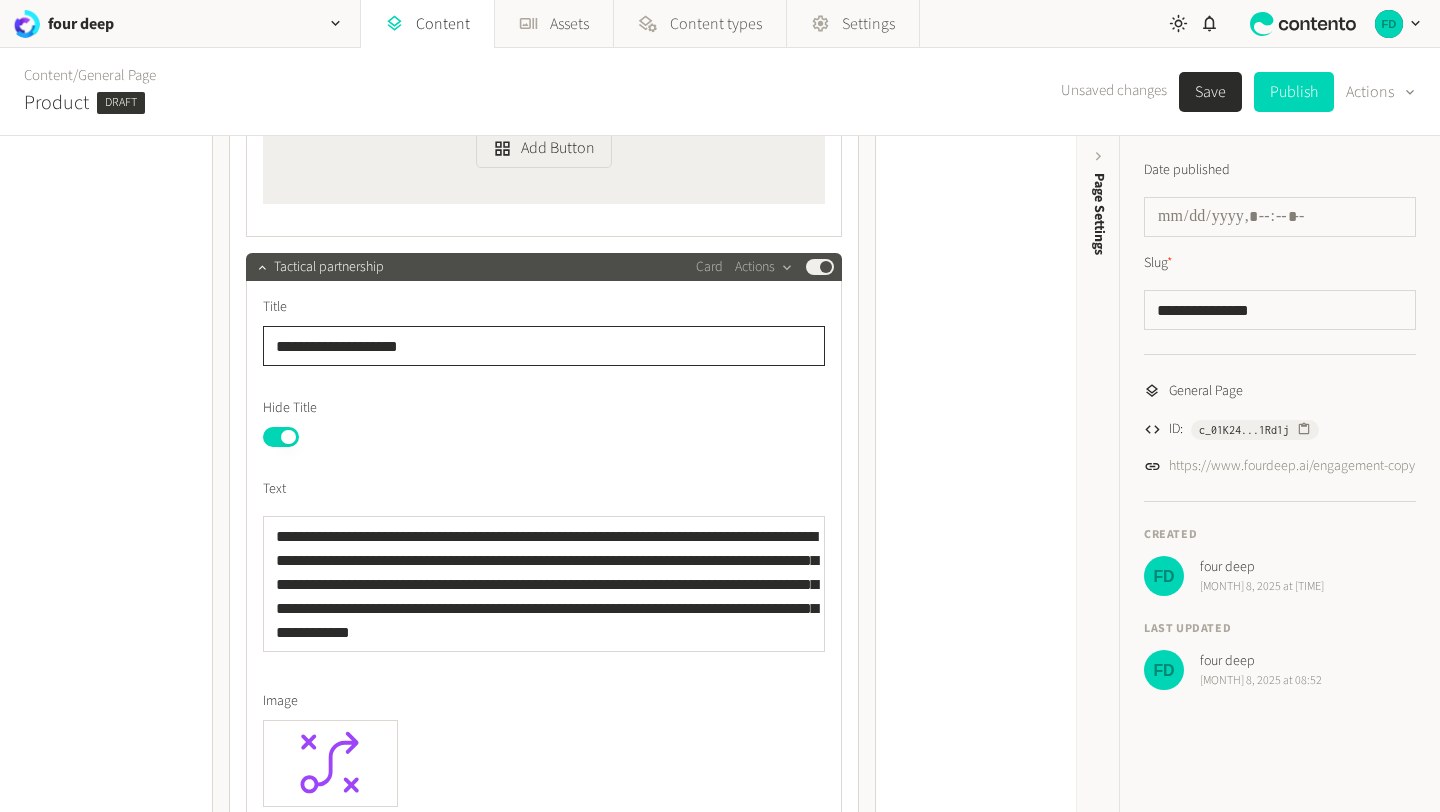 drag, startPoint x: 439, startPoint y: 340, endPoint x: 251, endPoint y: 338, distance: 188.01064 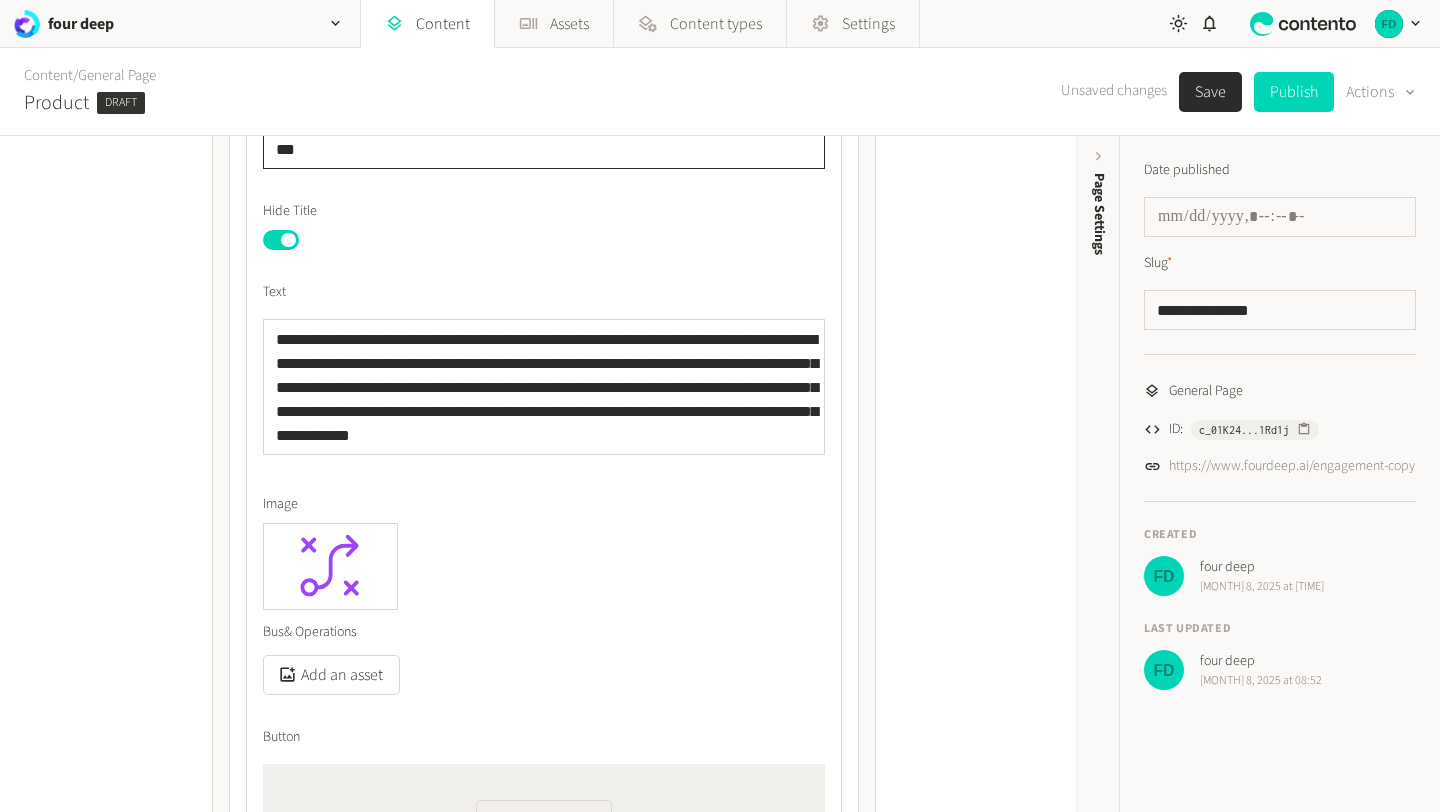 scroll, scrollTop: 2644, scrollLeft: 0, axis: vertical 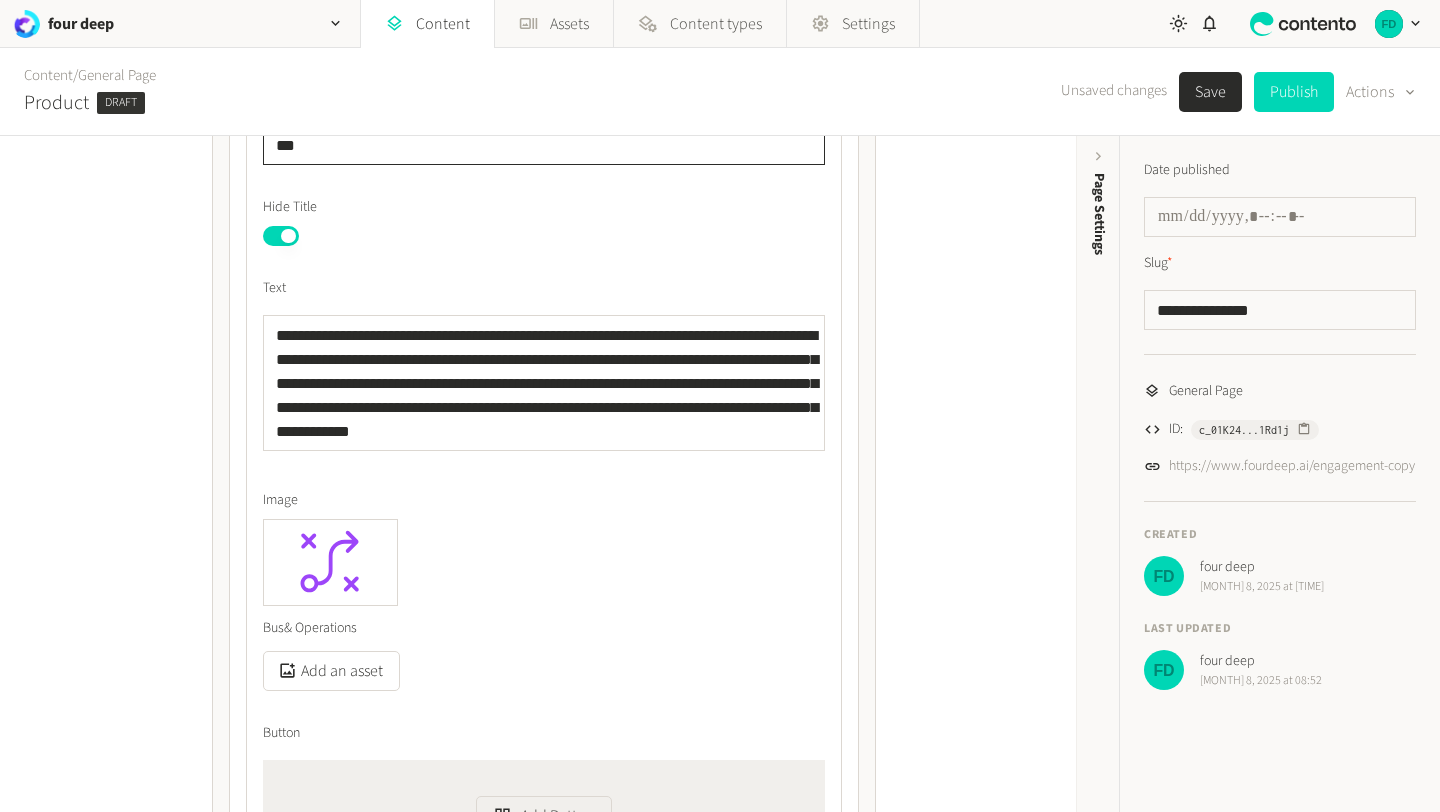 type on "***" 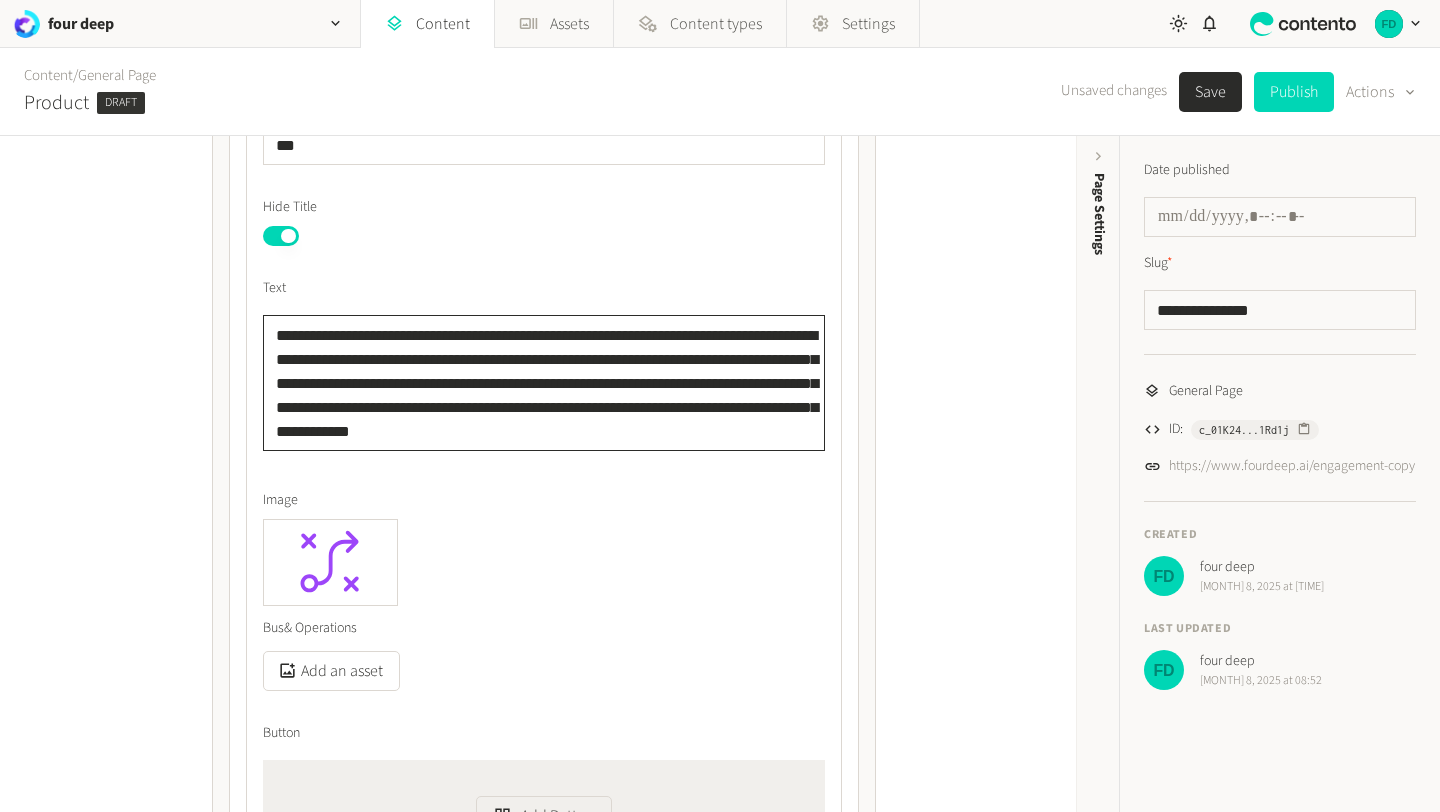 drag, startPoint x: 756, startPoint y: 426, endPoint x: 283, endPoint y: 301, distance: 489.2382 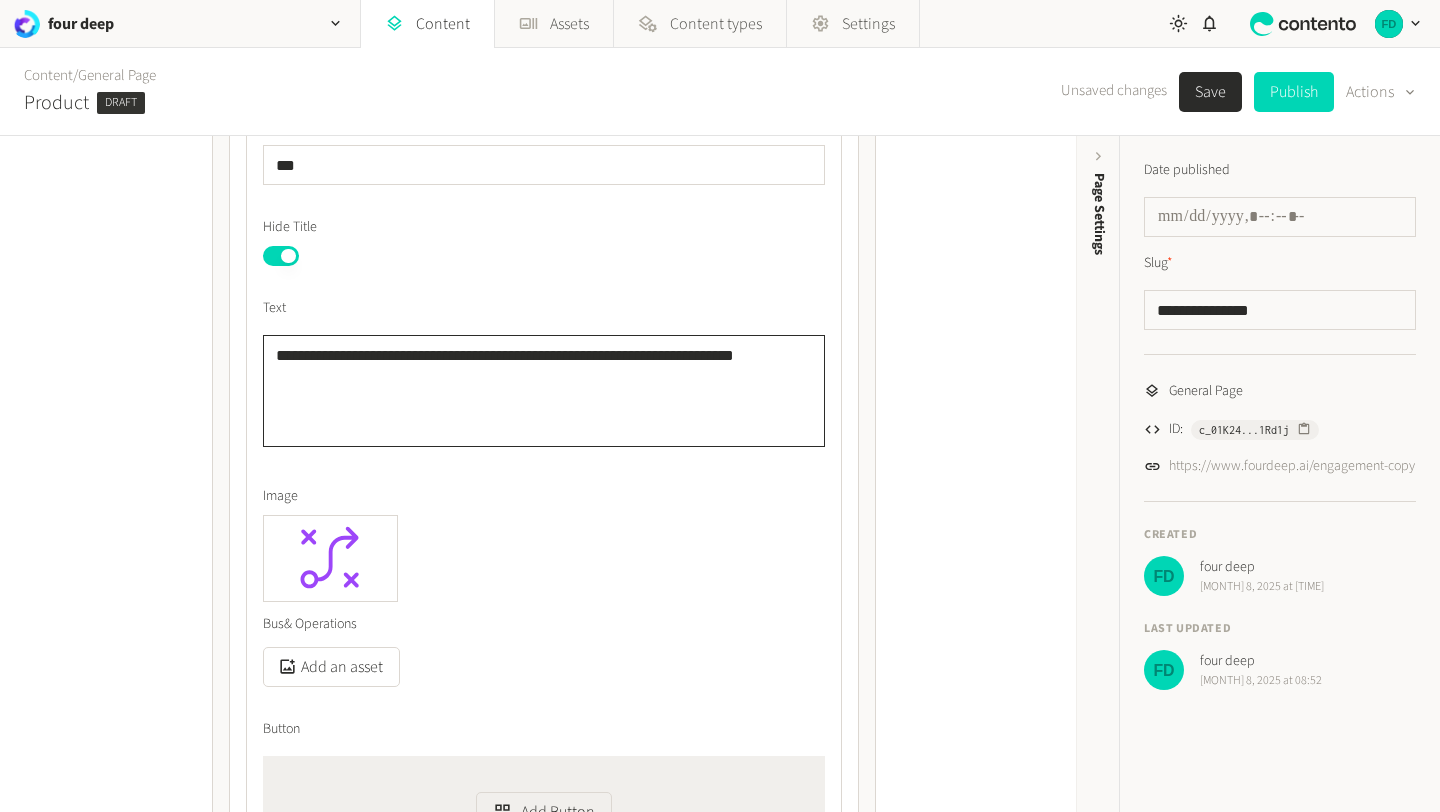 scroll, scrollTop: 2662, scrollLeft: 0, axis: vertical 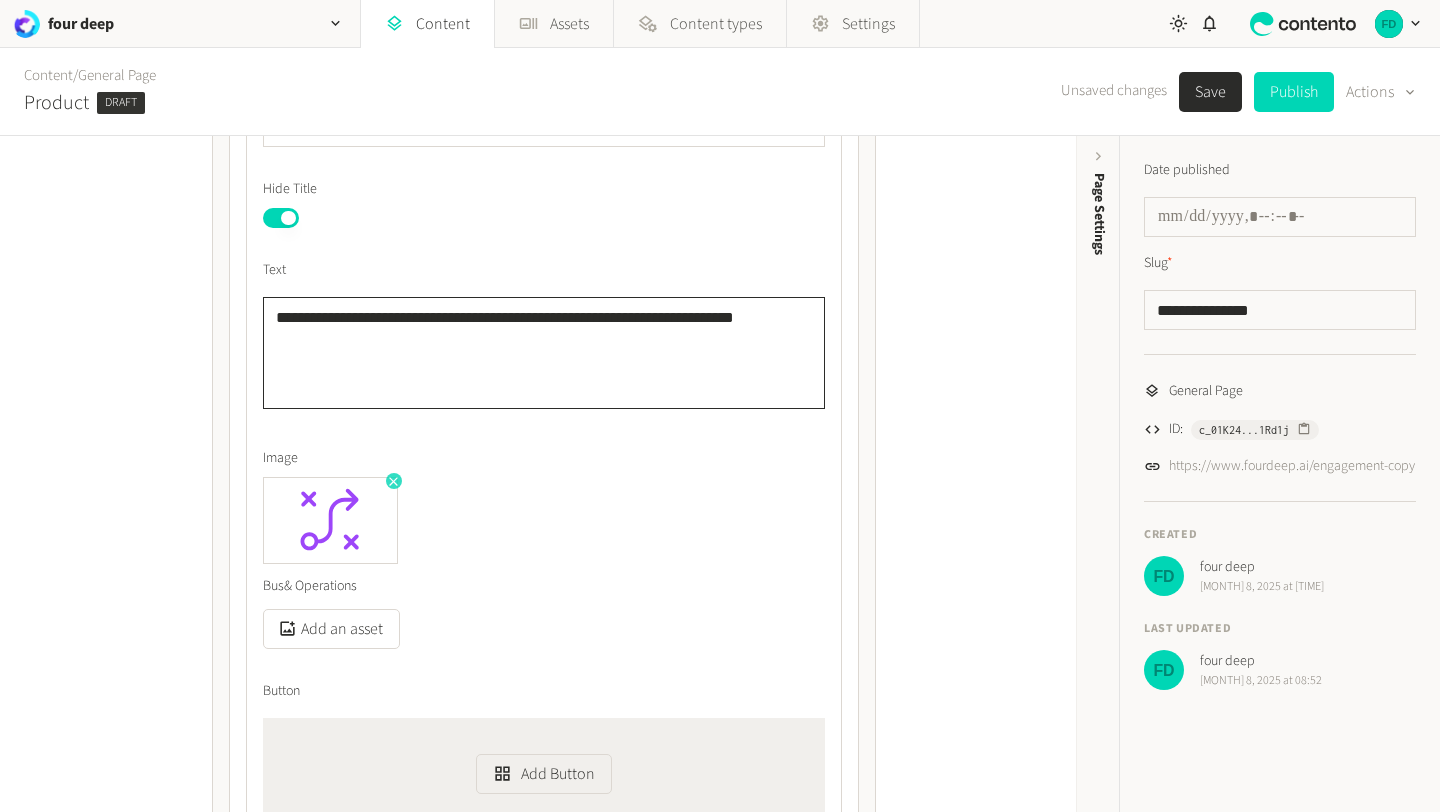 type on "**********" 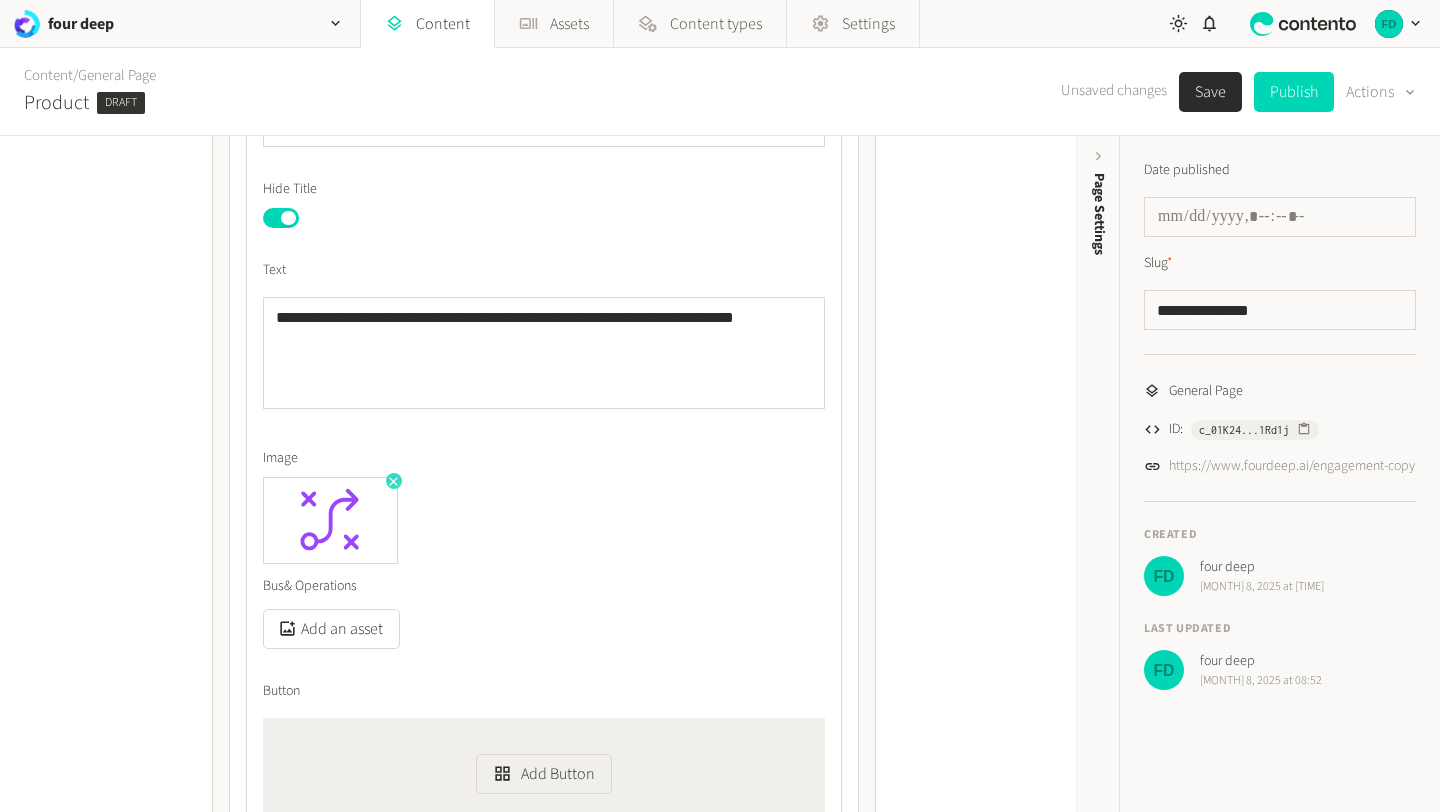 click 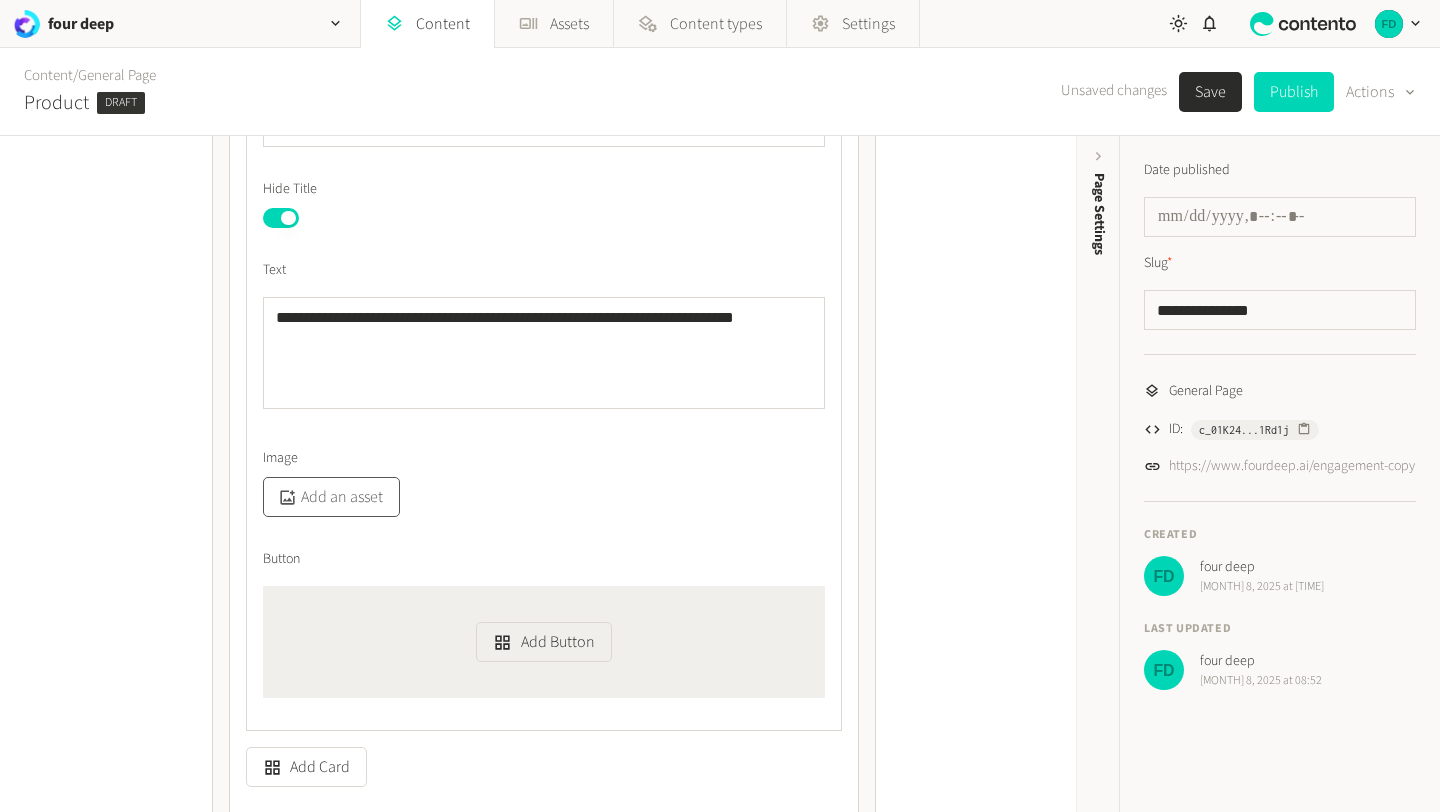 click on "Add an asset" 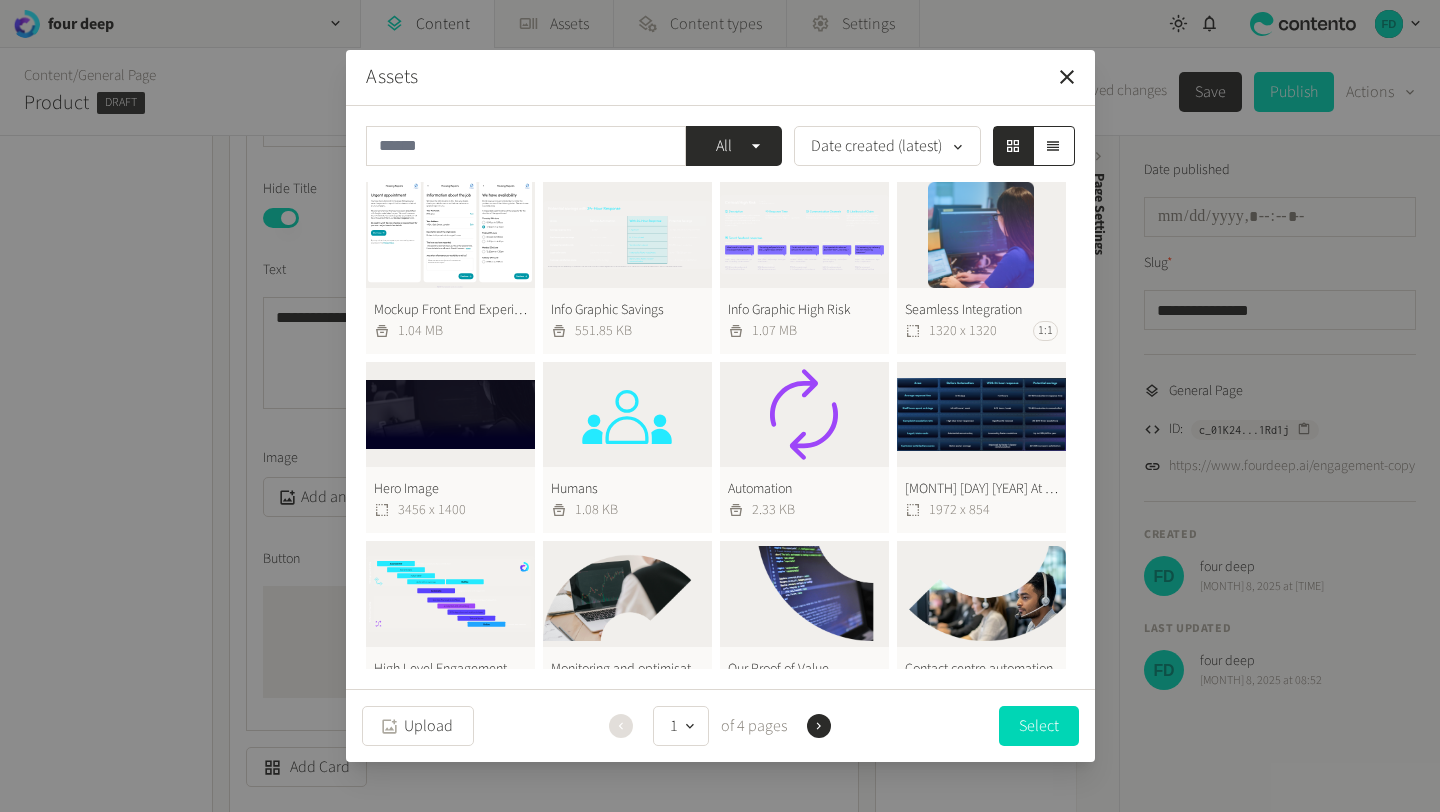 click on "Automation  2.33 KB" 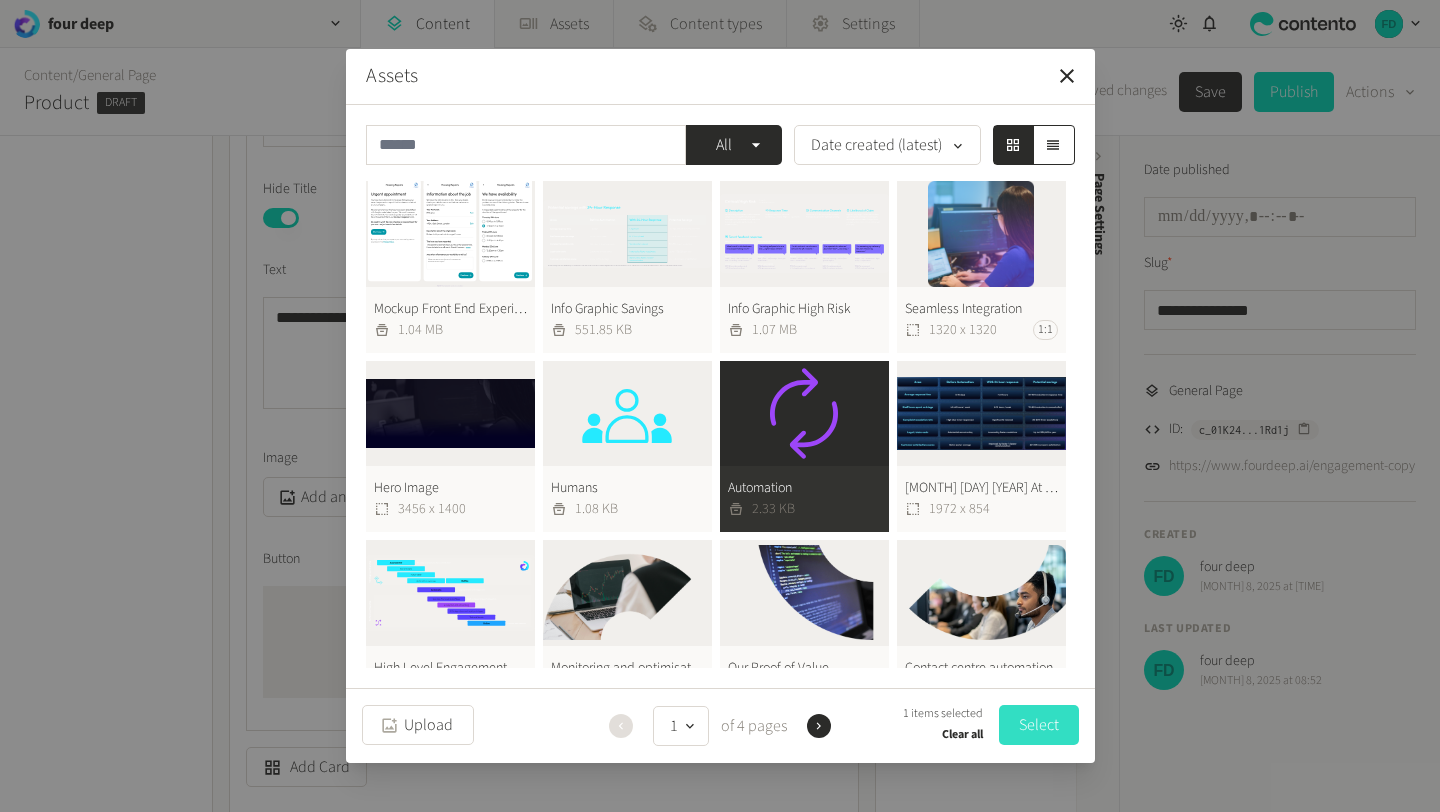 click on "Select" at bounding box center [1039, 725] 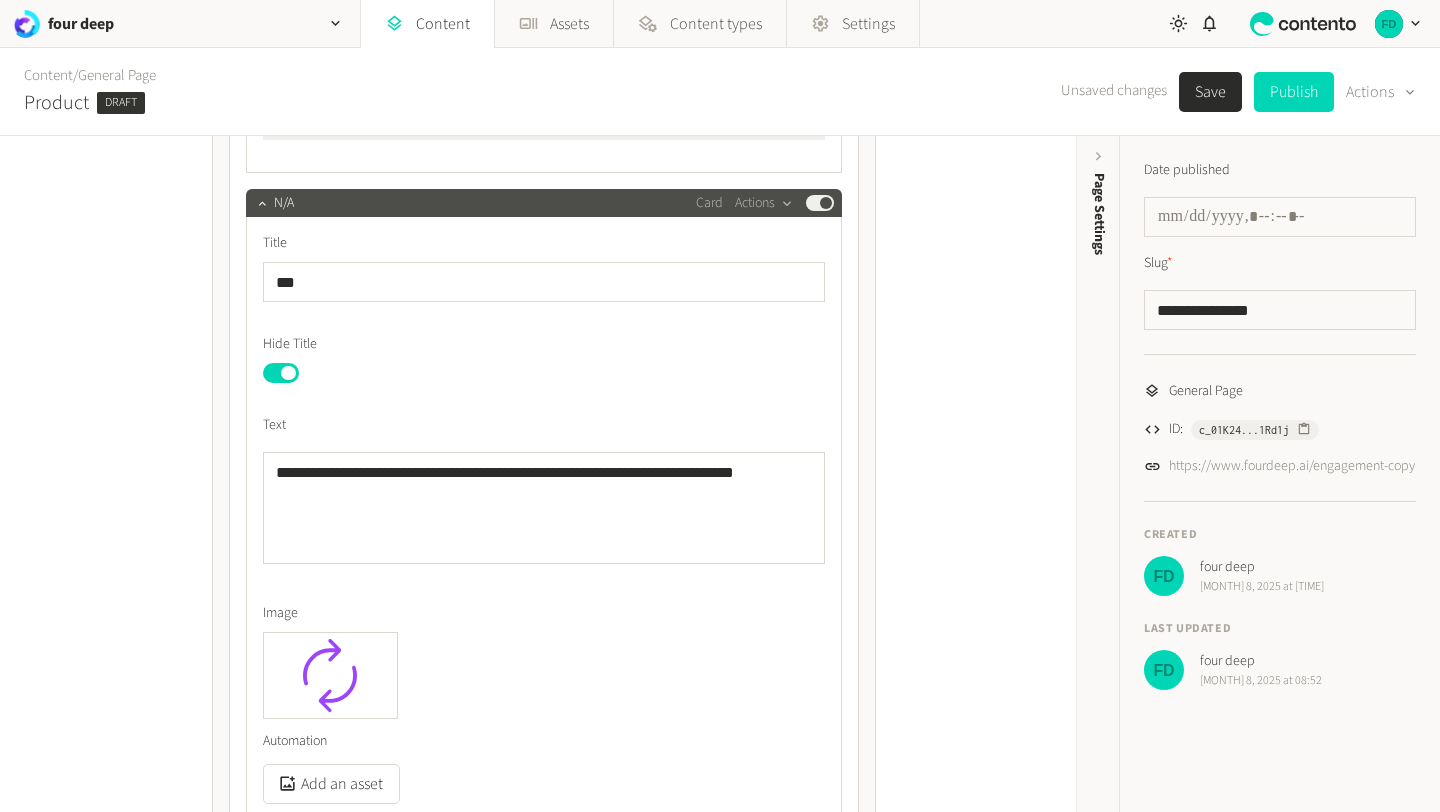 scroll, scrollTop: 2493, scrollLeft: 0, axis: vertical 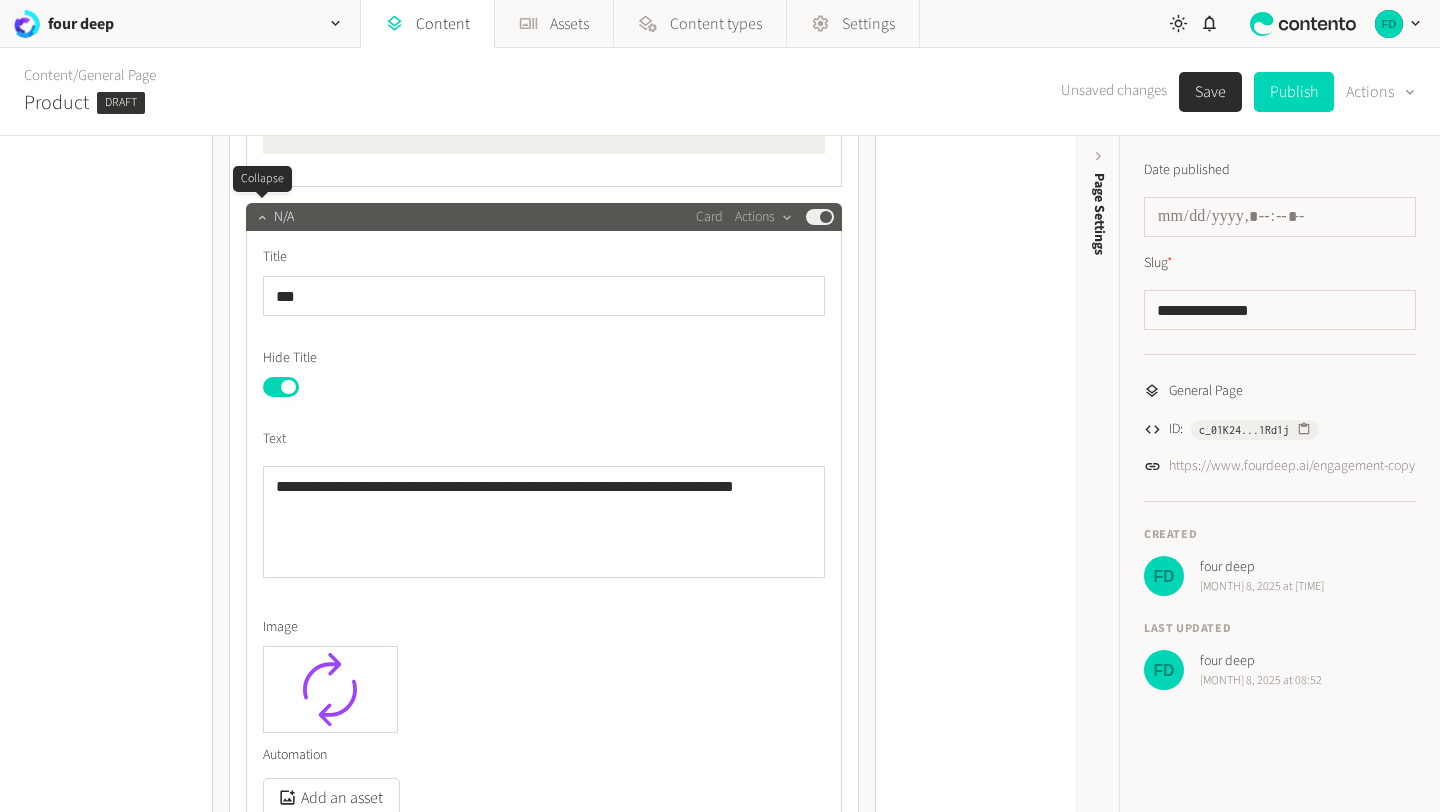 click 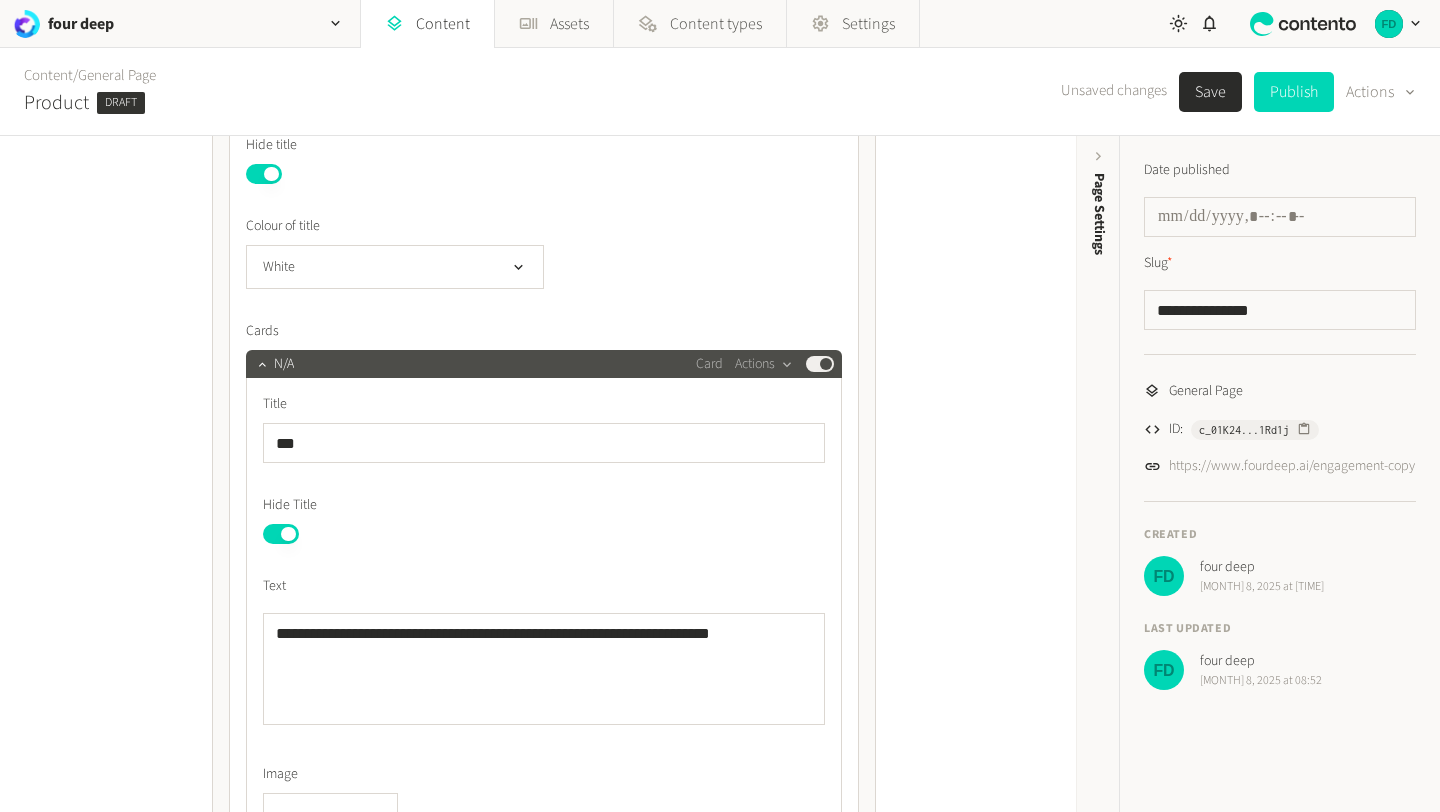 scroll, scrollTop: 1501, scrollLeft: 0, axis: vertical 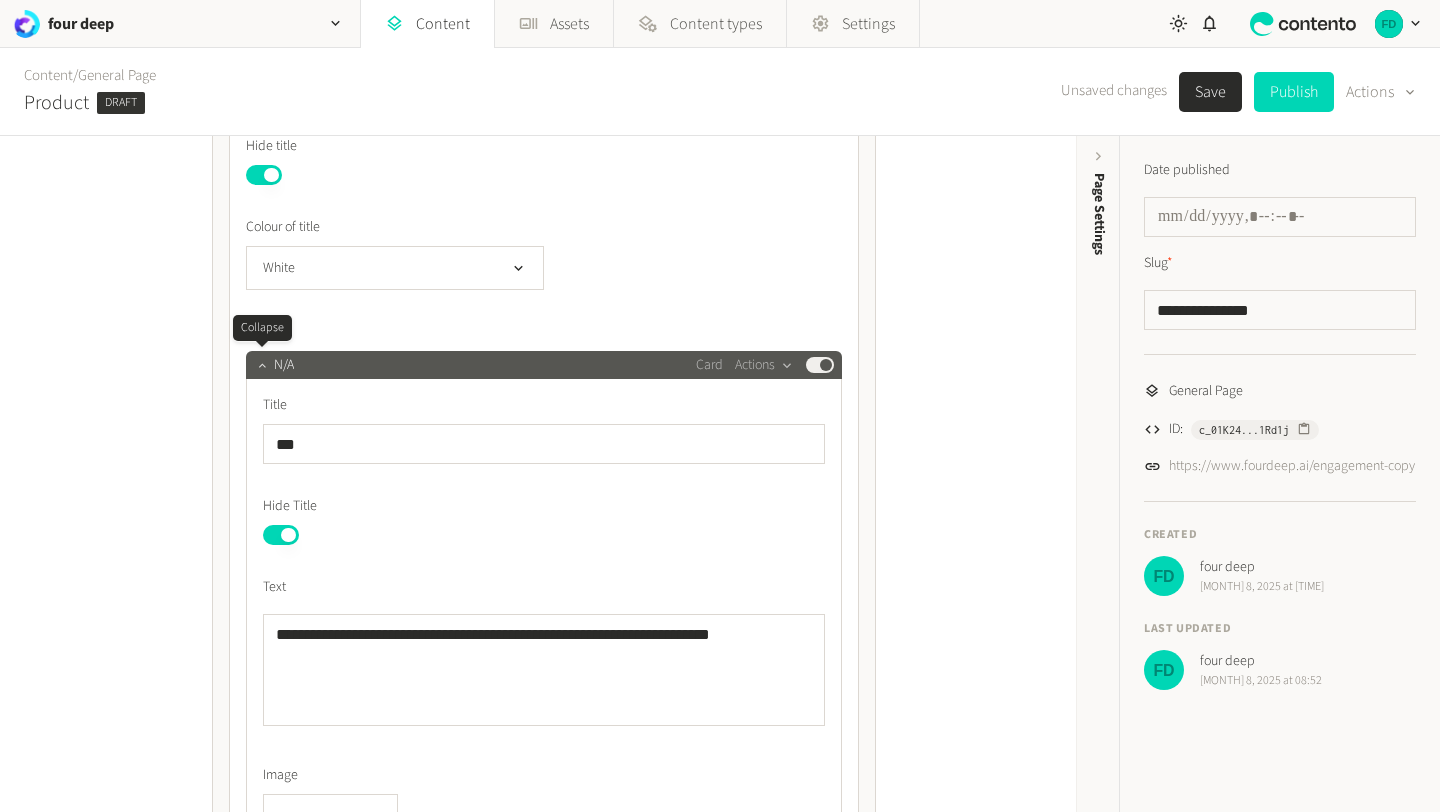 click 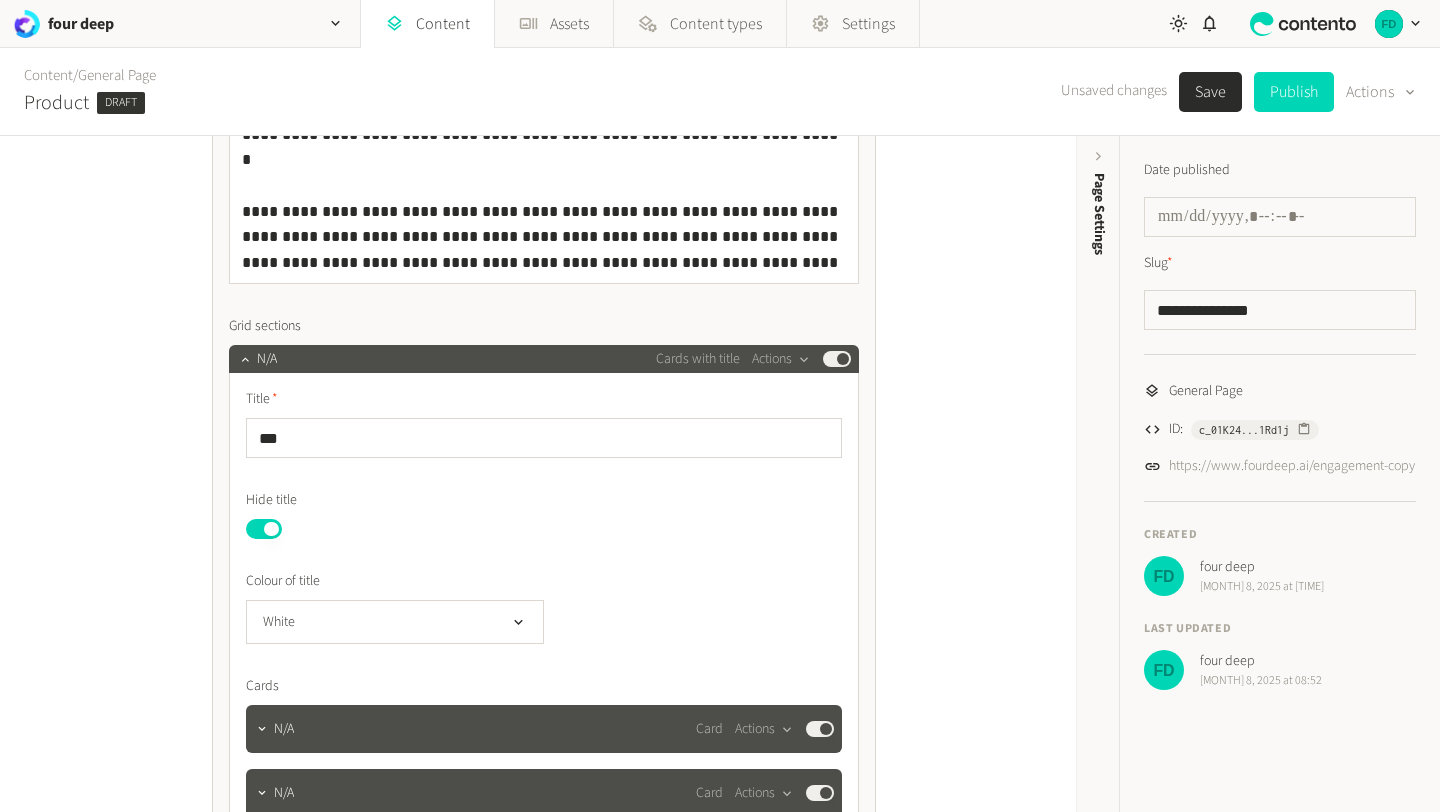 scroll, scrollTop: 1129, scrollLeft: 0, axis: vertical 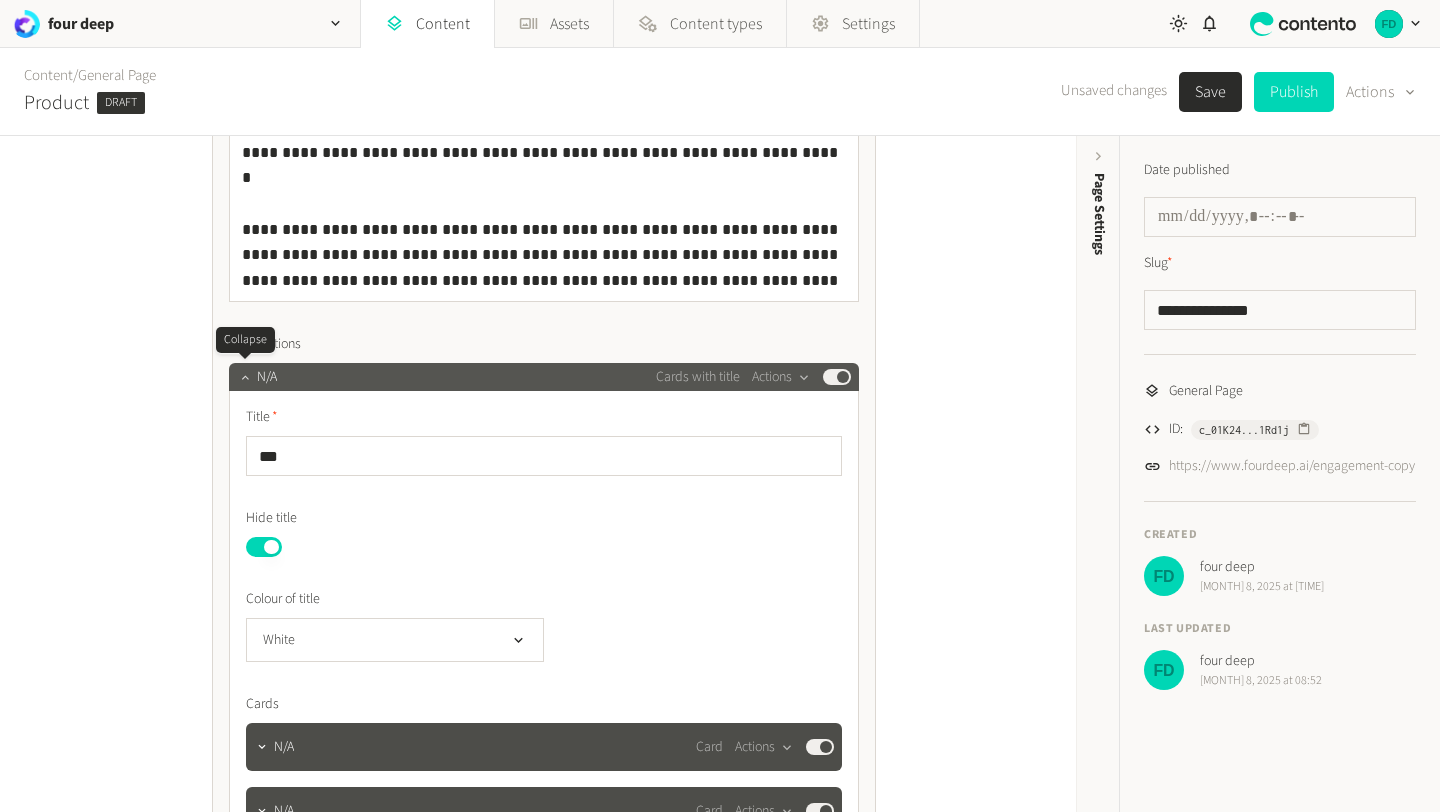 click 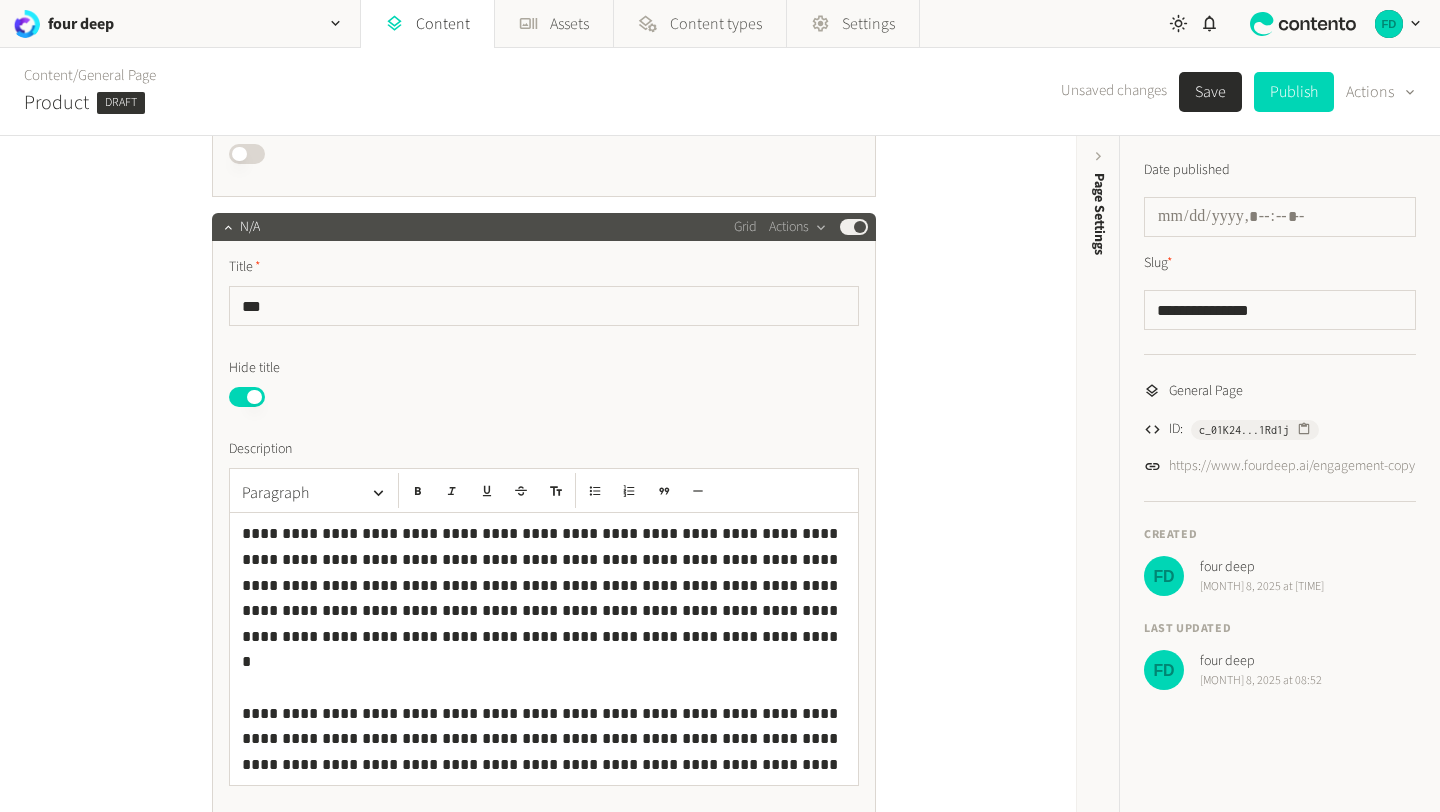 scroll, scrollTop: 631, scrollLeft: 0, axis: vertical 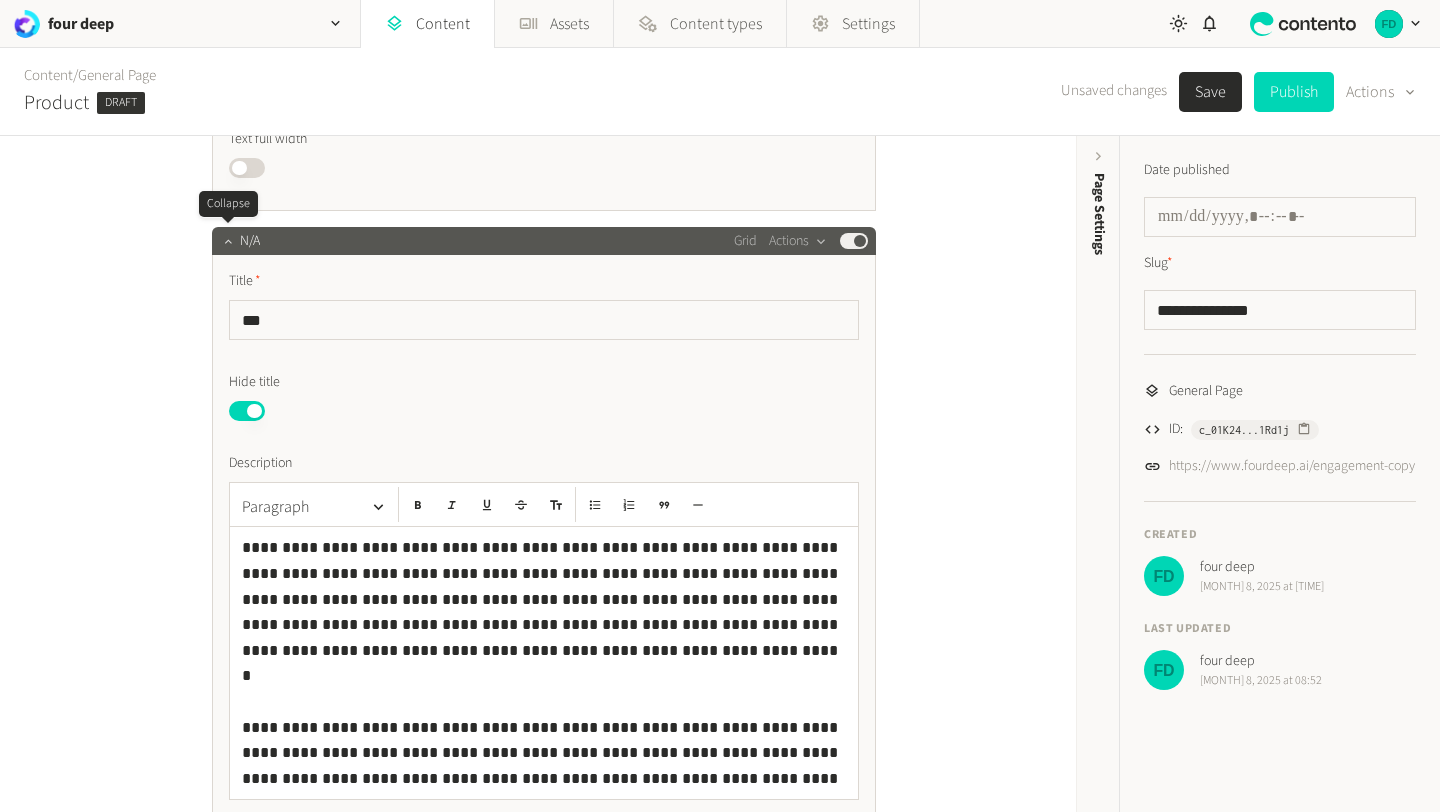 click 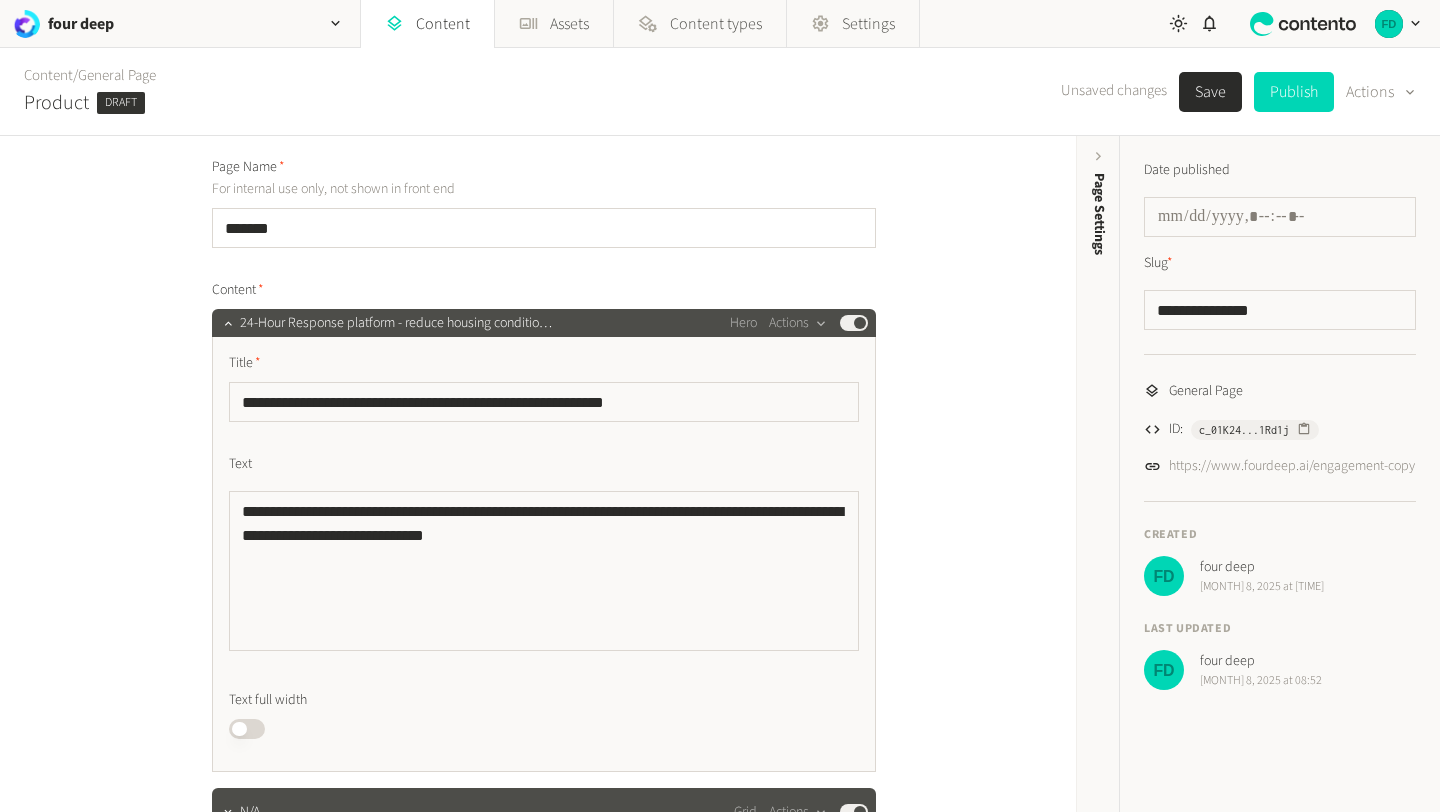 scroll, scrollTop: 42, scrollLeft: 0, axis: vertical 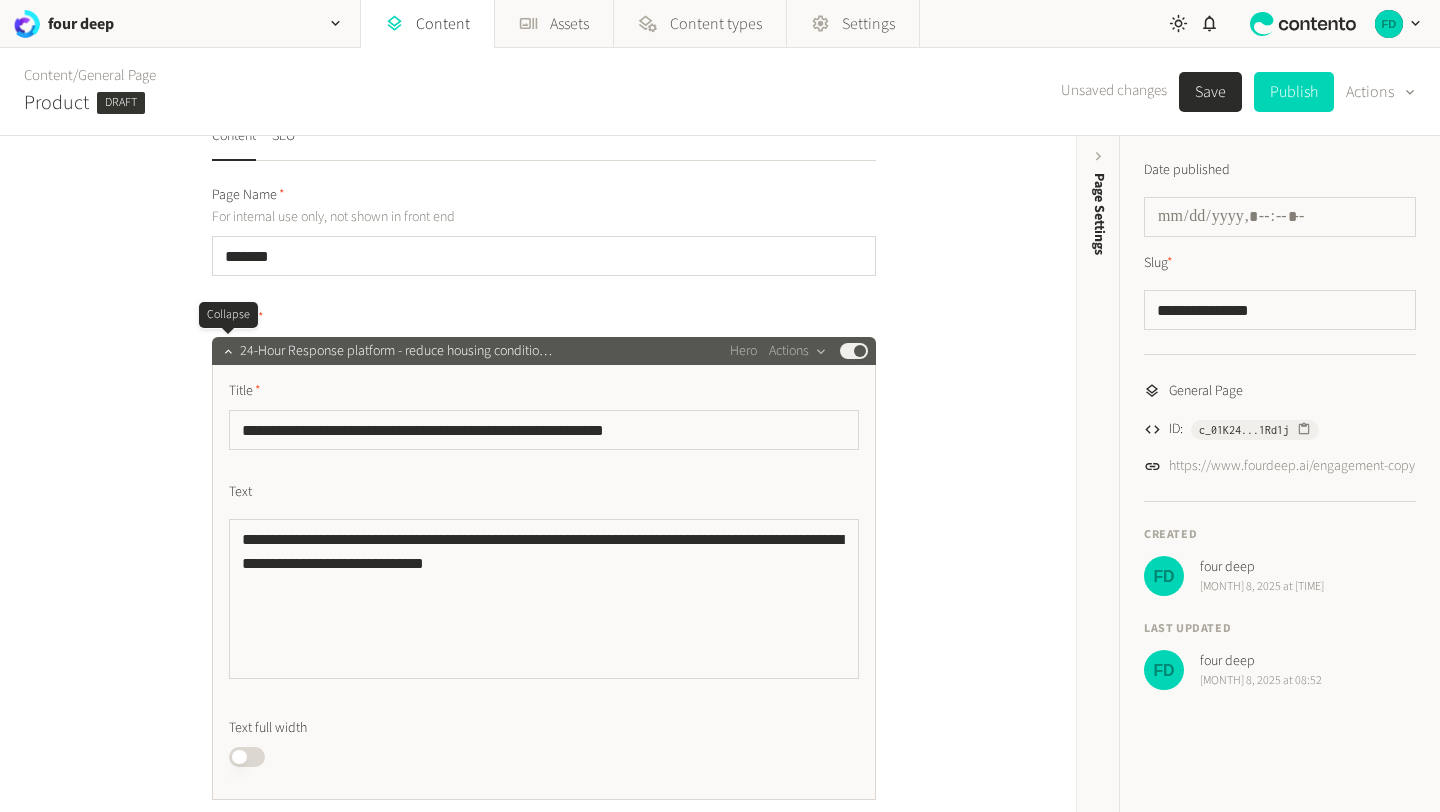 click 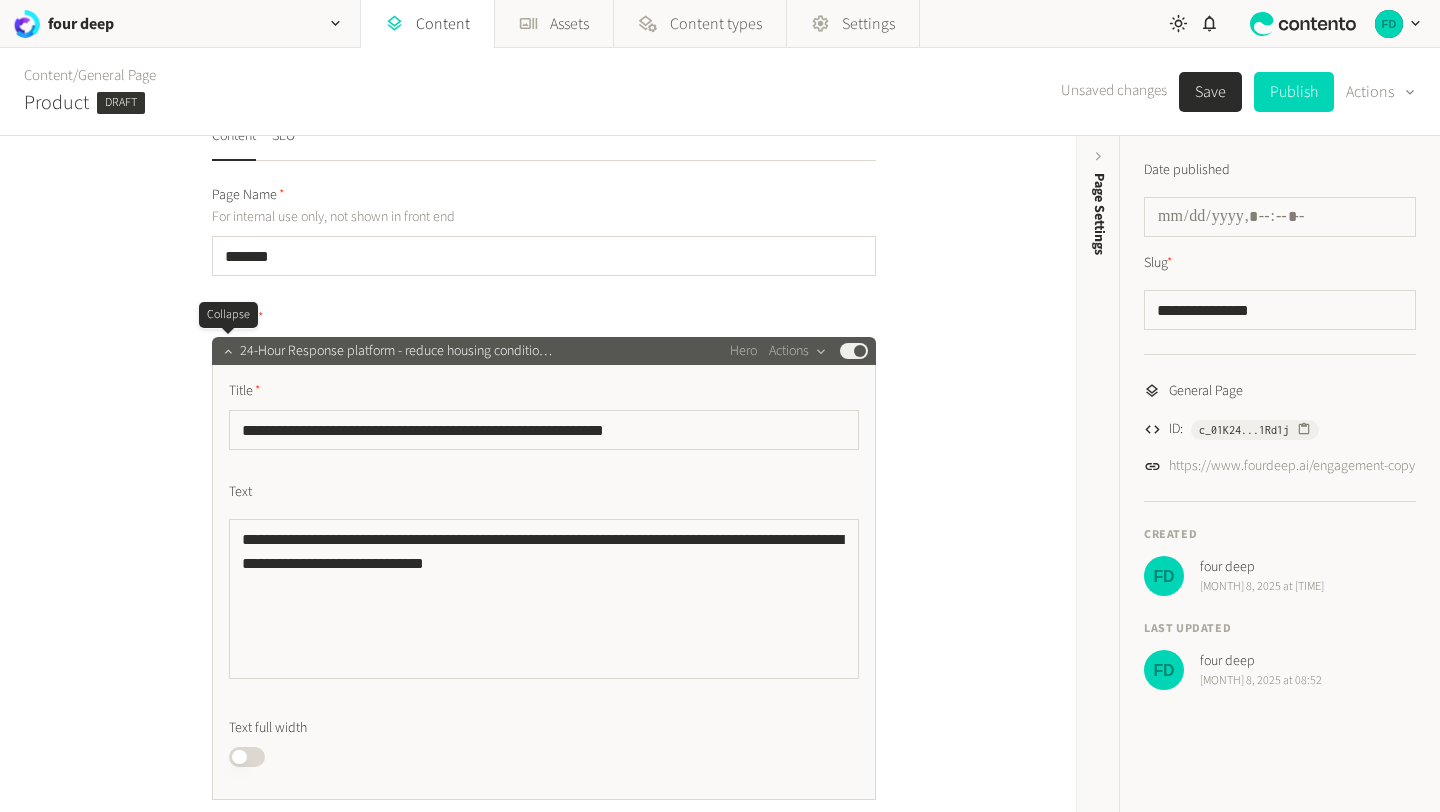 click 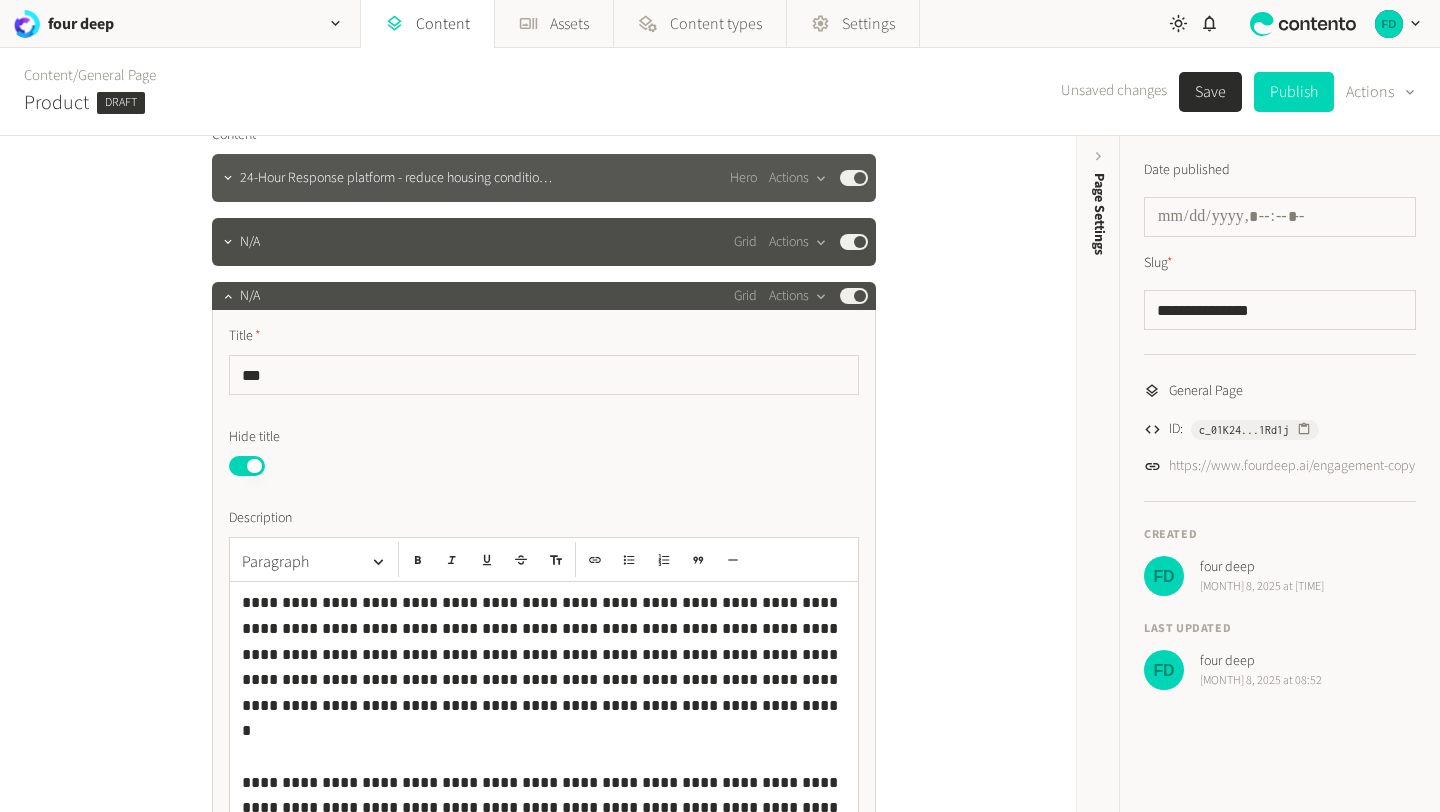 scroll, scrollTop: 250, scrollLeft: 0, axis: vertical 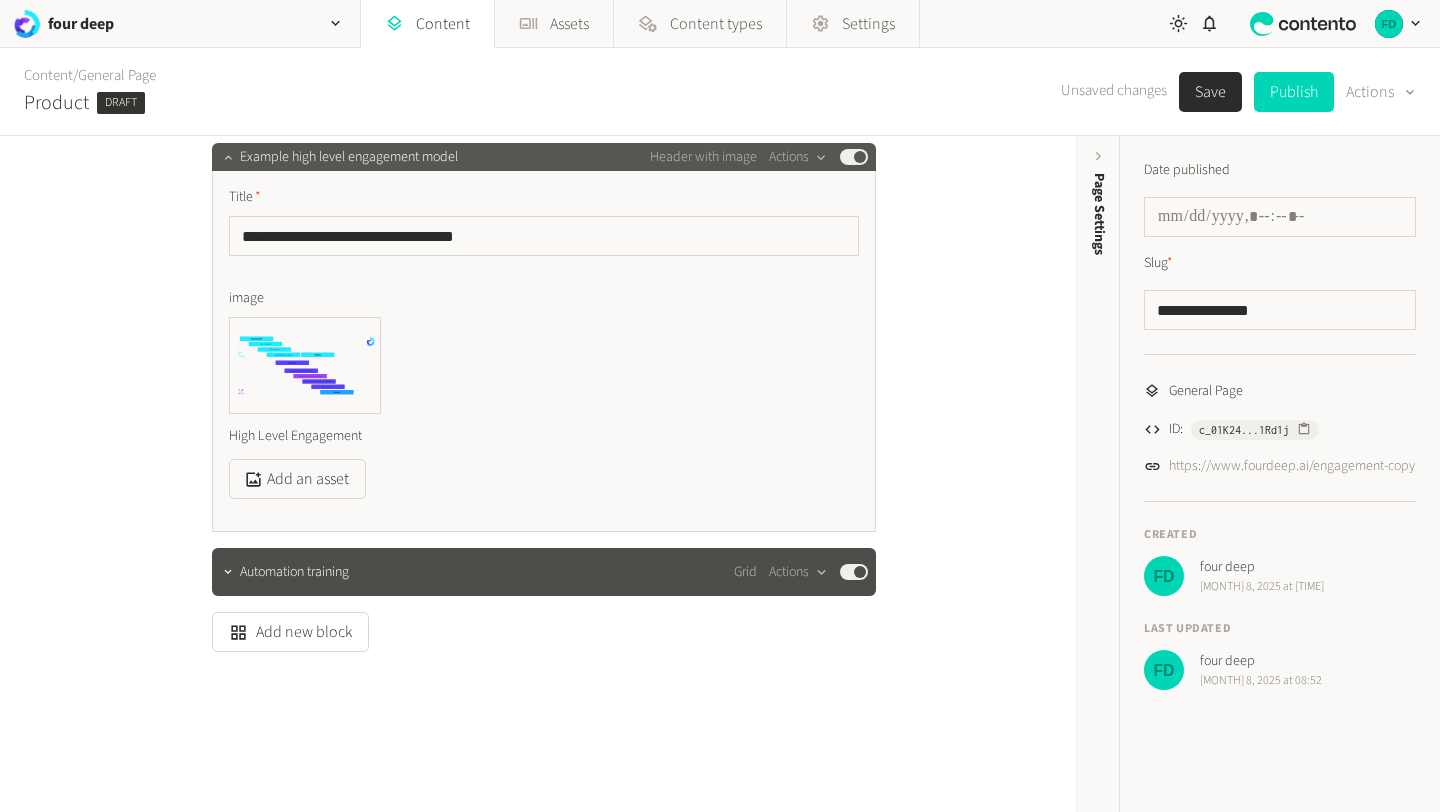 click 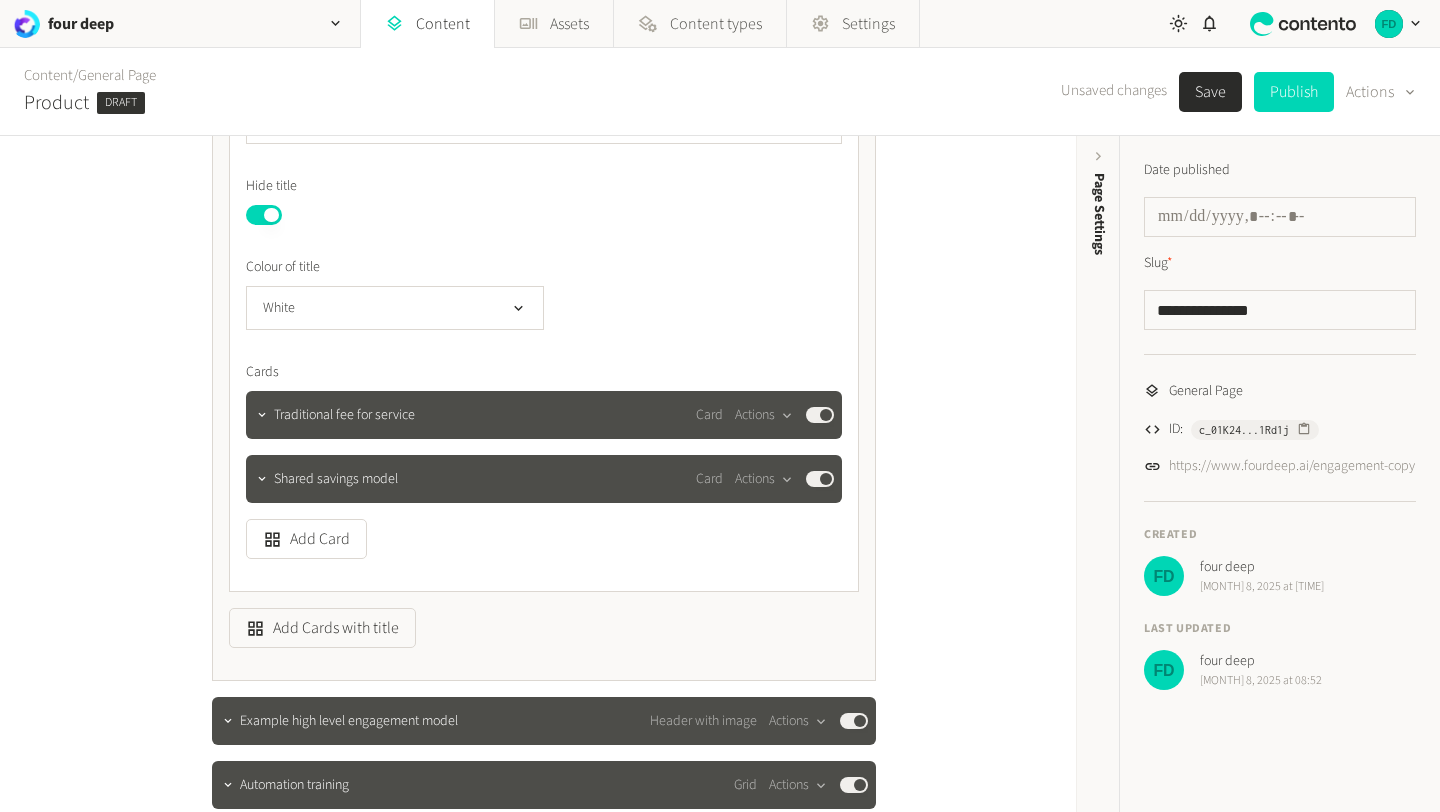 scroll, scrollTop: 1109, scrollLeft: 0, axis: vertical 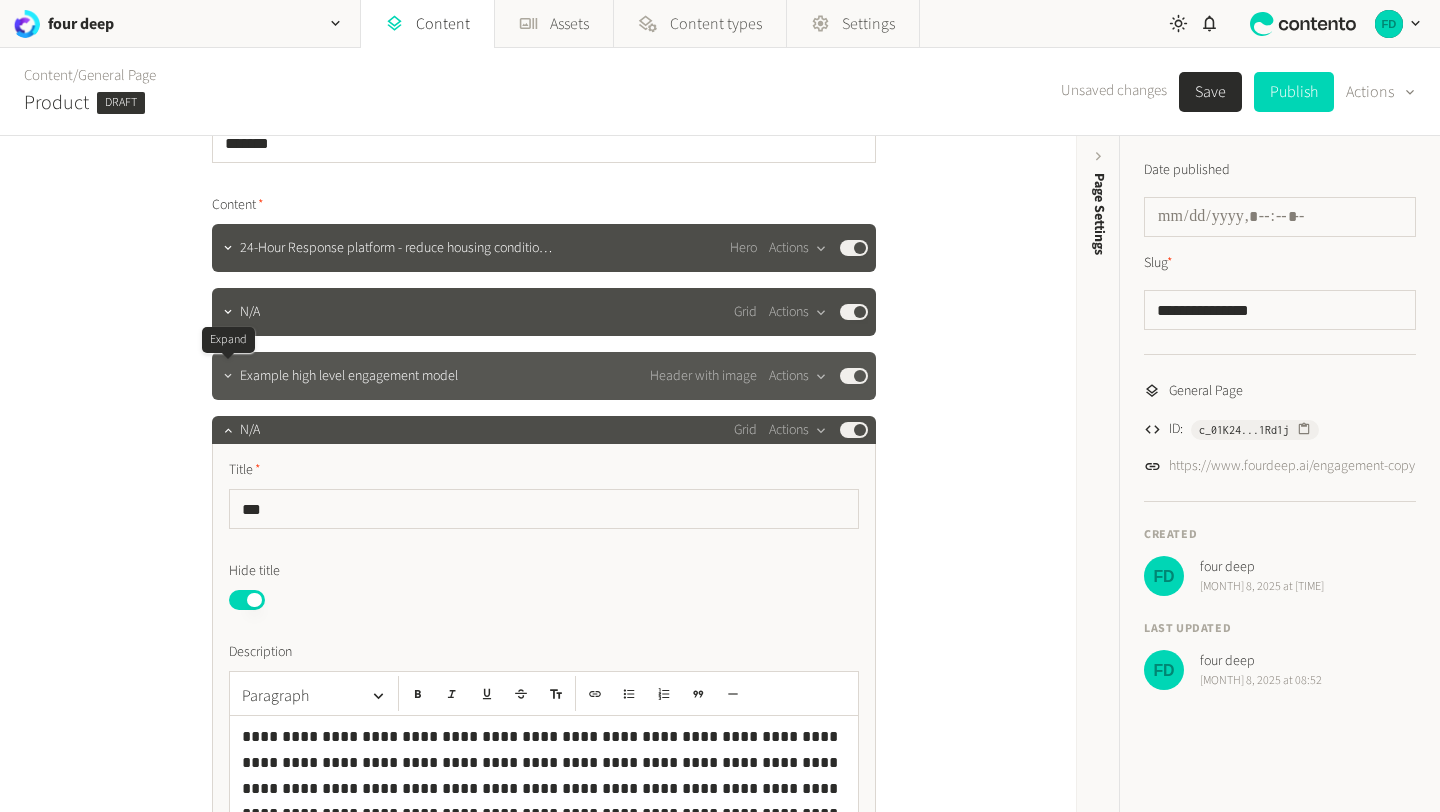 click 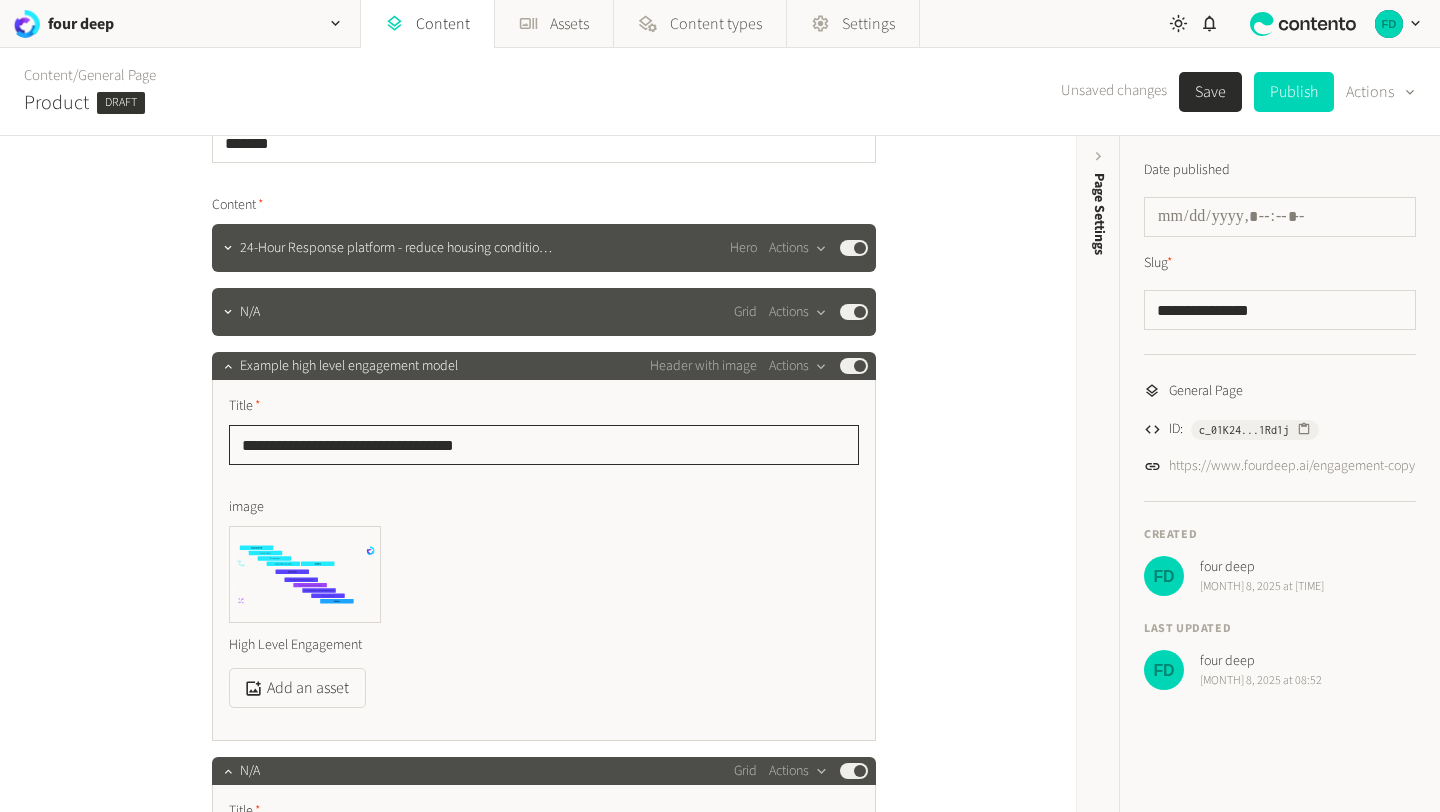 drag, startPoint x: 520, startPoint y: 443, endPoint x: 237, endPoint y: 435, distance: 283.11304 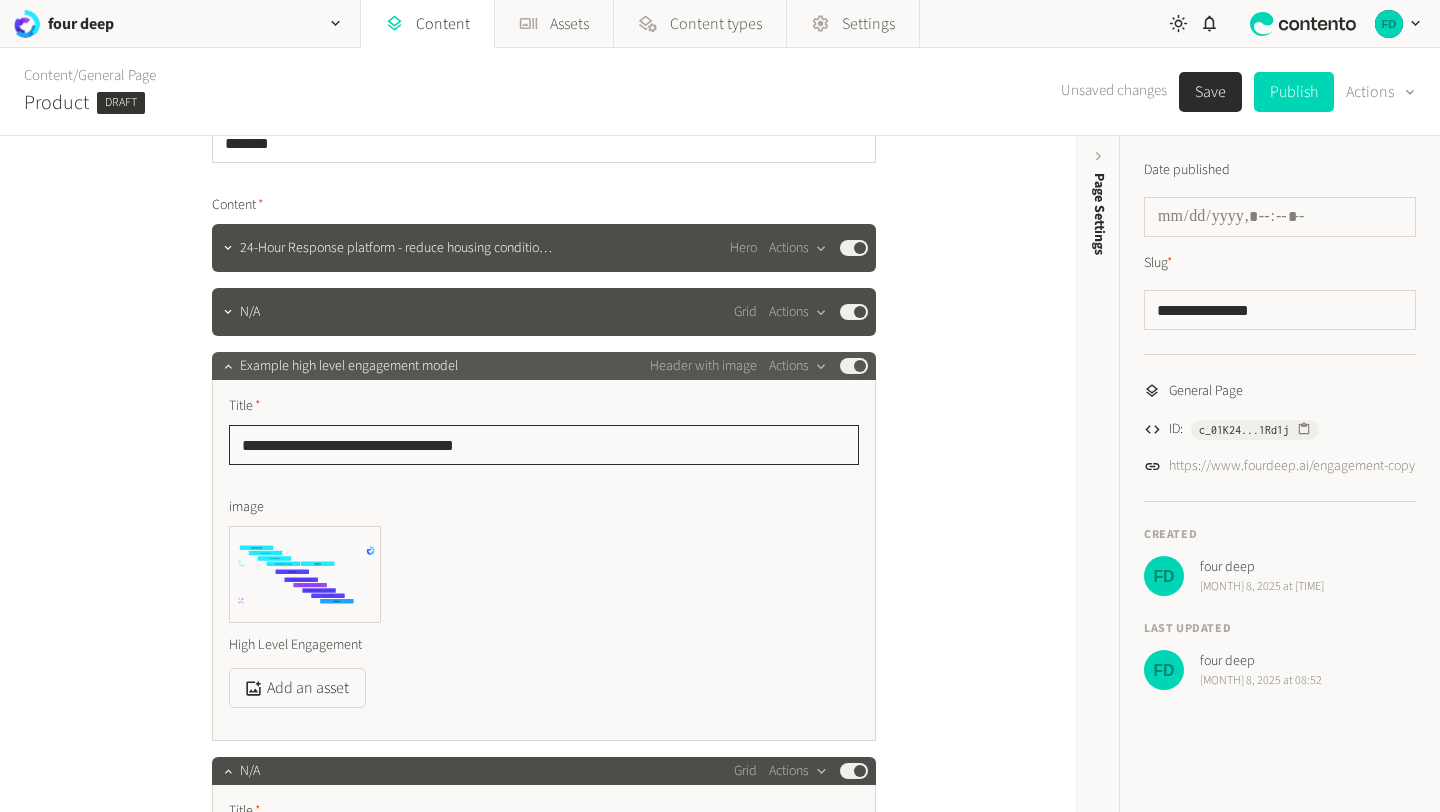 paste on "**********" 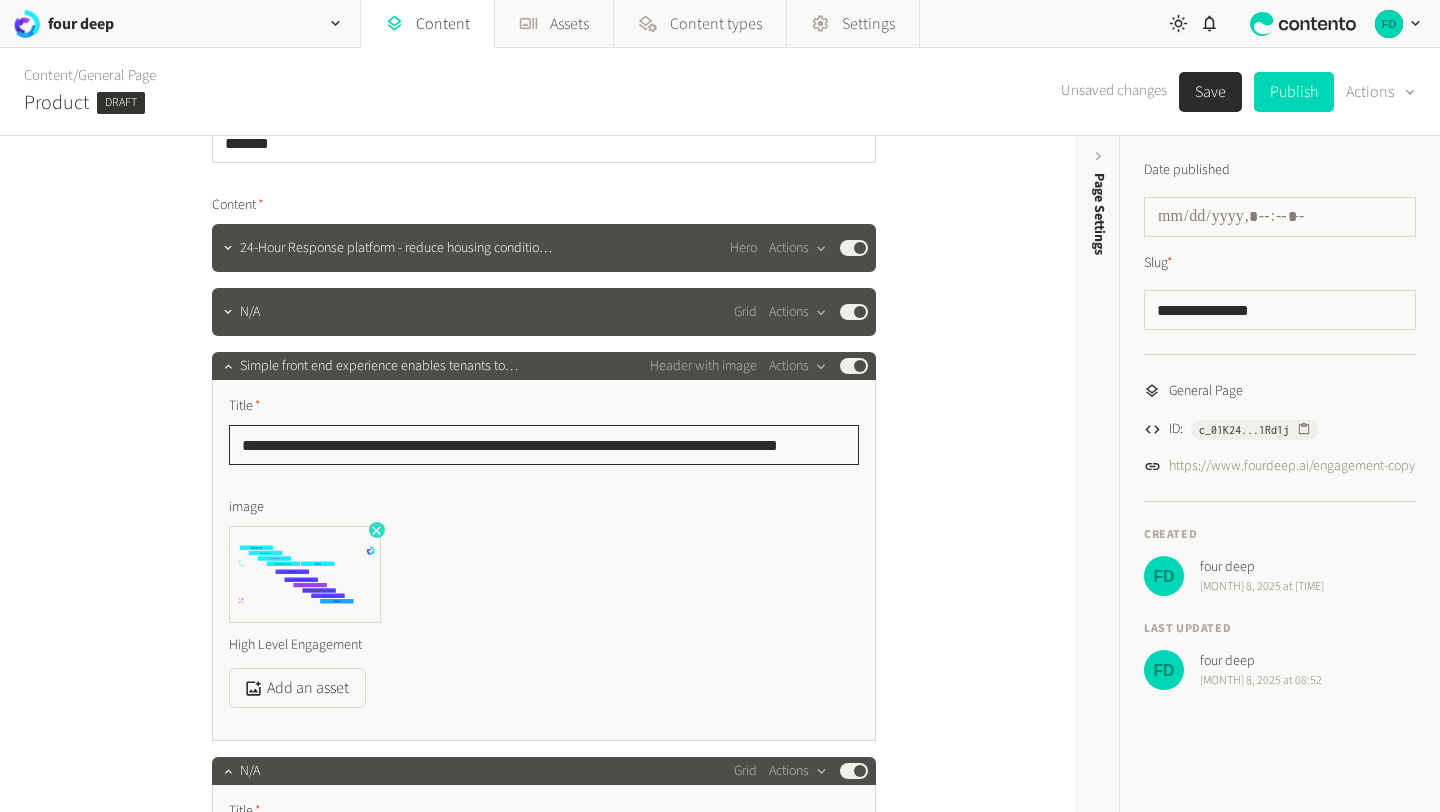 type on "**********" 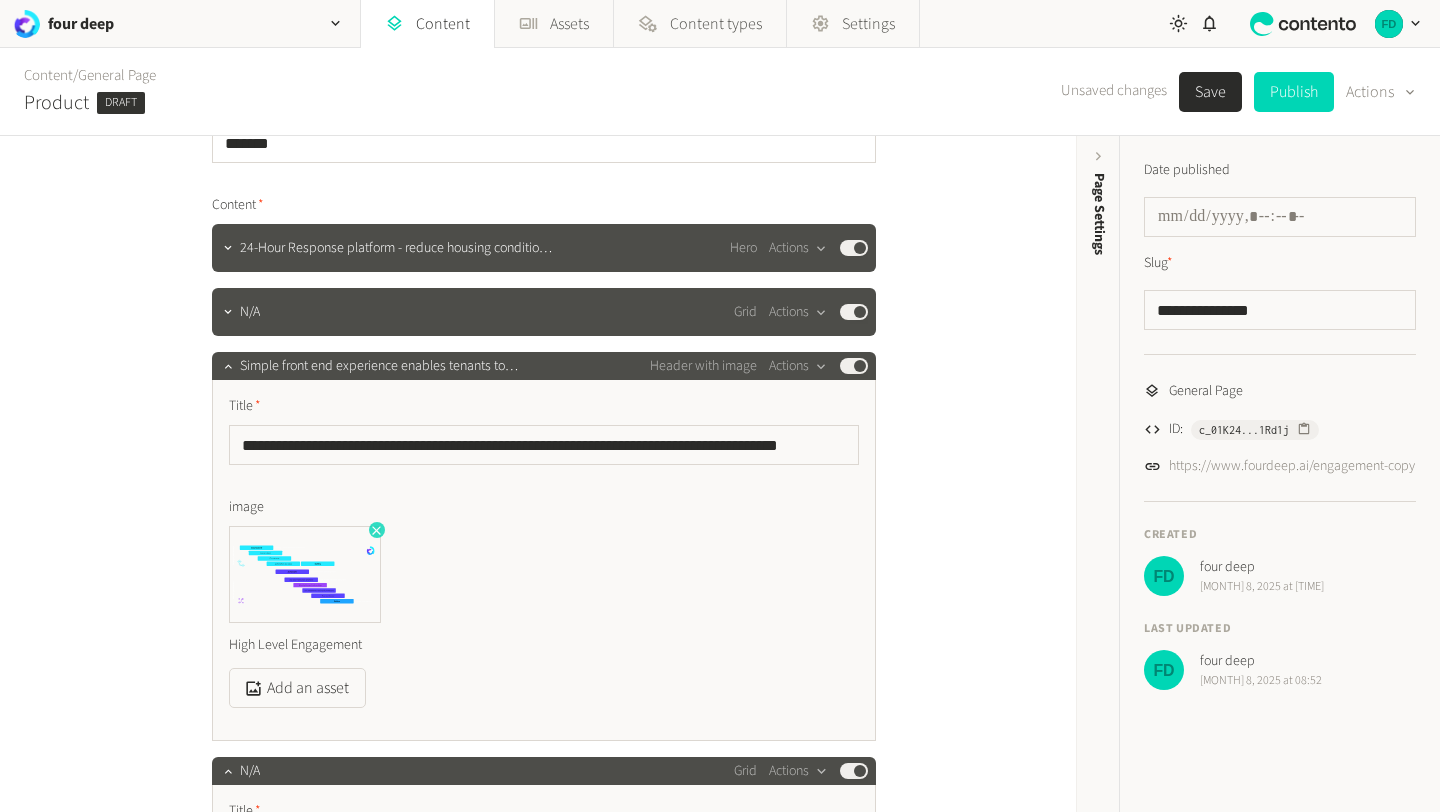 click 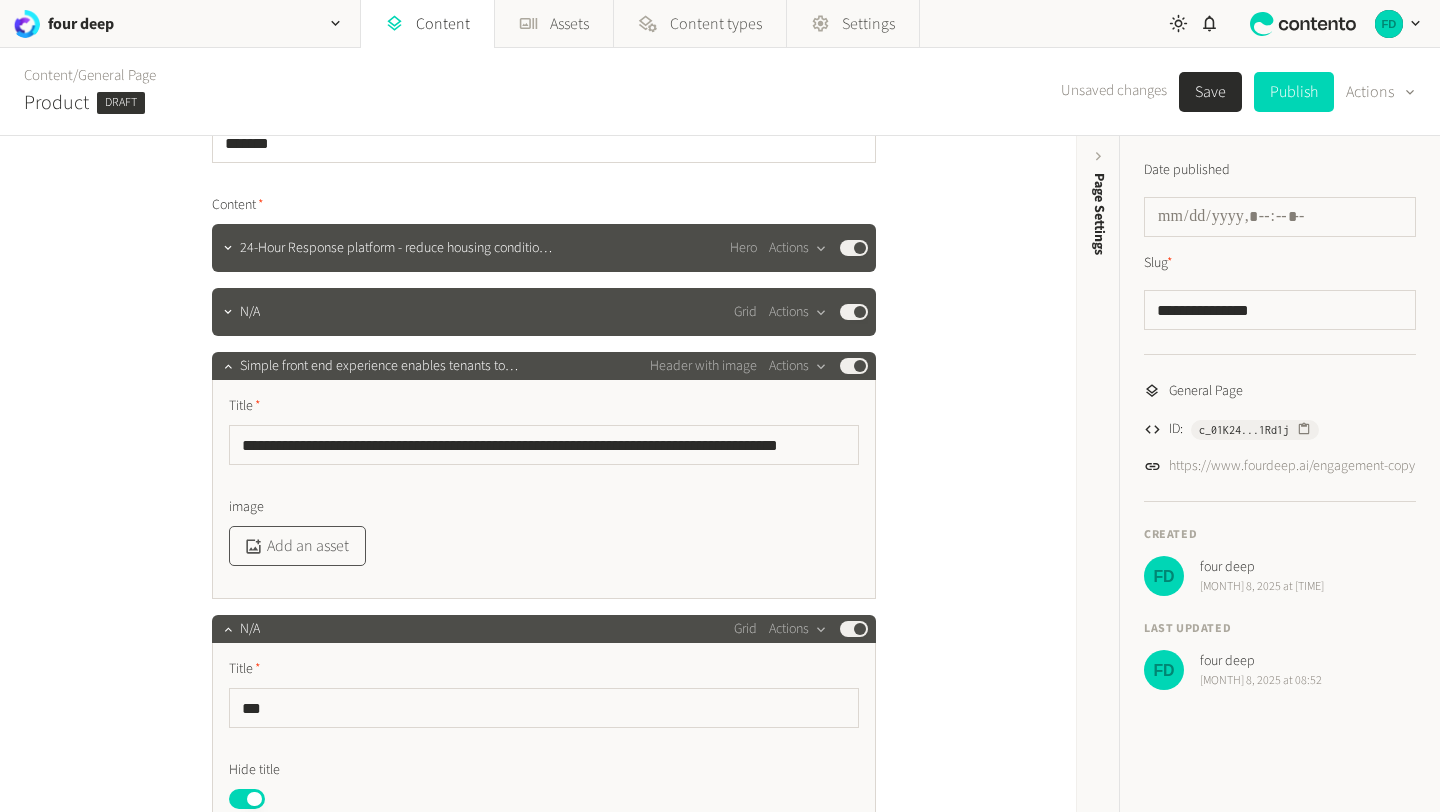 click on "Add an asset" 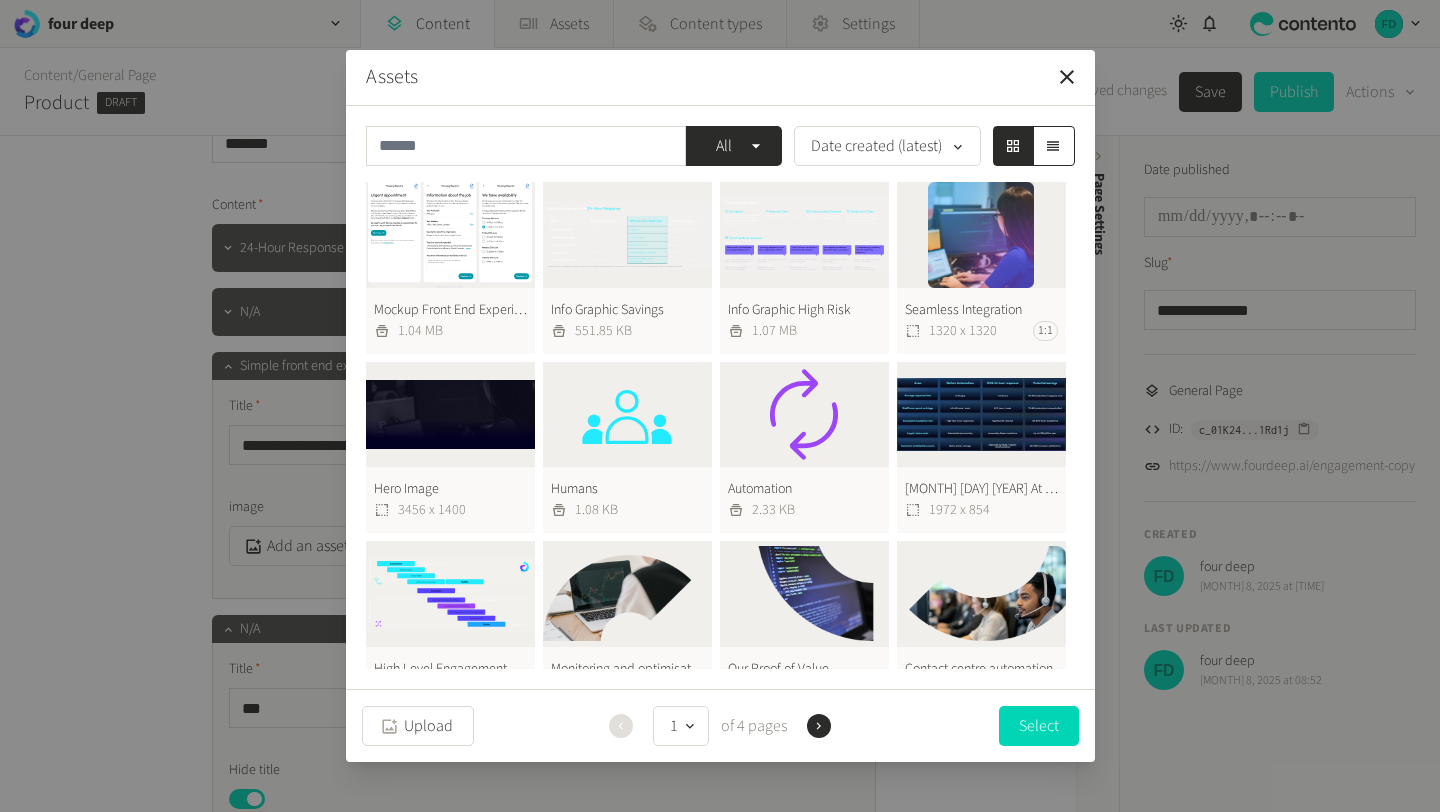 click on "Mockup Front End Experience  1.04 MB" 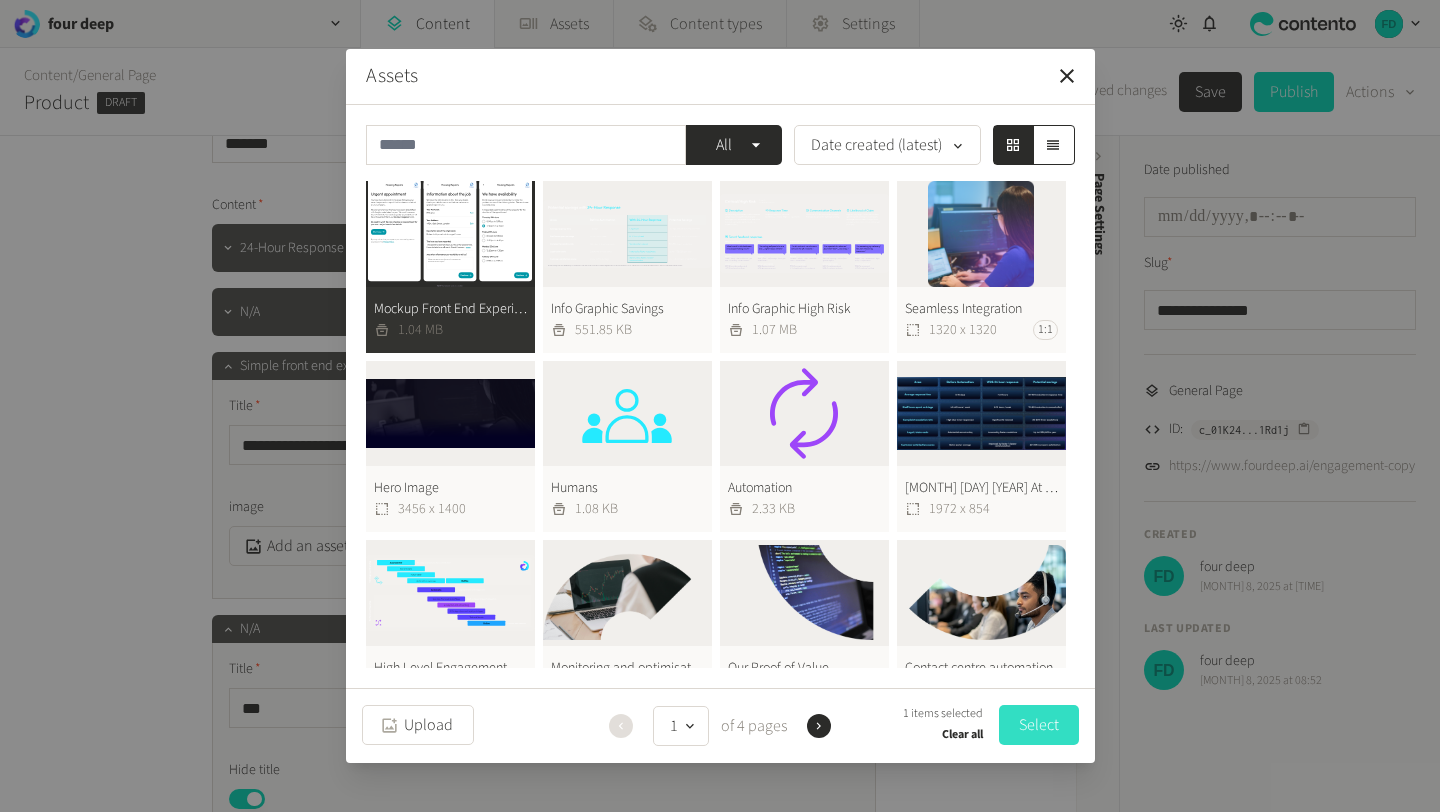 click on "Select" at bounding box center [1039, 725] 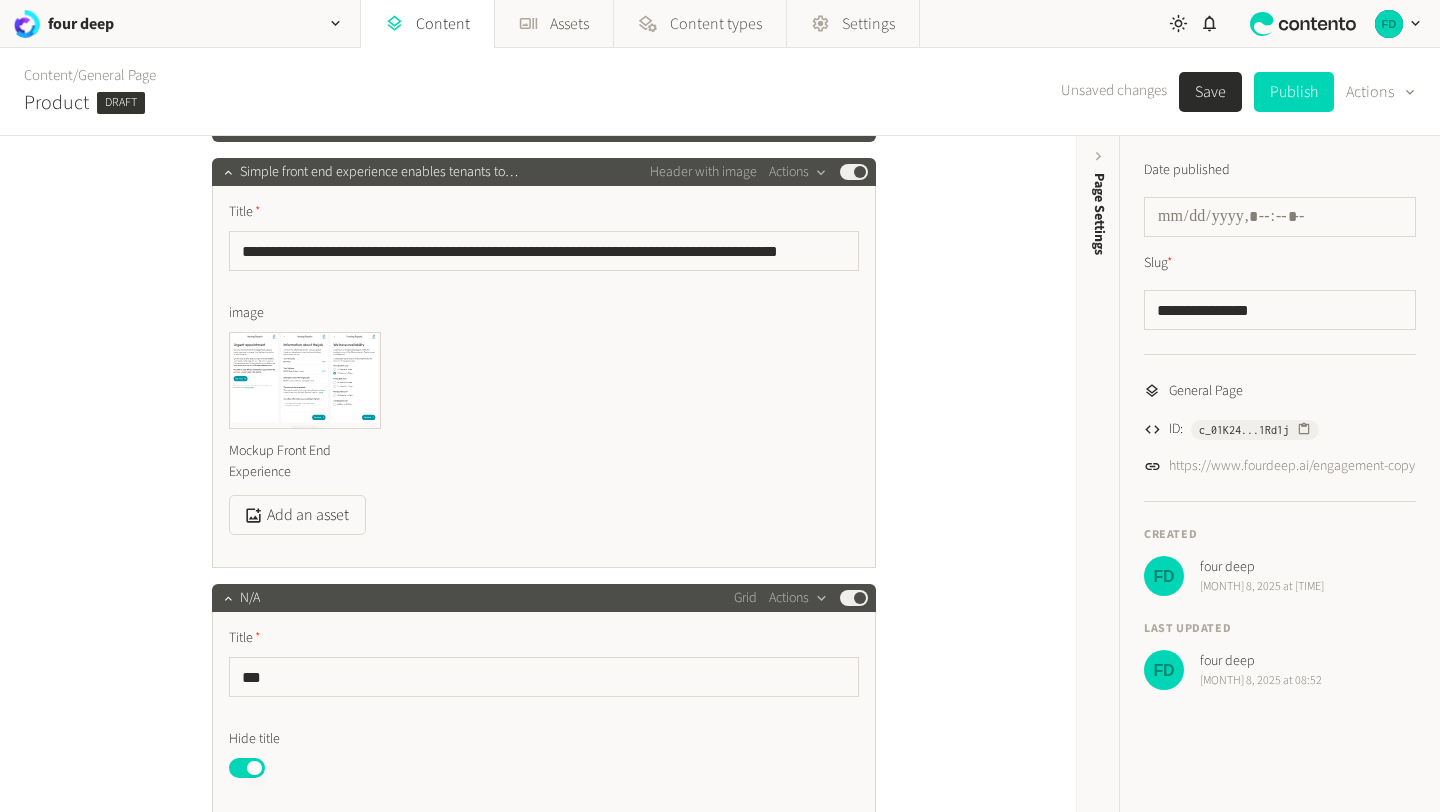 scroll, scrollTop: 357, scrollLeft: 0, axis: vertical 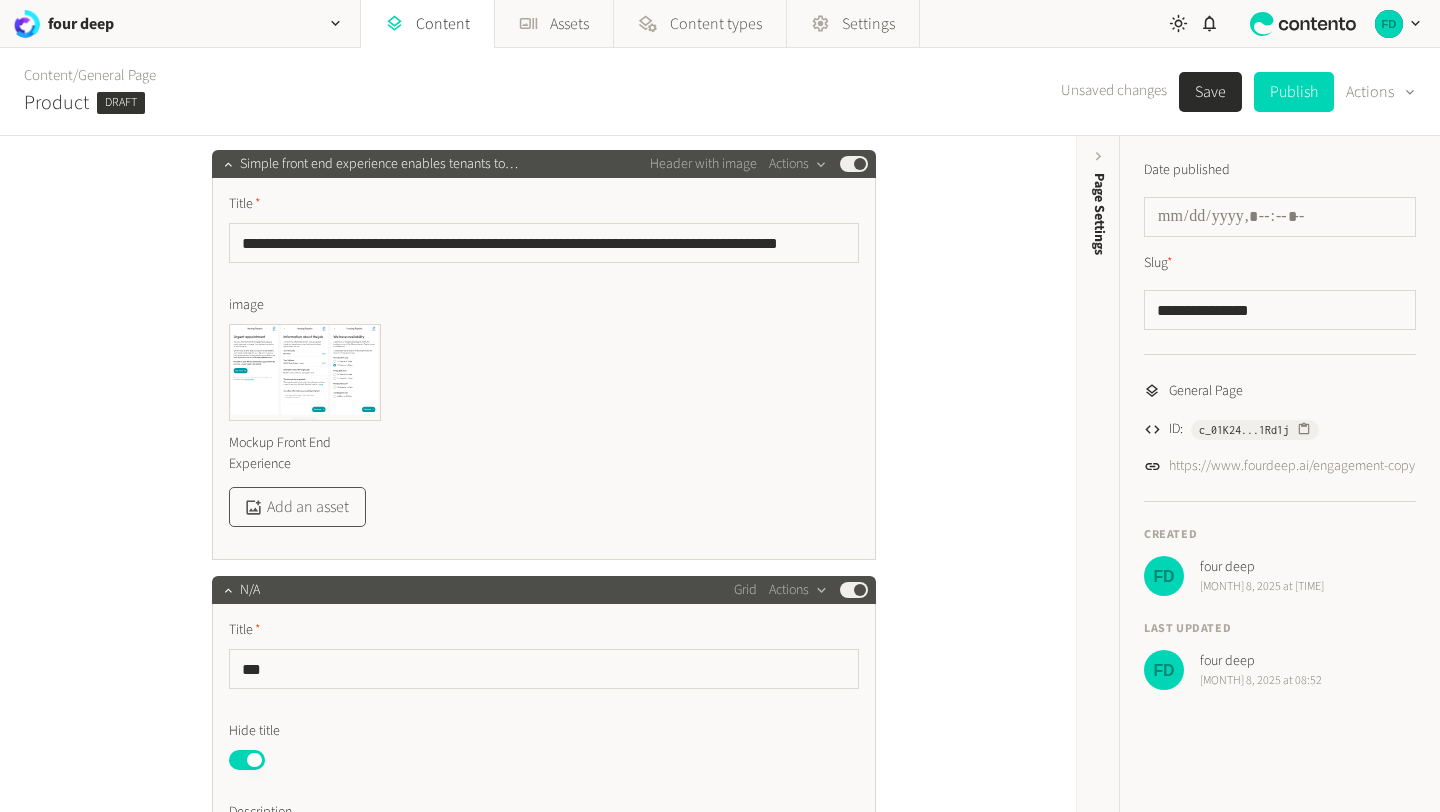 click on "Add an asset" 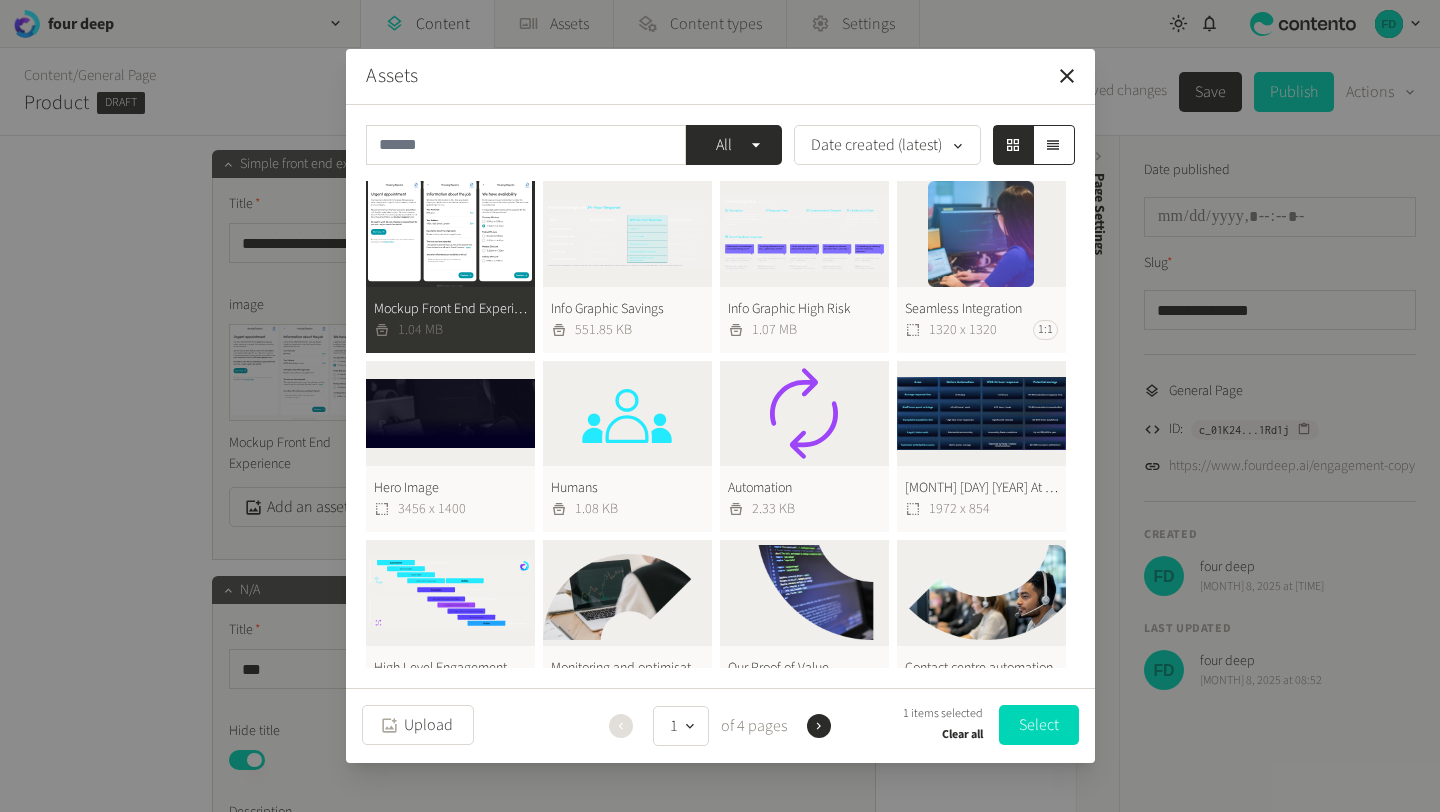 click on "Info Graphic Savings  551.85 KB" 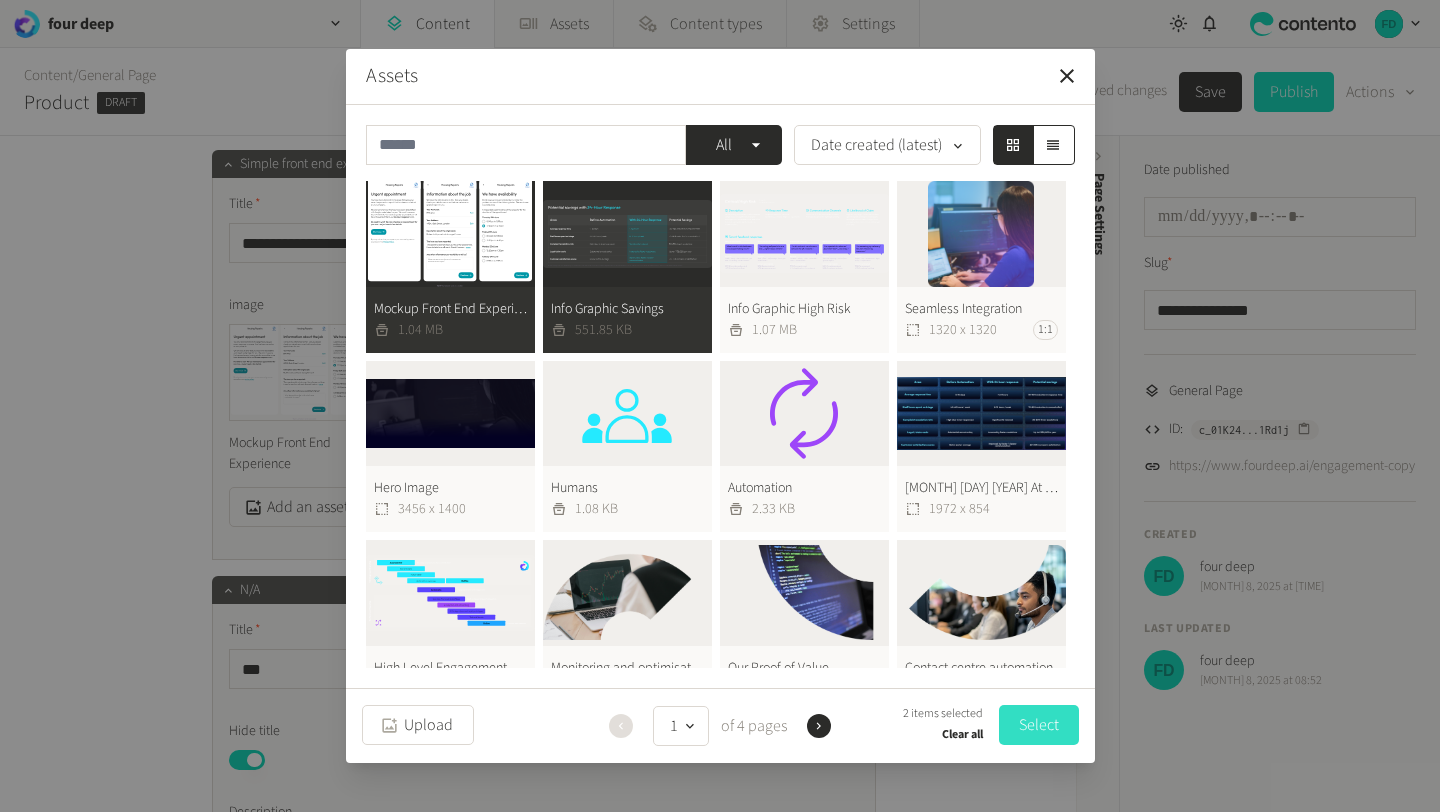 click on "Select" at bounding box center (1039, 725) 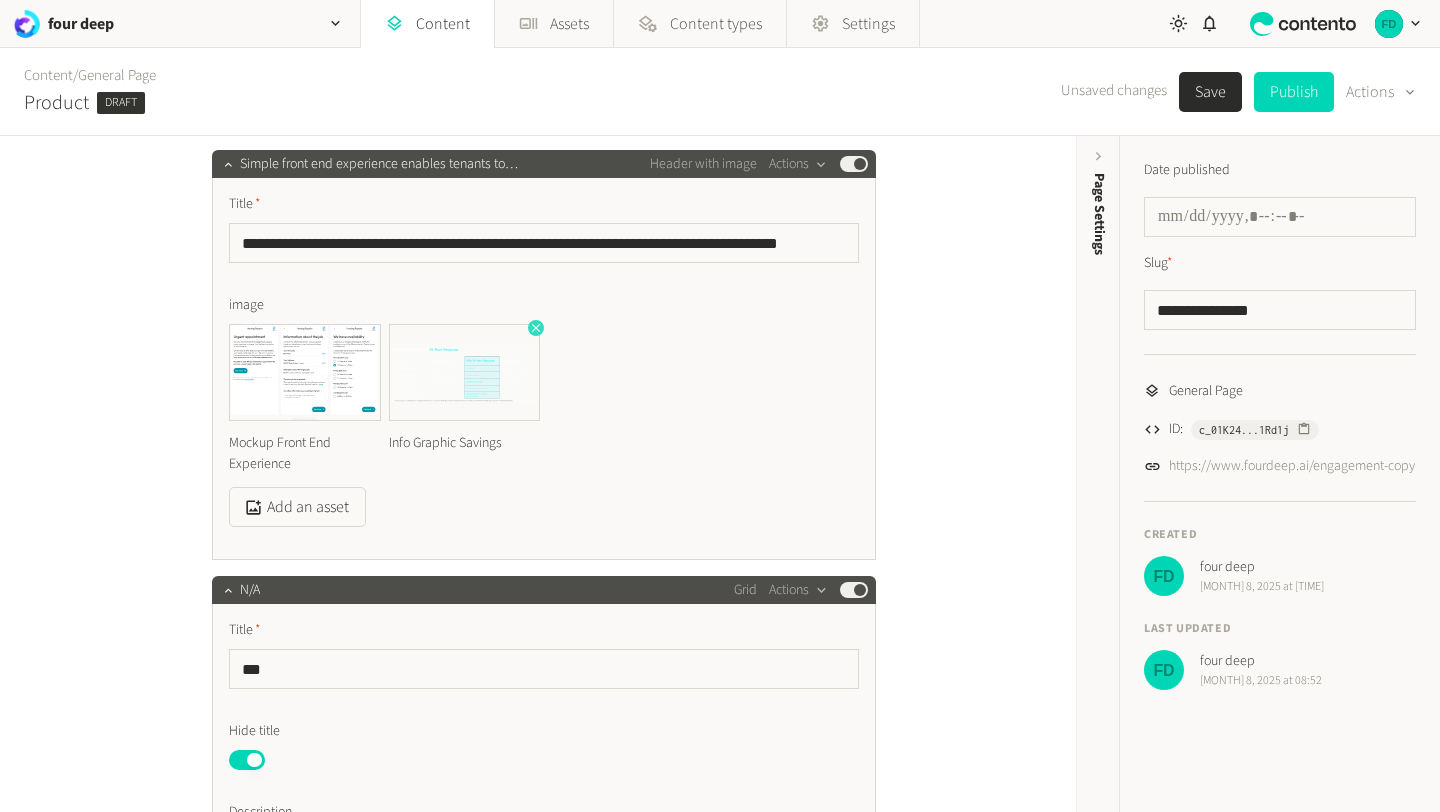 click 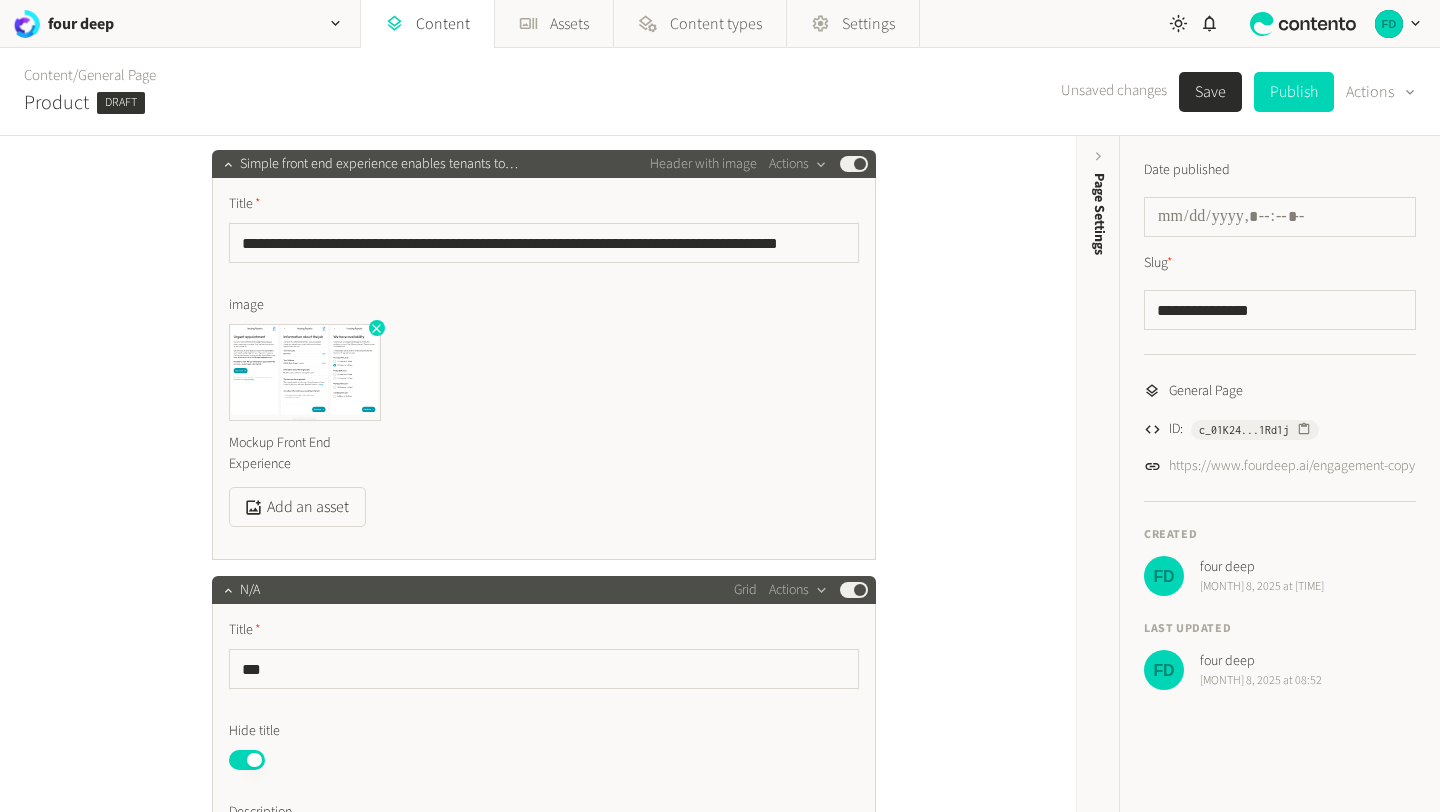 click 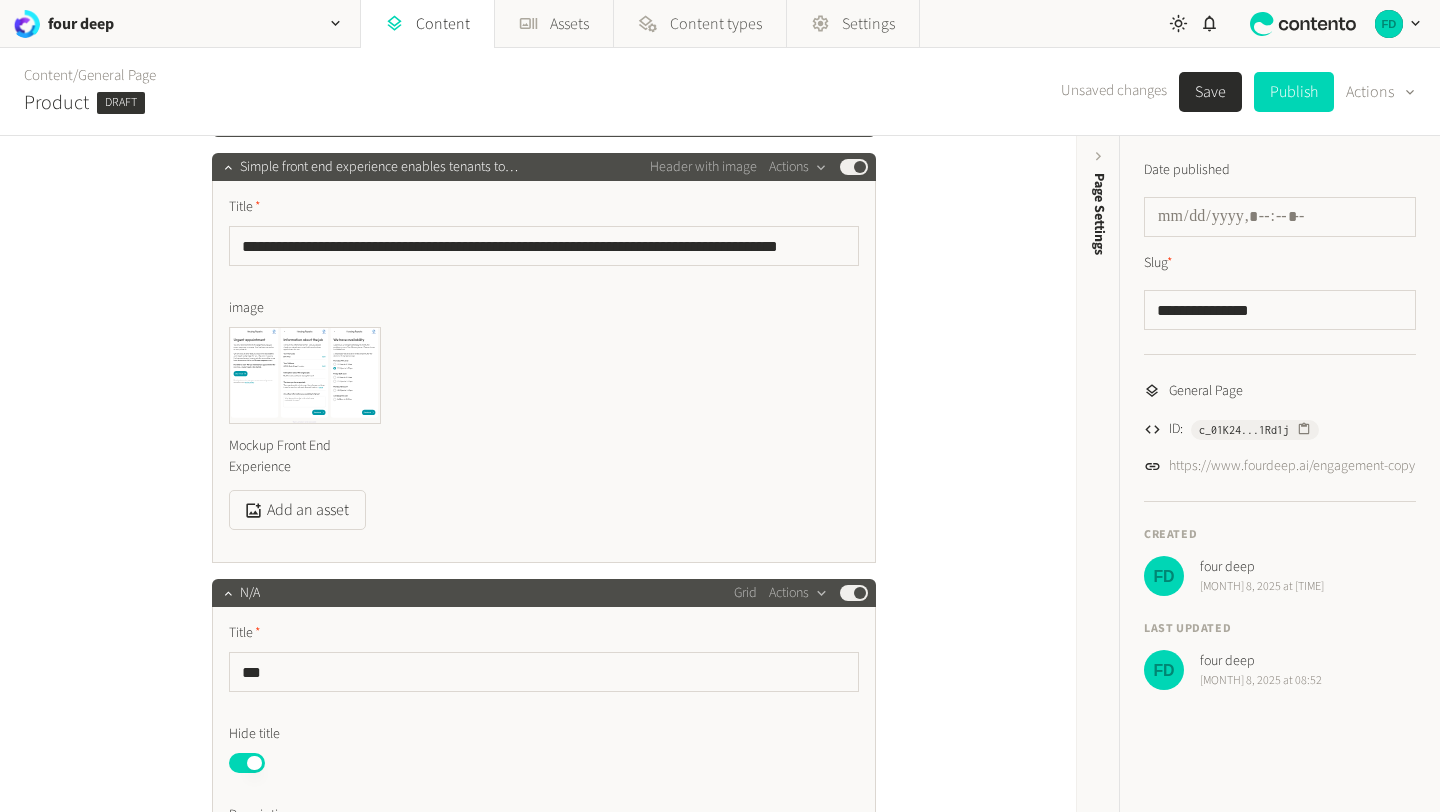 scroll, scrollTop: 341, scrollLeft: 0, axis: vertical 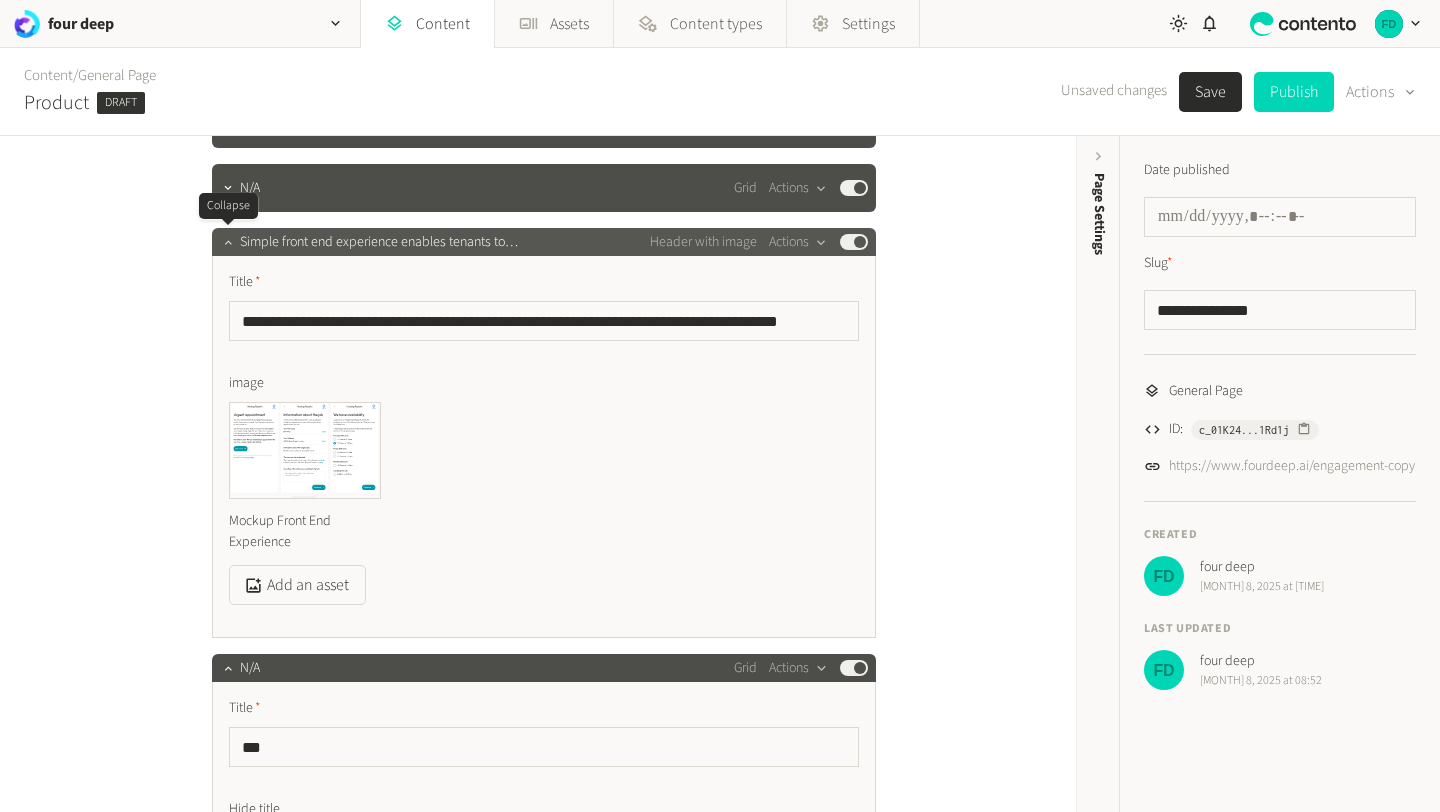 click 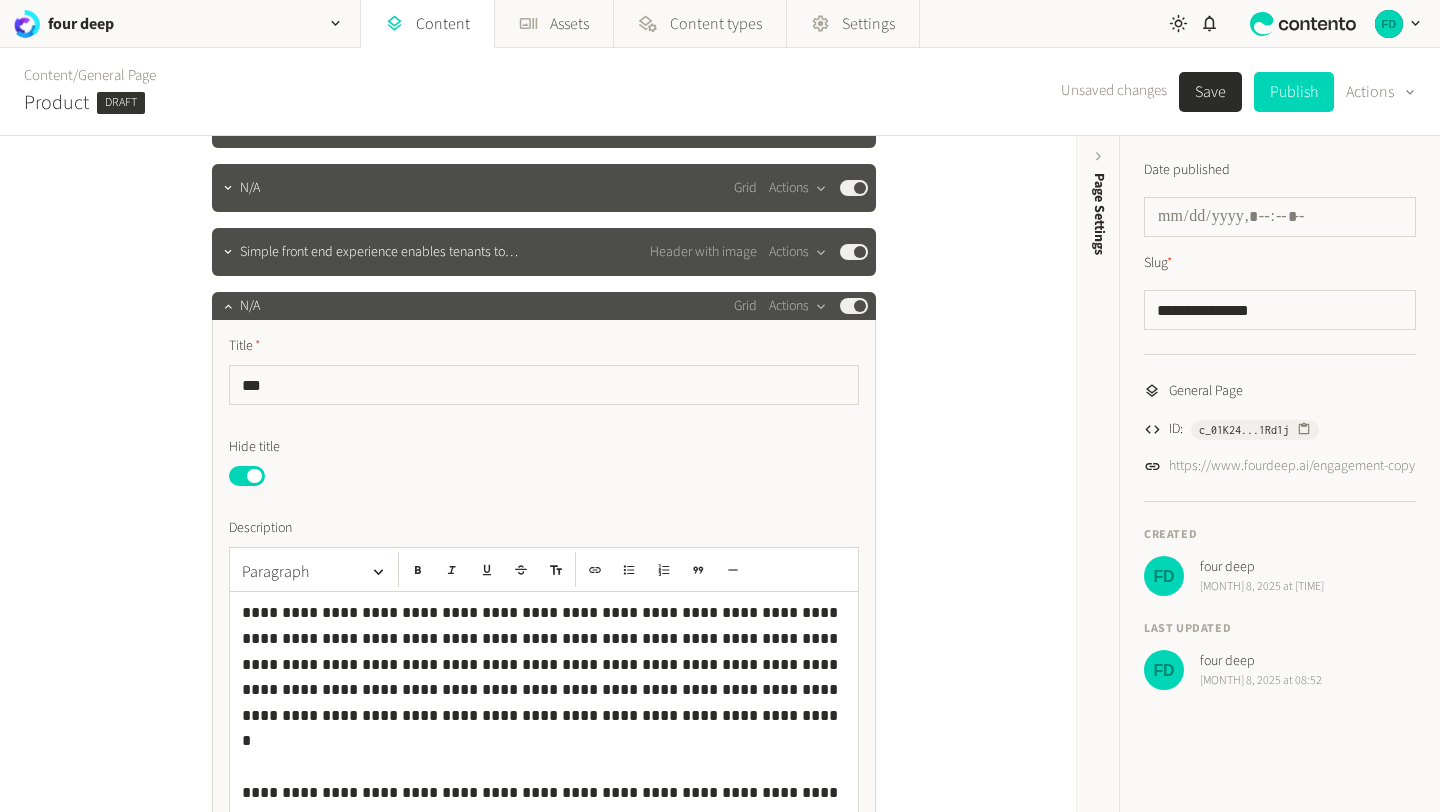click on "Save" 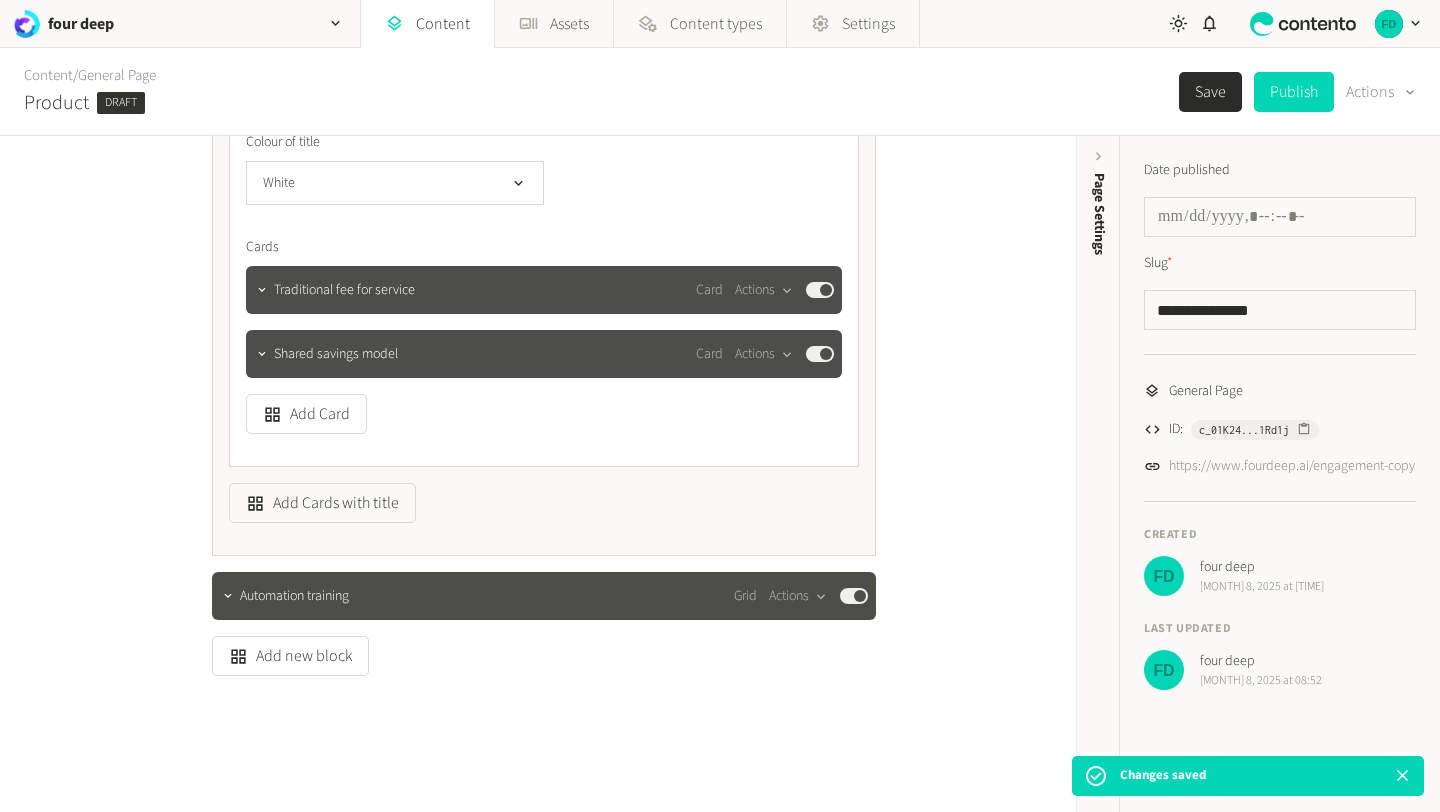 scroll, scrollTop: 1323, scrollLeft: 0, axis: vertical 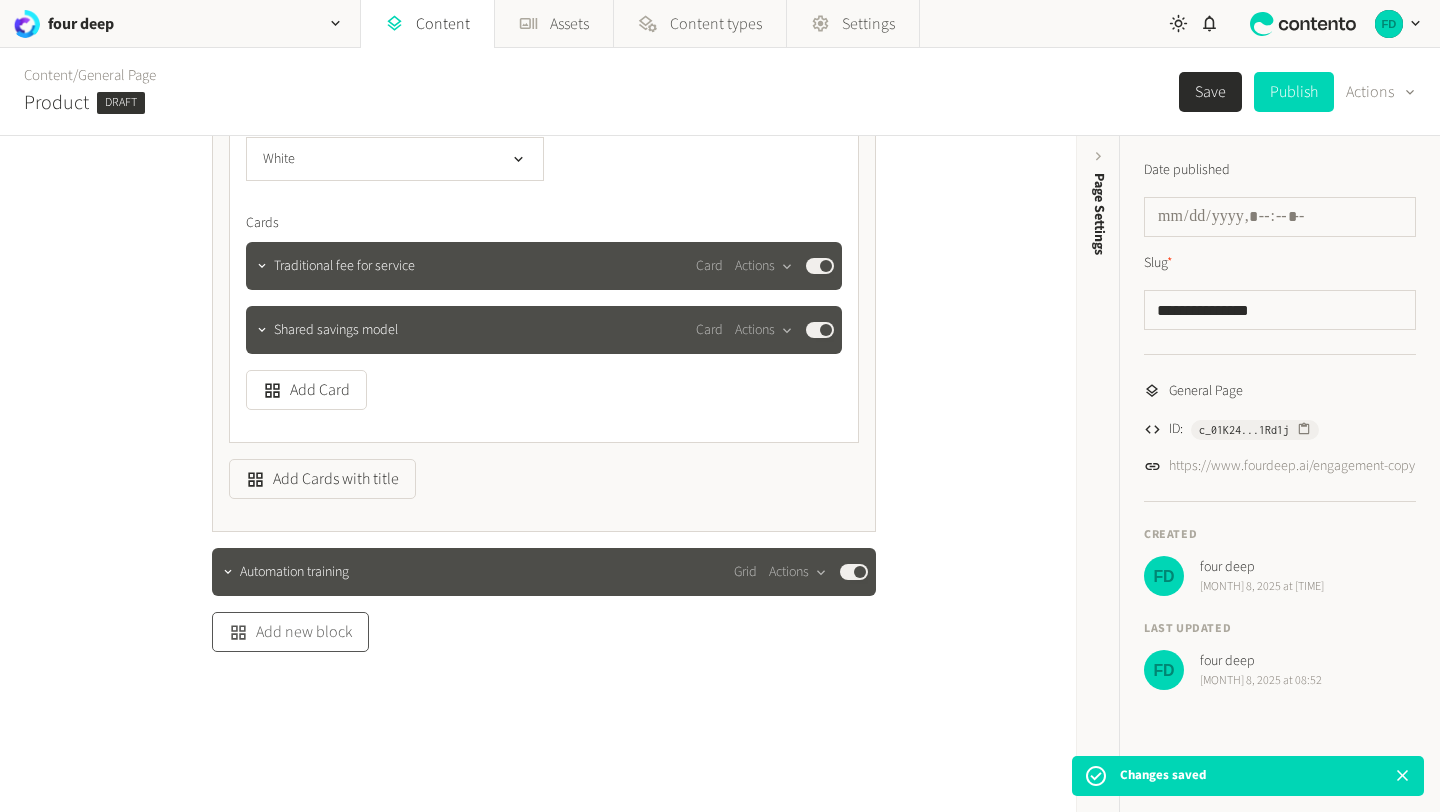 click on "Add new block" 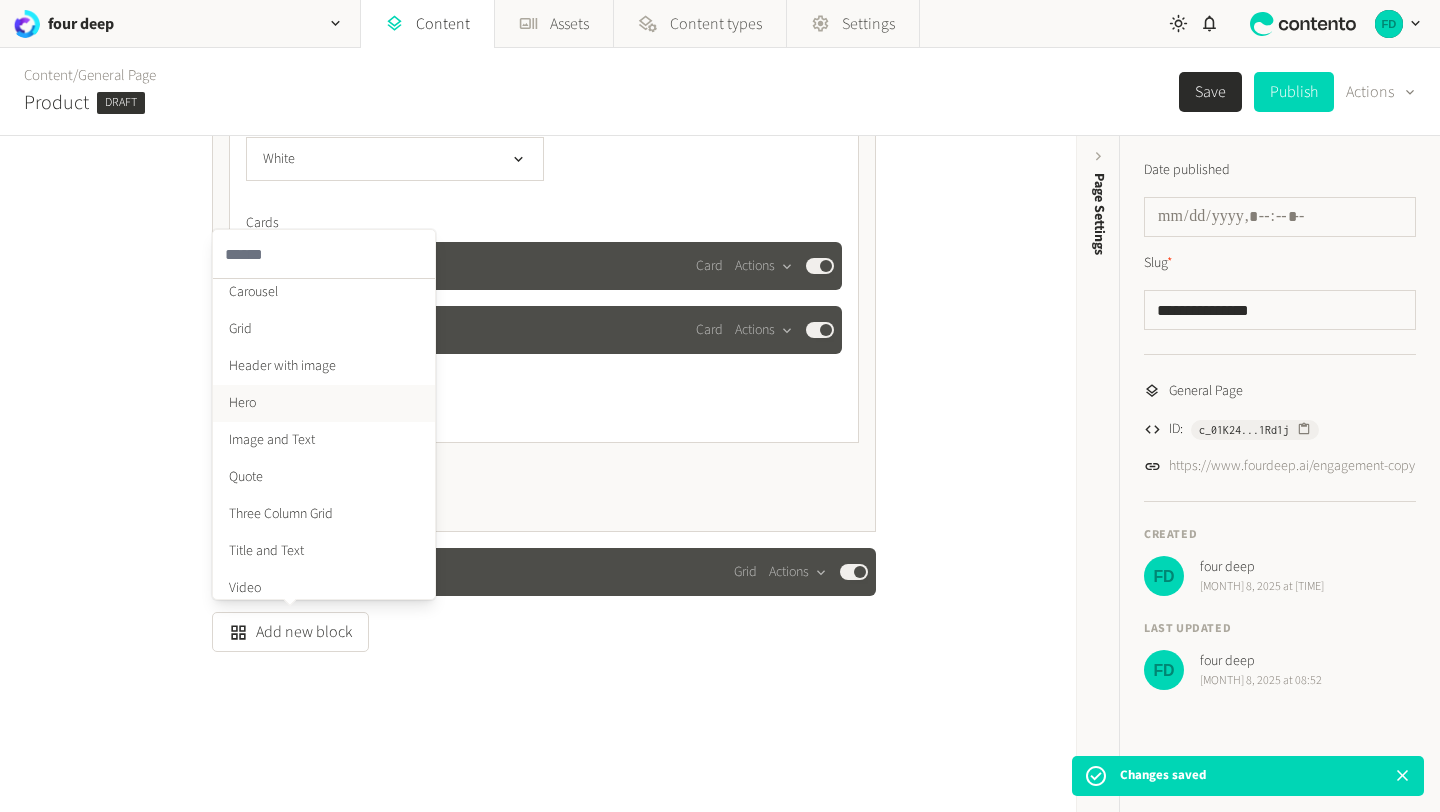 scroll, scrollTop: 50, scrollLeft: 0, axis: vertical 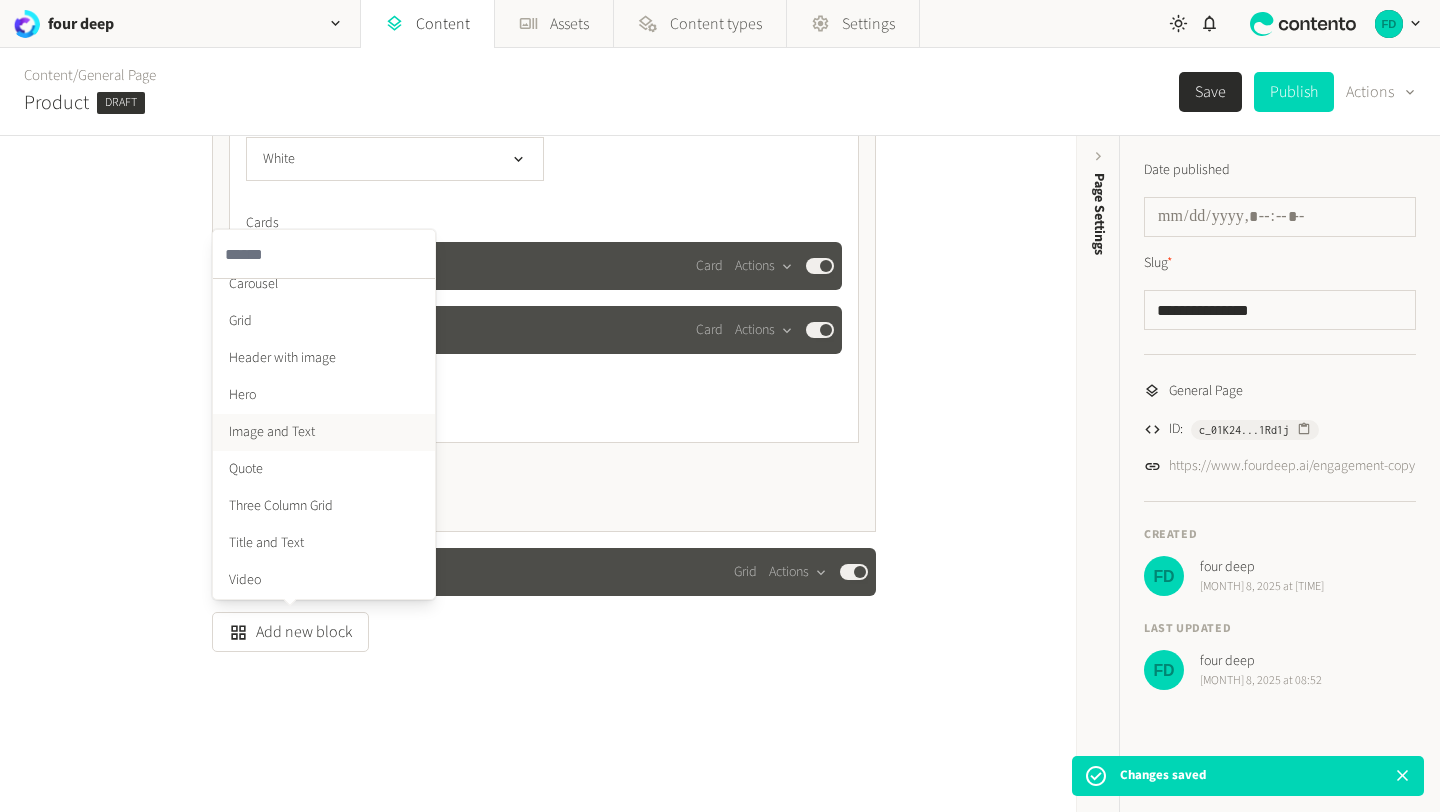 click on "Image and Text" 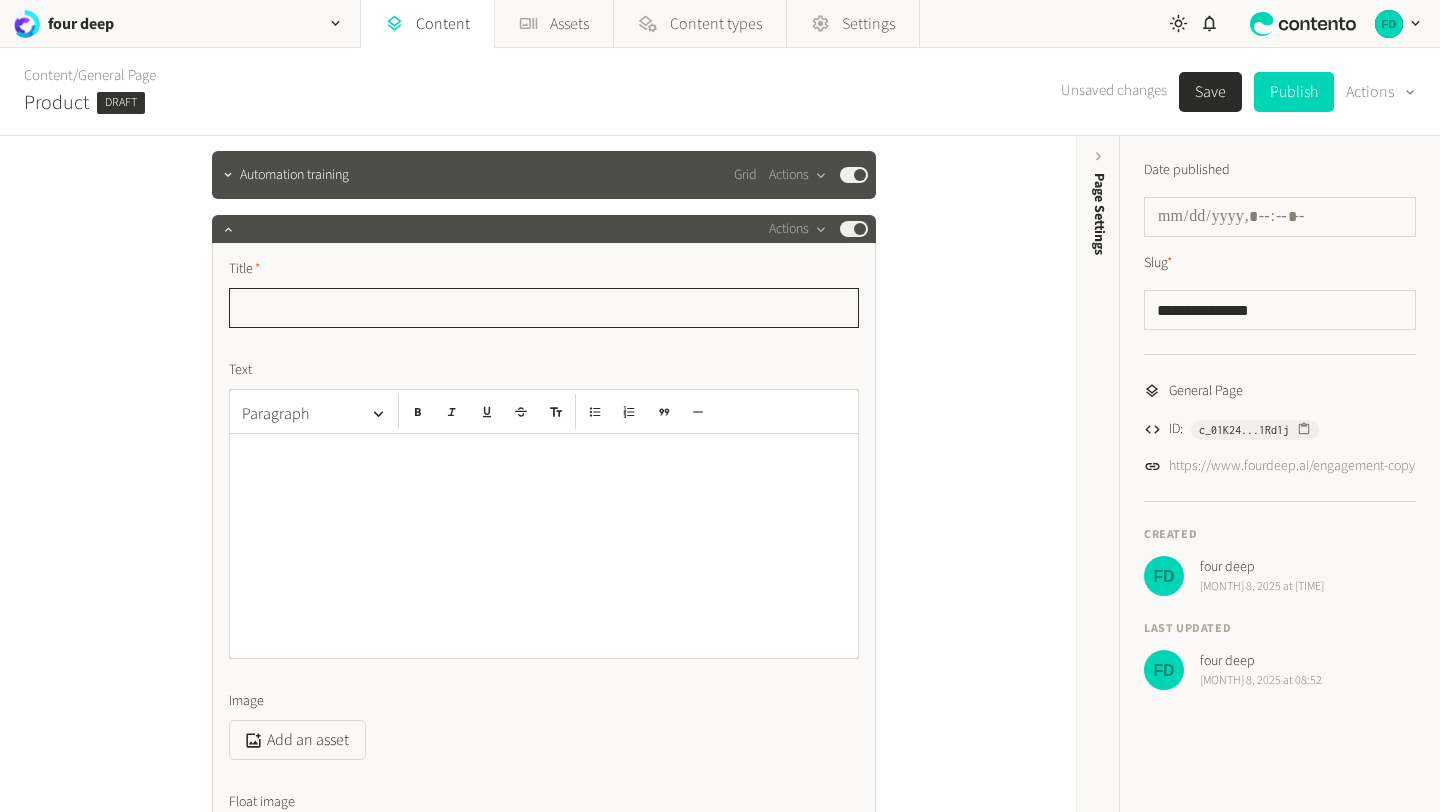 scroll, scrollTop: 1712, scrollLeft: 0, axis: vertical 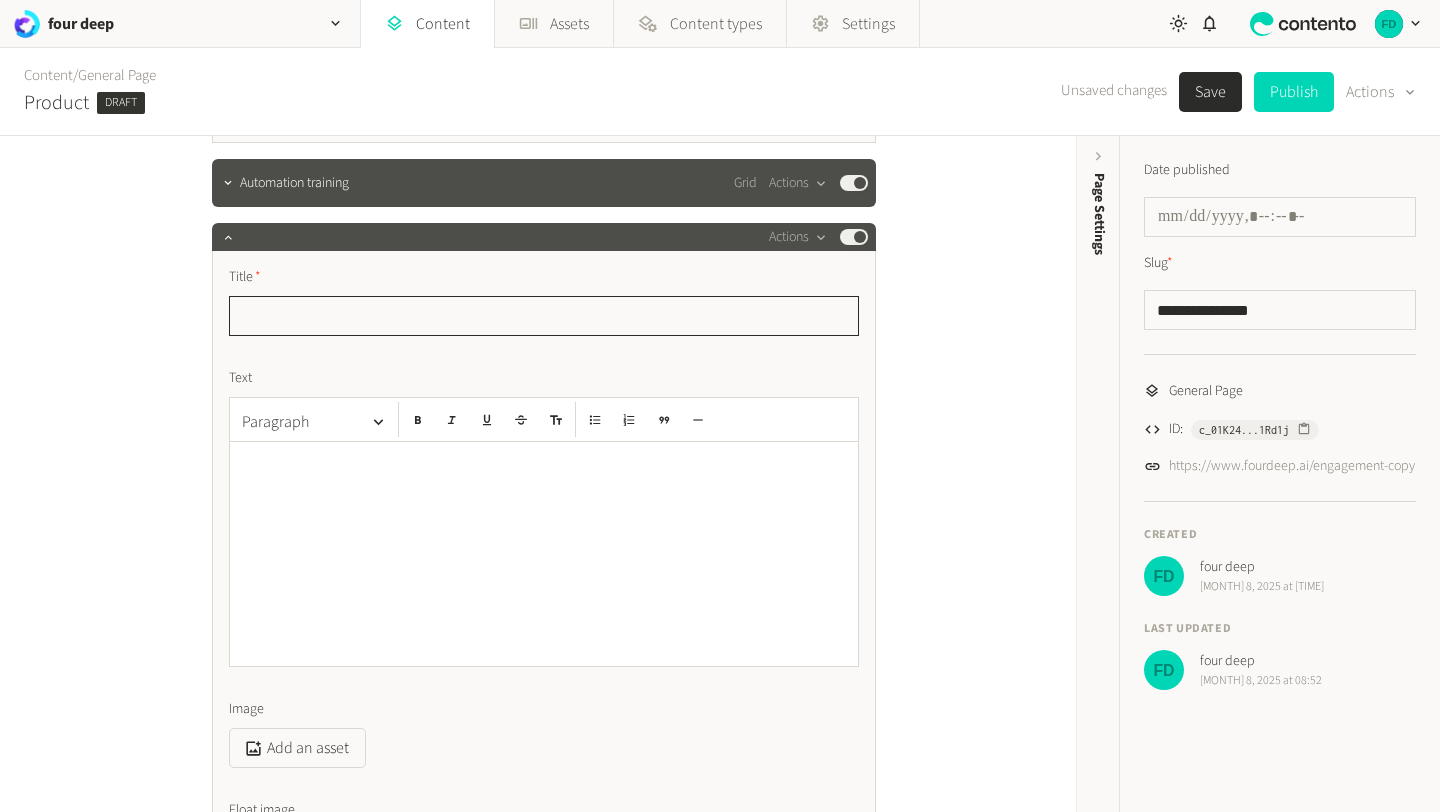 paste on "**********" 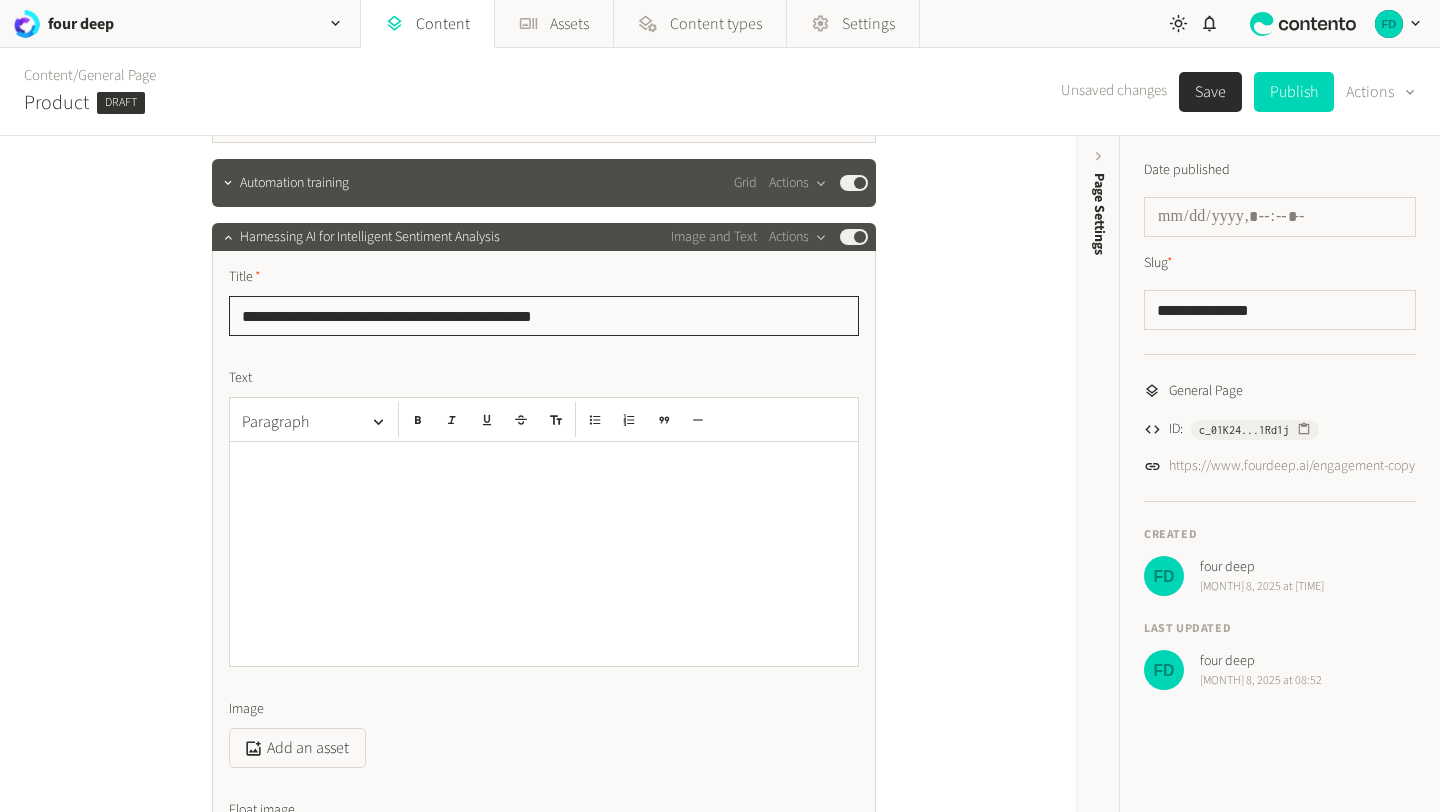 type on "**********" 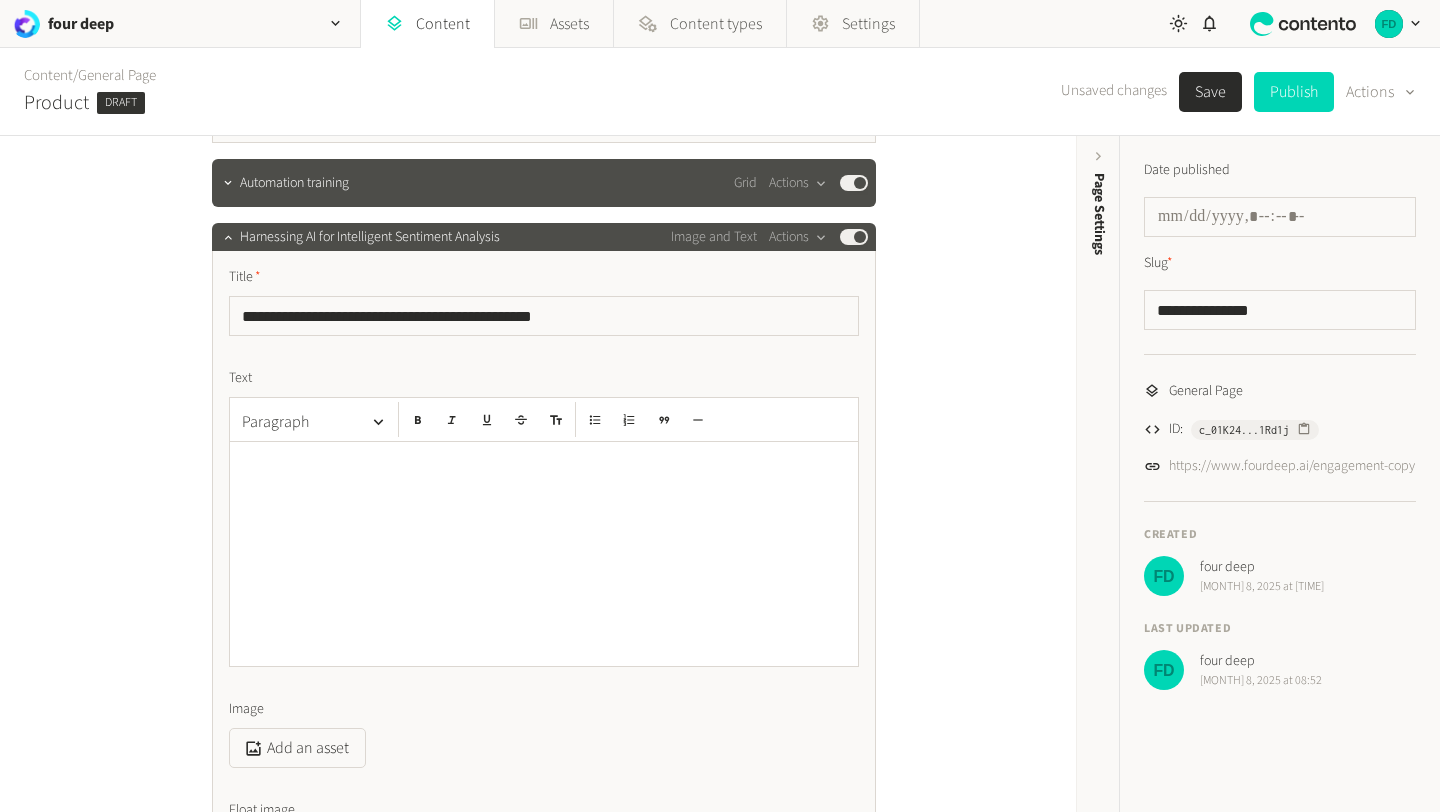 click 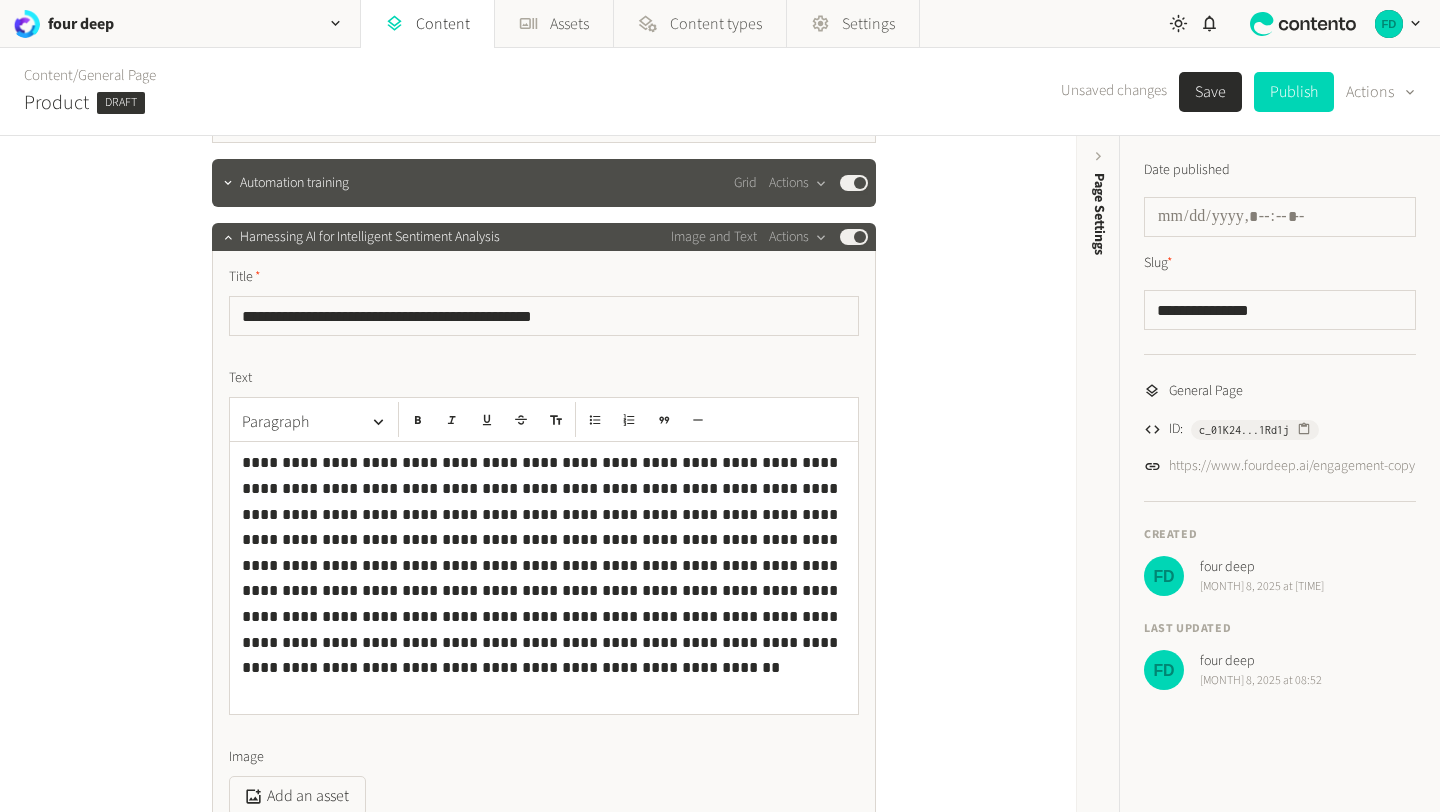 scroll, scrollTop: 6, scrollLeft: 0, axis: vertical 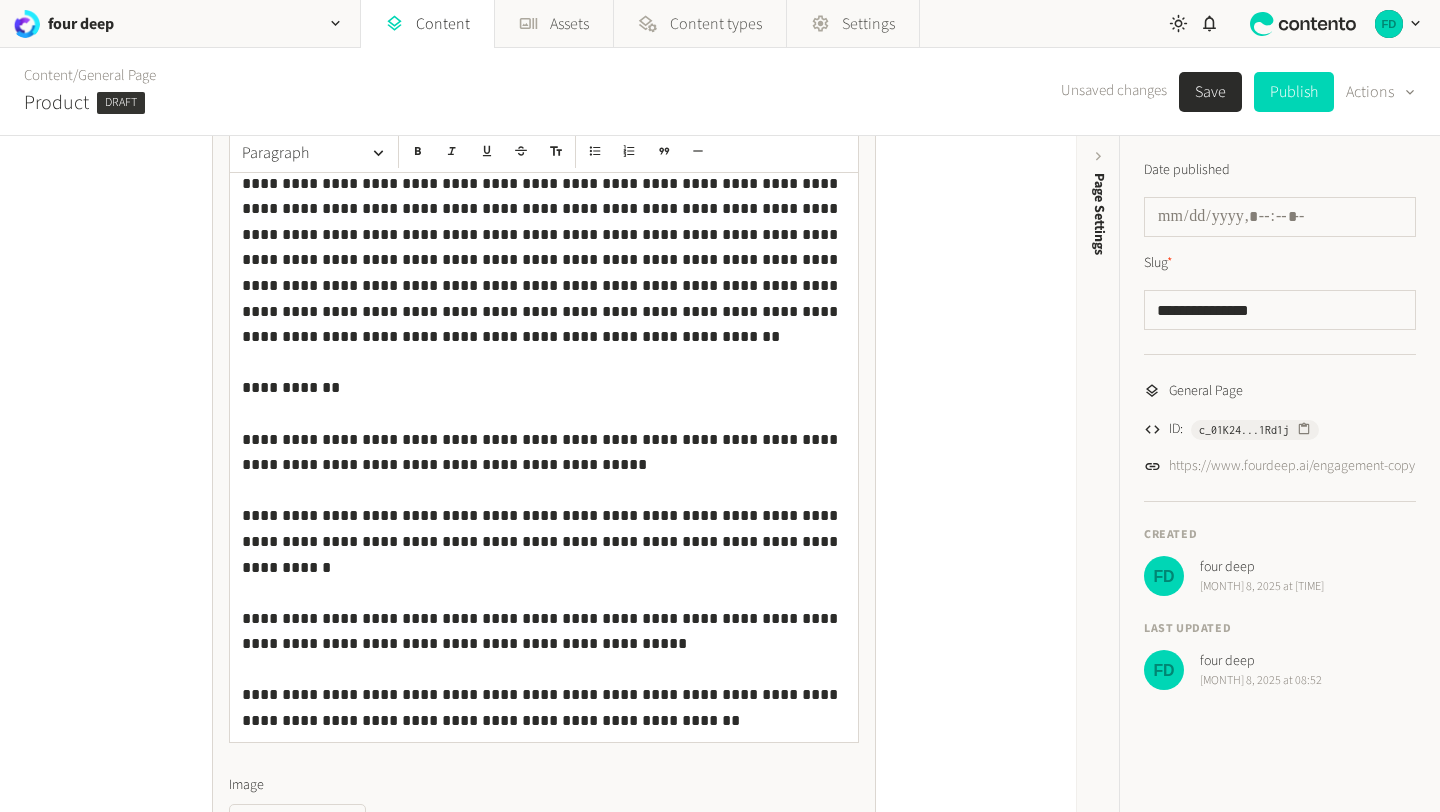 click on "**********" 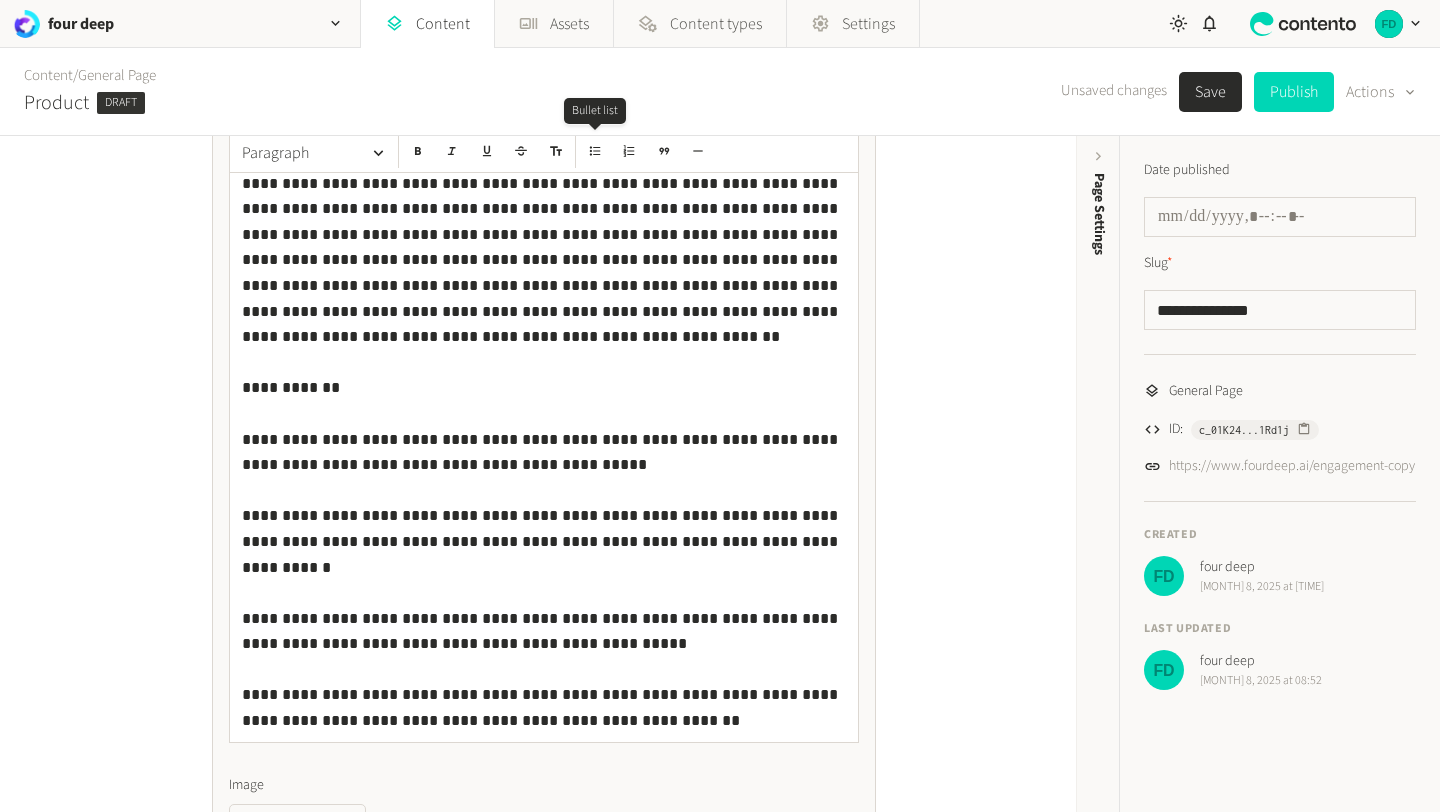 click 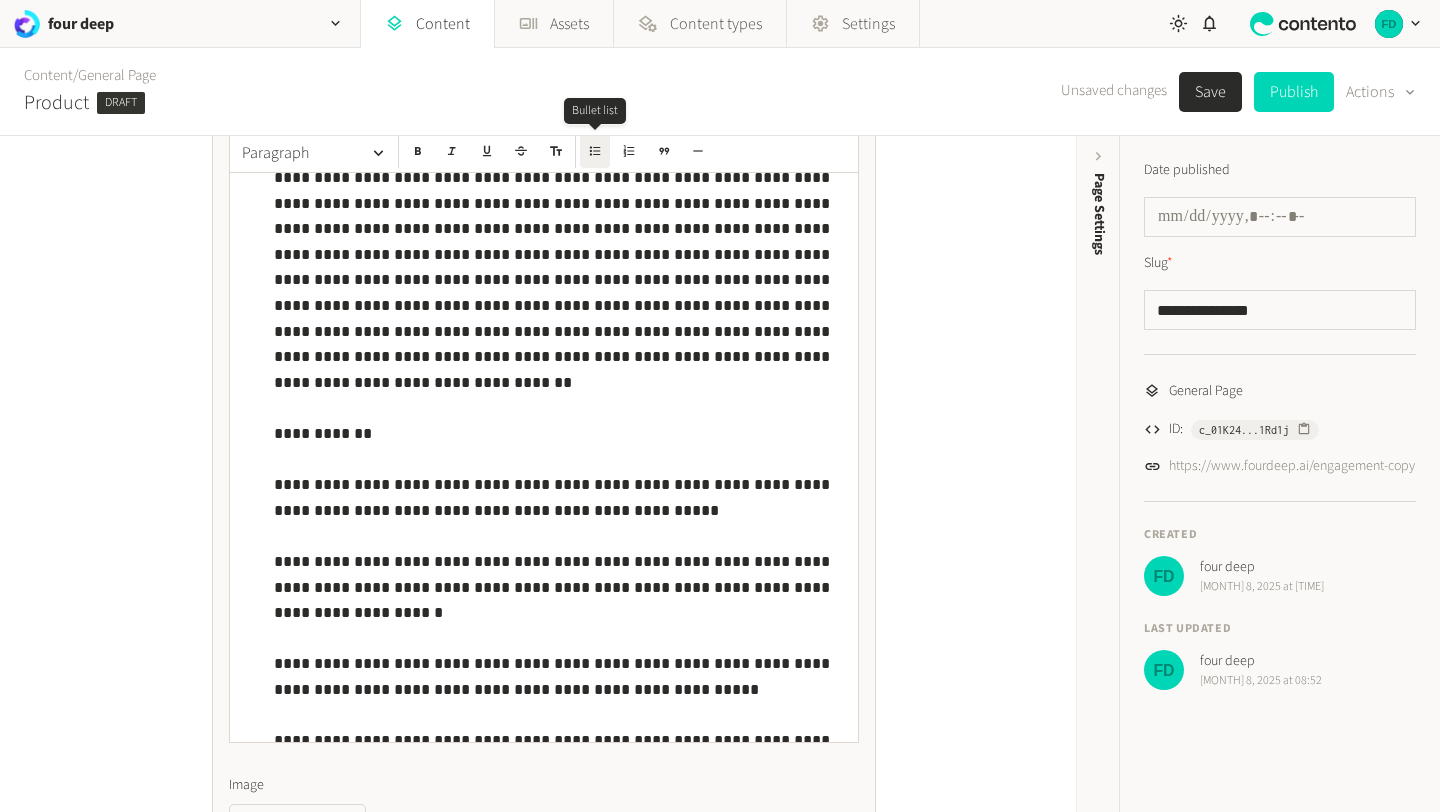 click 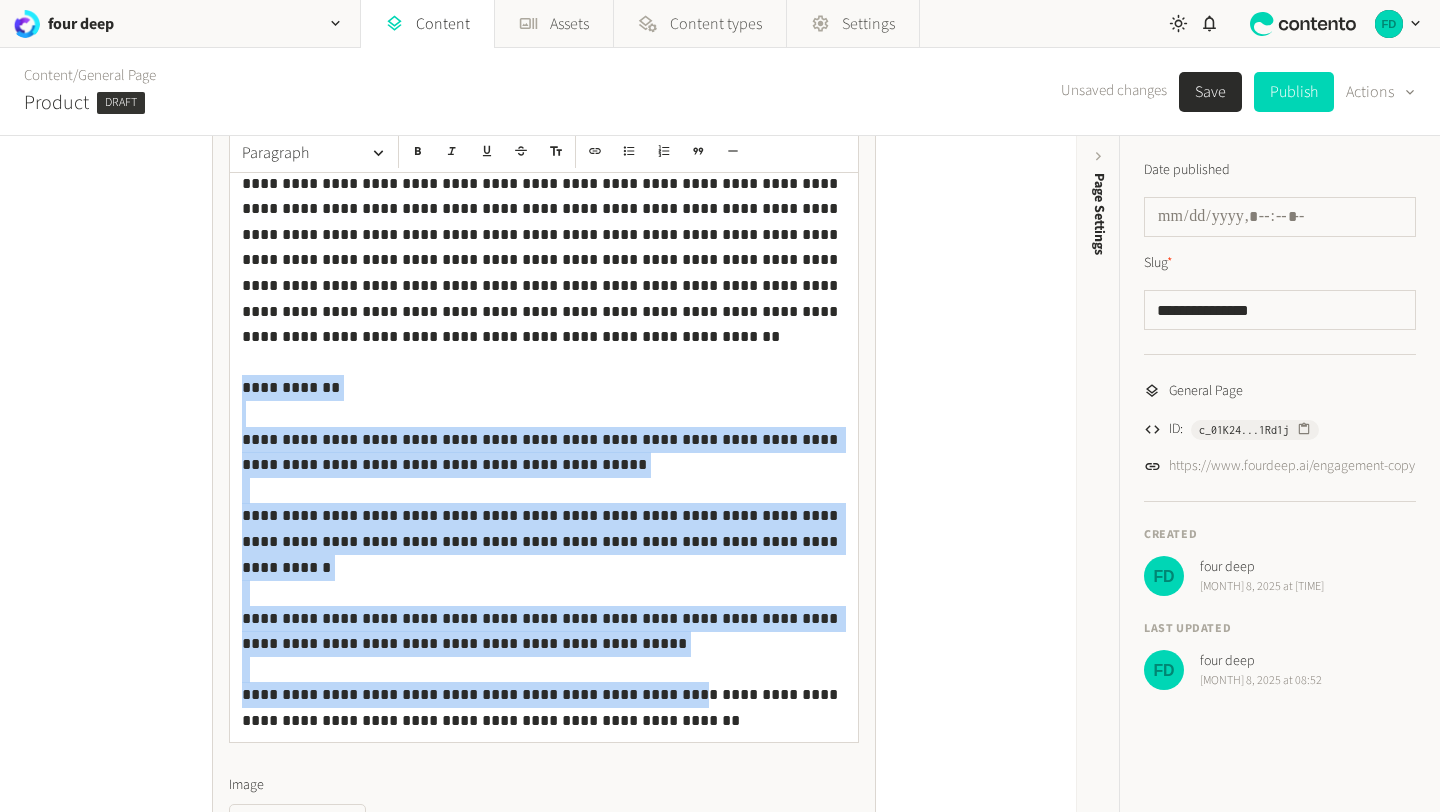 drag, startPoint x: 245, startPoint y: 362, endPoint x: 605, endPoint y: 642, distance: 456.07016 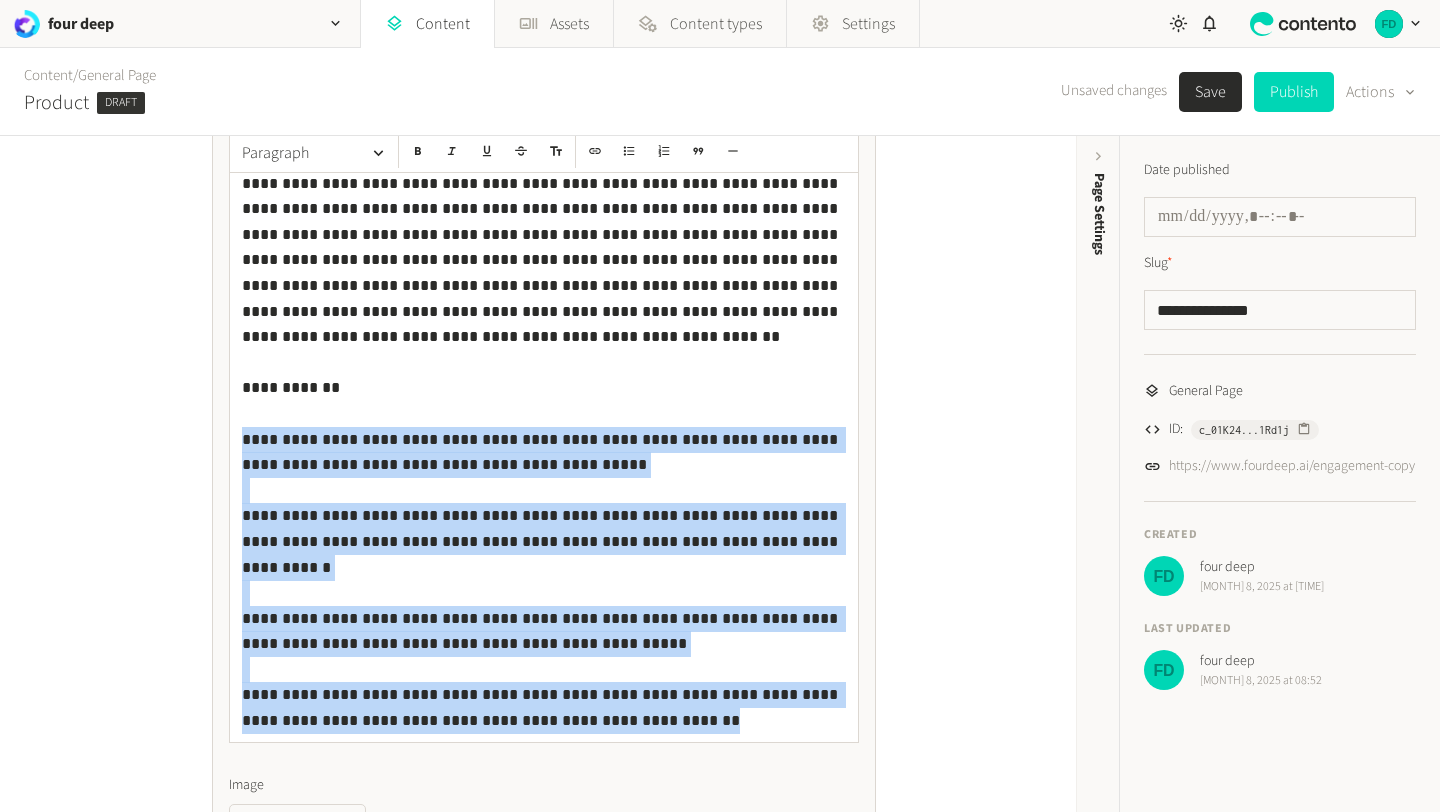 drag, startPoint x: 244, startPoint y: 410, endPoint x: 628, endPoint y: 675, distance: 466.56296 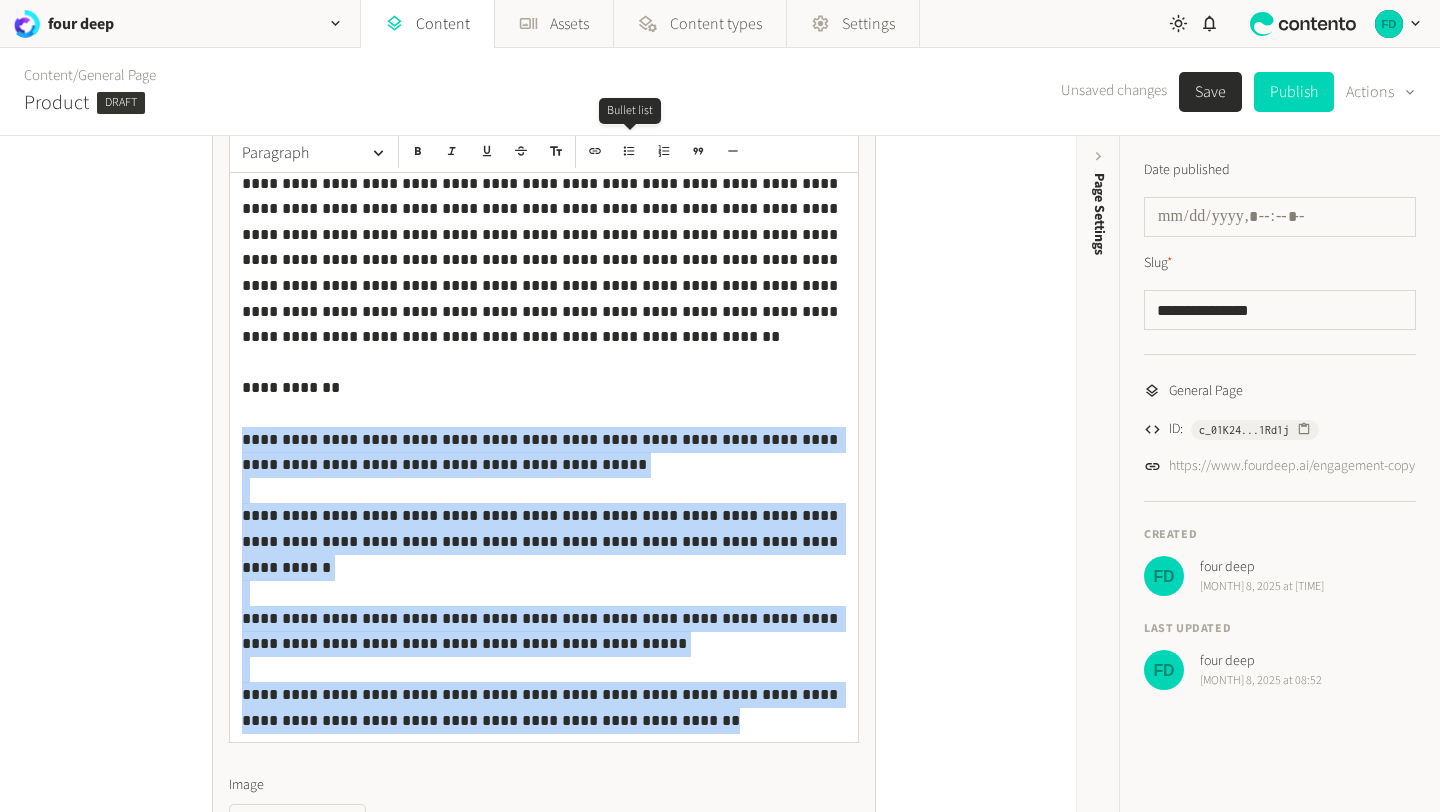 click 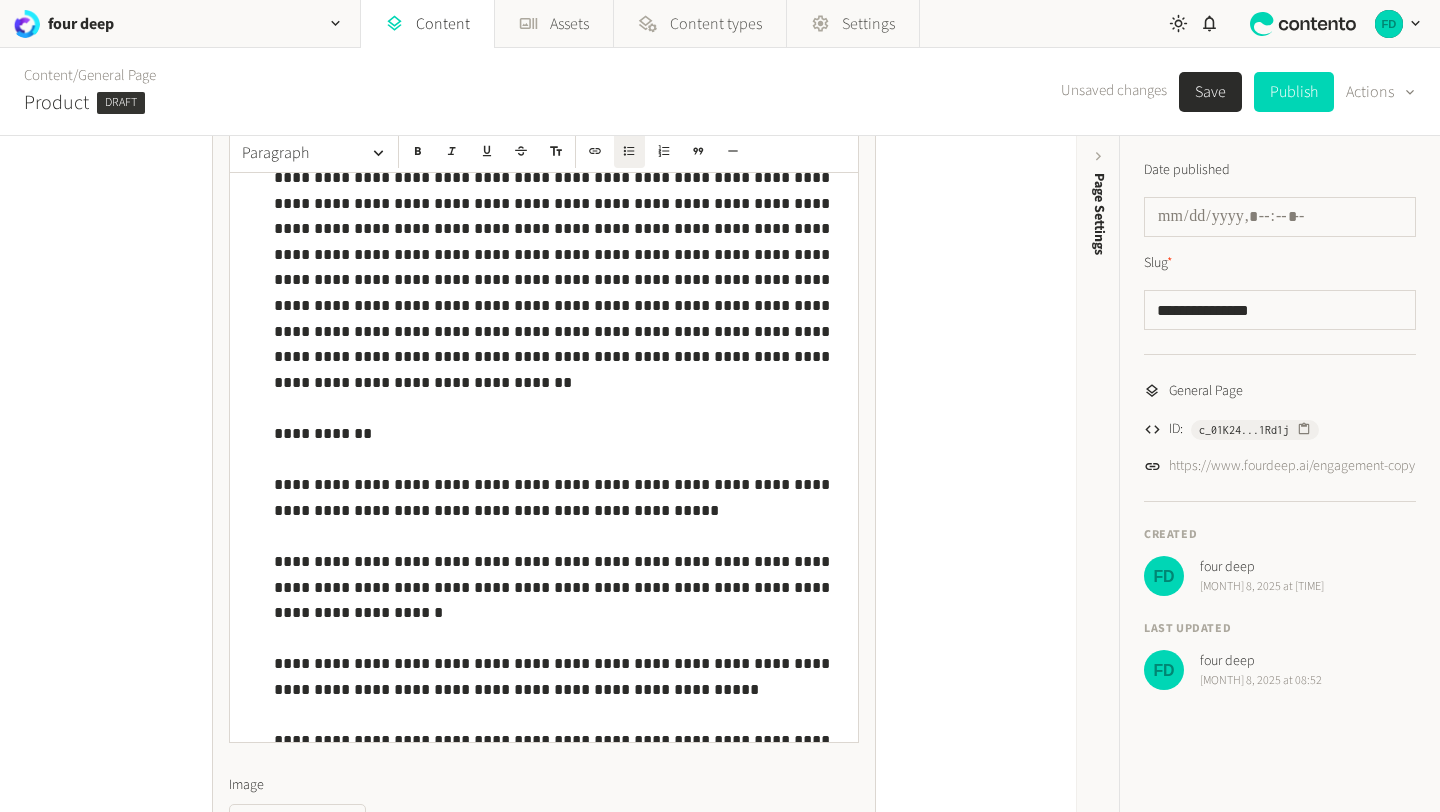 scroll, scrollTop: 0, scrollLeft: 0, axis: both 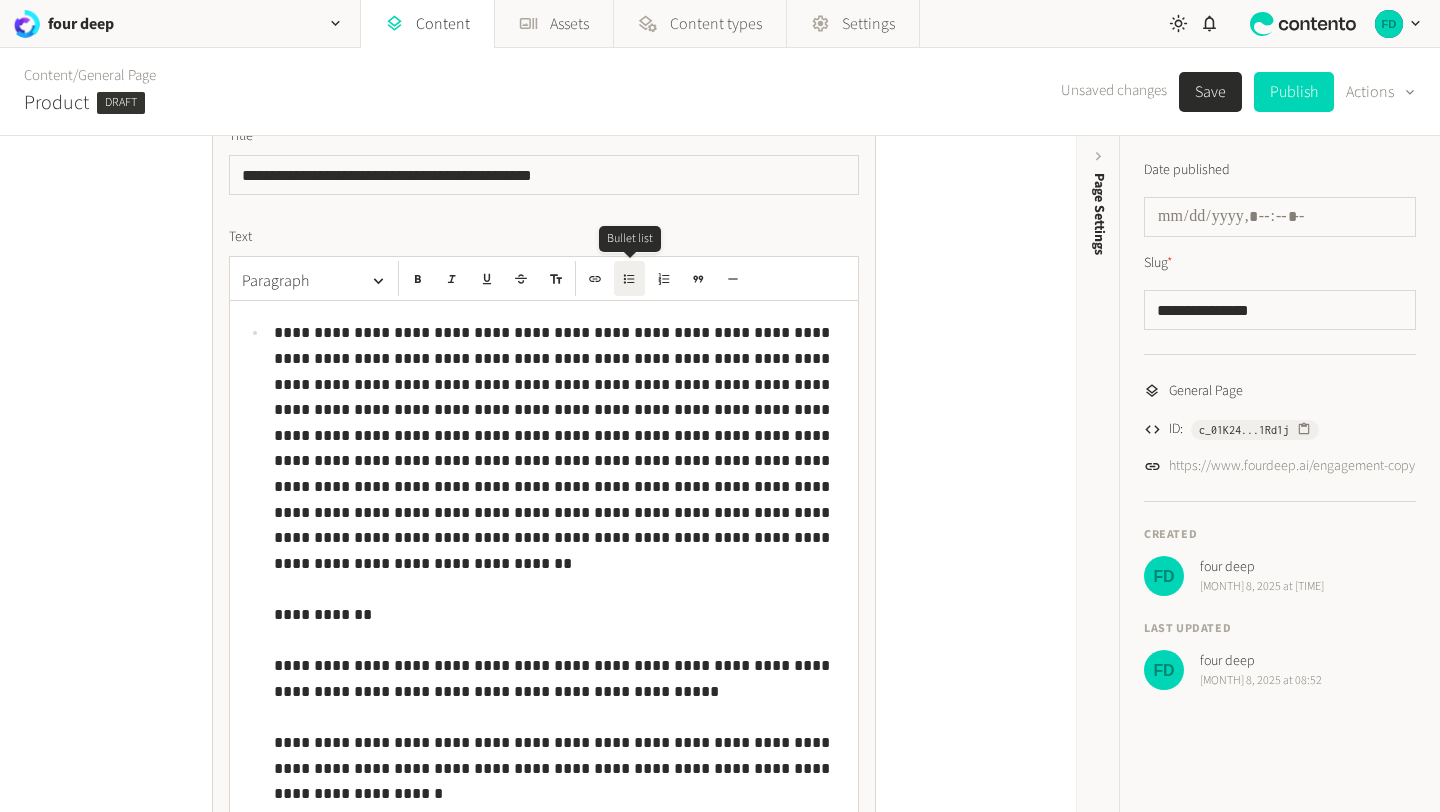 click 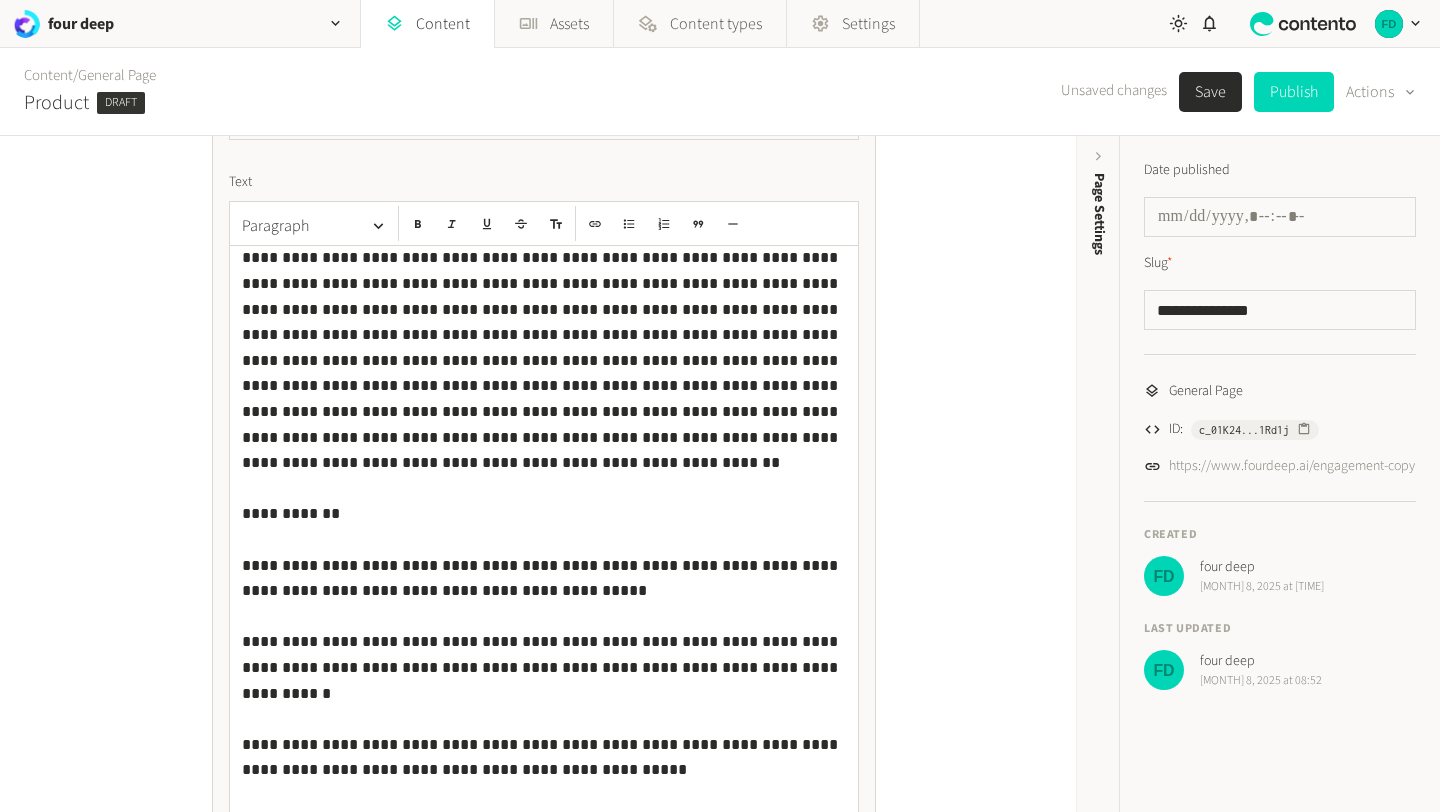 scroll, scrollTop: 0, scrollLeft: 0, axis: both 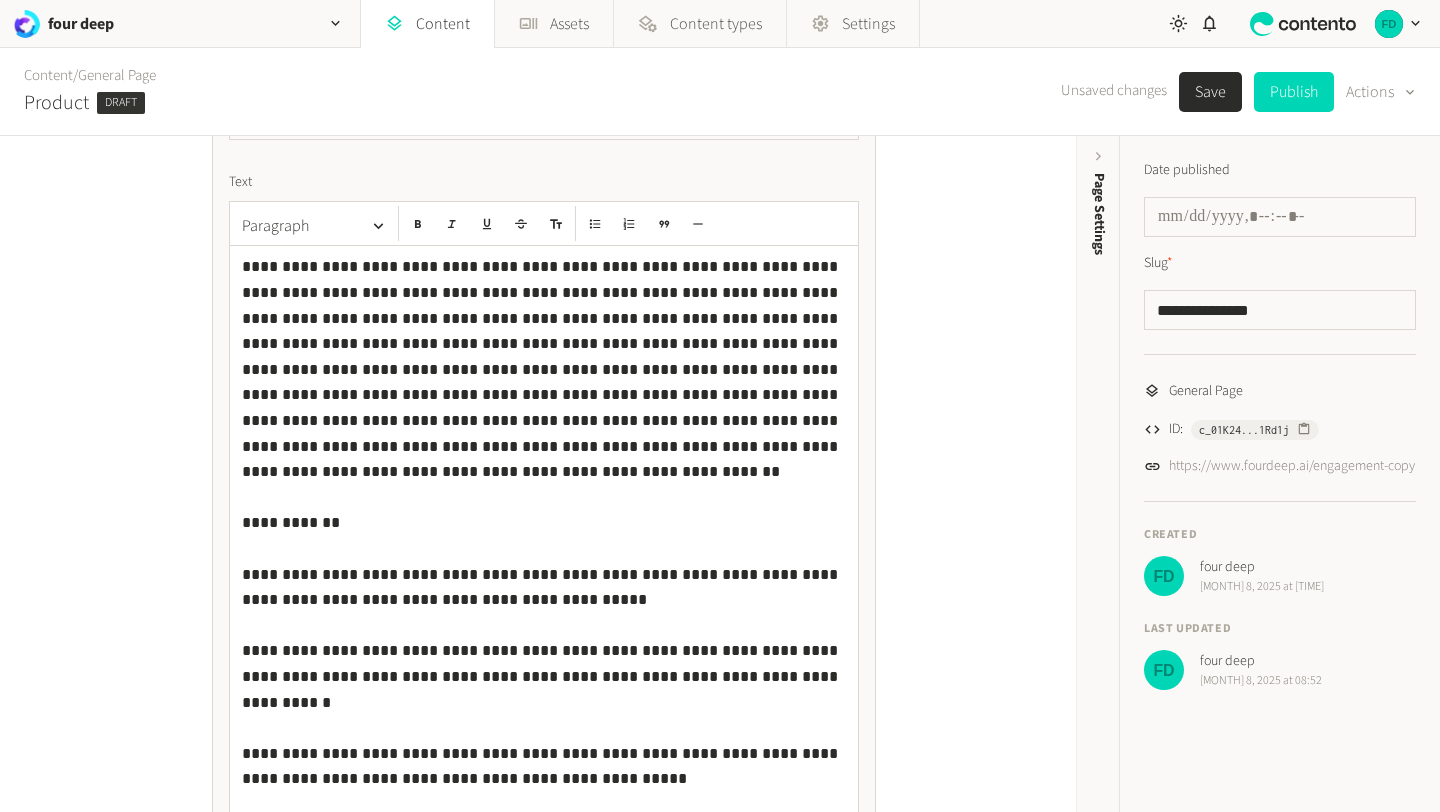 click on "**********" 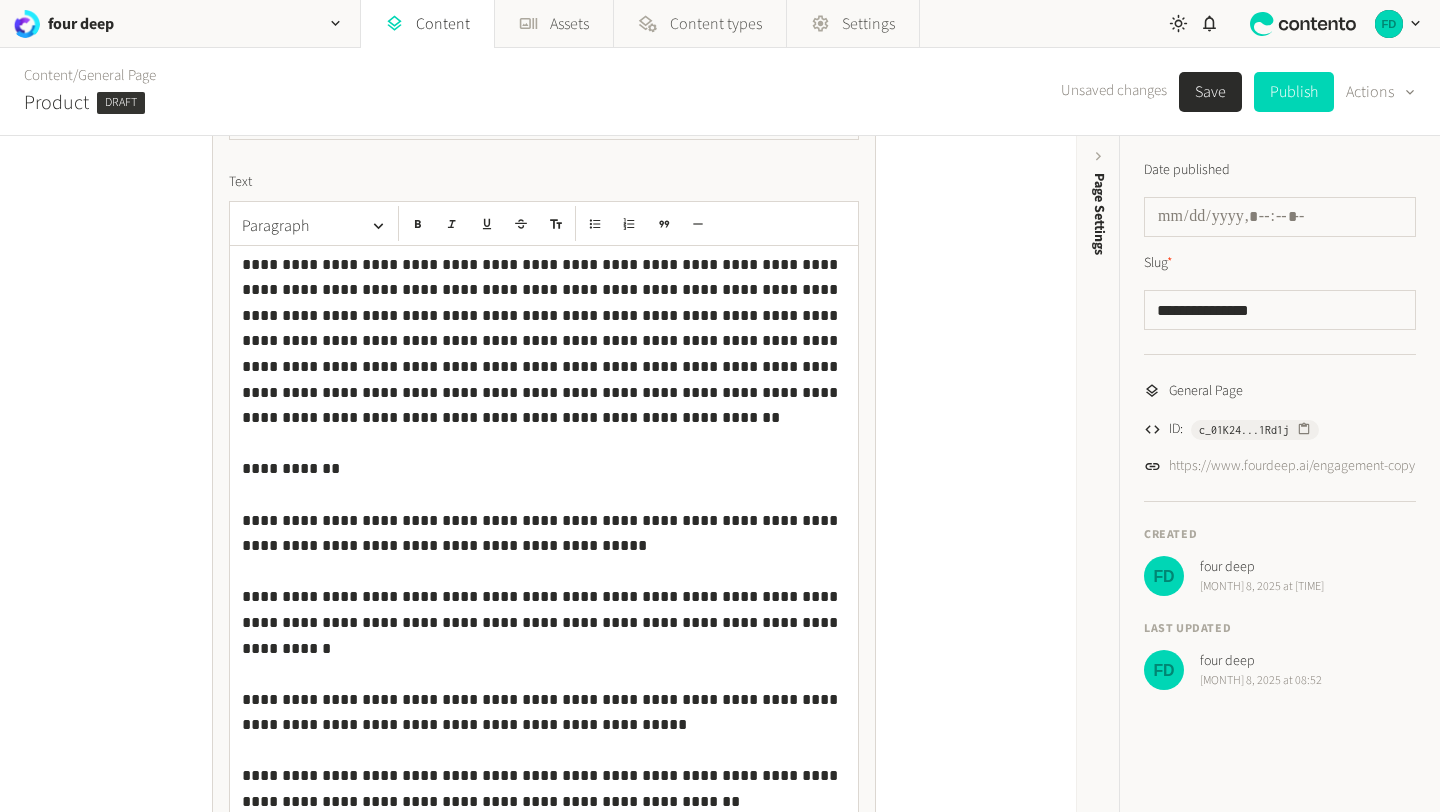 scroll, scrollTop: 62, scrollLeft: 0, axis: vertical 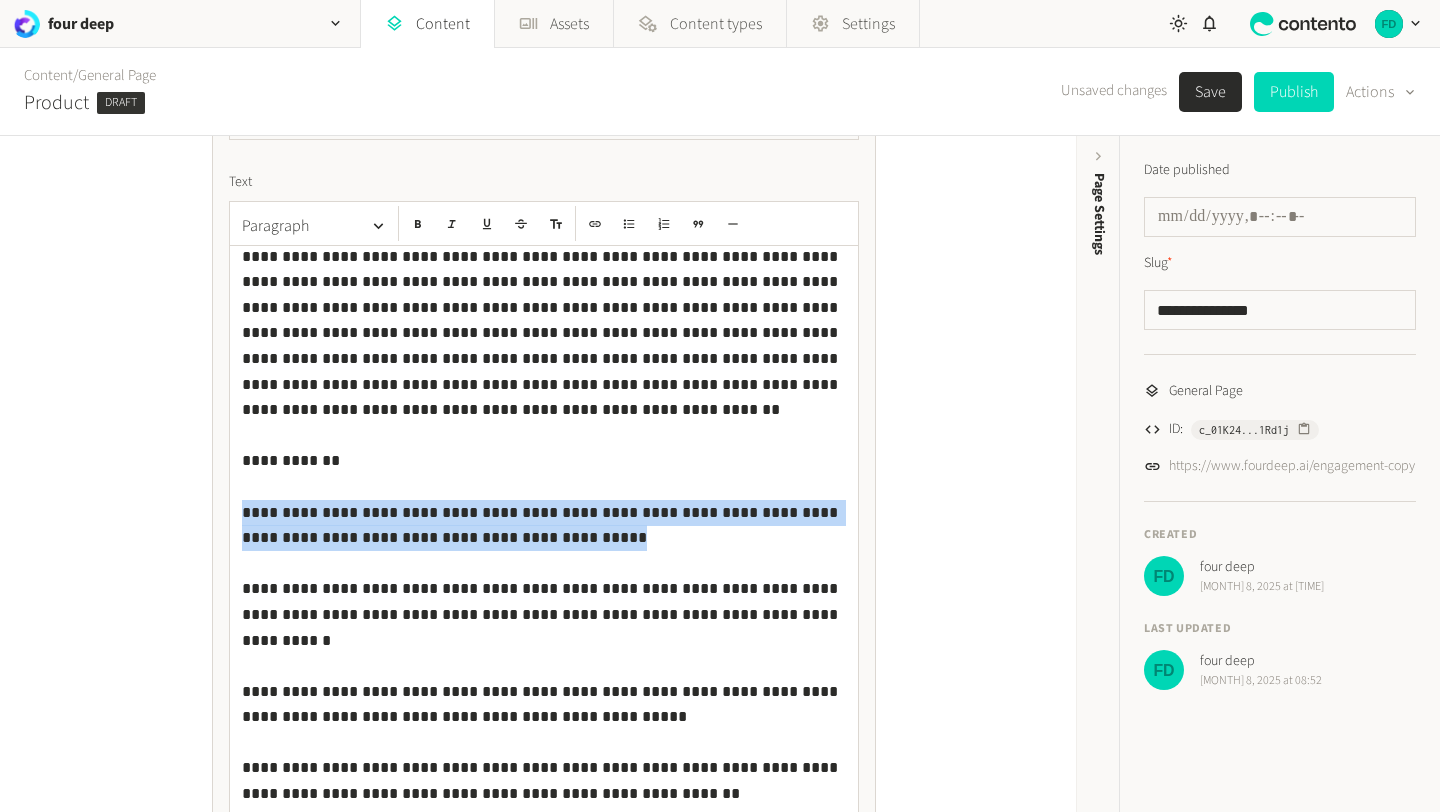 drag, startPoint x: 238, startPoint y: 487, endPoint x: 538, endPoint y: 507, distance: 300.66592 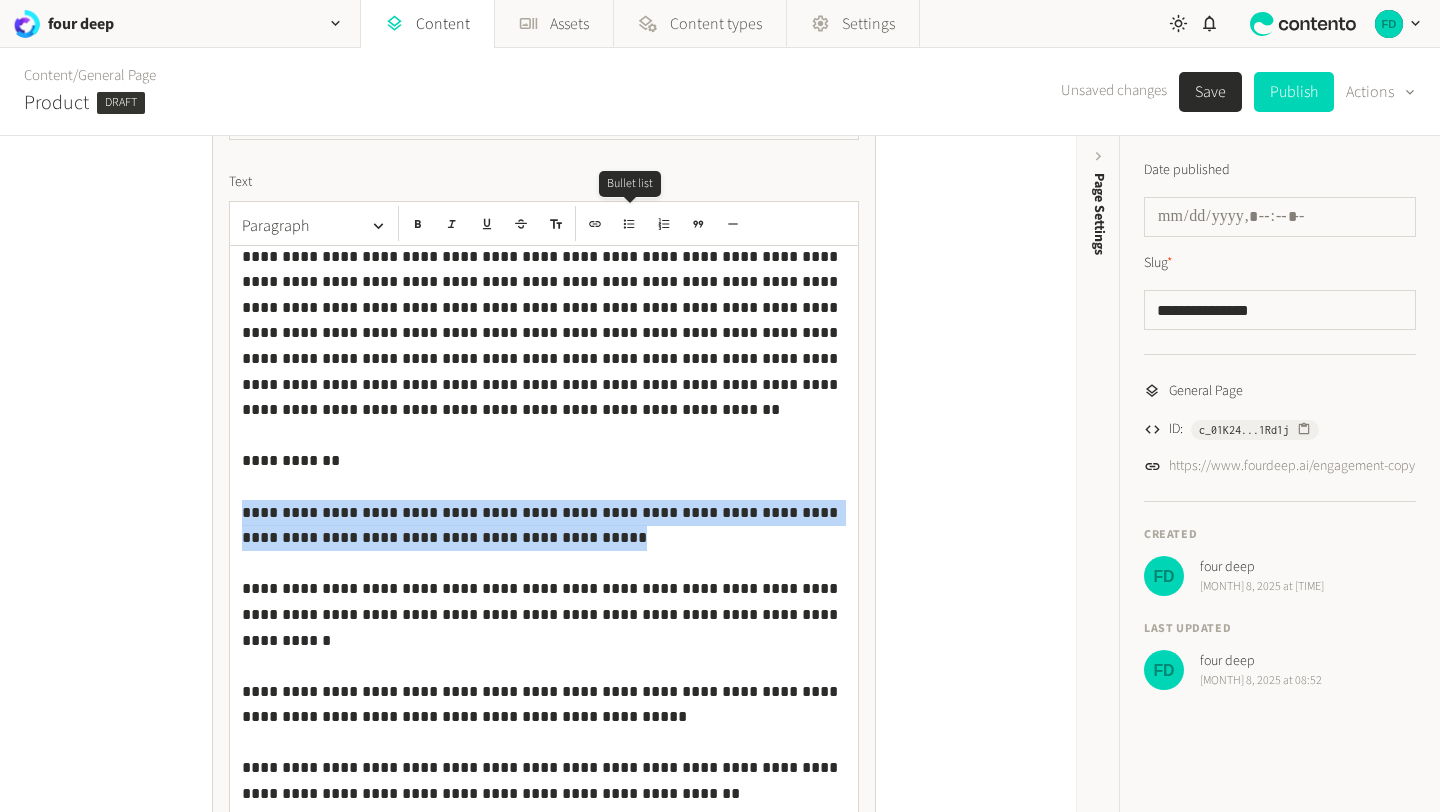 click 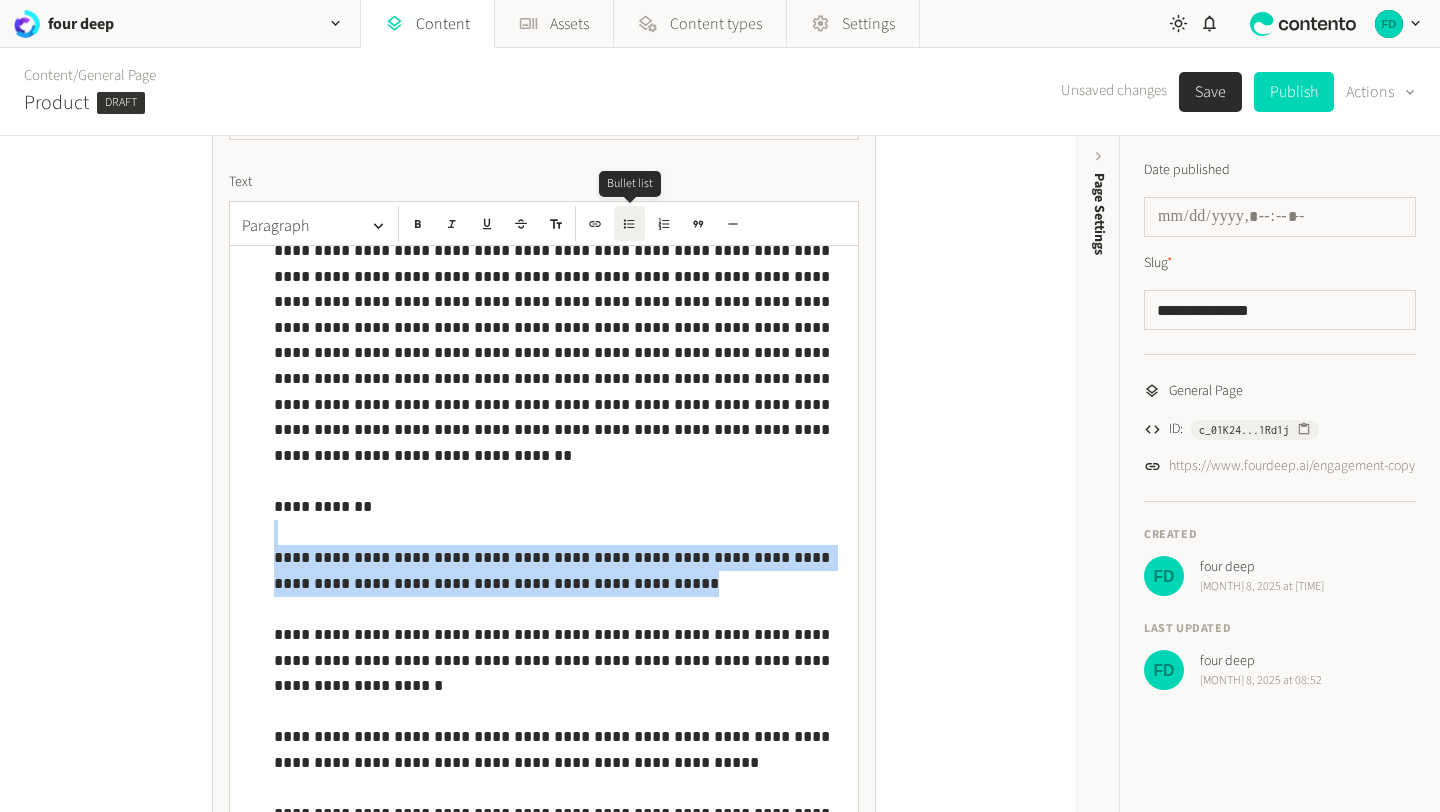 click 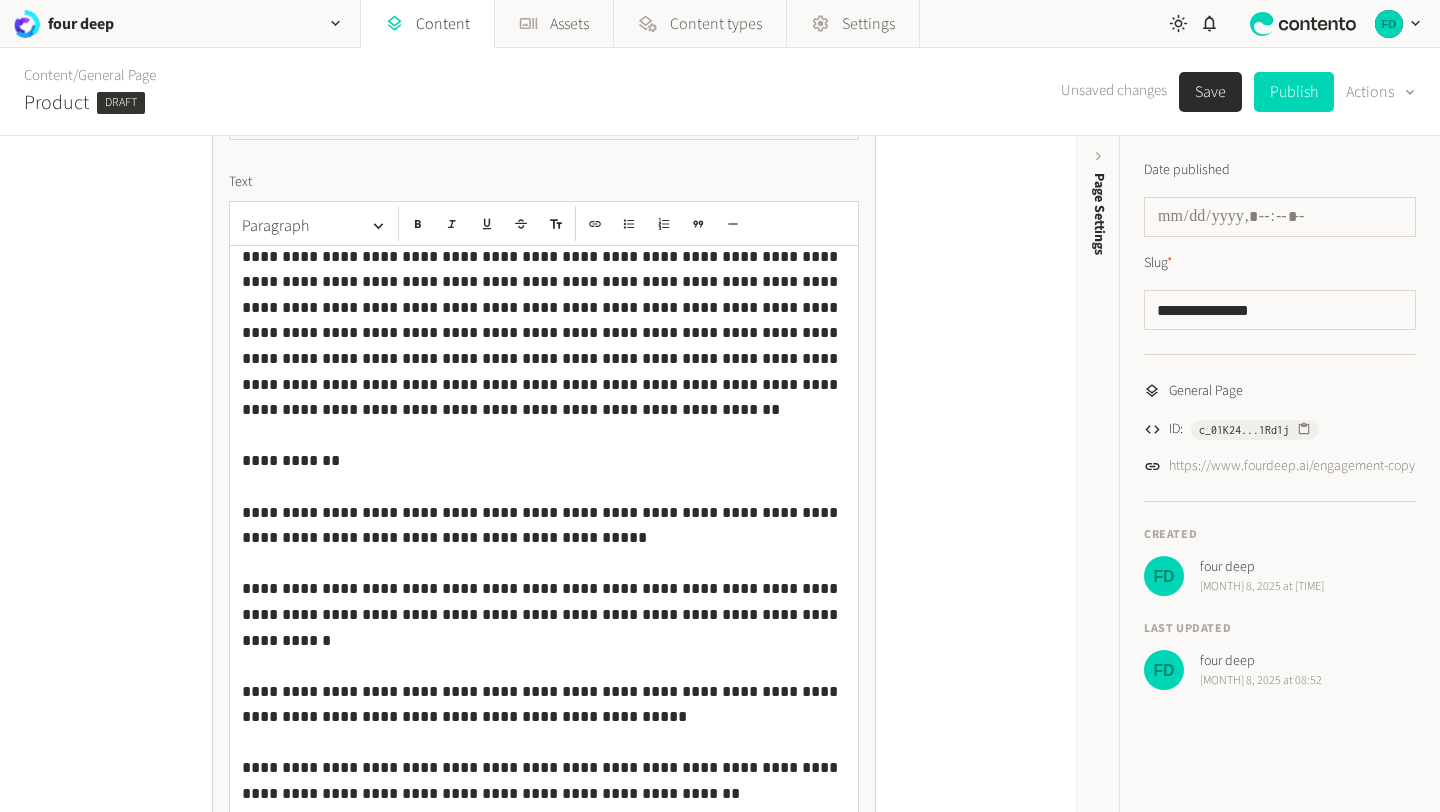click on "**********" 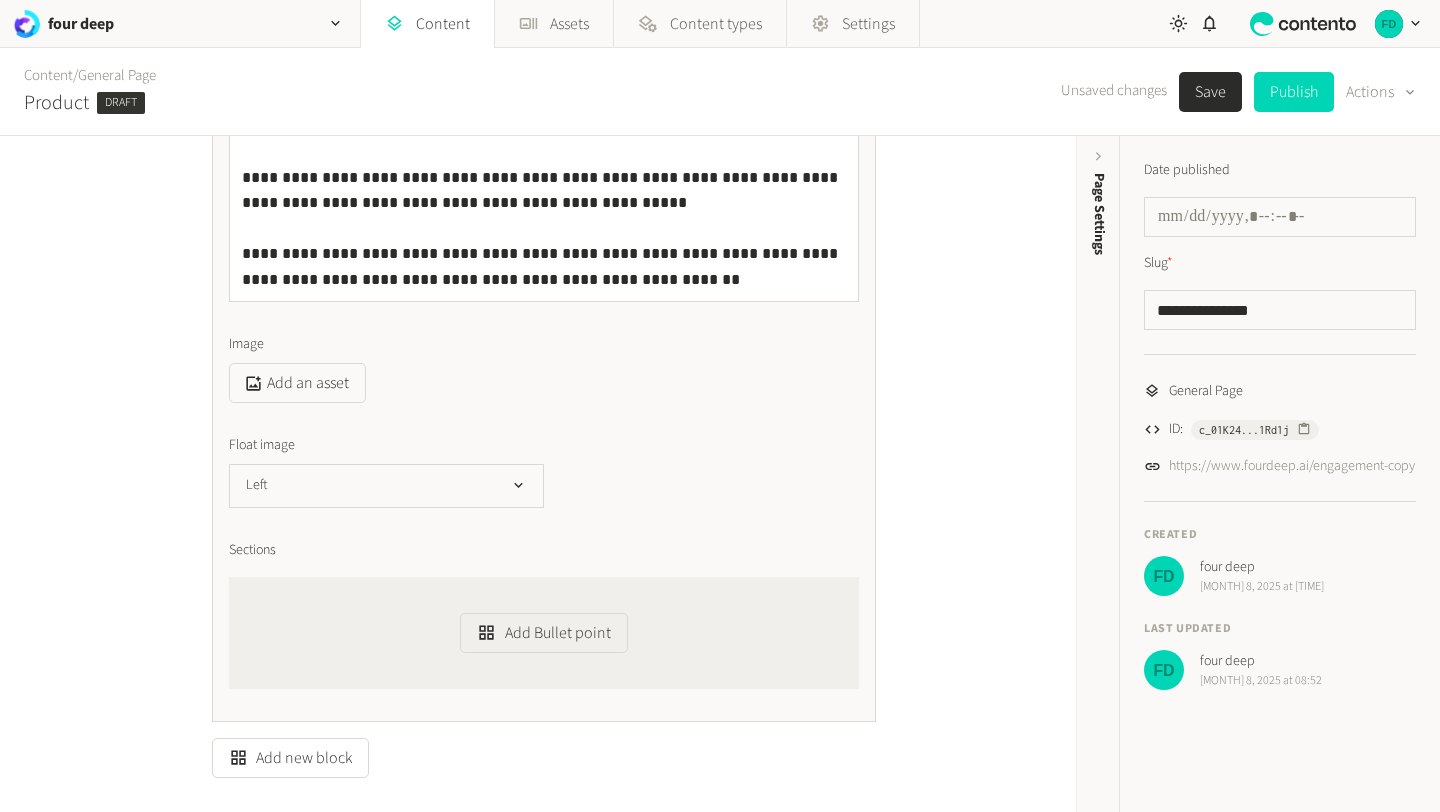 scroll, scrollTop: 2162, scrollLeft: 0, axis: vertical 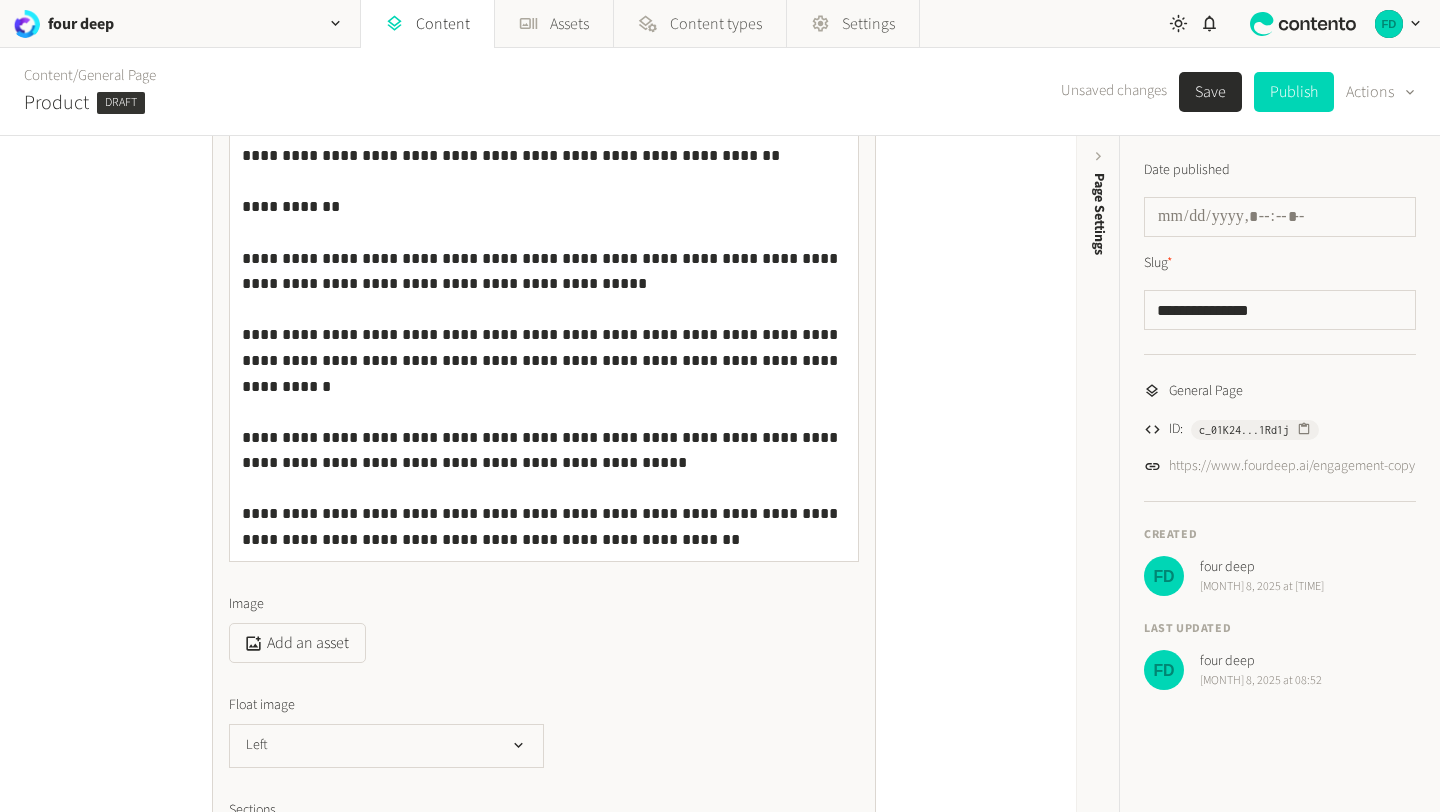 click on "**********" 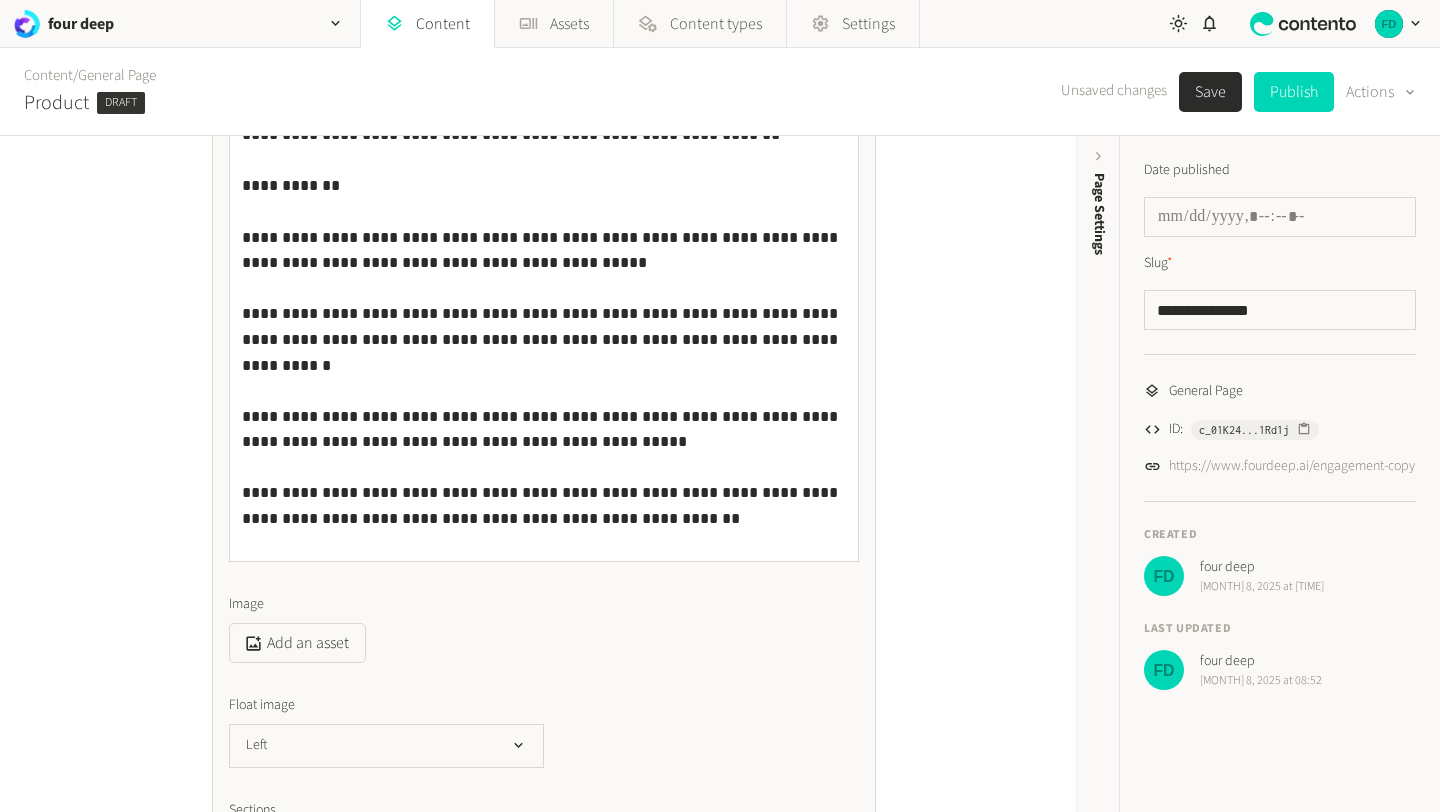 scroll, scrollTop: 138, scrollLeft: 0, axis: vertical 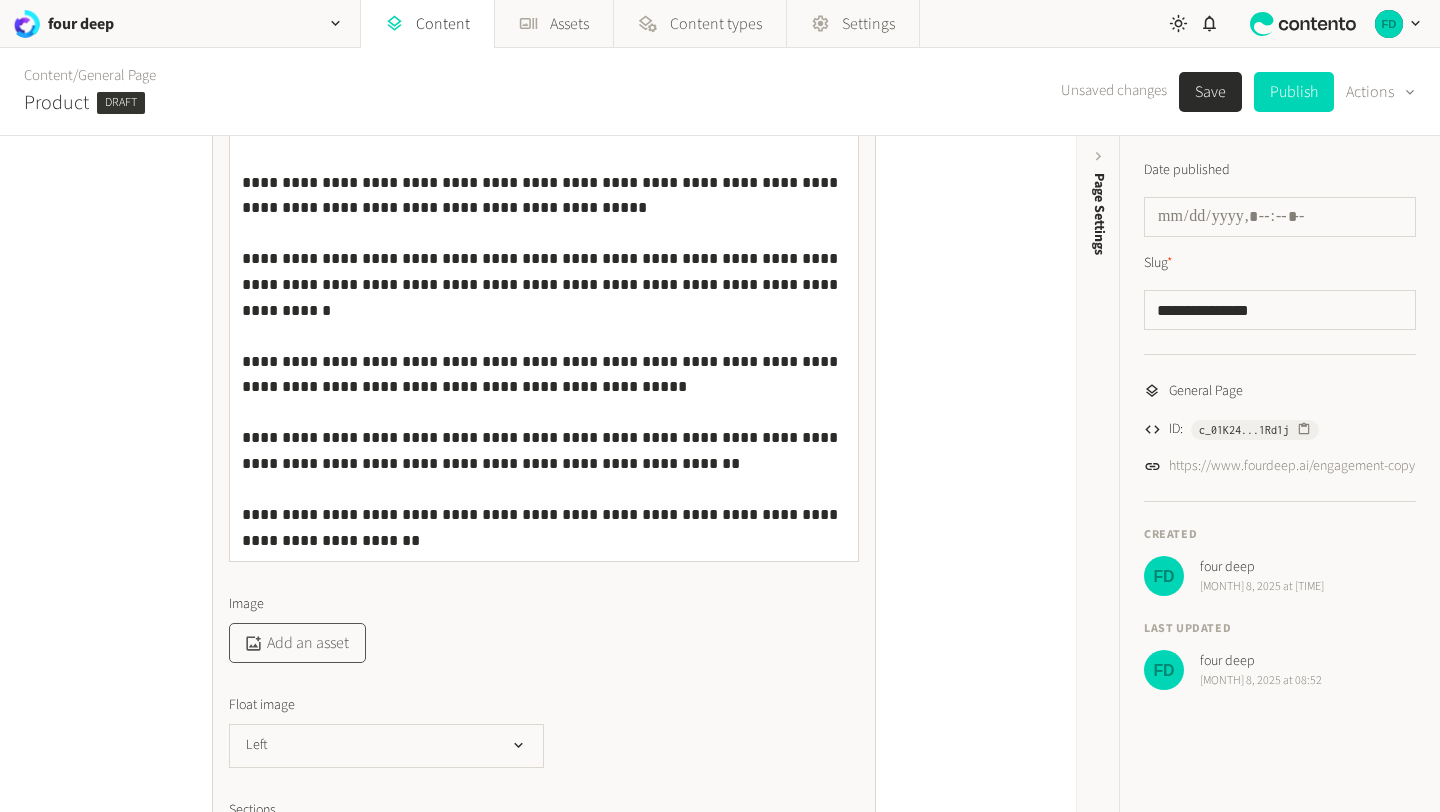 click on "Add an asset" 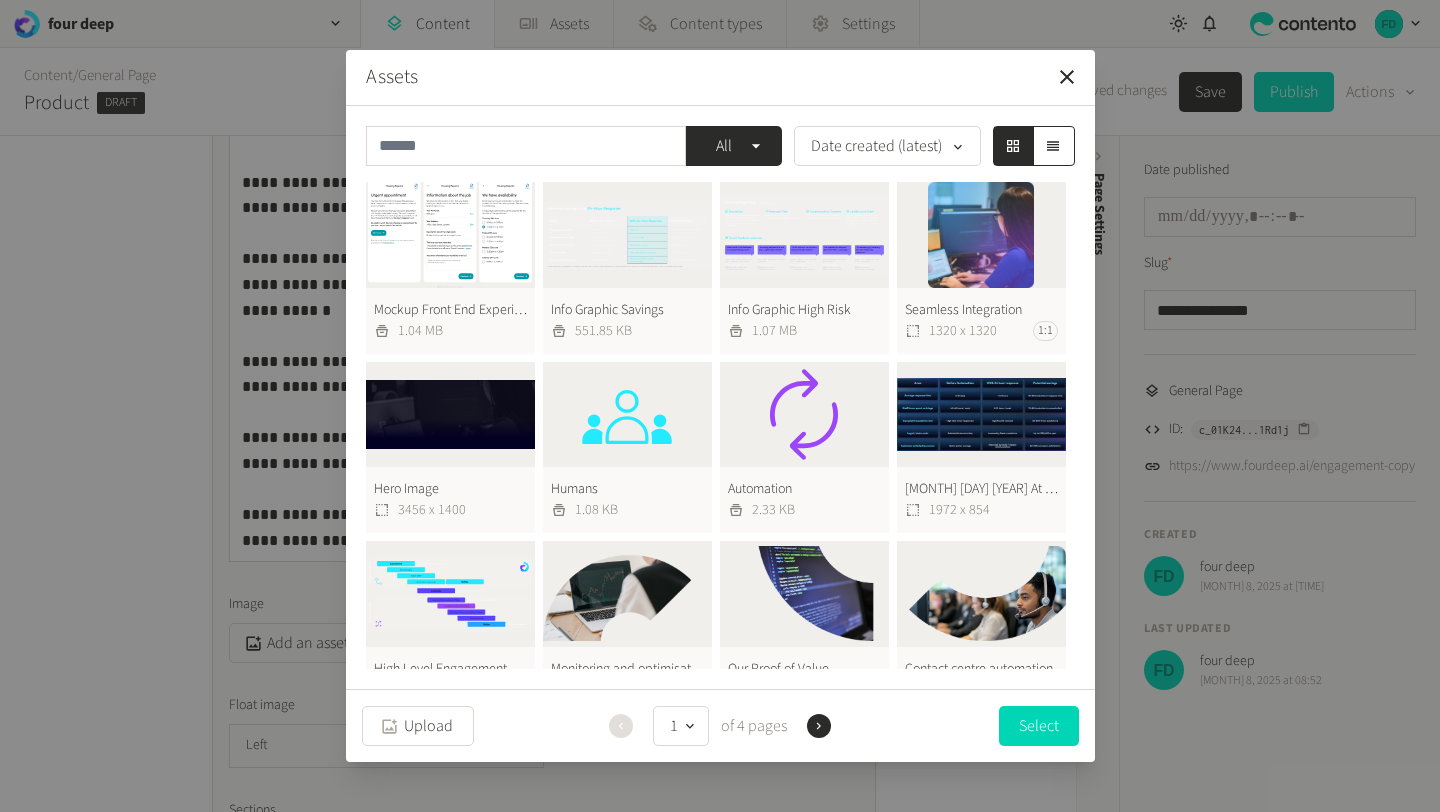 click on "Info Graphic High Risk  1.07 MB" 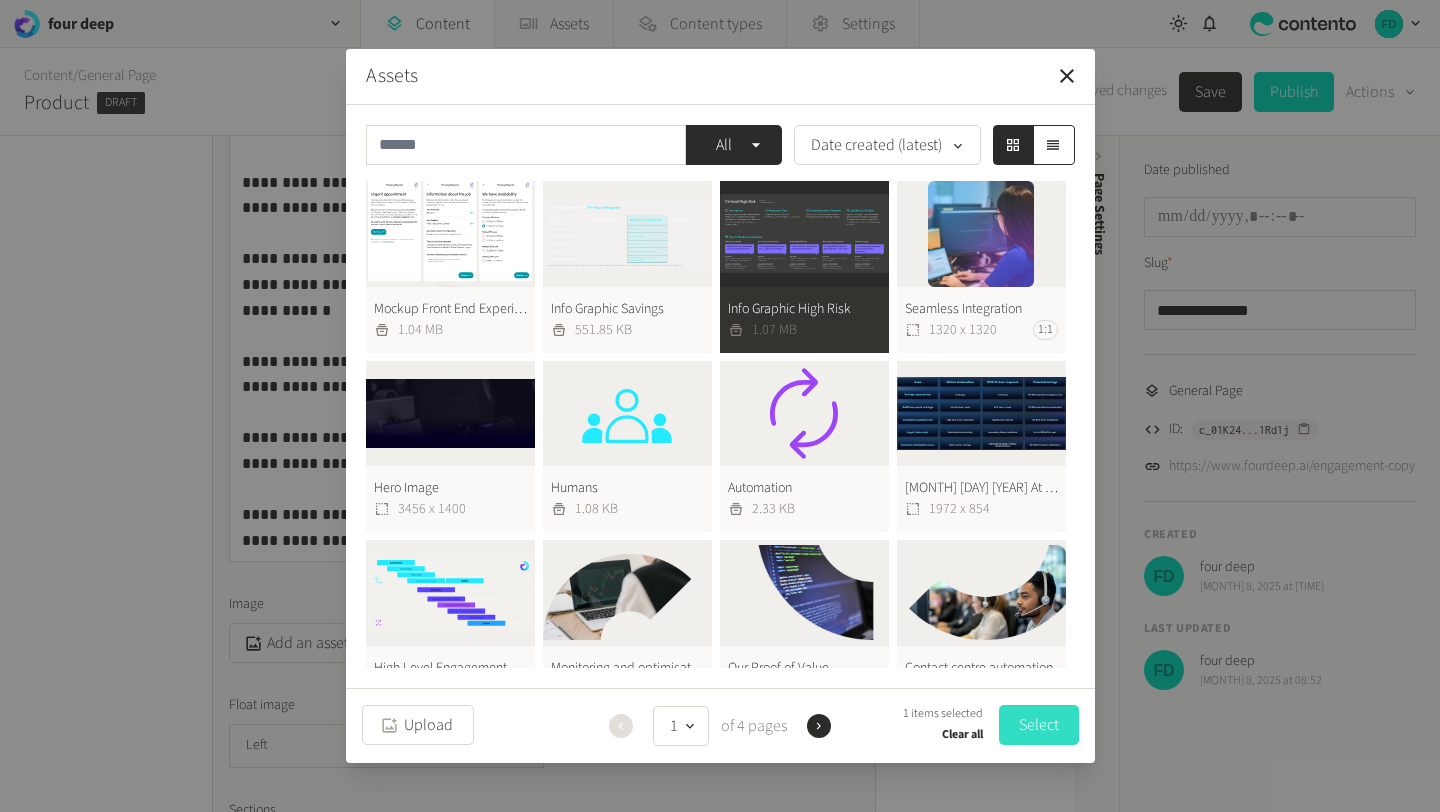 click on "Select" at bounding box center [1039, 725] 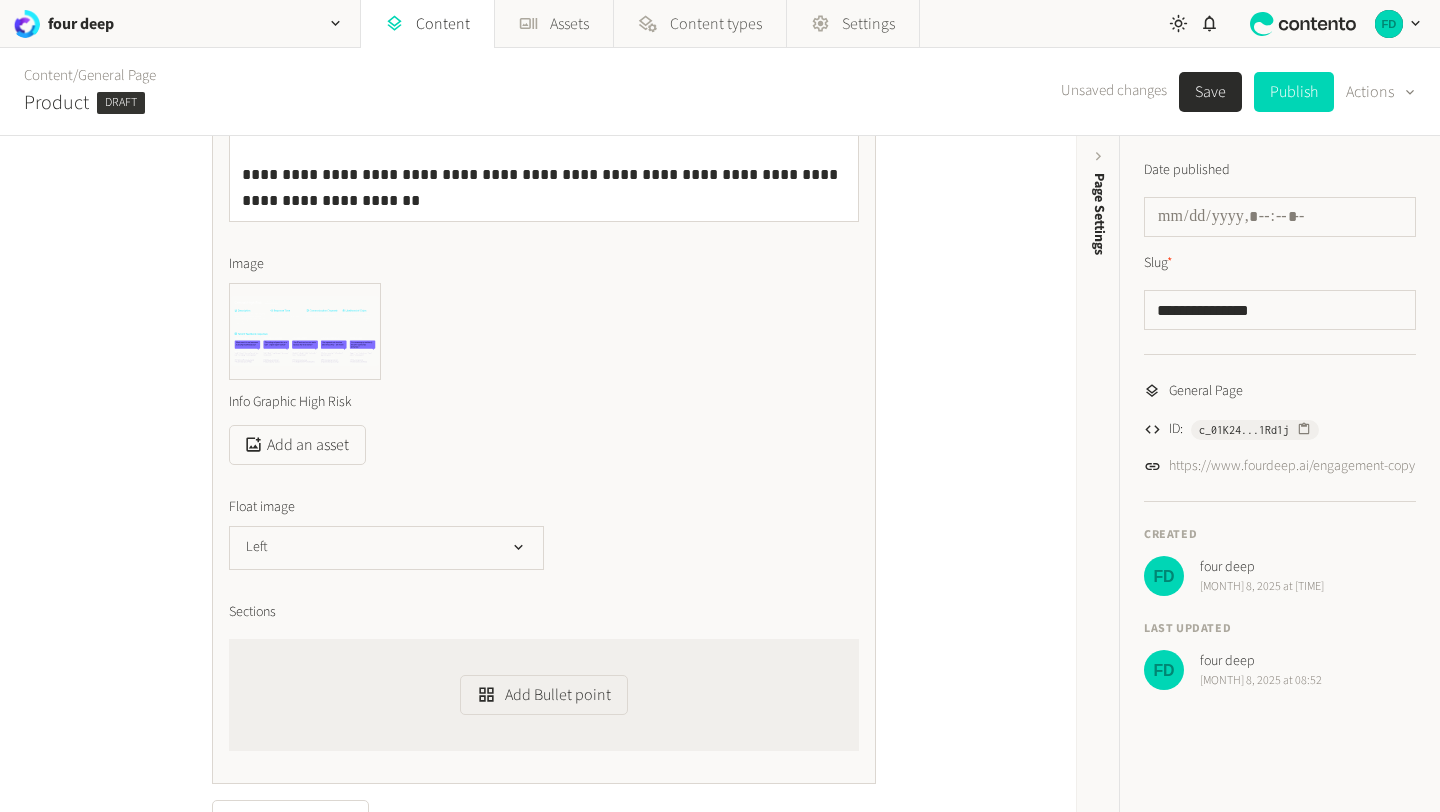scroll, scrollTop: 2520, scrollLeft: 0, axis: vertical 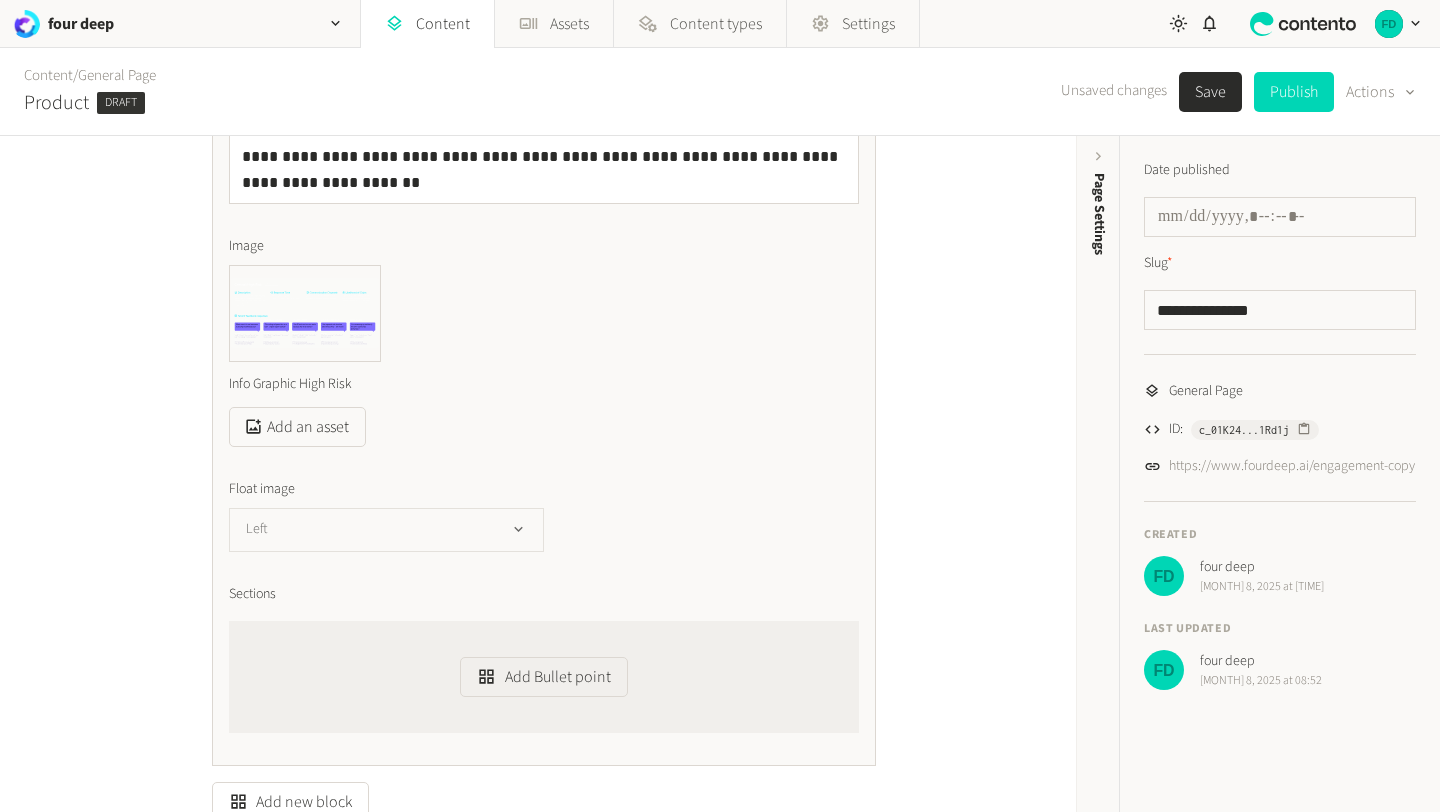 click on "Left" 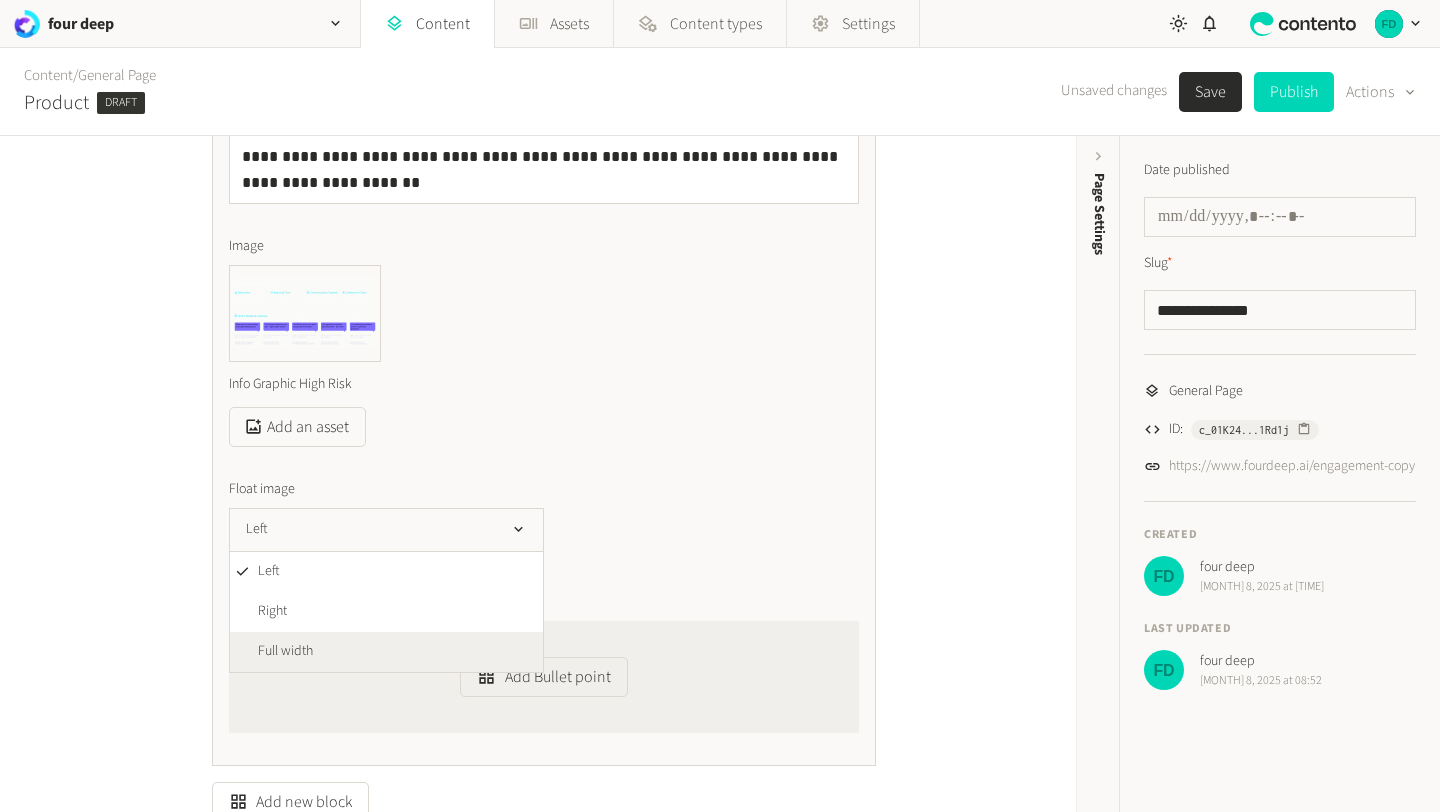 click on "Full width" 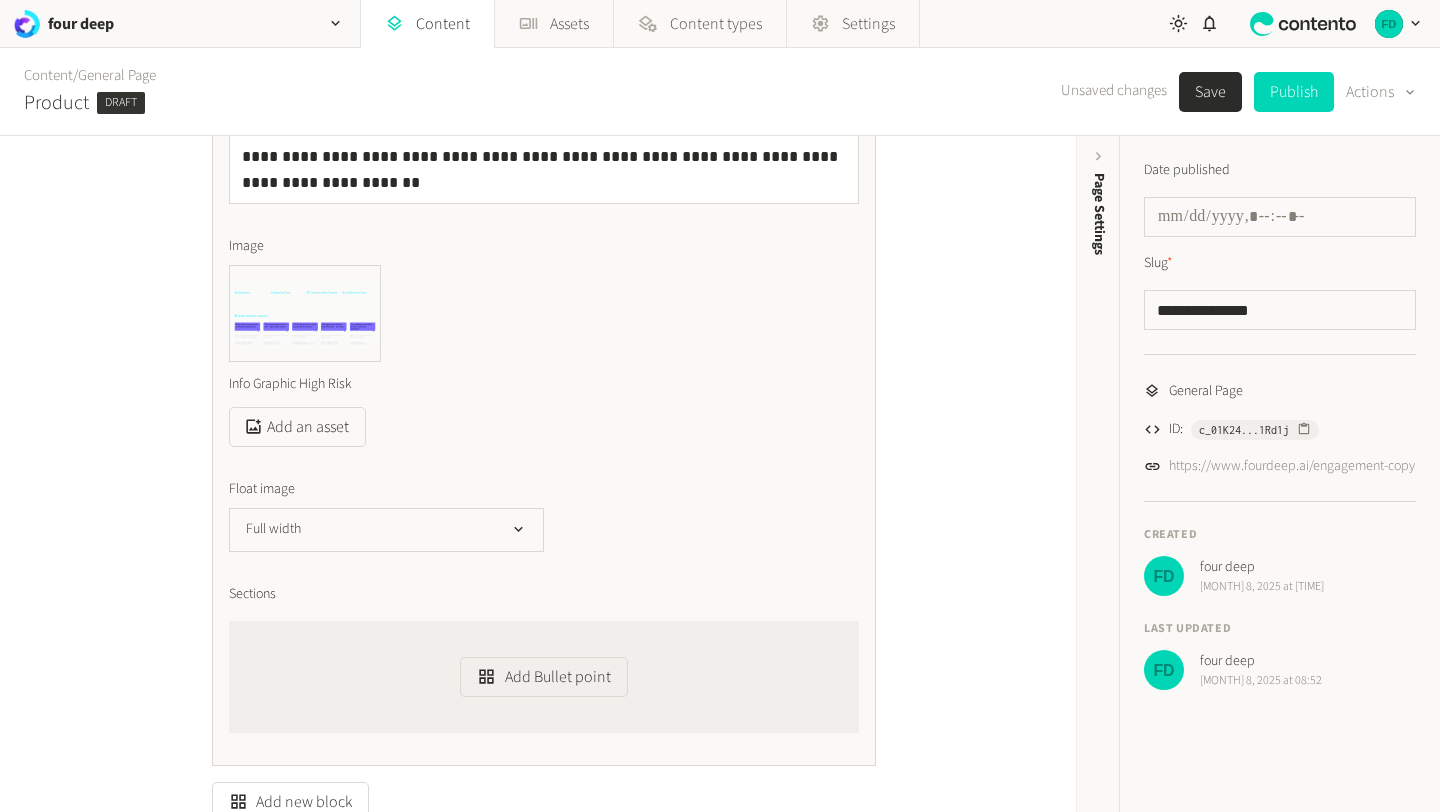 scroll, scrollTop: 2689, scrollLeft: 0, axis: vertical 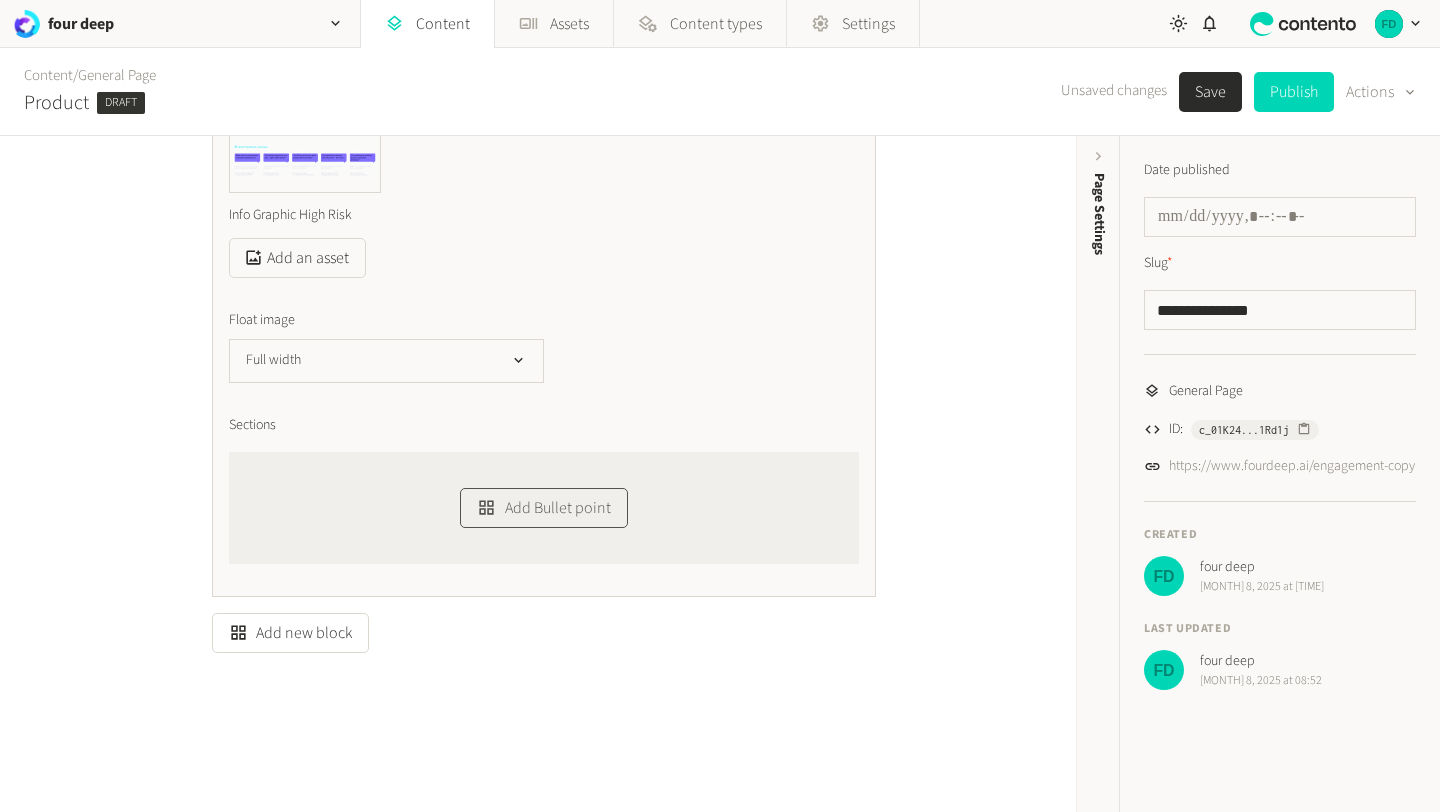 click on "Add Bullet point" 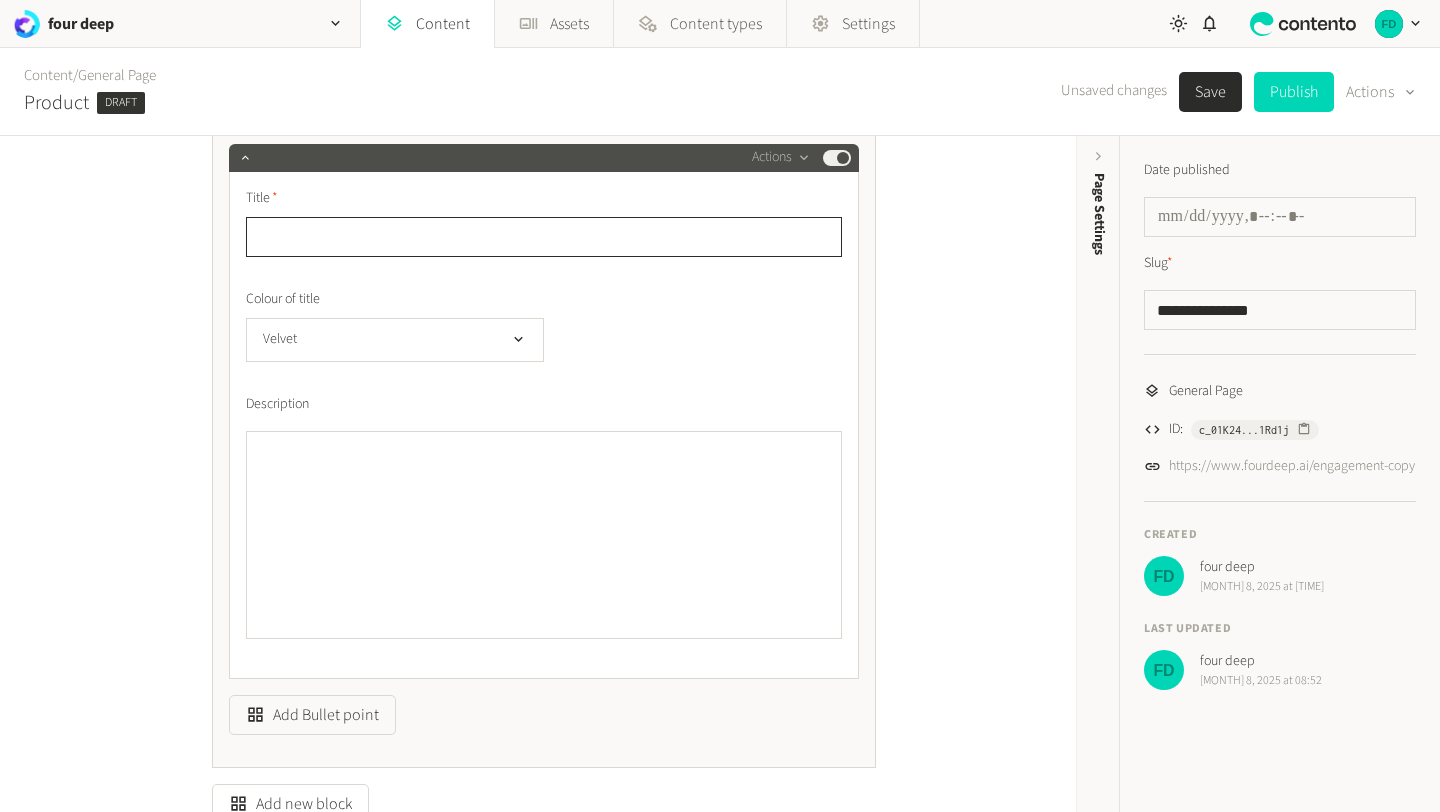 scroll, scrollTop: 2999, scrollLeft: 0, axis: vertical 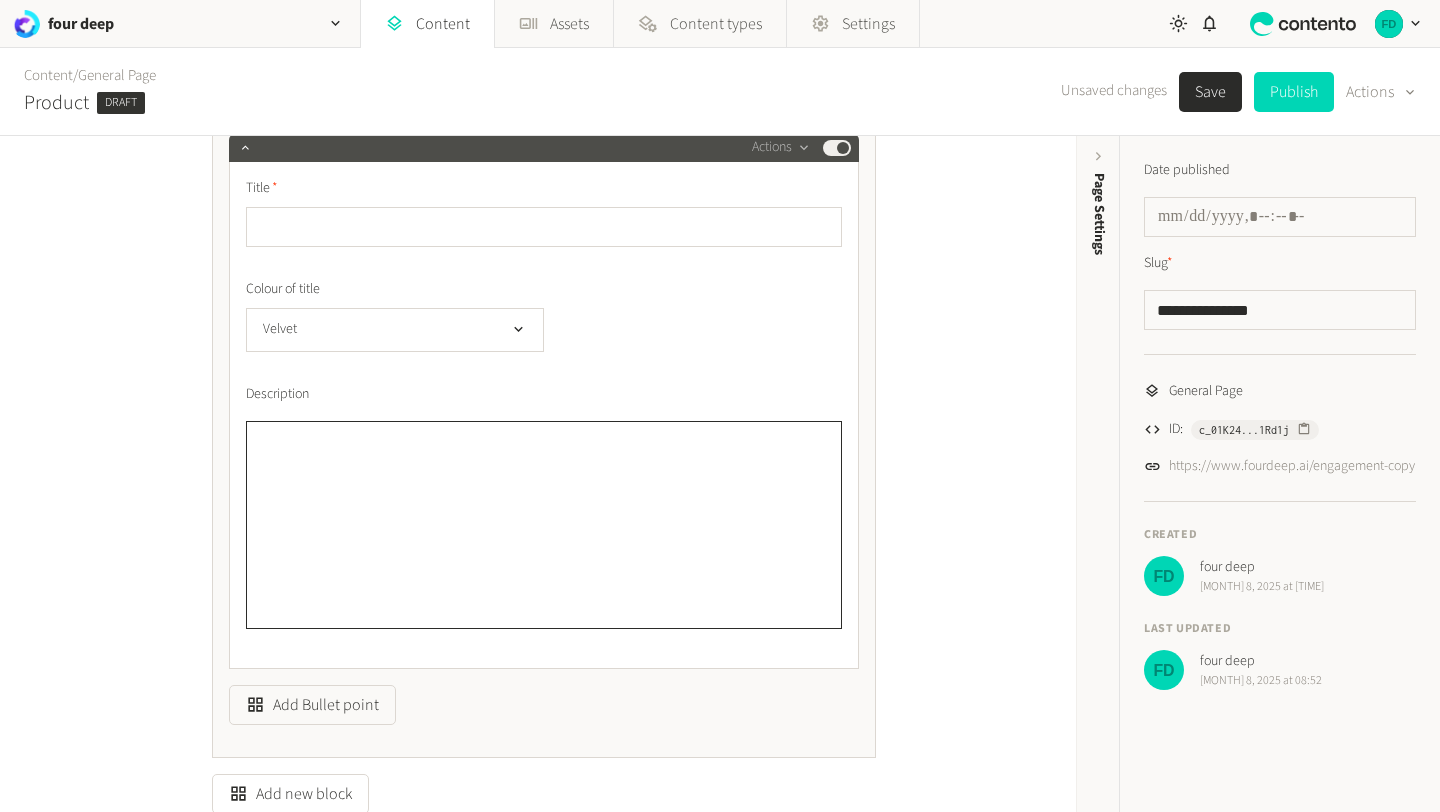 click on "Description" 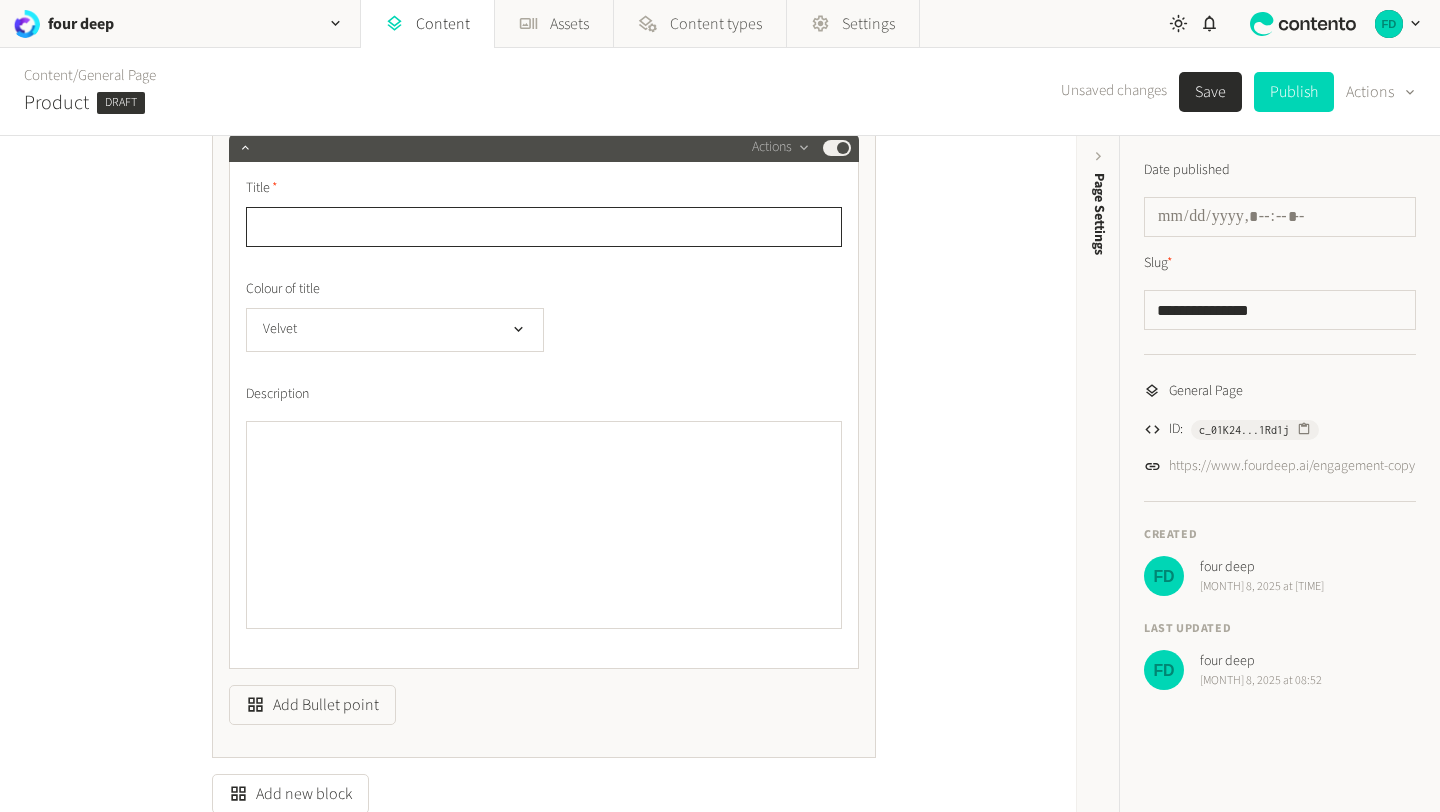 click 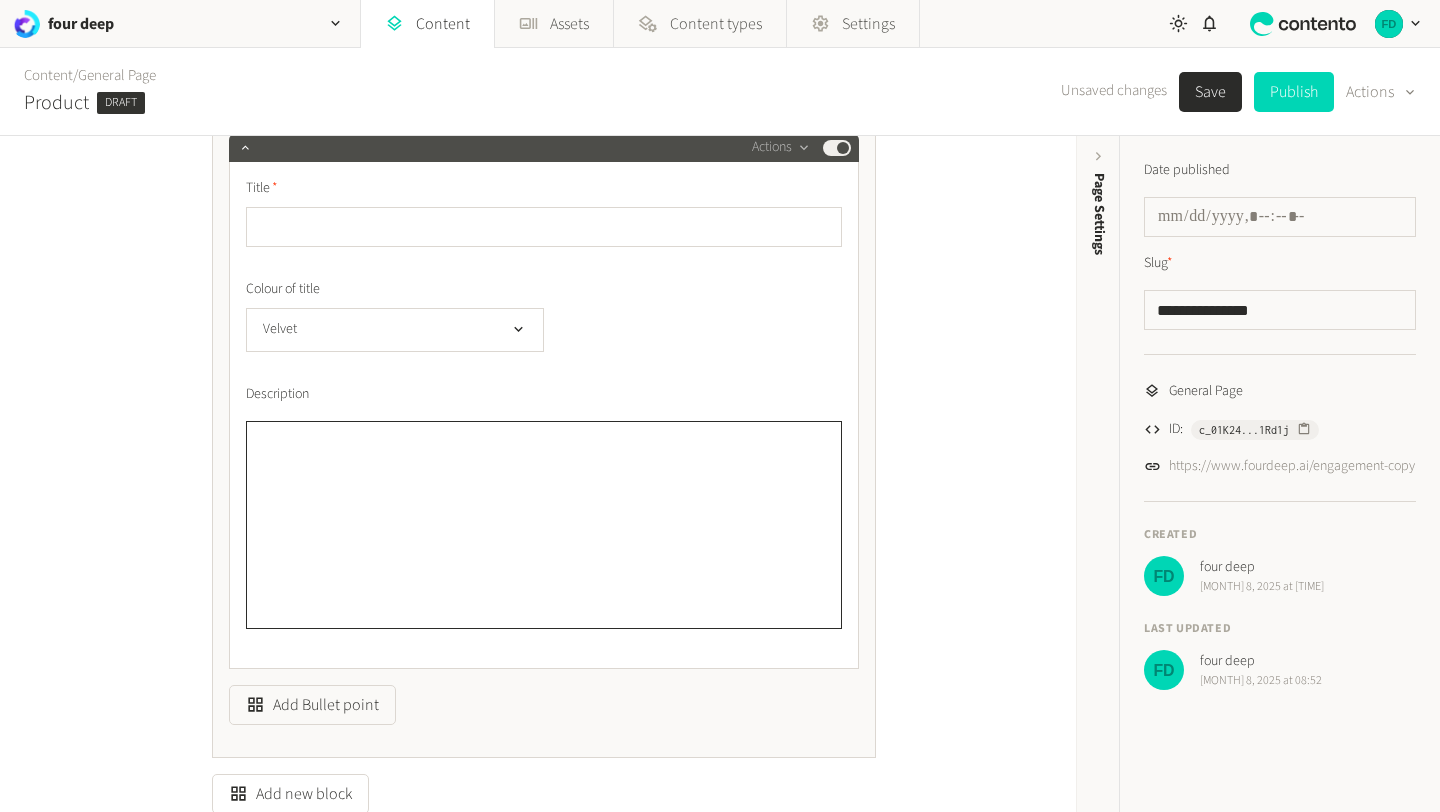 click on "Description" 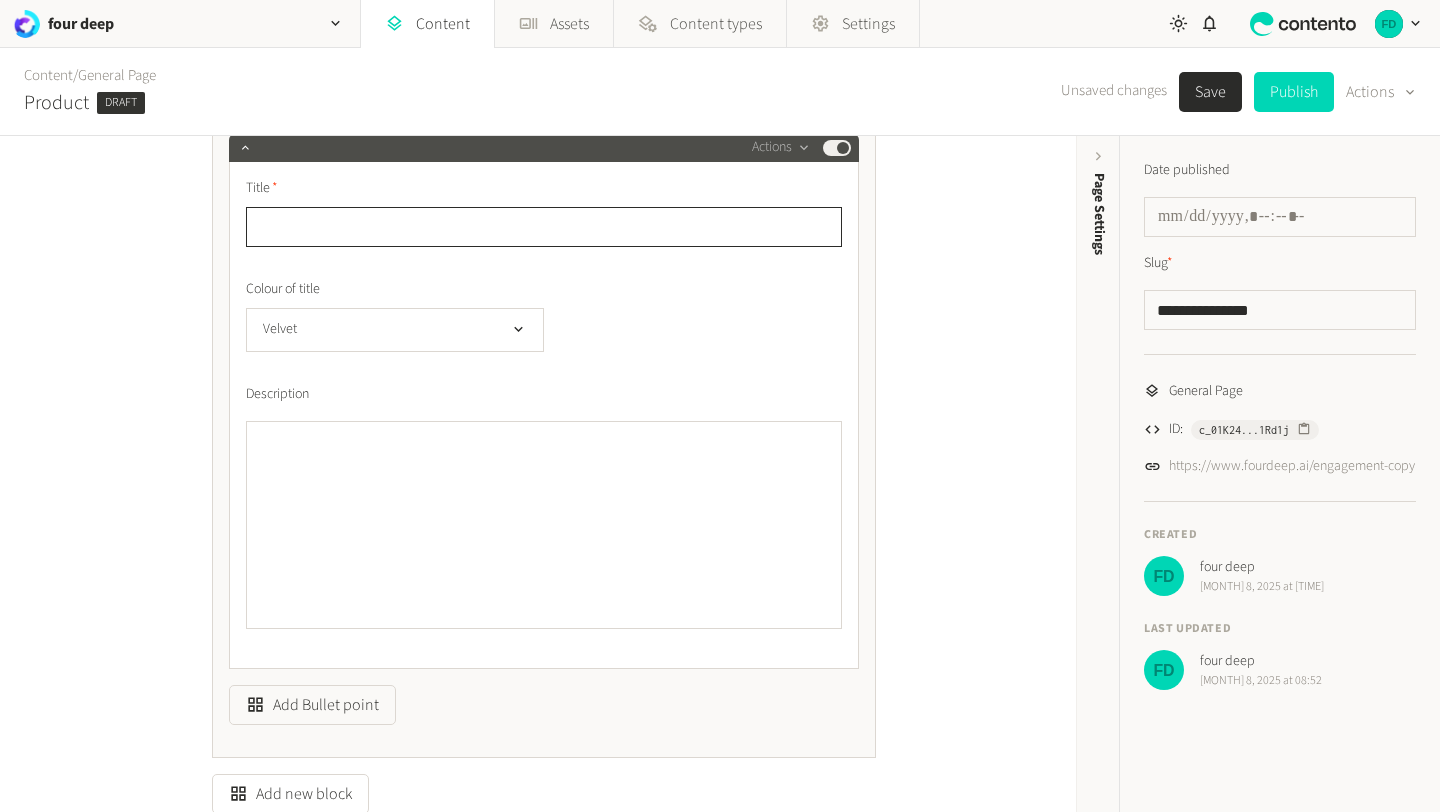 click 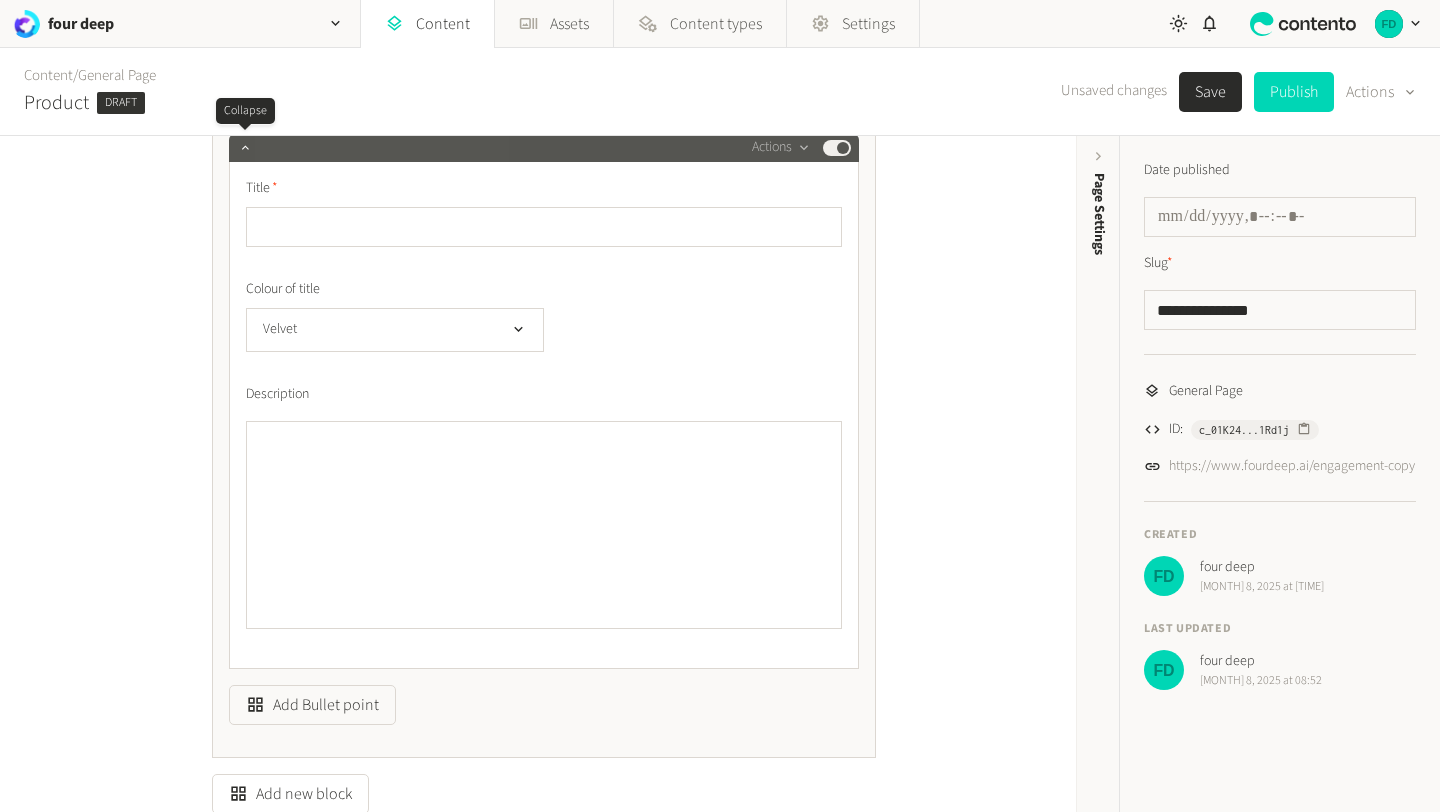 click 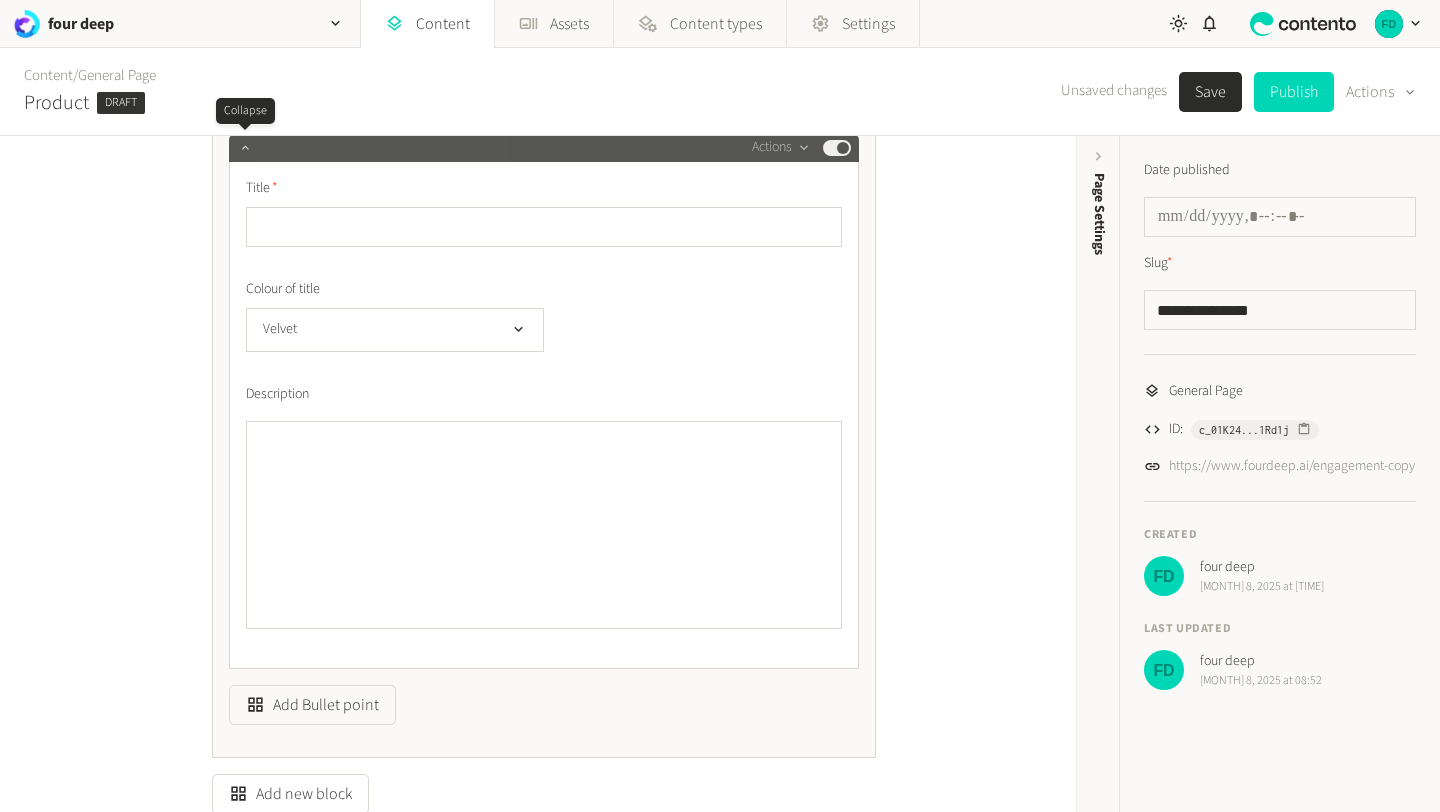 click 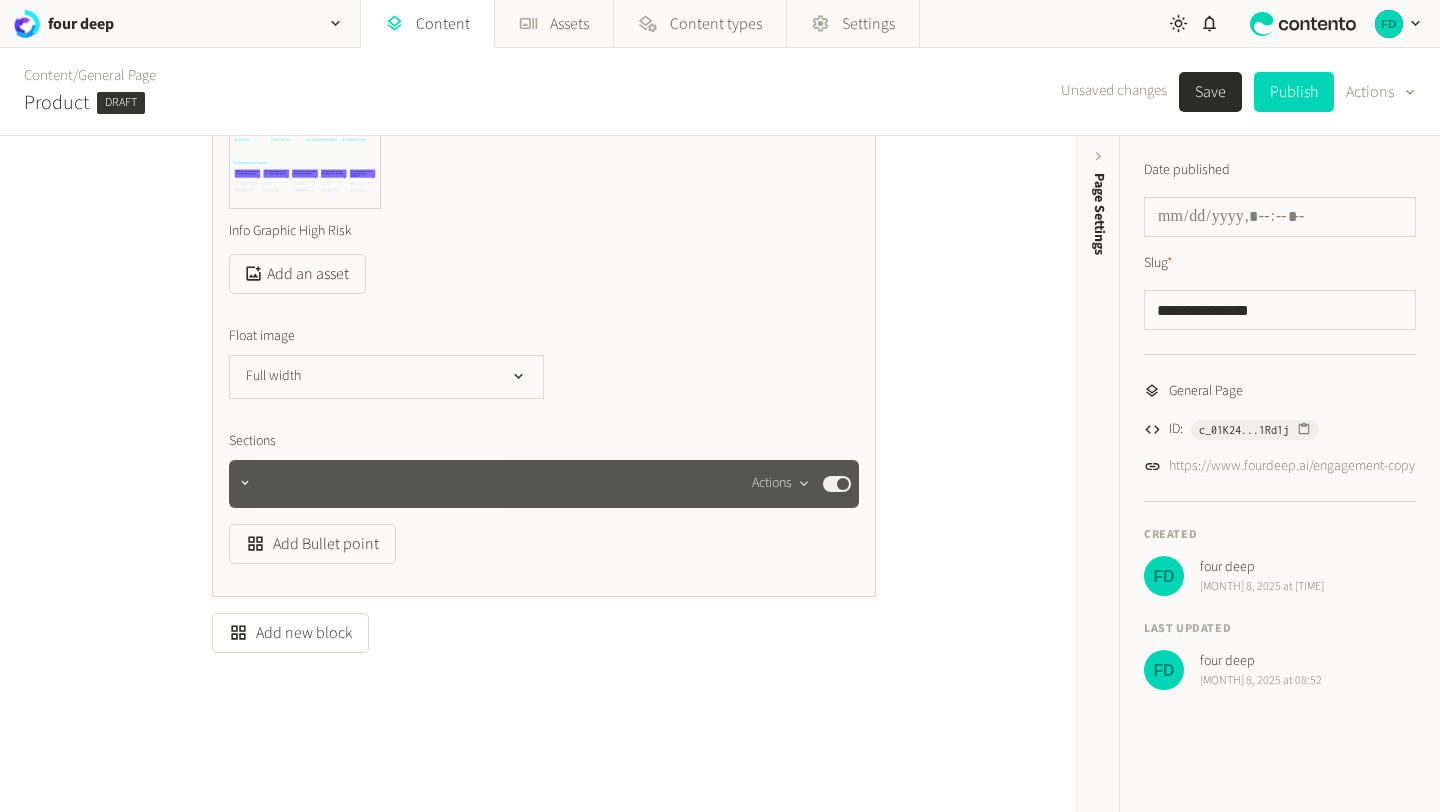 click 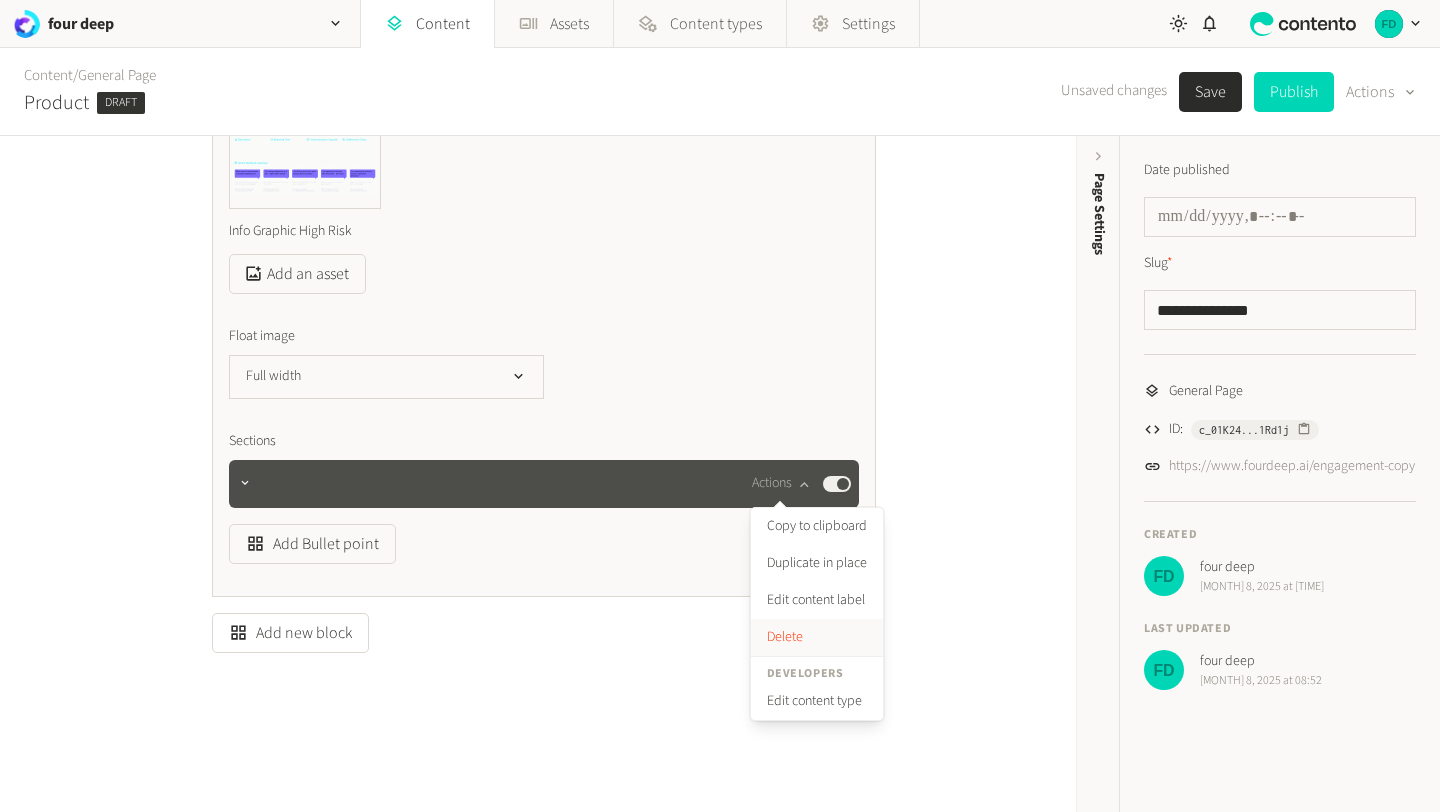 click on "Delete" 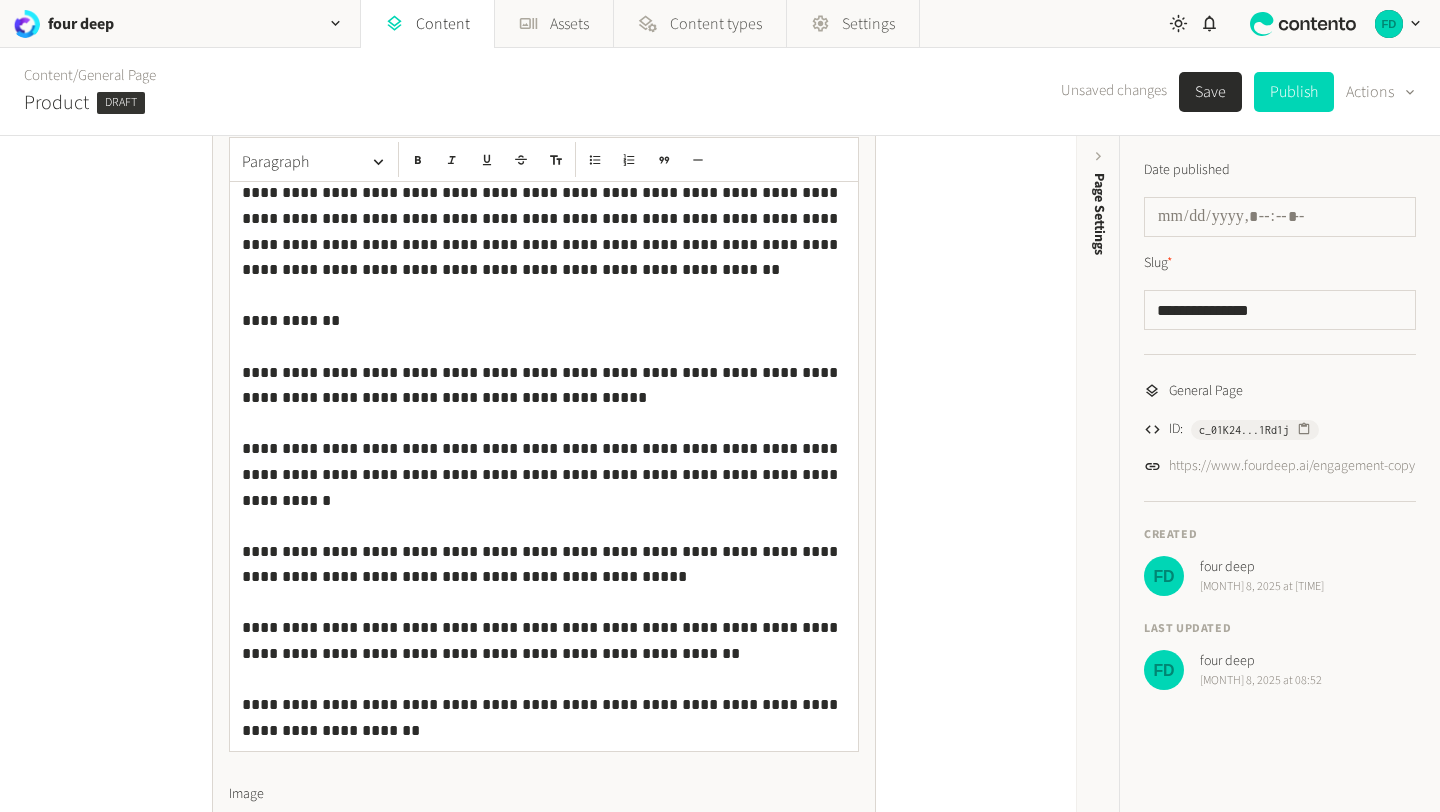 scroll, scrollTop: 1764, scrollLeft: 0, axis: vertical 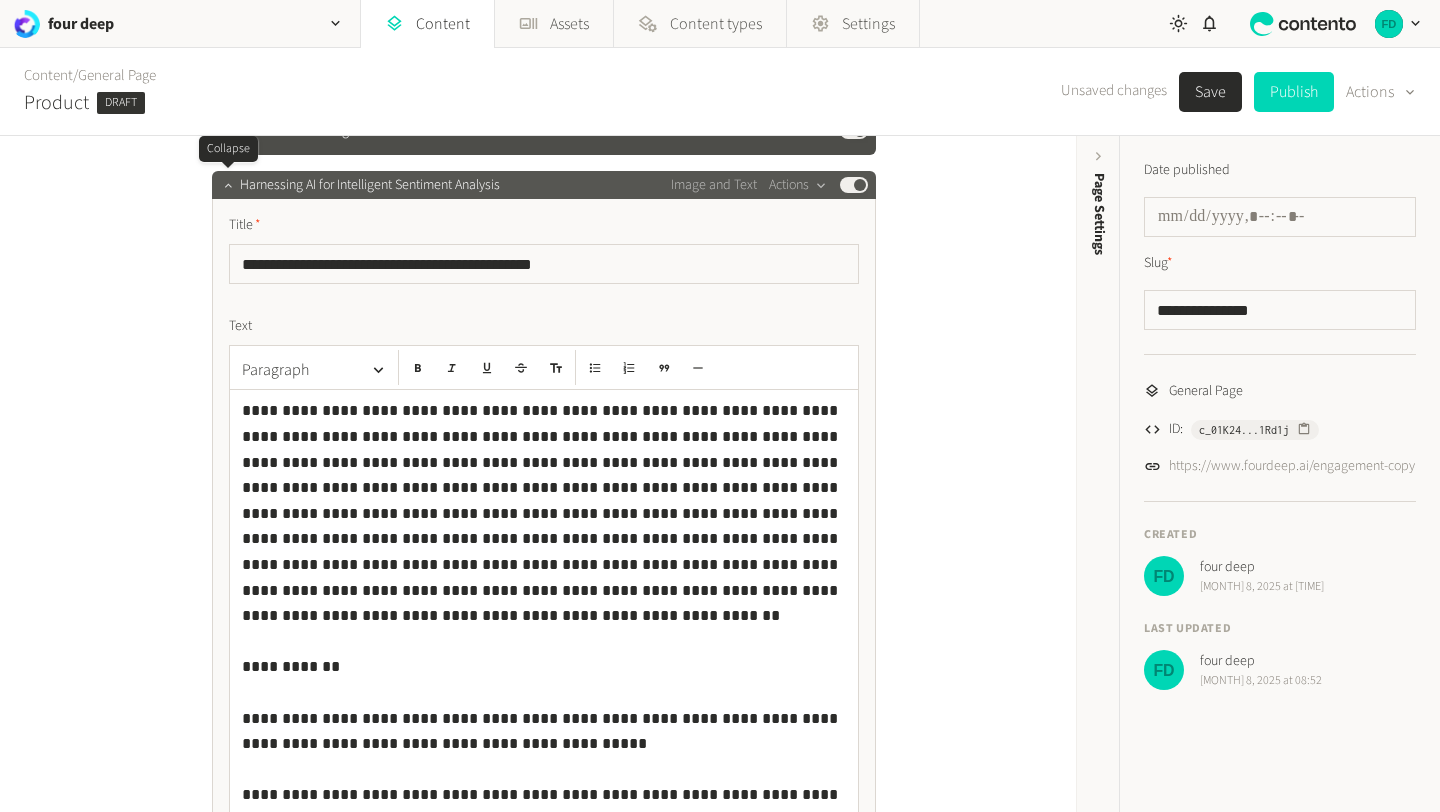 click 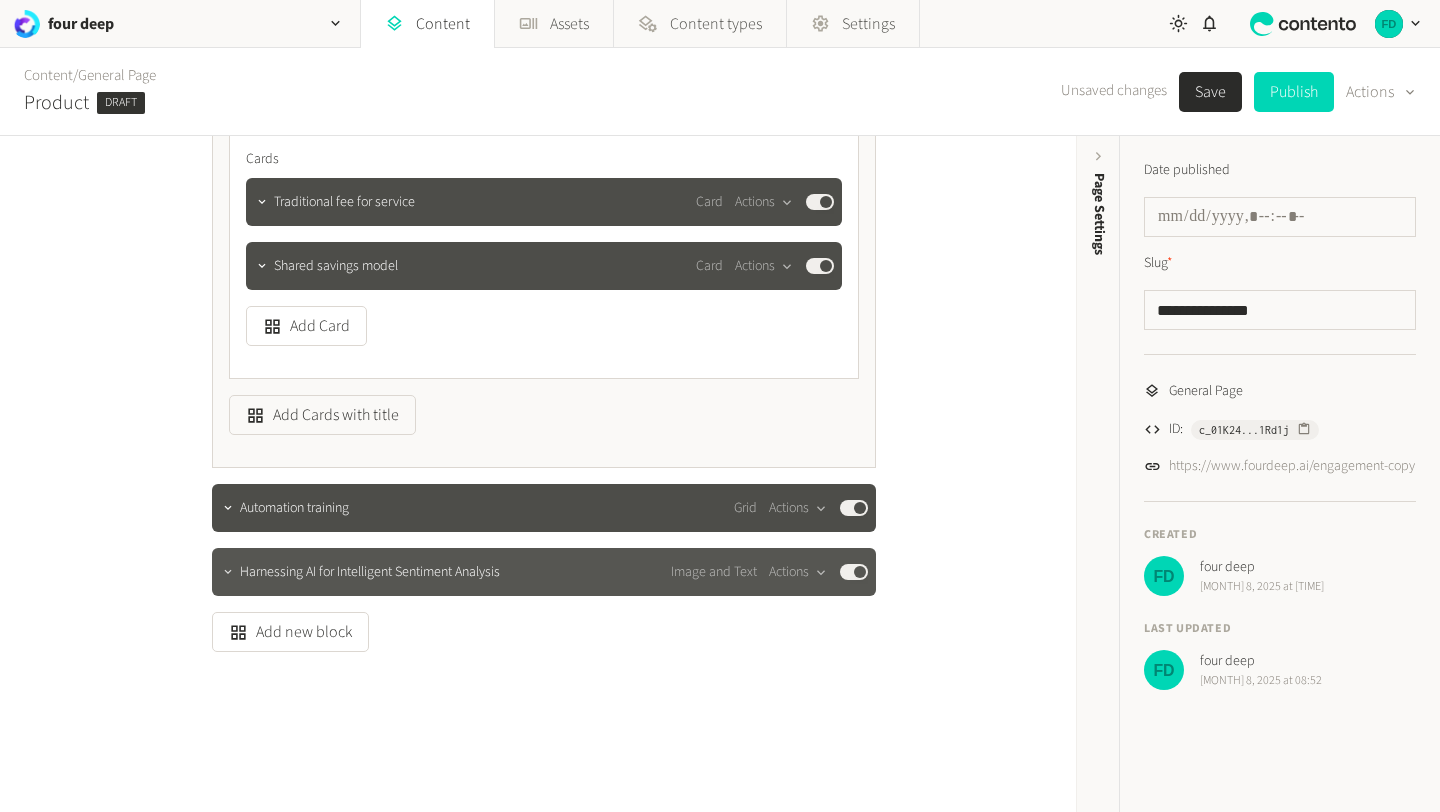 scroll, scrollTop: 1387, scrollLeft: 0, axis: vertical 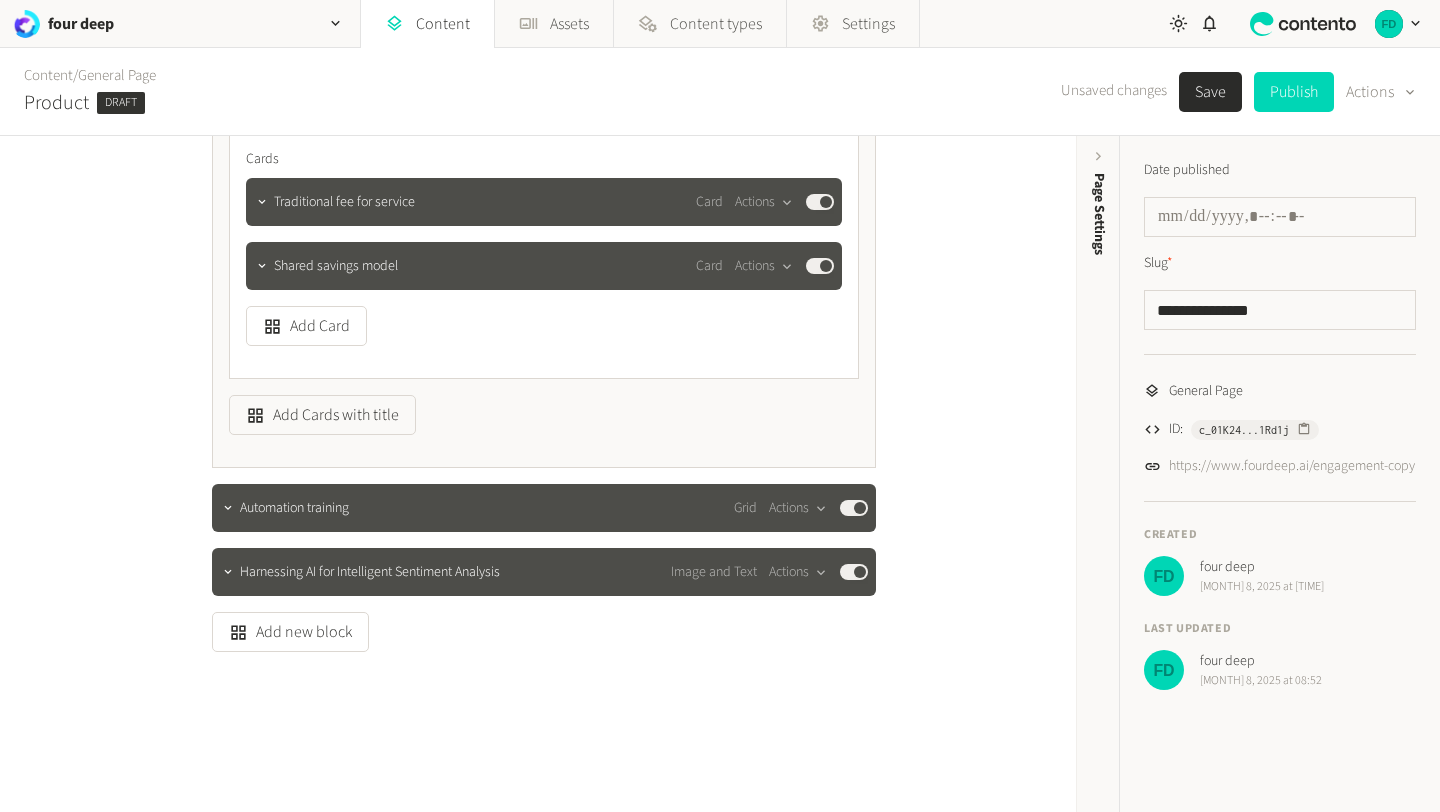 click on "Save" 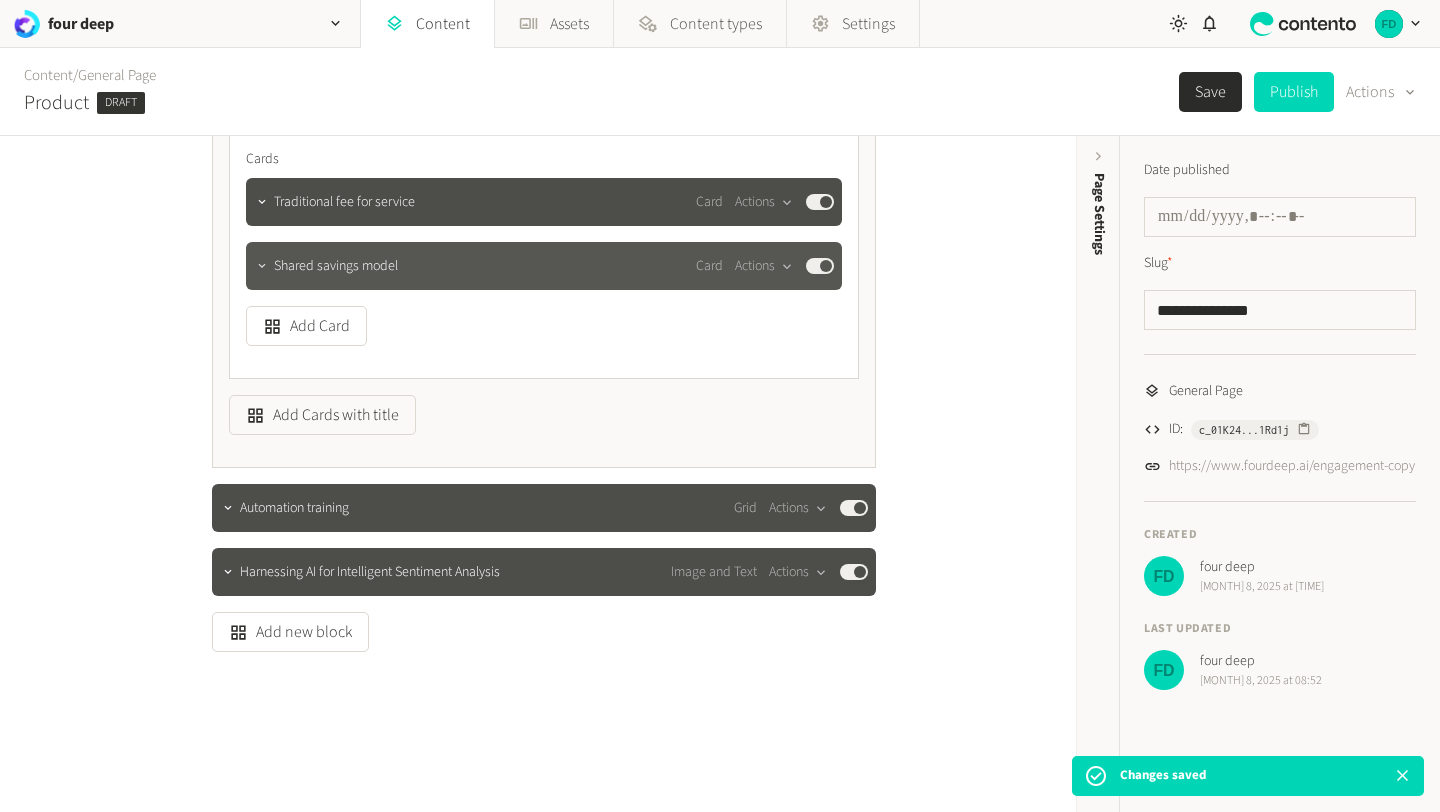 click 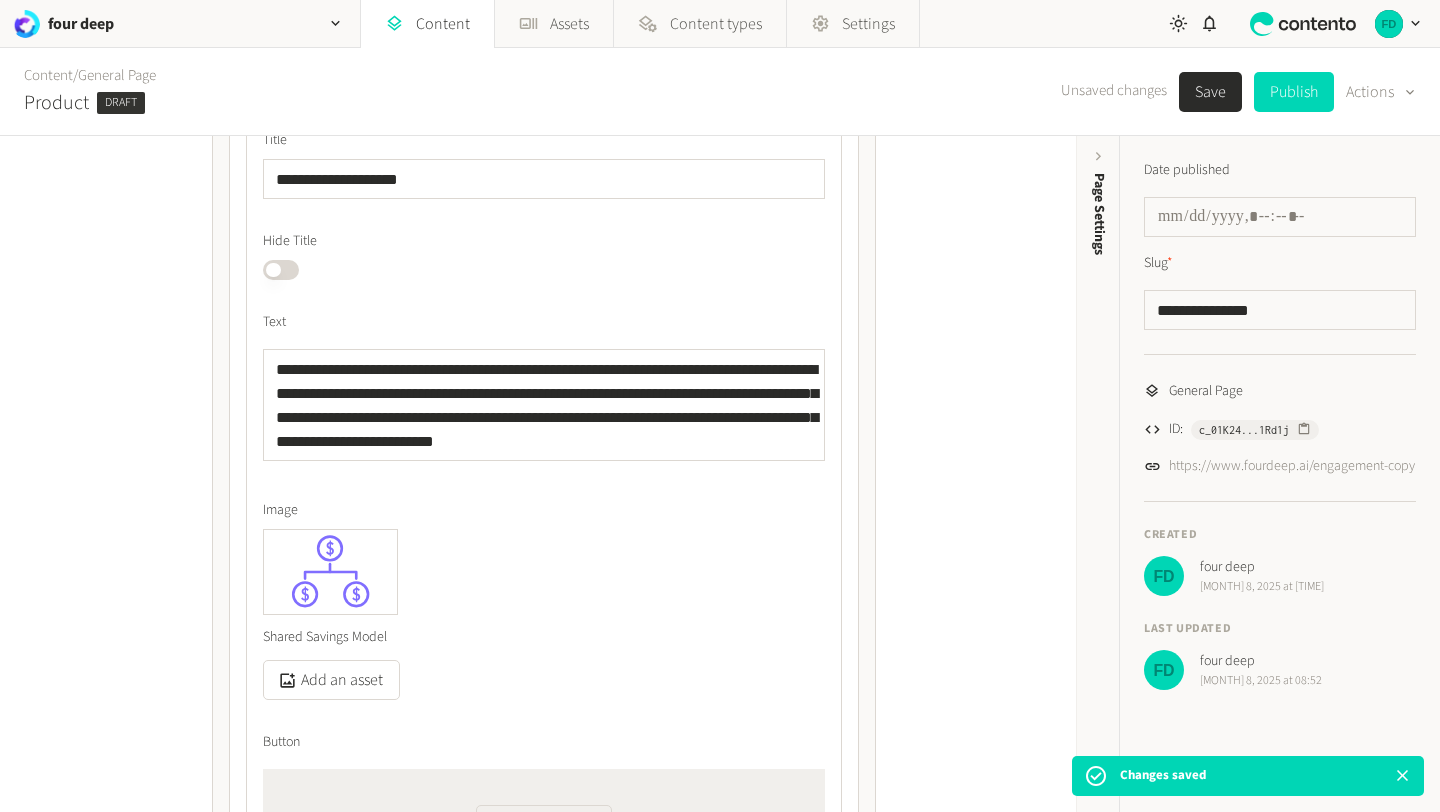 scroll, scrollTop: 1621, scrollLeft: 0, axis: vertical 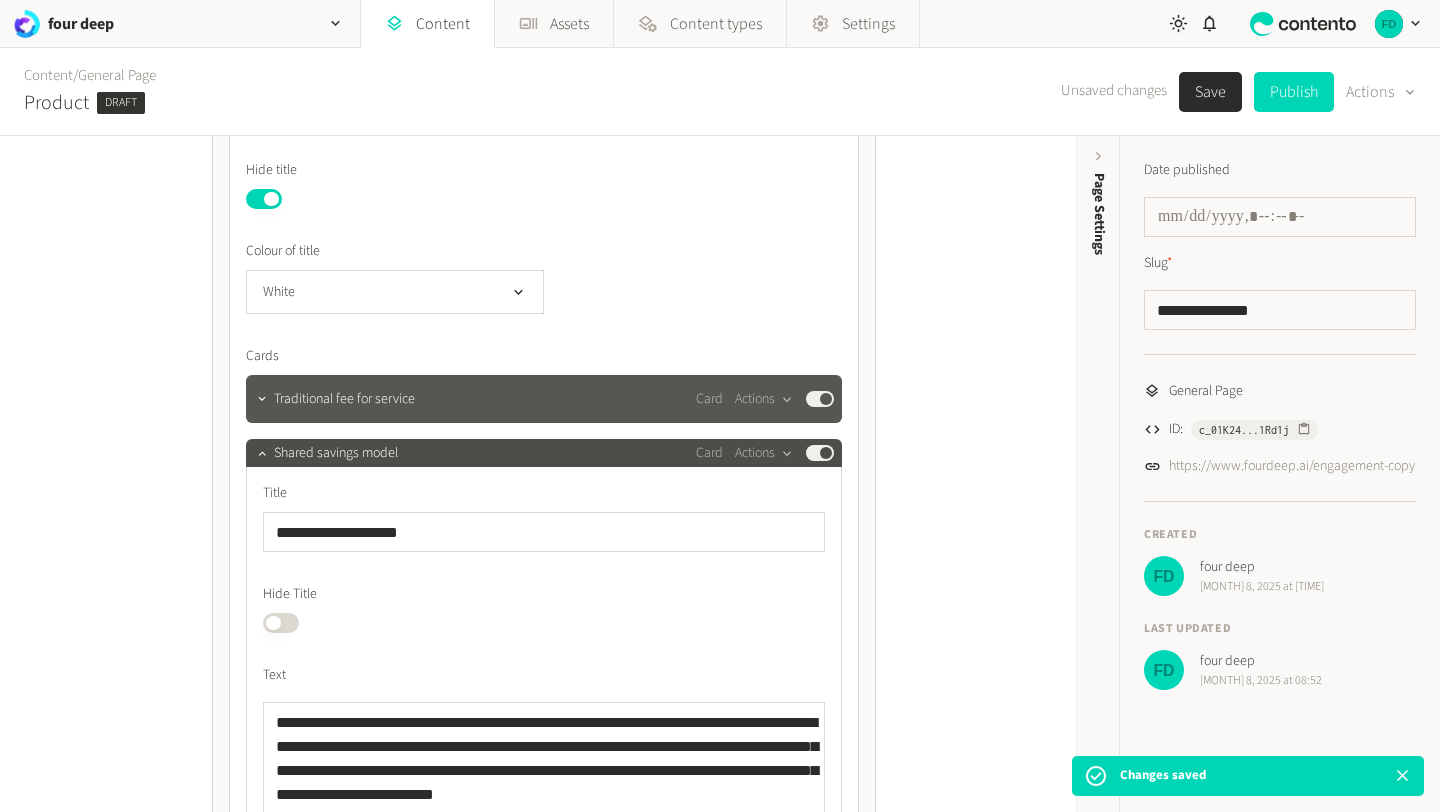 click on "Traditional fee for service" 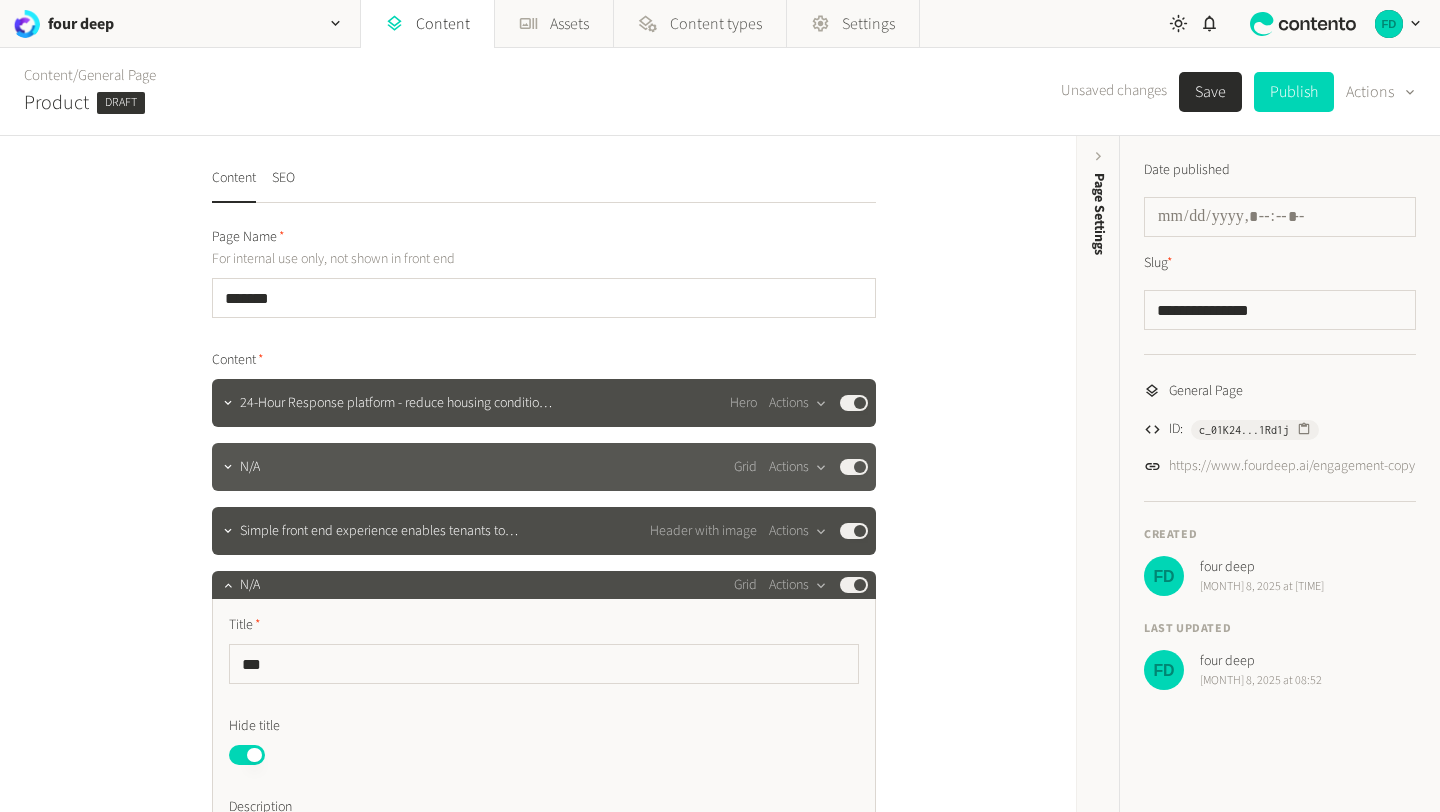 scroll, scrollTop: 61, scrollLeft: 0, axis: vertical 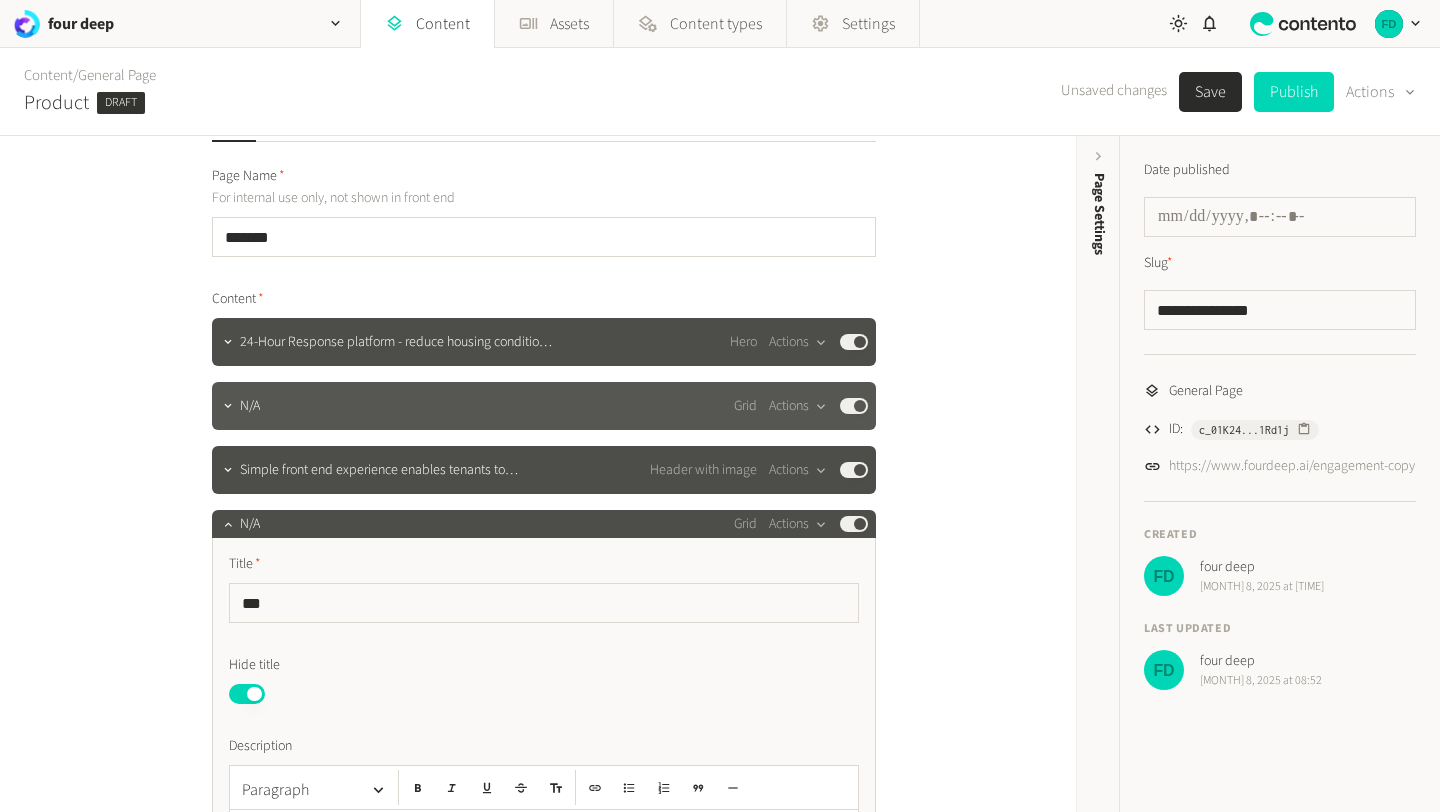 click on "N/A Grid  Actions  Published" 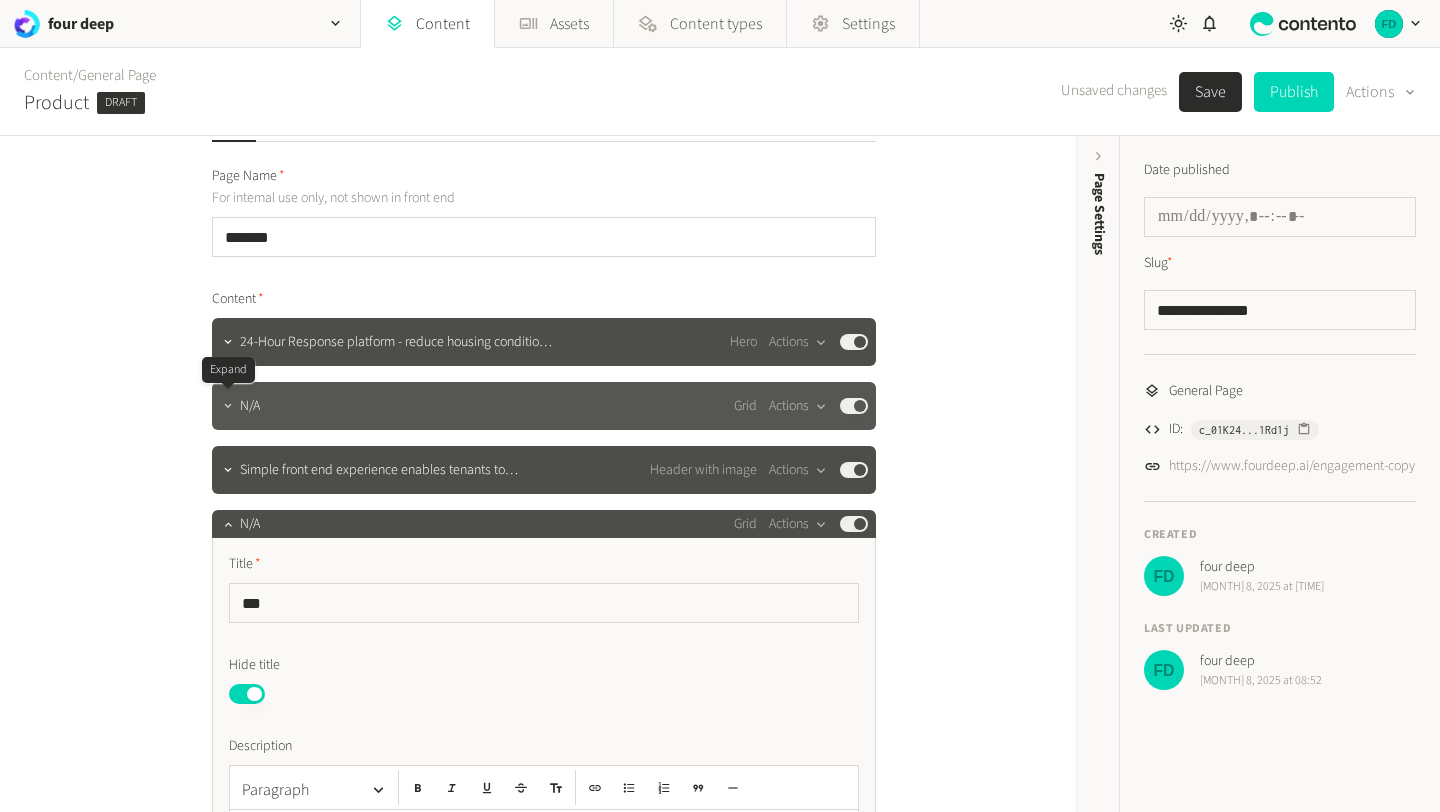 click 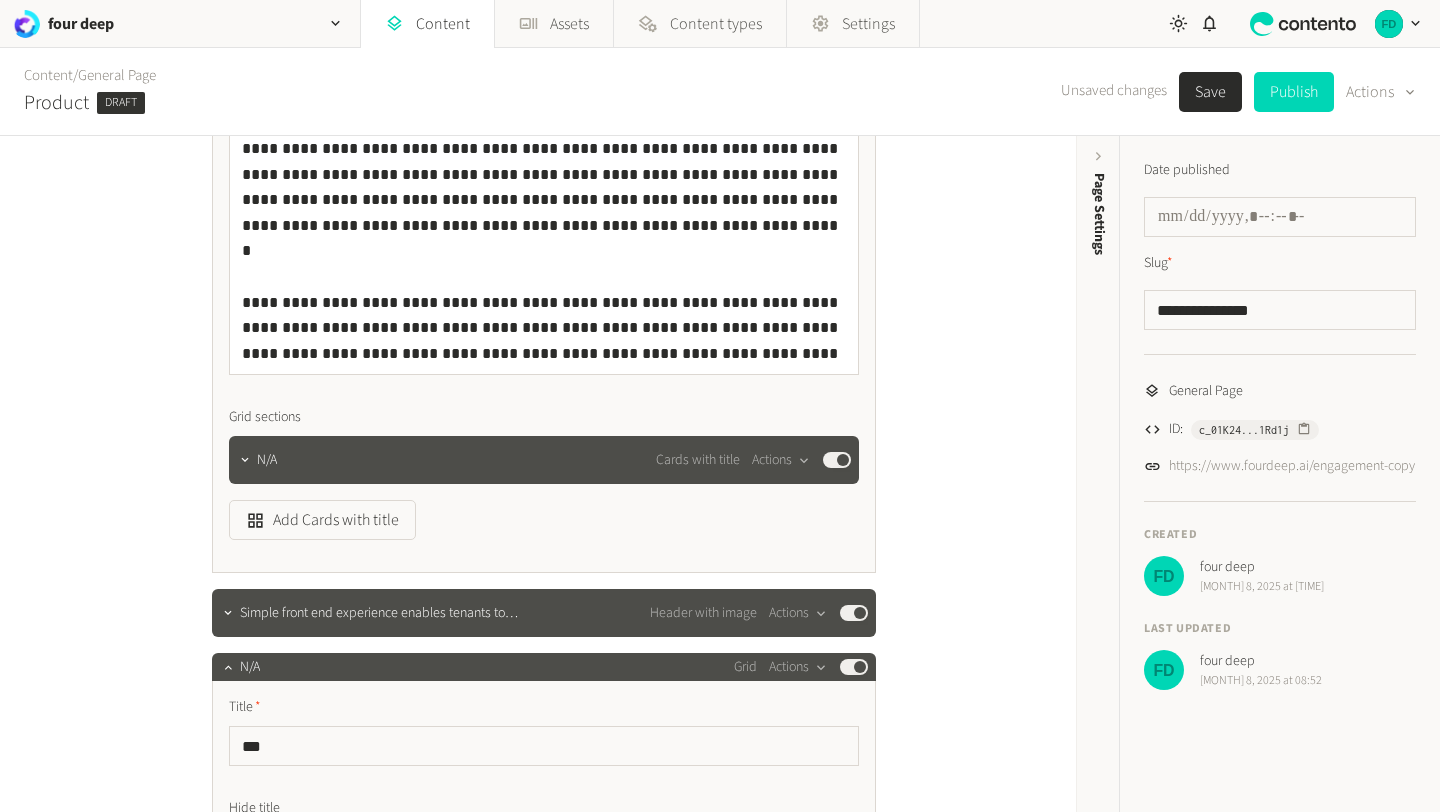 scroll, scrollTop: 647, scrollLeft: 0, axis: vertical 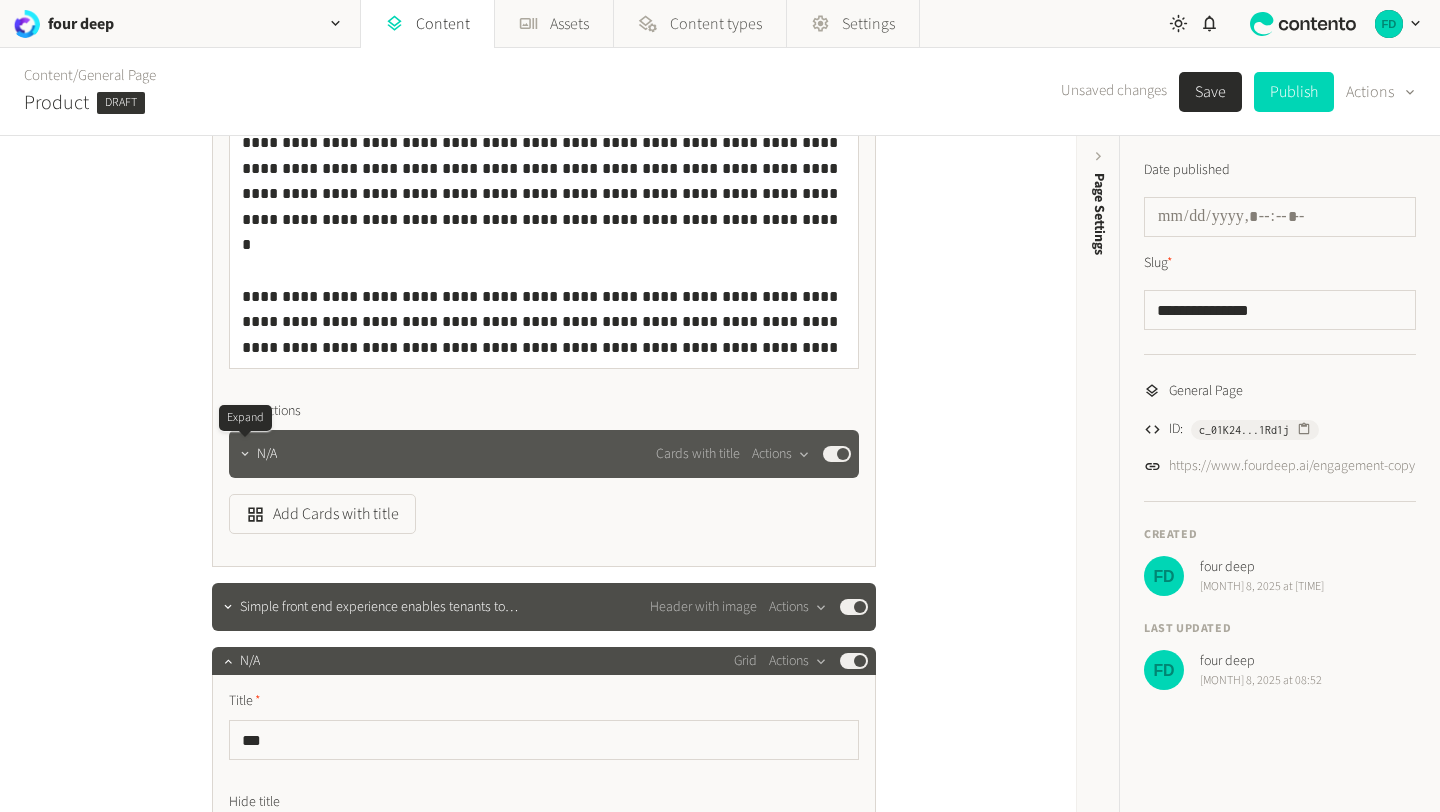 click 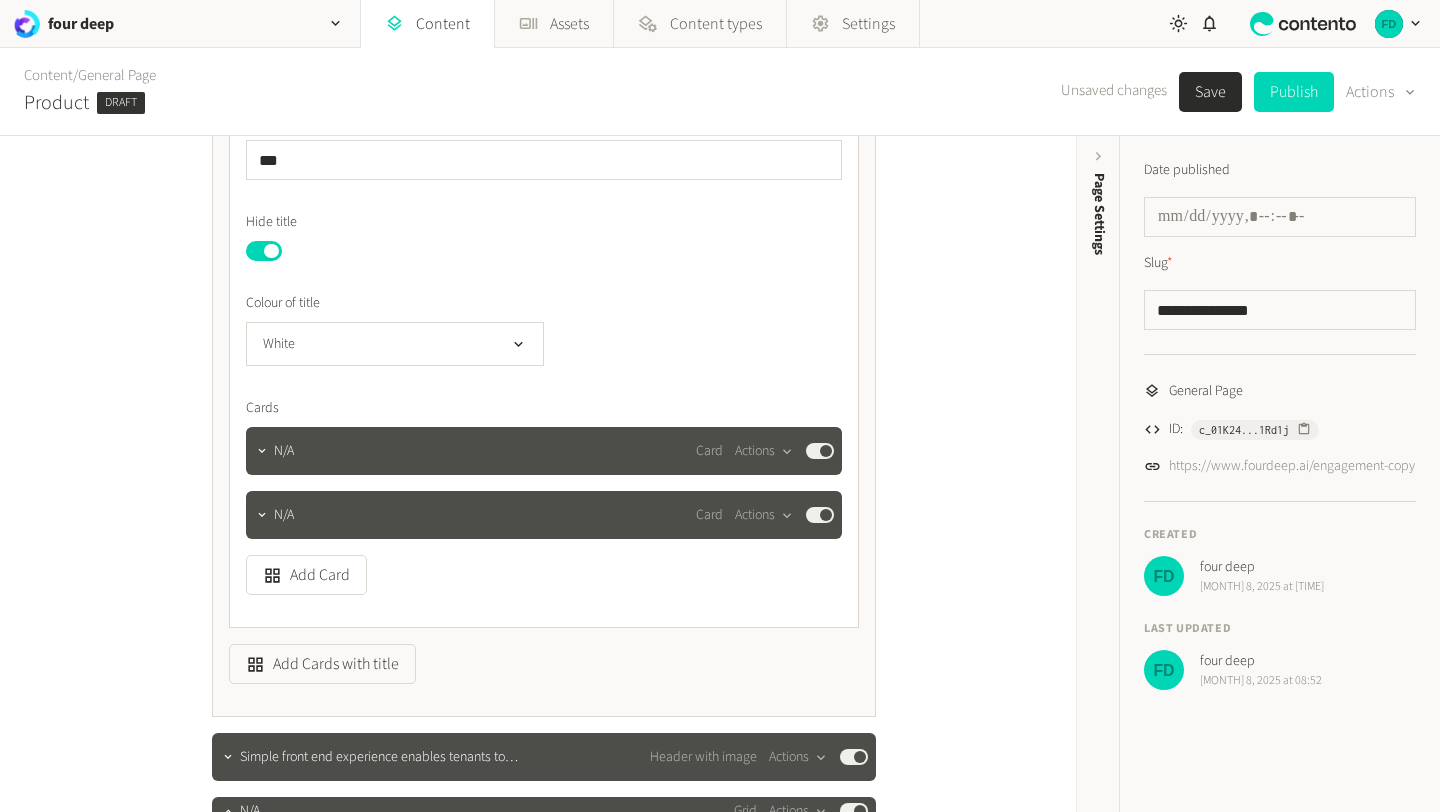 scroll, scrollTop: 1046, scrollLeft: 0, axis: vertical 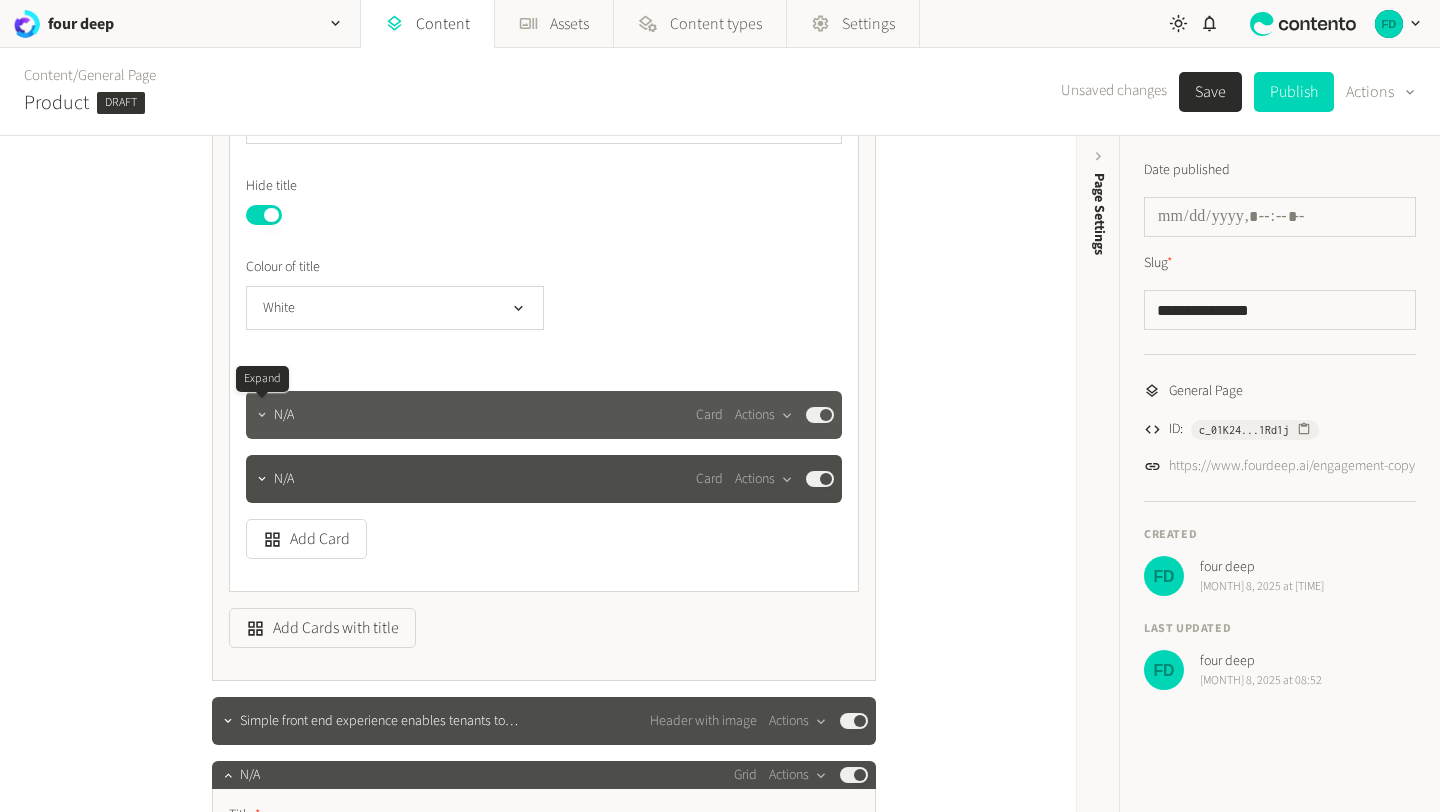 click 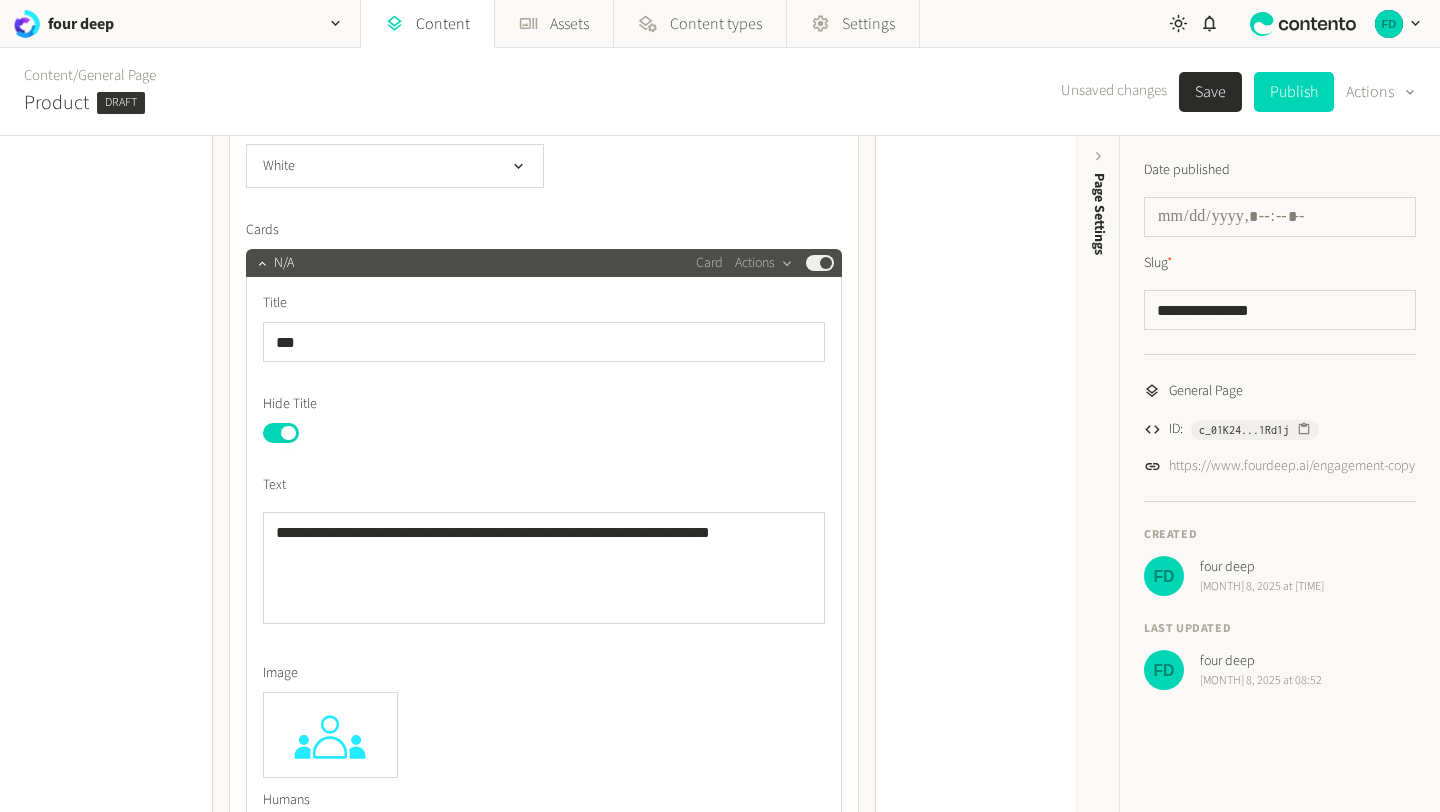 scroll, scrollTop: 1223, scrollLeft: 0, axis: vertical 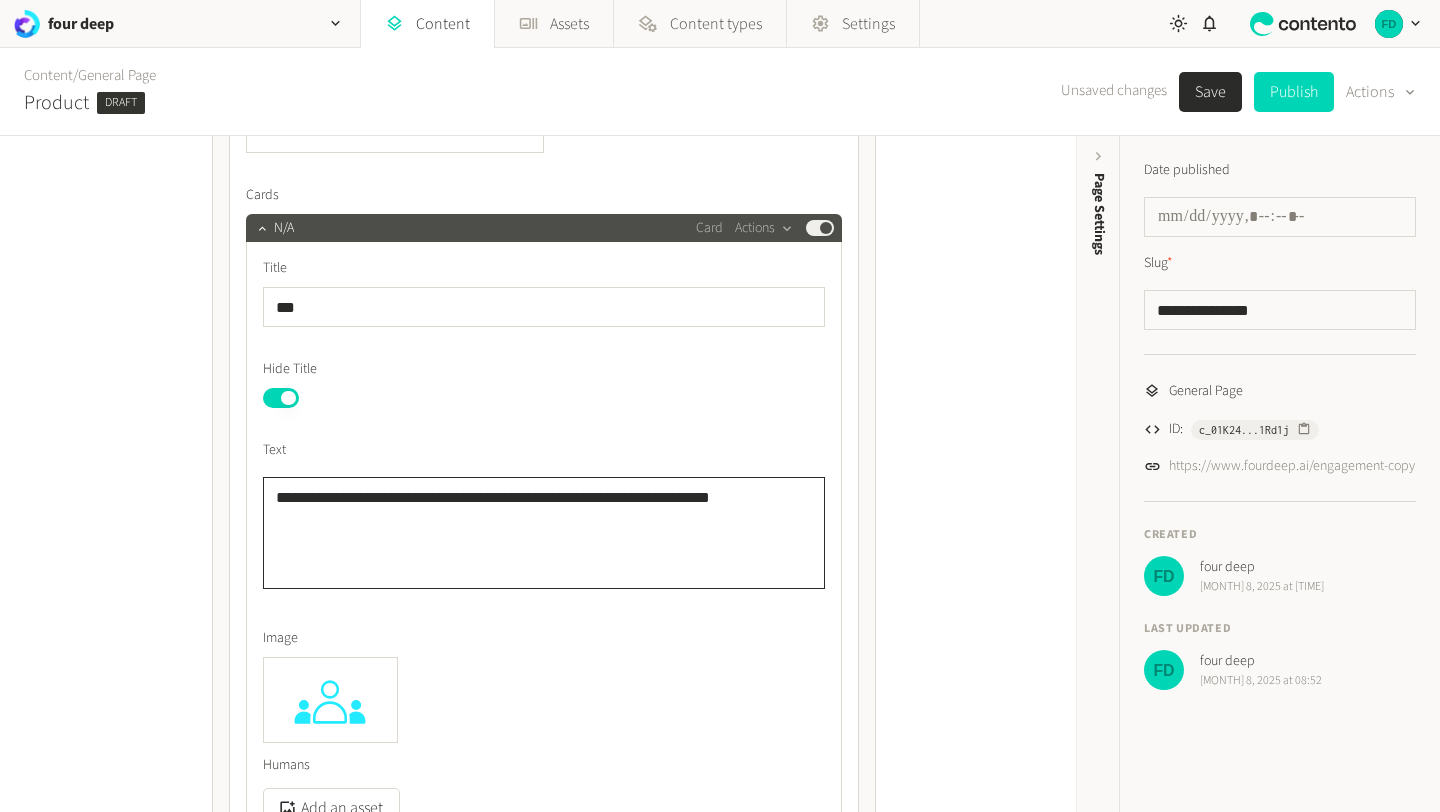 drag, startPoint x: 756, startPoint y: 502, endPoint x: 331, endPoint y: 481, distance: 425.5185 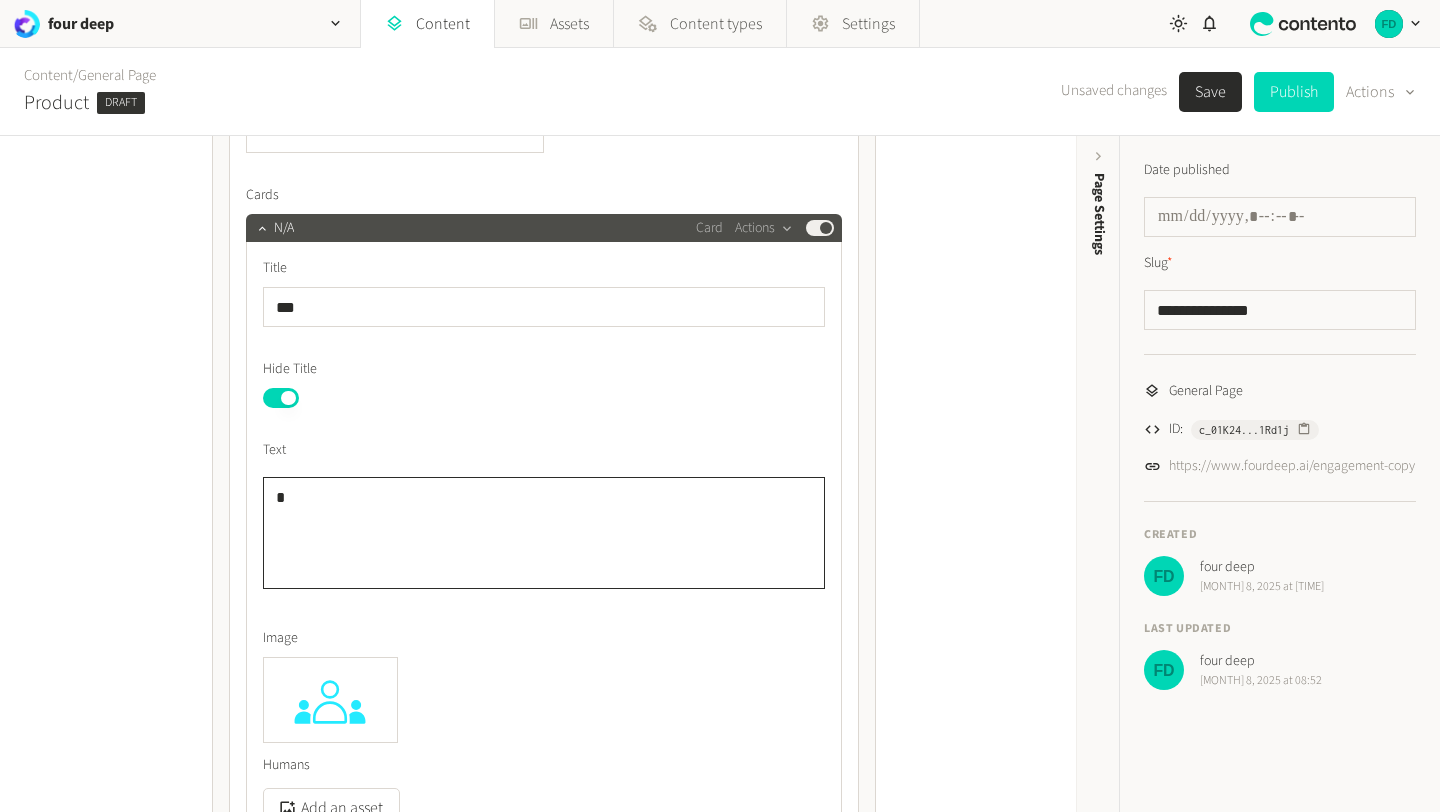 type 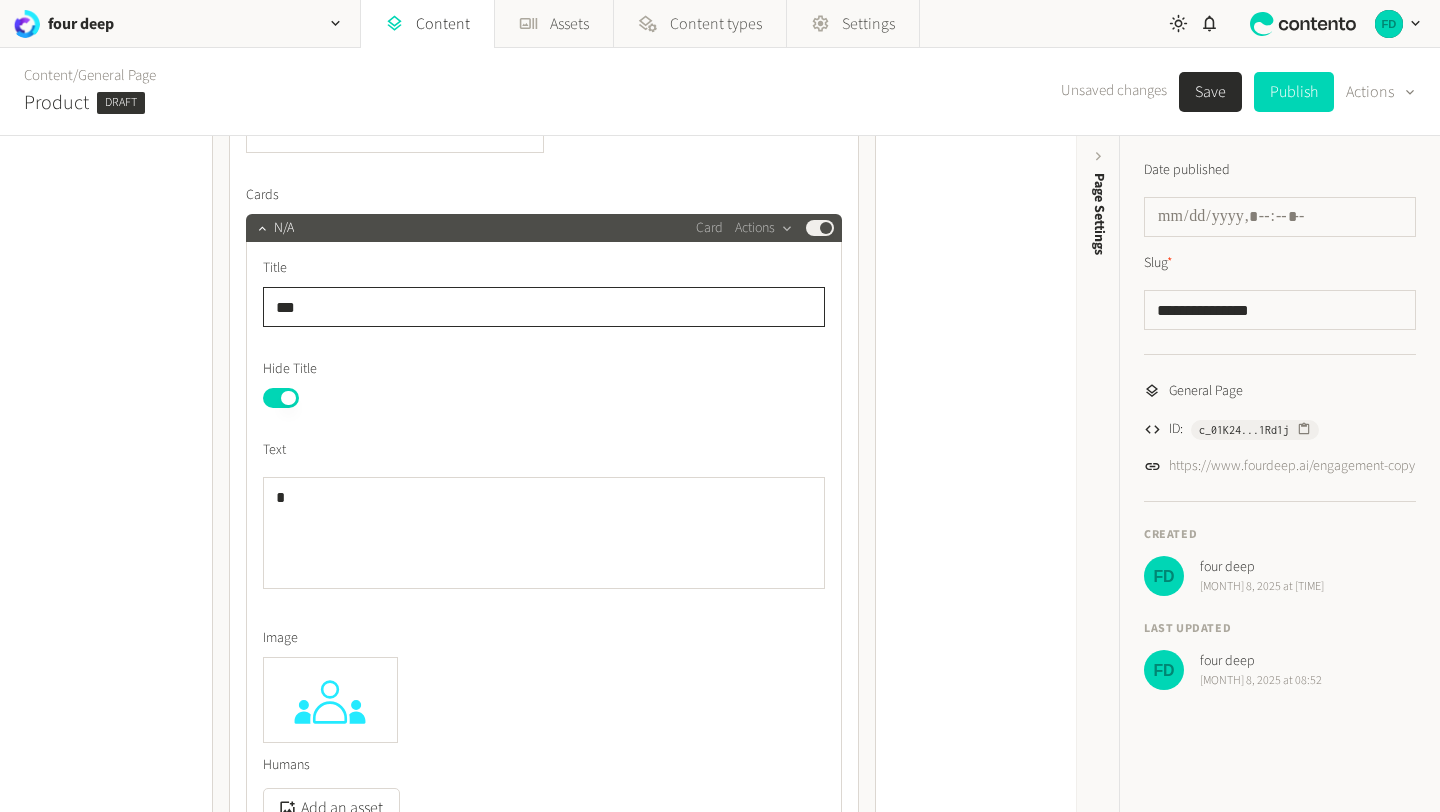 drag, startPoint x: 316, startPoint y: 309, endPoint x: 223, endPoint y: 297, distance: 93.770996 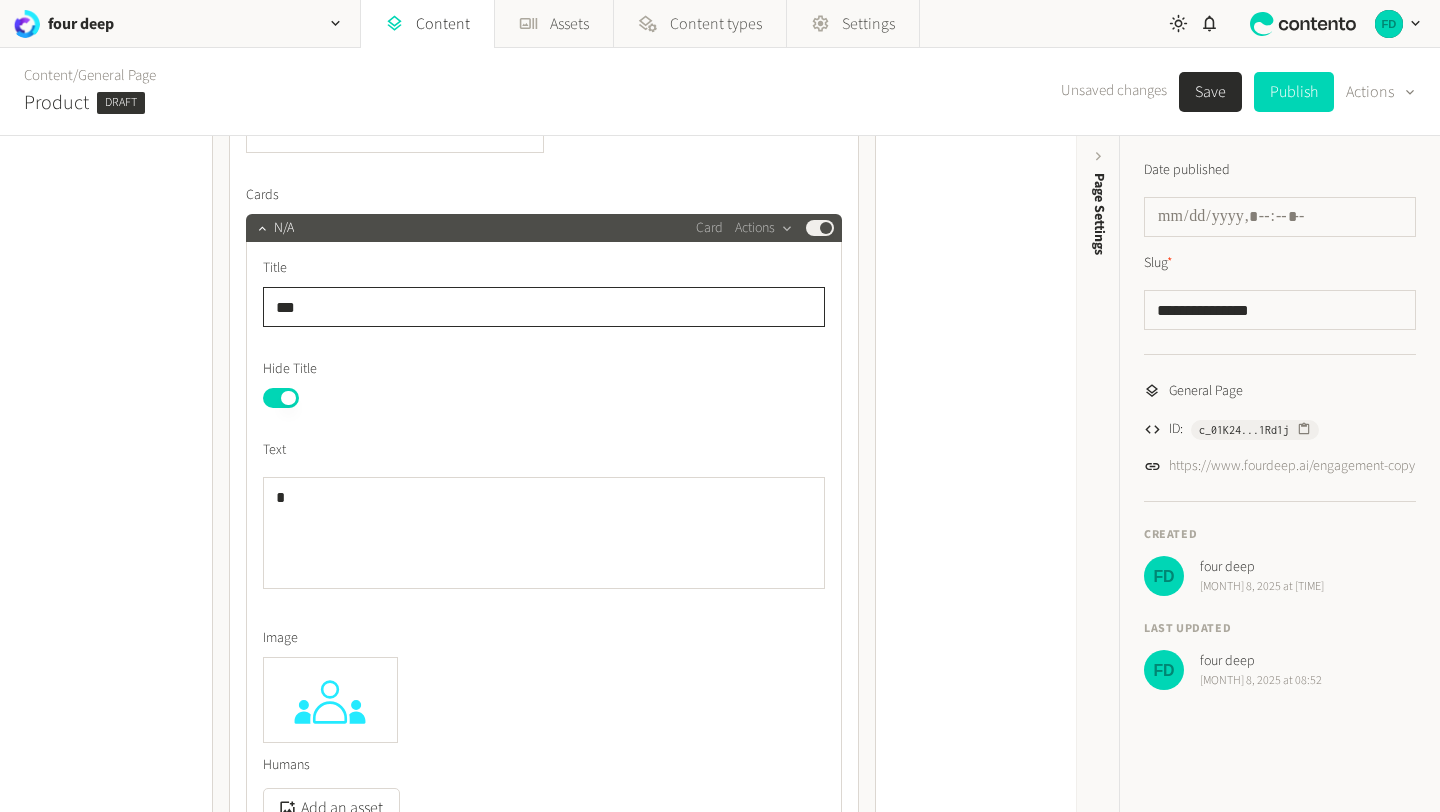 click on "**********" 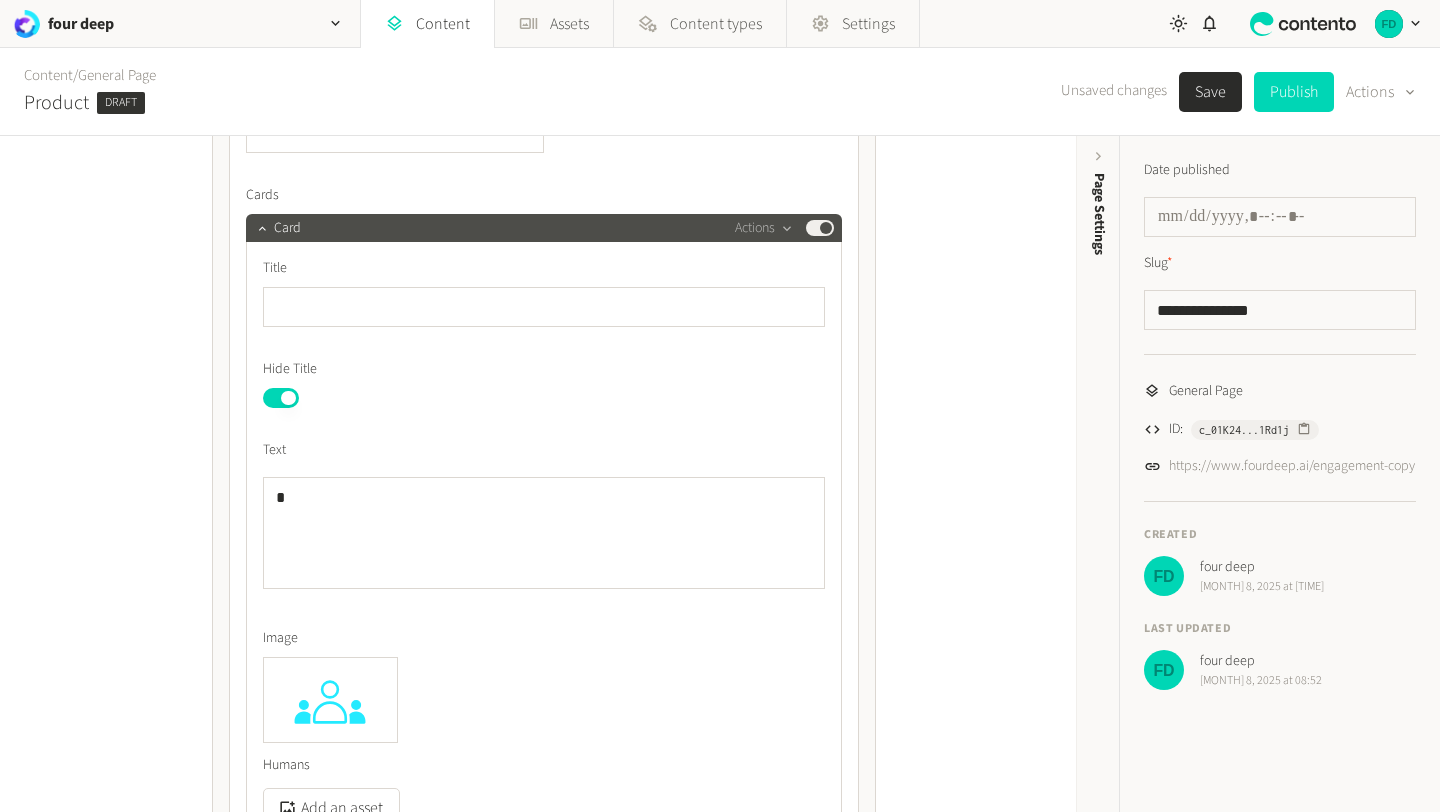 click on "Published" 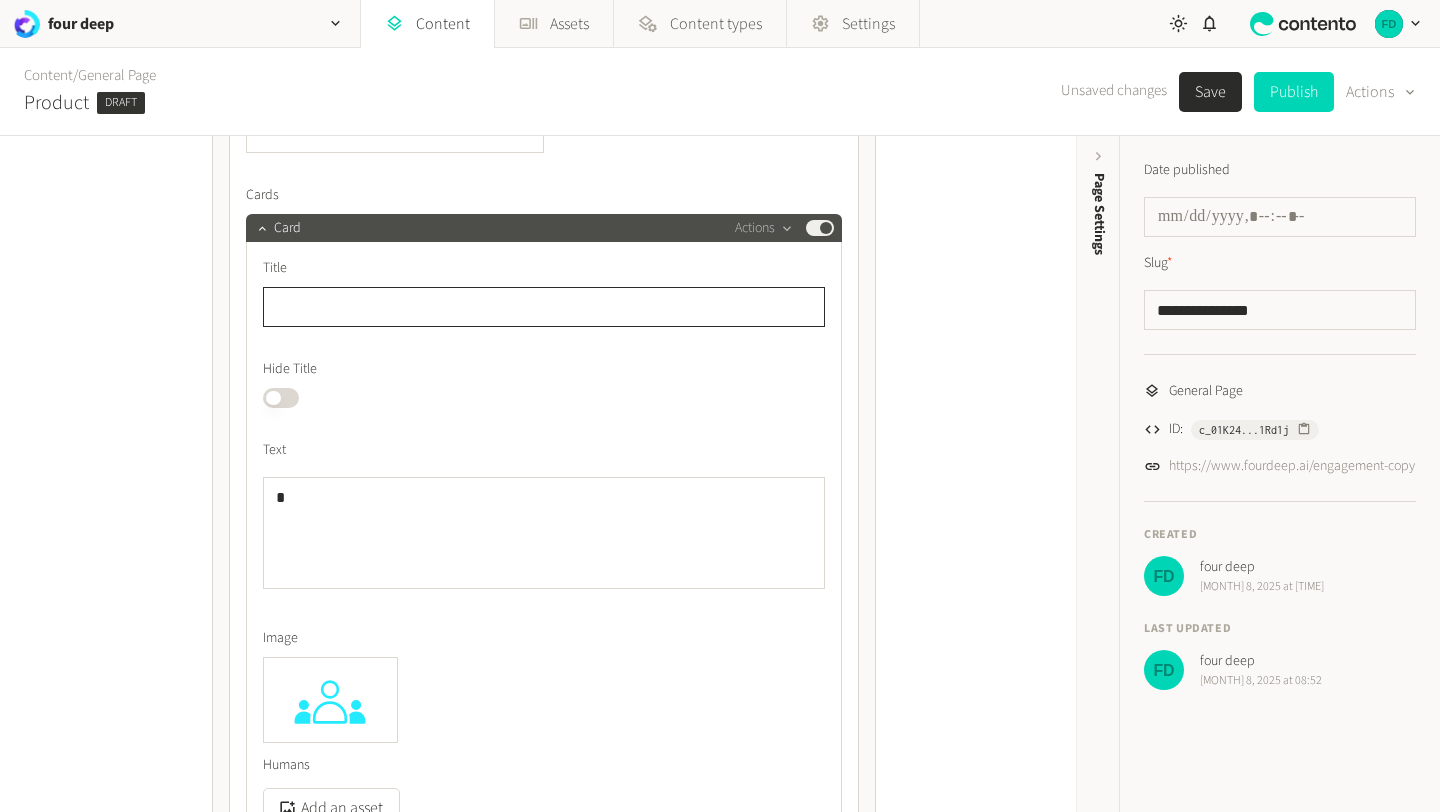 click 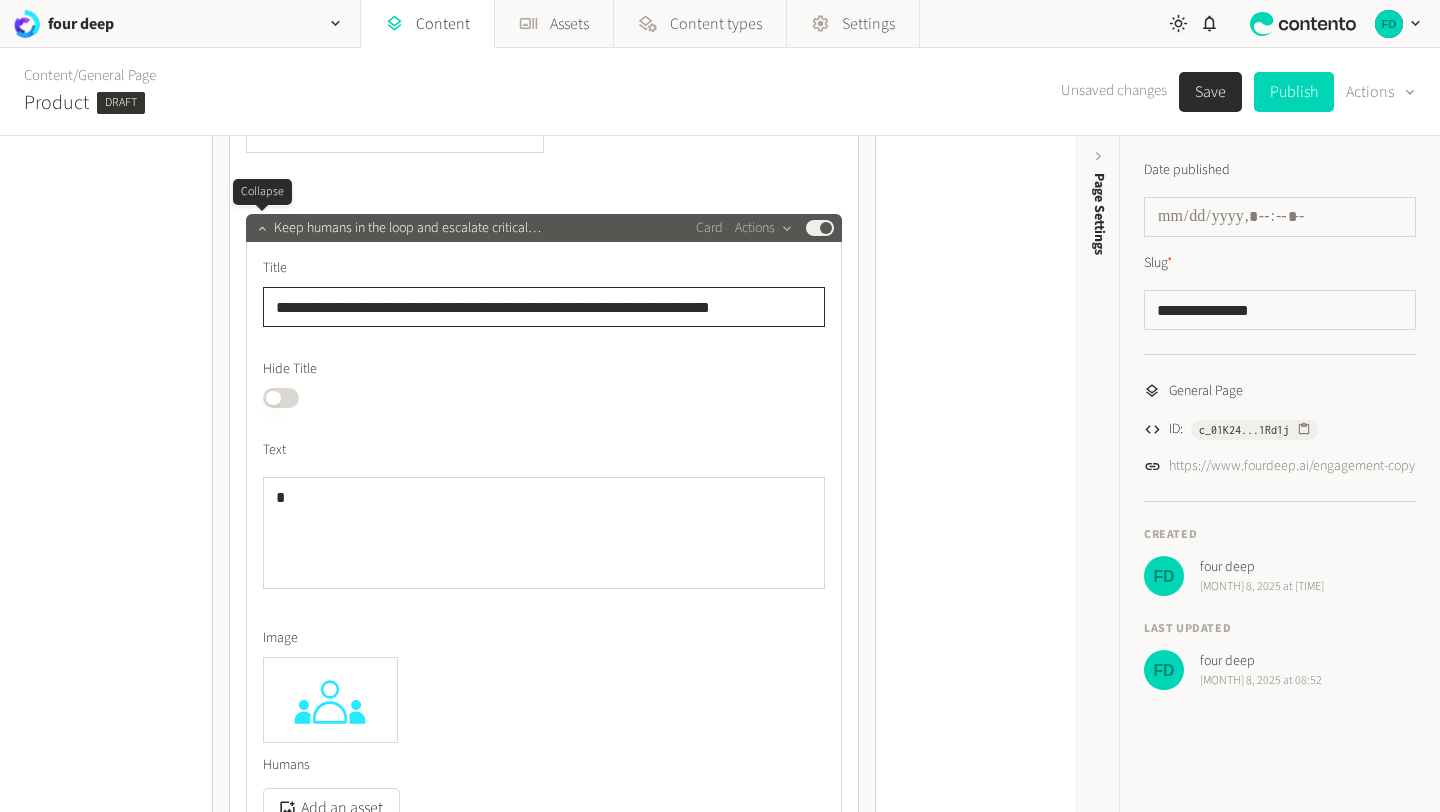 type on "**********" 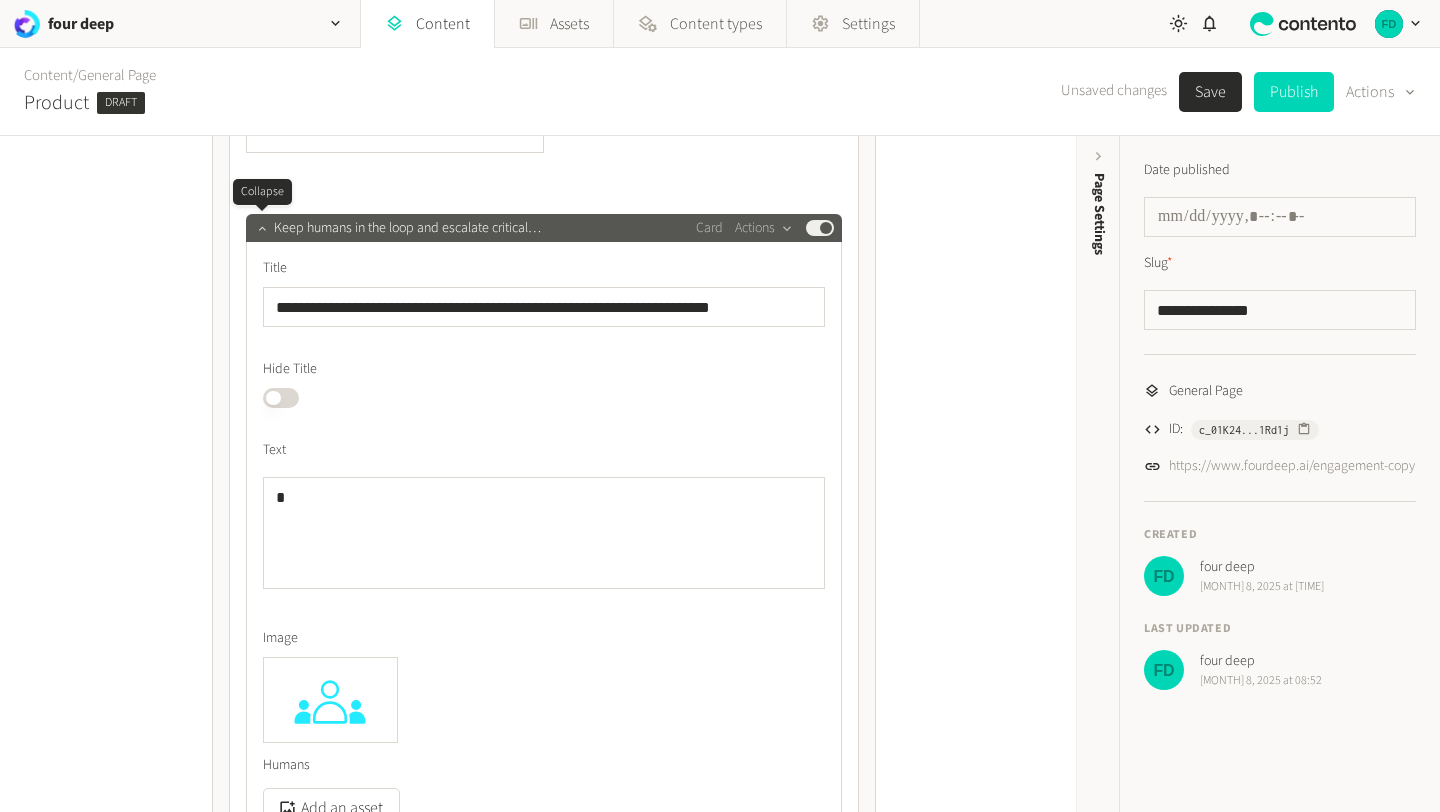 click 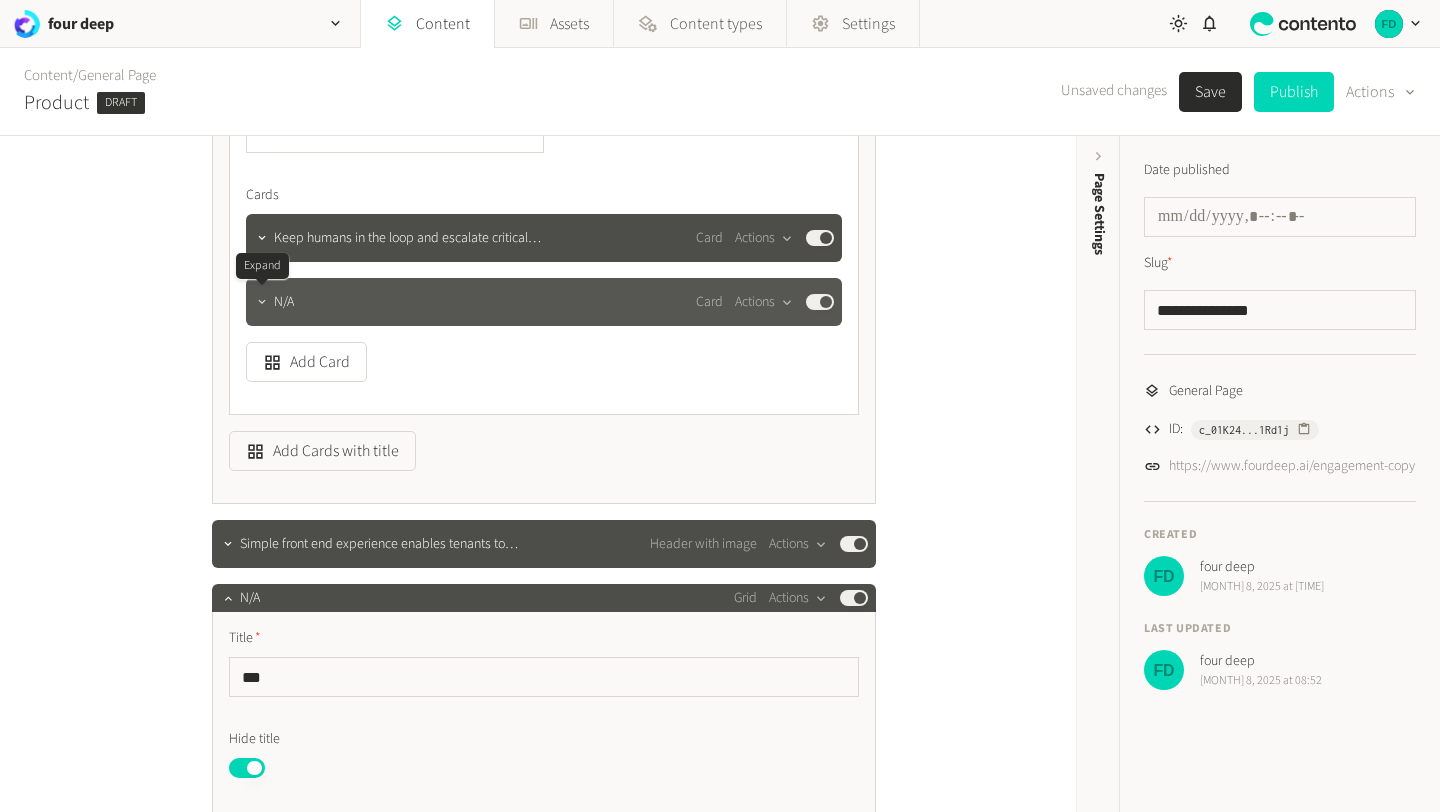 click 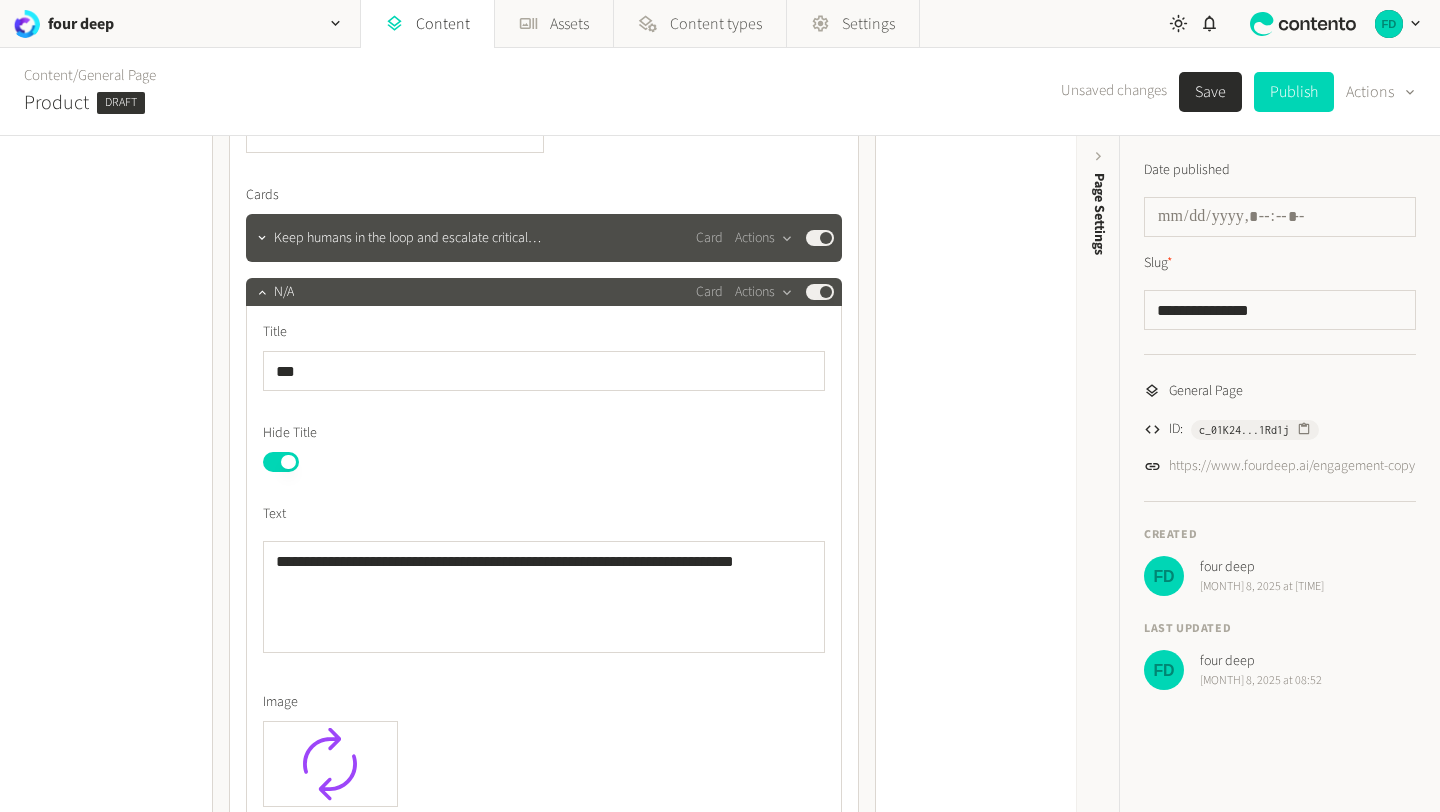 click on "Published" 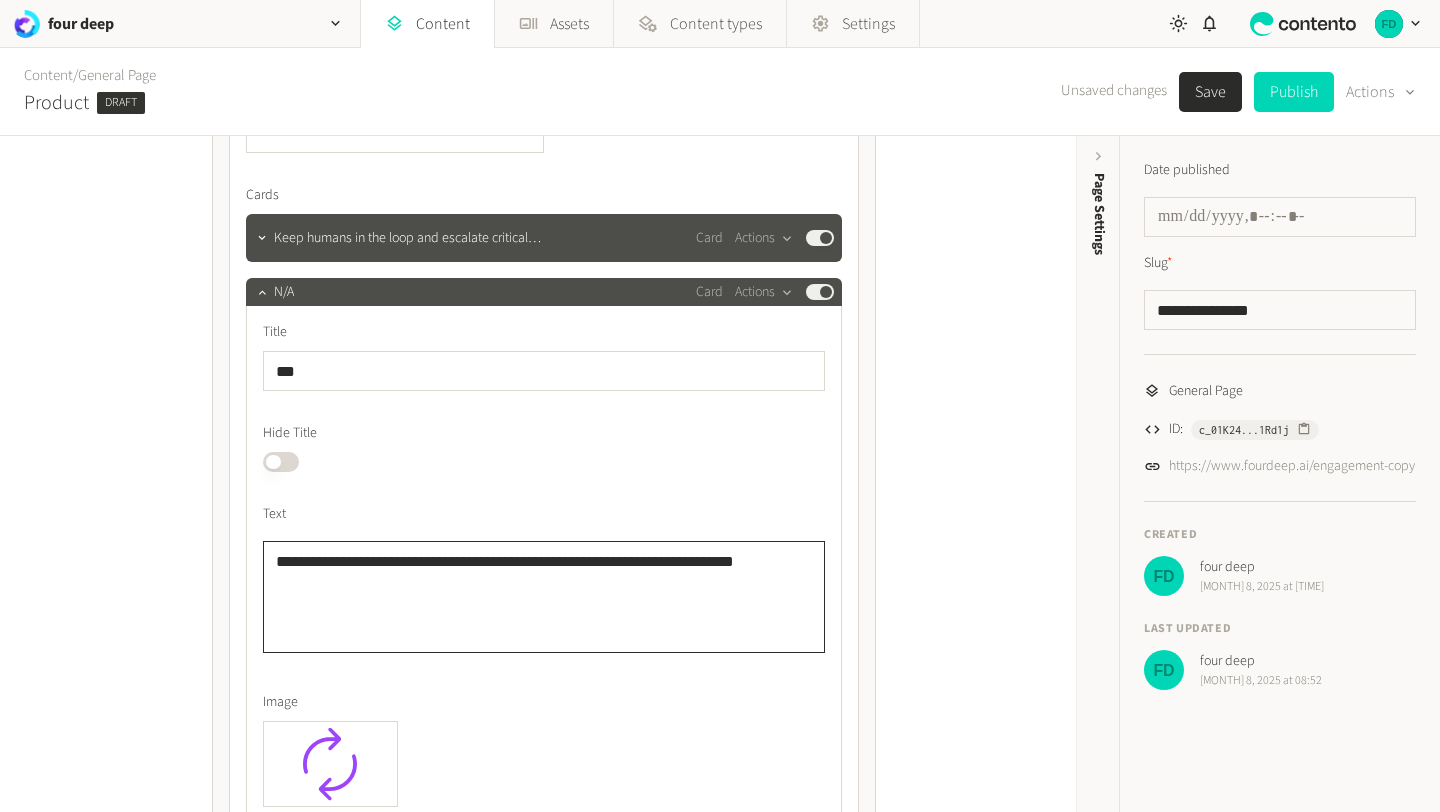 drag, startPoint x: 794, startPoint y: 563, endPoint x: 279, endPoint y: 550, distance: 515.16406 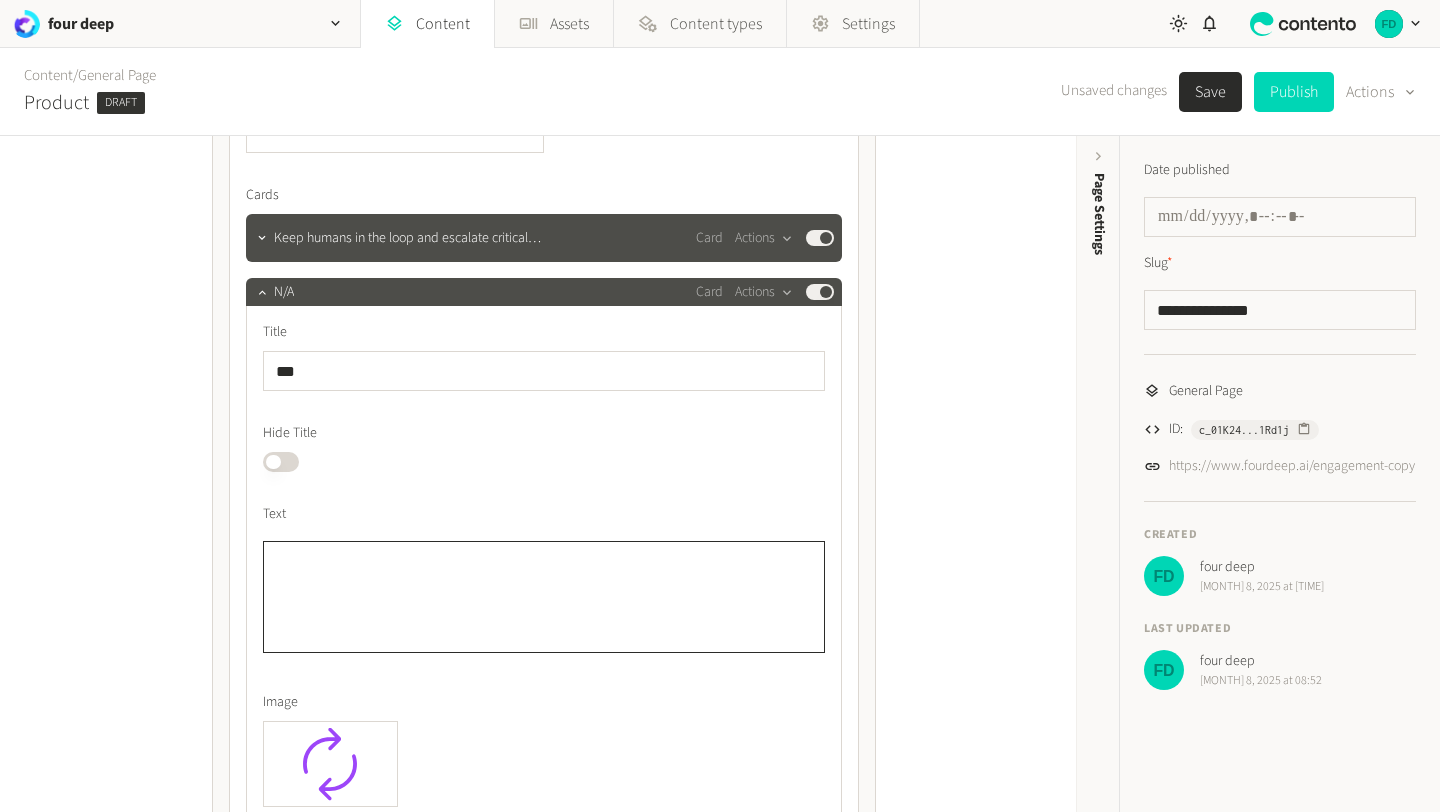type 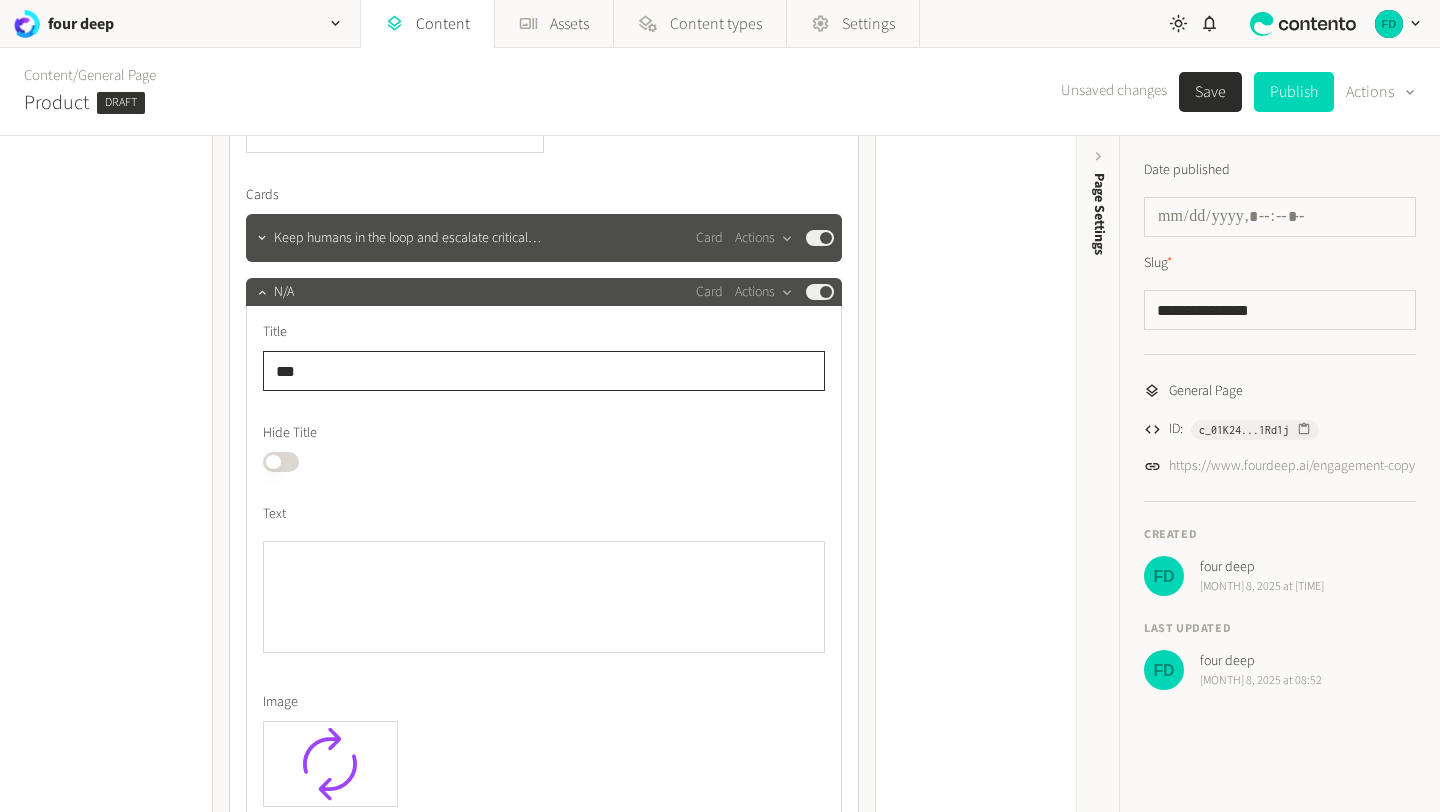 drag, startPoint x: 324, startPoint y: 370, endPoint x: 254, endPoint y: 370, distance: 70 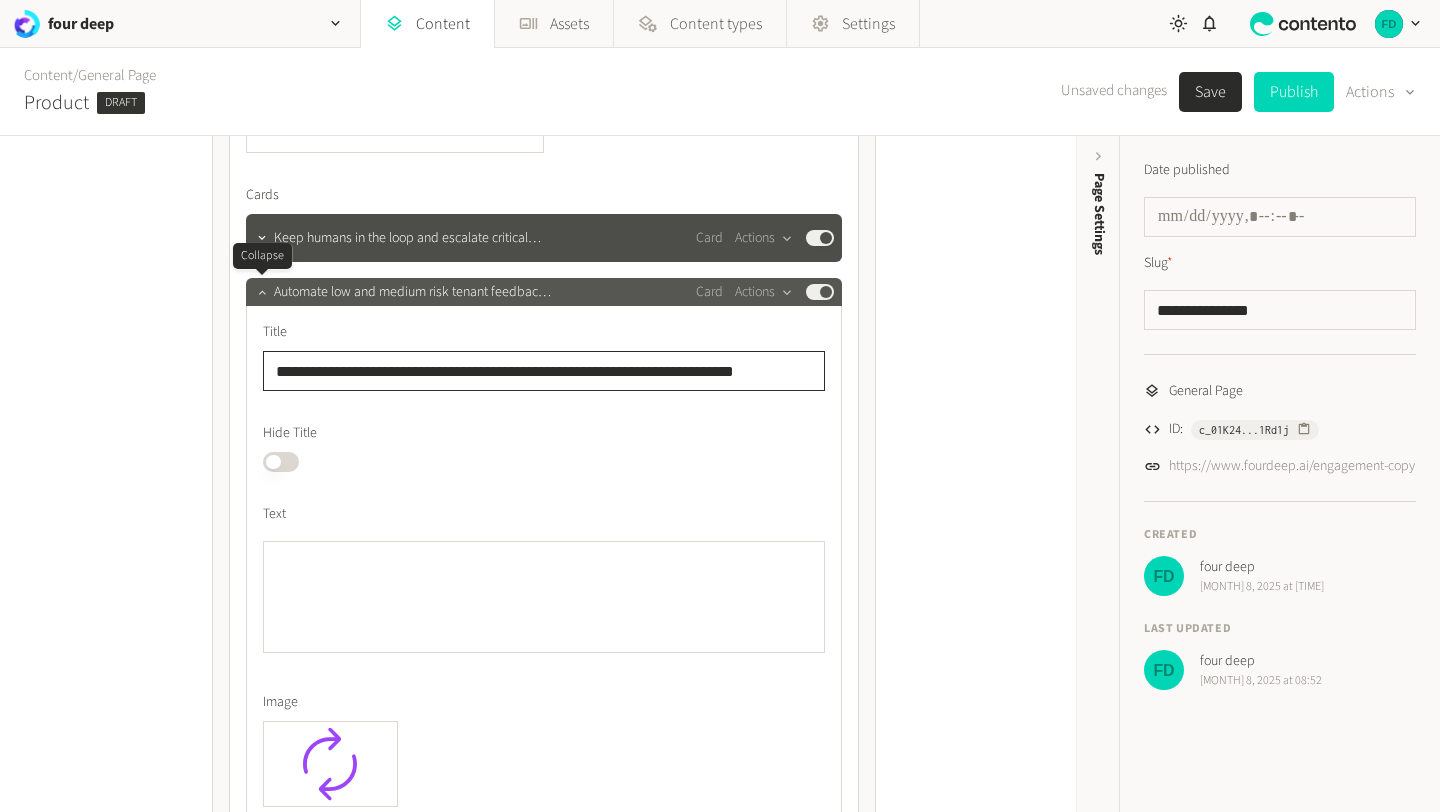 type on "**********" 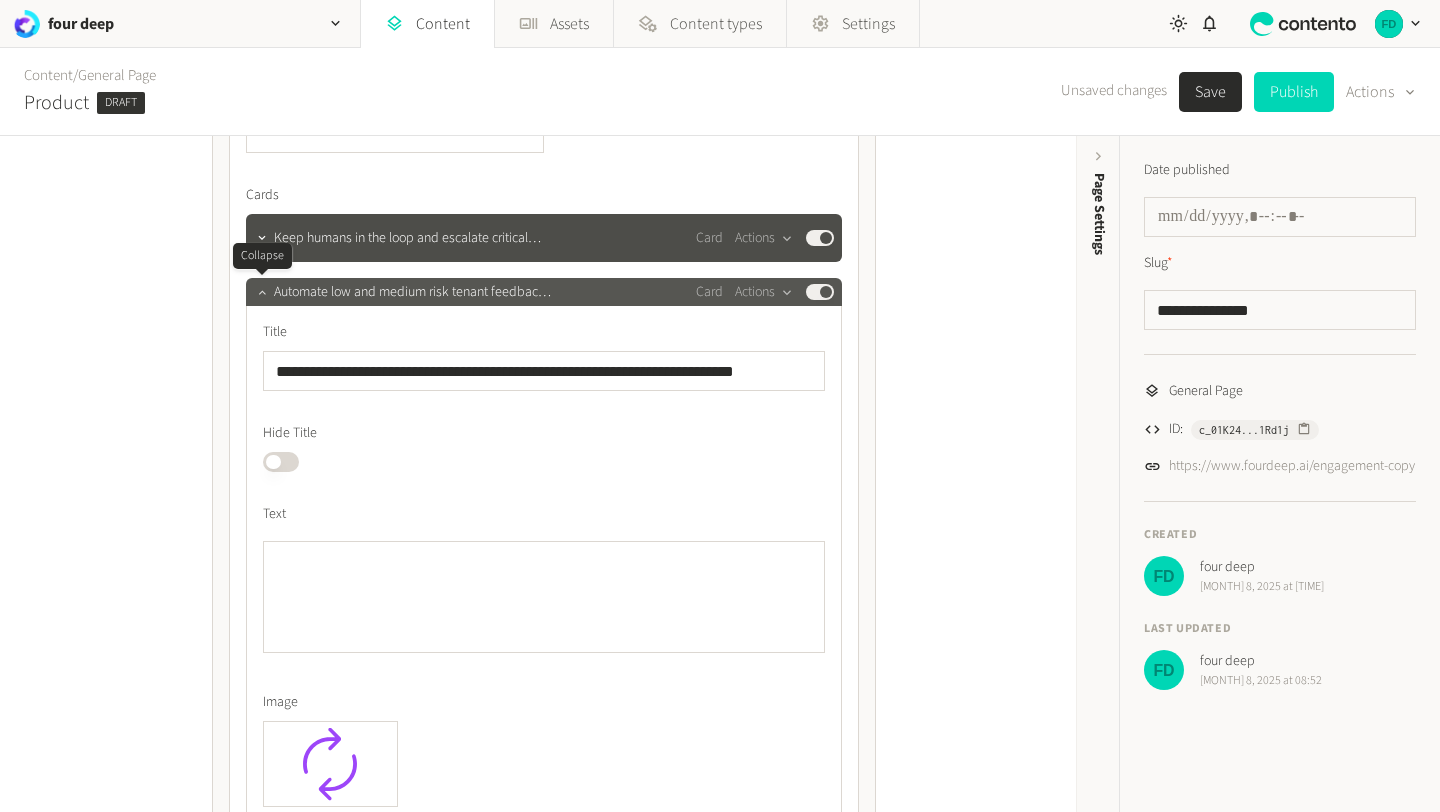 click 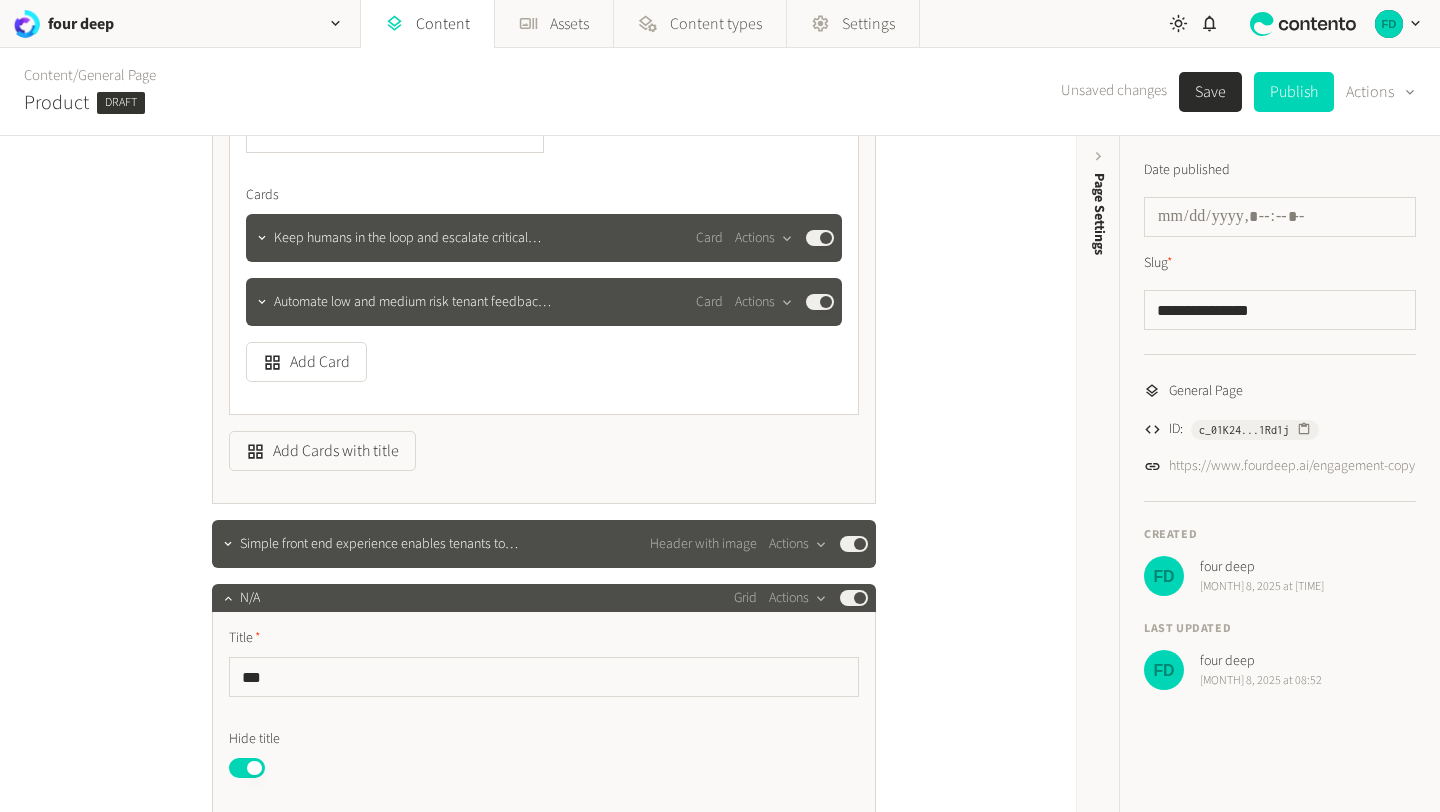 click on "Save" 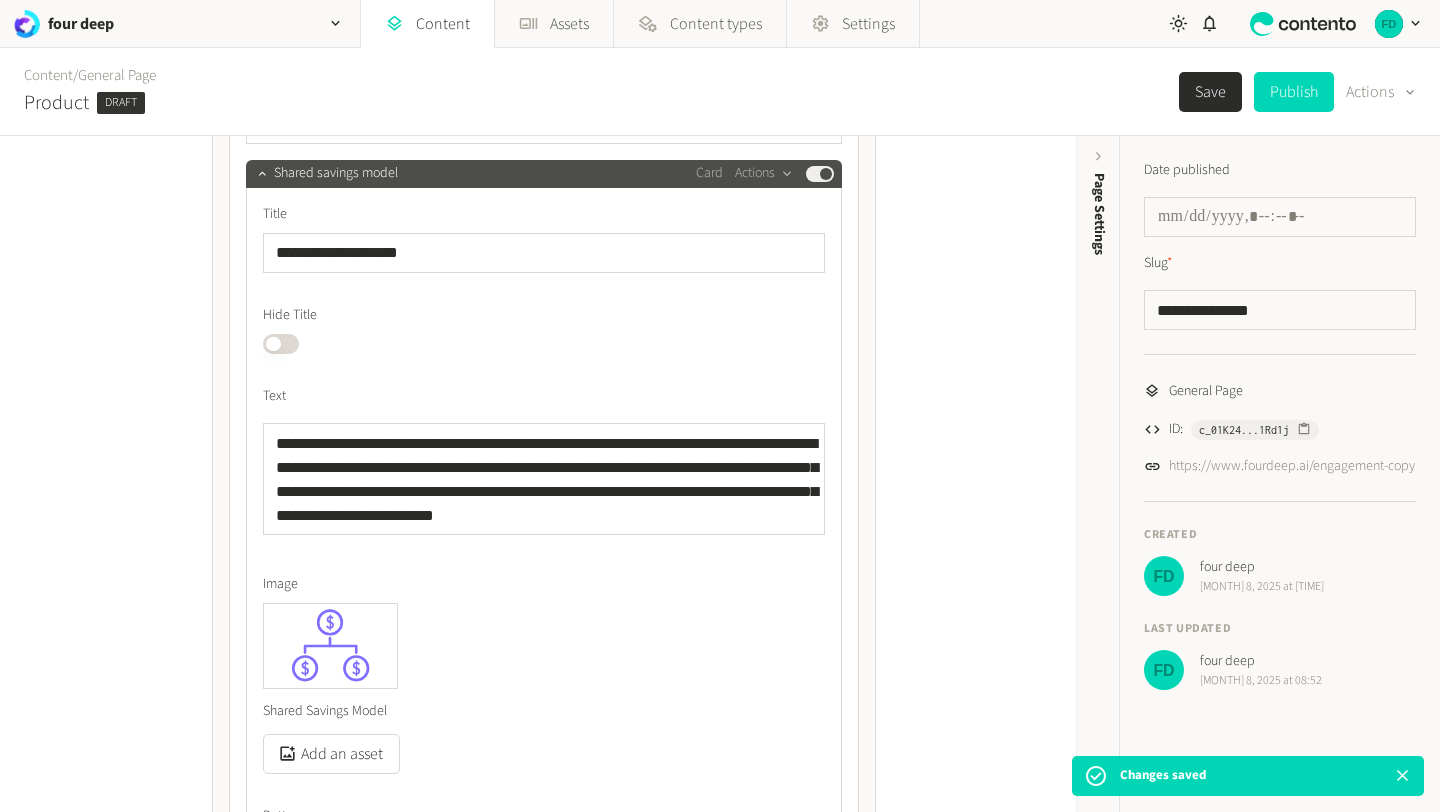 scroll, scrollTop: 3568, scrollLeft: 0, axis: vertical 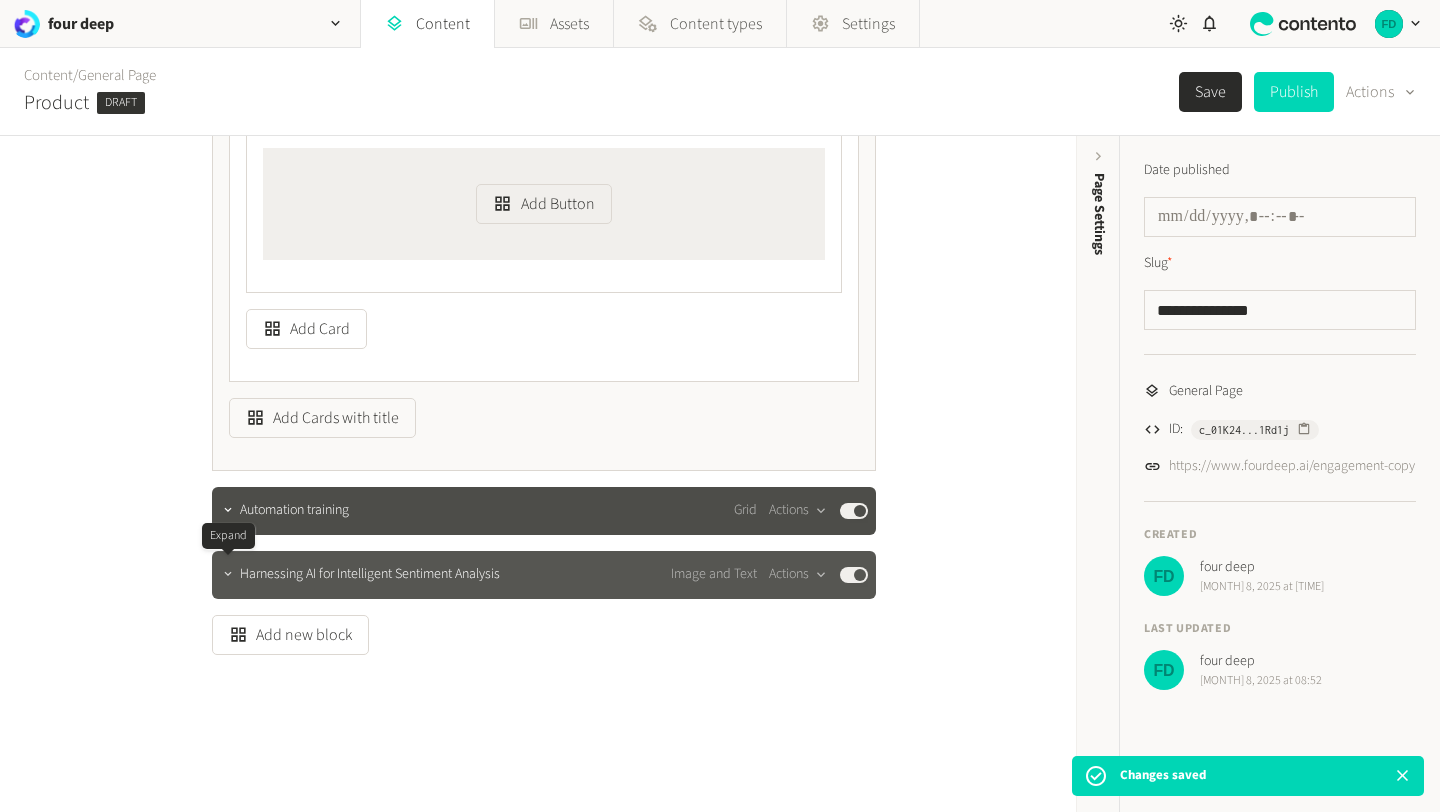 click 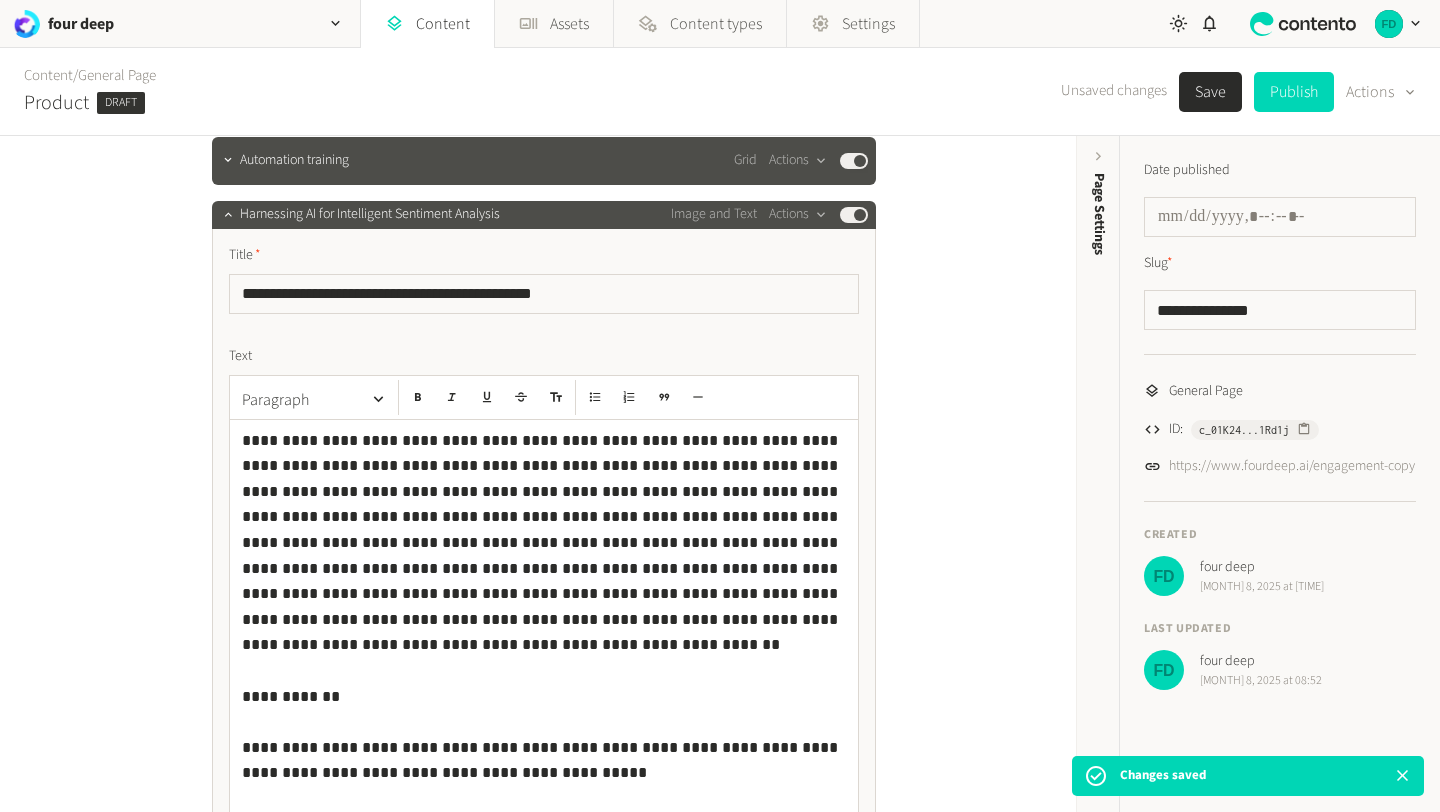 scroll, scrollTop: 4612, scrollLeft: 0, axis: vertical 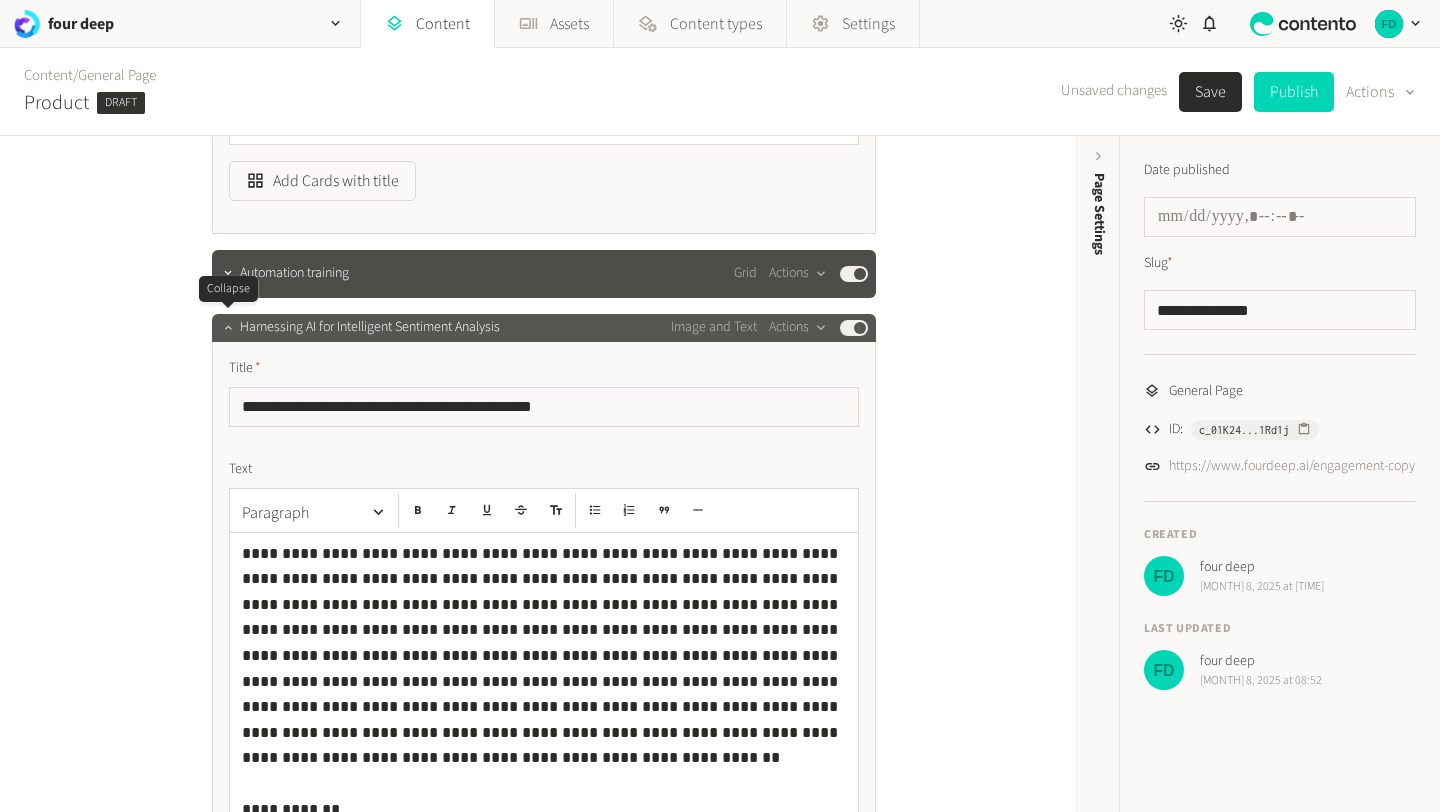 click 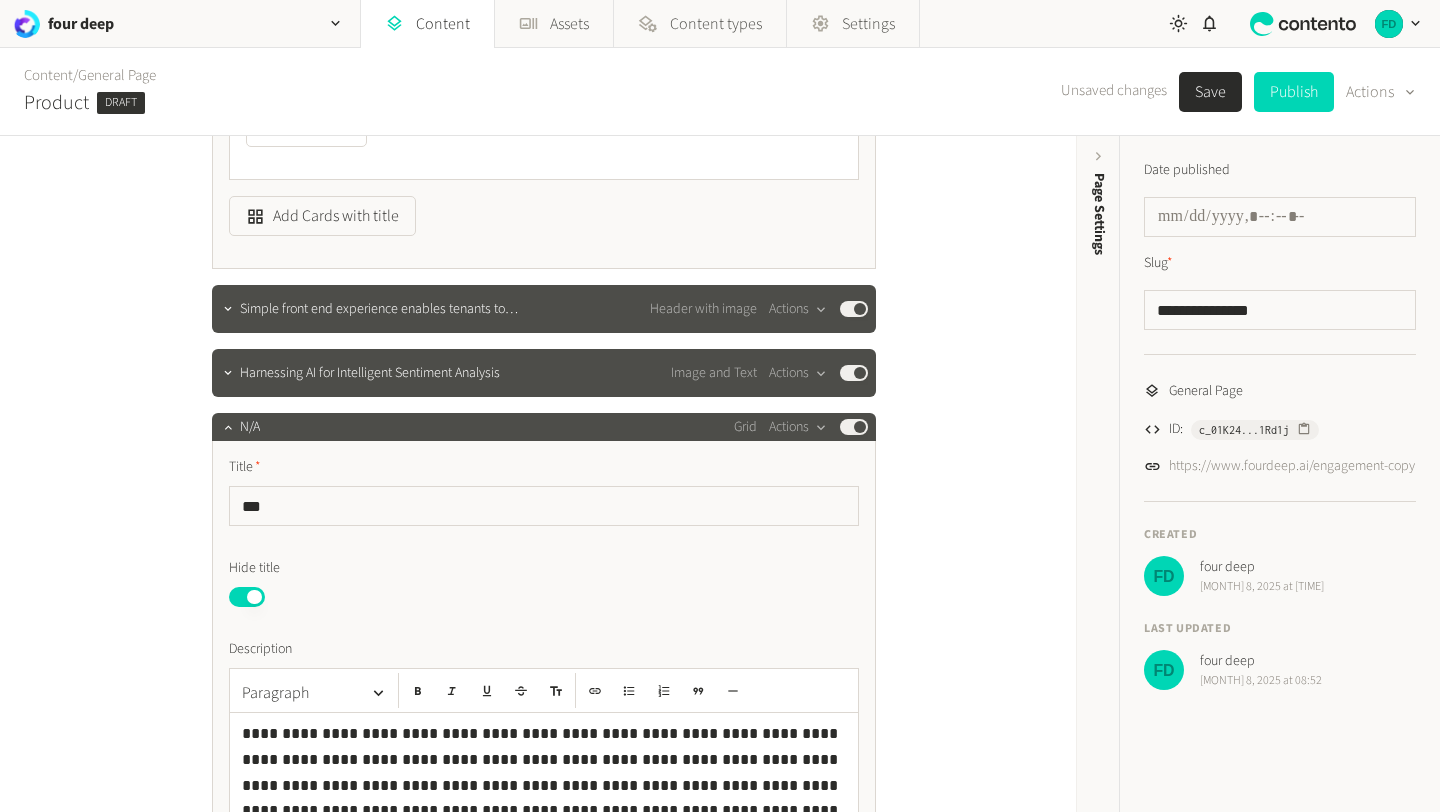scroll, scrollTop: 1451, scrollLeft: 0, axis: vertical 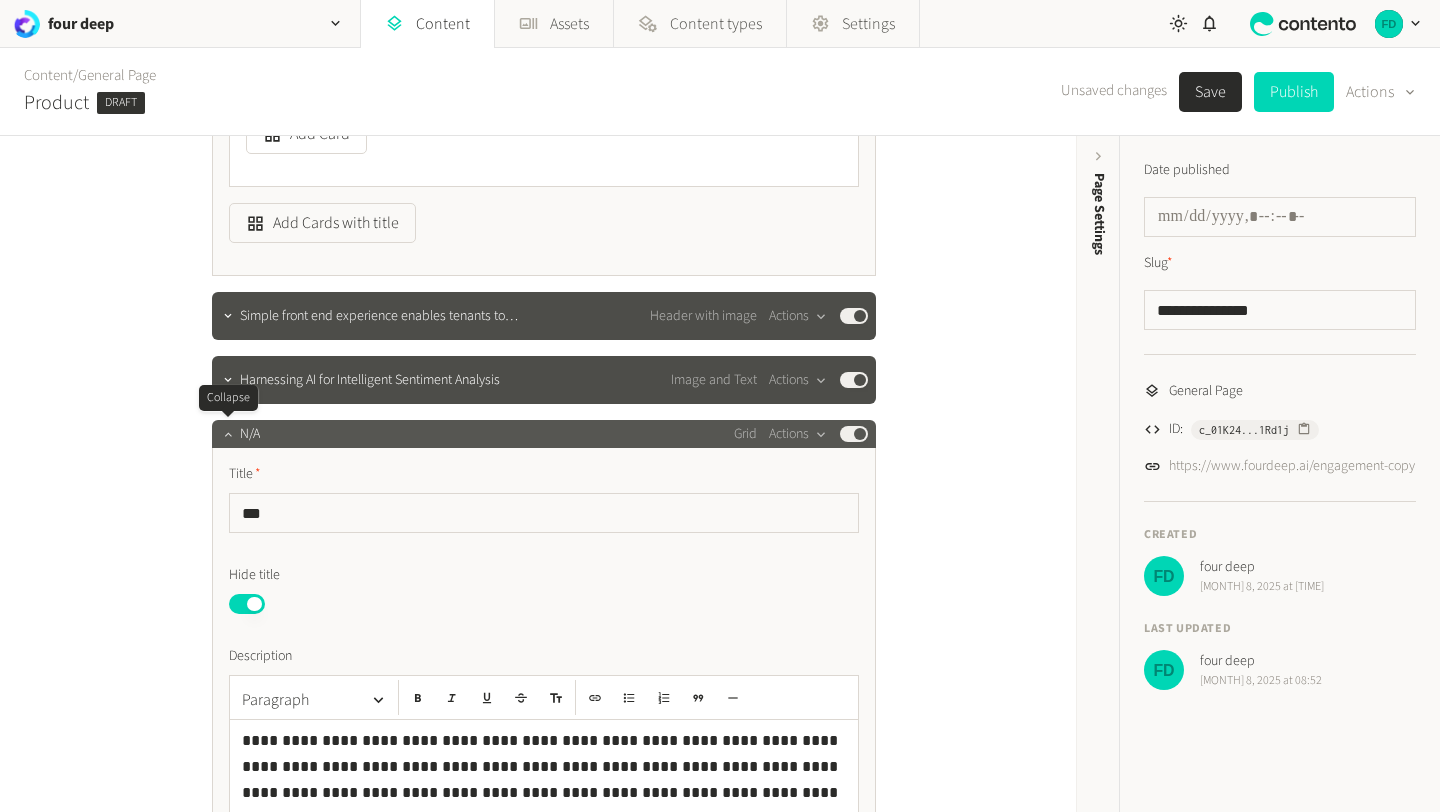 click 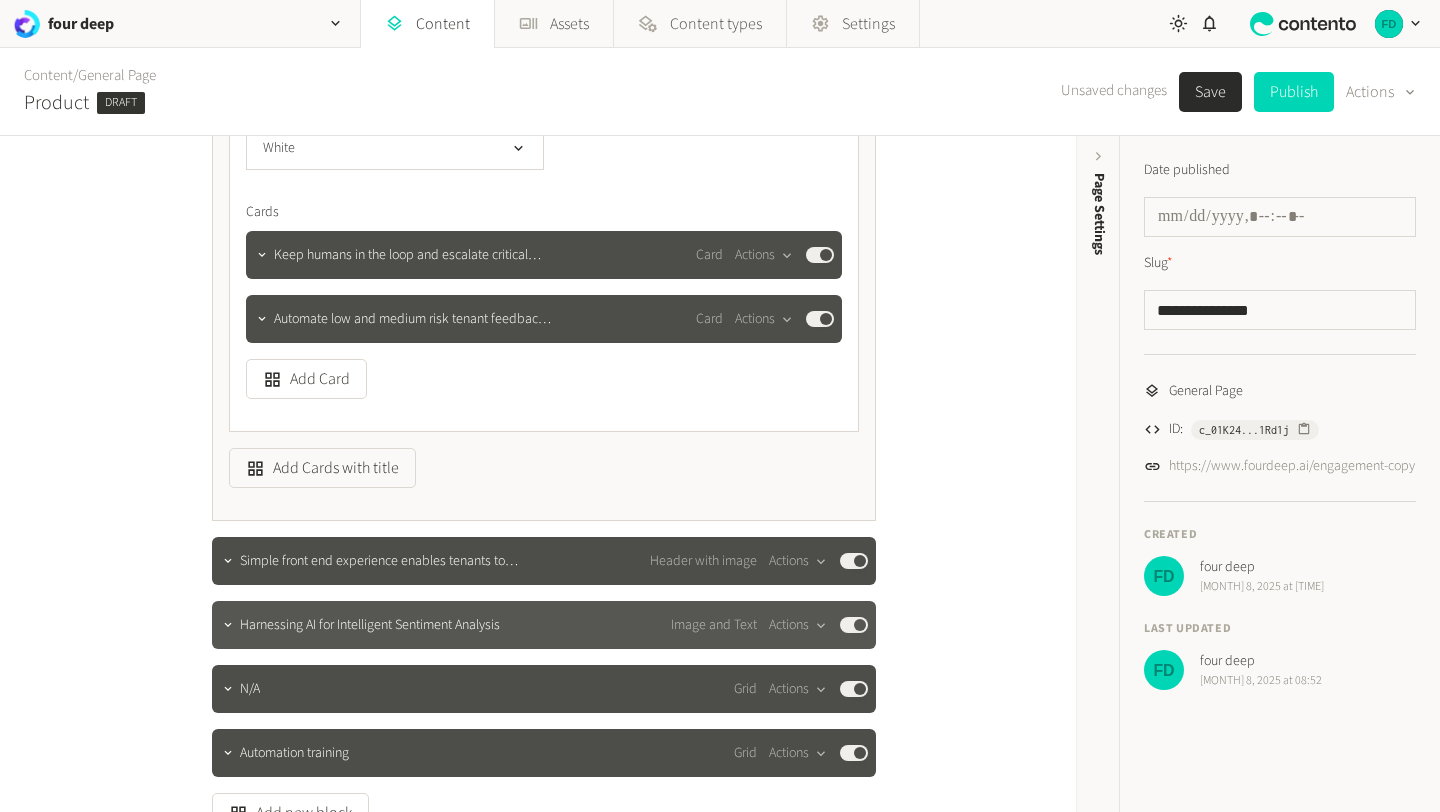 scroll, scrollTop: 1243, scrollLeft: 0, axis: vertical 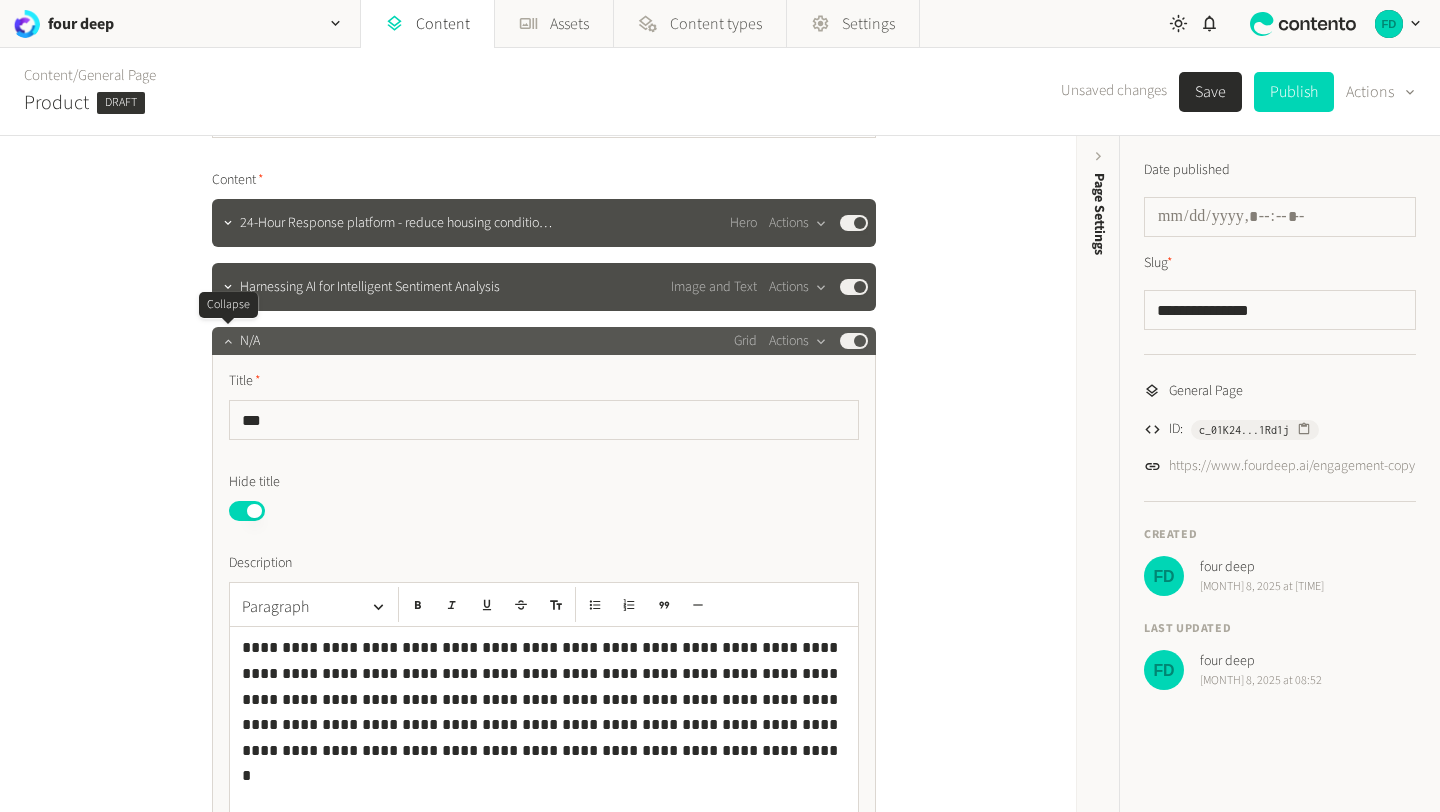 click 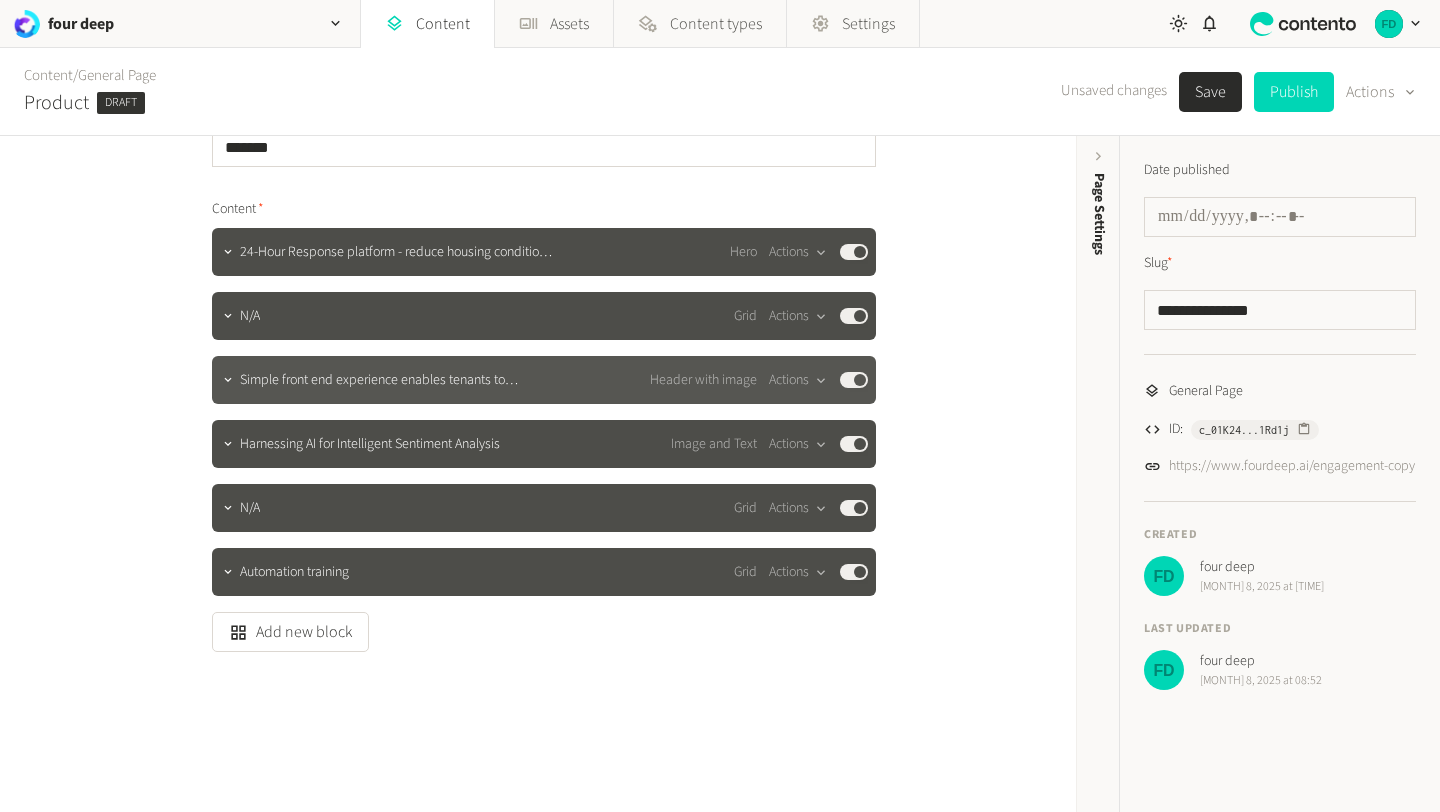 click on "Simple front end experience enables tenants to immediately r… Header with image  Actions  Published" 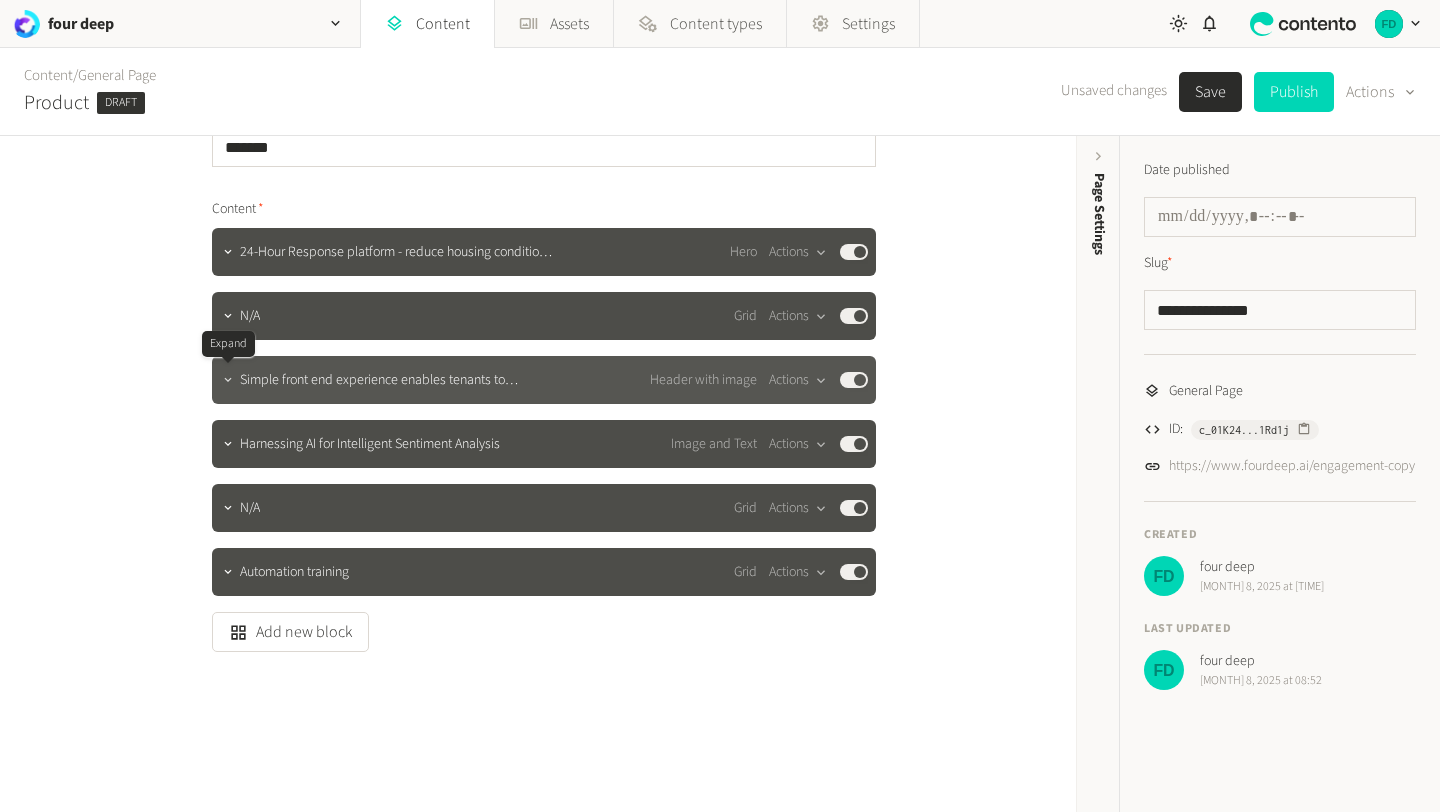 click 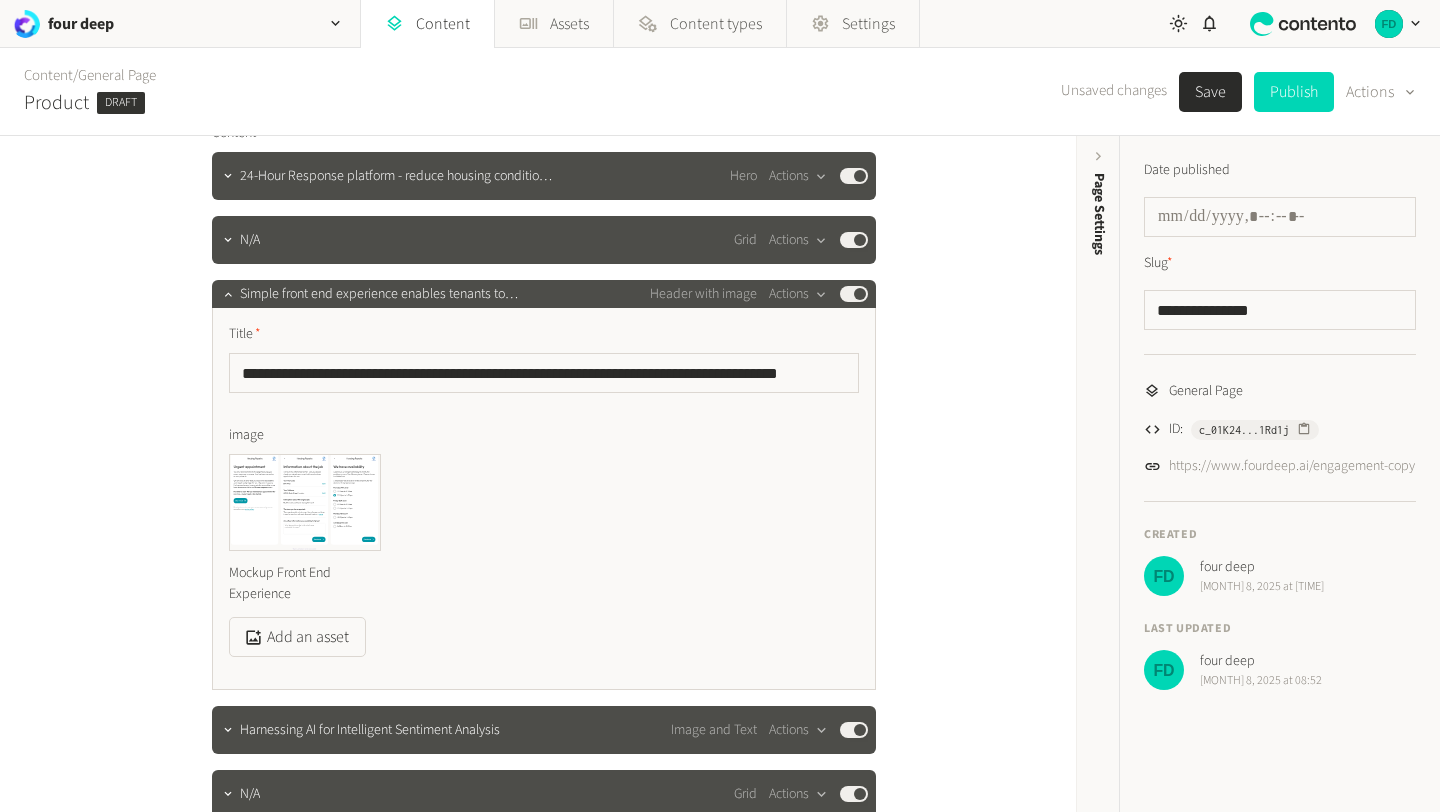 scroll, scrollTop: 217, scrollLeft: 0, axis: vertical 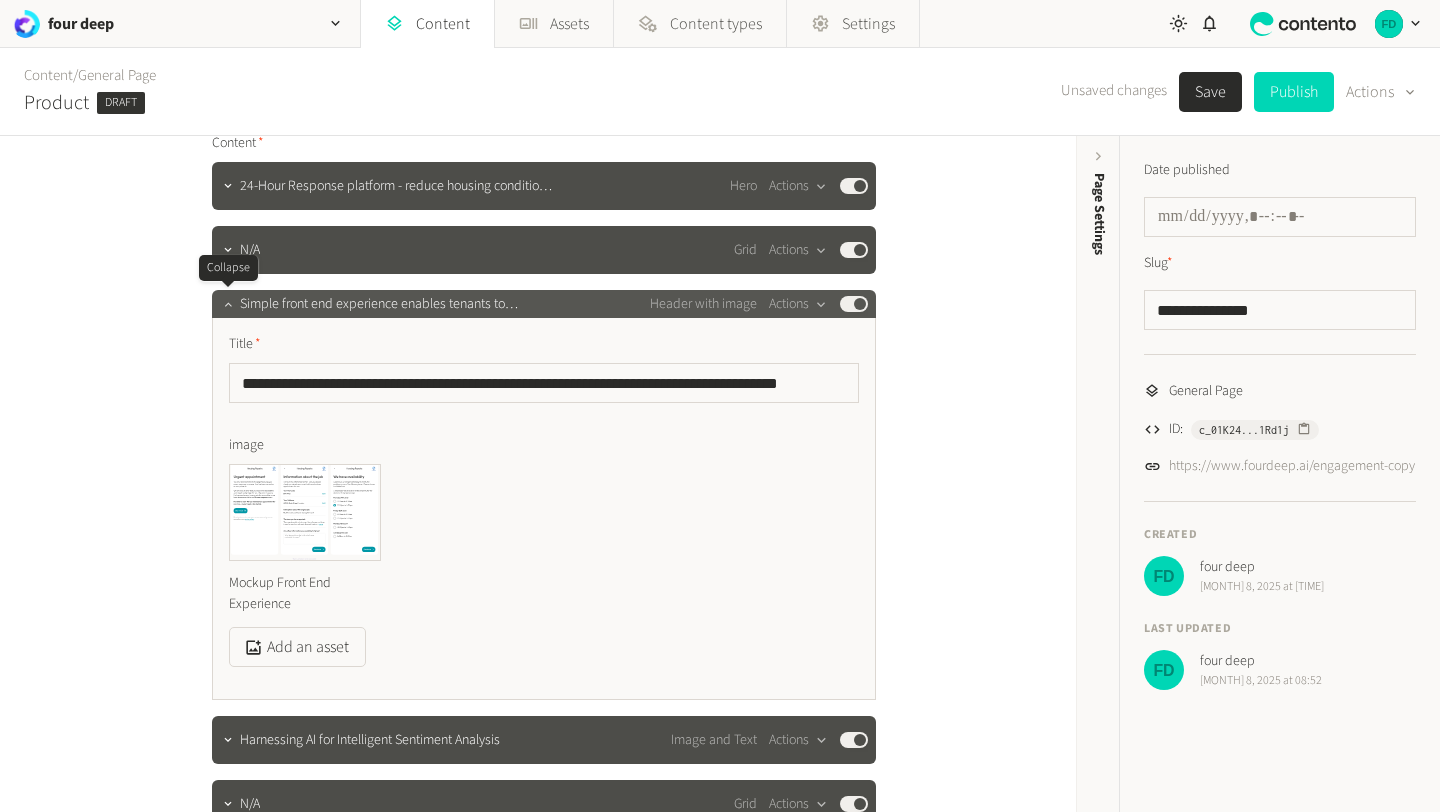 click 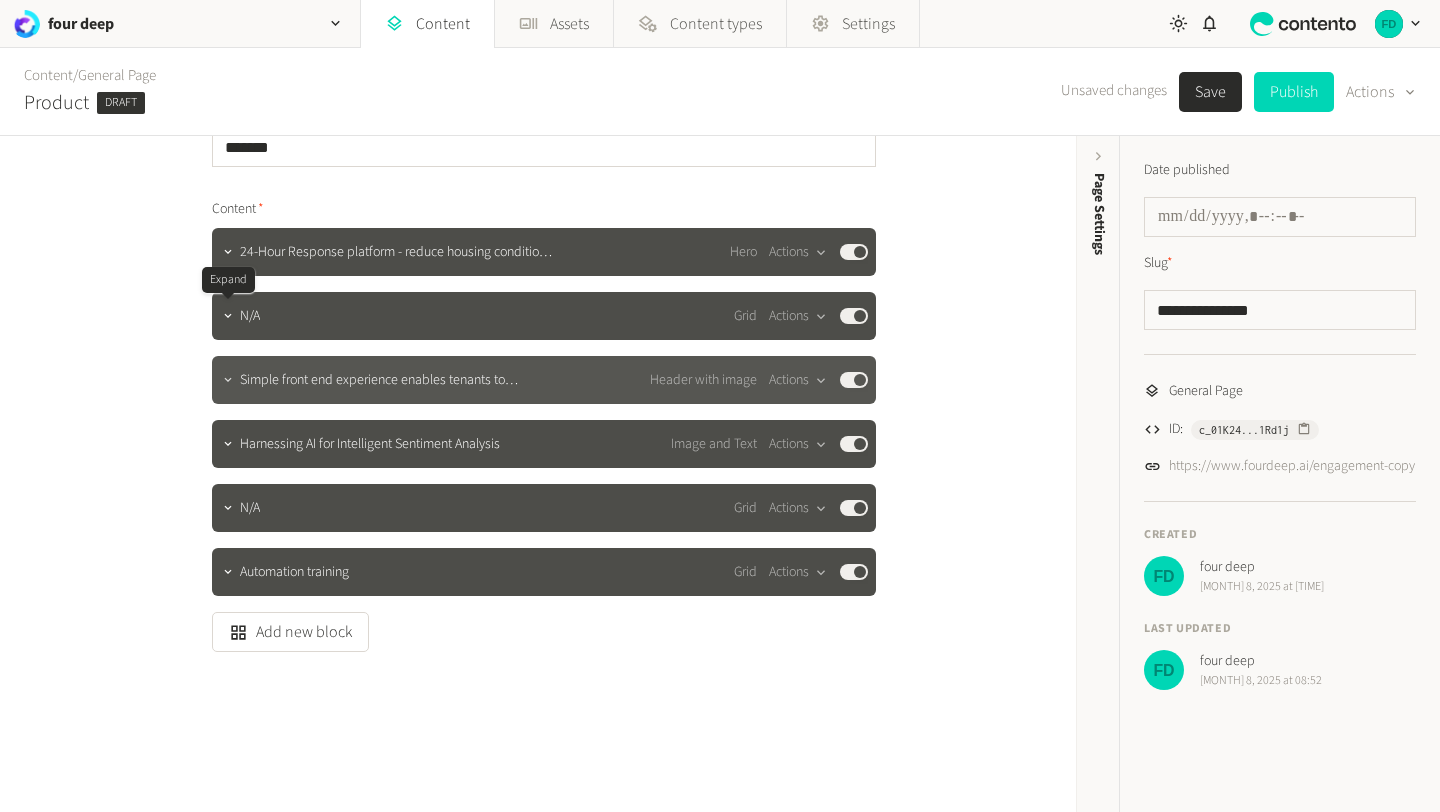 scroll, scrollTop: 151, scrollLeft: 0, axis: vertical 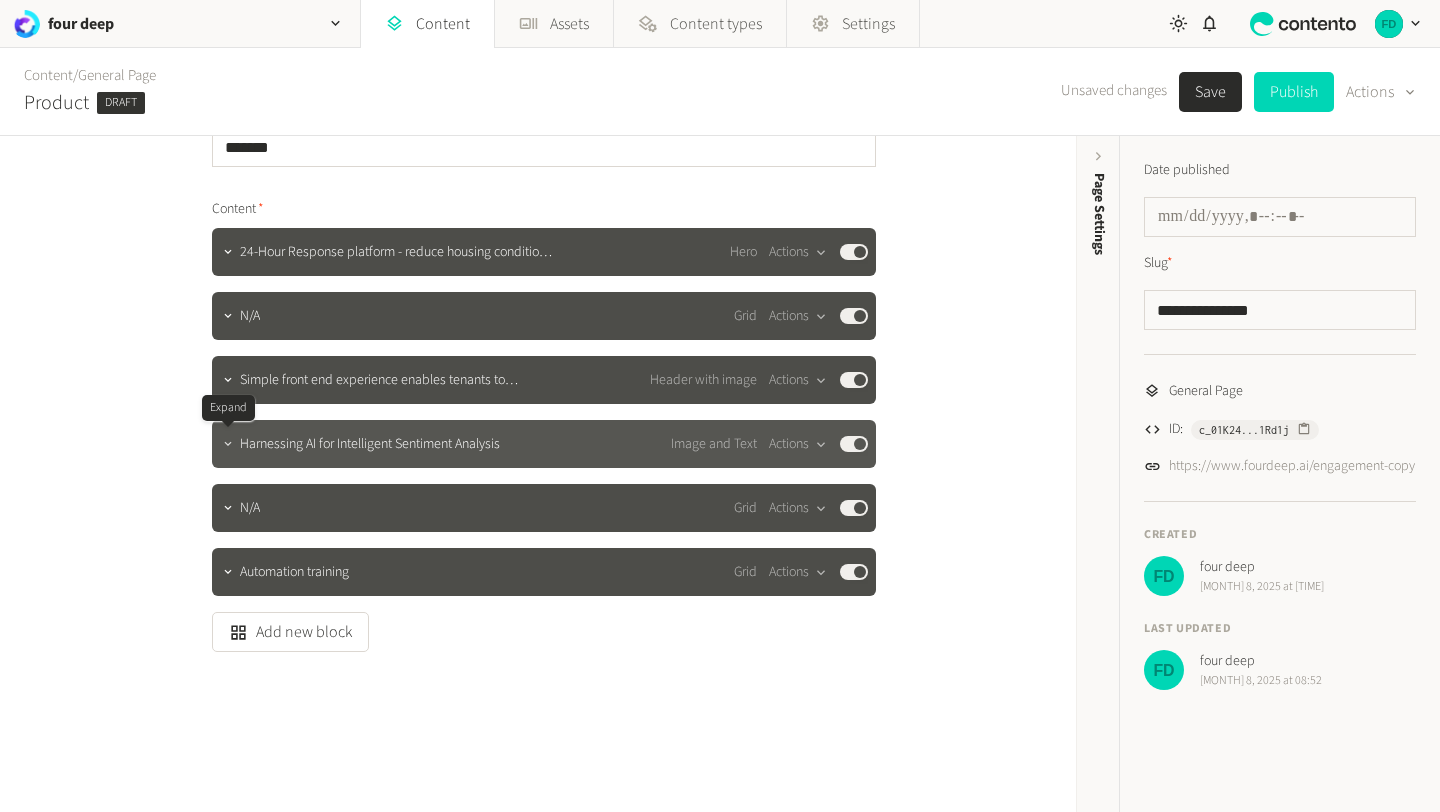 click 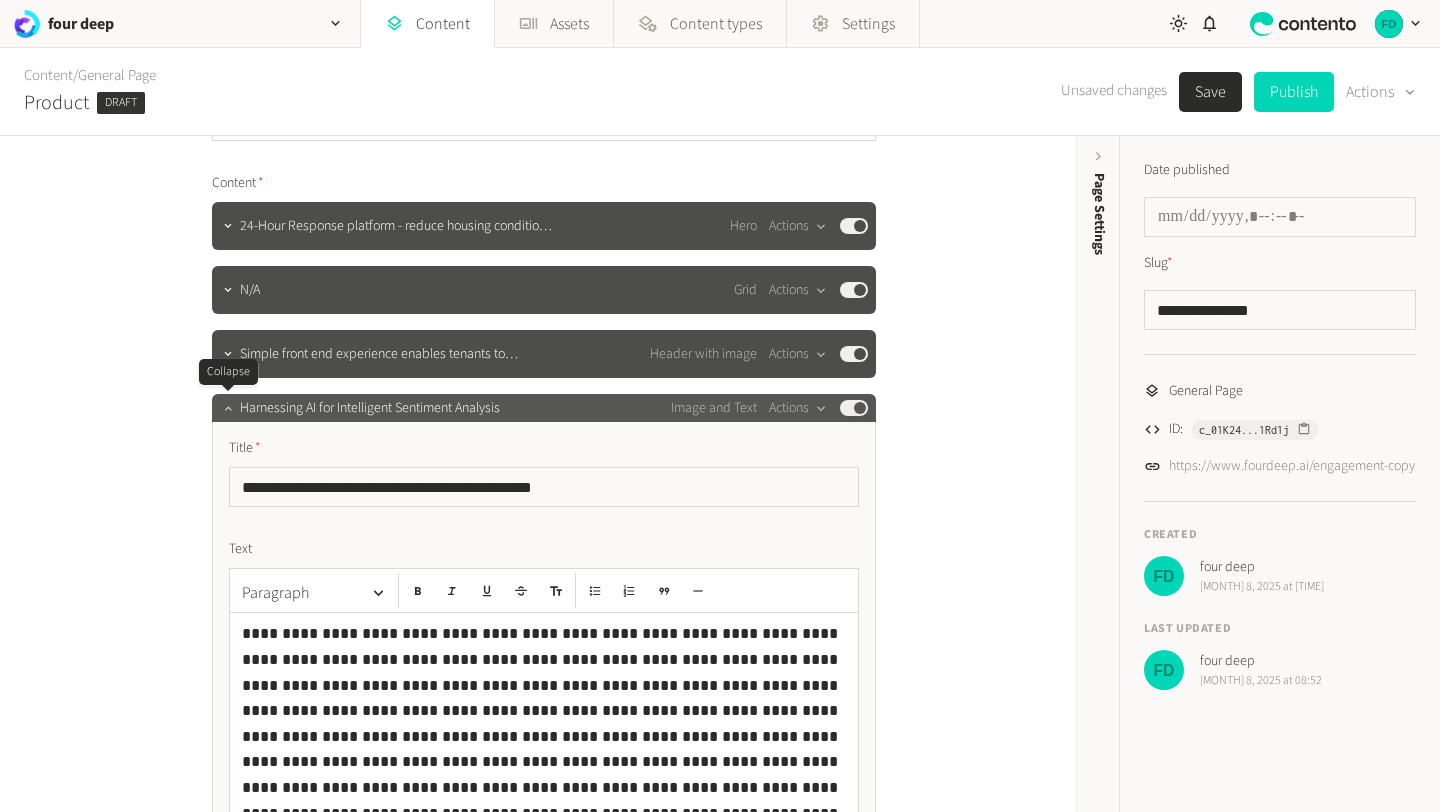 click 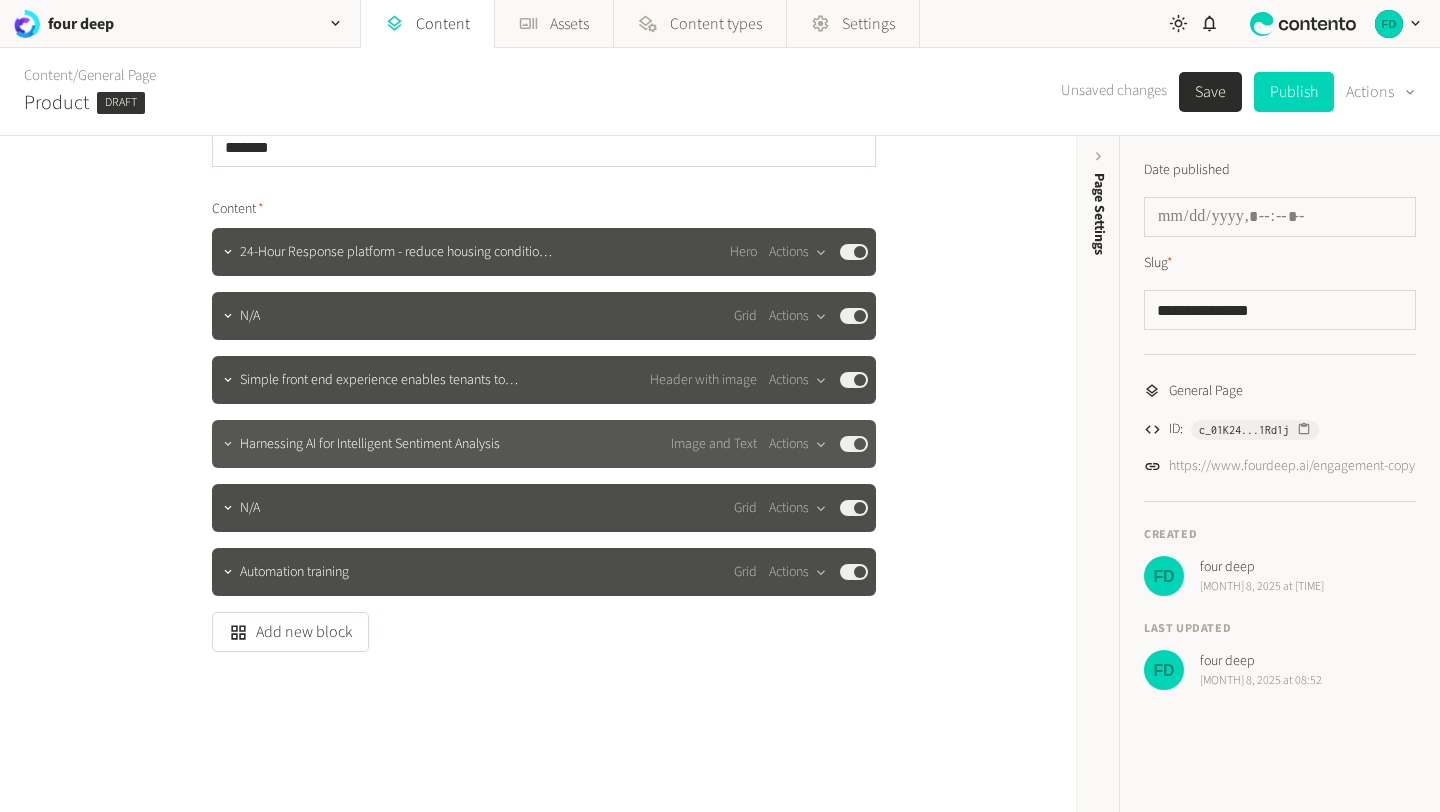 scroll, scrollTop: 151, scrollLeft: 0, axis: vertical 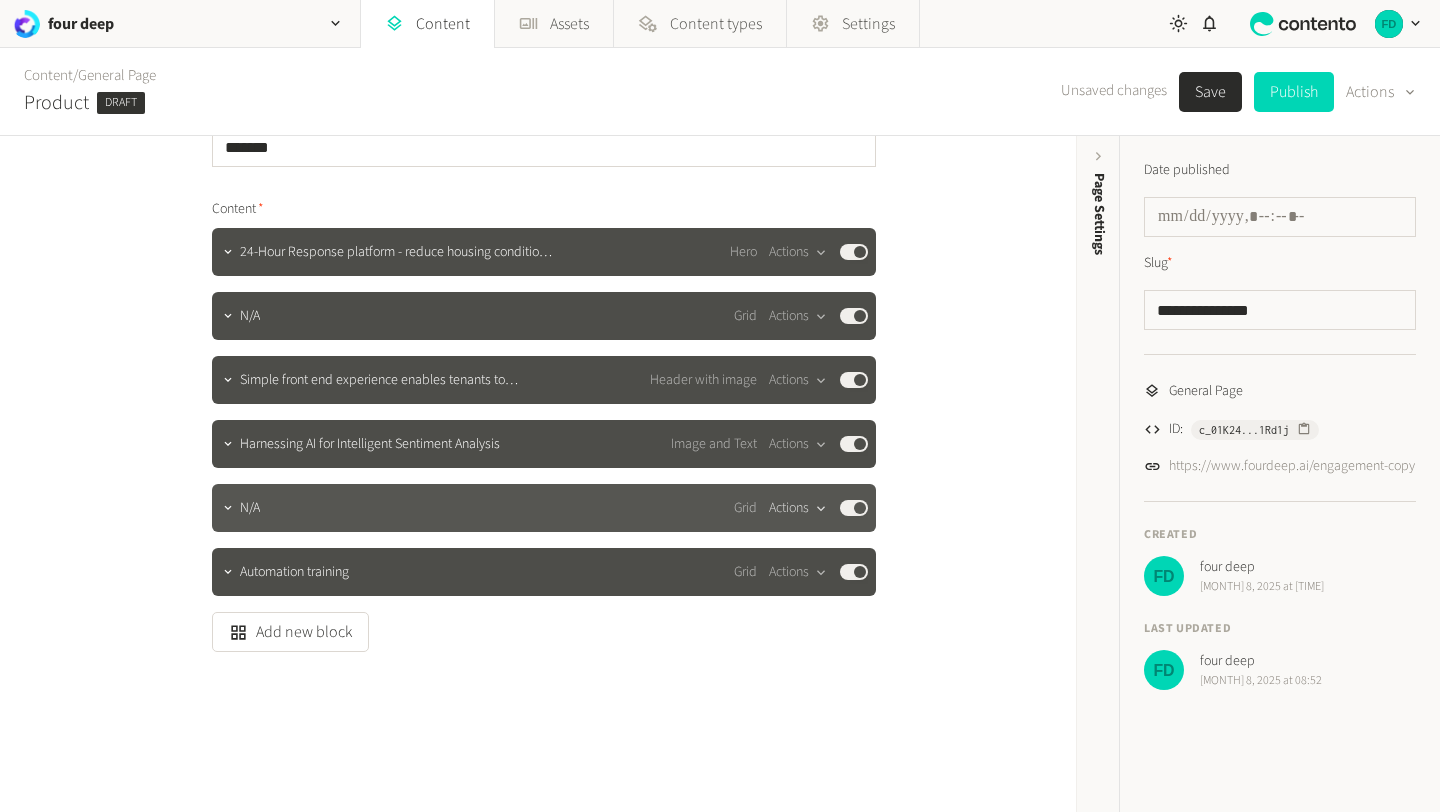 click on "Actions" 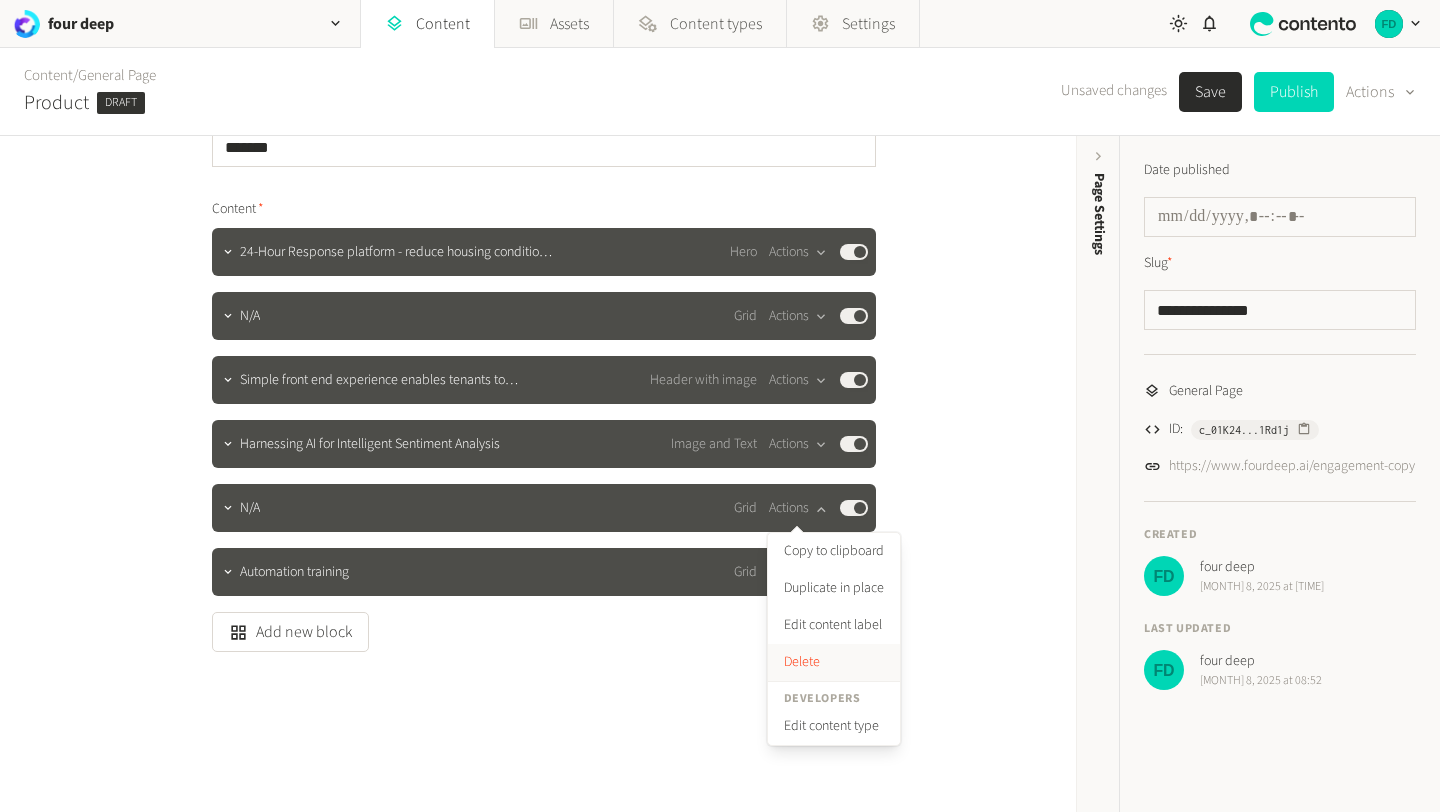 click on "Delete" 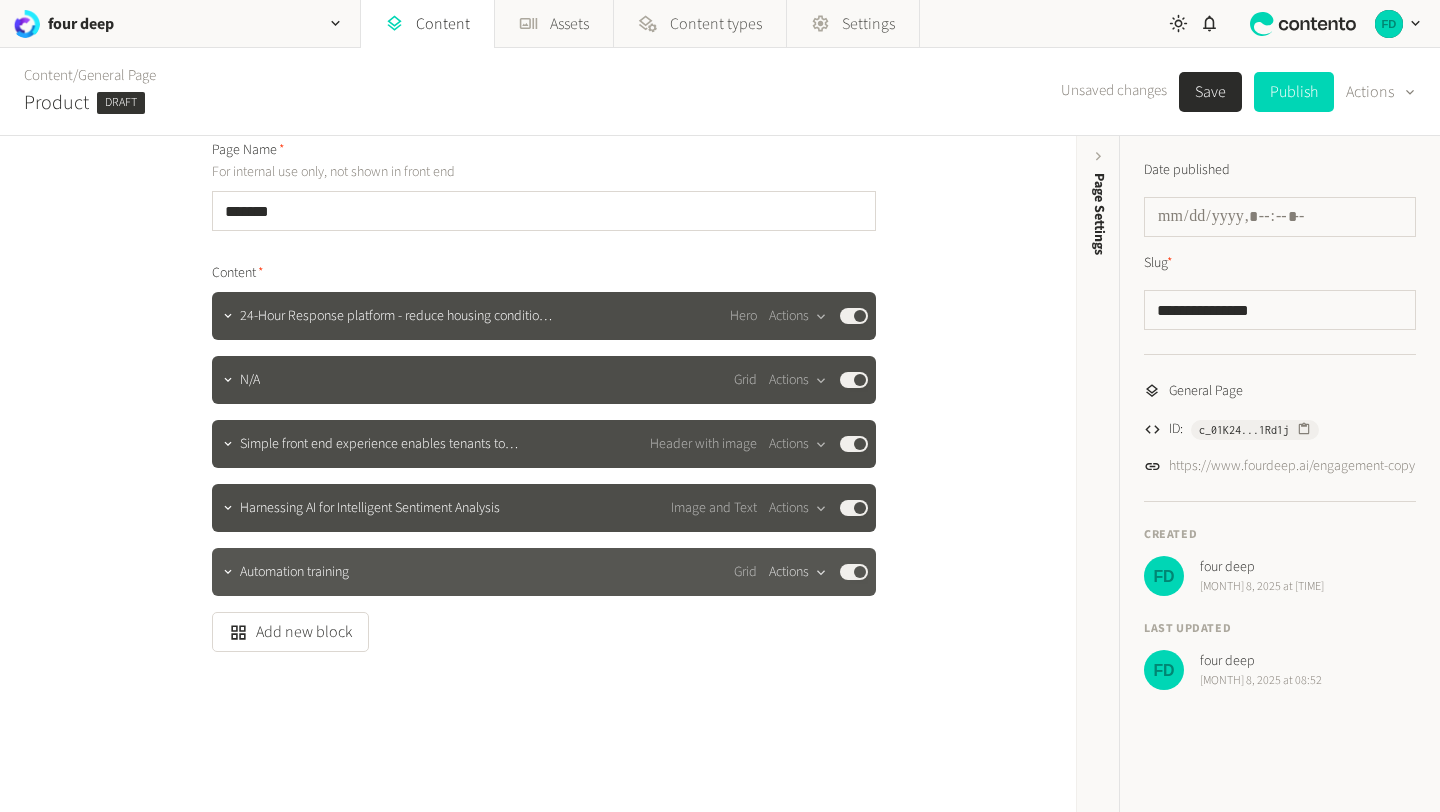 click on "Actions" 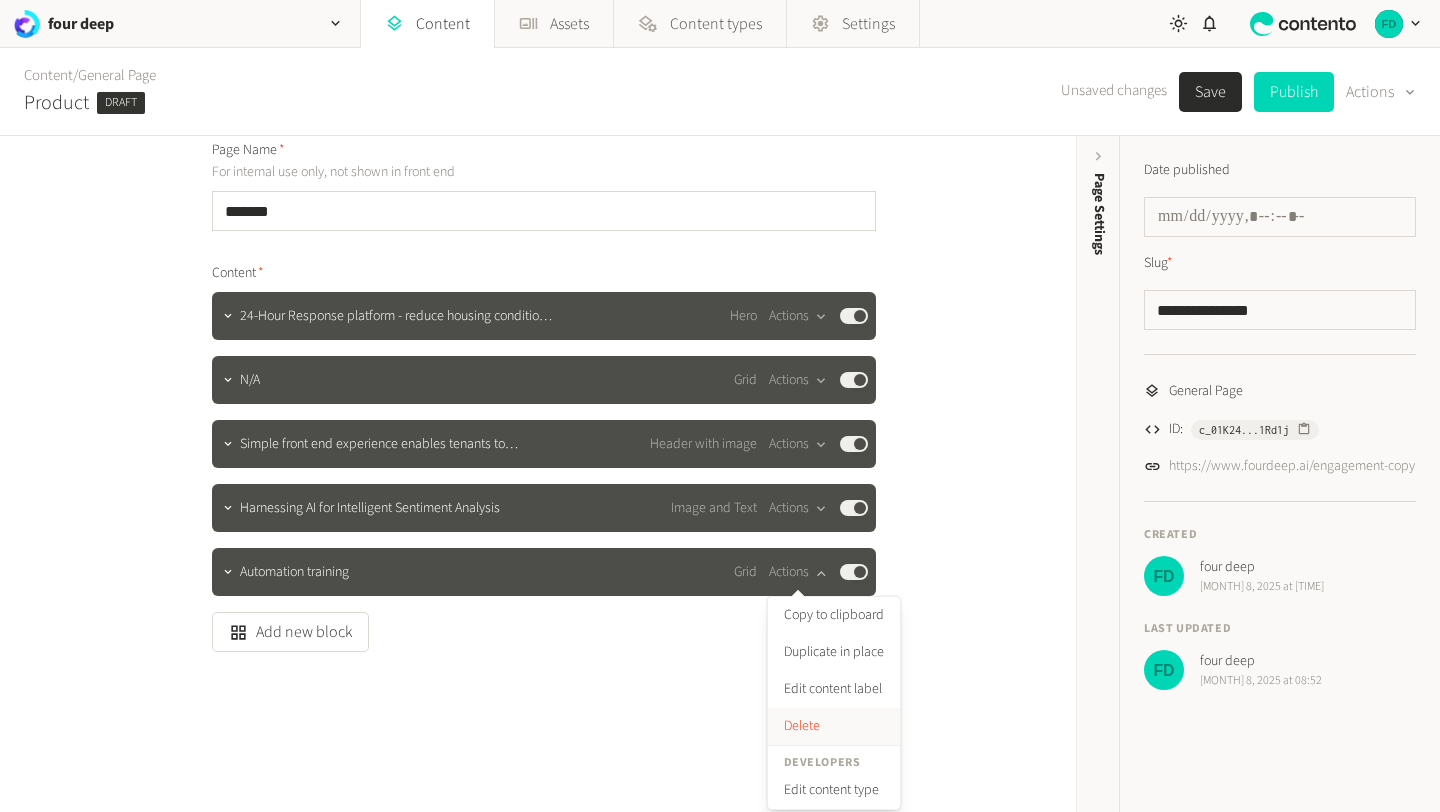 click on "Delete" 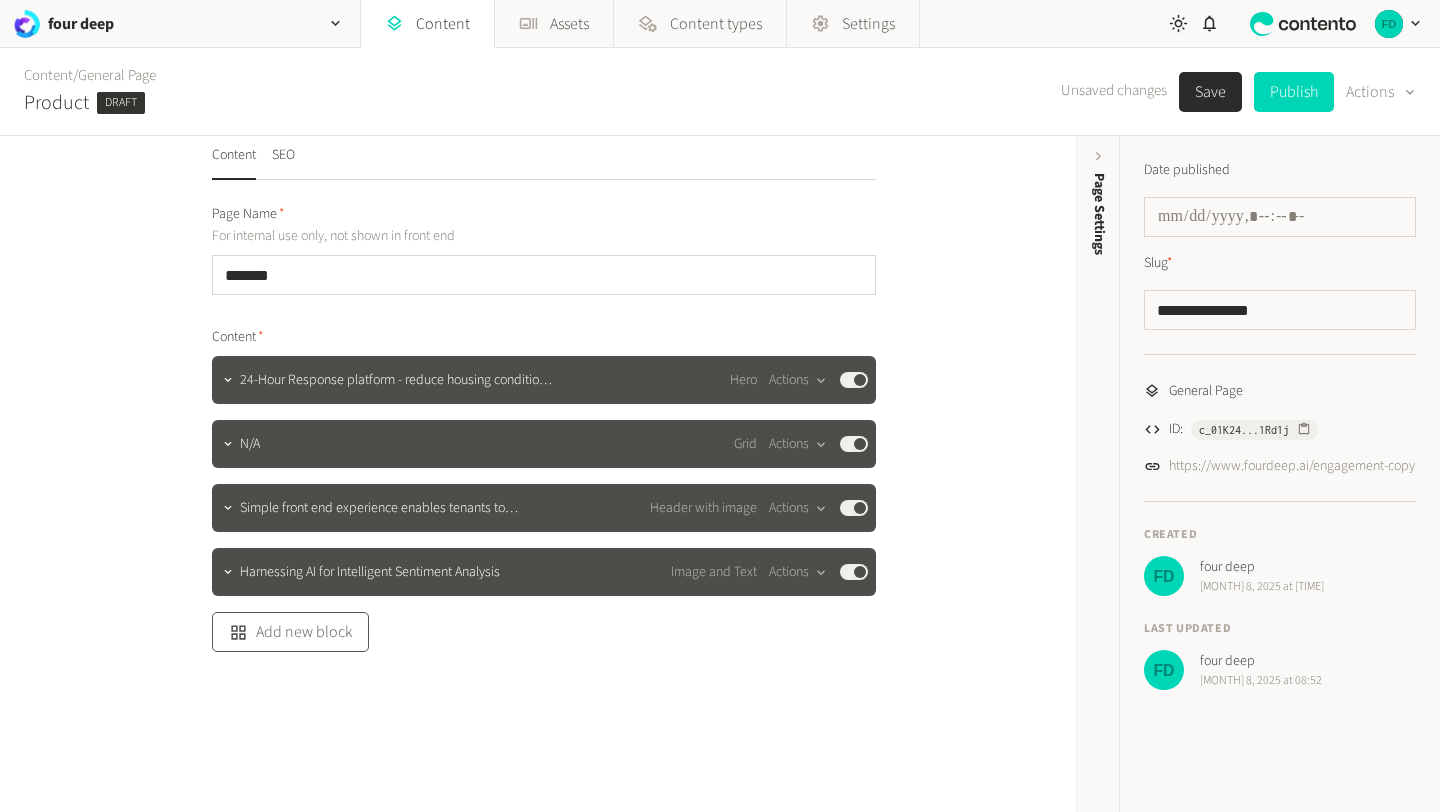 click on "Add new block" 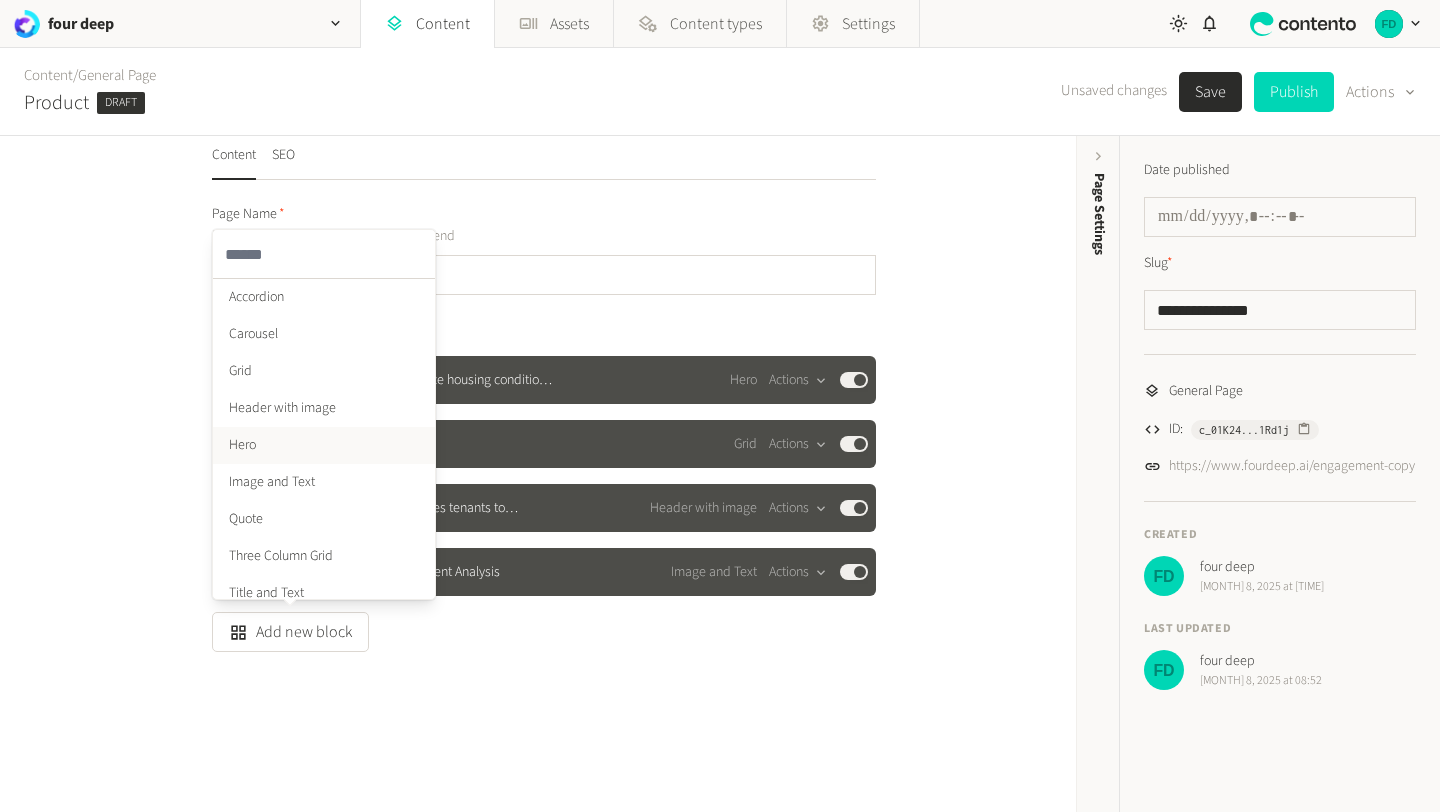 scroll, scrollTop: 50, scrollLeft: 0, axis: vertical 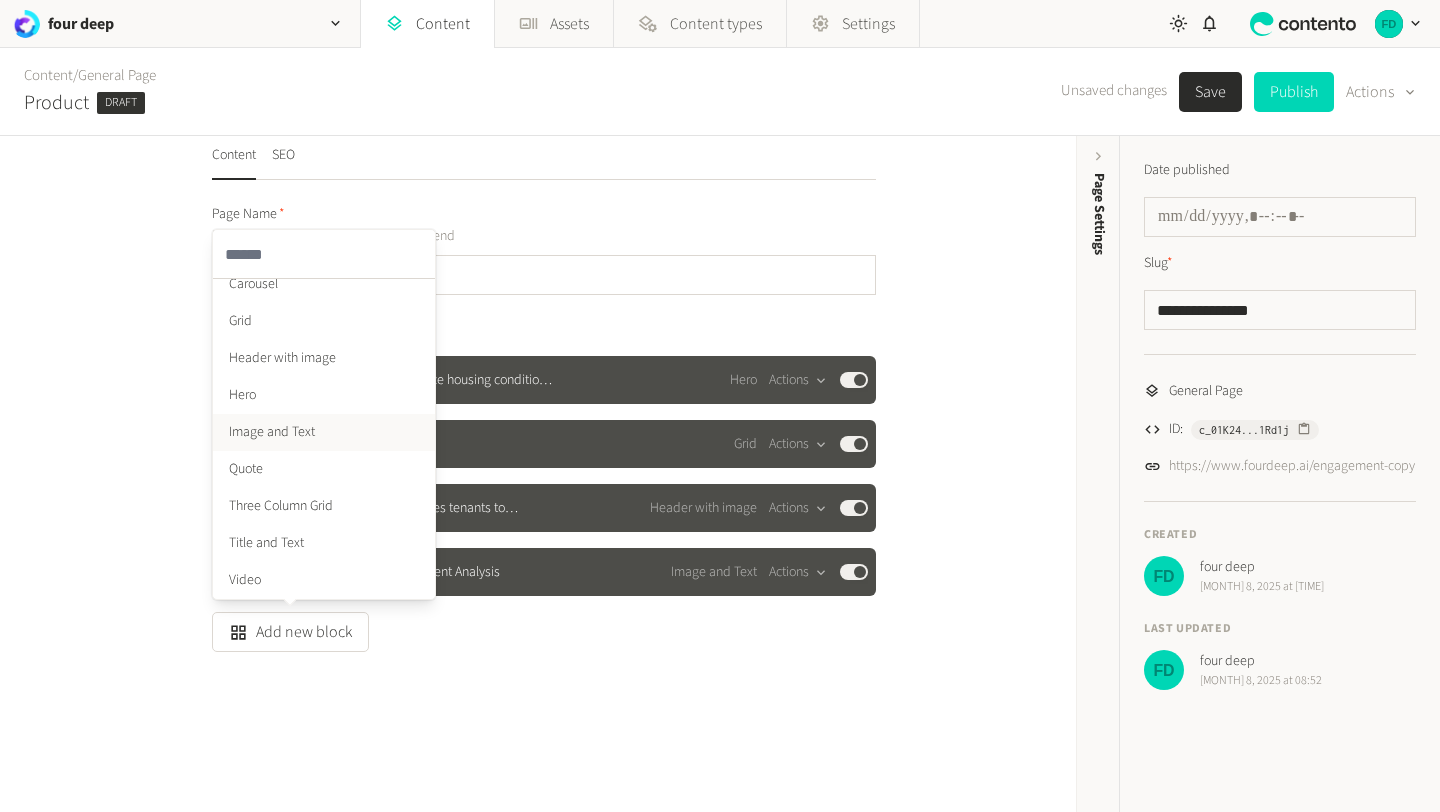 click on "Image and Text" 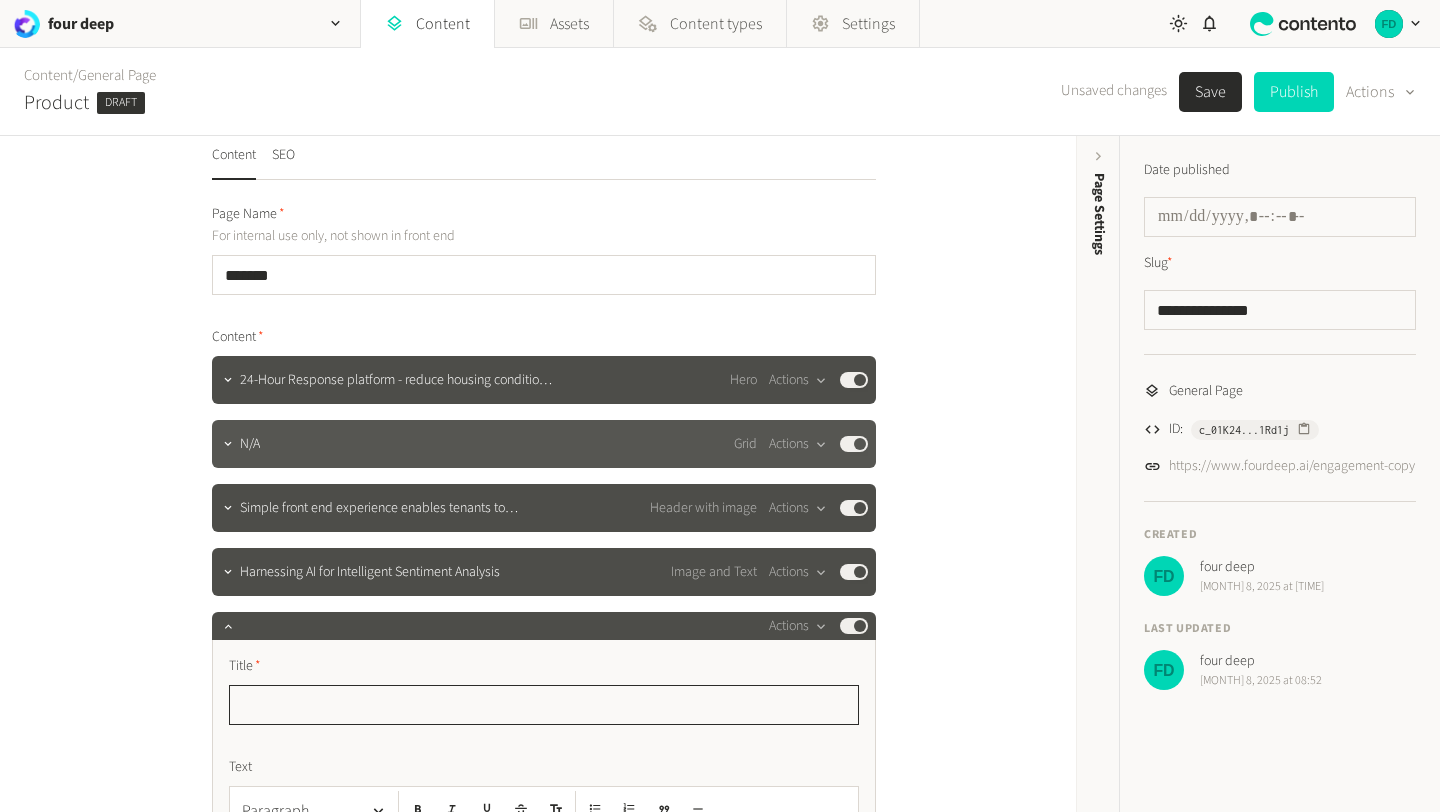 scroll, scrollTop: 311, scrollLeft: 0, axis: vertical 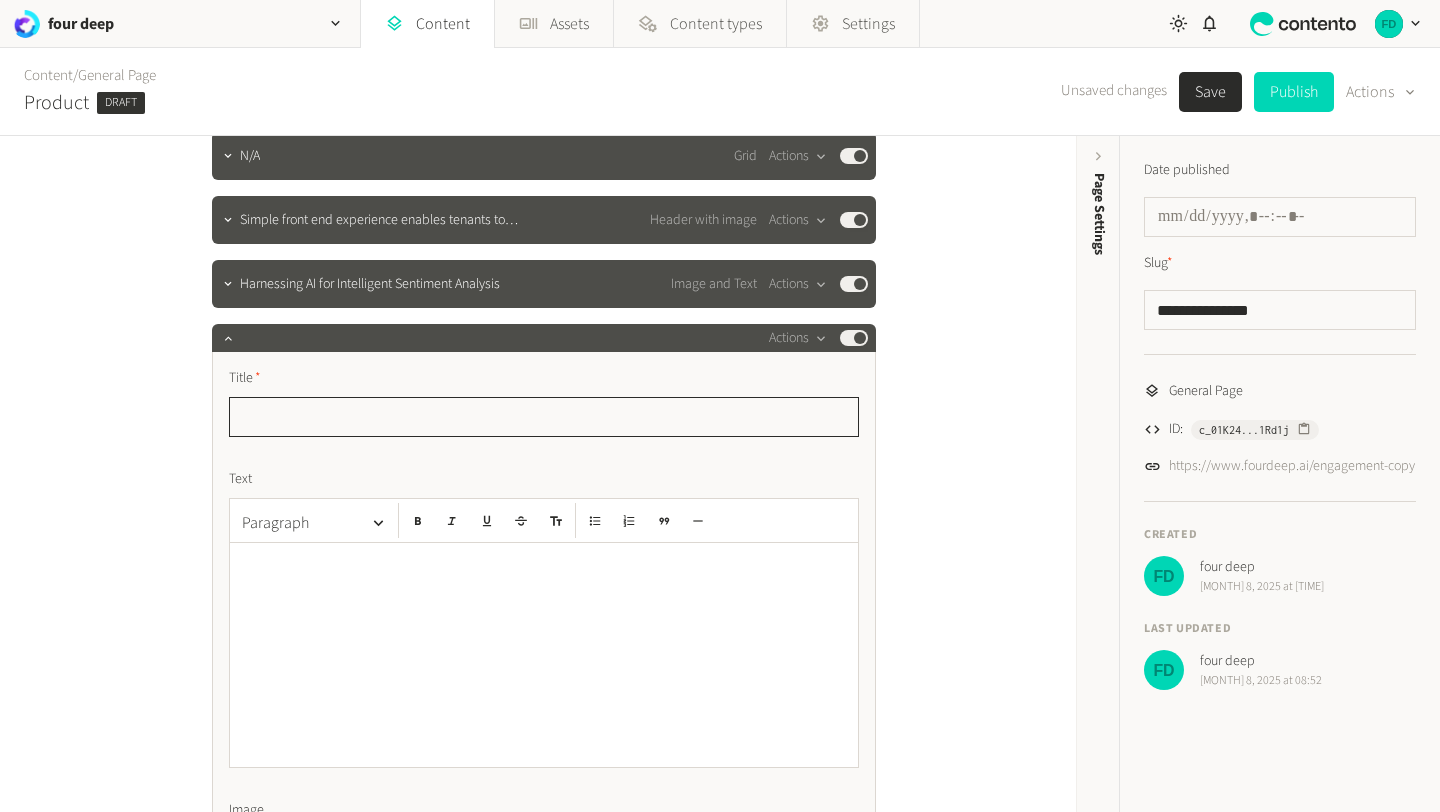 paste on "**********" 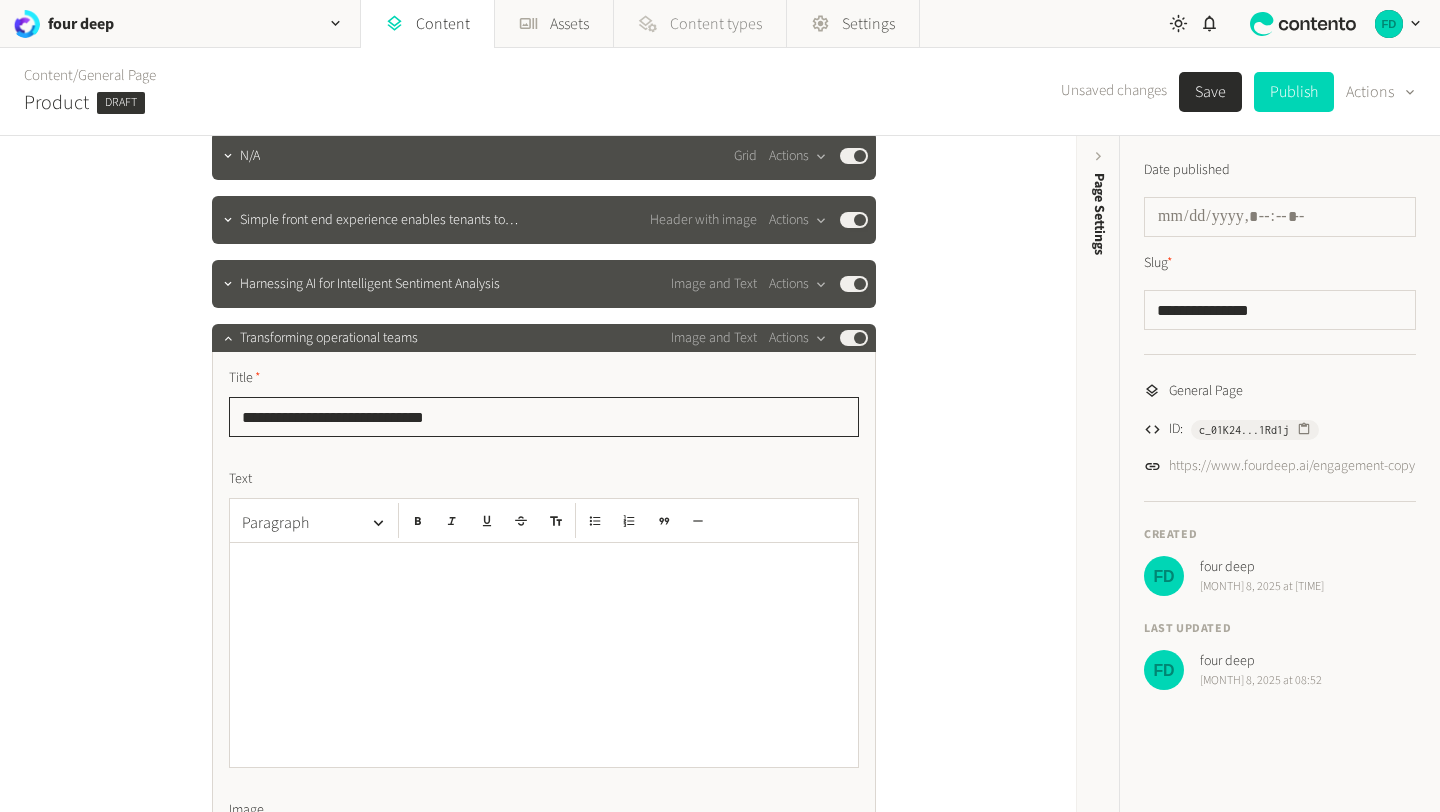 type on "**********" 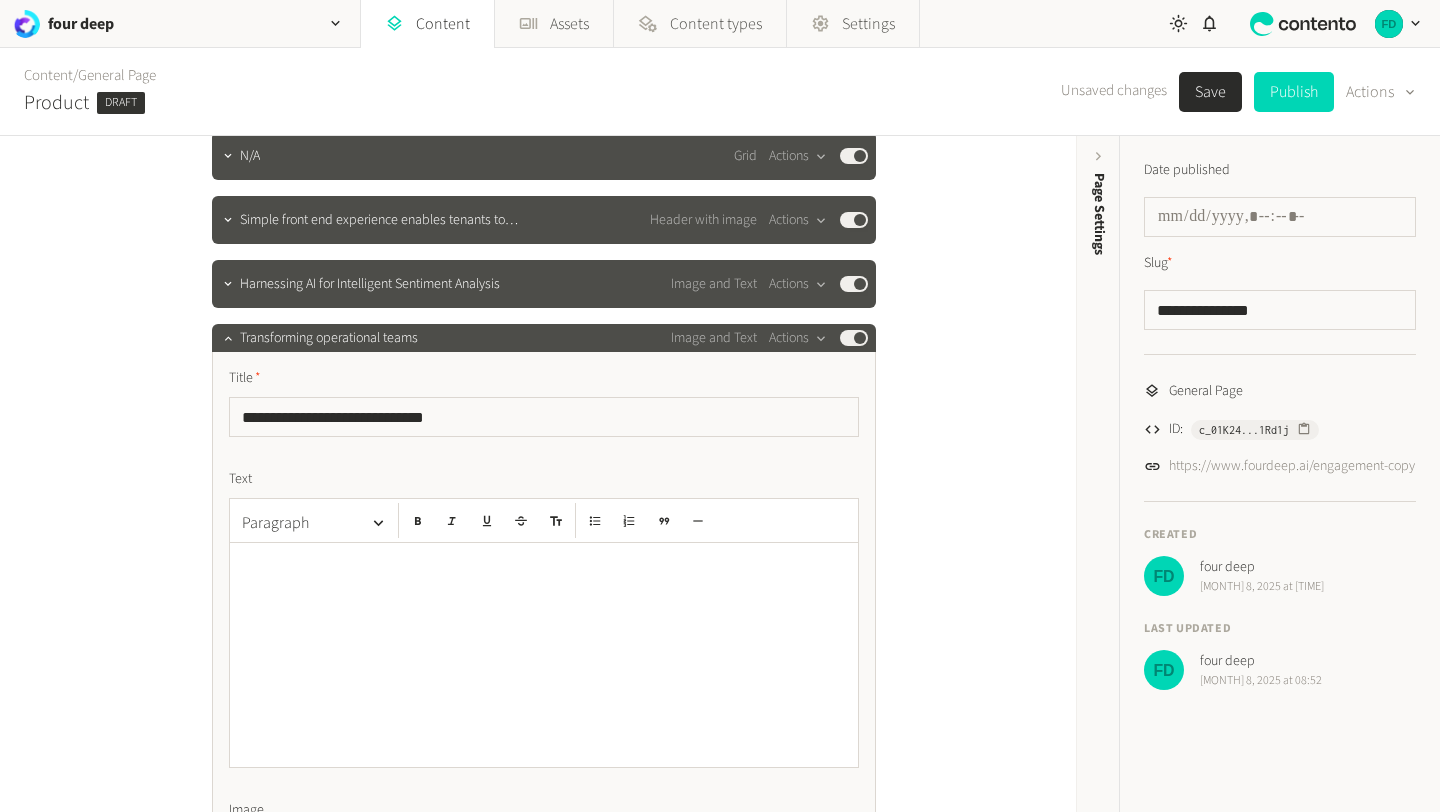 click 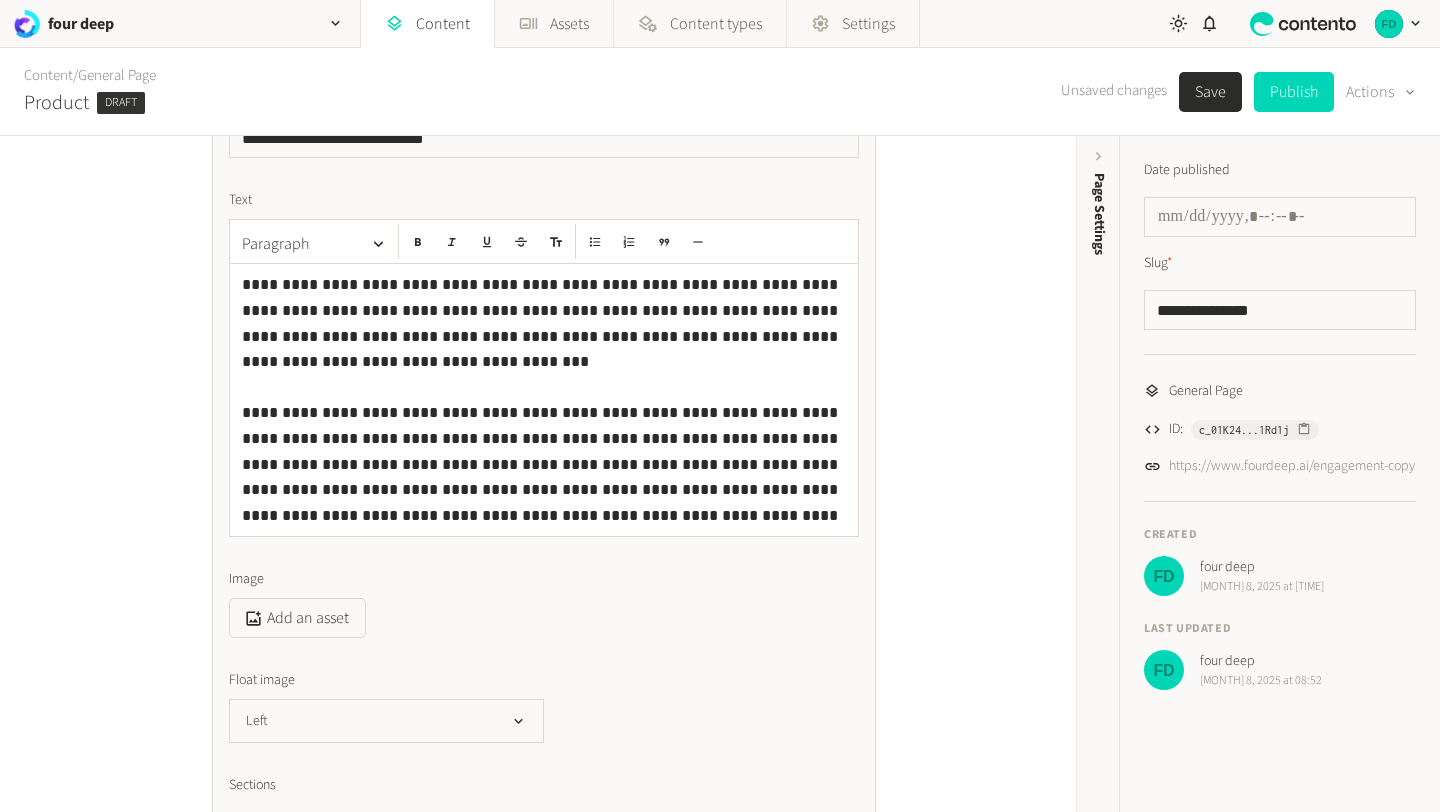 scroll, scrollTop: 592, scrollLeft: 0, axis: vertical 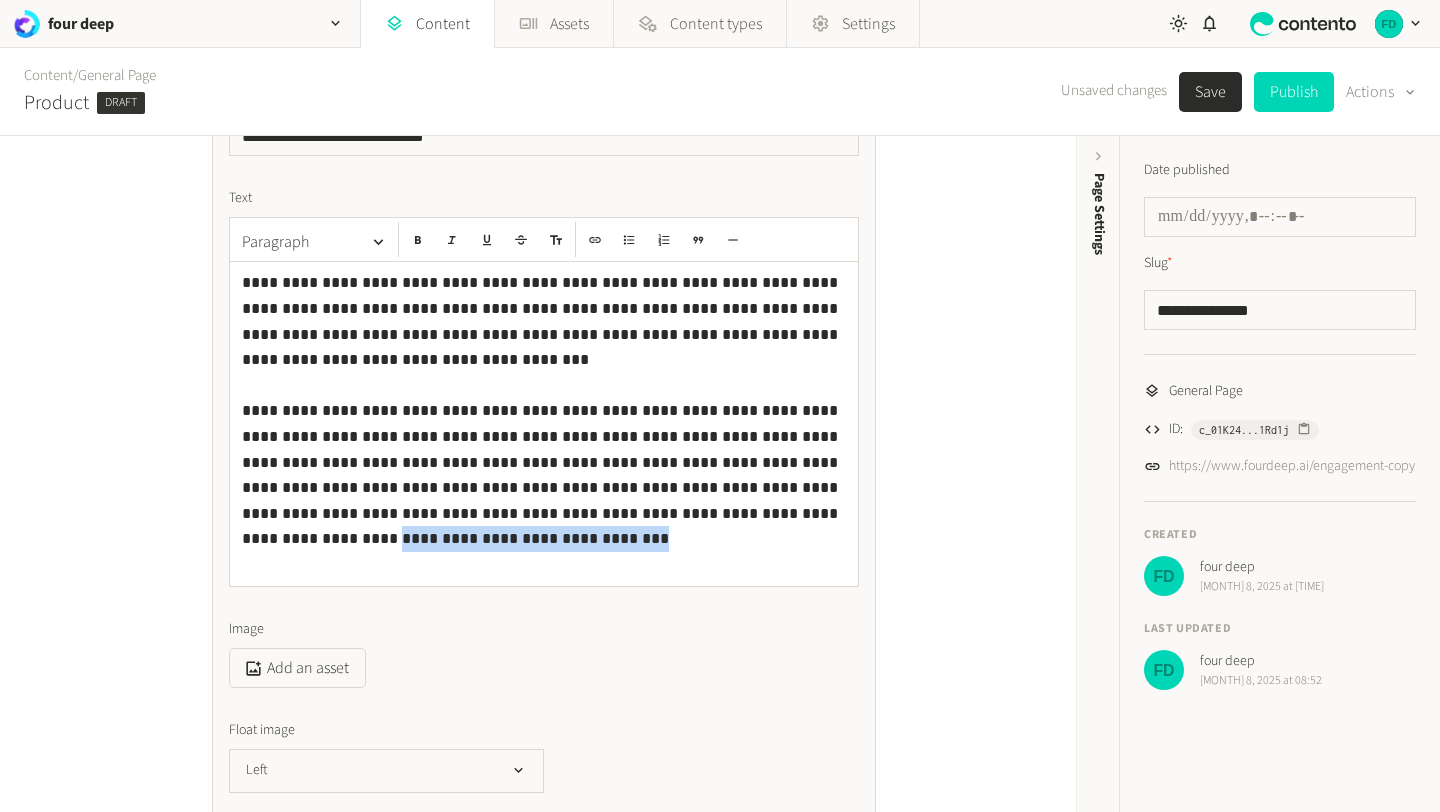 drag, startPoint x: 740, startPoint y: 510, endPoint x: 514, endPoint y: 512, distance: 226.00885 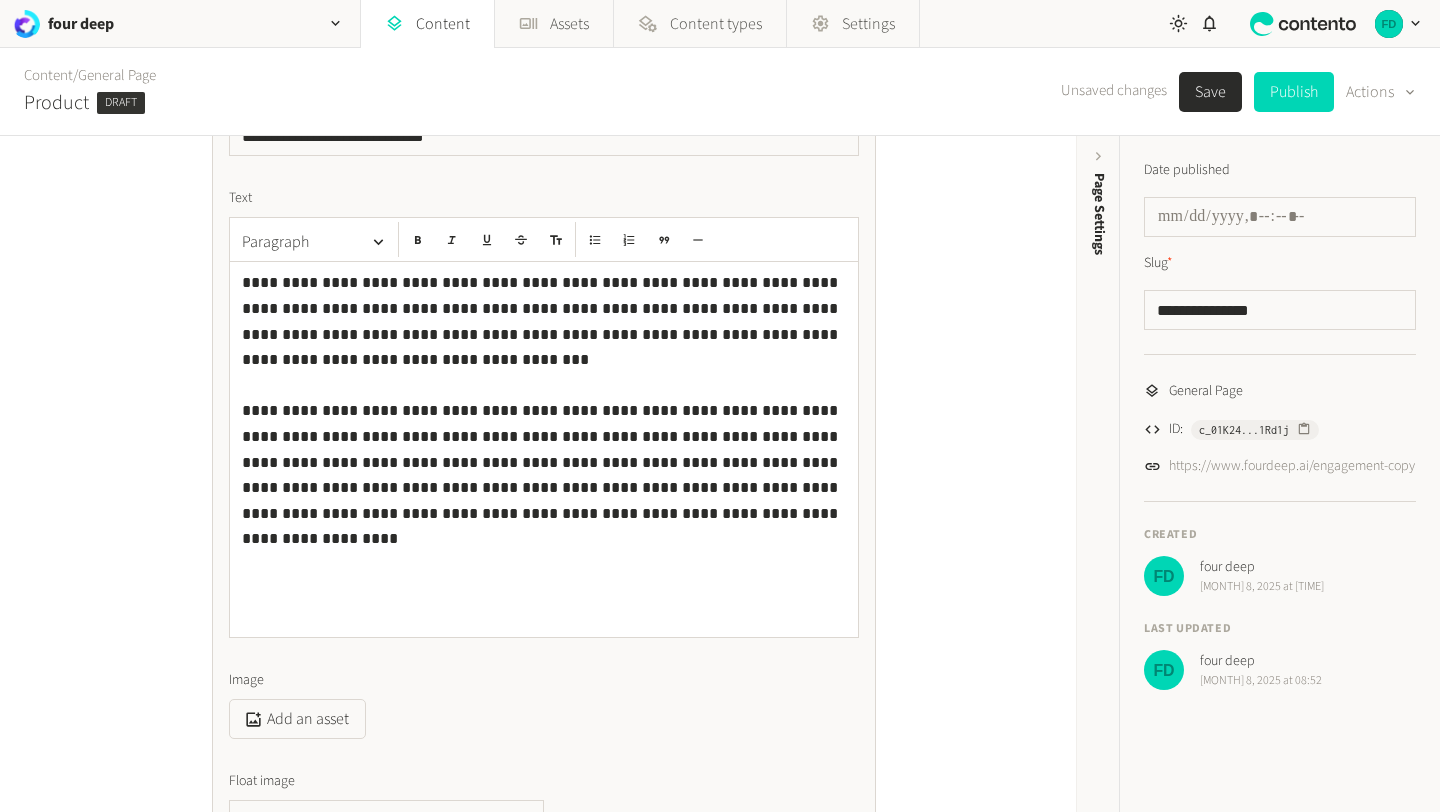 scroll, scrollTop: 57, scrollLeft: 0, axis: vertical 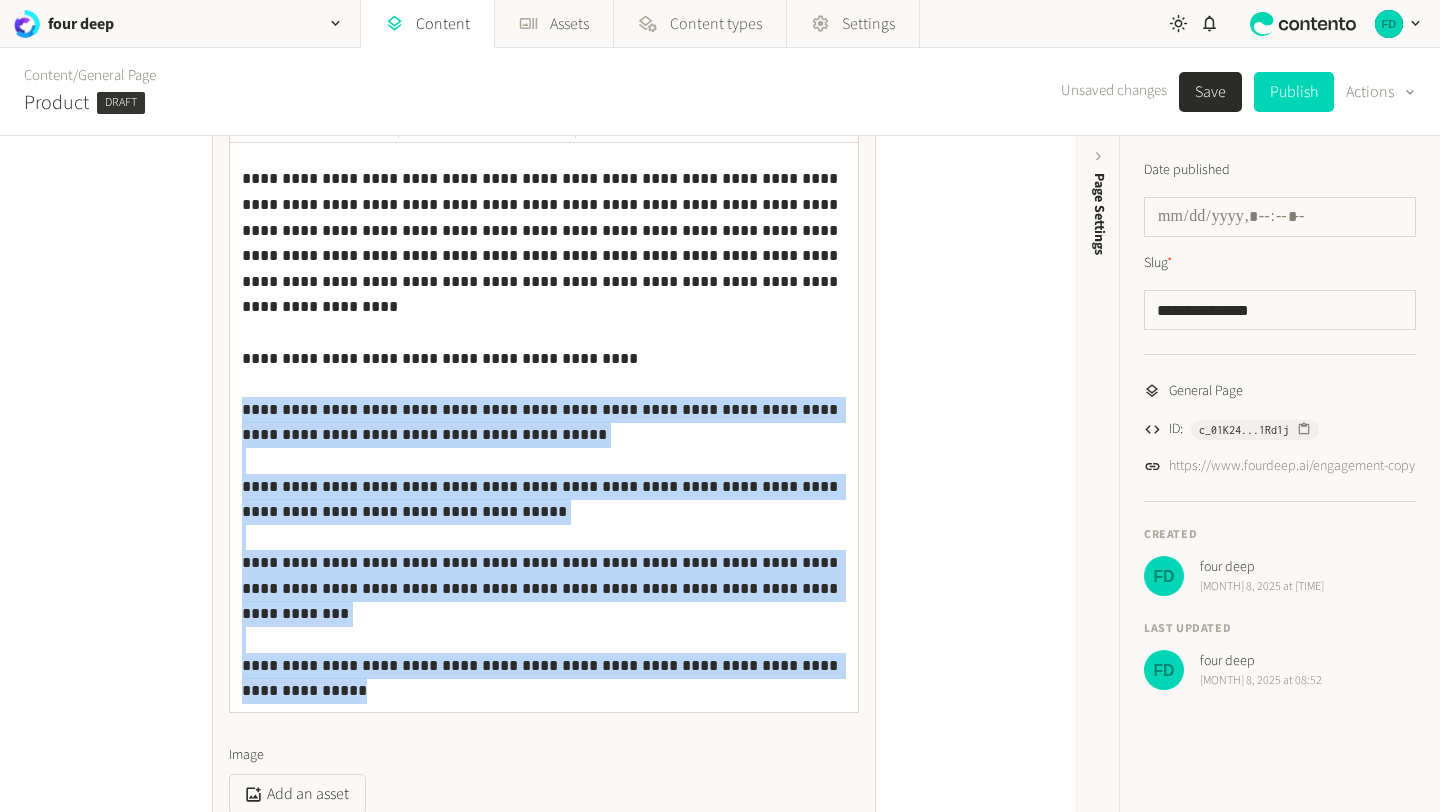 drag, startPoint x: 245, startPoint y: 384, endPoint x: 389, endPoint y: 631, distance: 285.91083 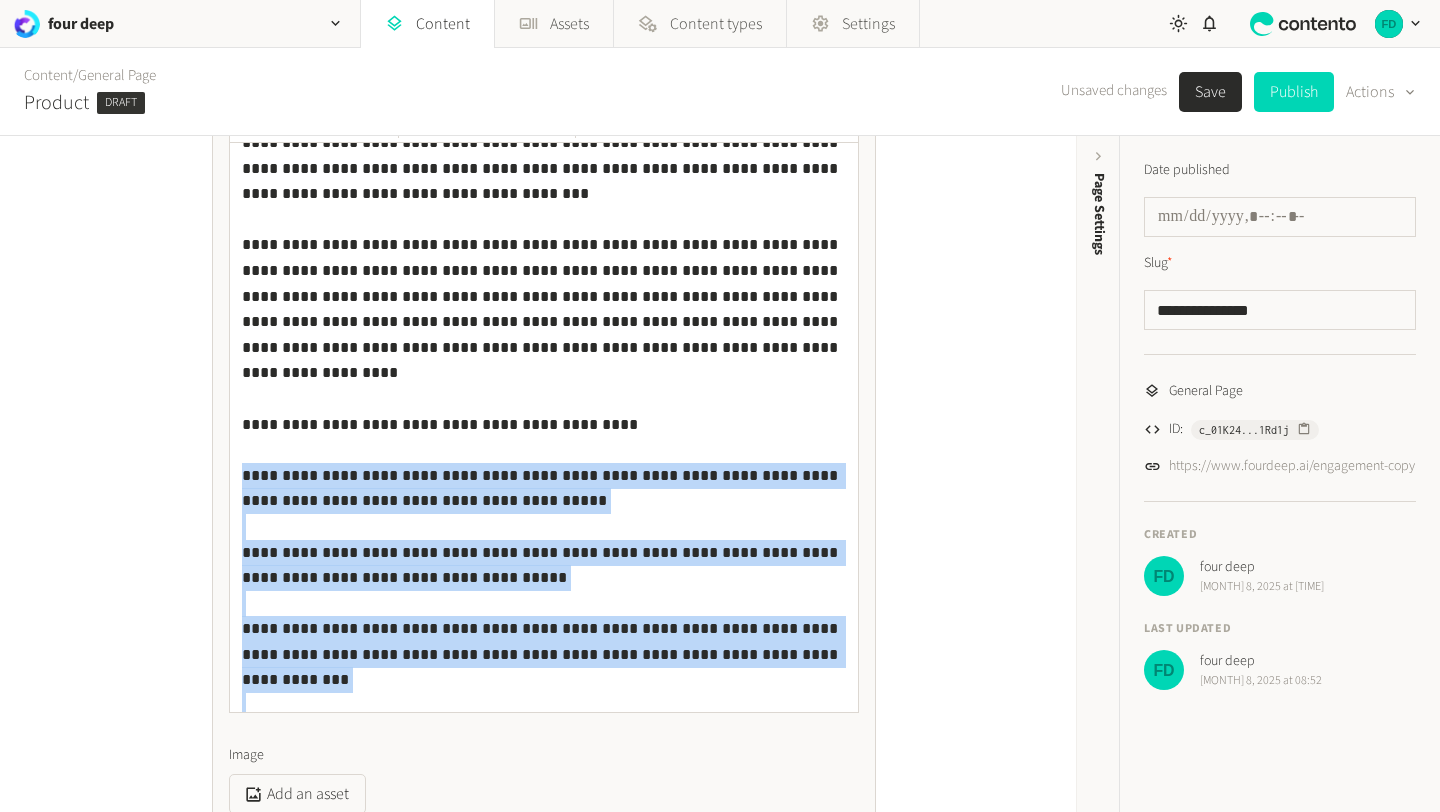 scroll, scrollTop: 0, scrollLeft: 0, axis: both 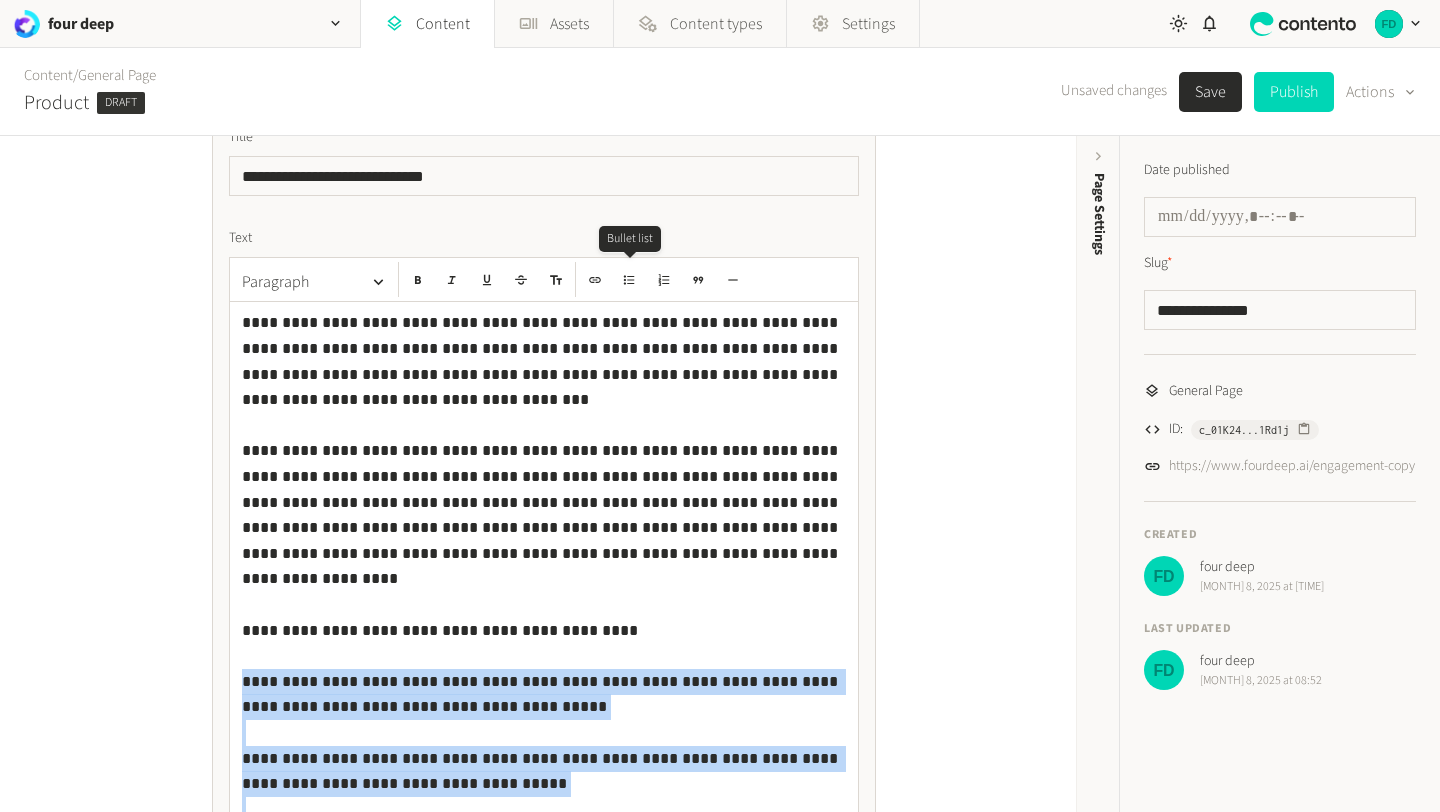 click 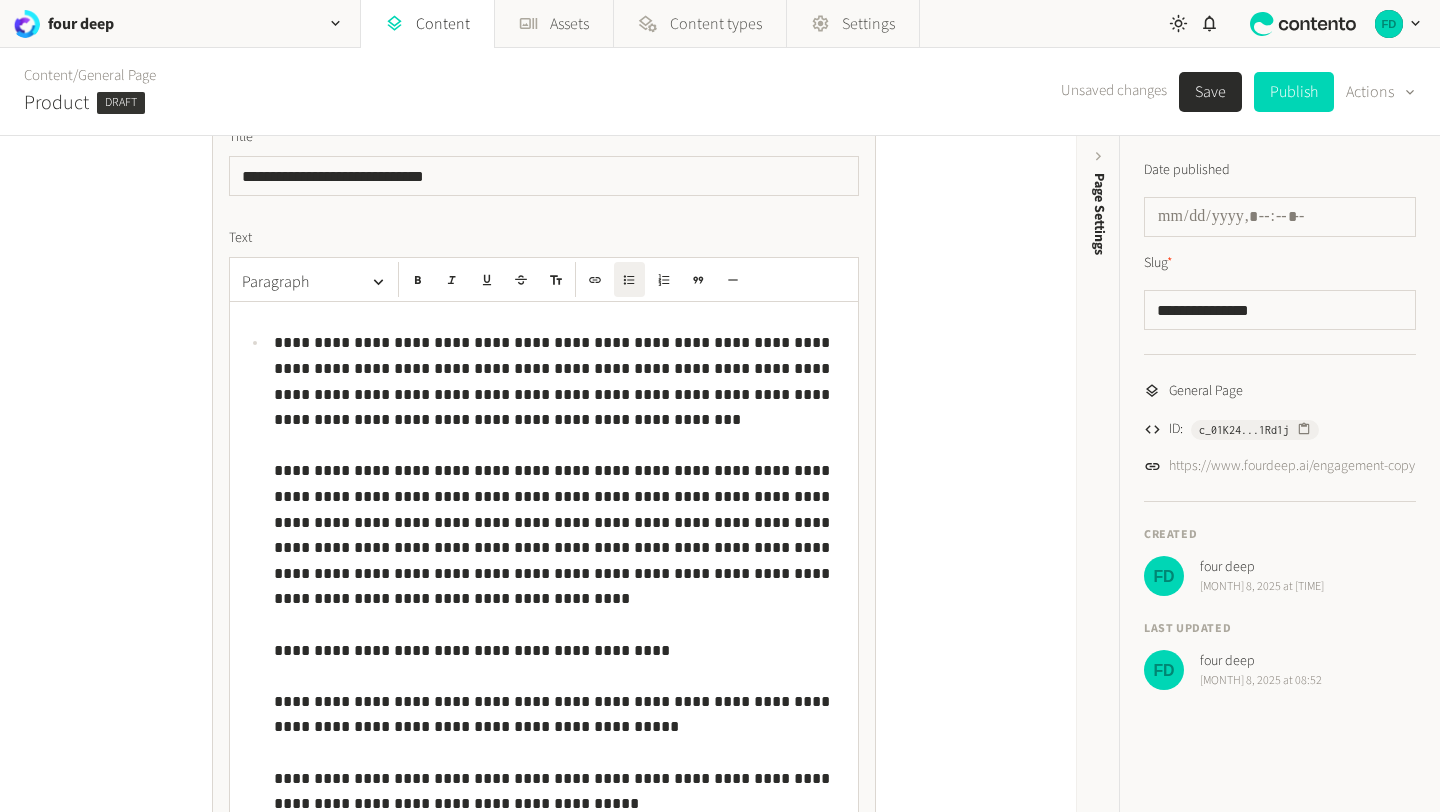 scroll, scrollTop: 77, scrollLeft: 0, axis: vertical 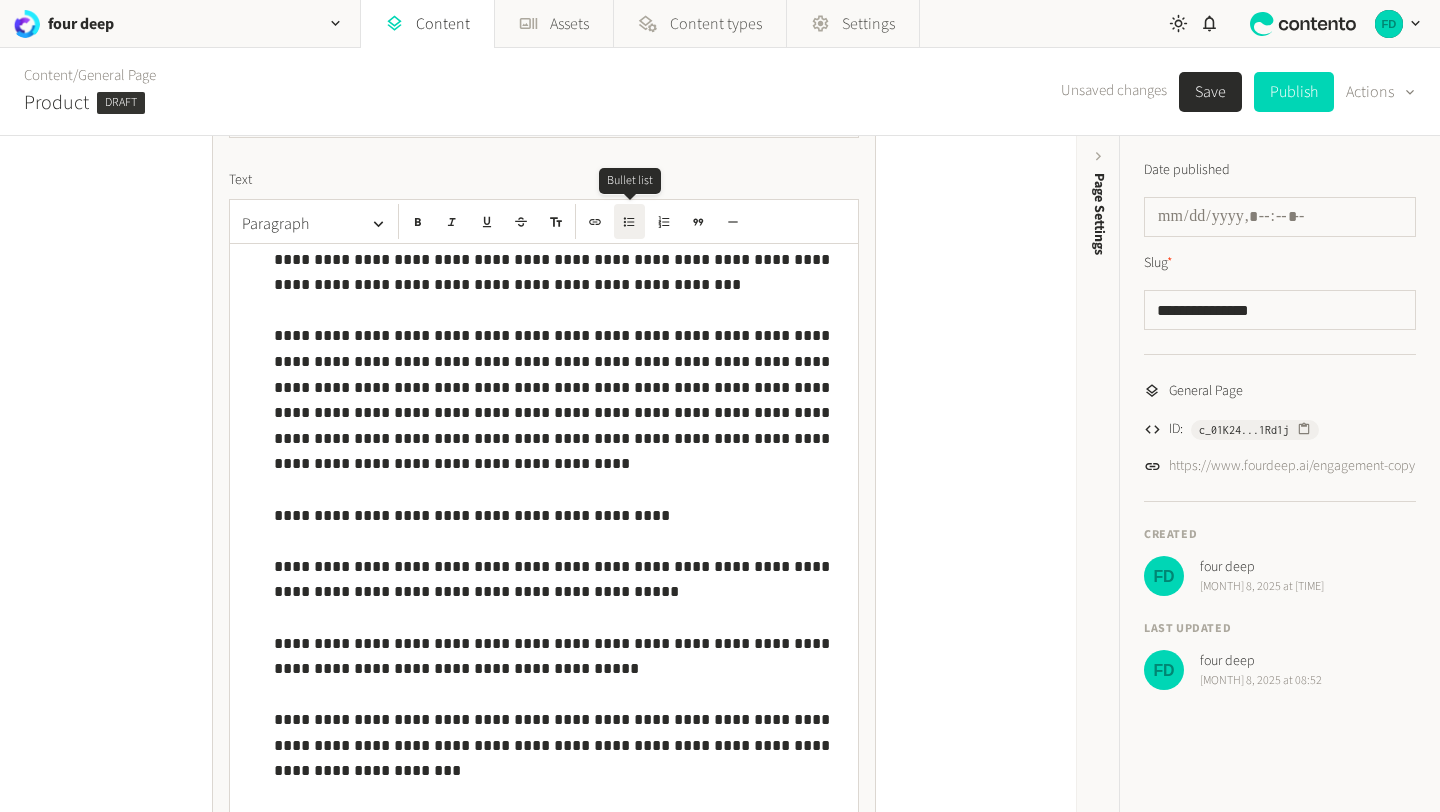 click 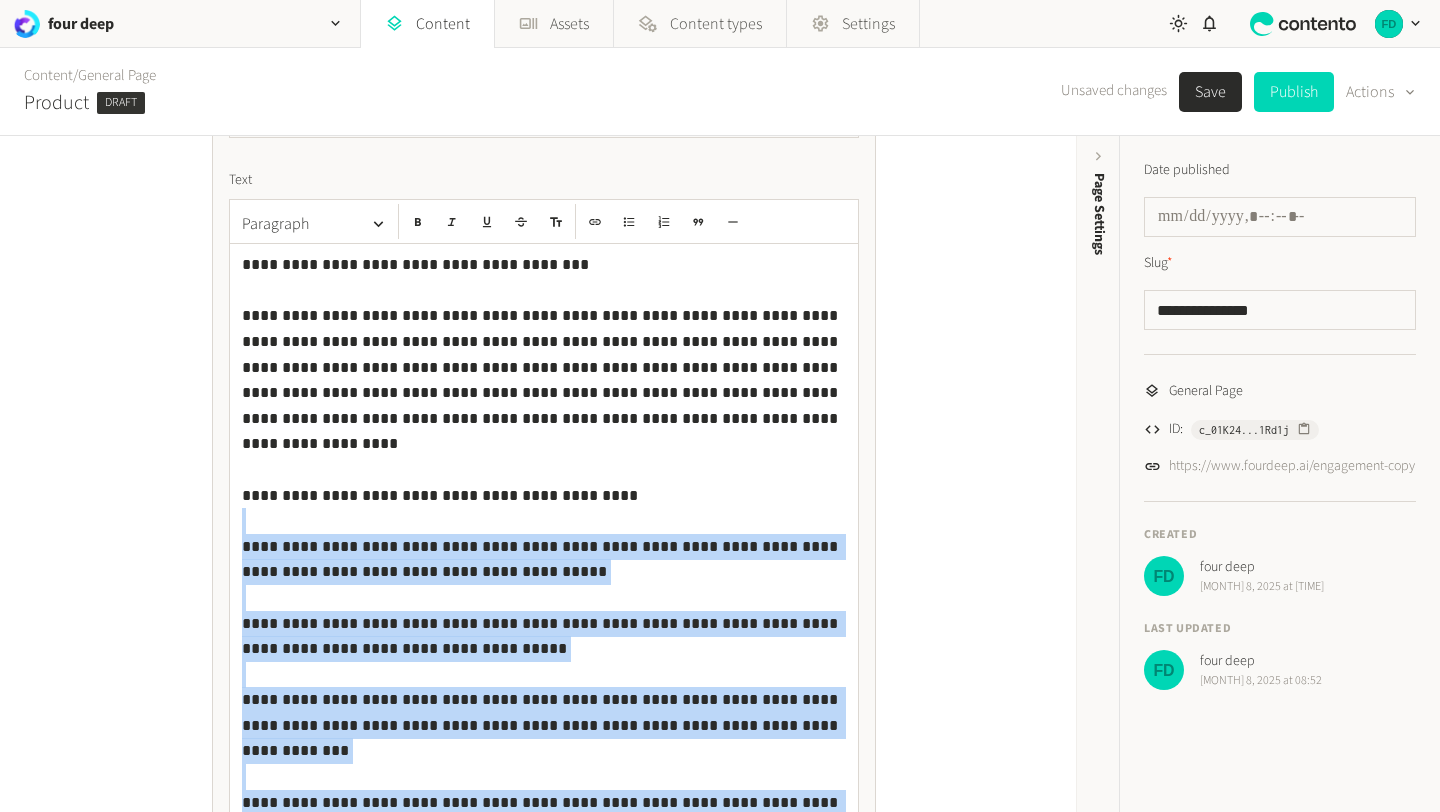 scroll, scrollTop: 113, scrollLeft: 0, axis: vertical 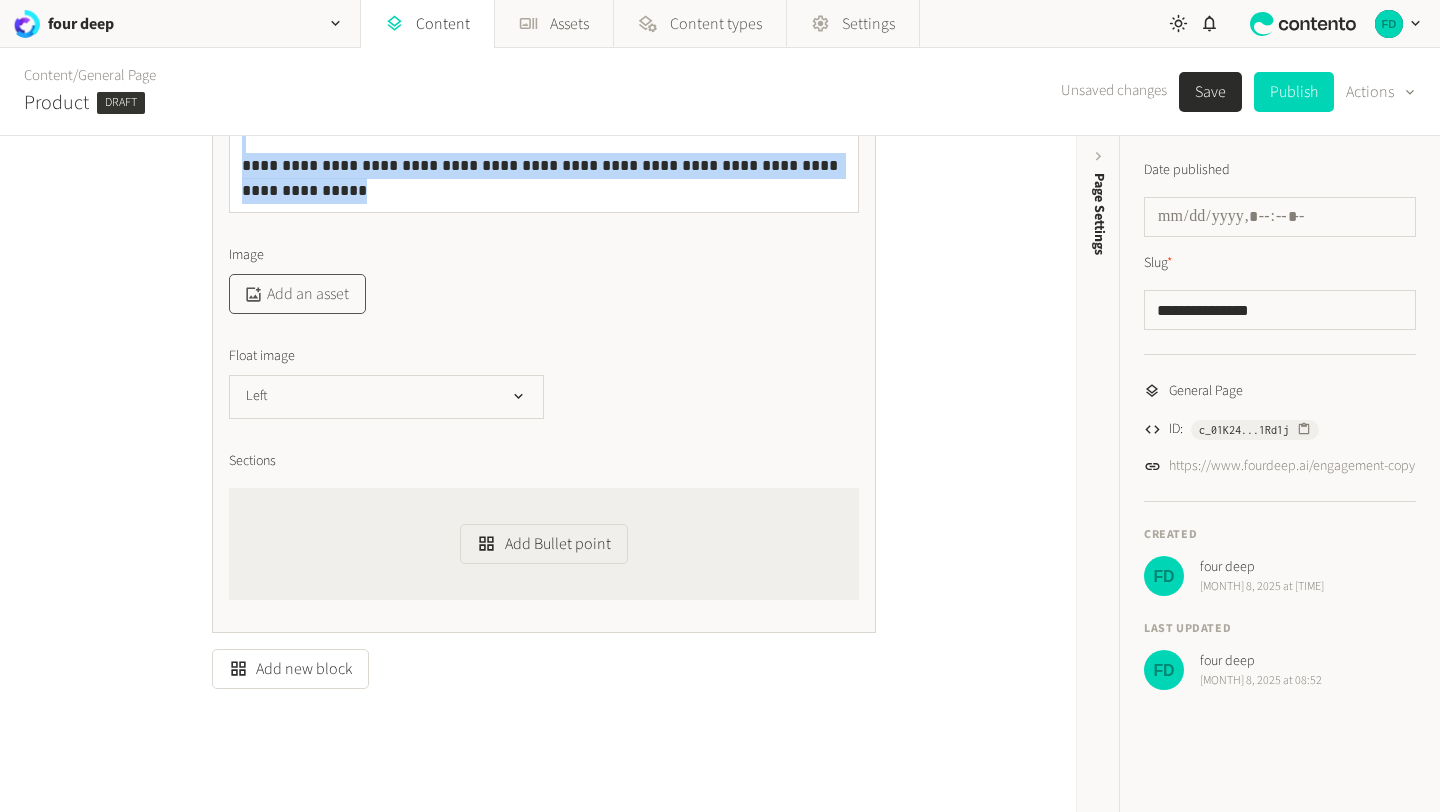 click on "Add an asset" 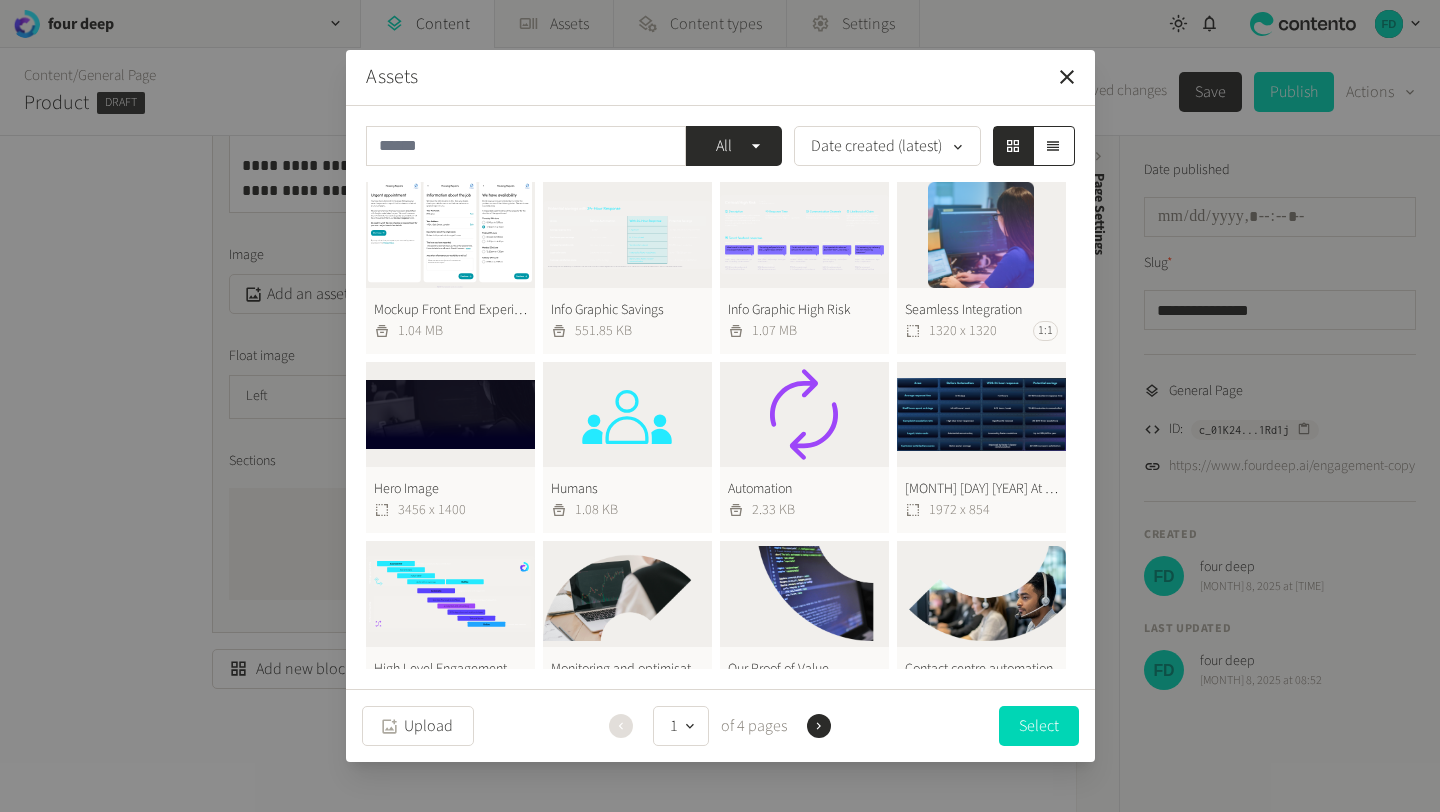 click on "Info Graphic Savings  551.85 KB" 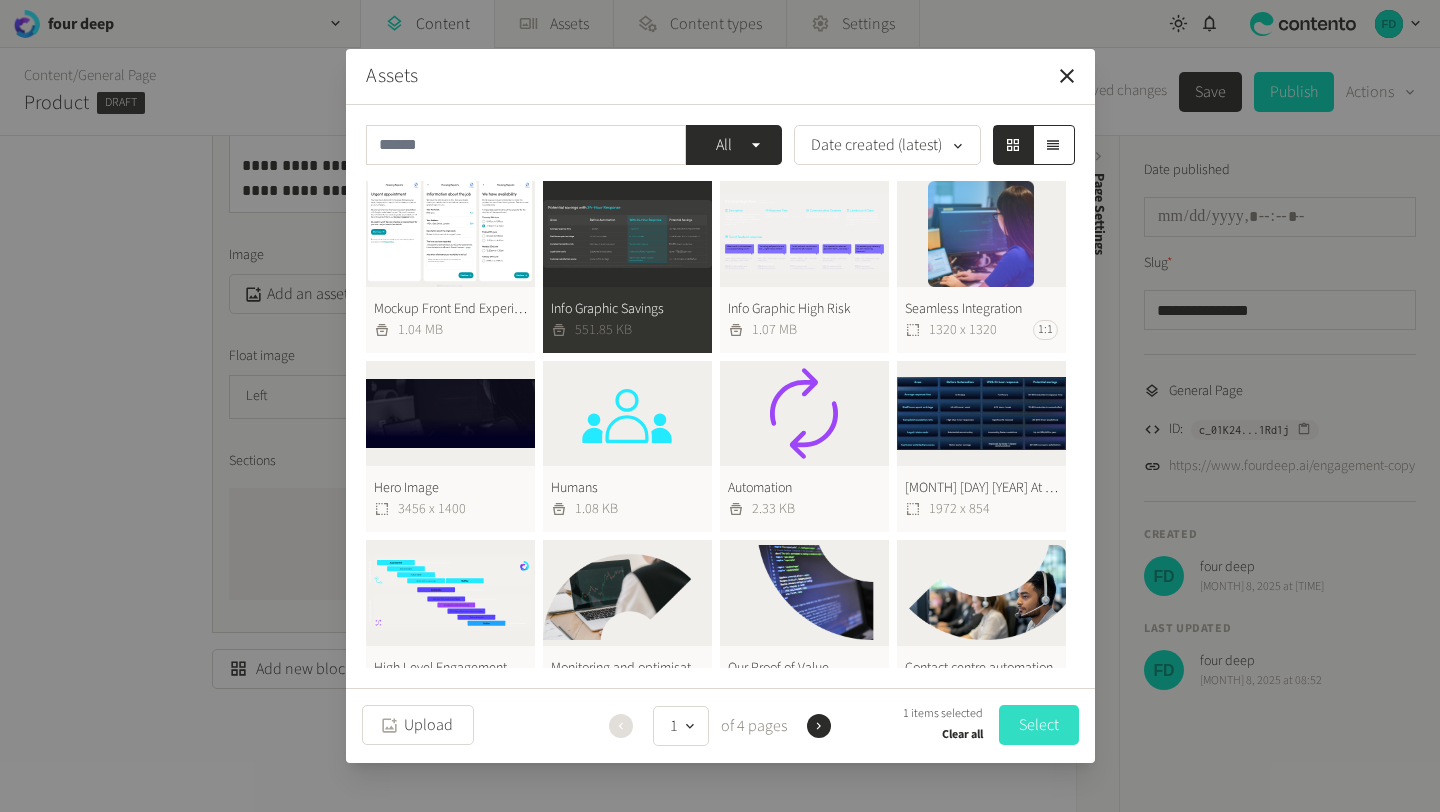 click on "Select" at bounding box center [1039, 725] 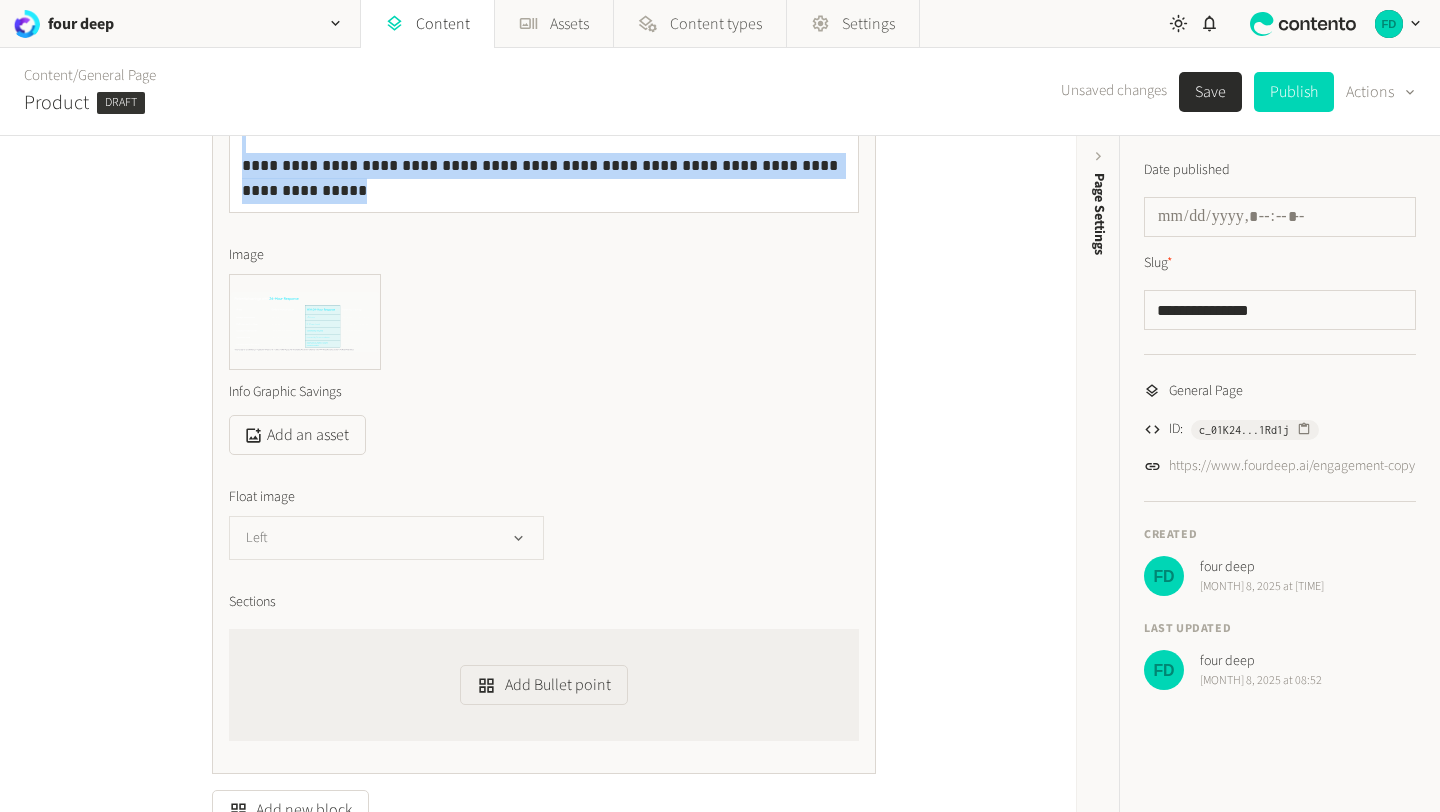 click on "Left" 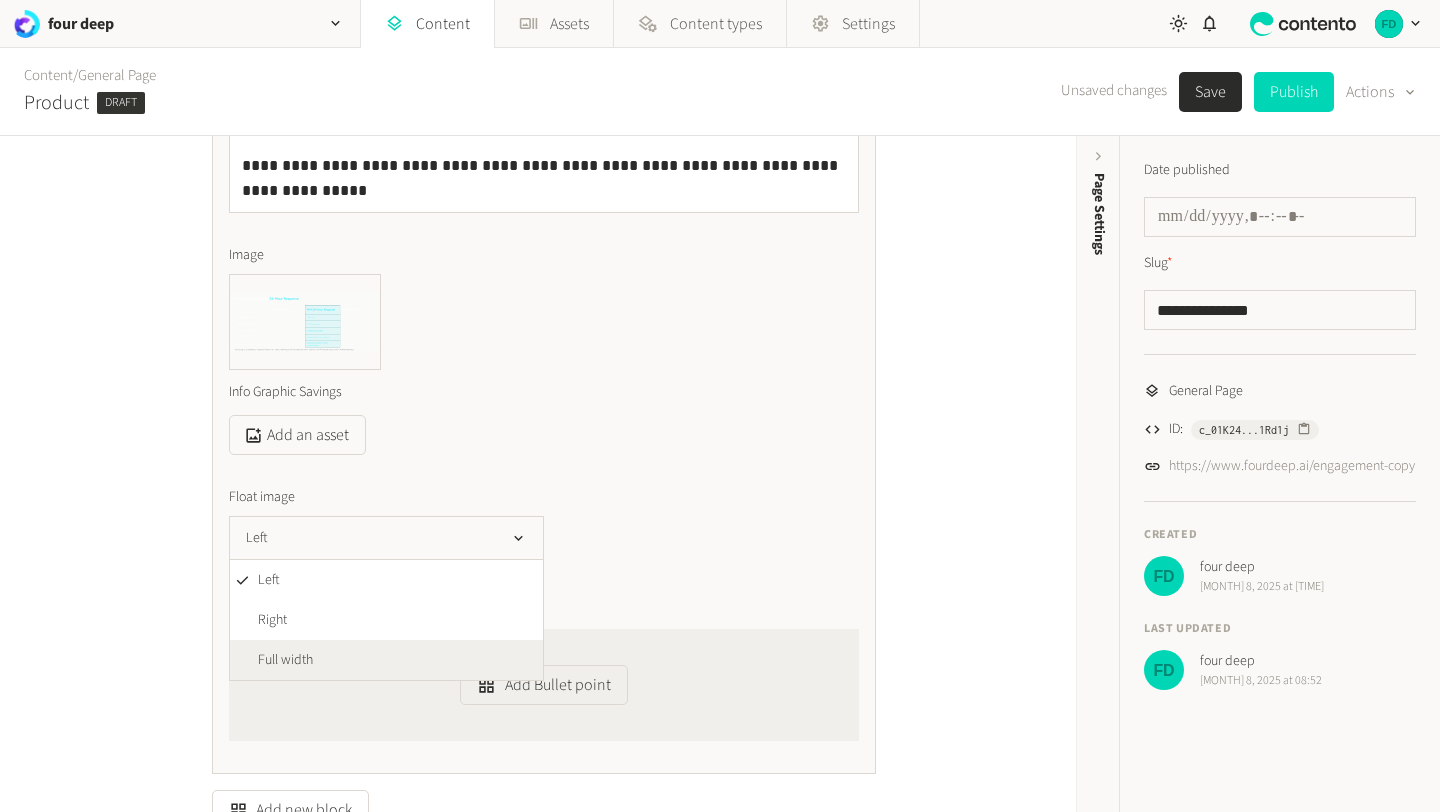 click on "Full width" 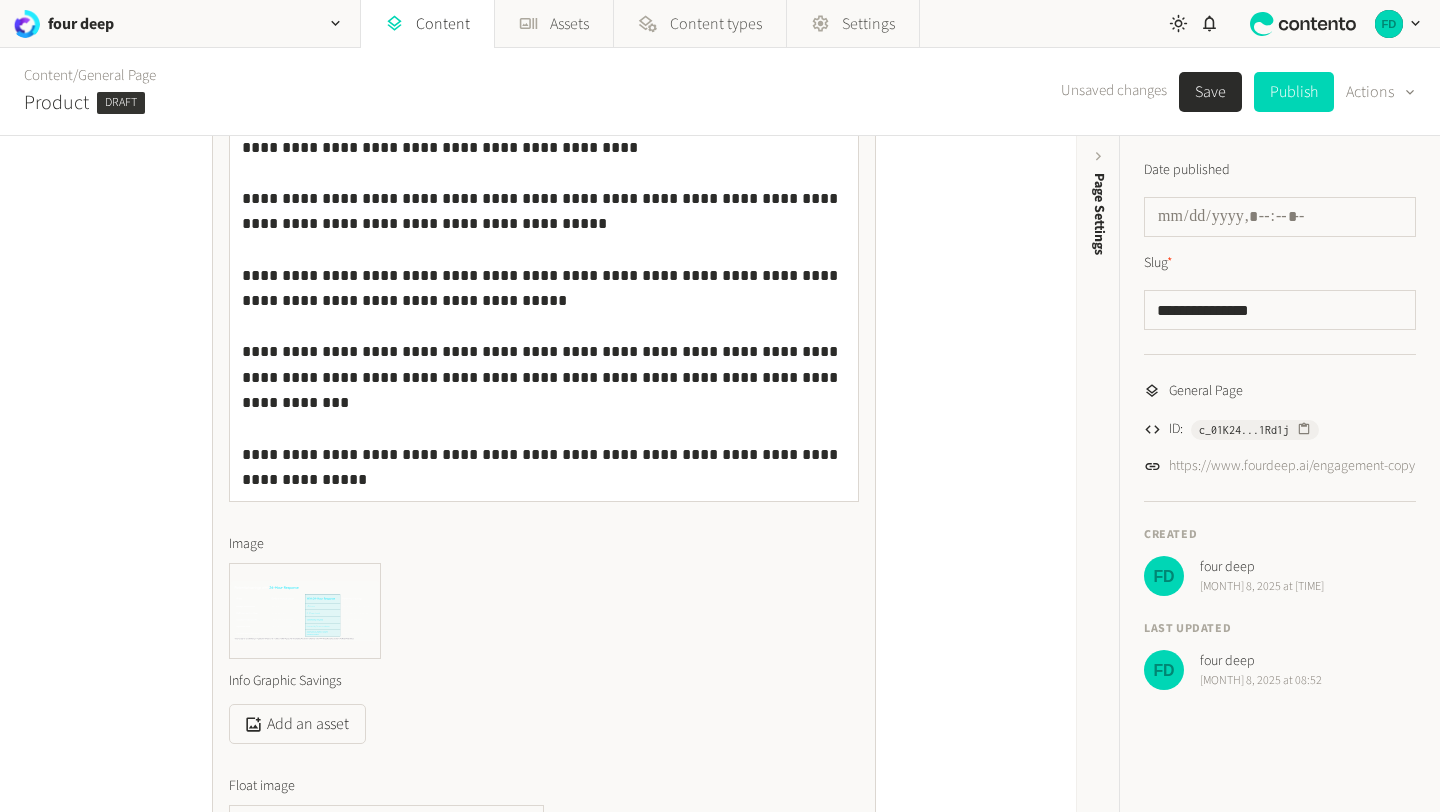 scroll, scrollTop: 819, scrollLeft: 0, axis: vertical 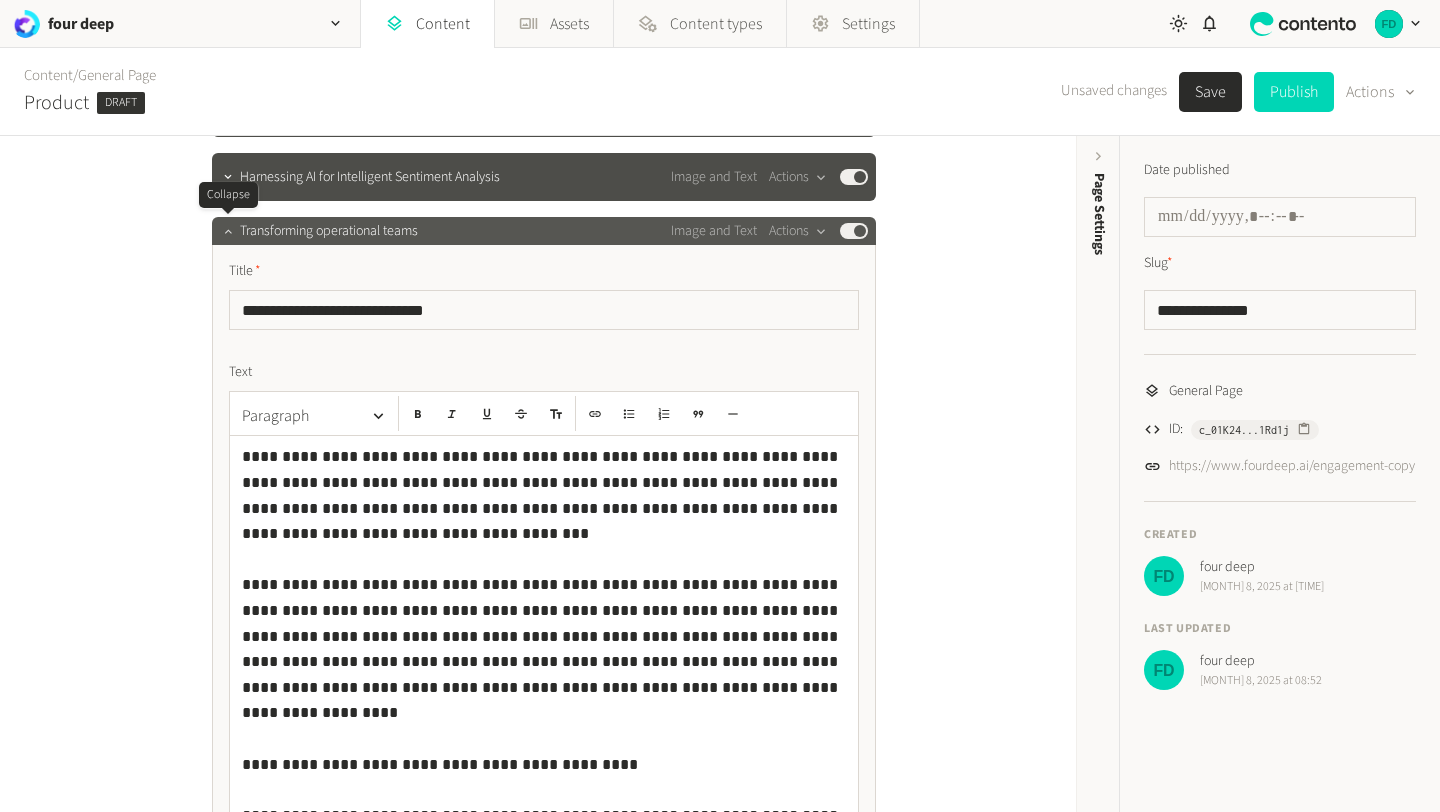 click 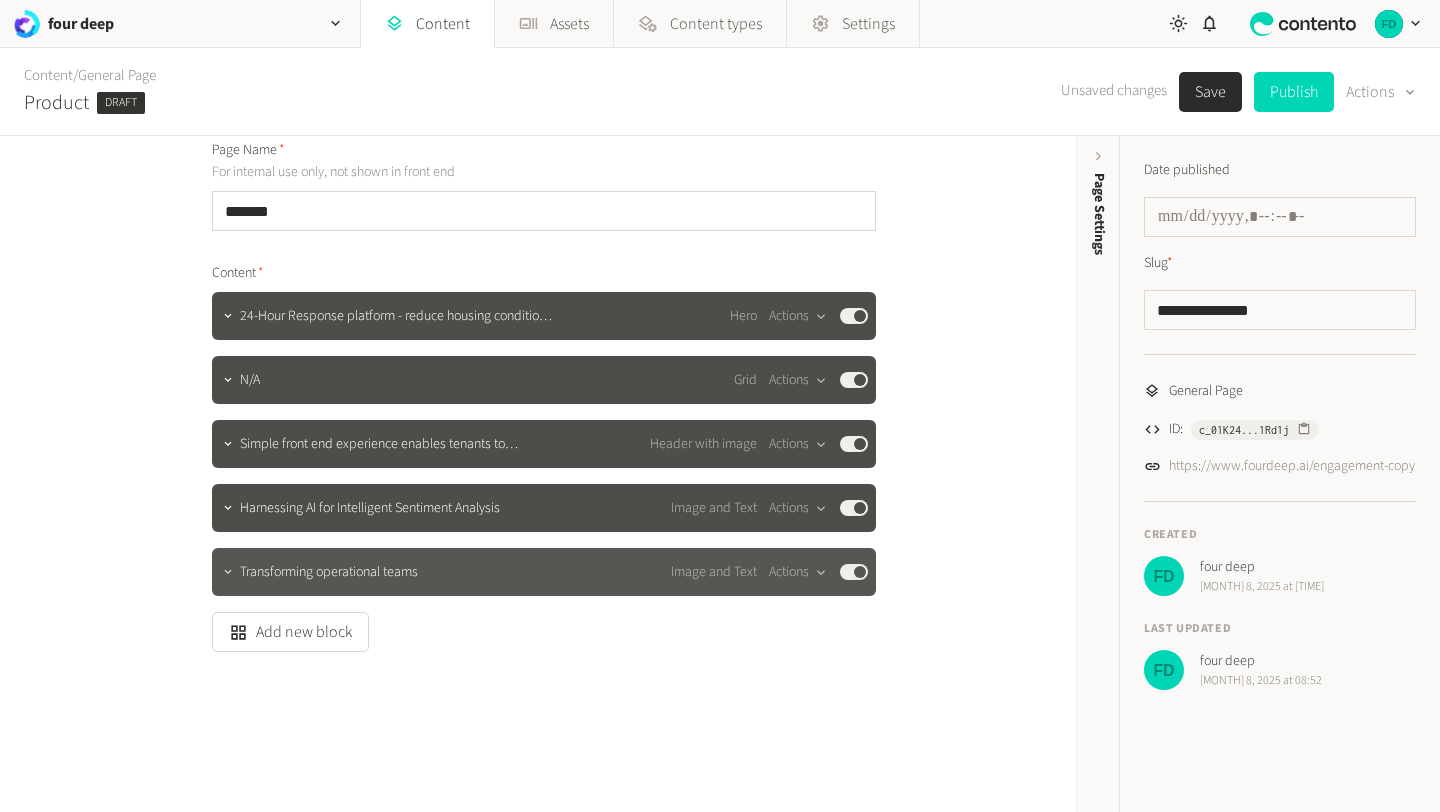 scroll, scrollTop: 87, scrollLeft: 0, axis: vertical 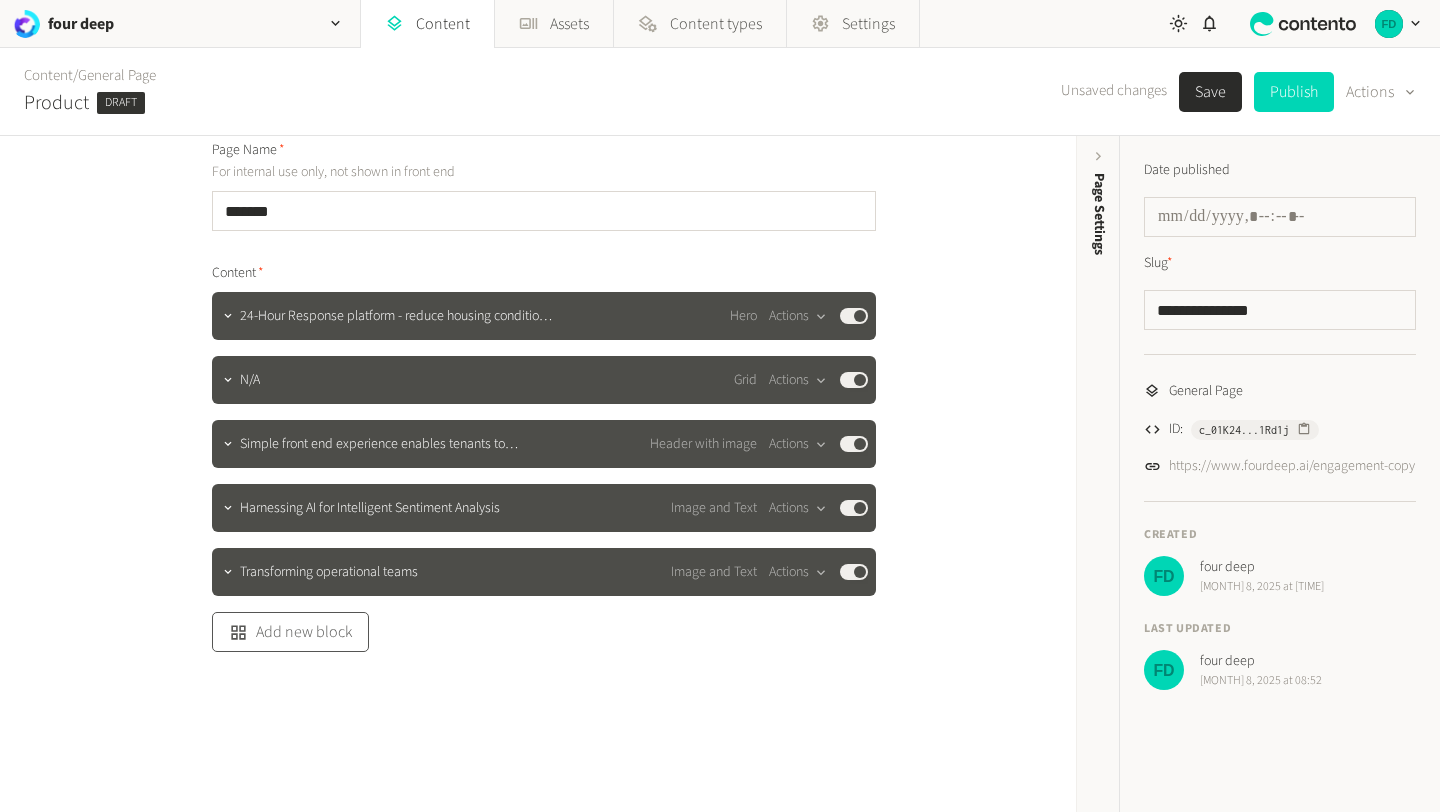 click on "Add new block" 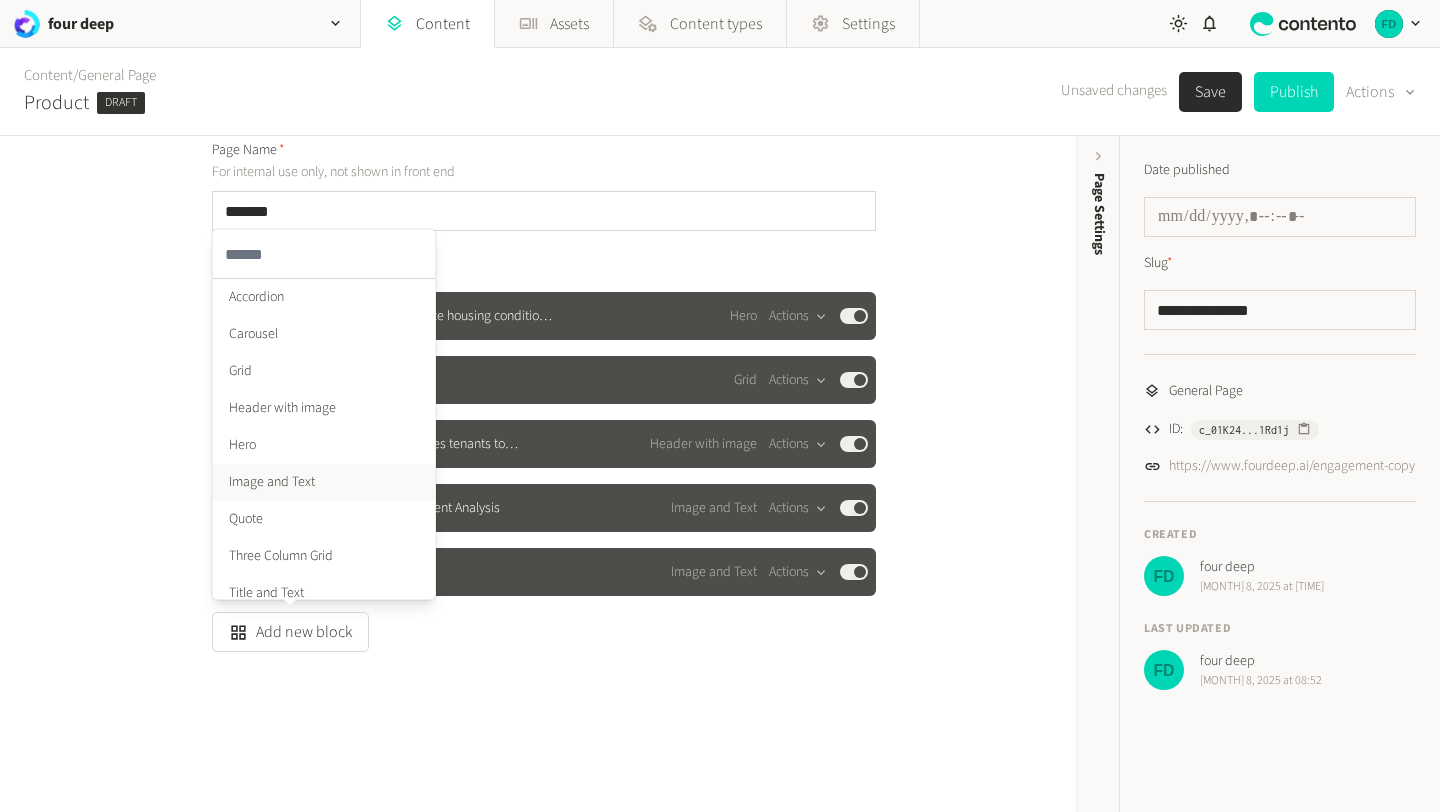 click on "Image and Text" 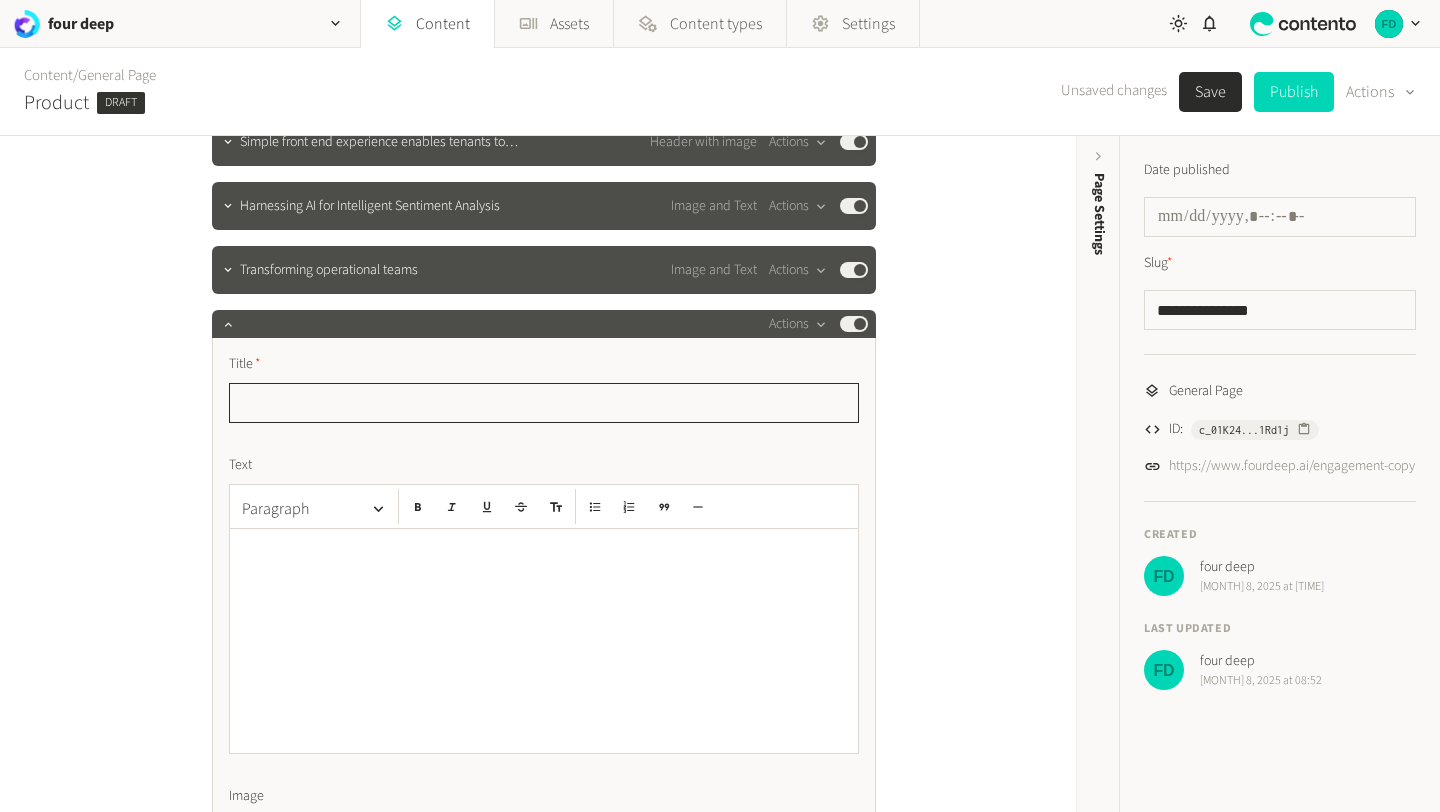 scroll, scrollTop: 391, scrollLeft: 0, axis: vertical 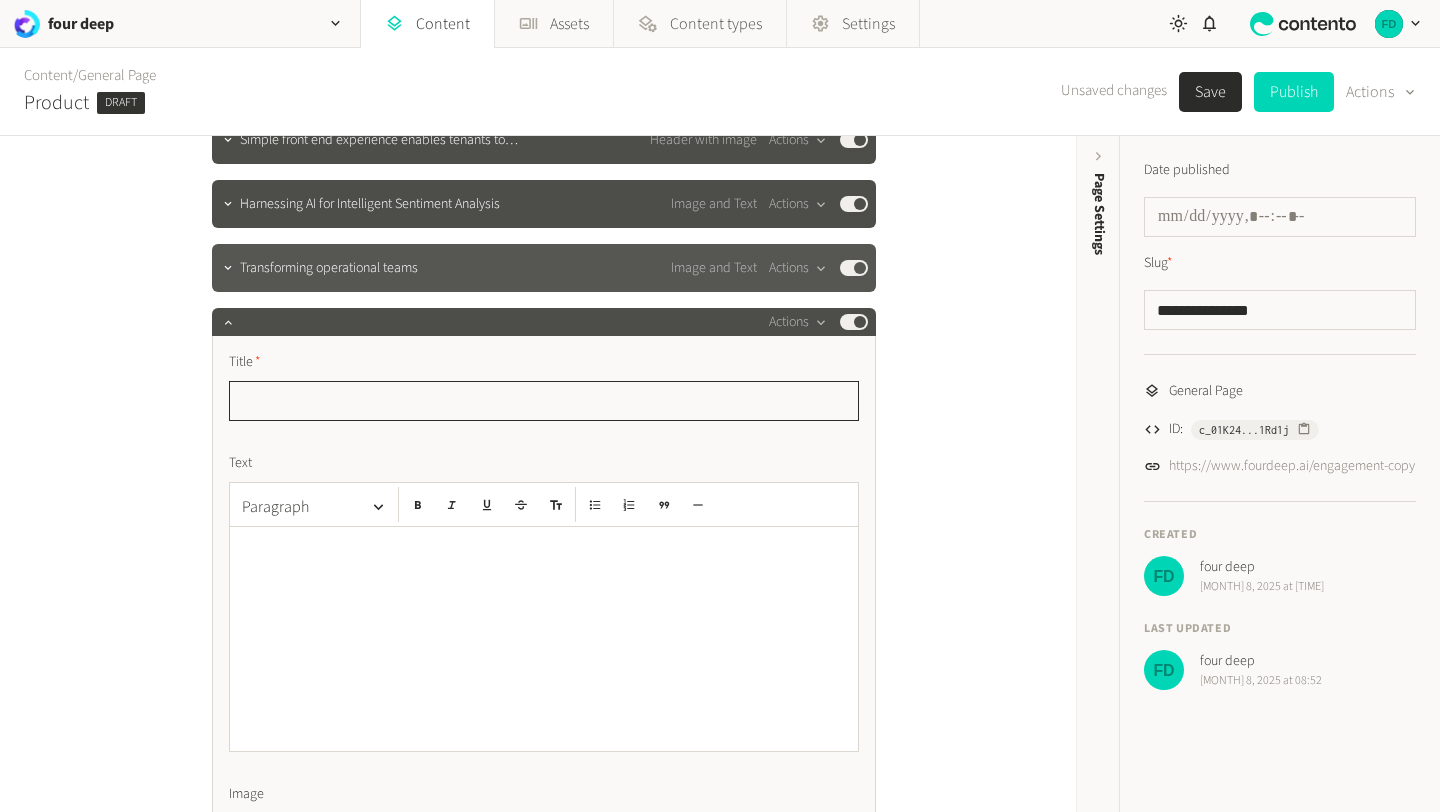 paste on "**********" 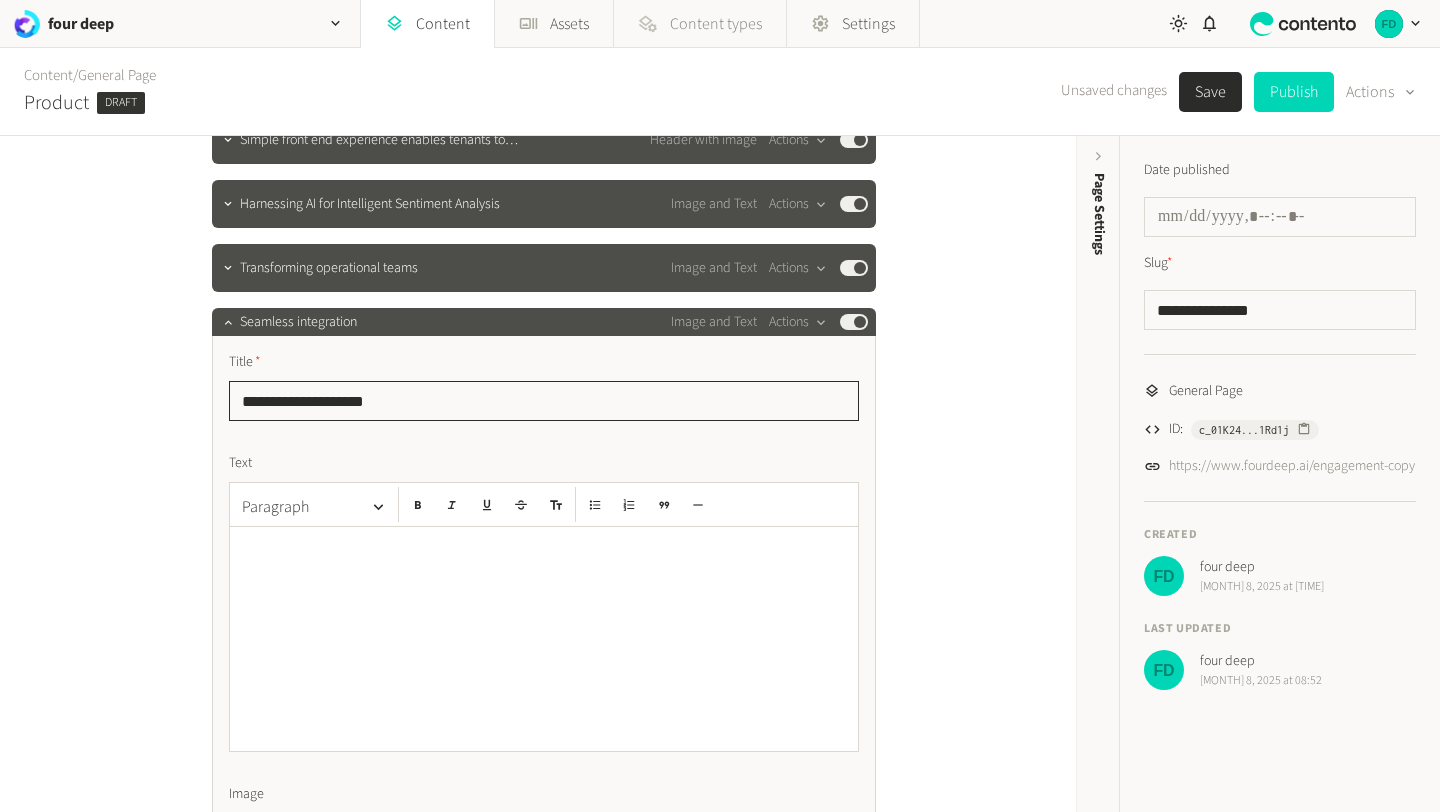 type on "**********" 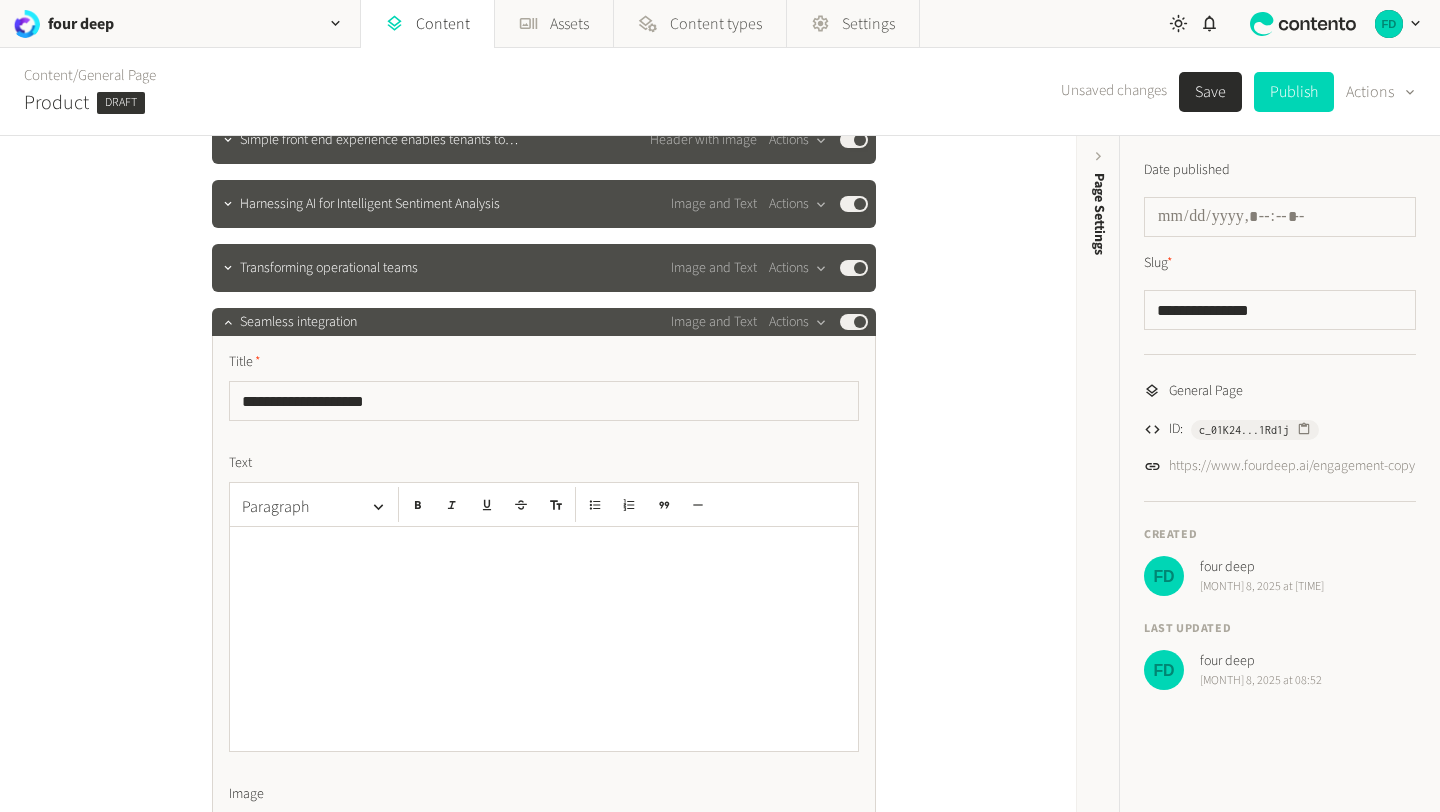 click 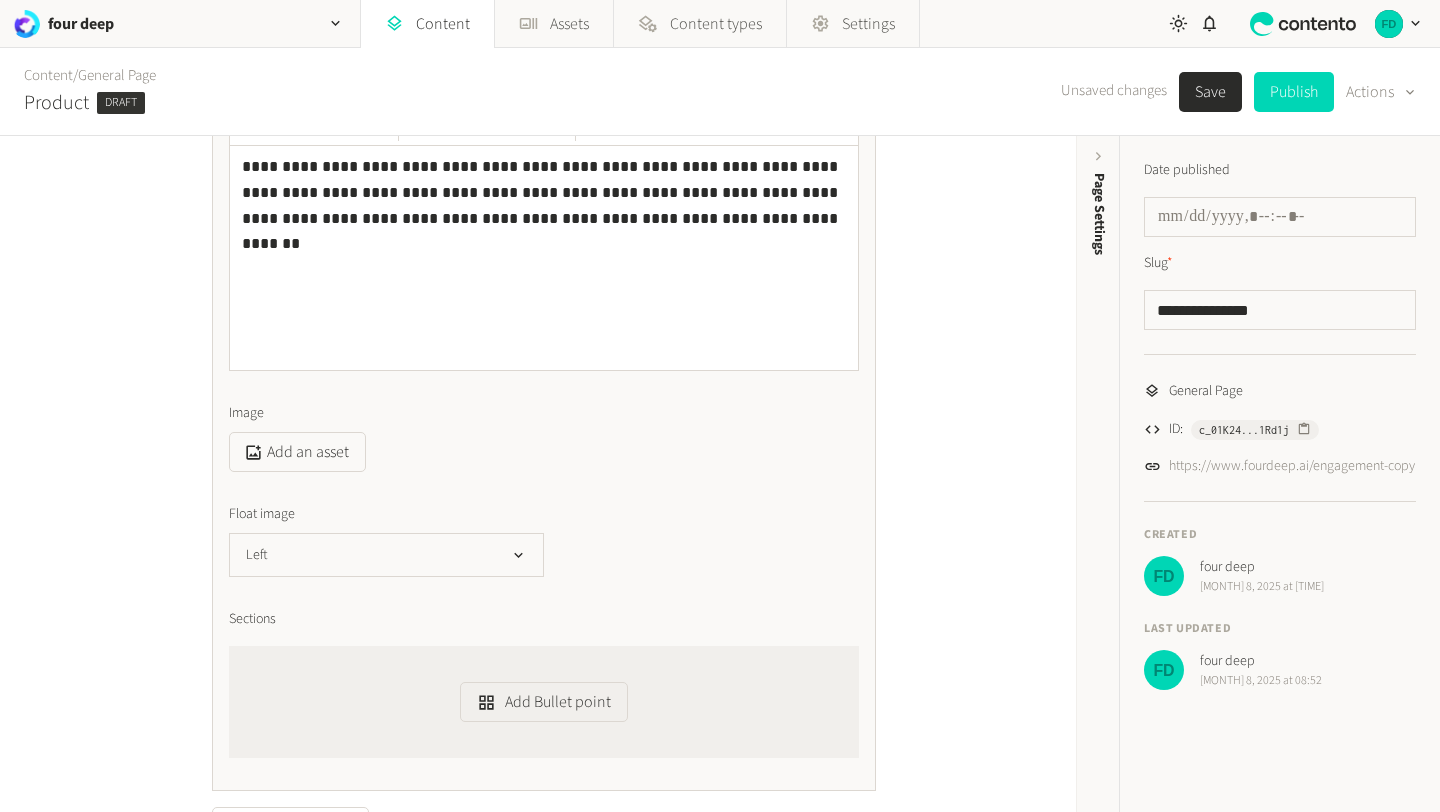scroll, scrollTop: 788, scrollLeft: 0, axis: vertical 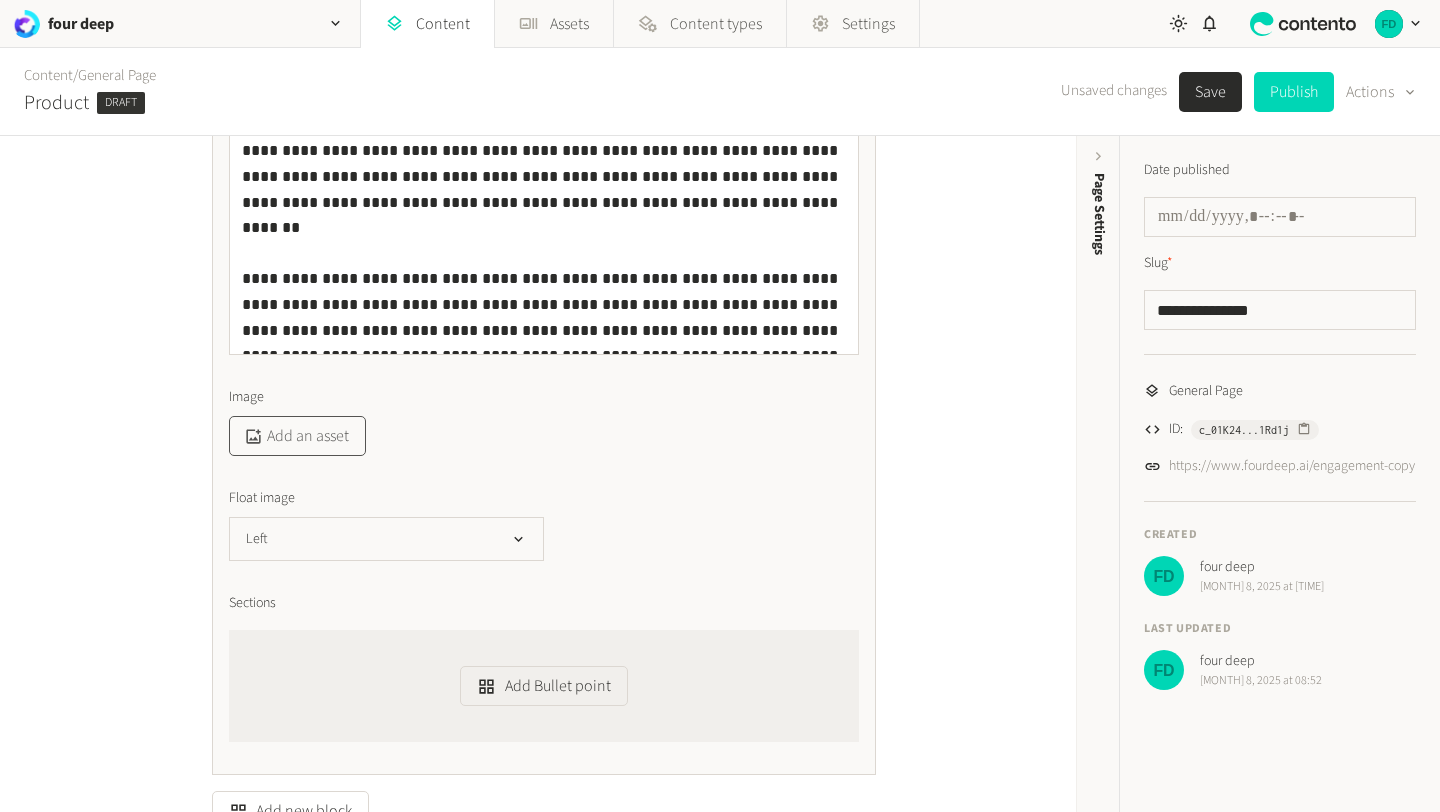 click on "Add an asset" 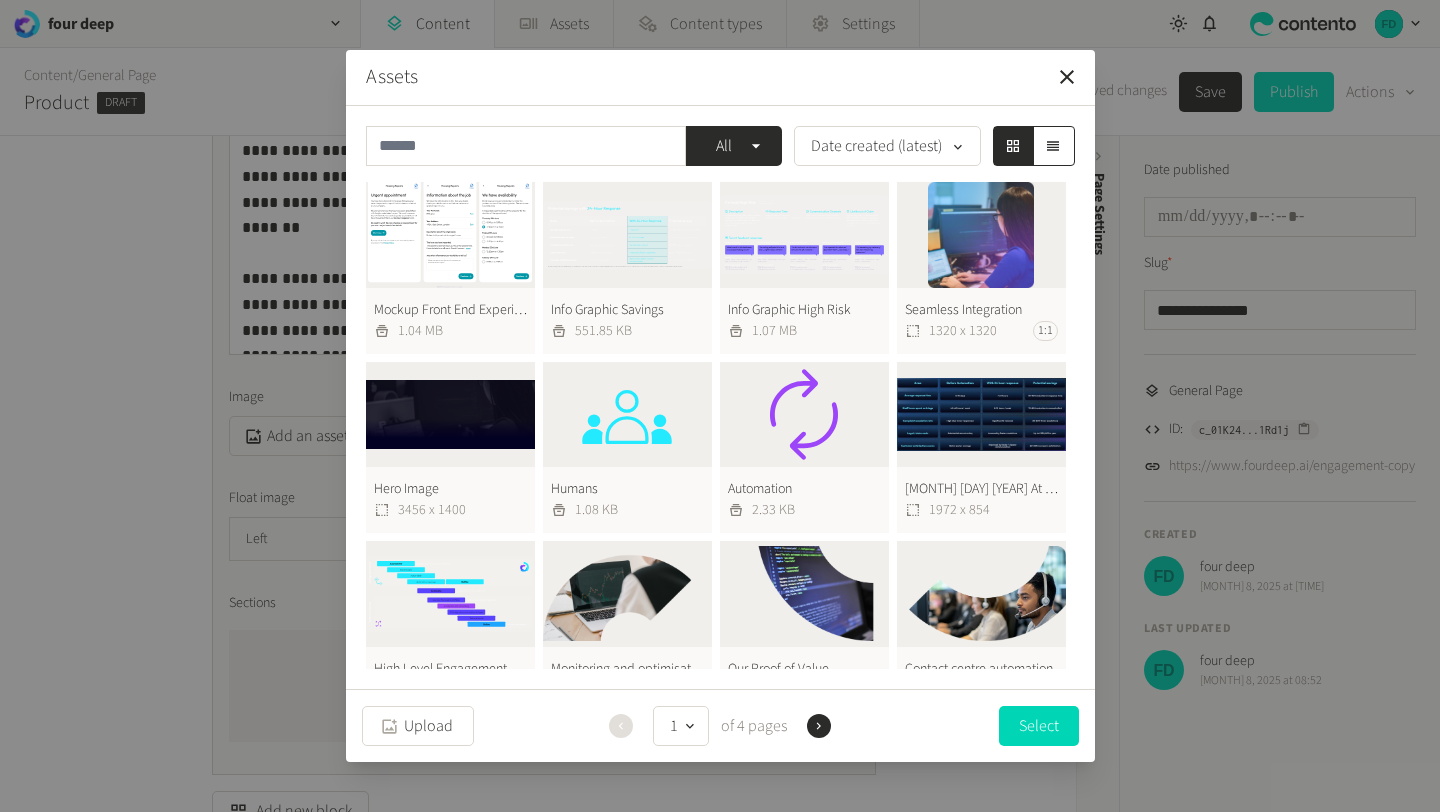 click on "Seamless Integration  1320 x 1320 1:1" 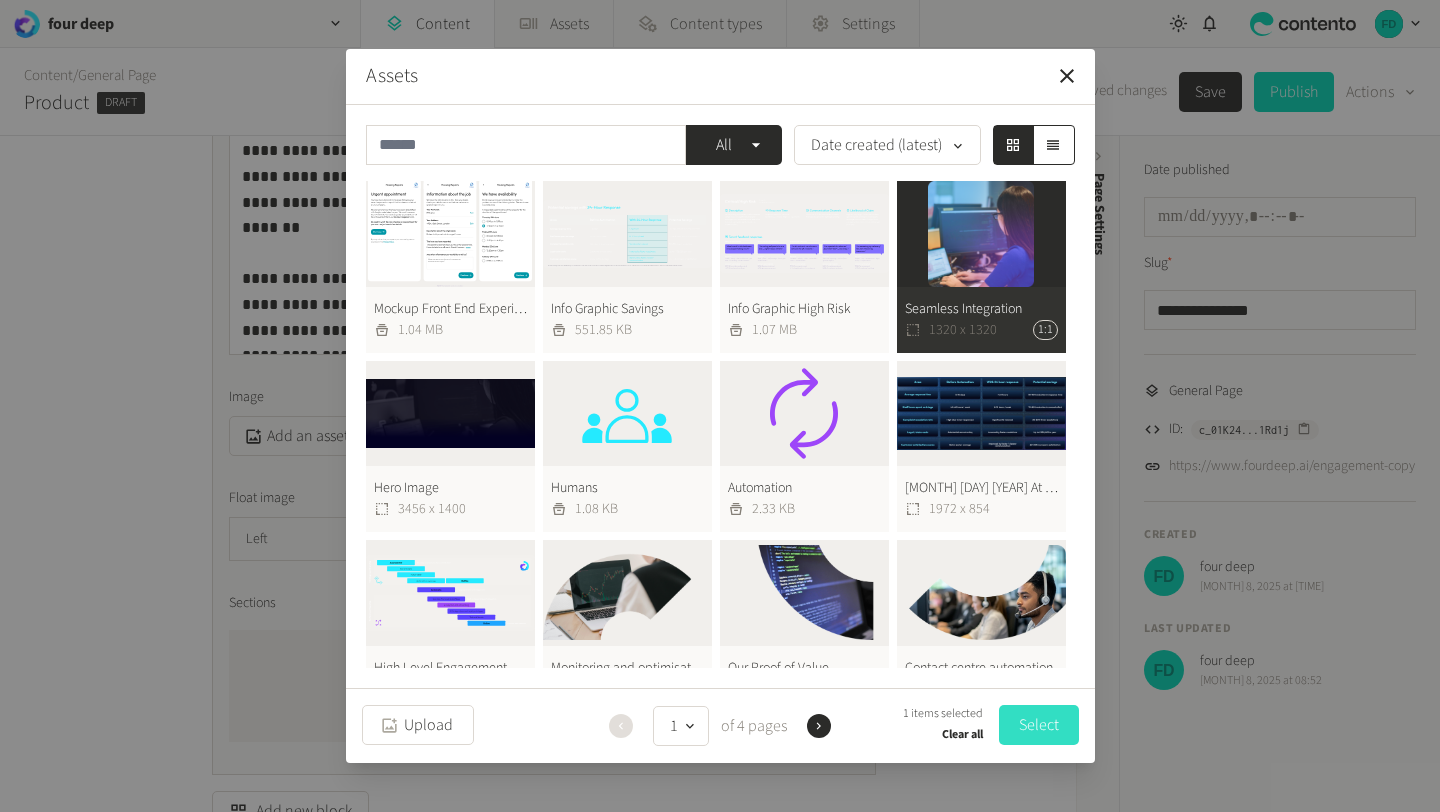 click on "Select" at bounding box center (1039, 725) 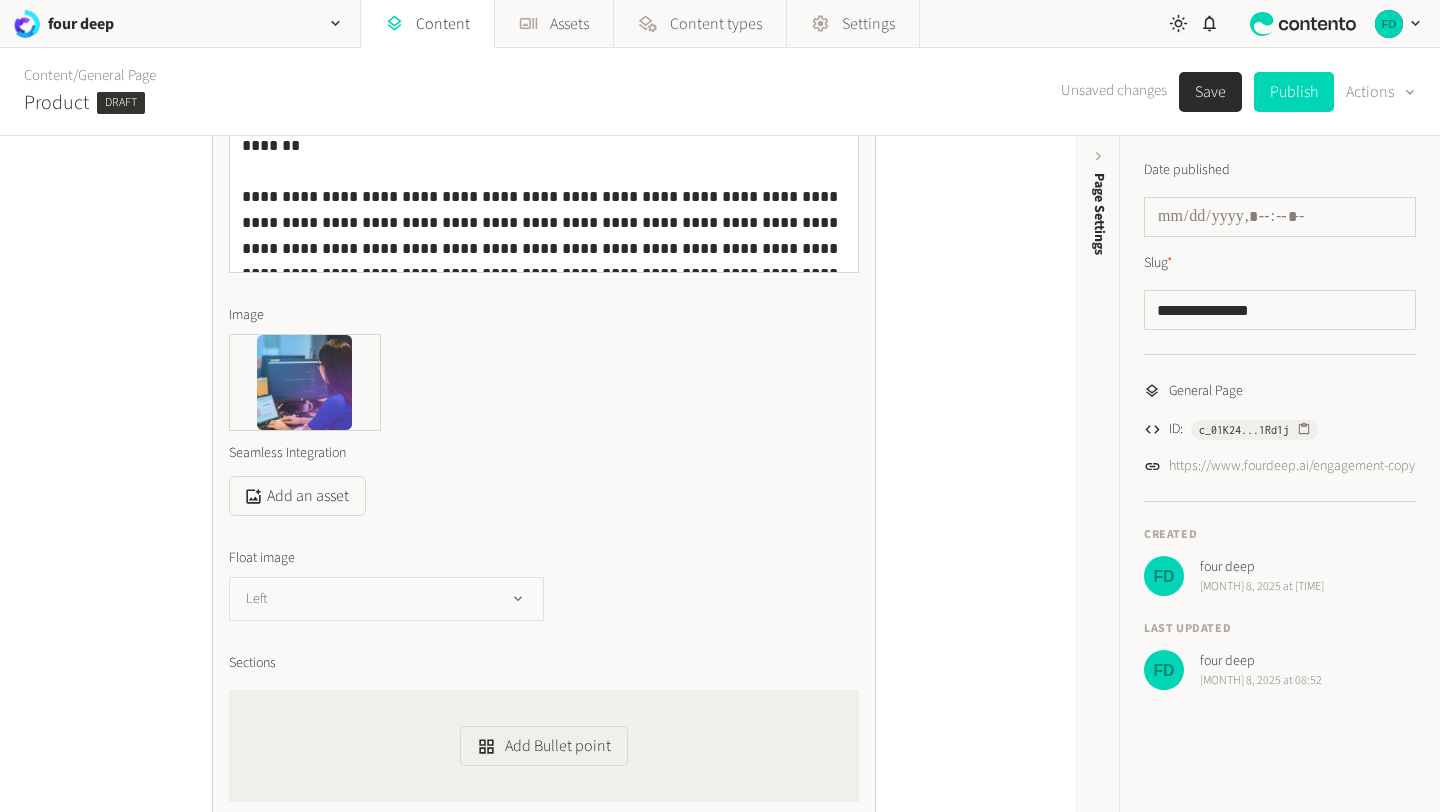 scroll, scrollTop: 905, scrollLeft: 0, axis: vertical 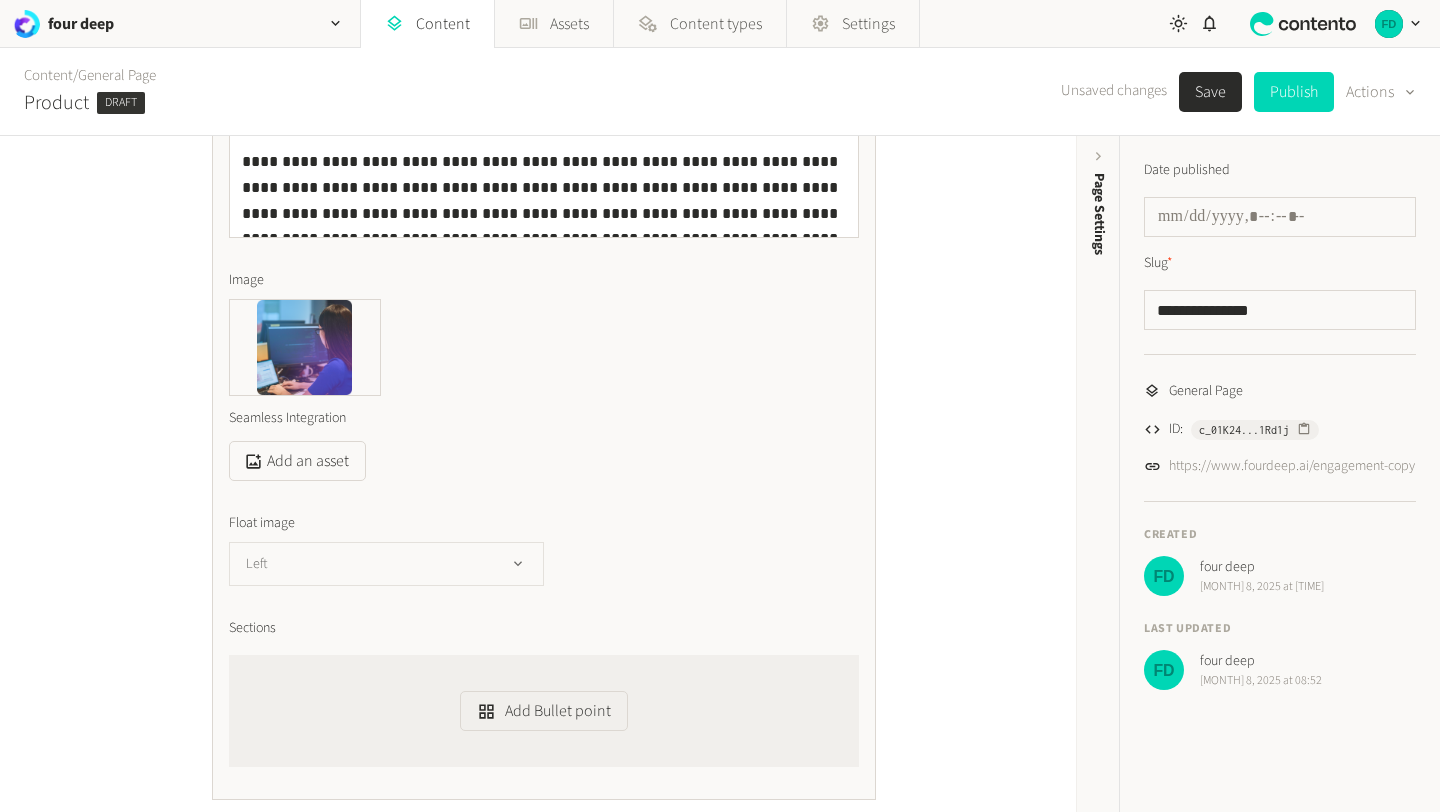 click on "Left" 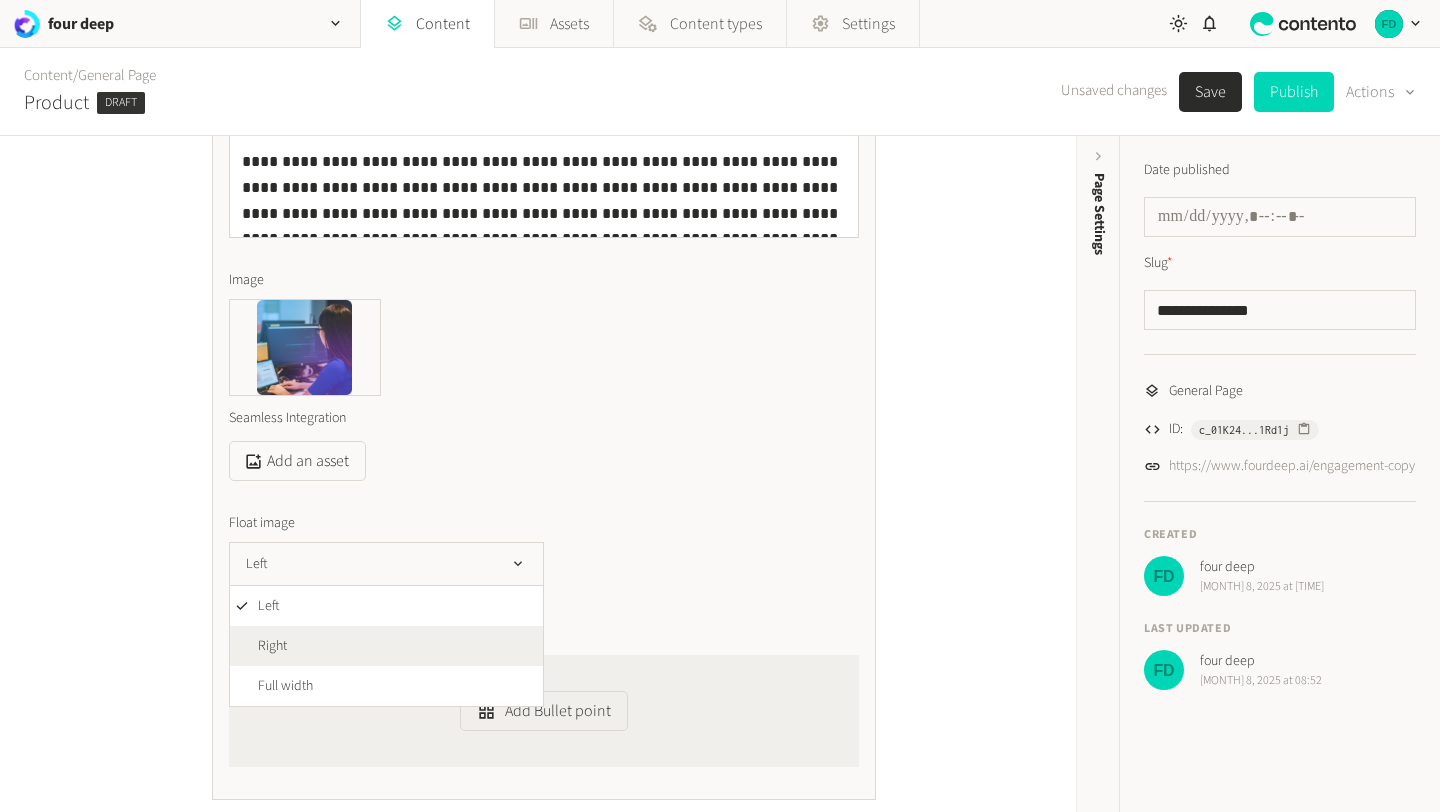 click on "Right" 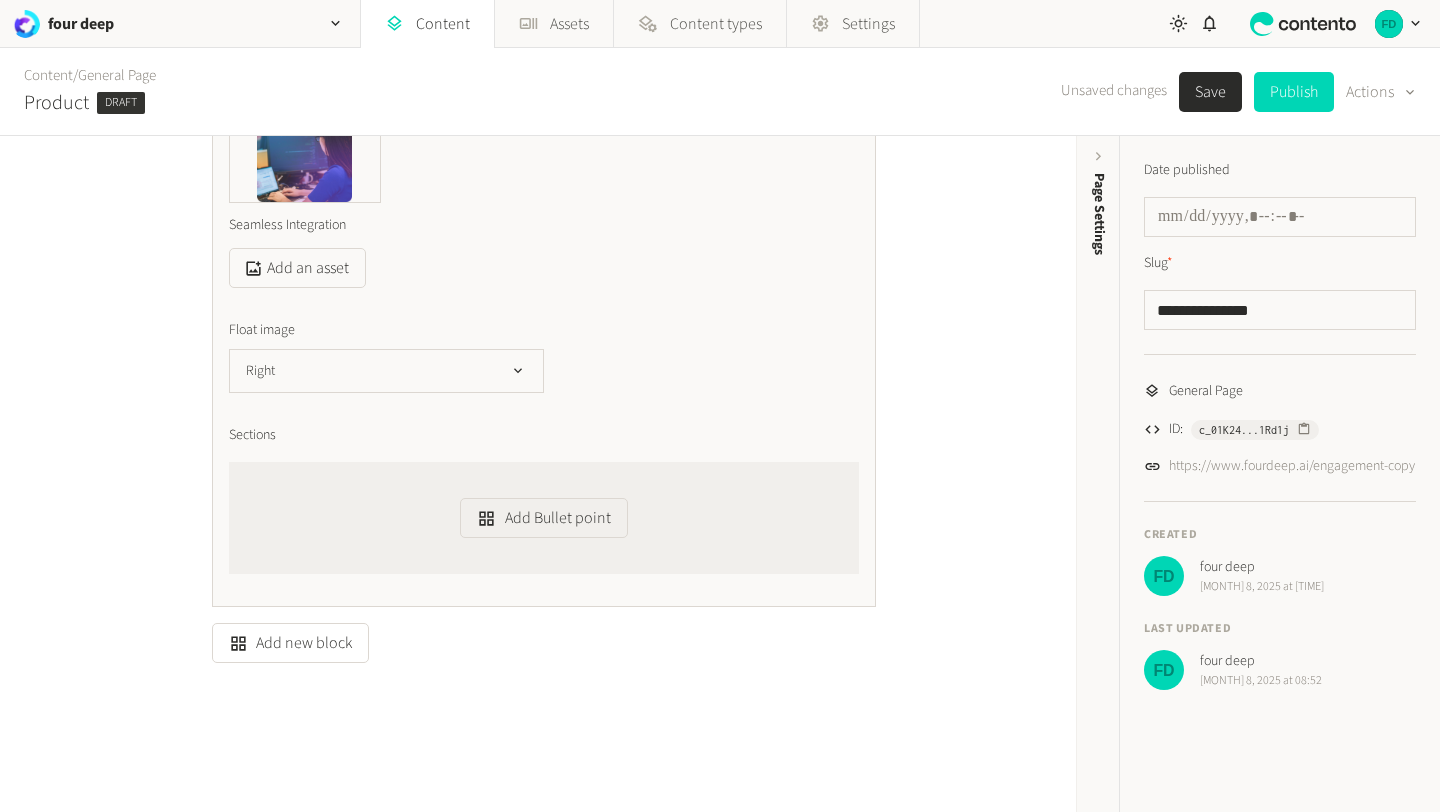 scroll, scrollTop: 1109, scrollLeft: 0, axis: vertical 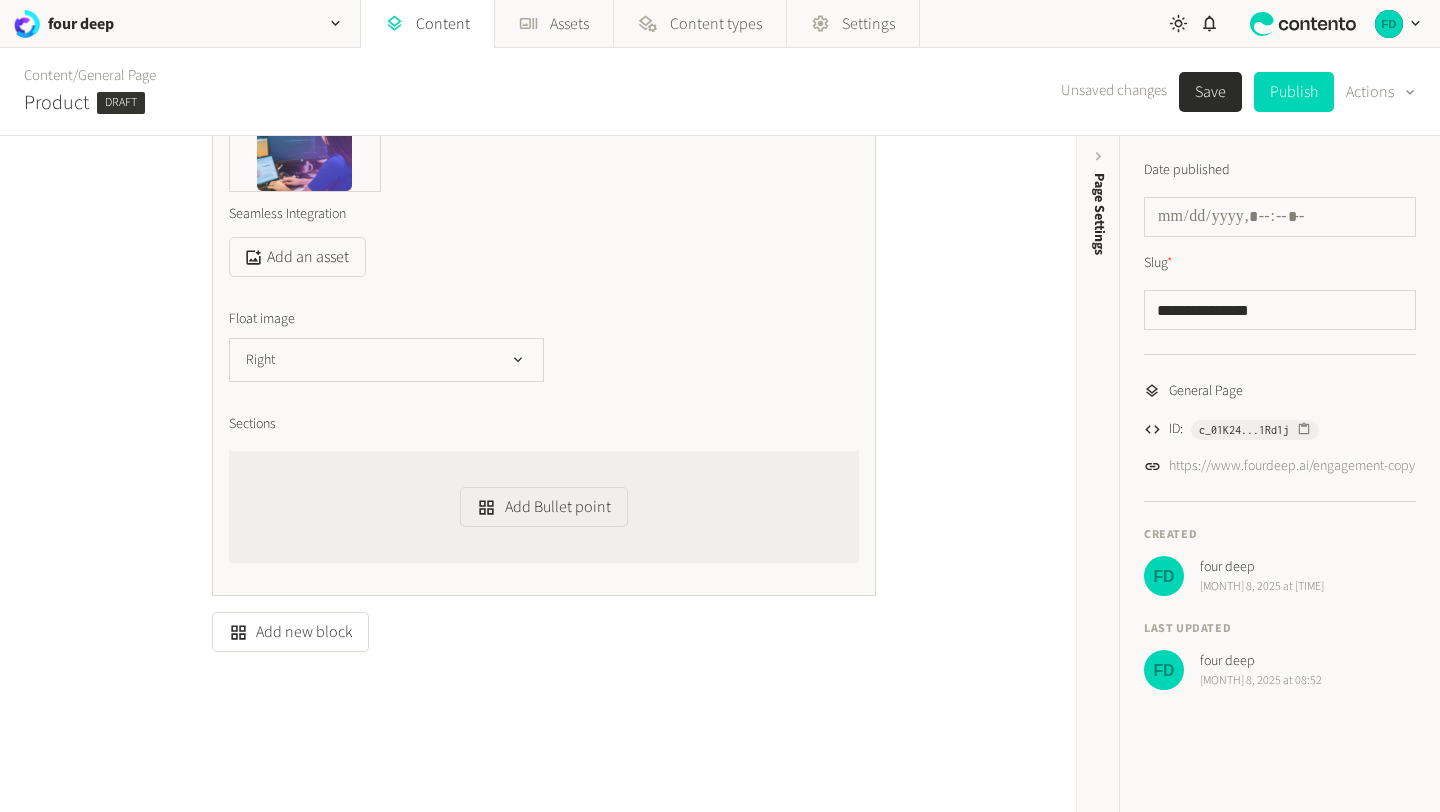 click on "Save" 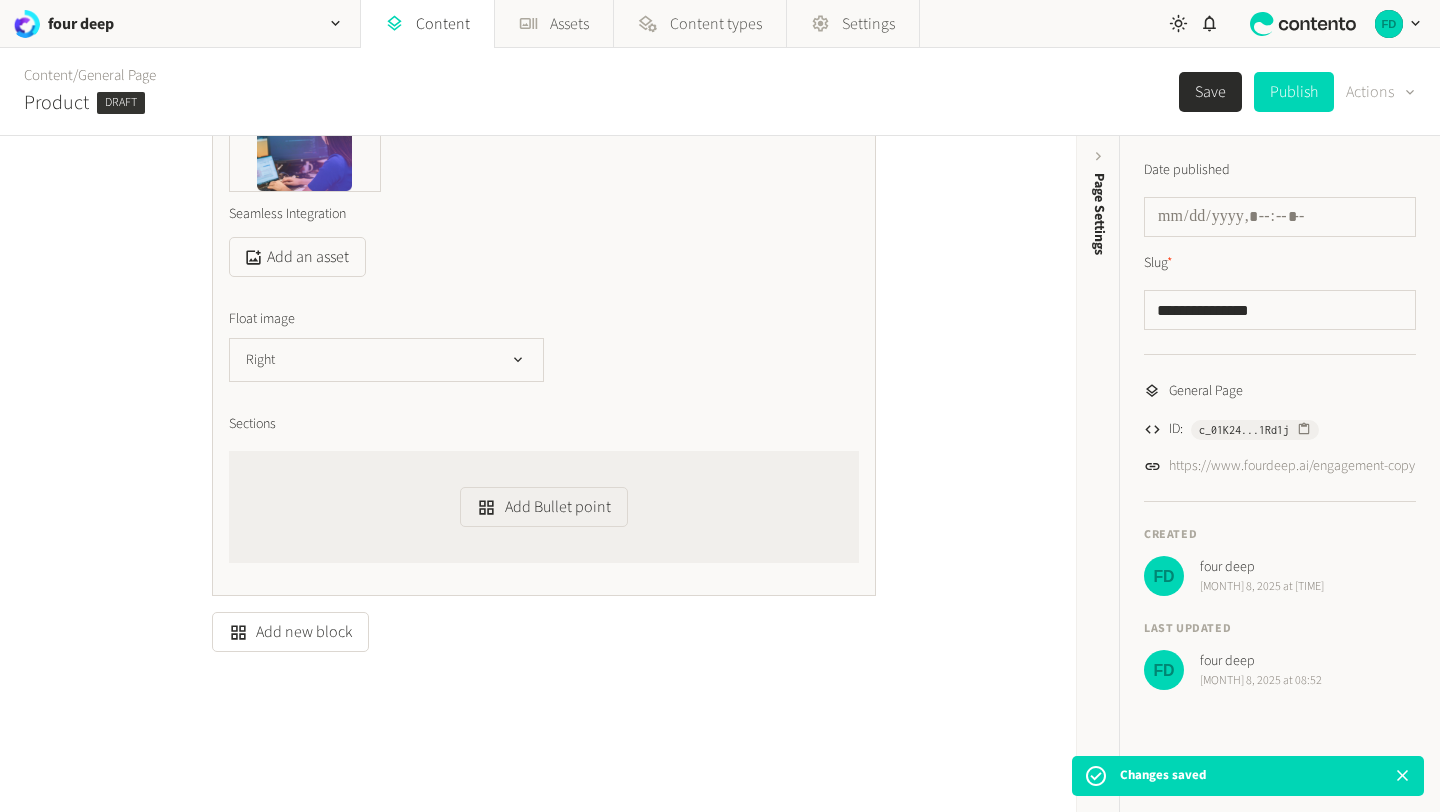 click on "Actions" 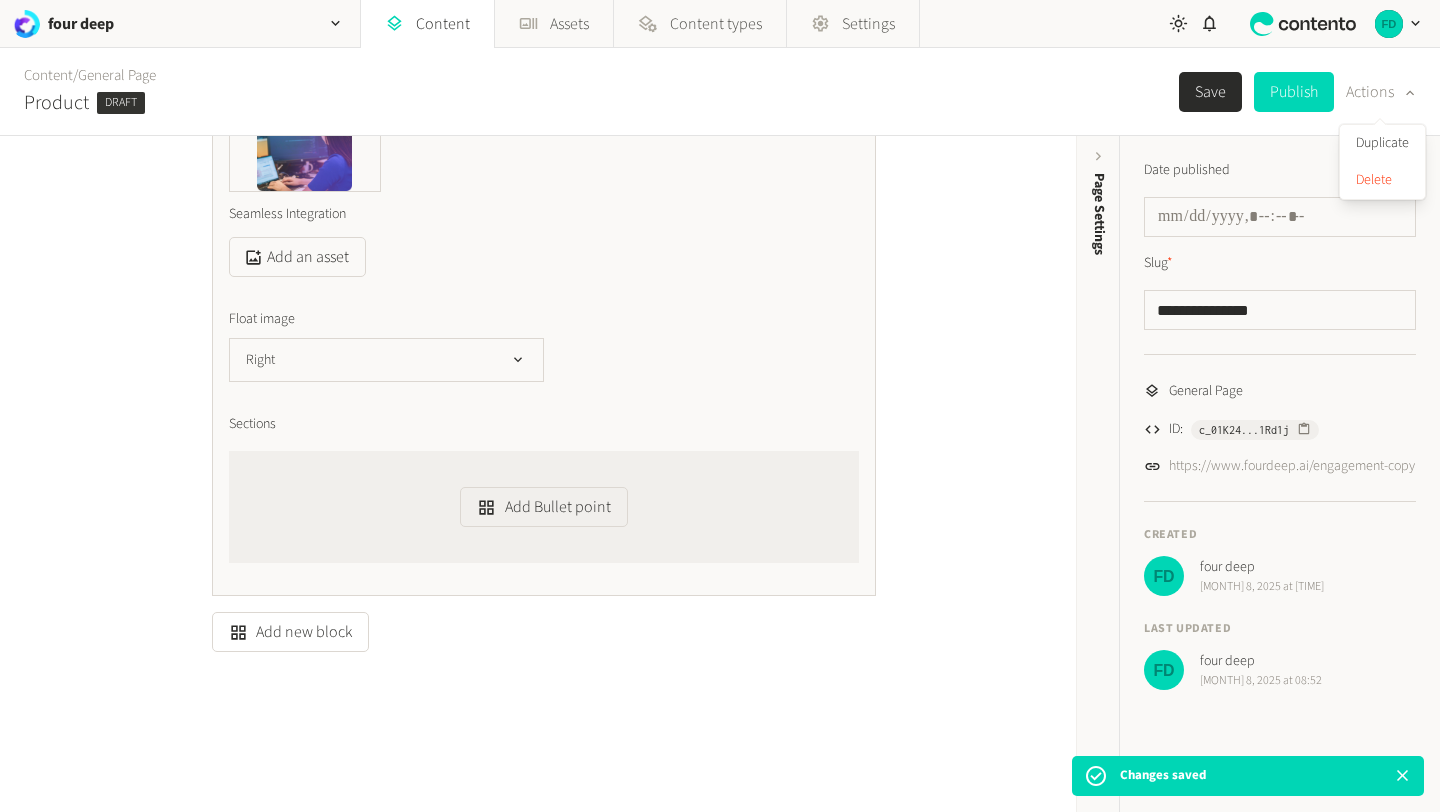 click on "**********" 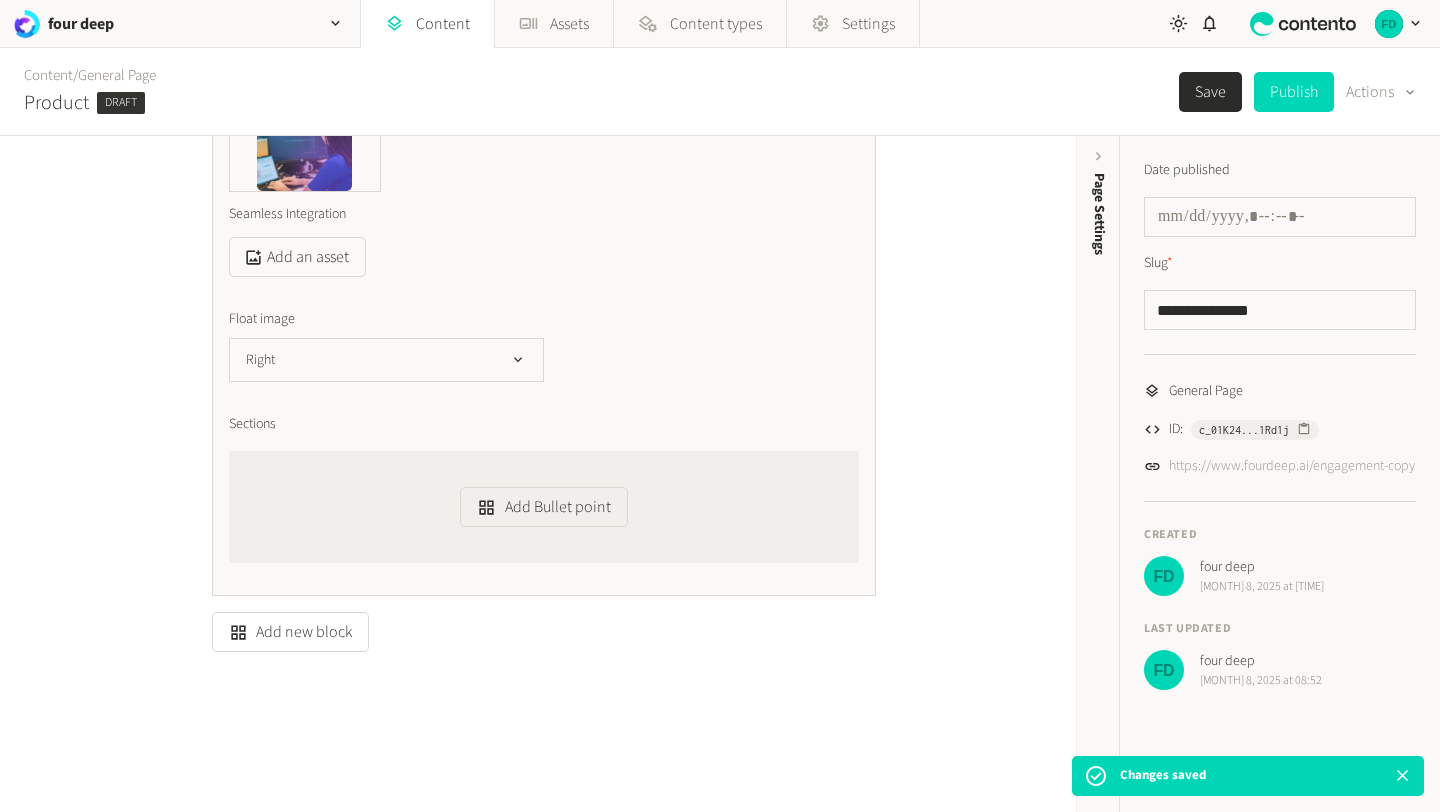 click on "https://www.fourdeep.ai/engagement-copy" 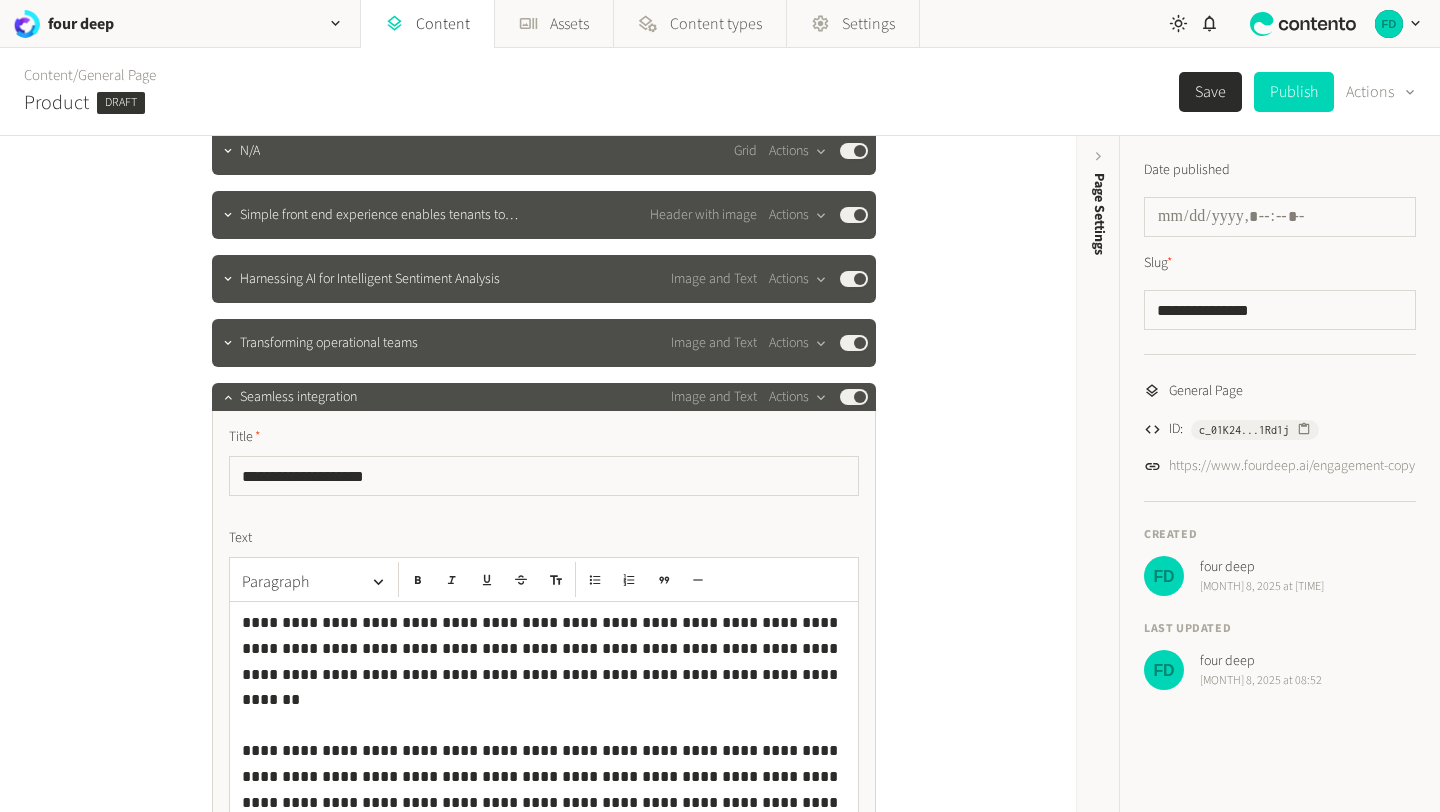 scroll, scrollTop: 0, scrollLeft: 0, axis: both 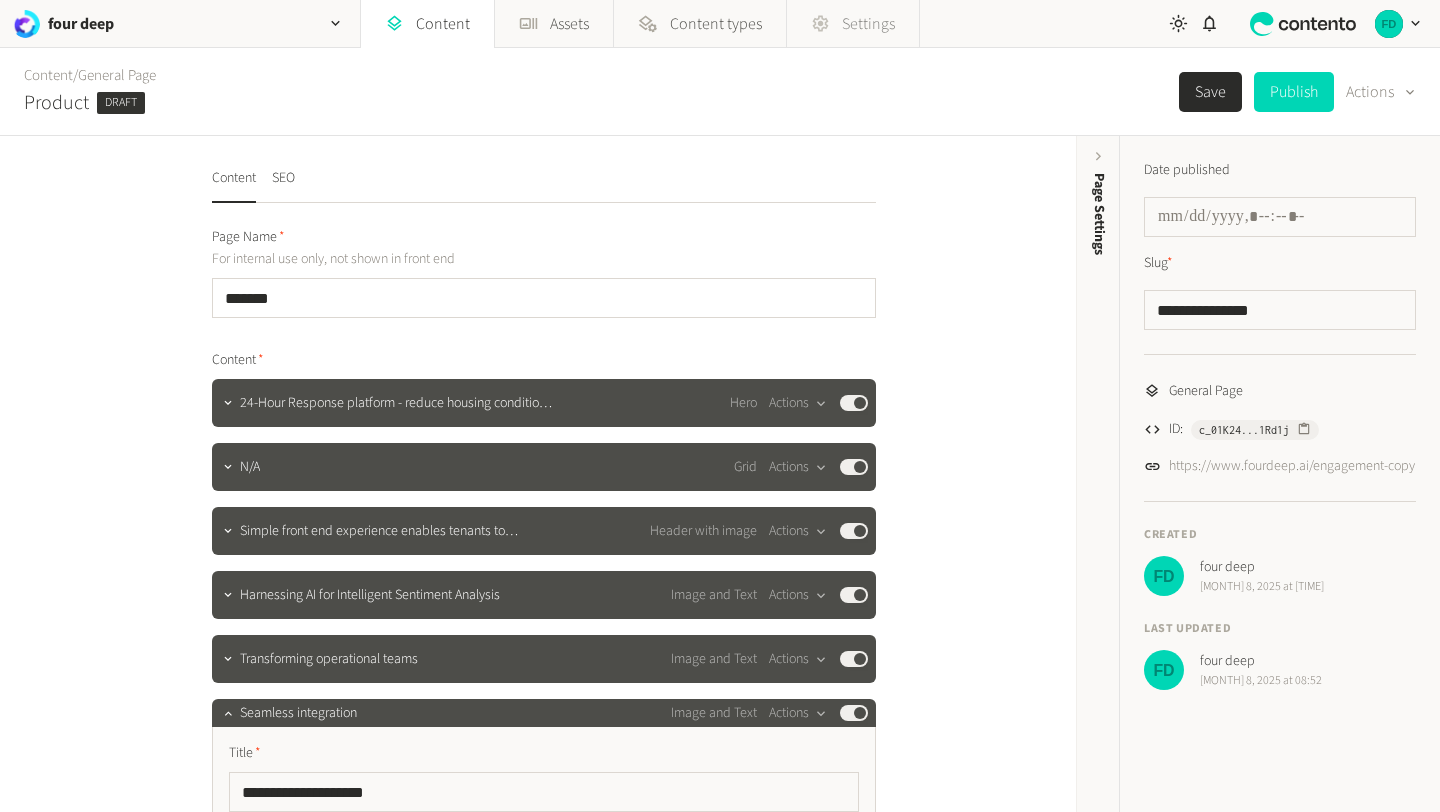 click on "Settings" 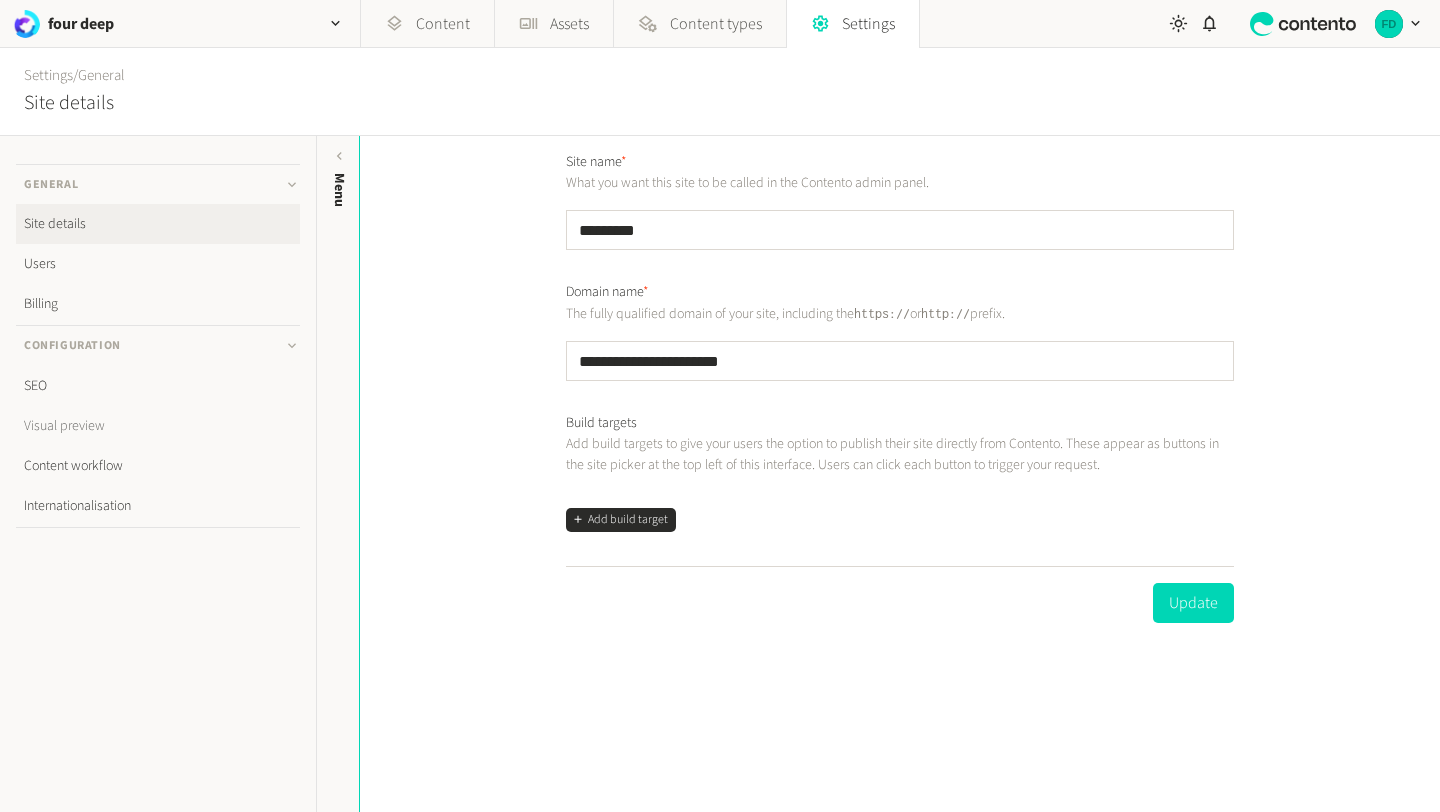 click on "Visual preview" 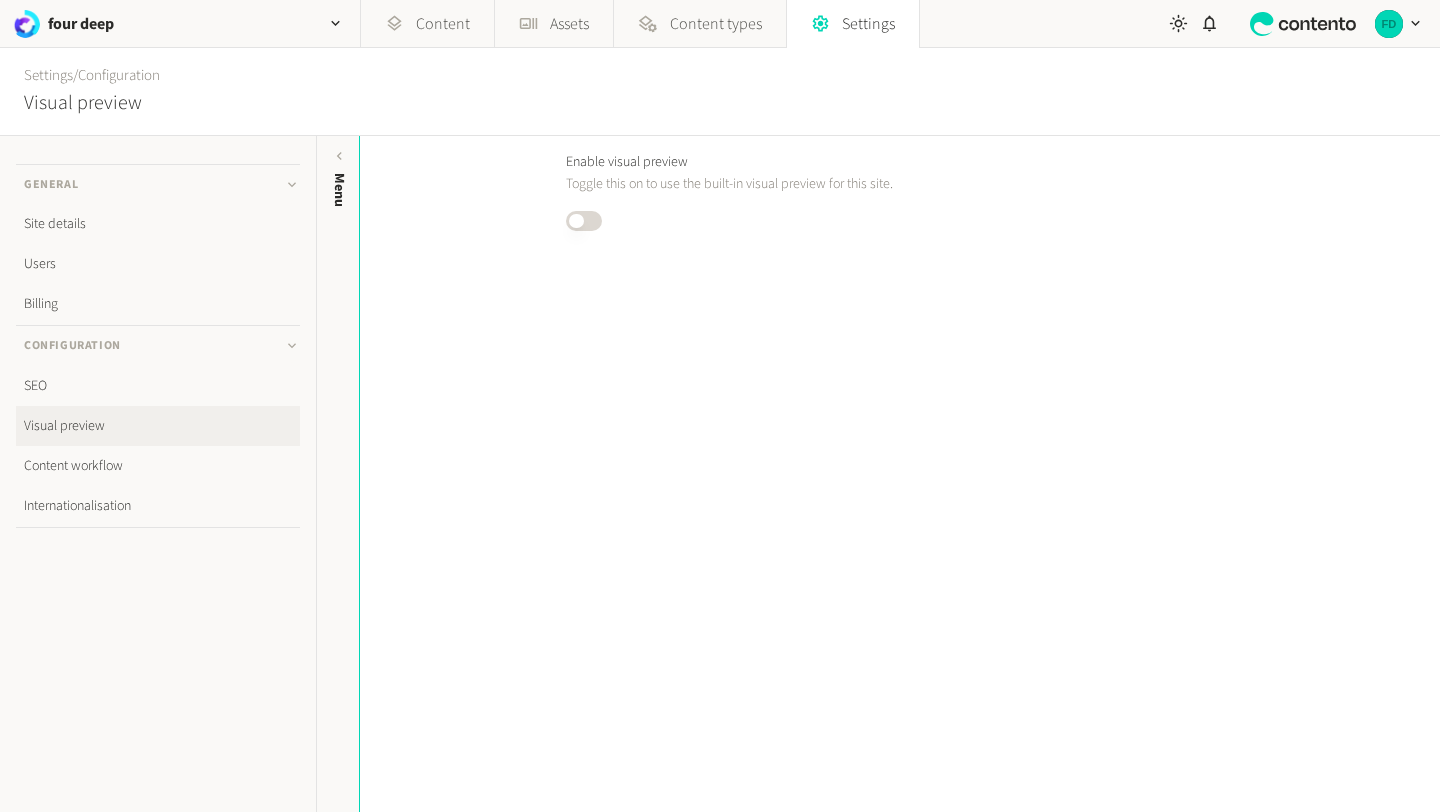 click on "Published" 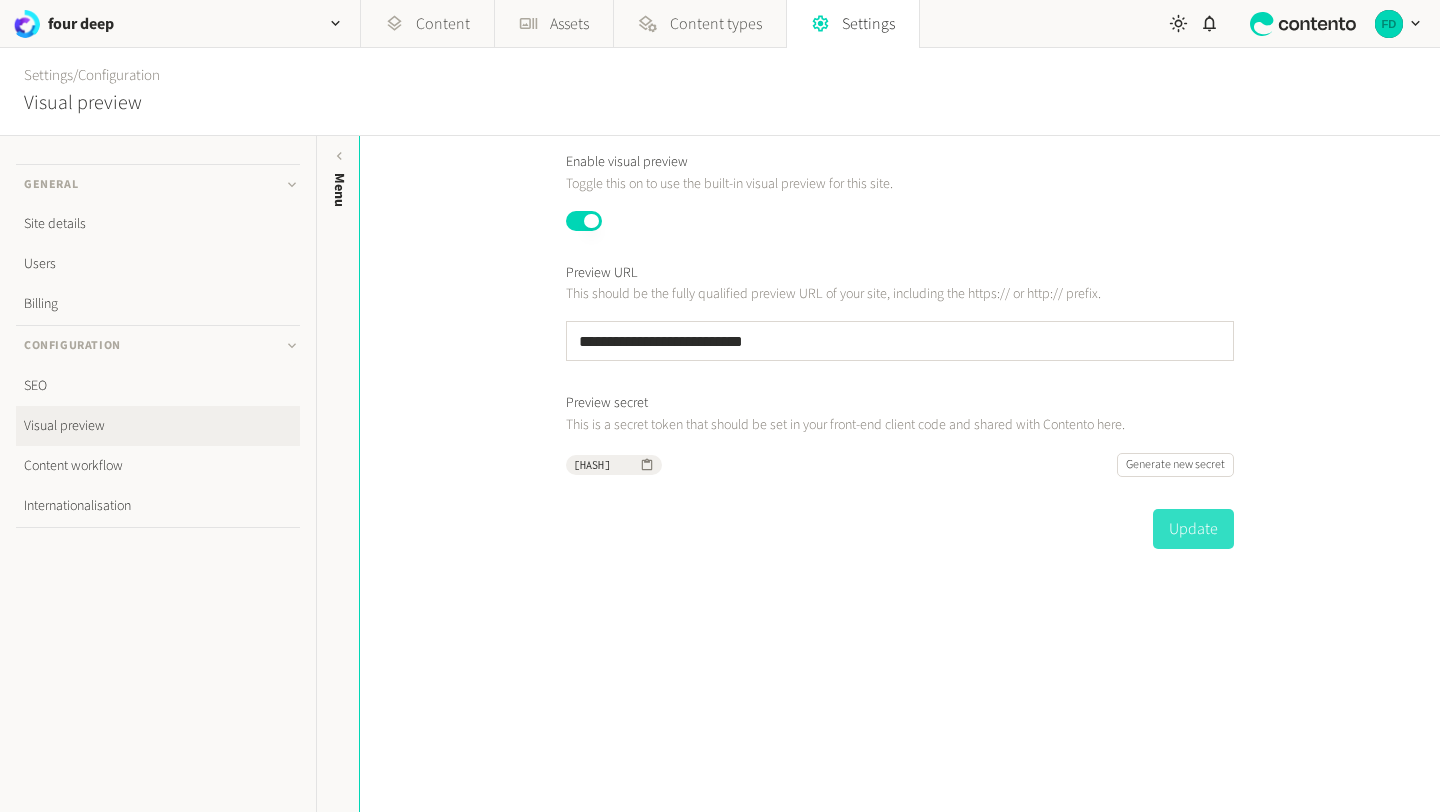 click on "Update" 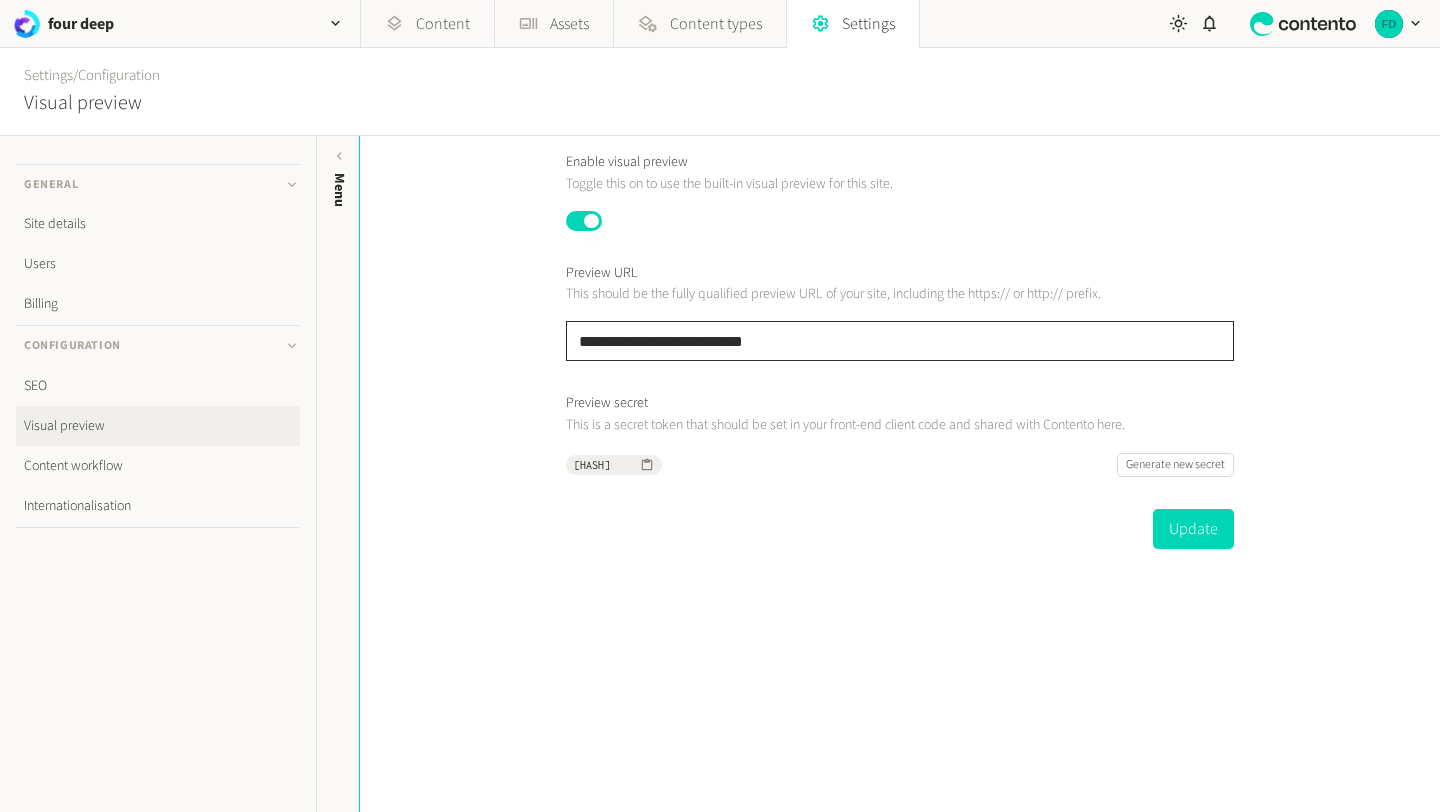 drag, startPoint x: 782, startPoint y: 339, endPoint x: 549, endPoint y: 339, distance: 233 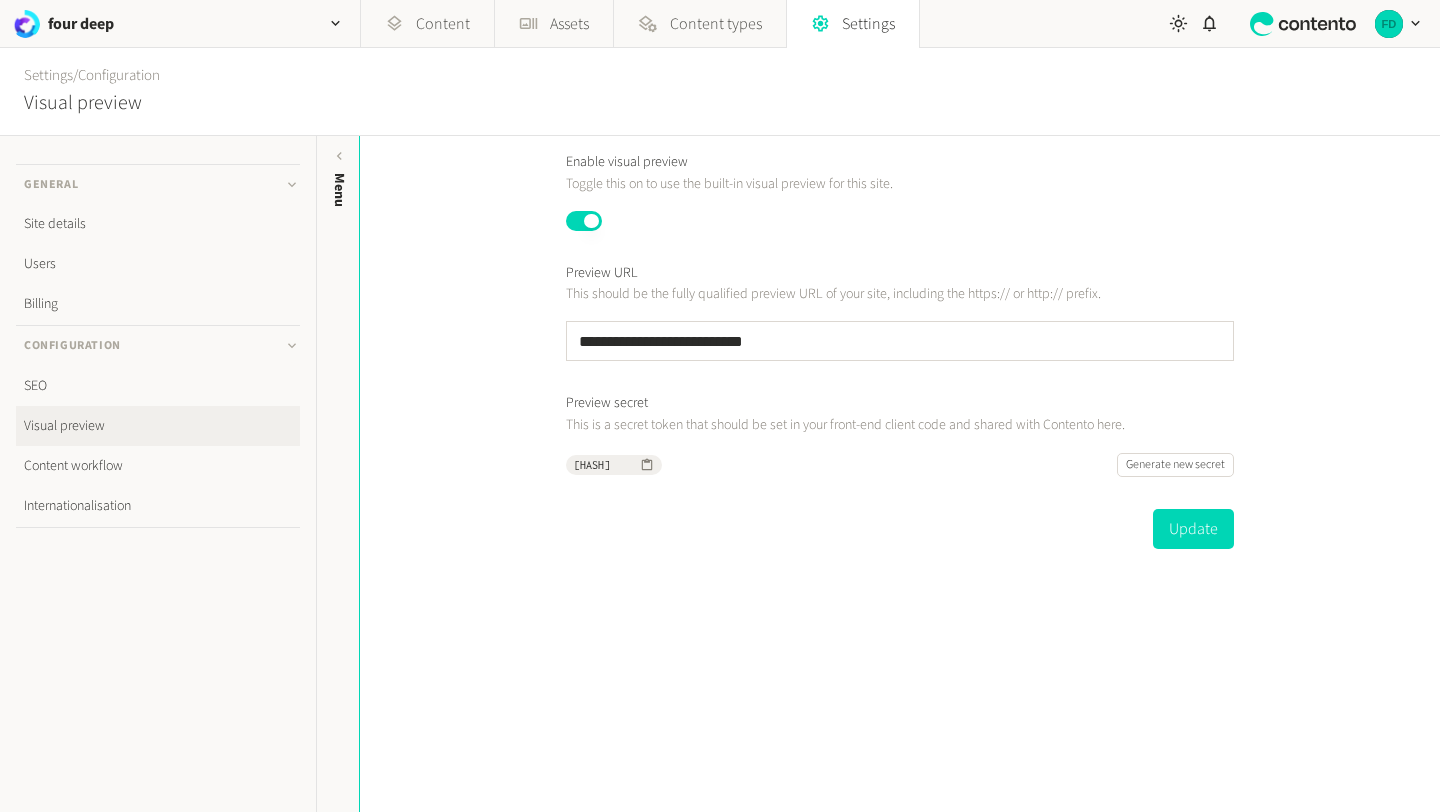 click on "[SECRET]  Generate new secret" 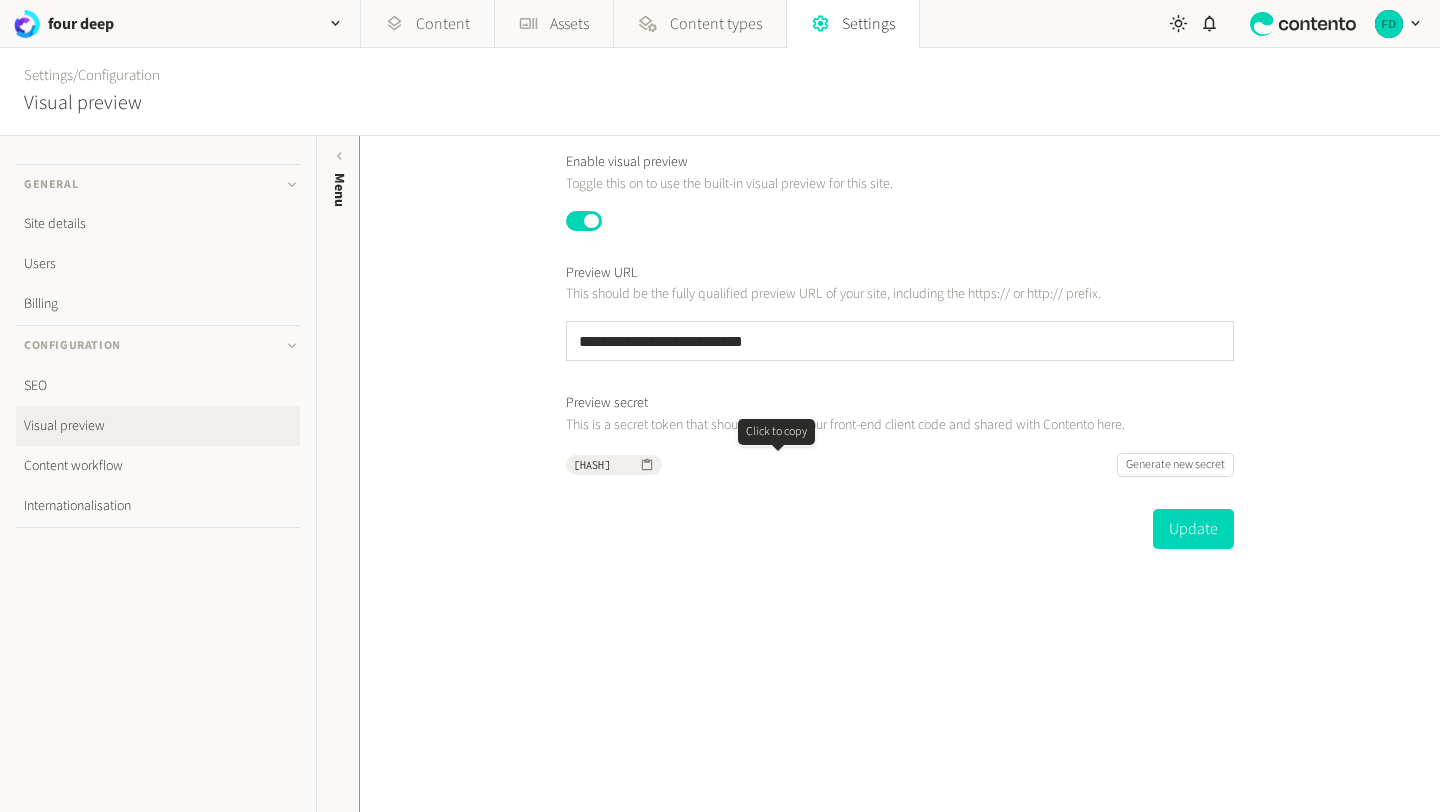 click 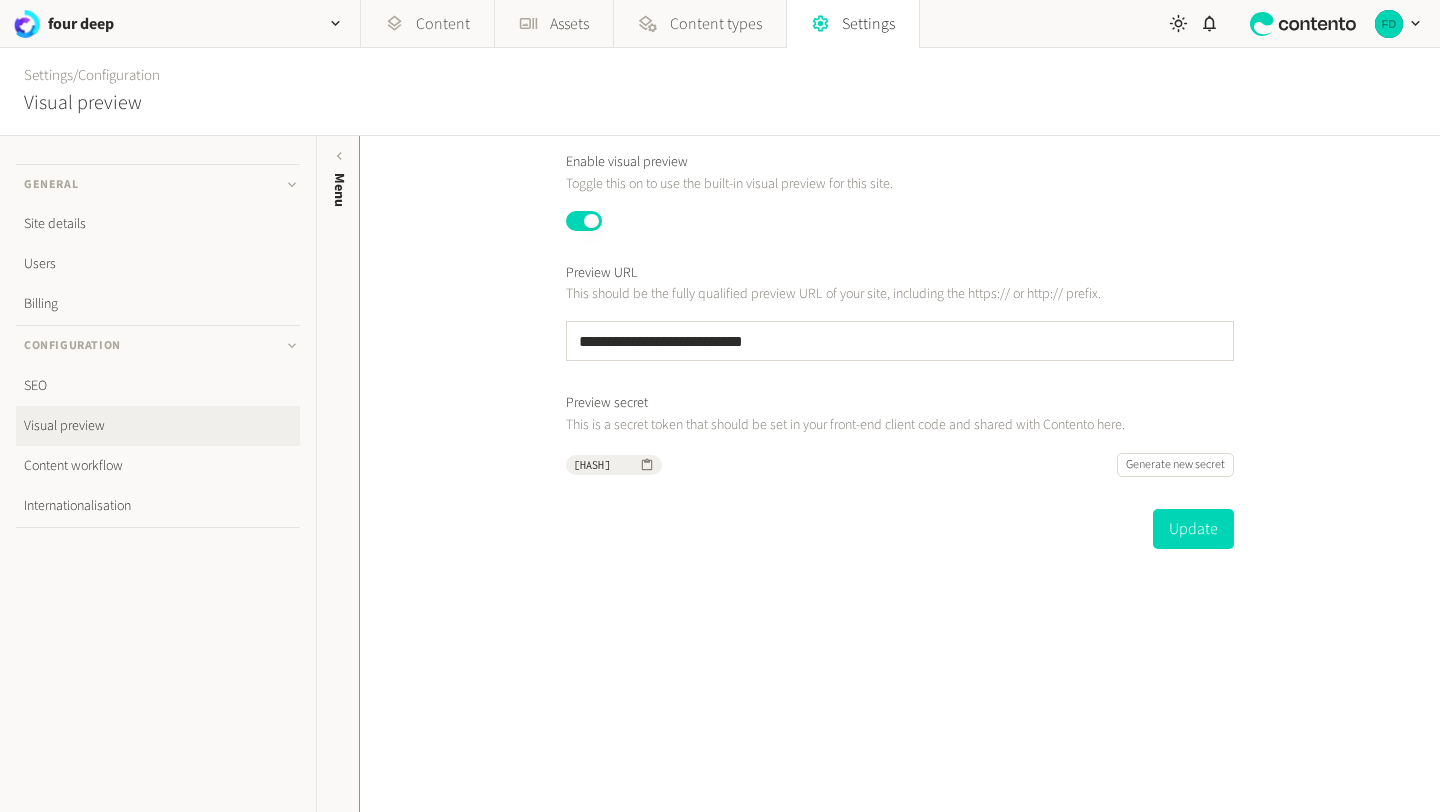 click on "Published" 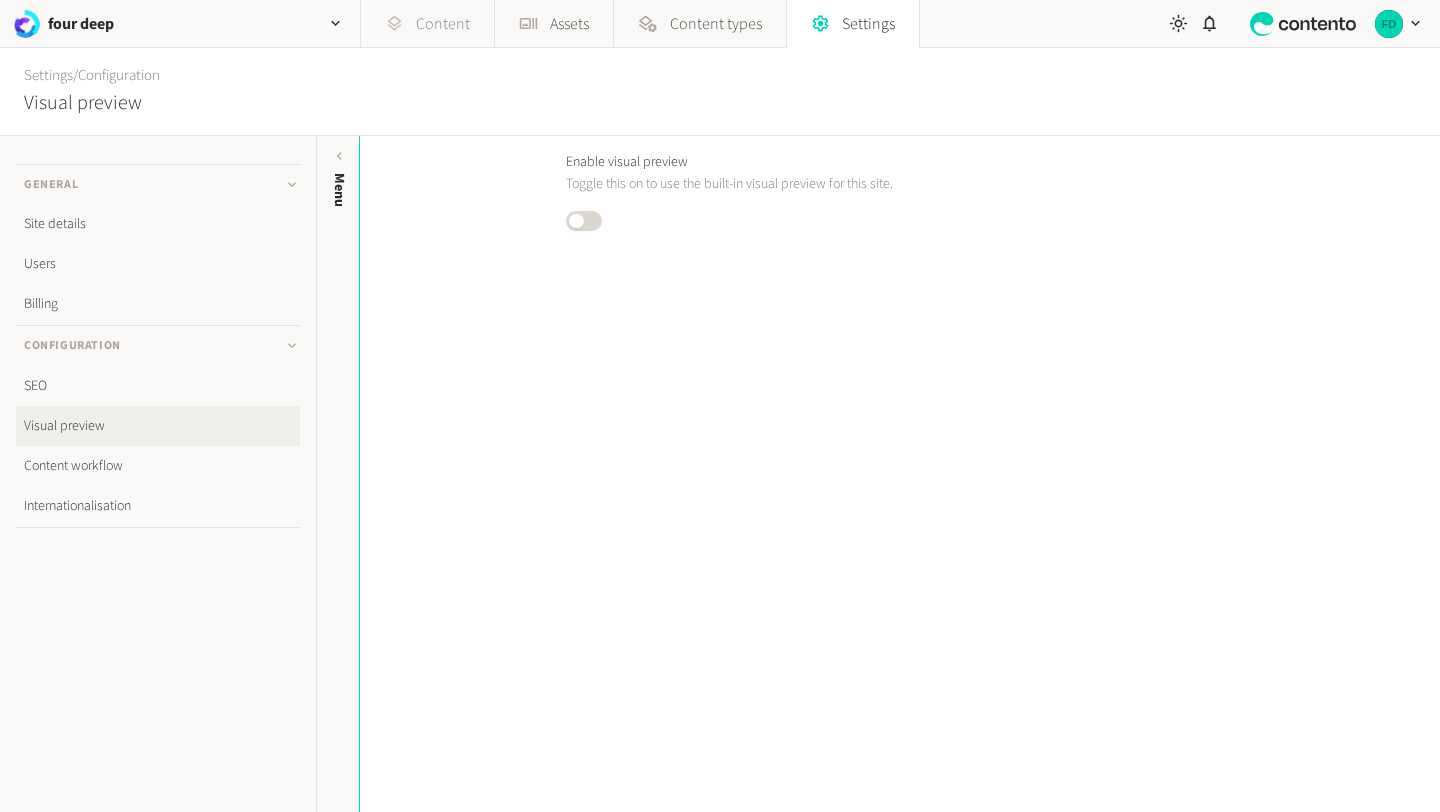 click on "Content" 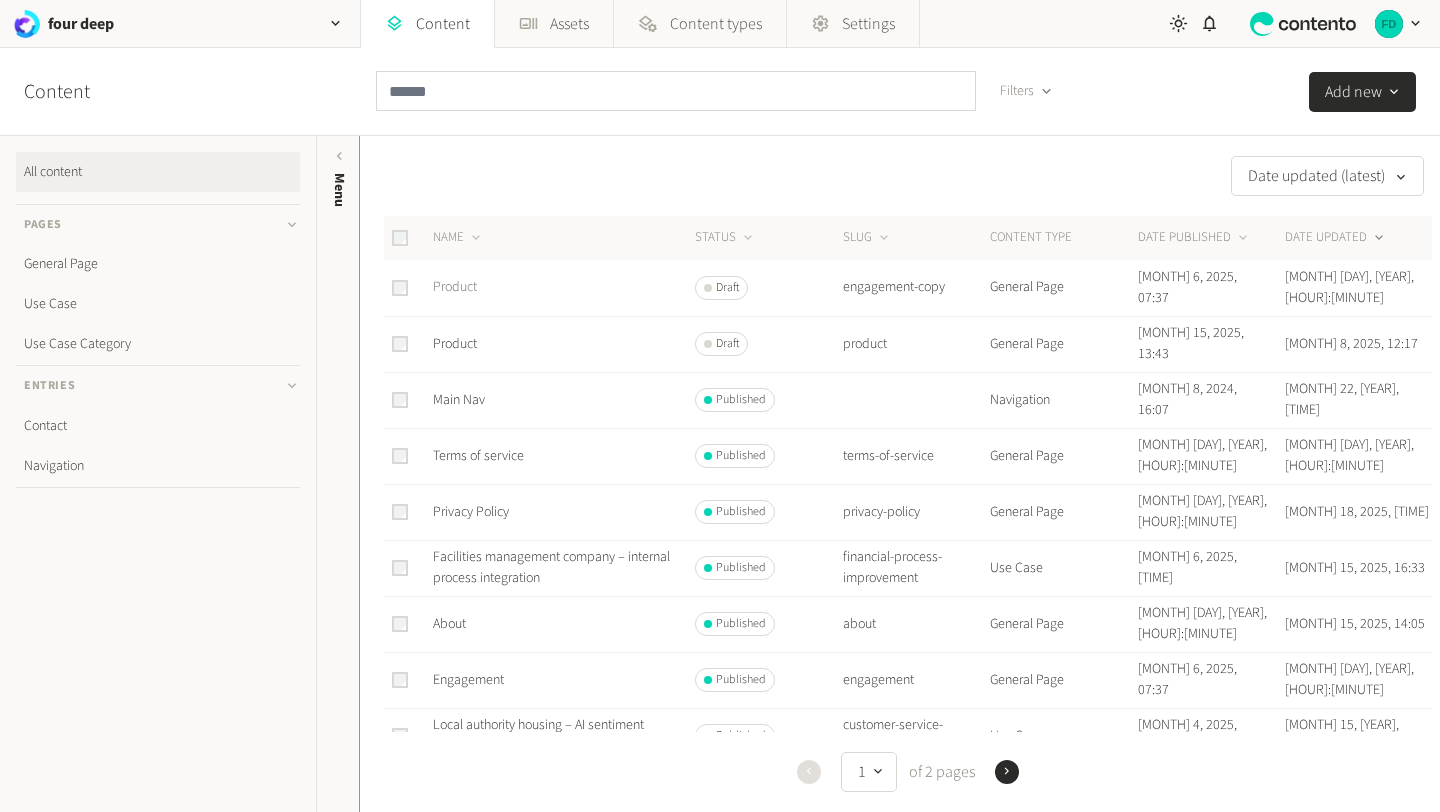 click on "Product" 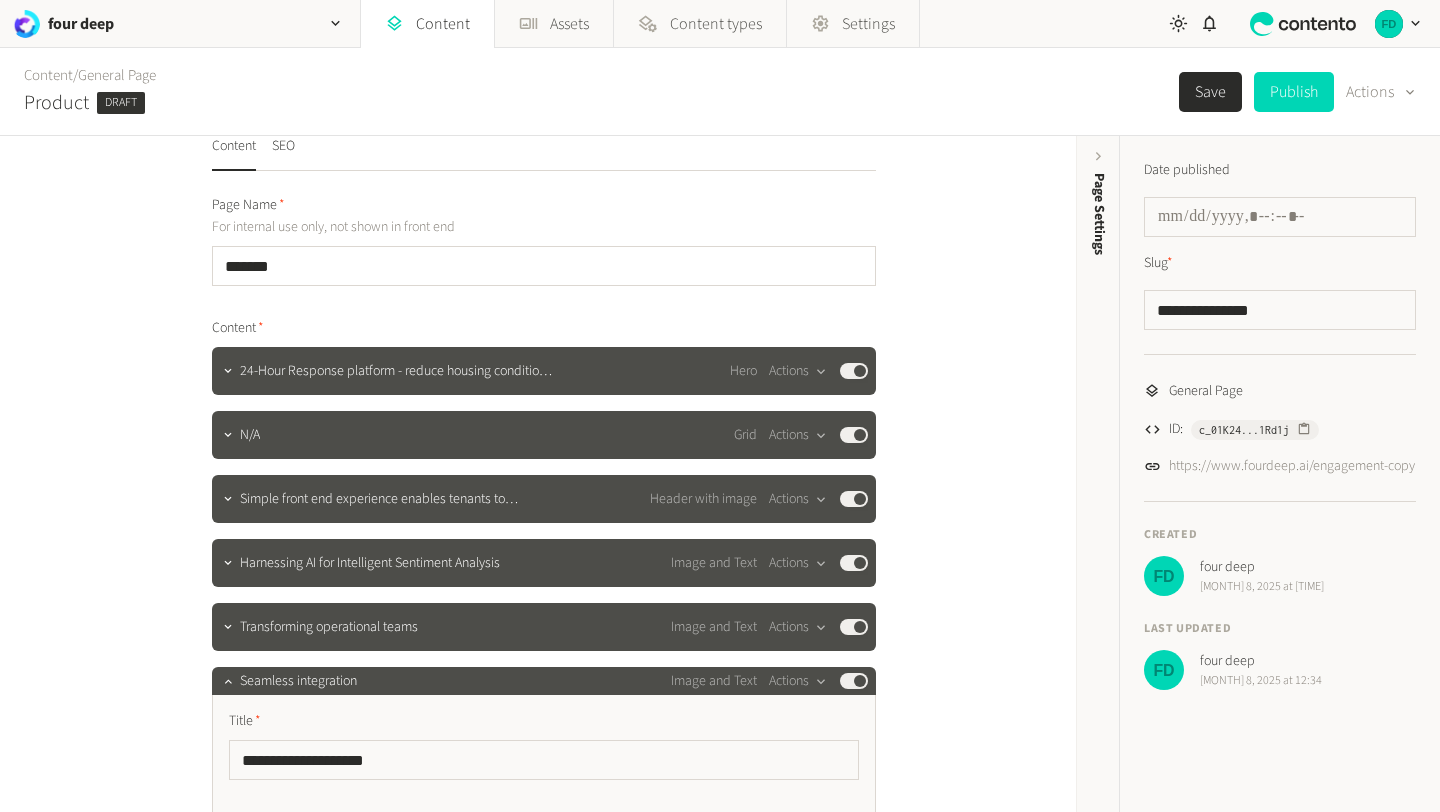 scroll, scrollTop: 0, scrollLeft: 0, axis: both 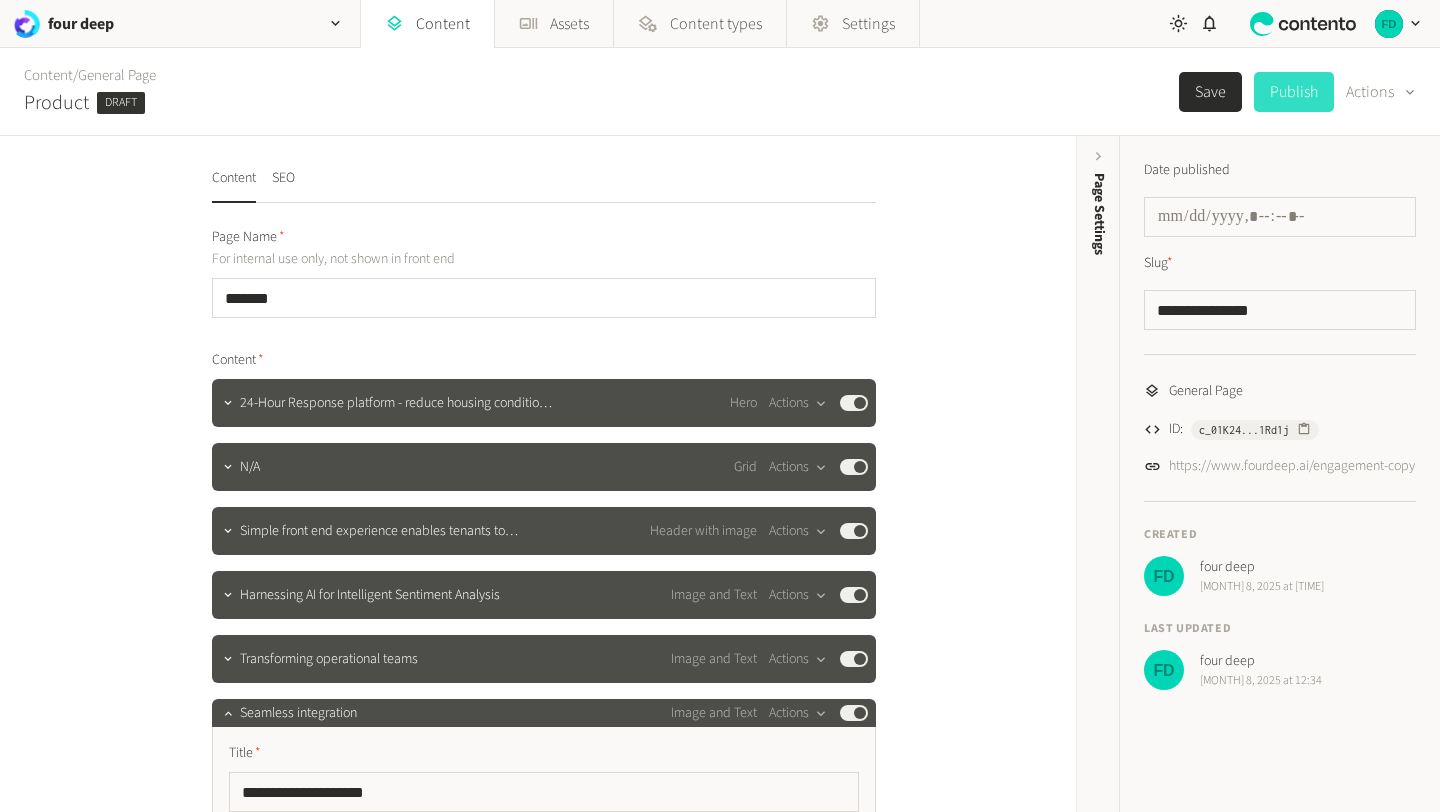 click on "Publish" 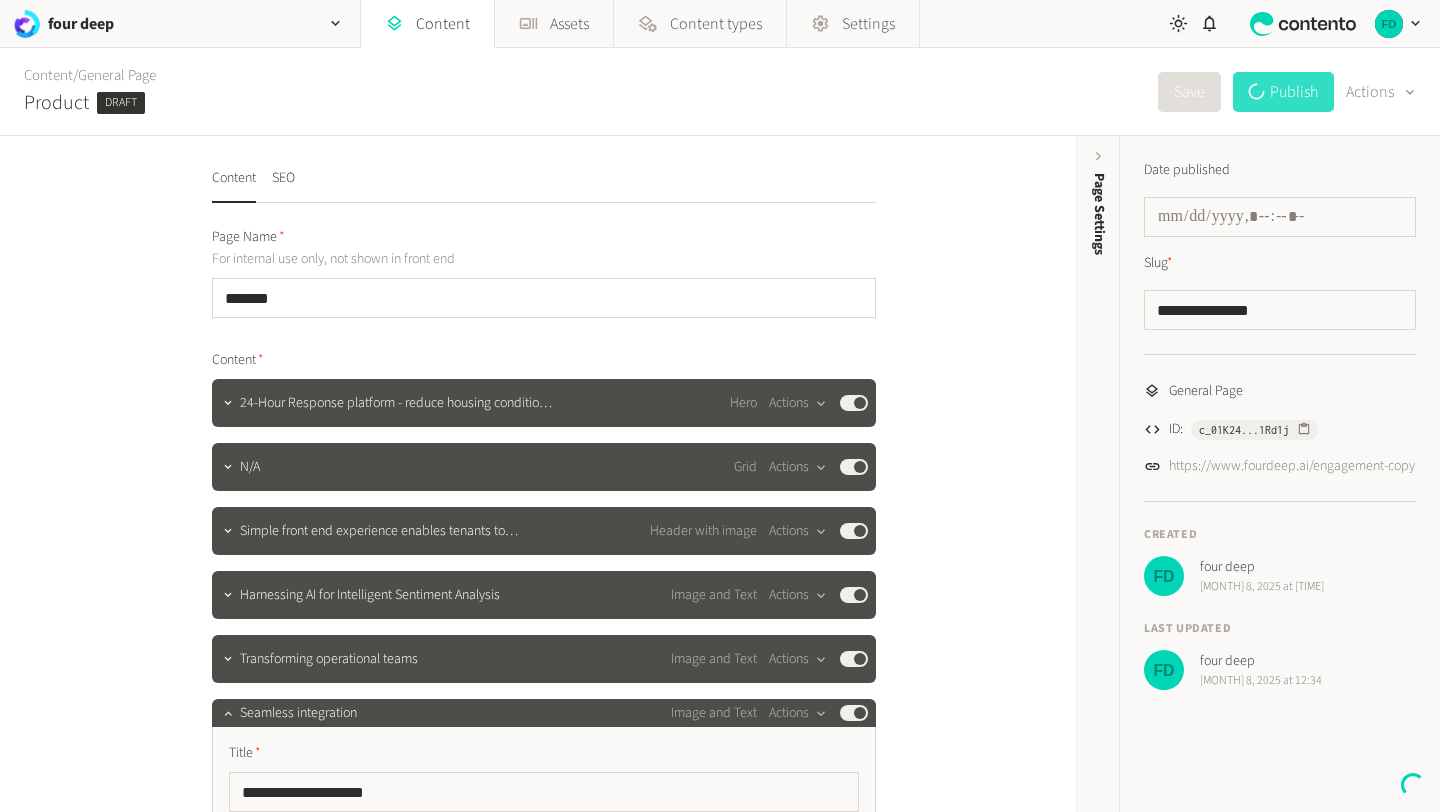 type on "**********" 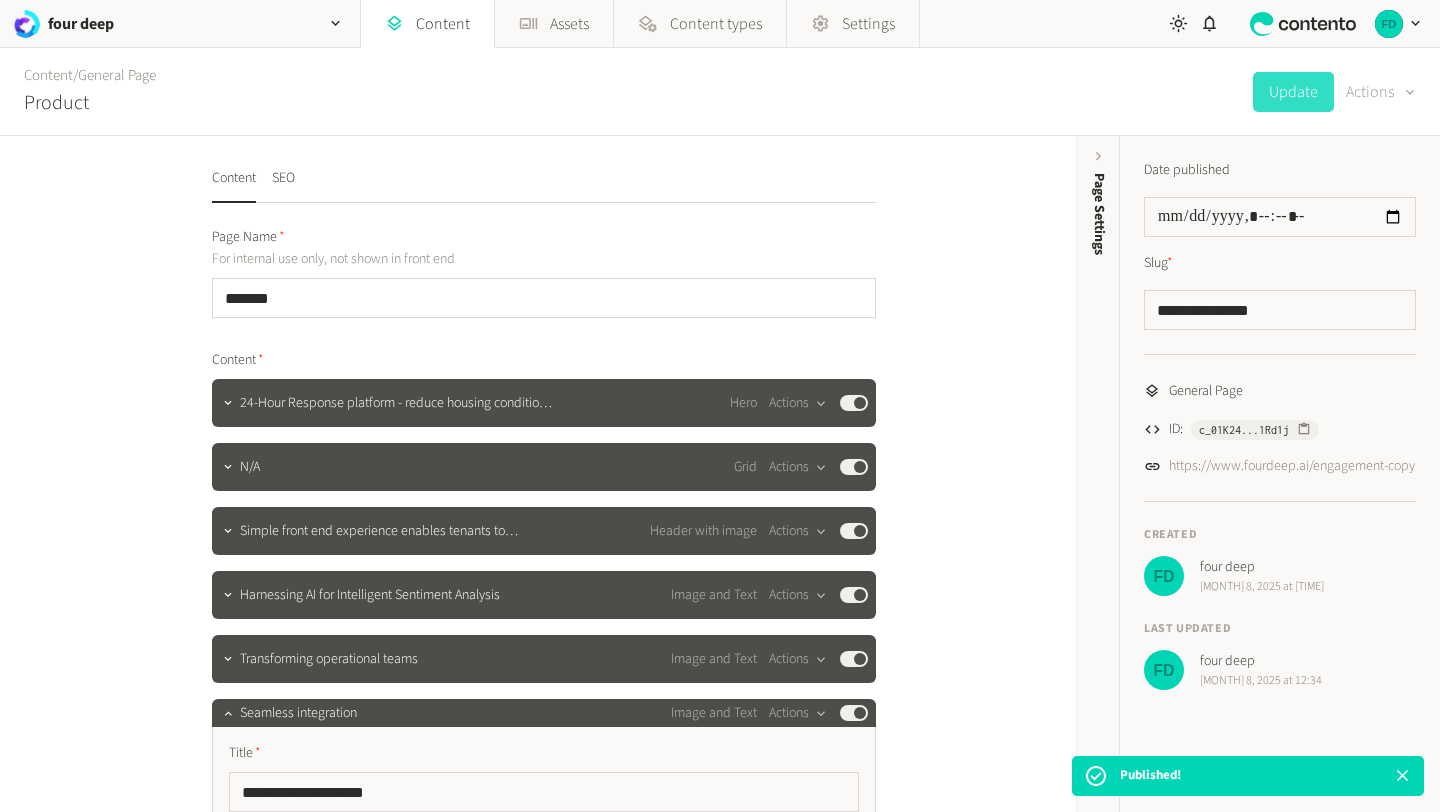 click 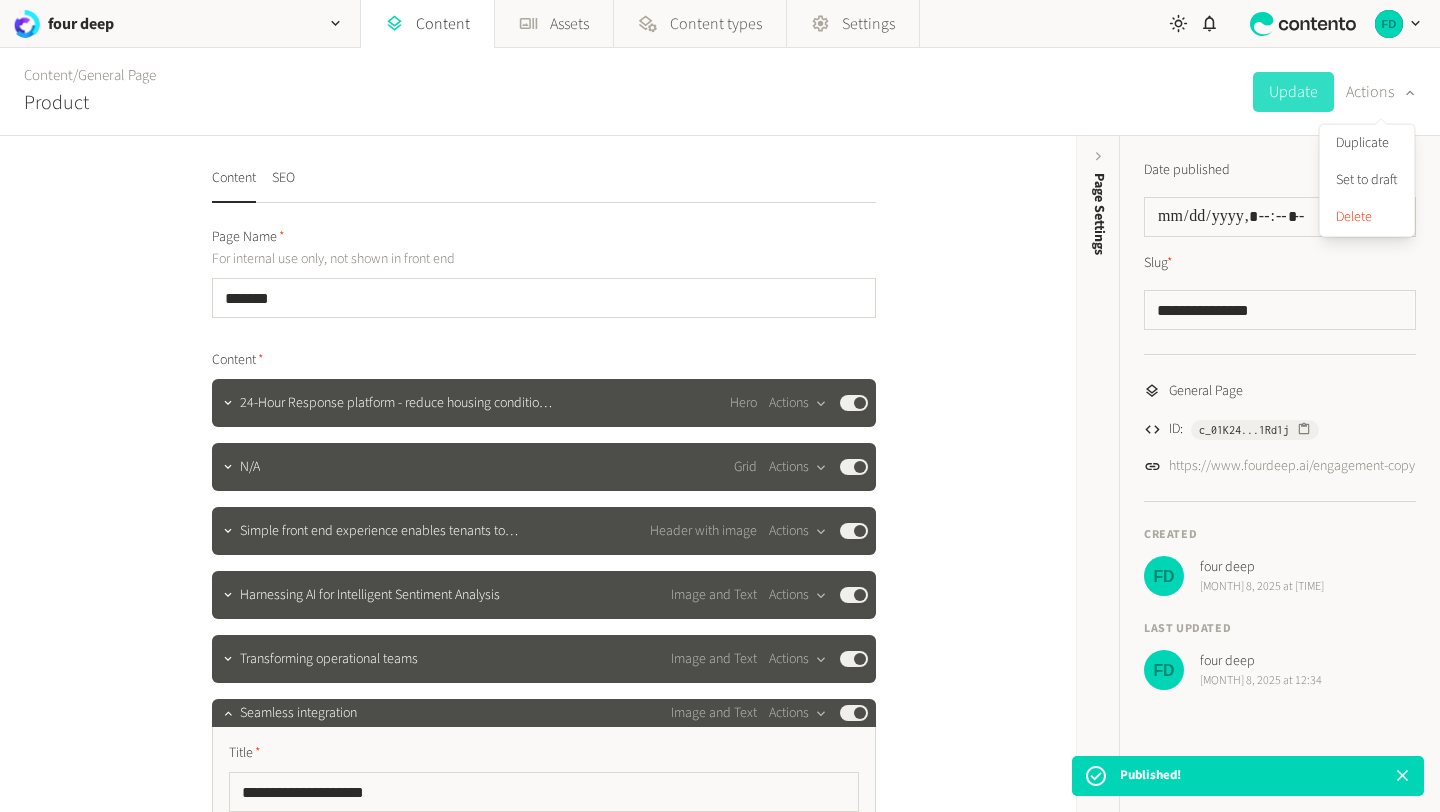 click on "Content   /  General Page Product  Update   Actions" 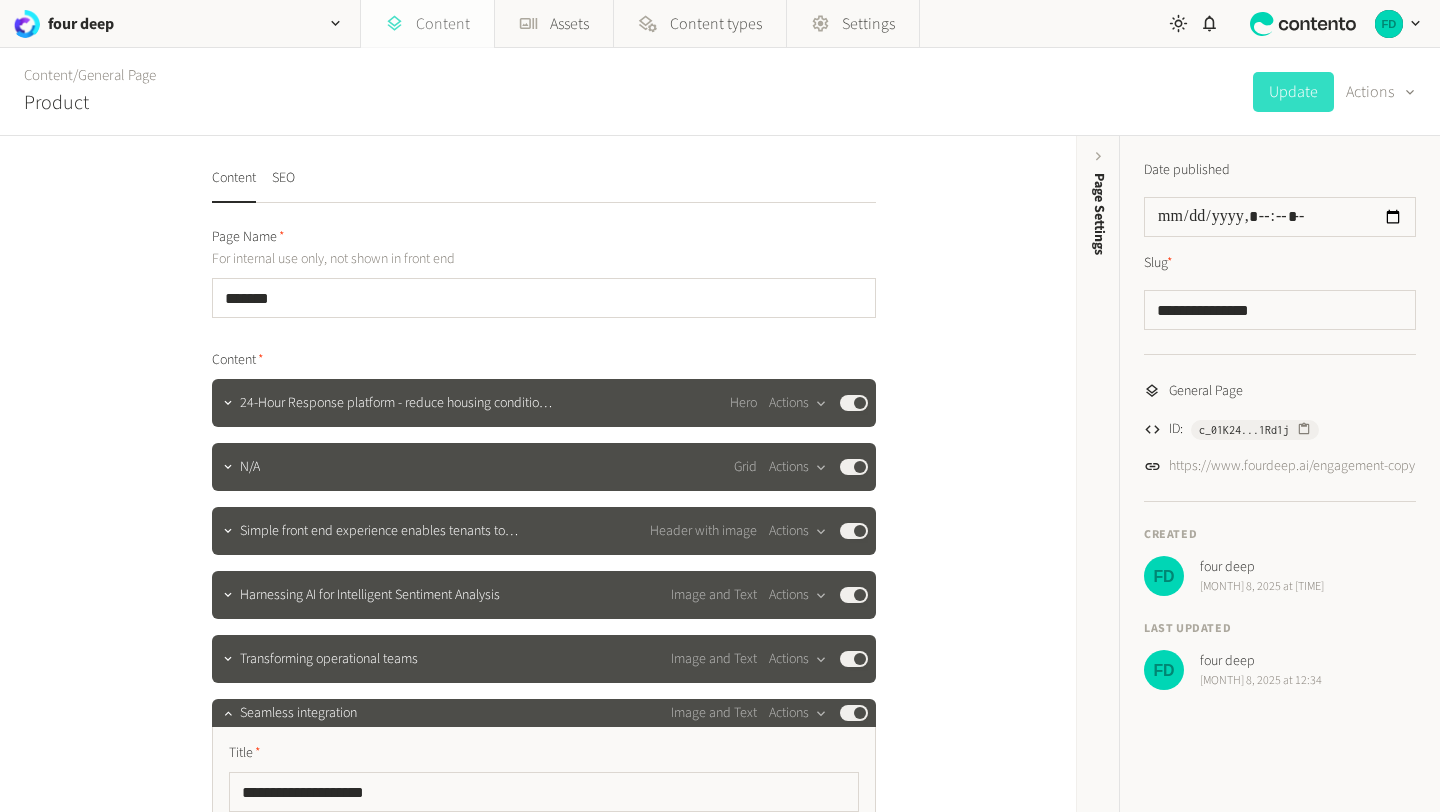 click on "Content" 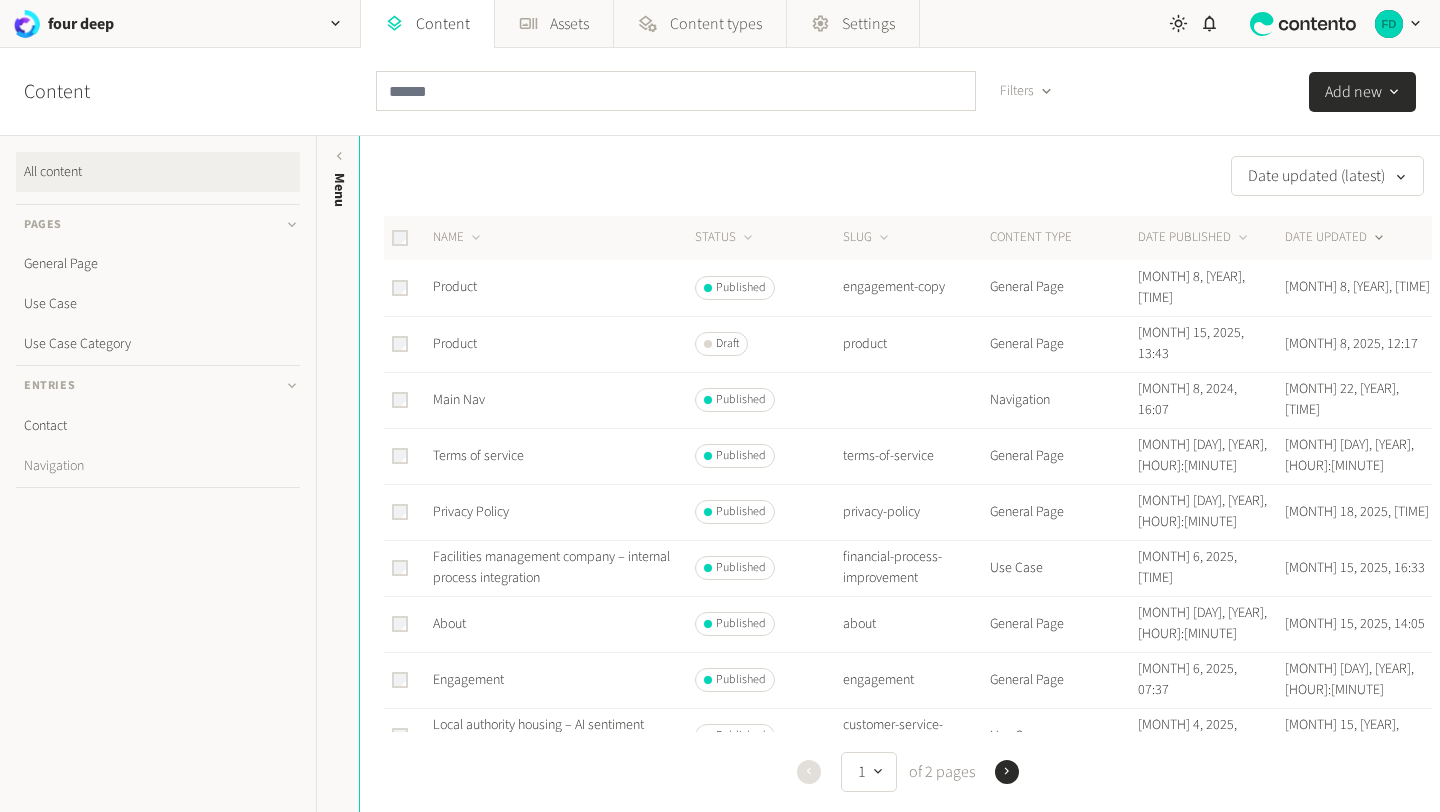 click on "Navigation" 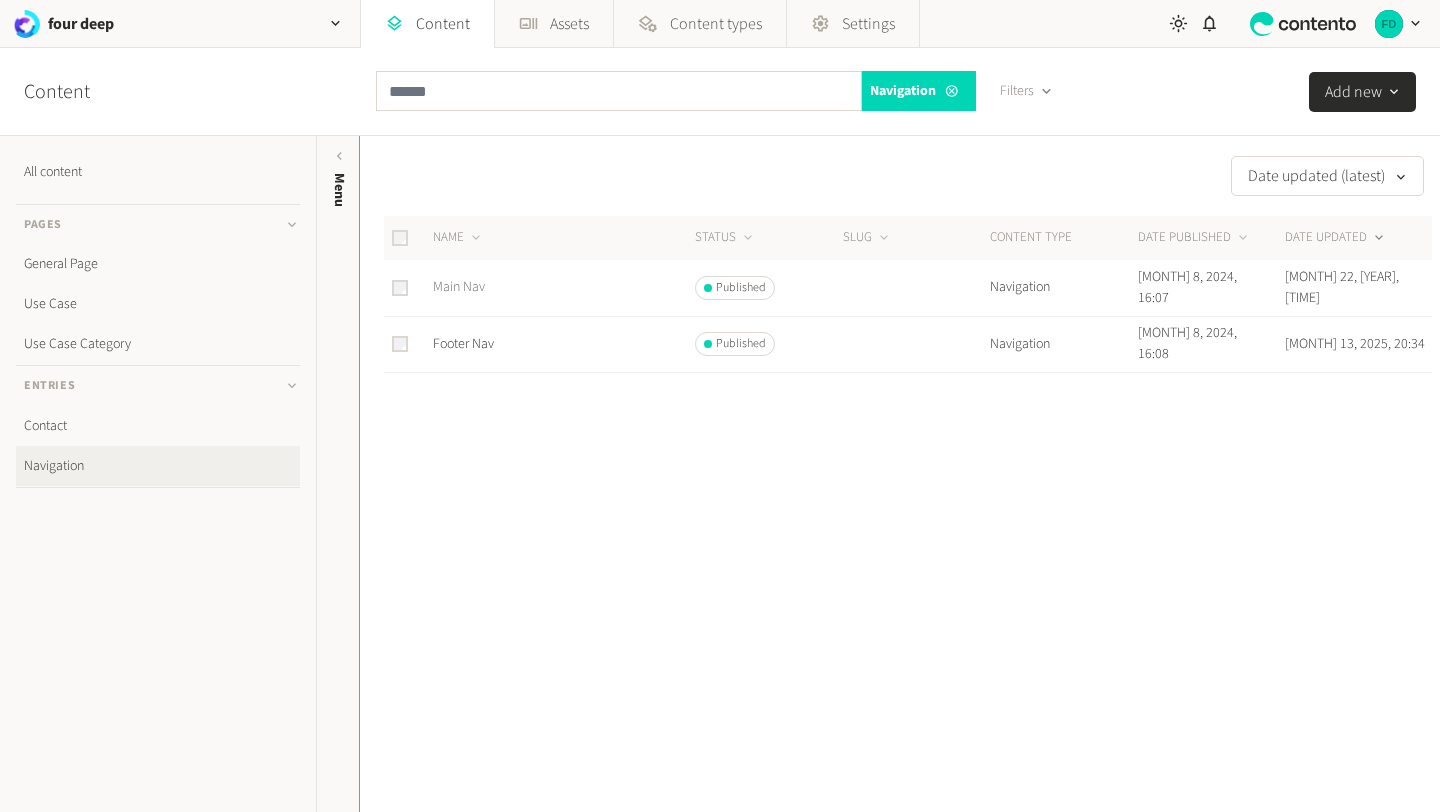 click on "Main Nav" 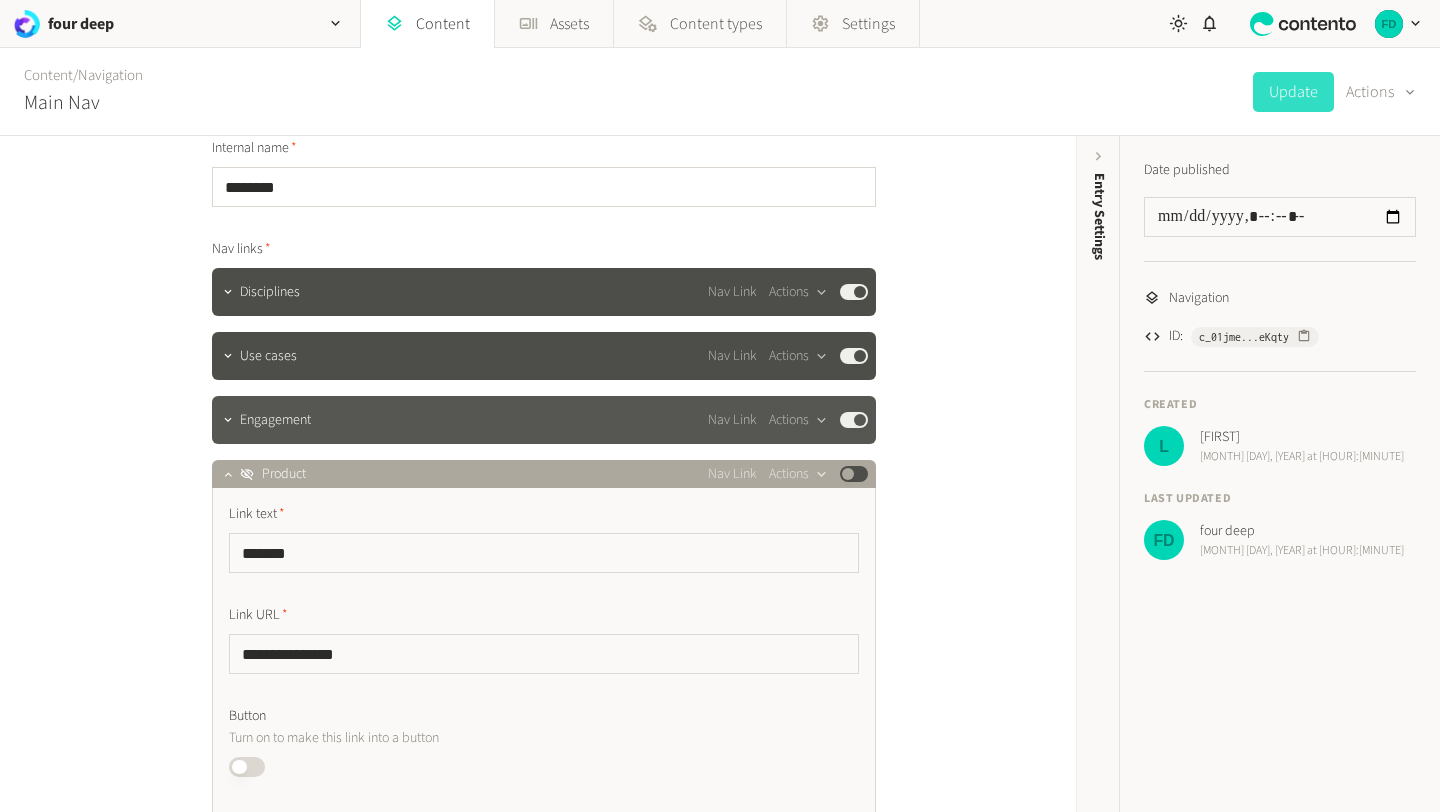 scroll, scrollTop: 45, scrollLeft: 0, axis: vertical 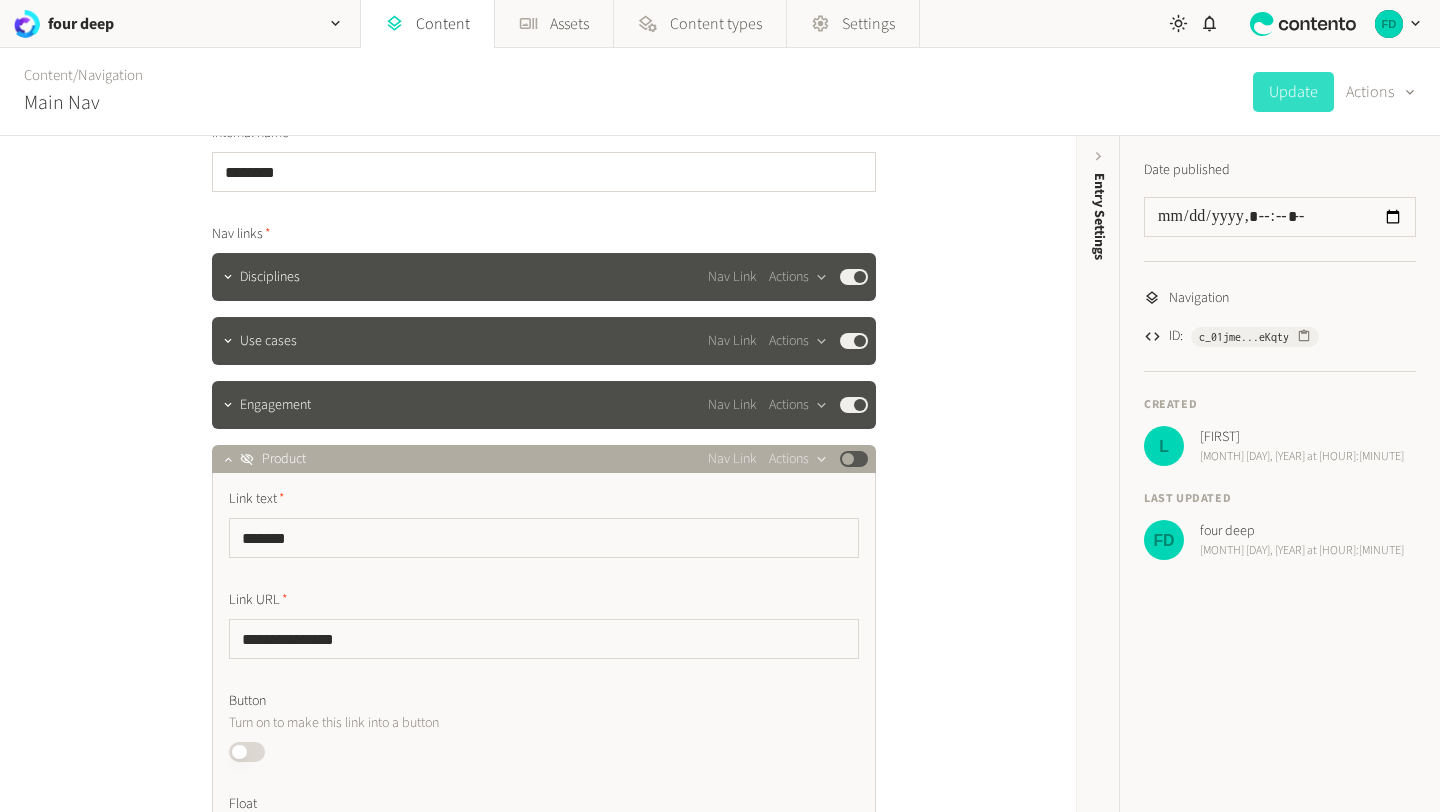 click on "Published" 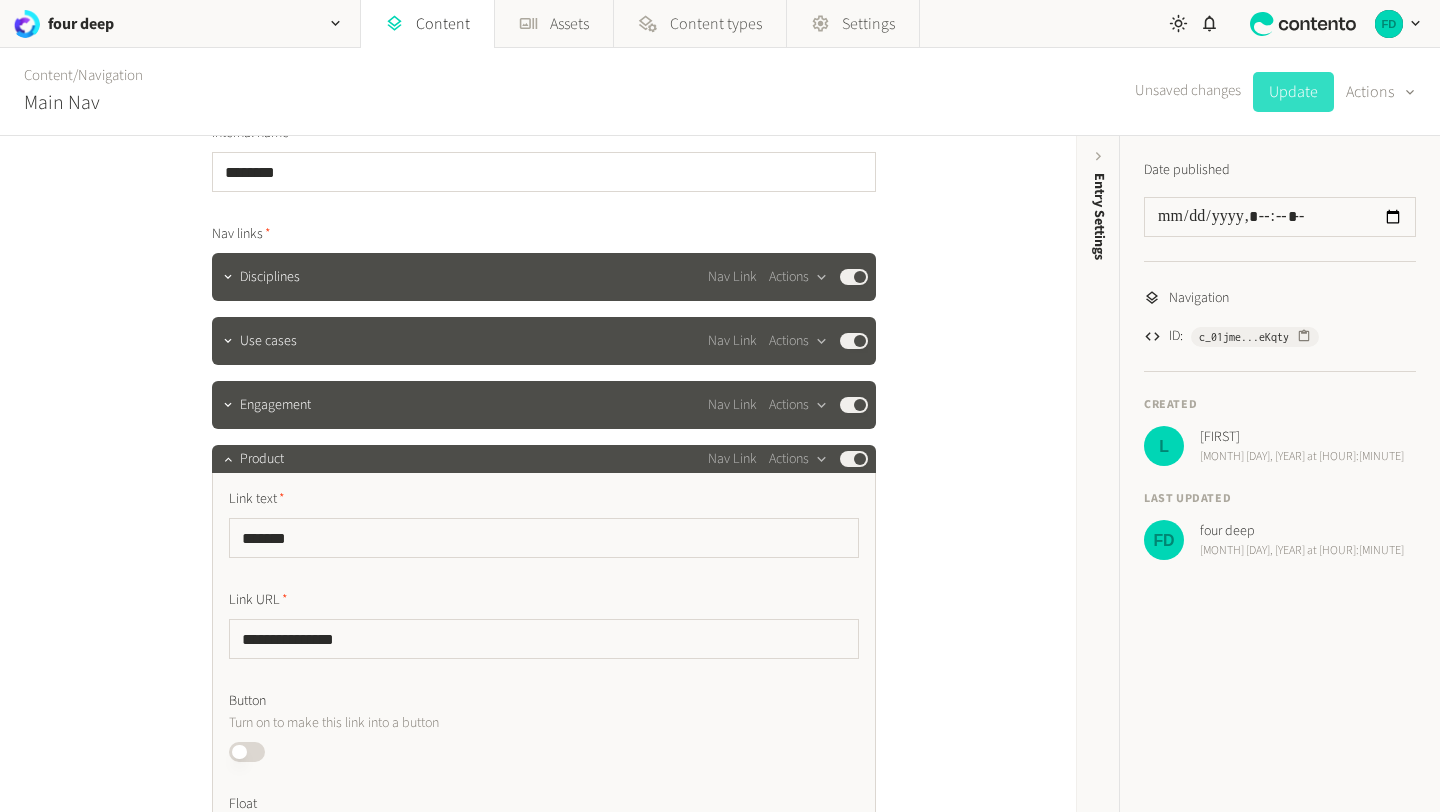 click on "Update" 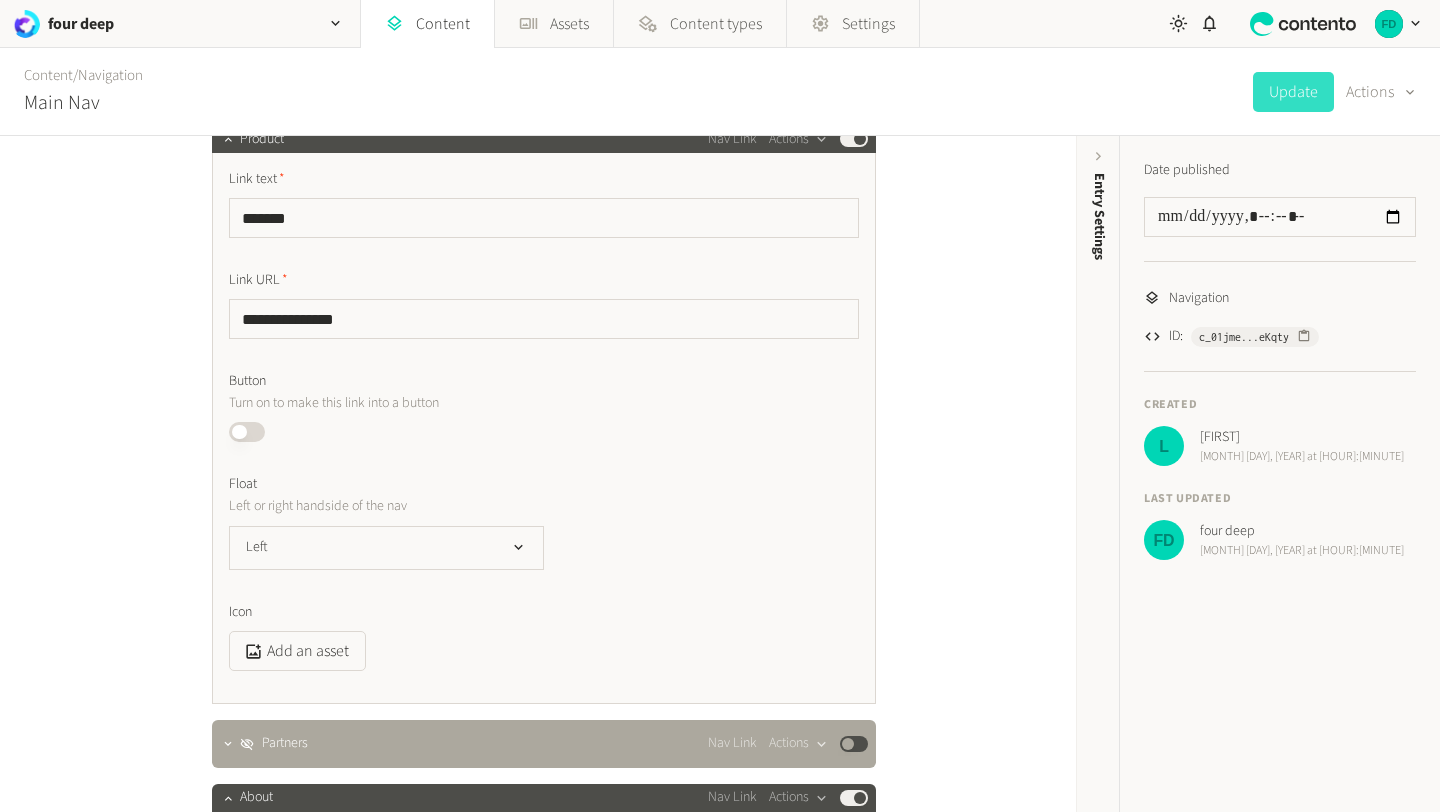 scroll, scrollTop: 376, scrollLeft: 0, axis: vertical 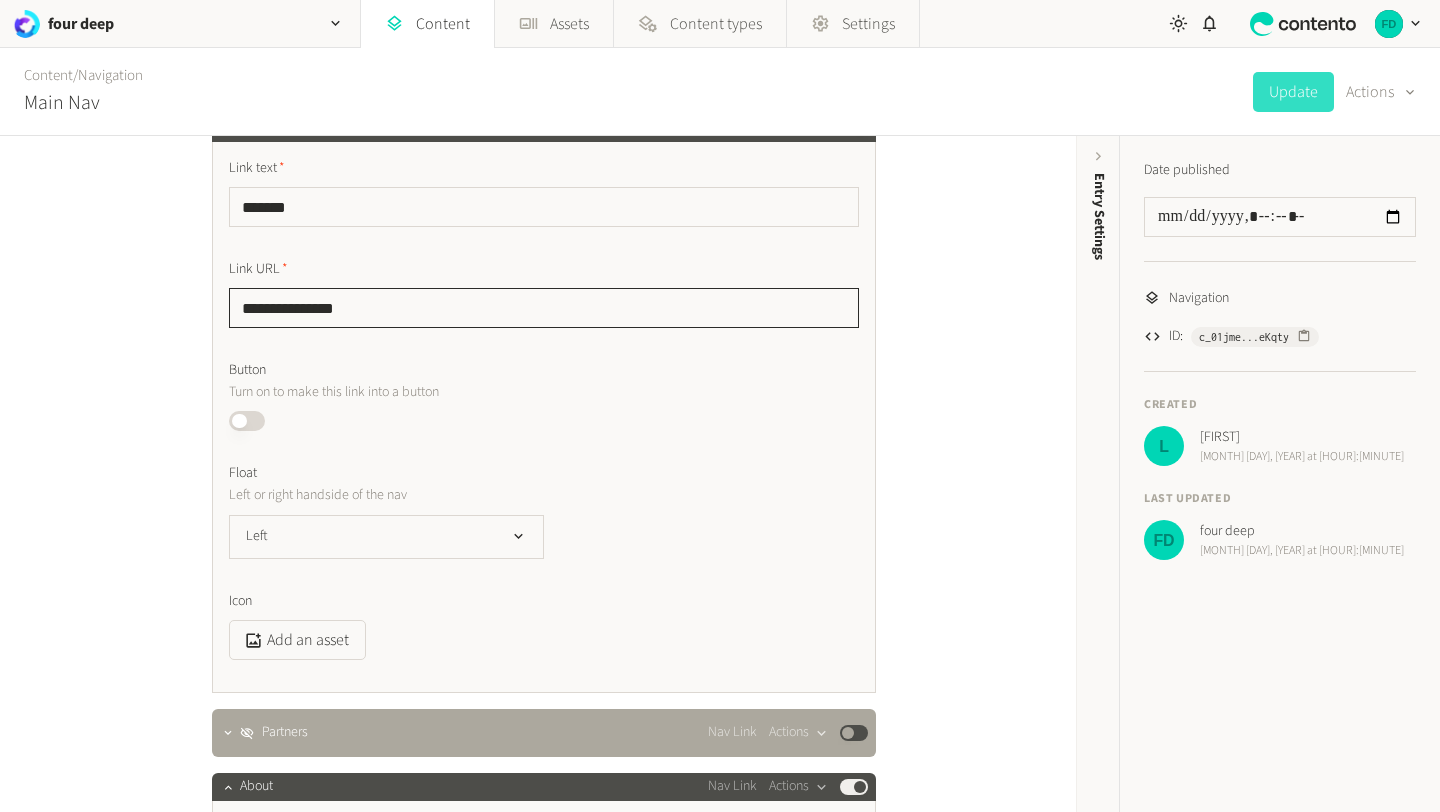 click on "**********" 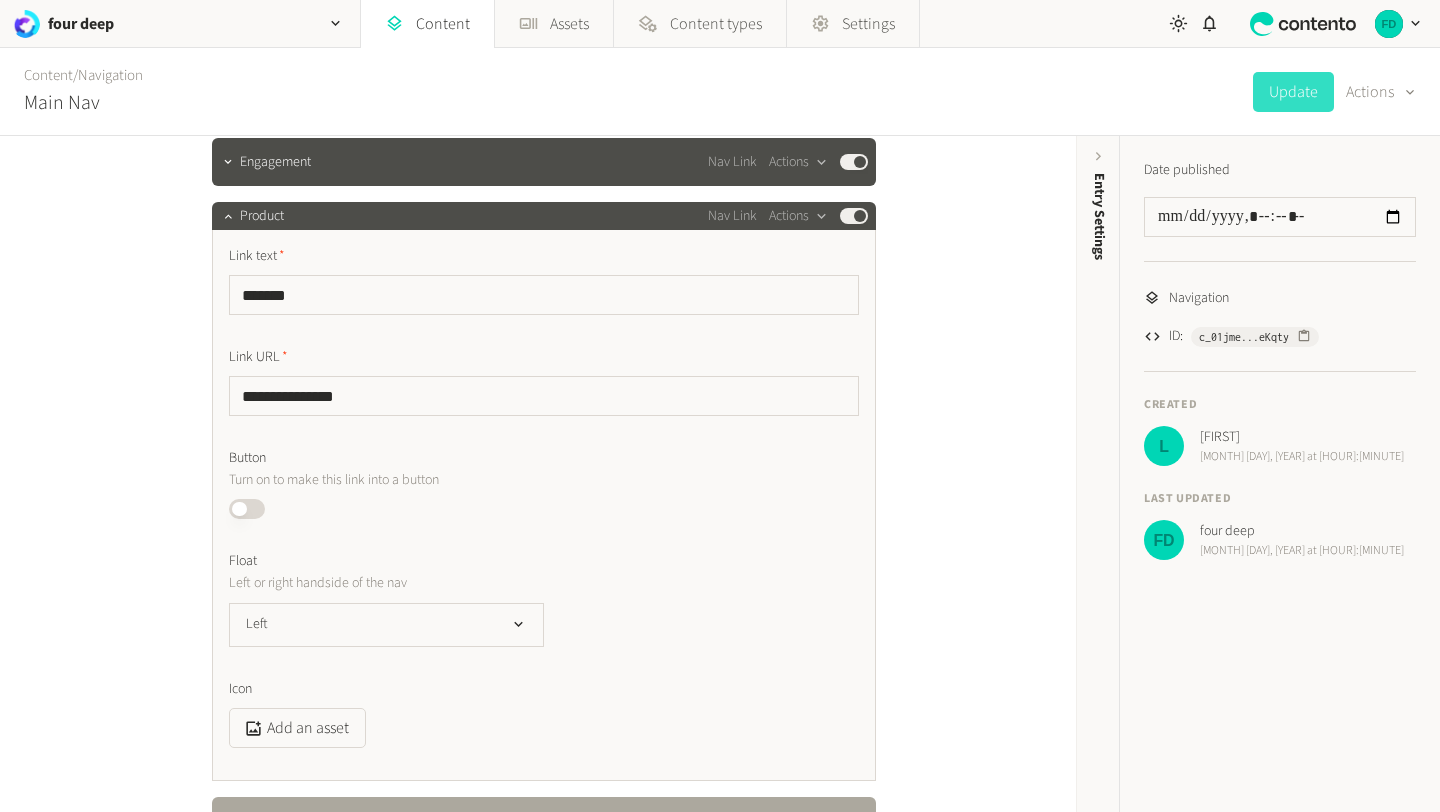 scroll, scrollTop: 303, scrollLeft: 0, axis: vertical 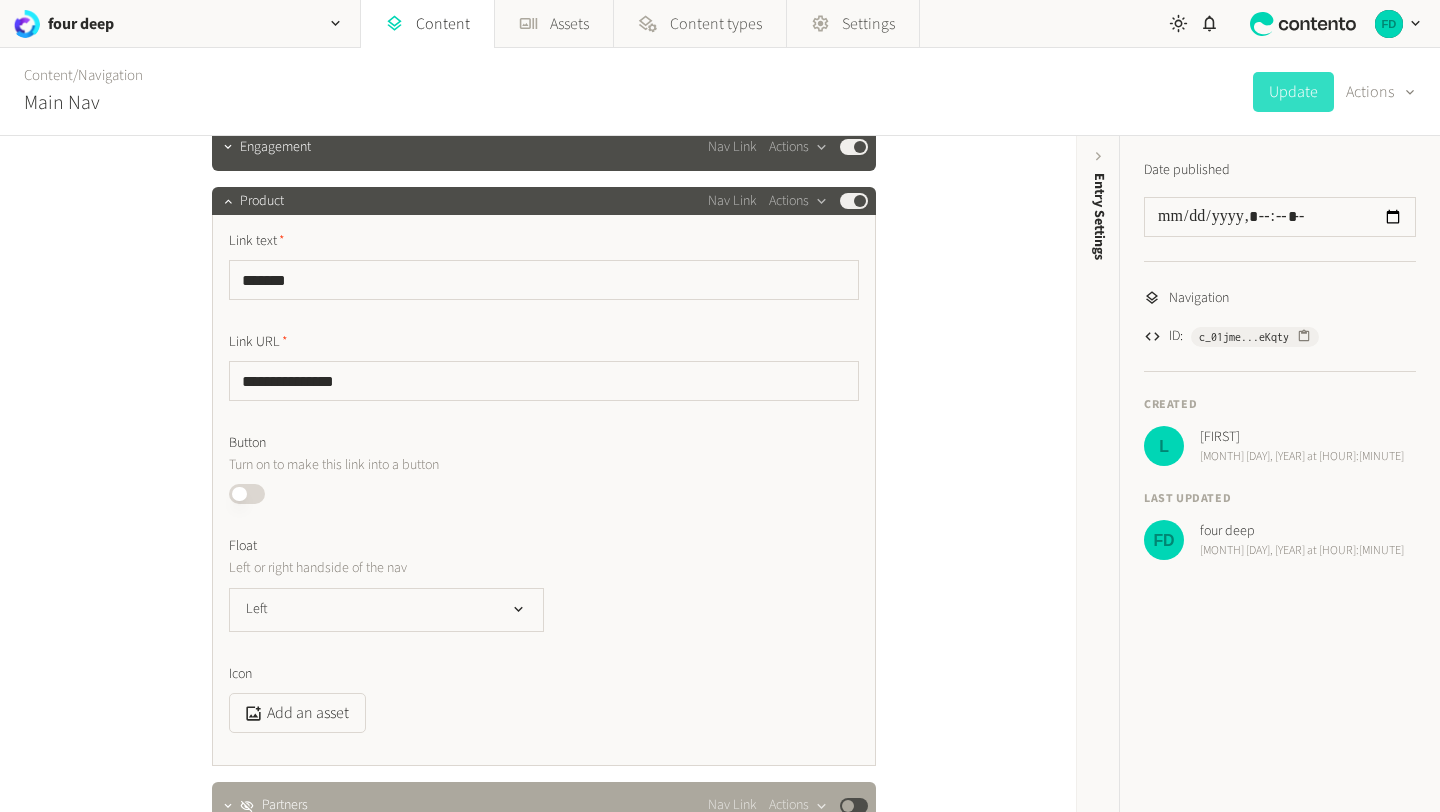 click on "Published" 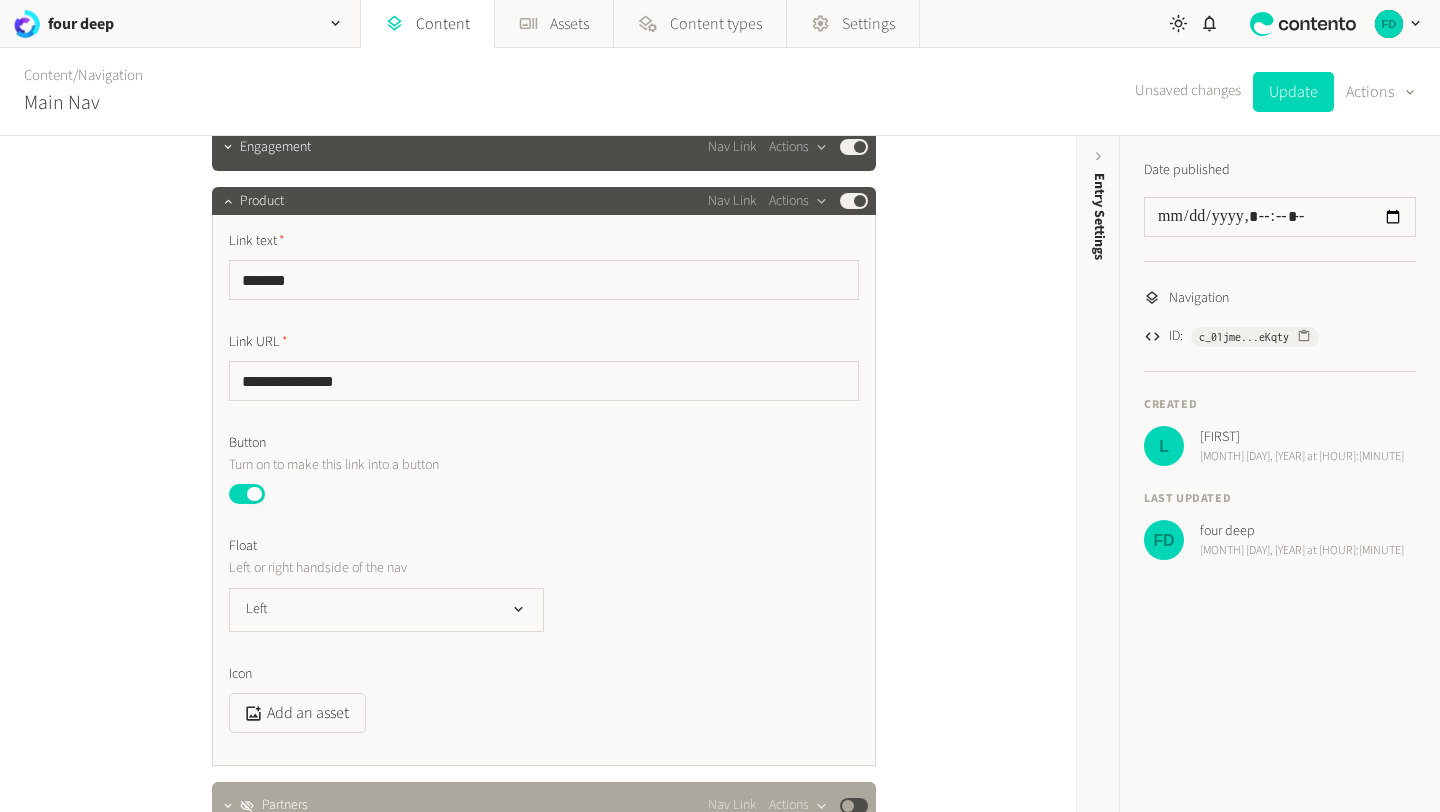 click on "Published" 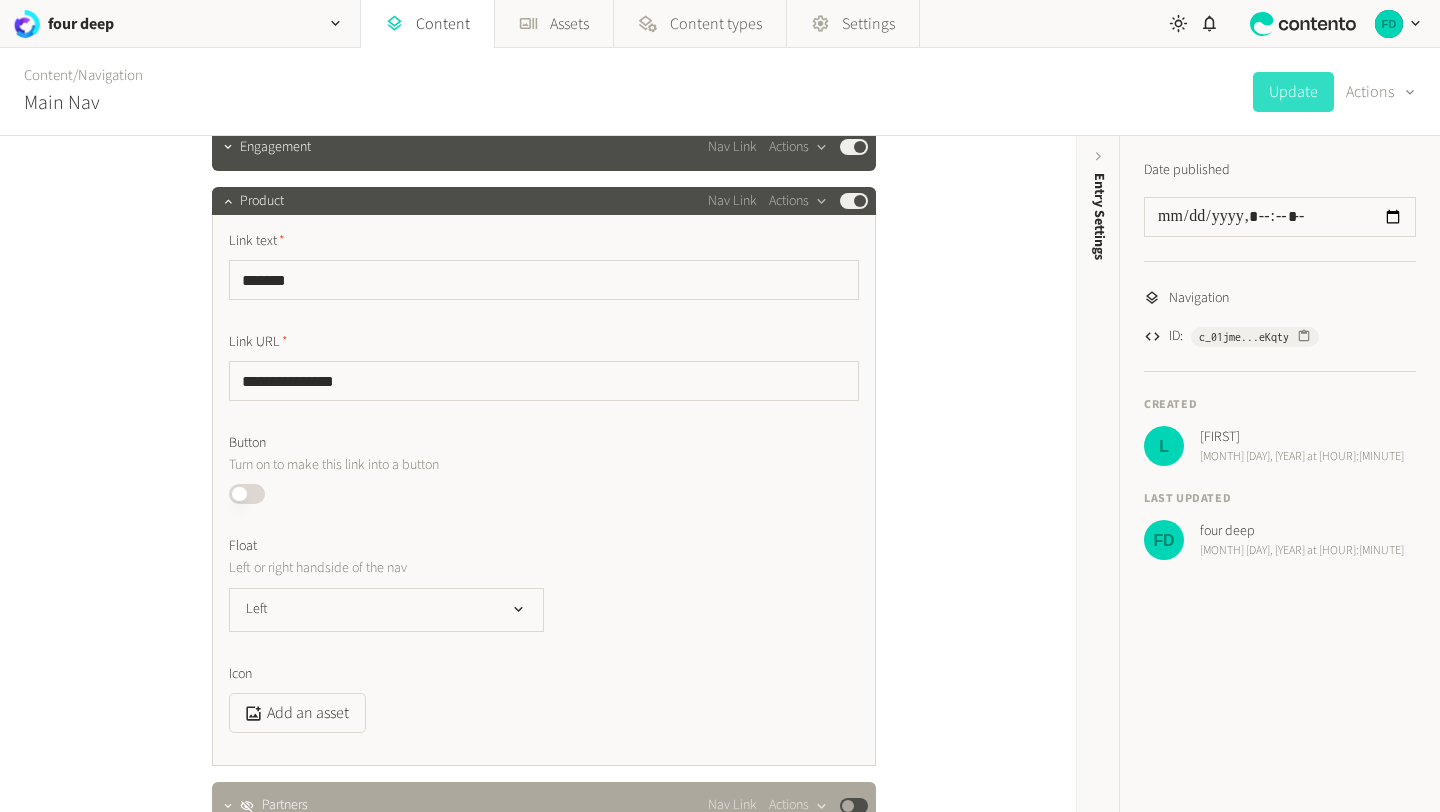 scroll, scrollTop: 374, scrollLeft: 0, axis: vertical 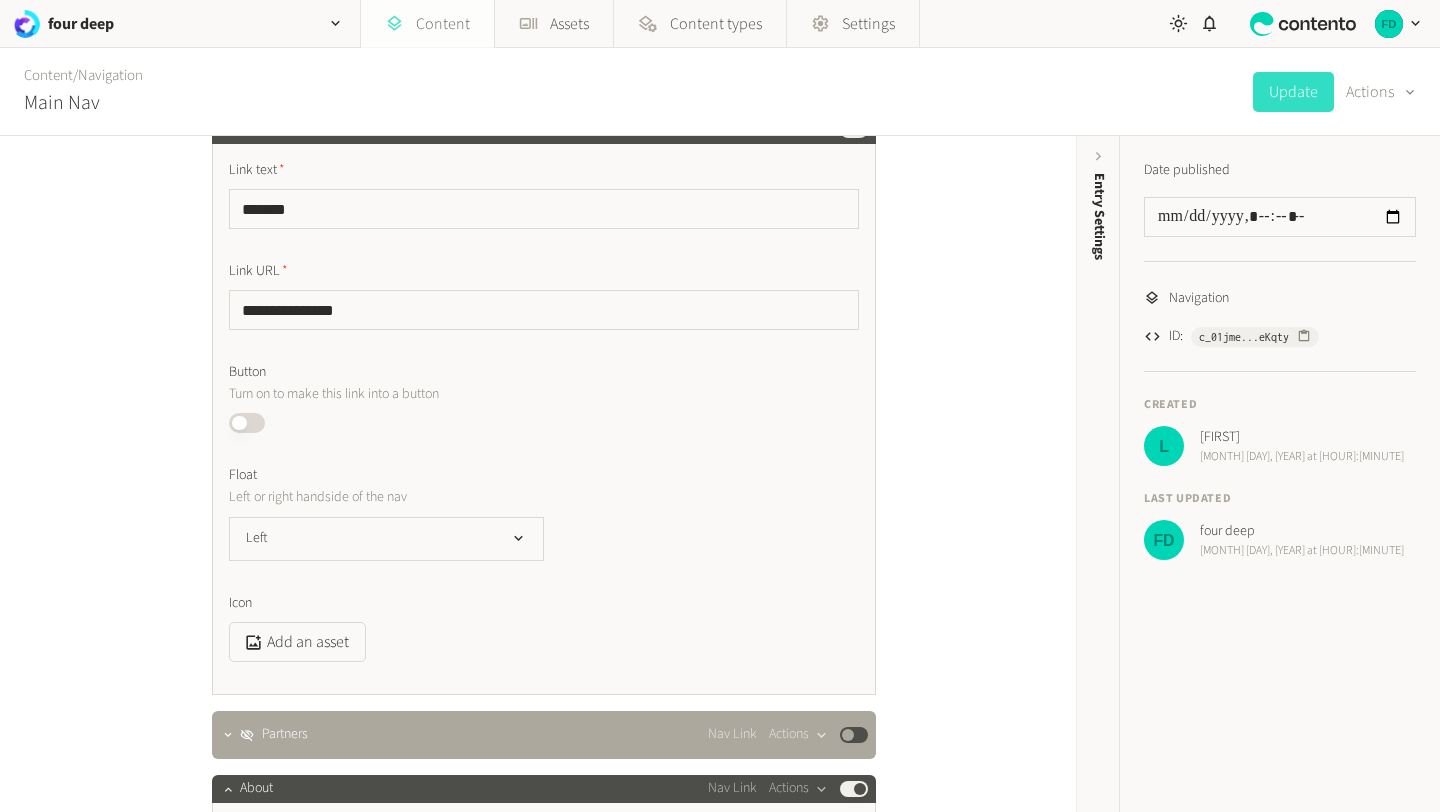 click on "Content" 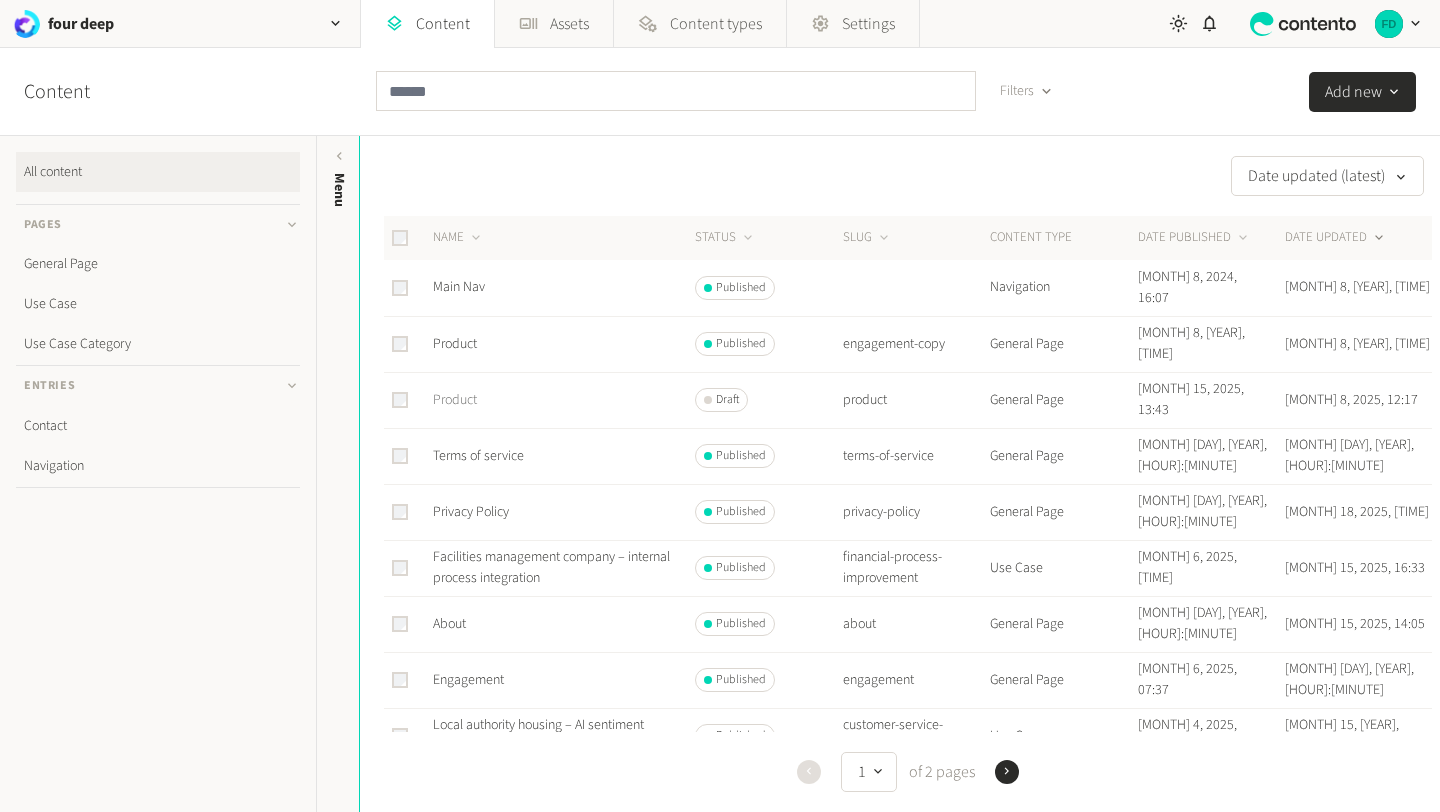 click on "Product" 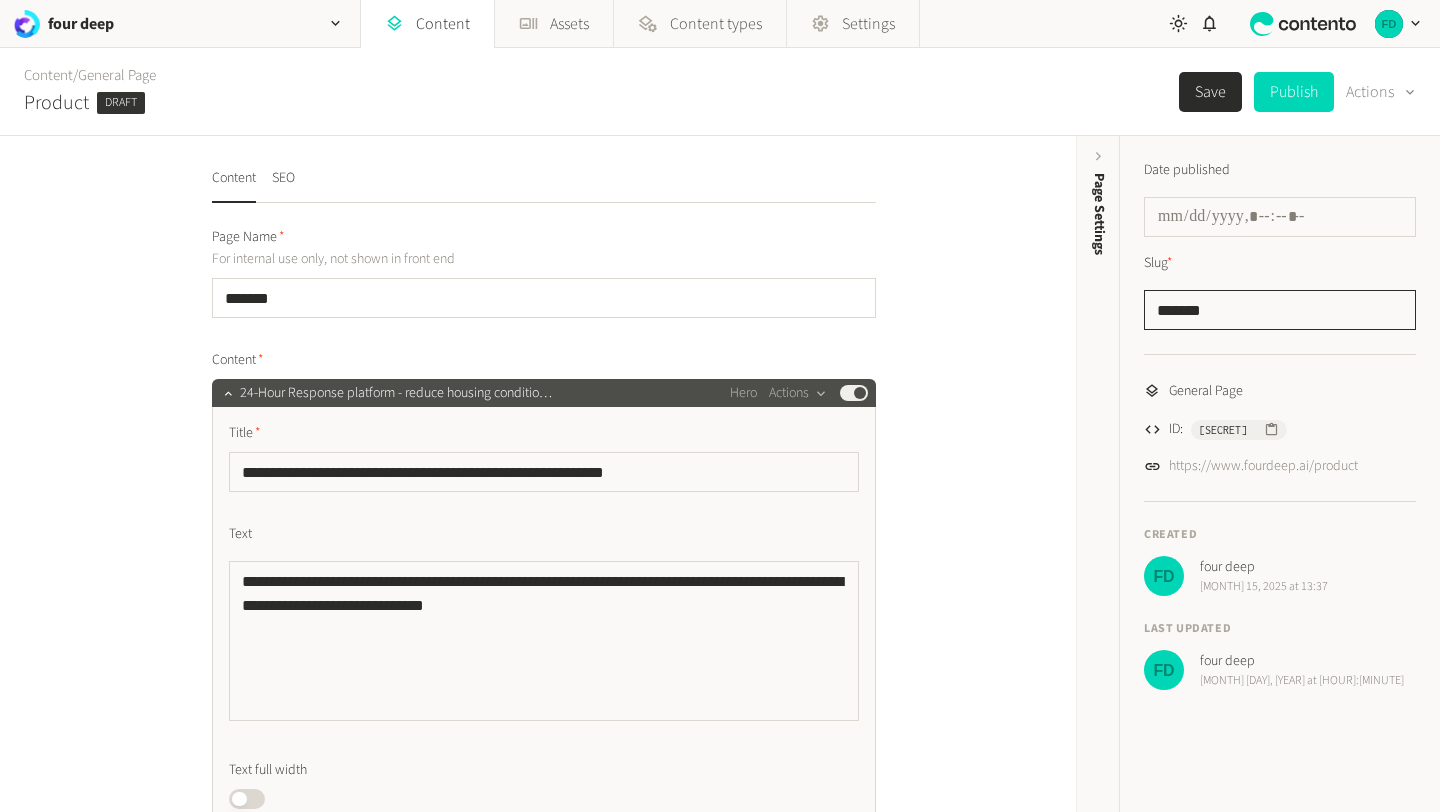 click on "*******" 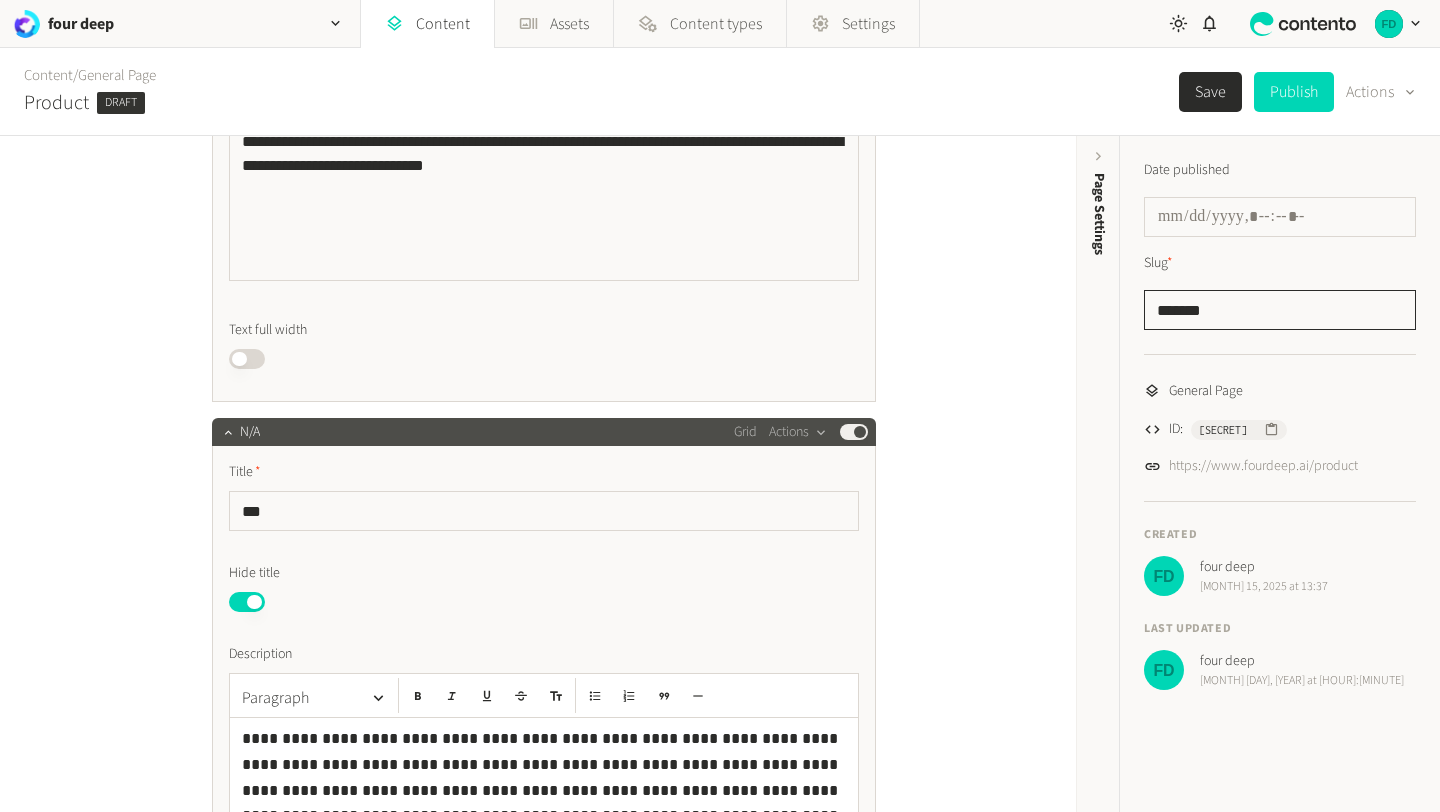 scroll, scrollTop: 0, scrollLeft: 0, axis: both 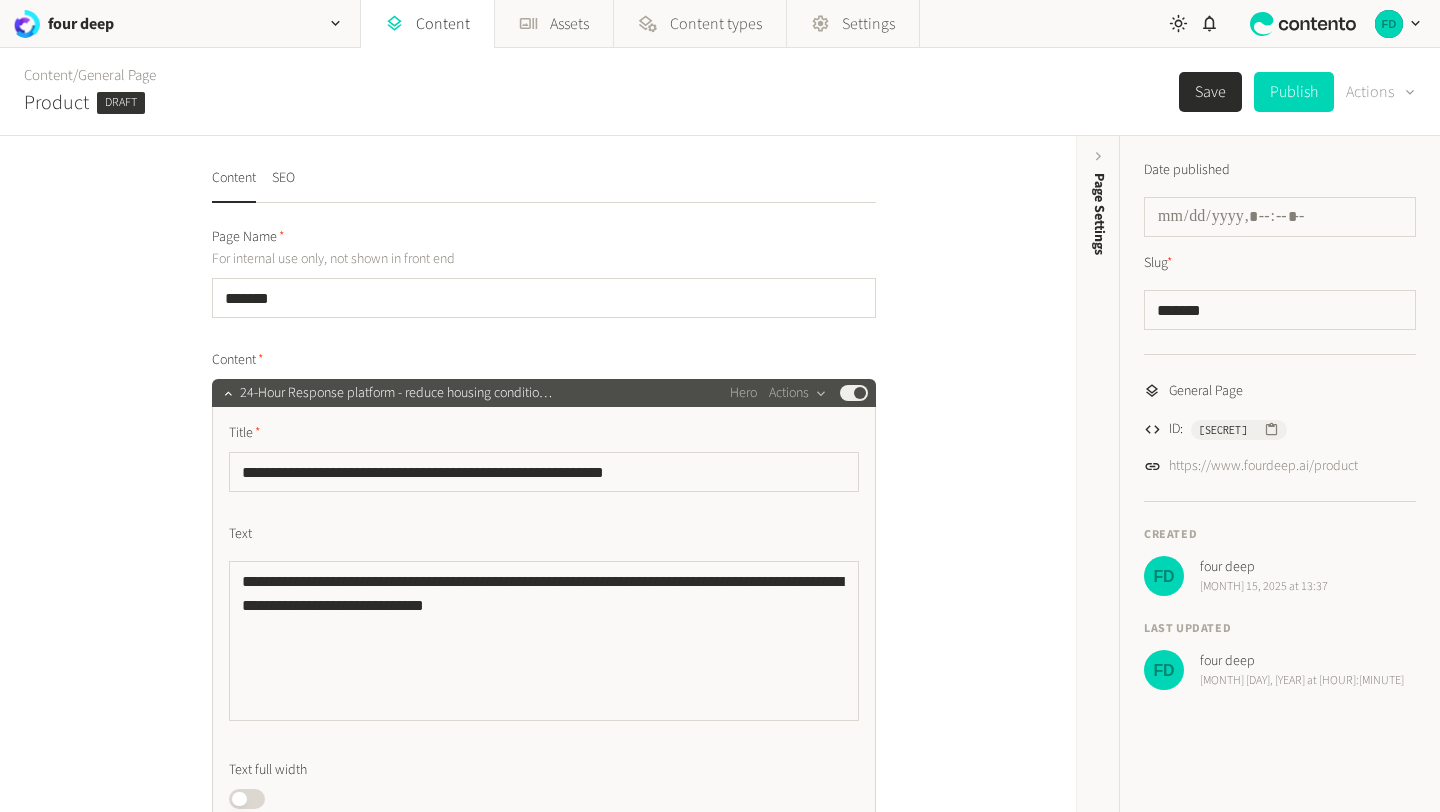 click on "Actions" 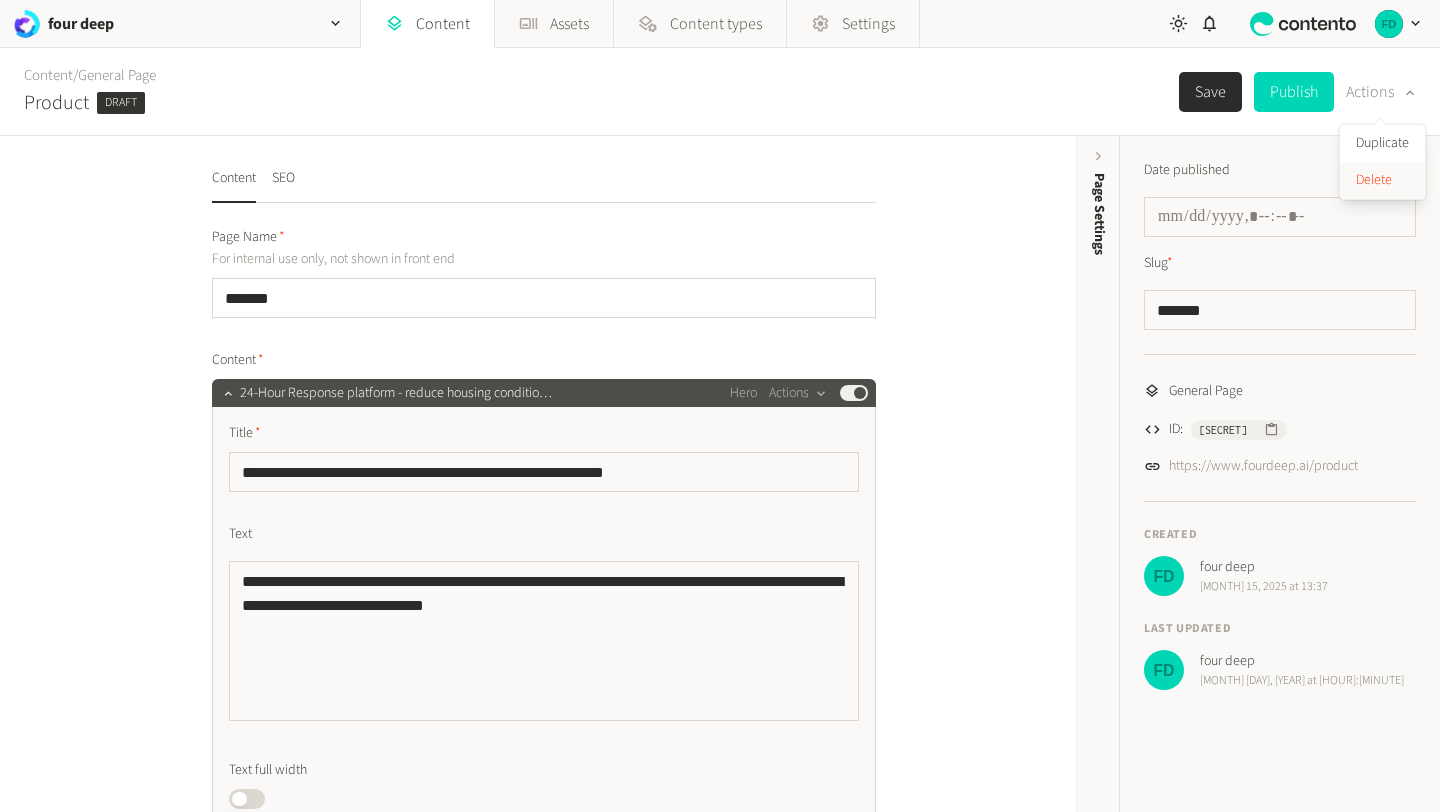 click on "Delete" 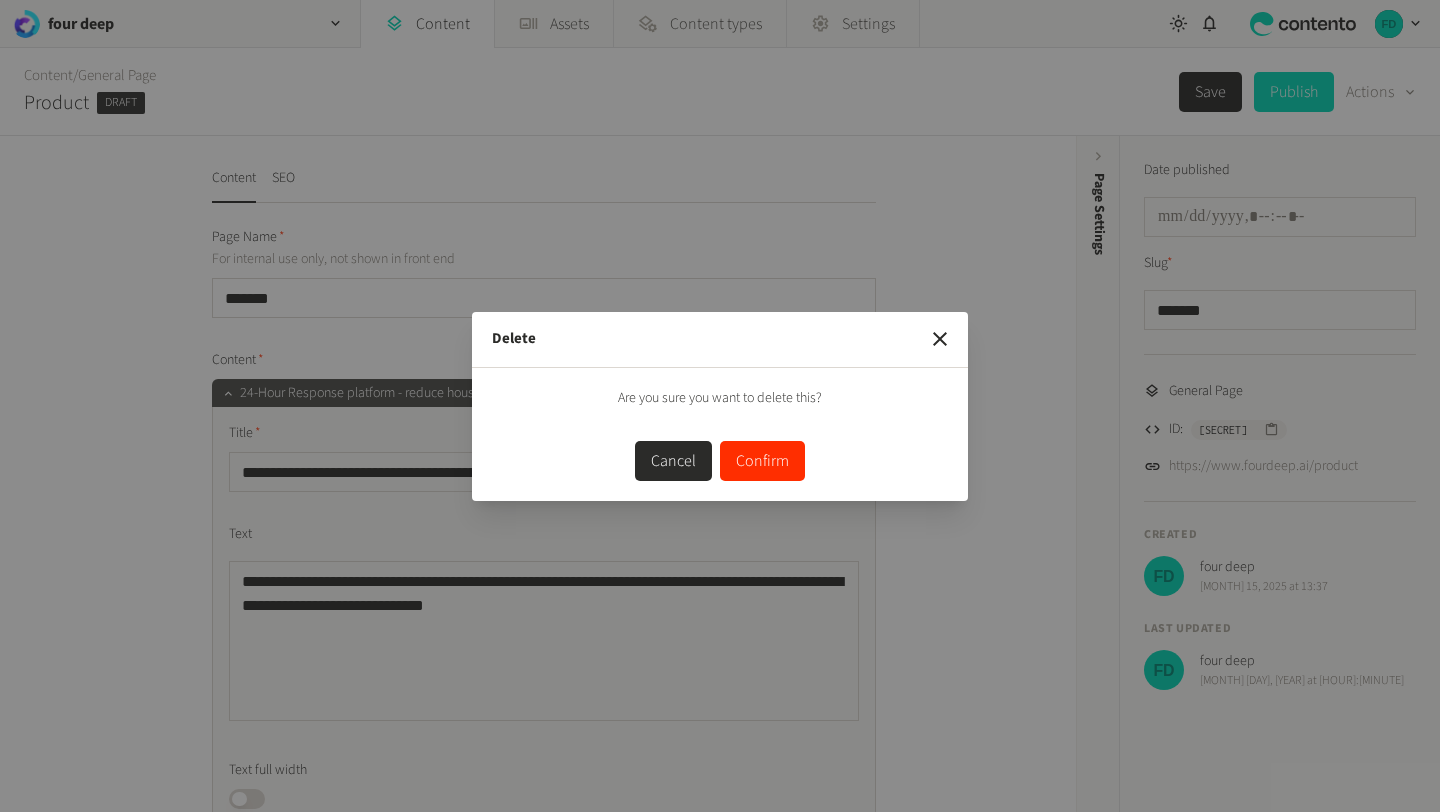 click on "Are you sure you want to delete this?  Cancel   Confirm" 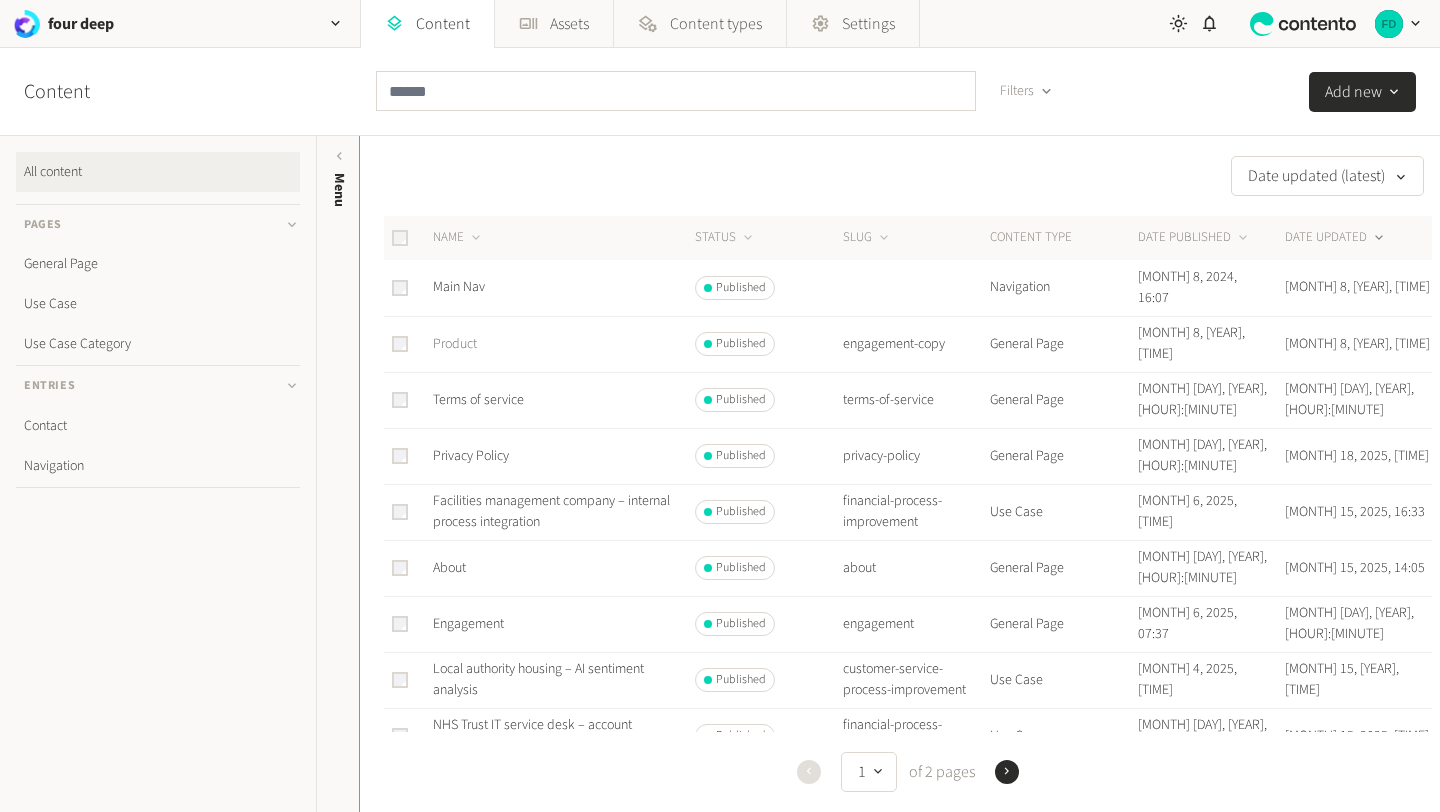 click on "Product" 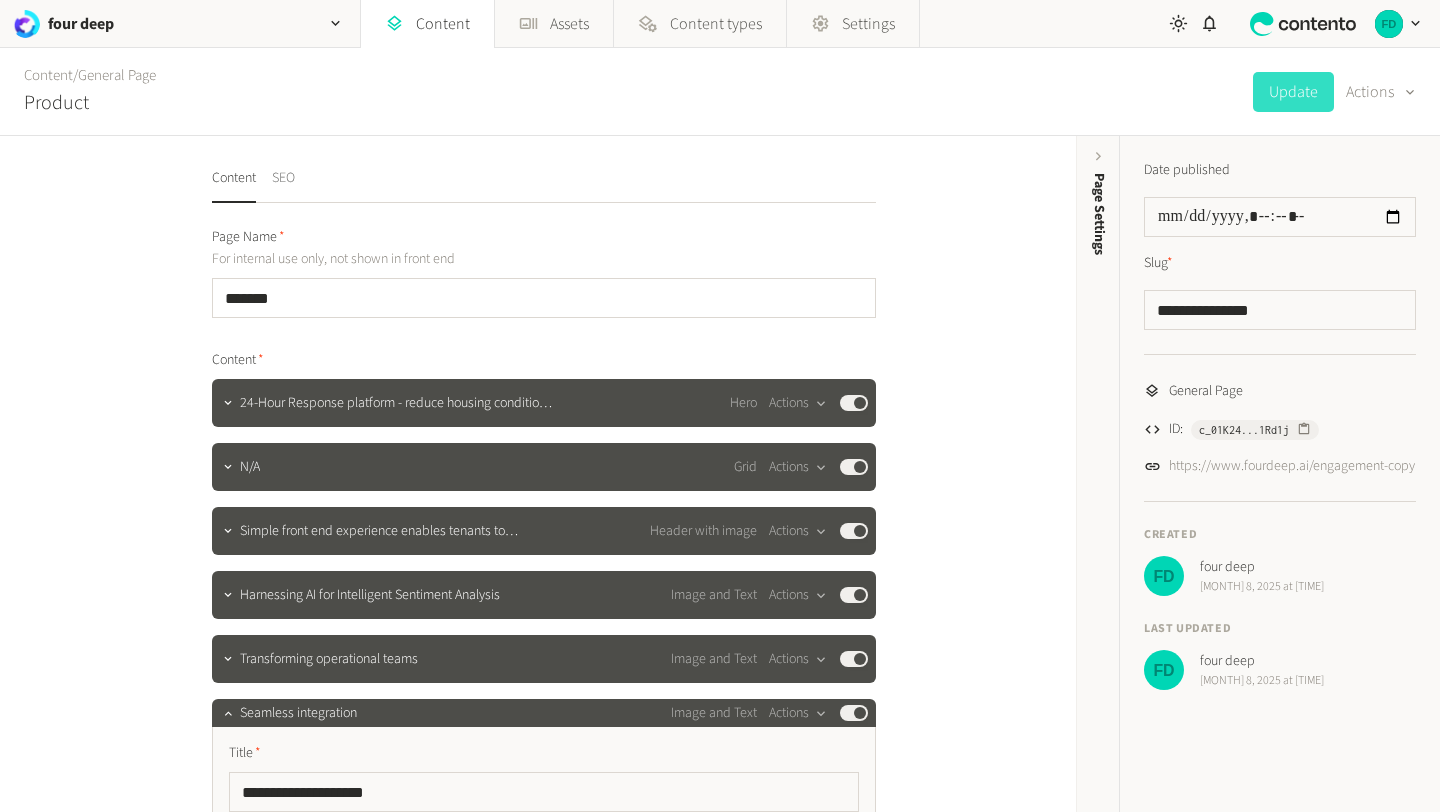 click on "SEO" 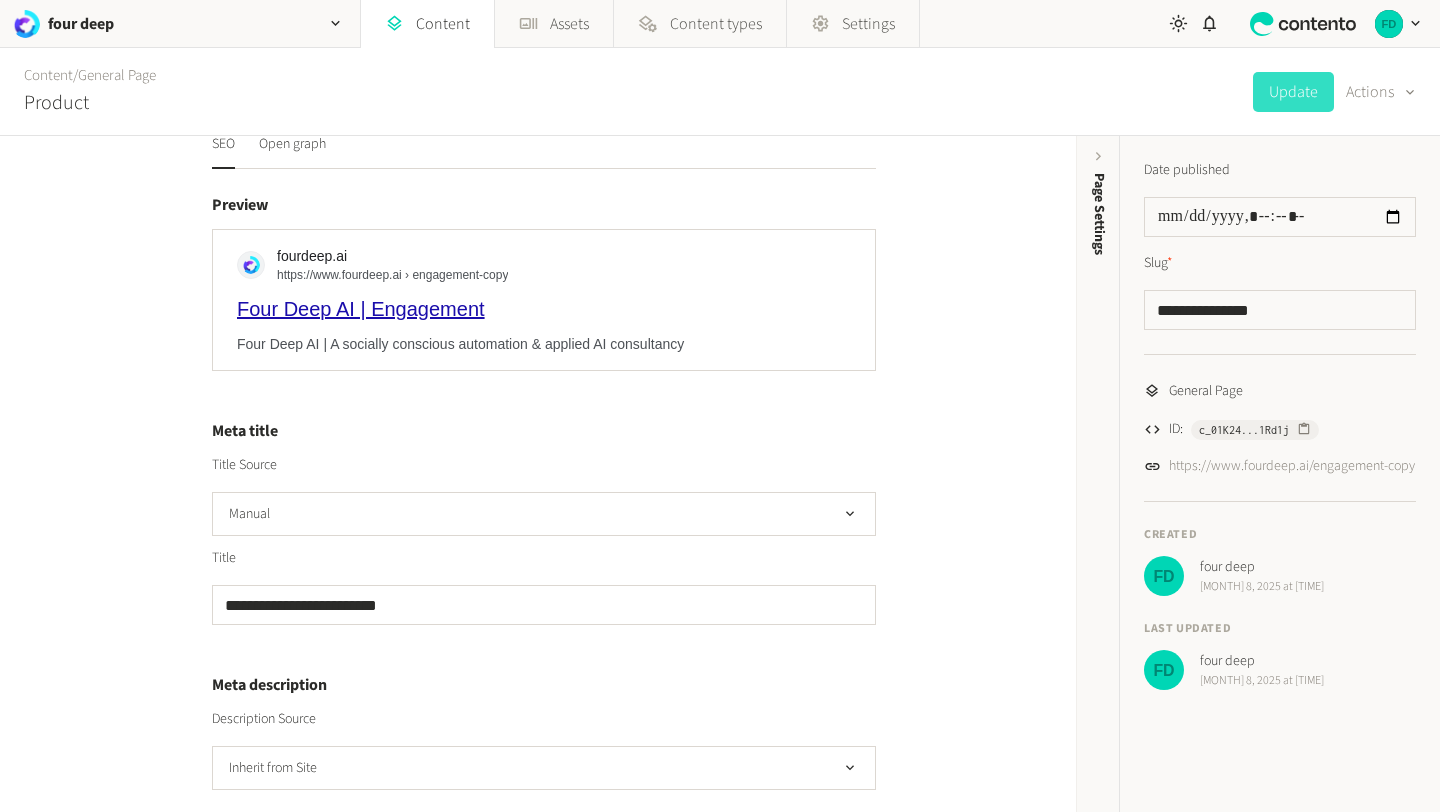 scroll, scrollTop: 98, scrollLeft: 0, axis: vertical 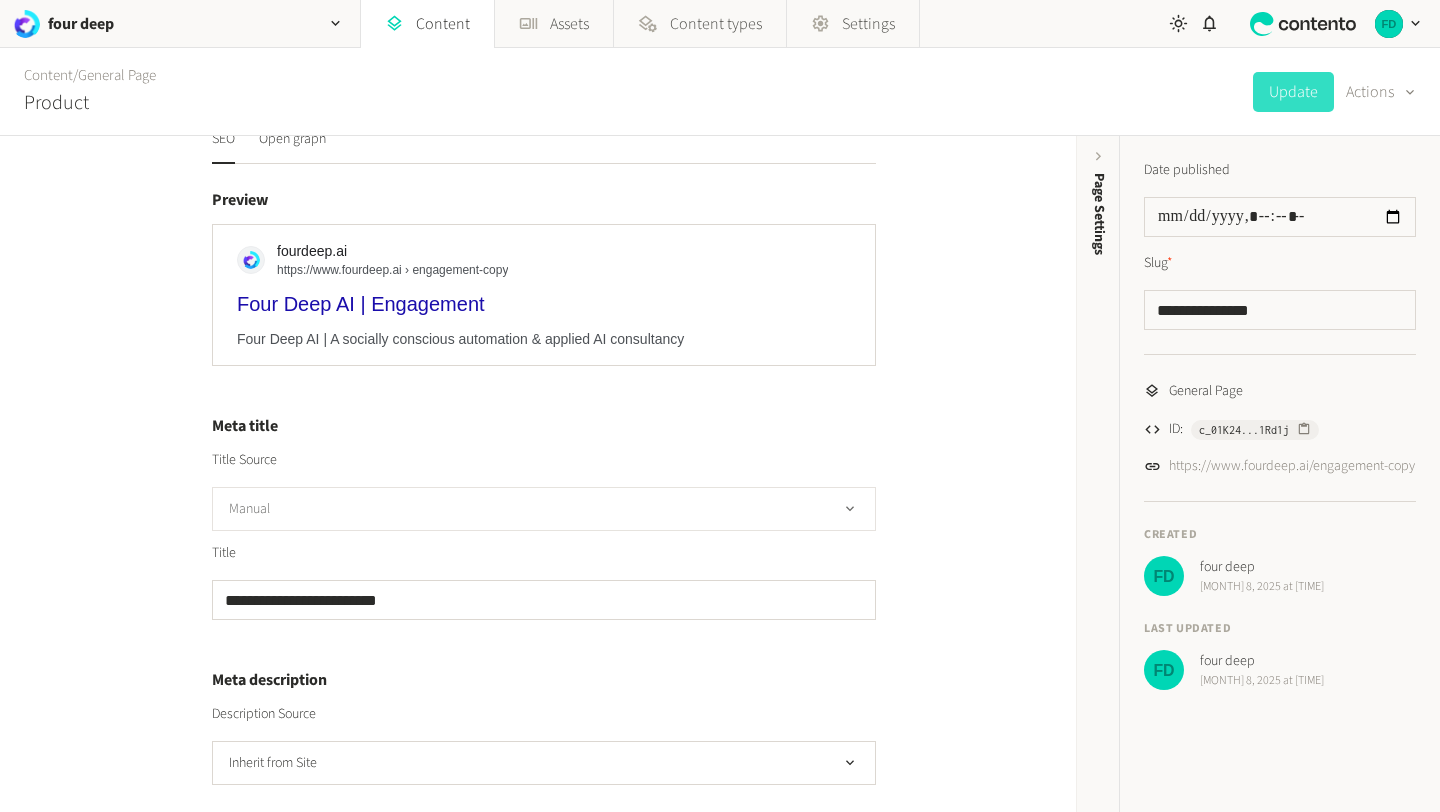 click on "Manual" 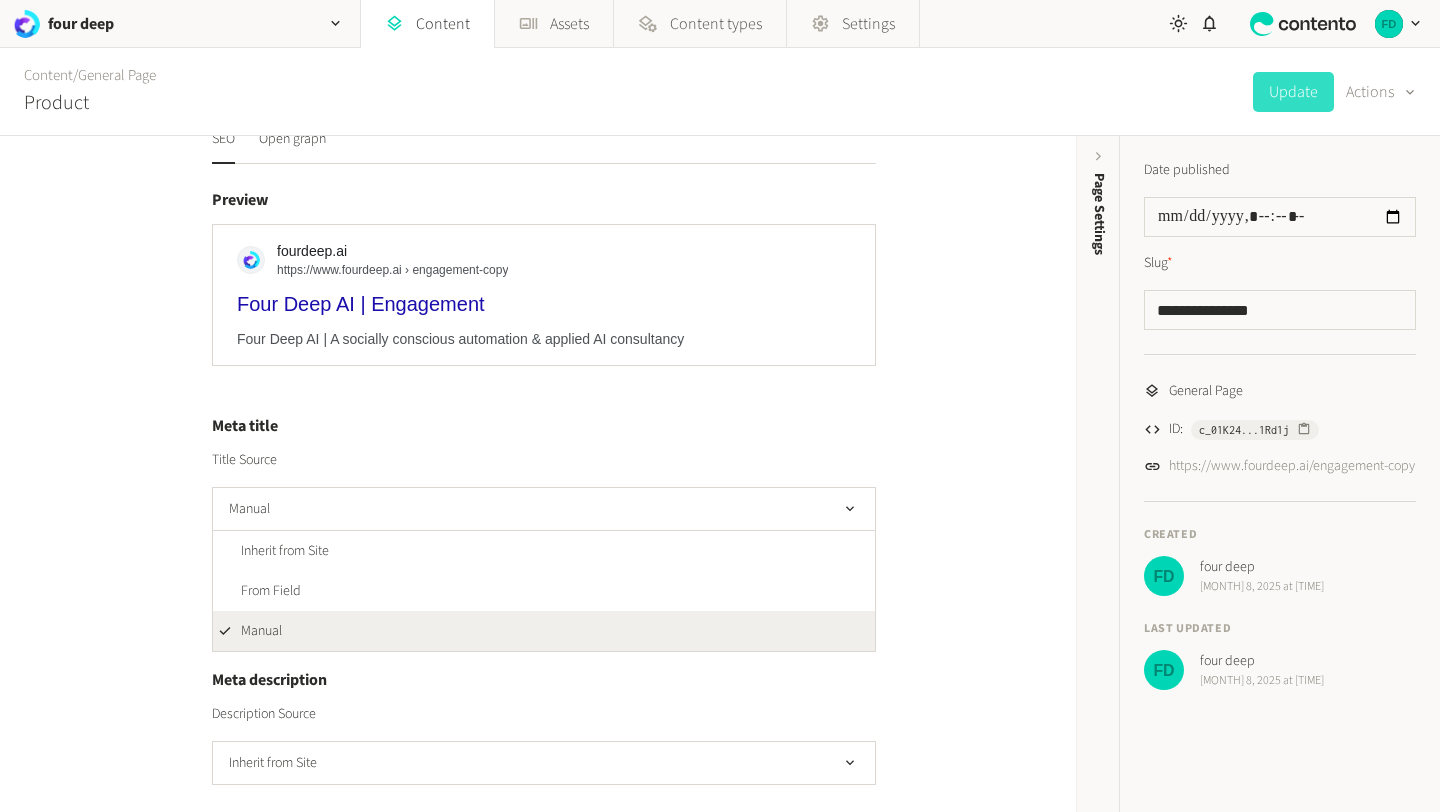 click on "Title Source" 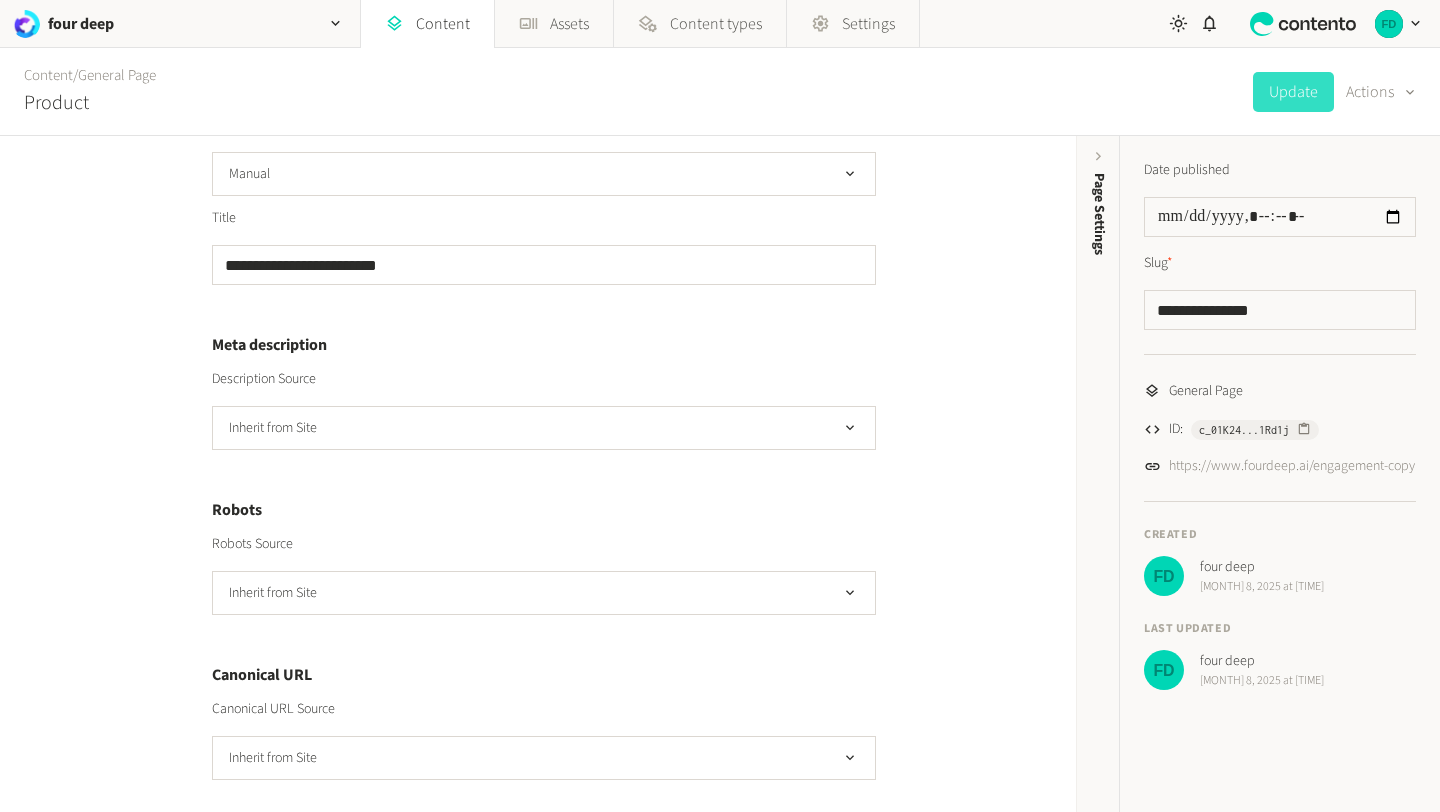 scroll, scrollTop: 440, scrollLeft: 0, axis: vertical 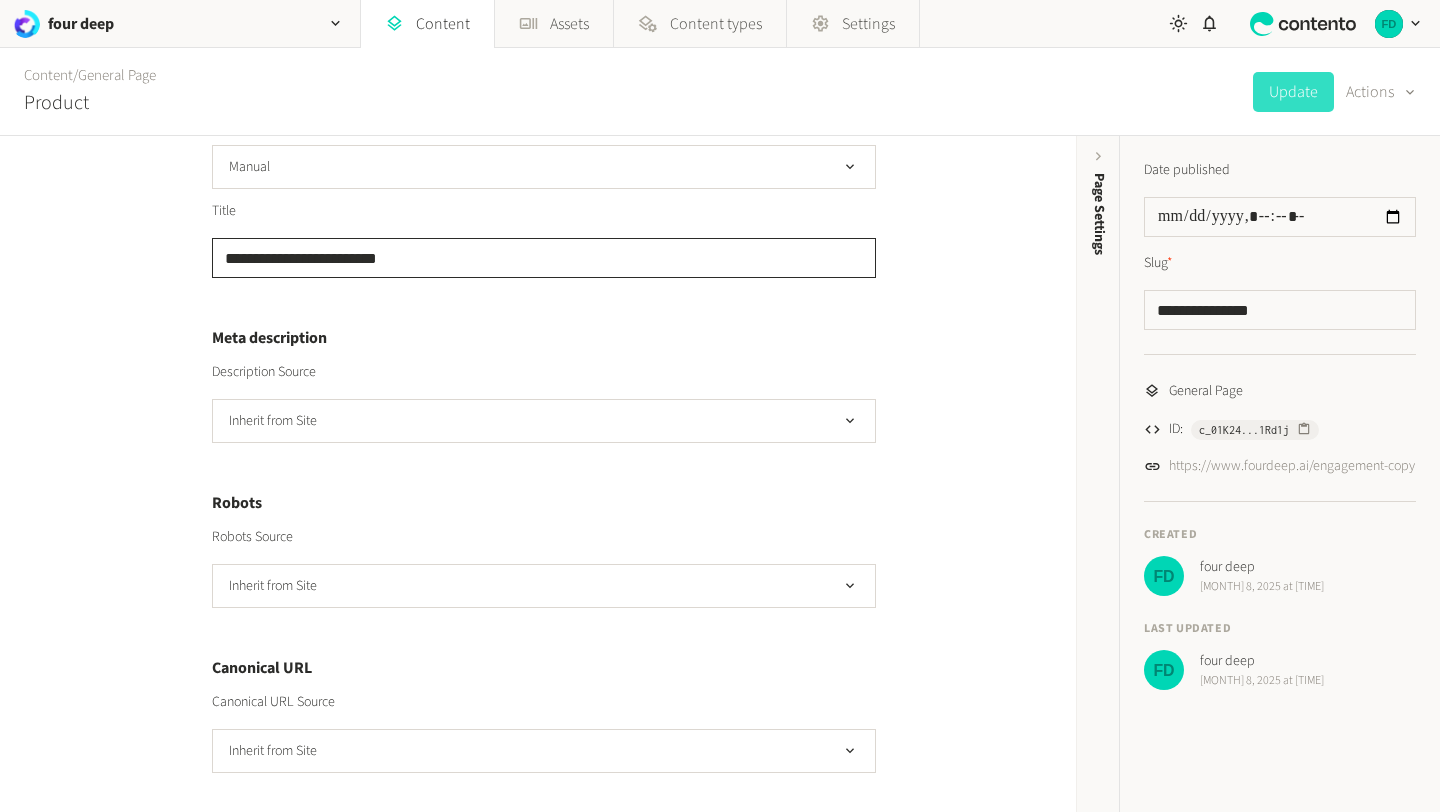click on "**********" 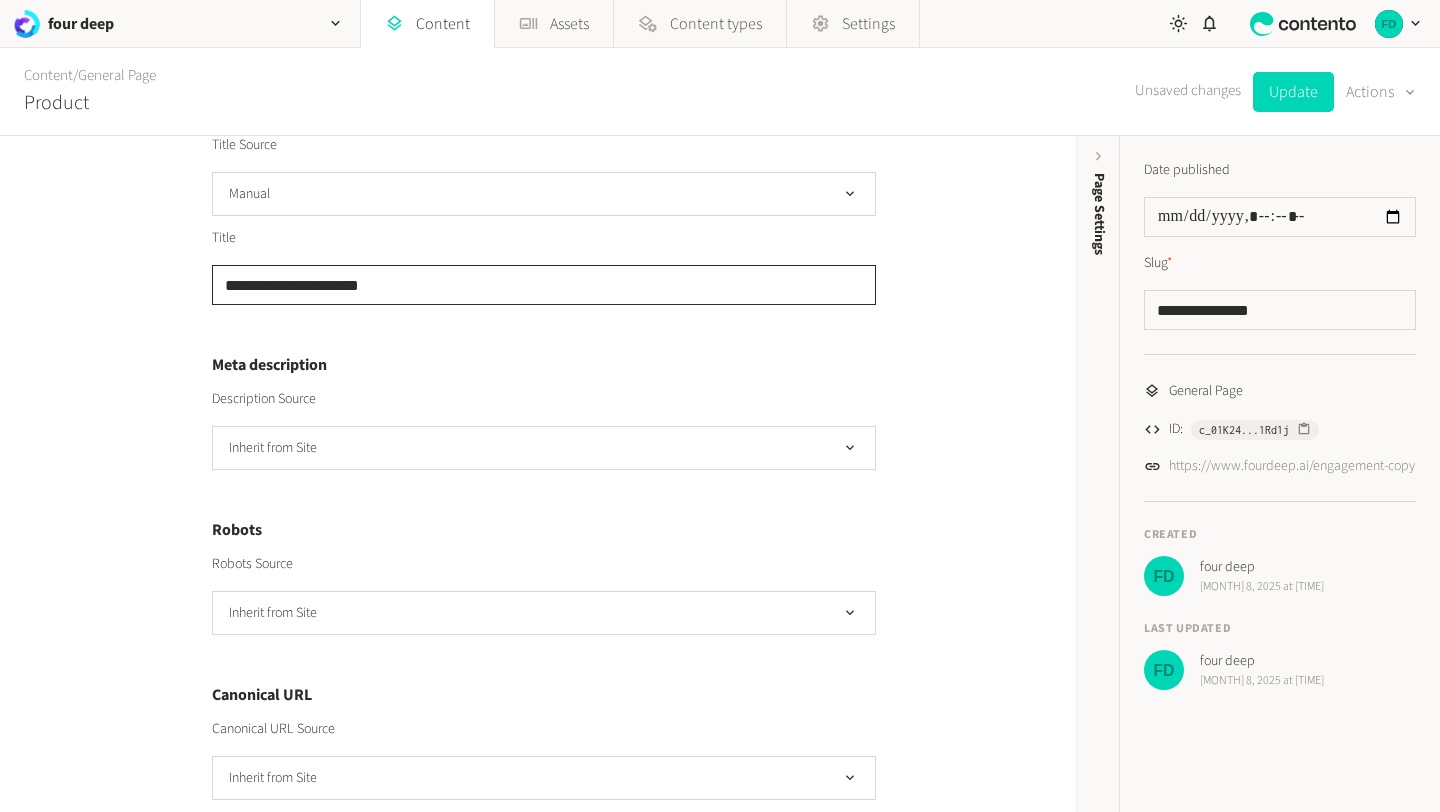 scroll, scrollTop: 437, scrollLeft: 0, axis: vertical 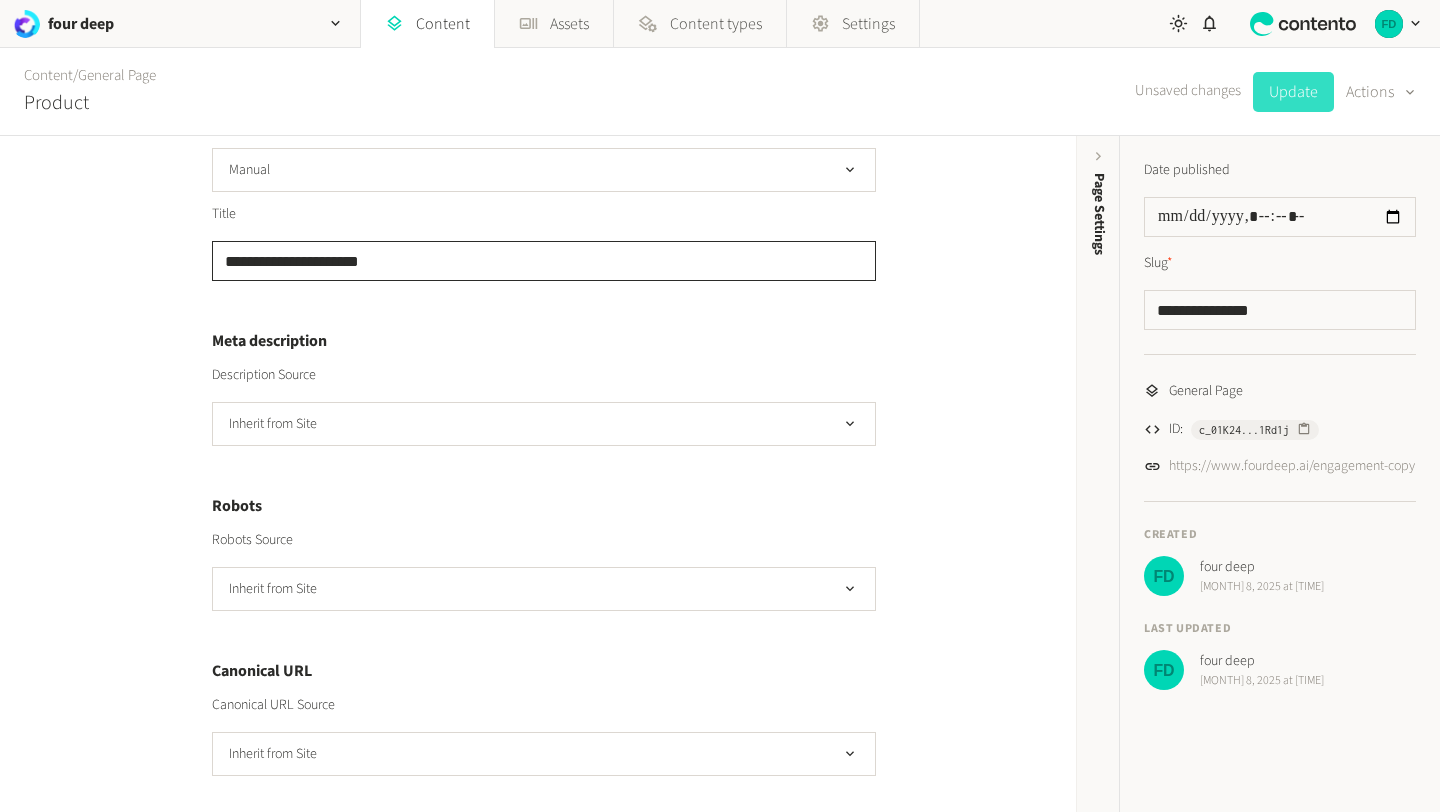 type on "**********" 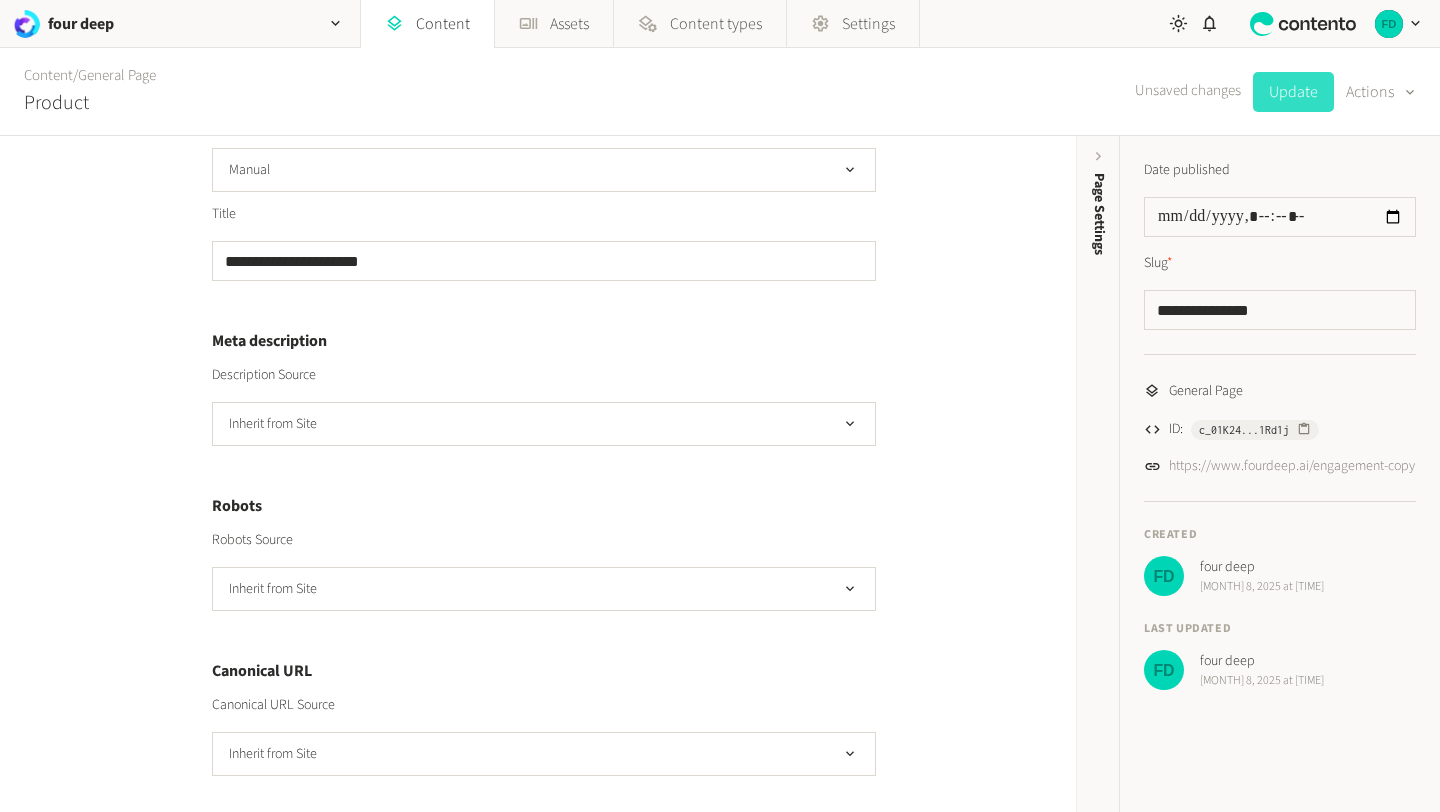 click on "Update" 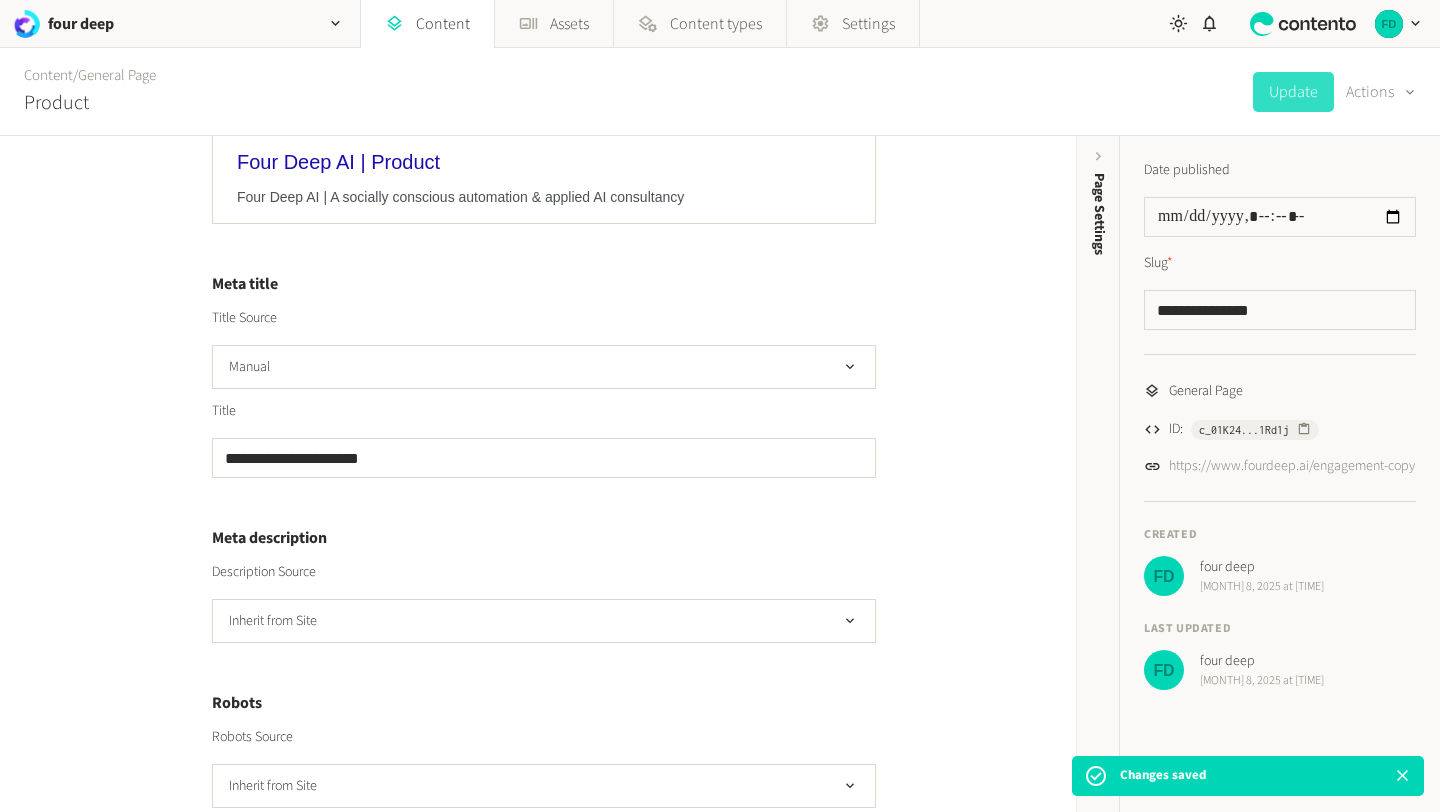 scroll, scrollTop: 239, scrollLeft: 0, axis: vertical 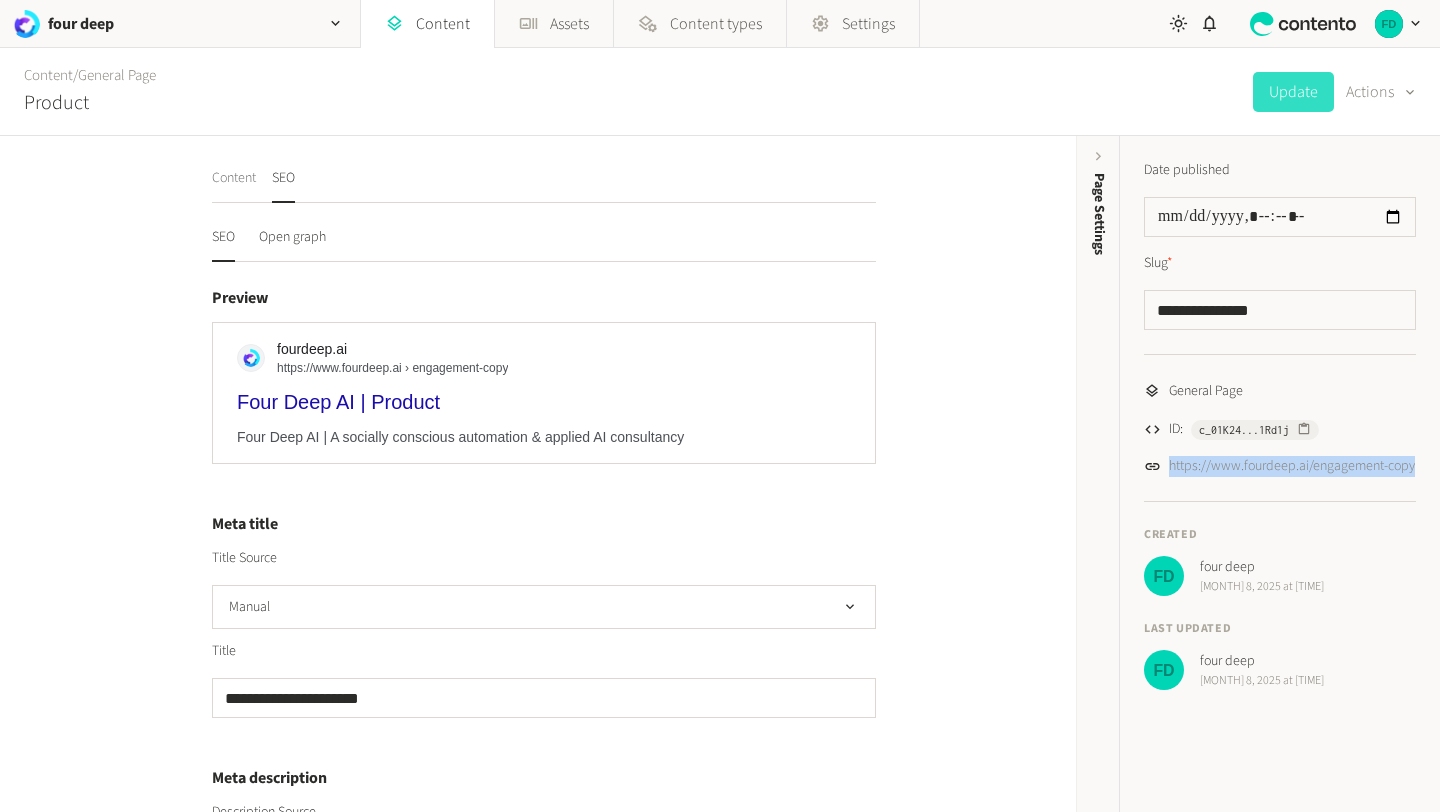 click on "Content" 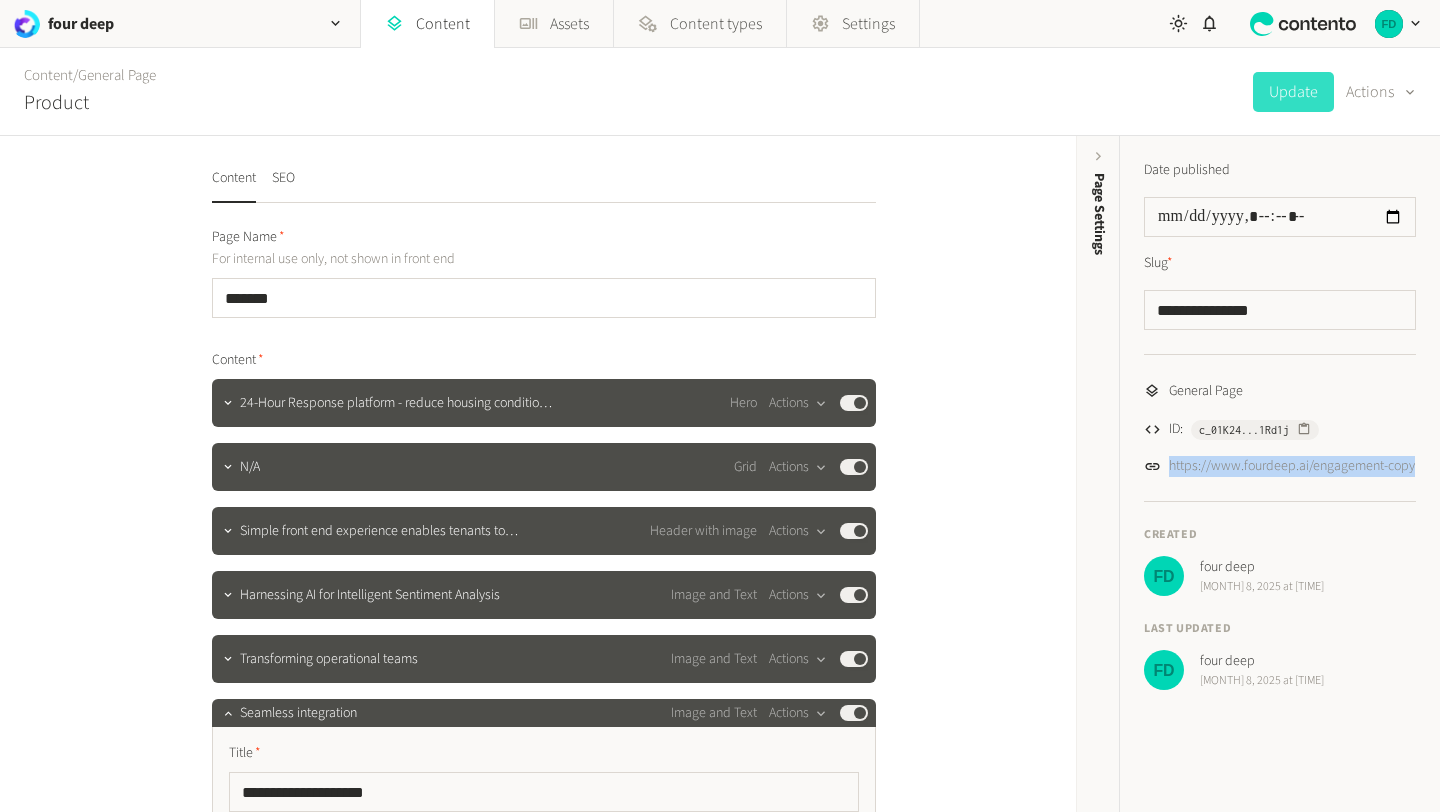 scroll, scrollTop: 10, scrollLeft: 0, axis: vertical 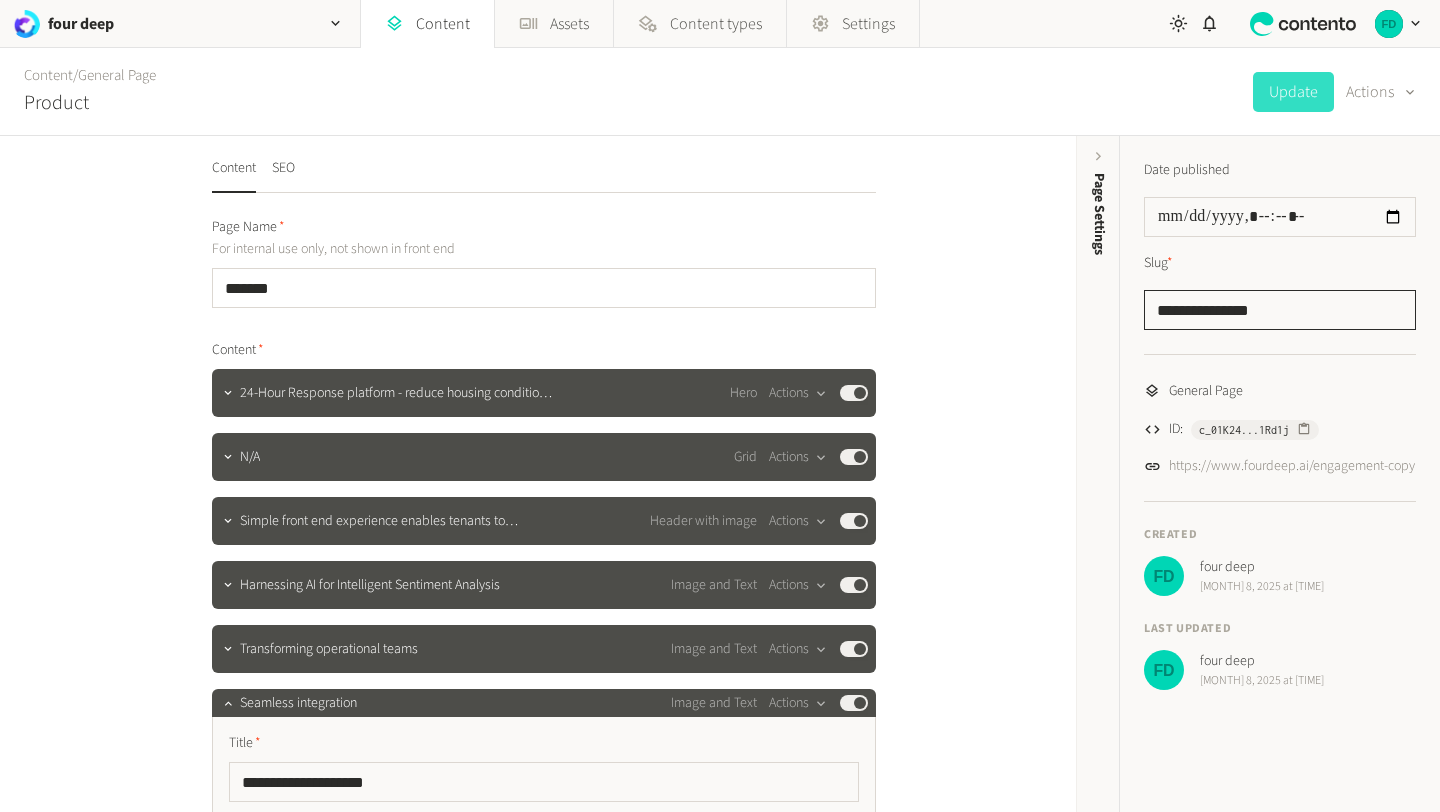 click on "**********" 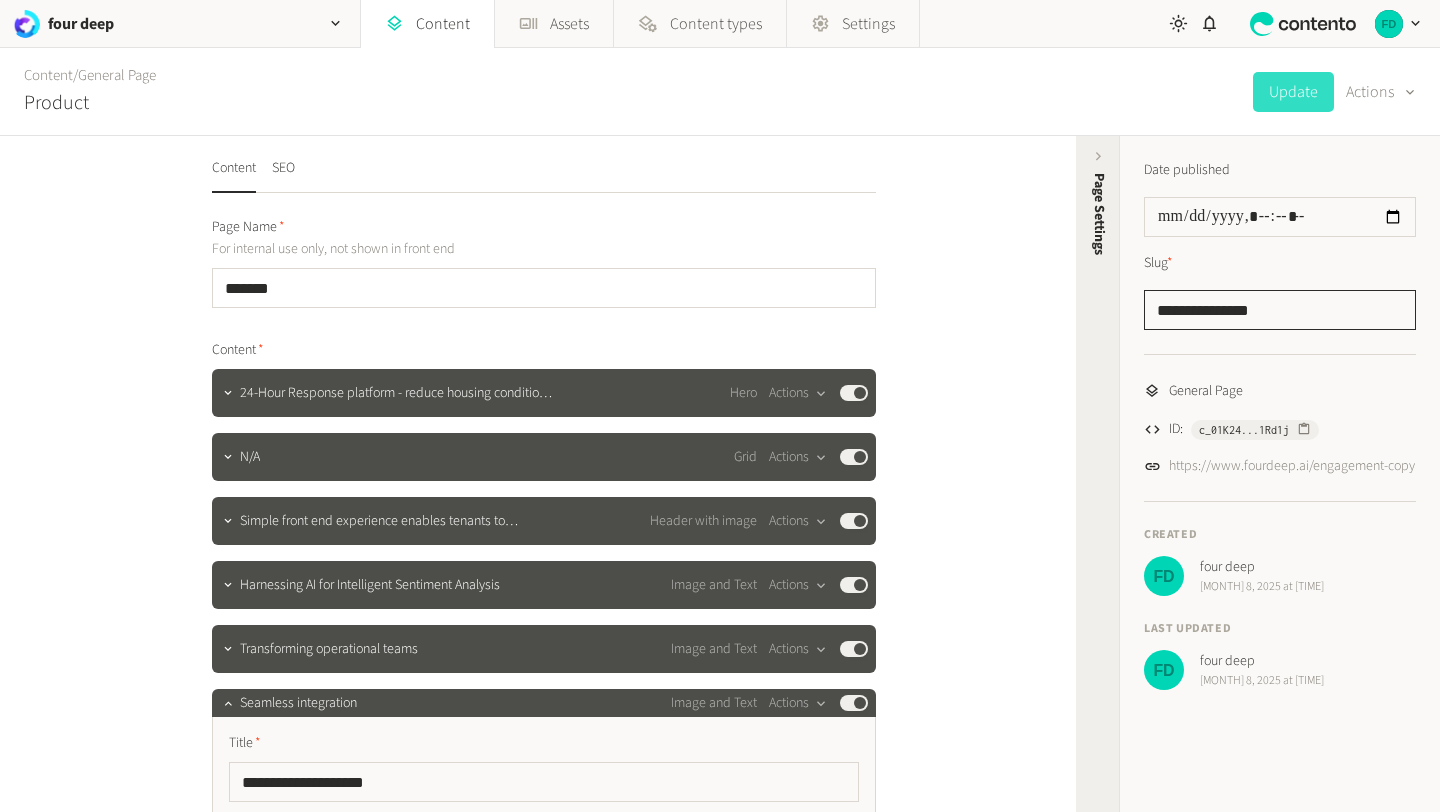 drag, startPoint x: 1295, startPoint y: 303, endPoint x: 1099, endPoint y: 301, distance: 196.01021 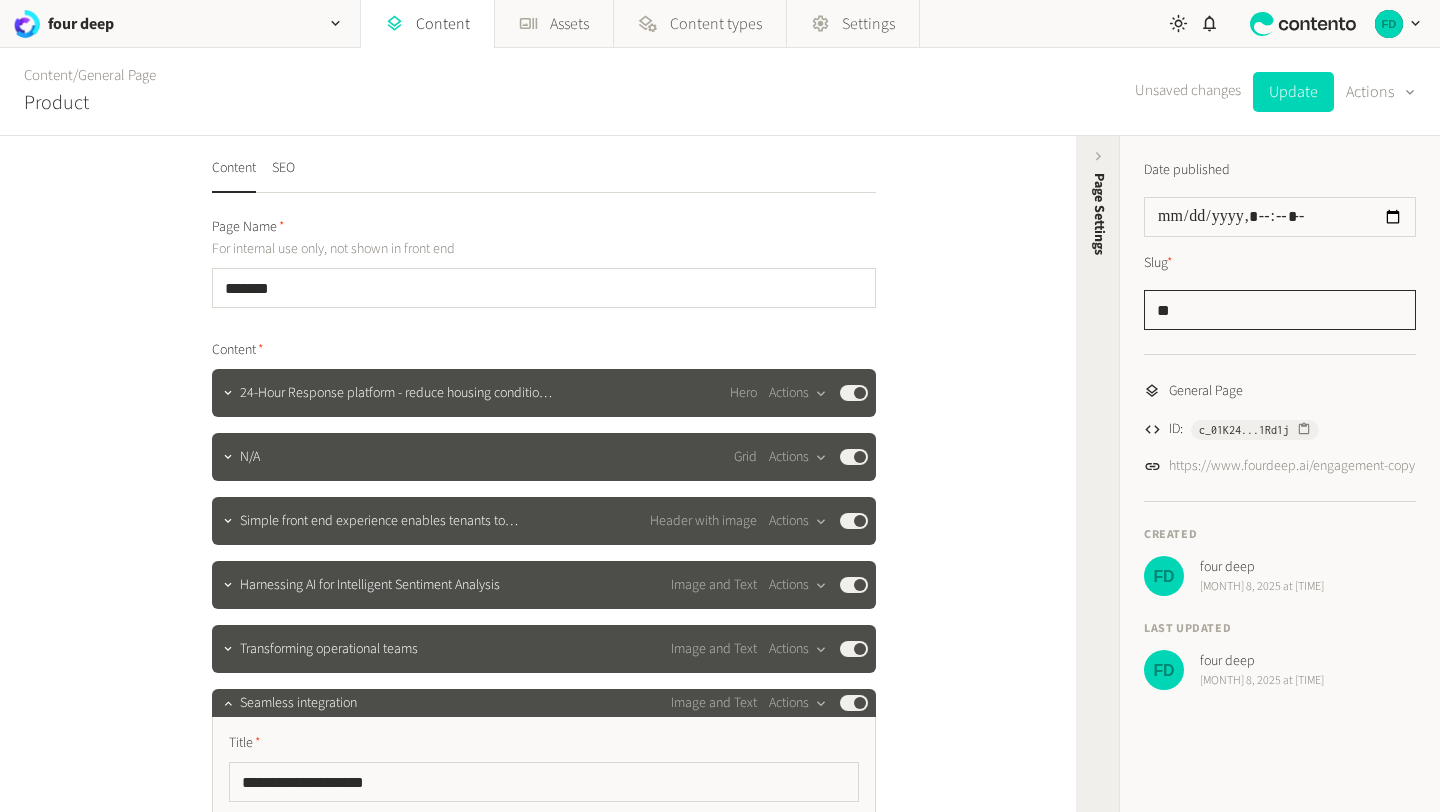 type on "*" 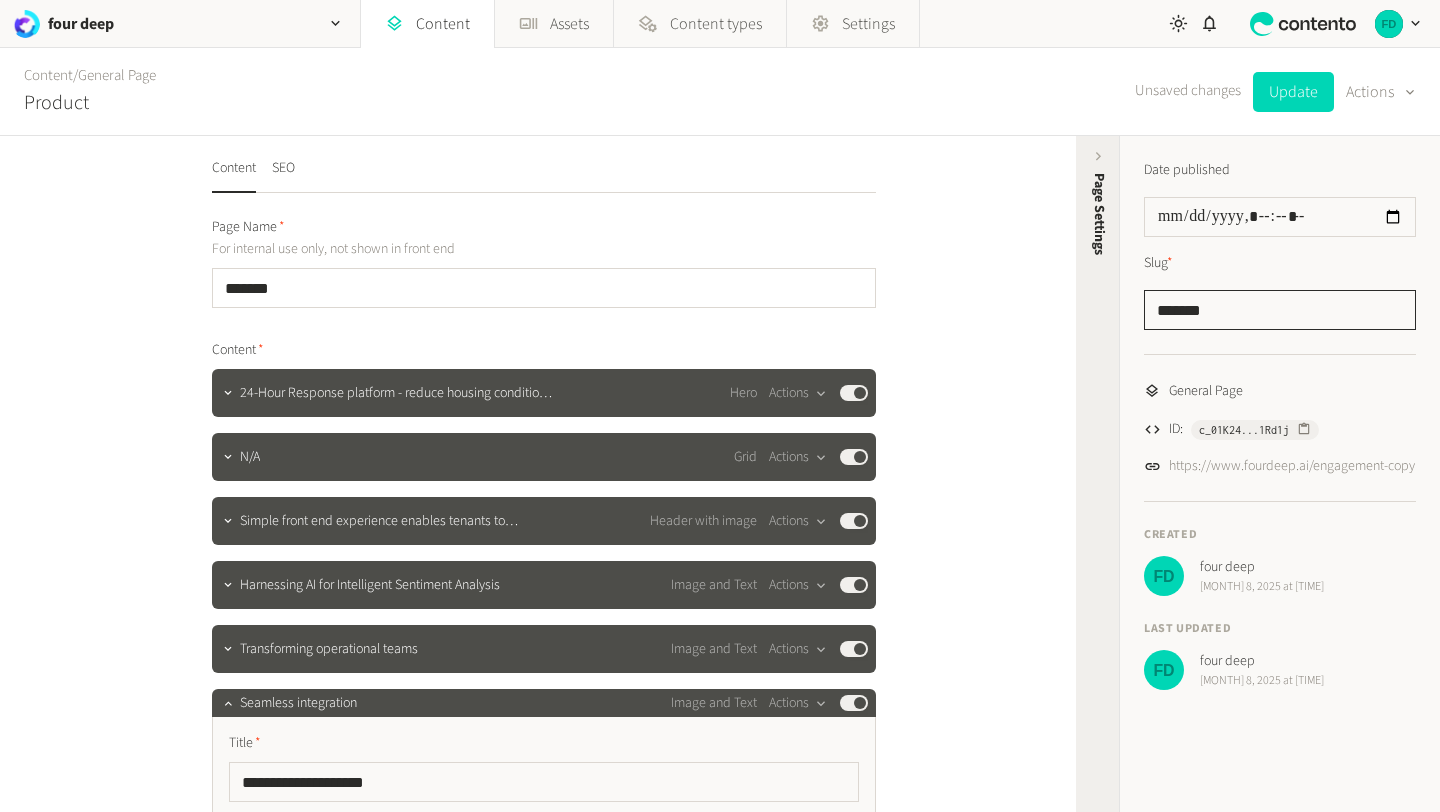 type on "*******" 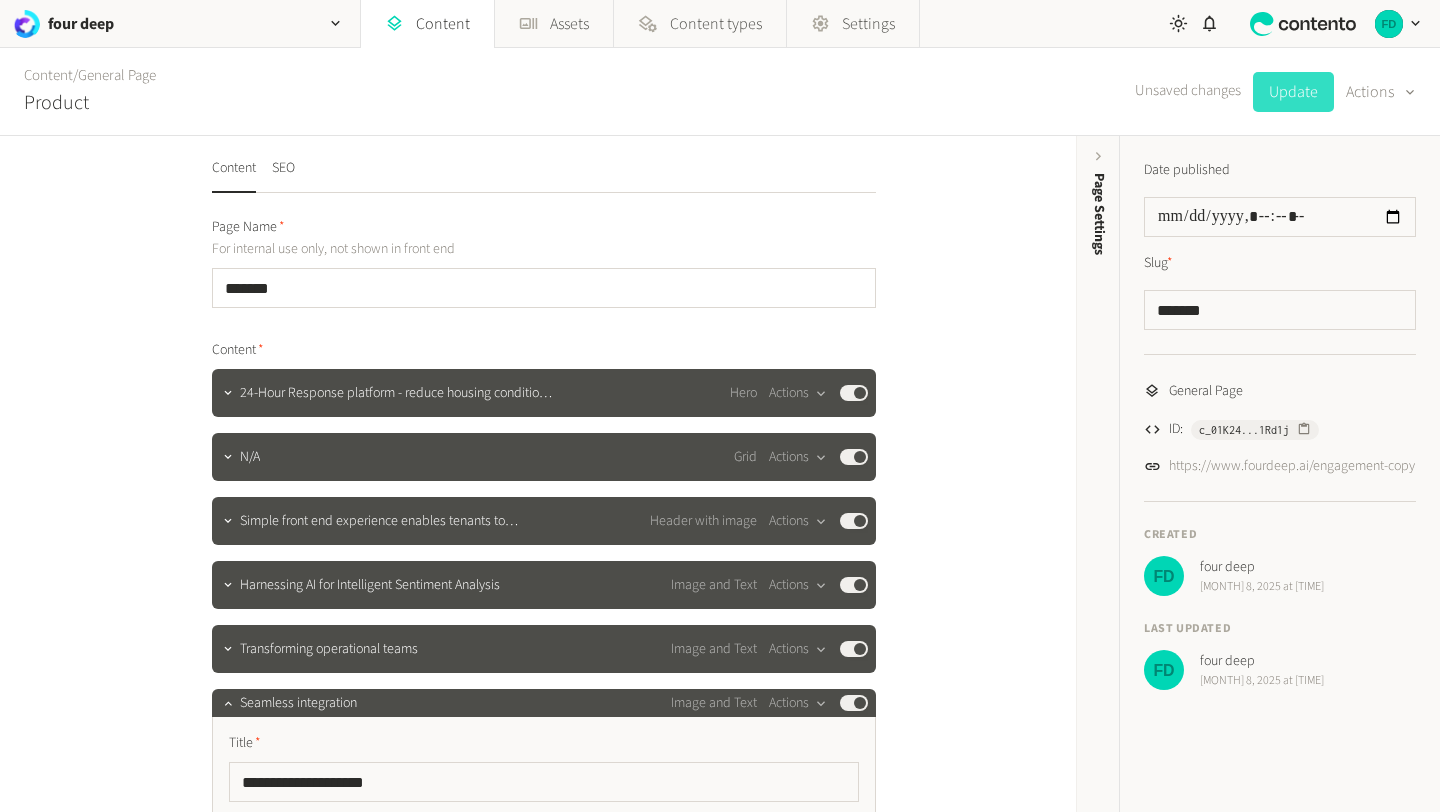 click on "Update" 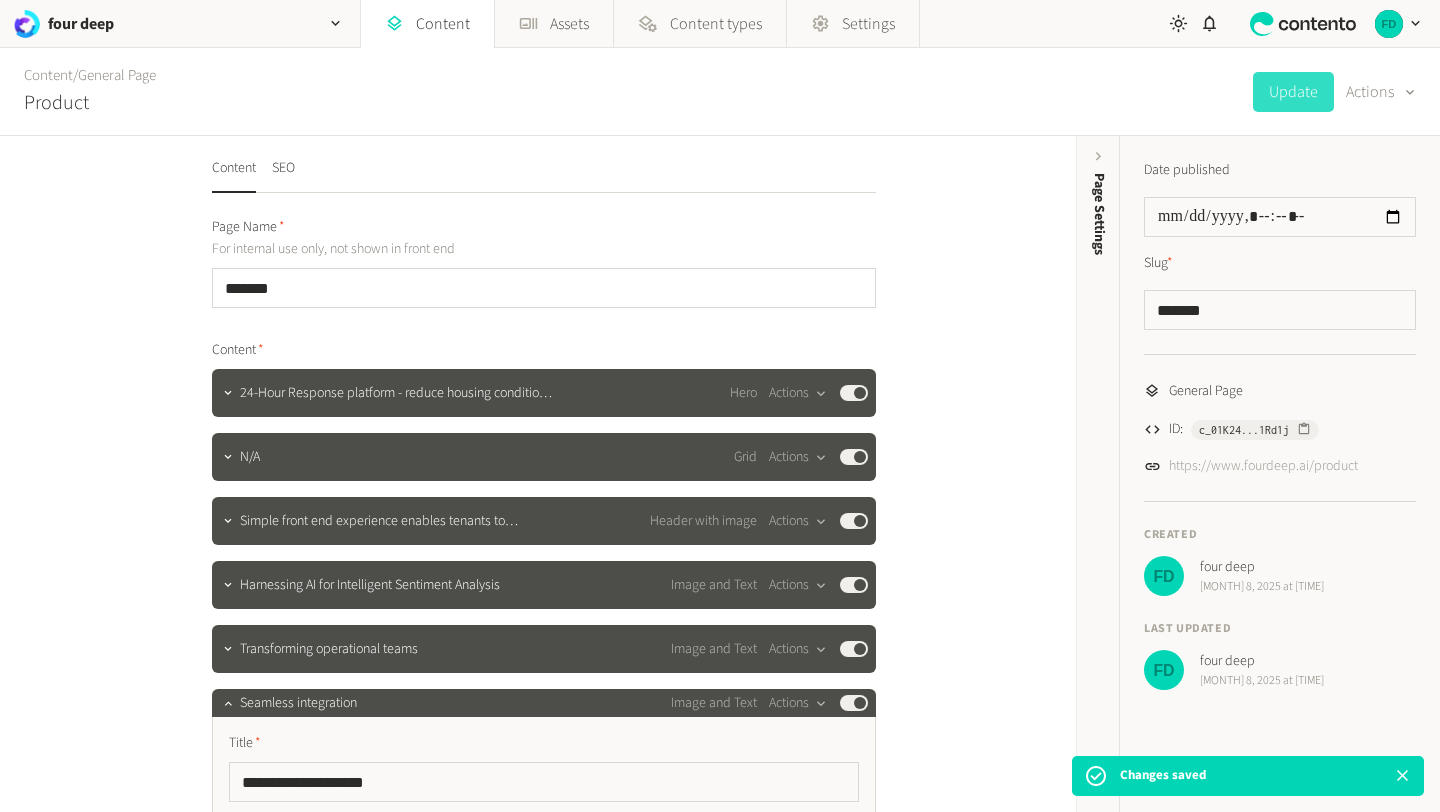 click on "https://www.fourdeep.ai/product" 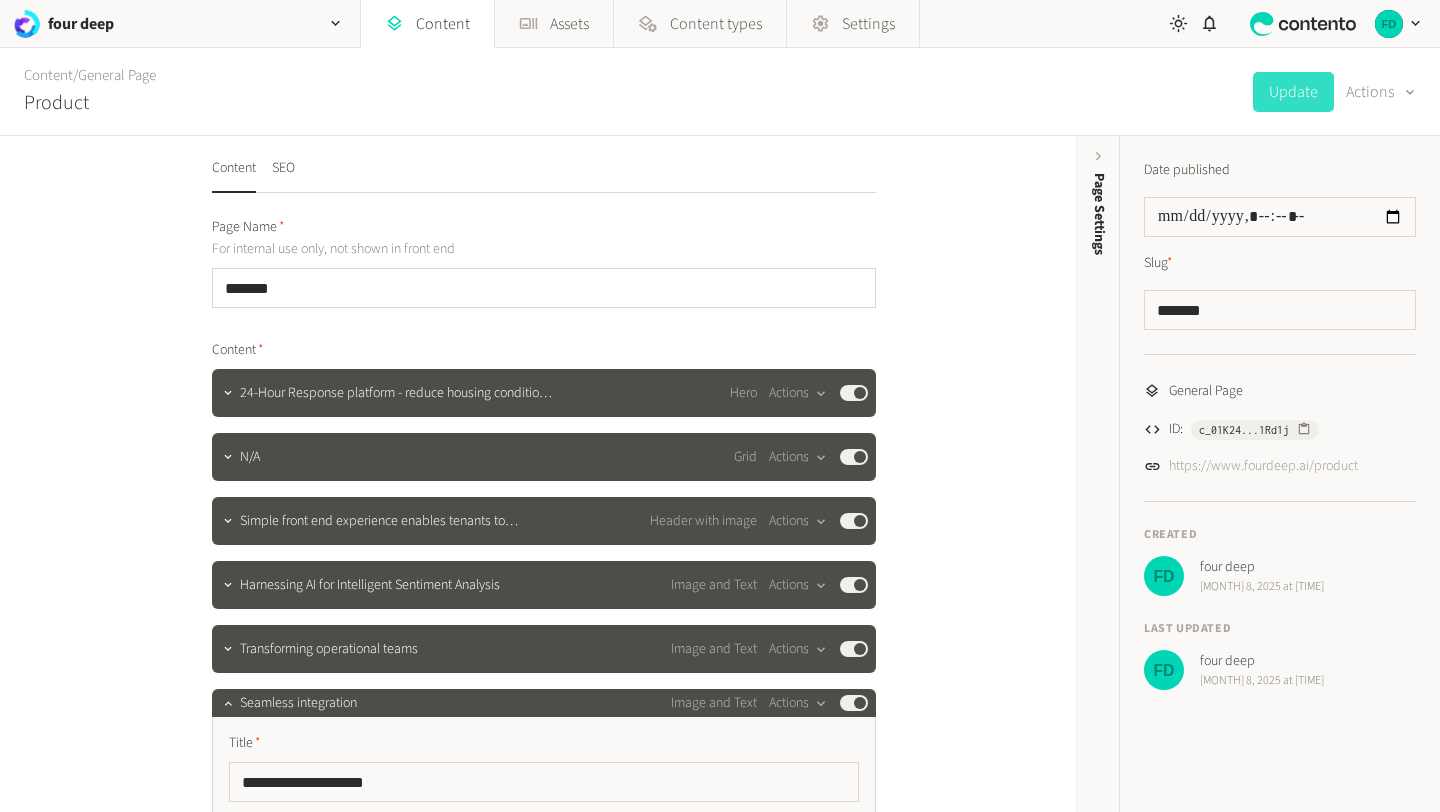 click on "https://www.fourdeep.ai/product" 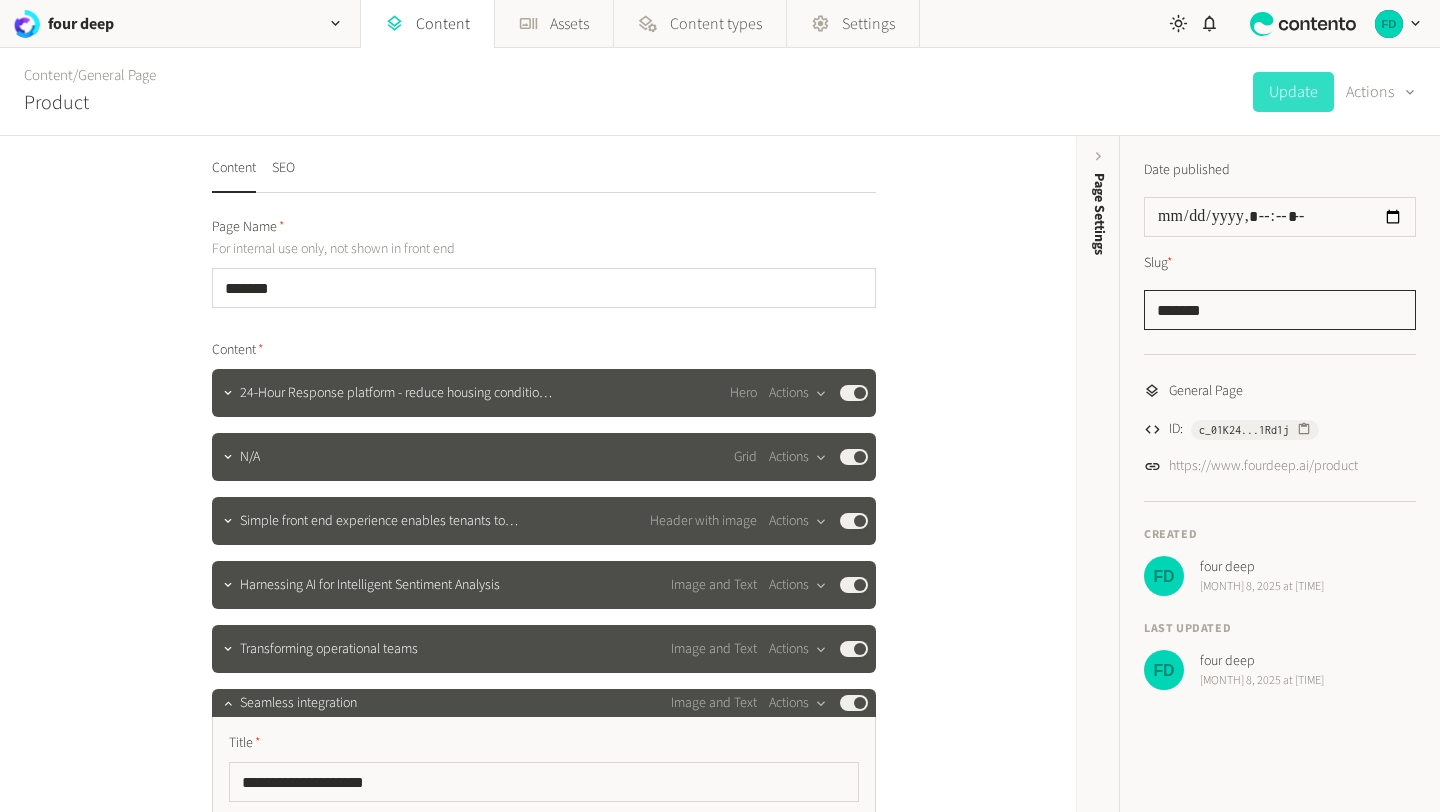click on "*******" 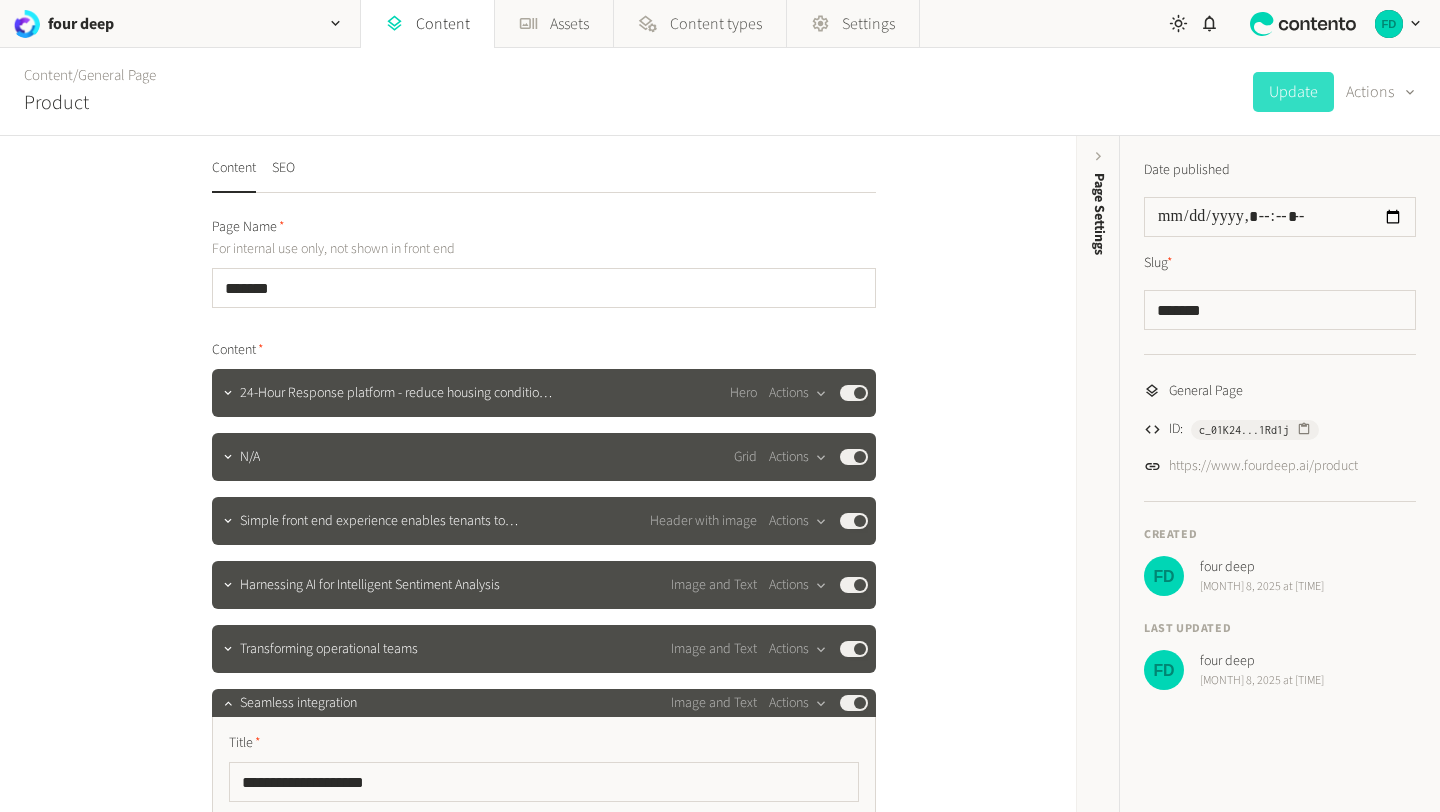 click on "**********" 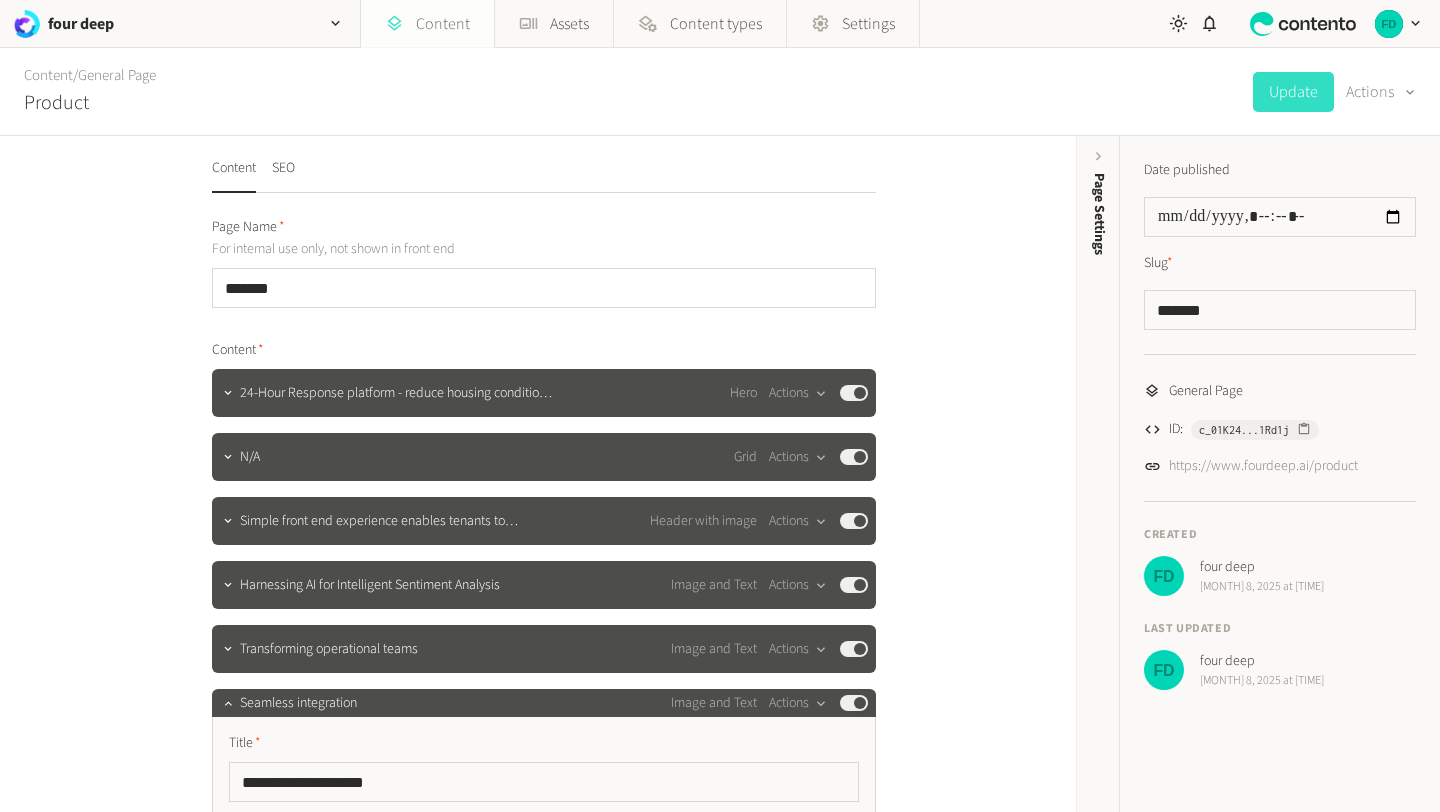 click on "Content" 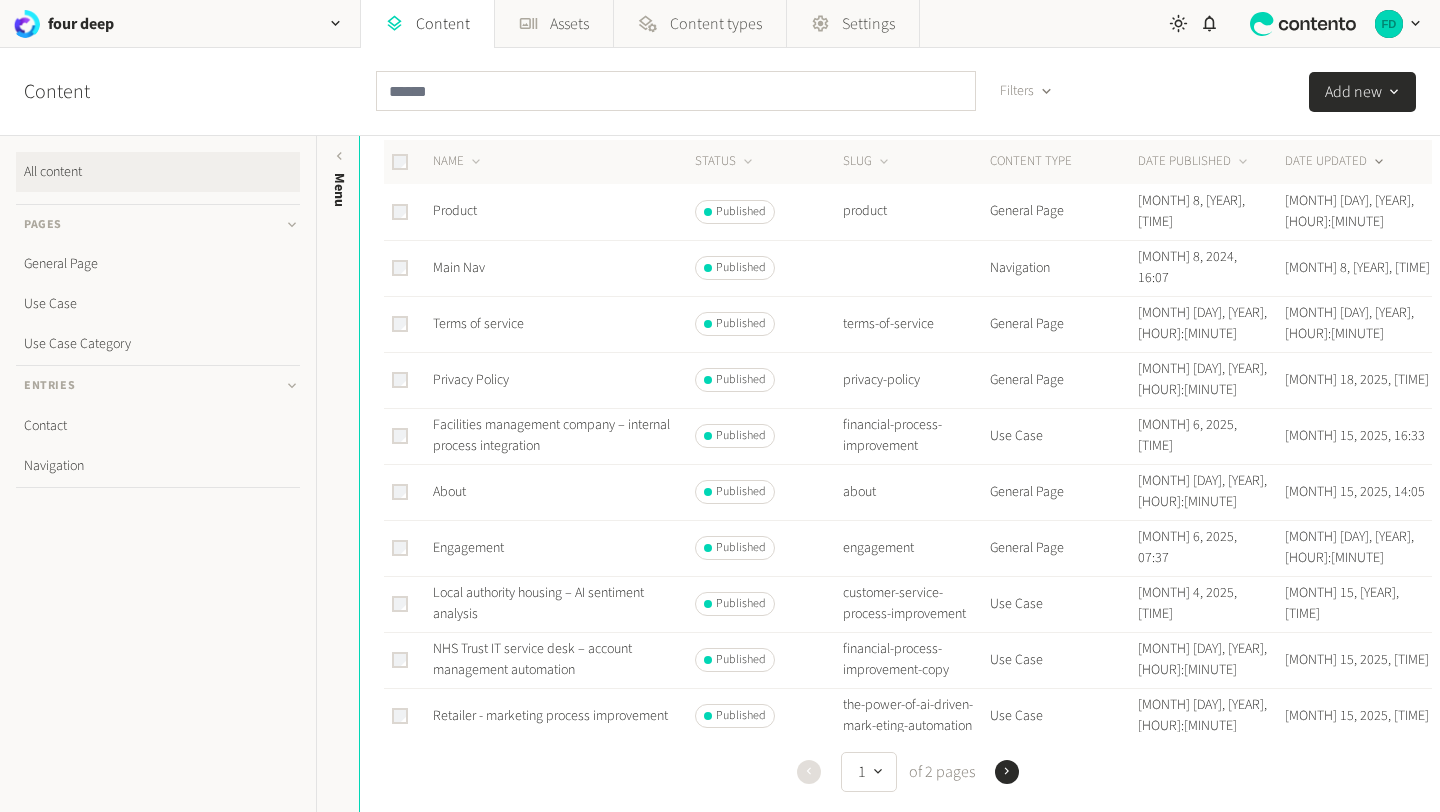 scroll, scrollTop: 83, scrollLeft: 0, axis: vertical 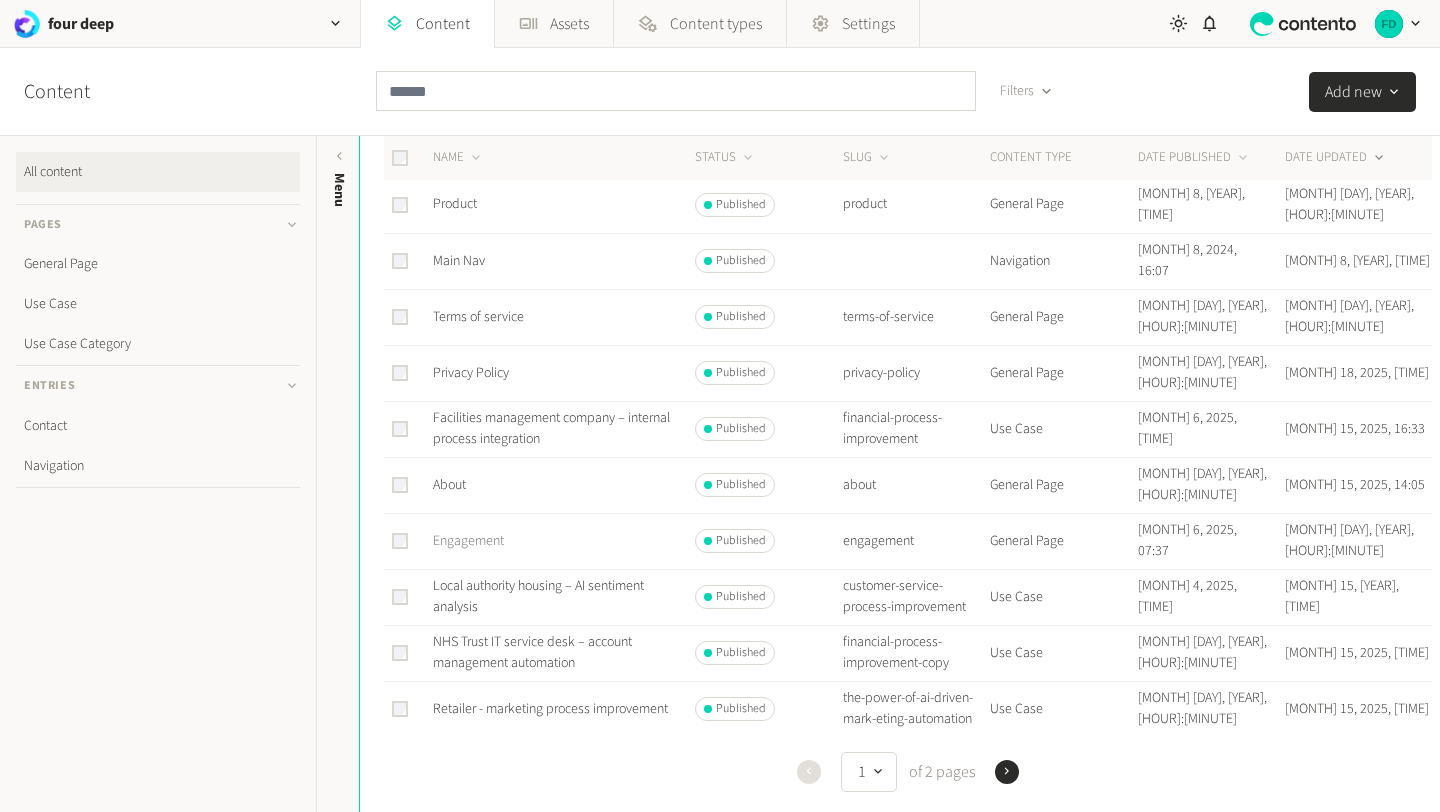 click on "Engagement" 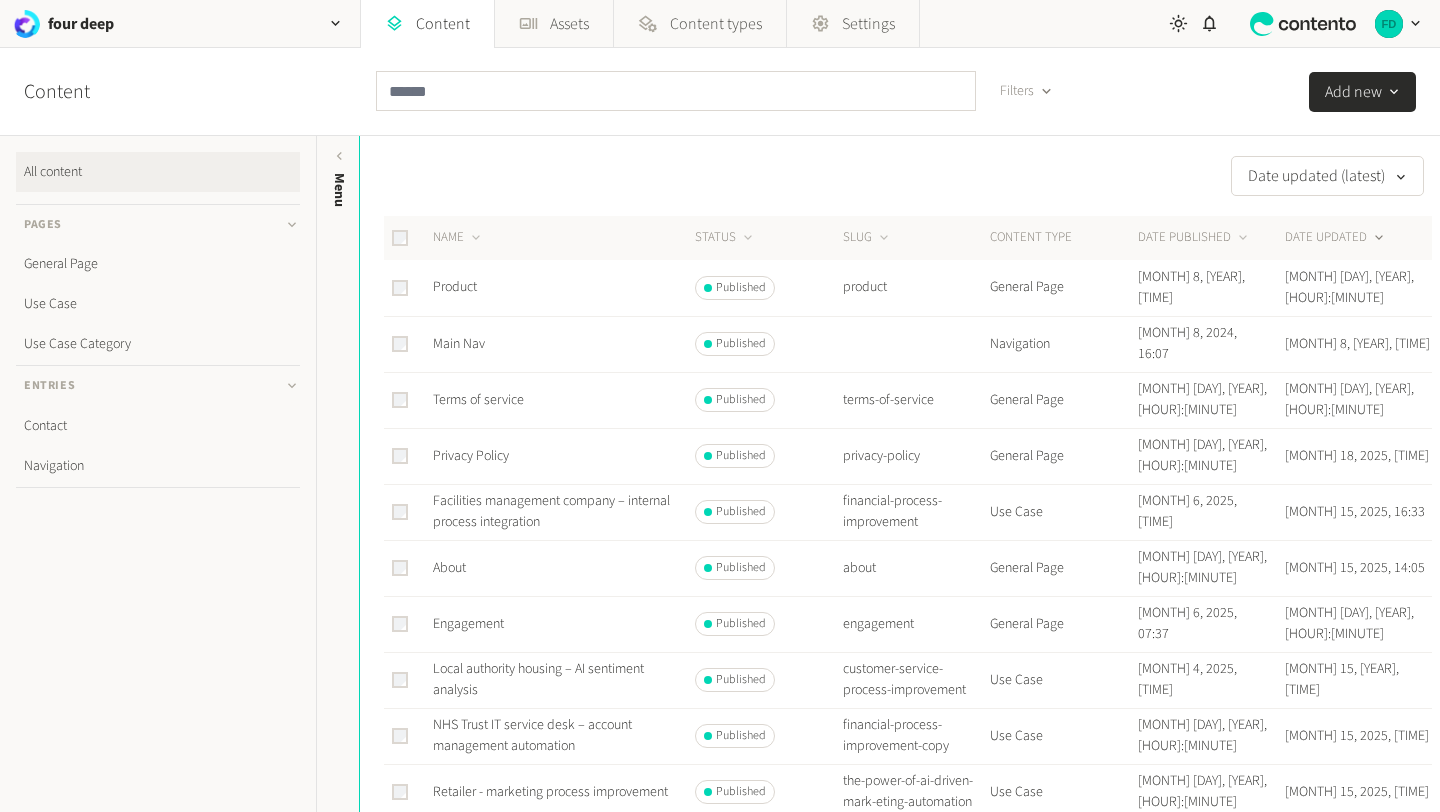 scroll, scrollTop: 83, scrollLeft: 0, axis: vertical 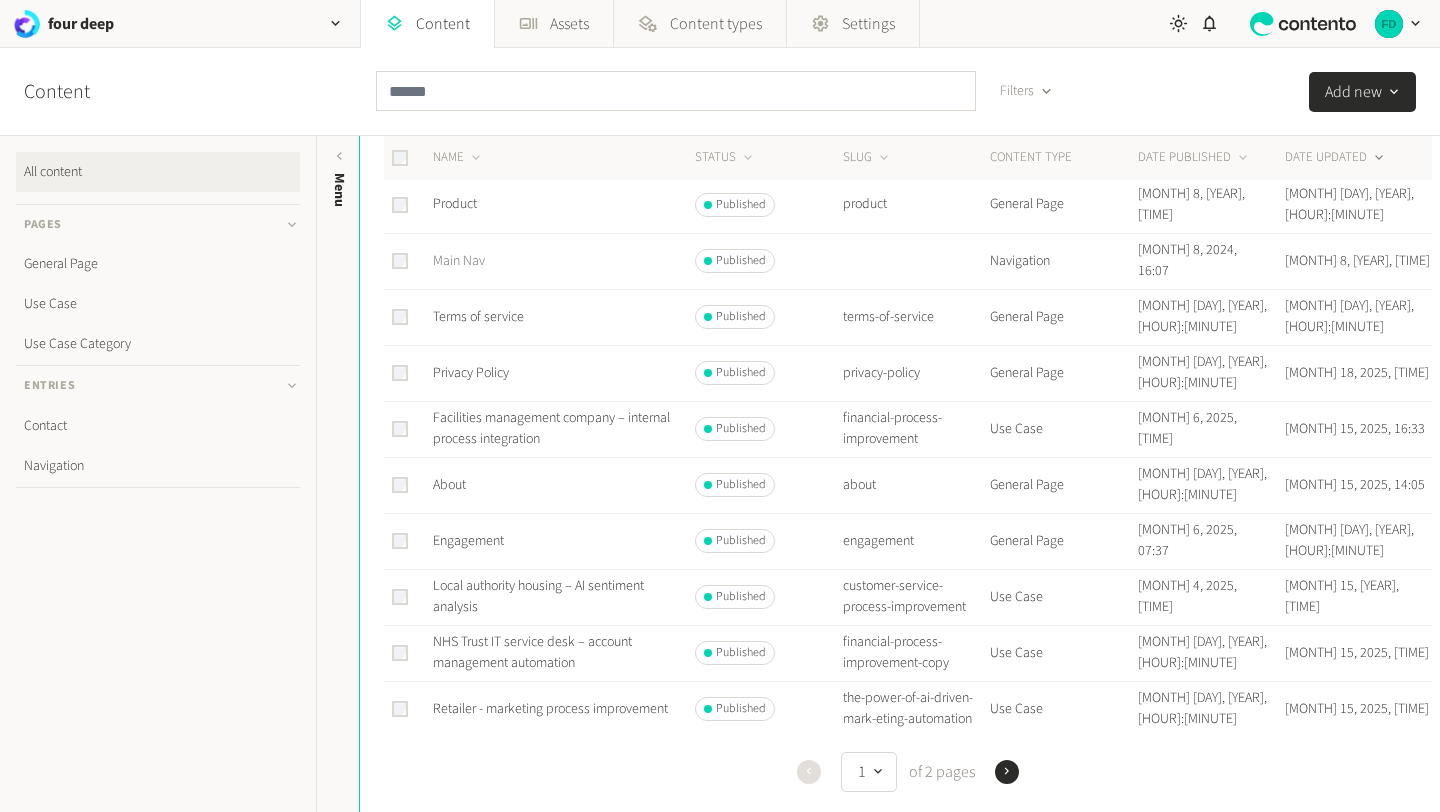 click on "Main Nav" 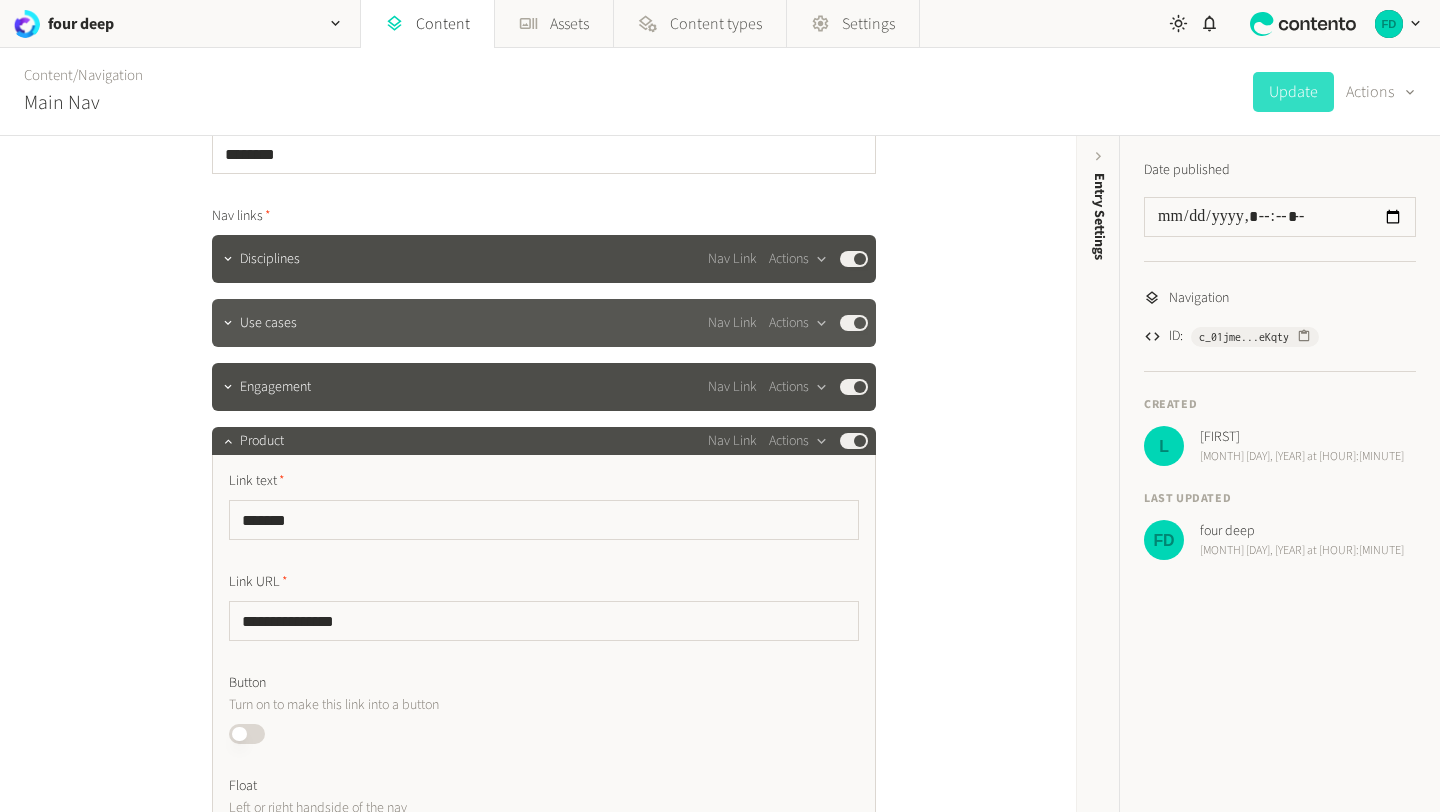 scroll, scrollTop: 66, scrollLeft: 0, axis: vertical 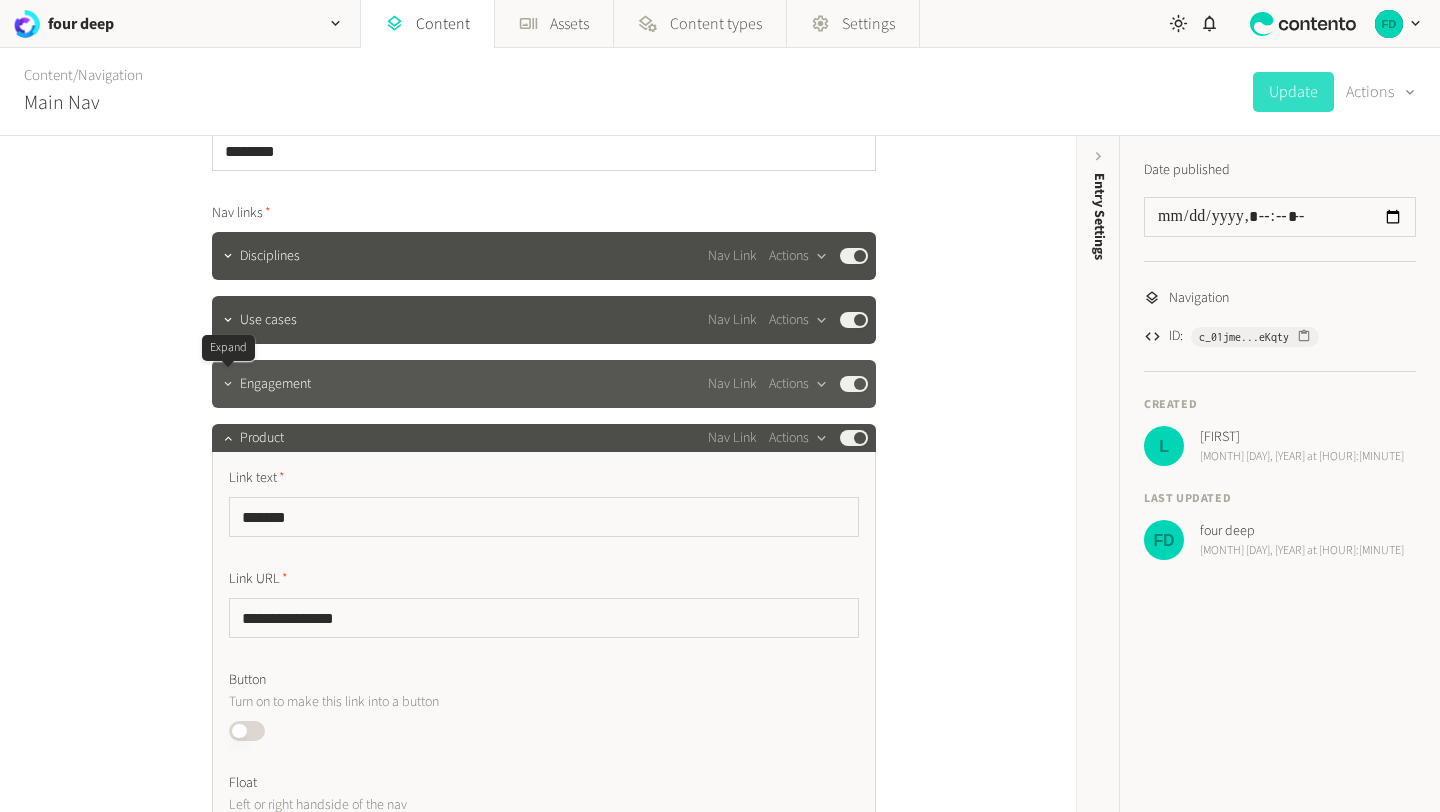 click 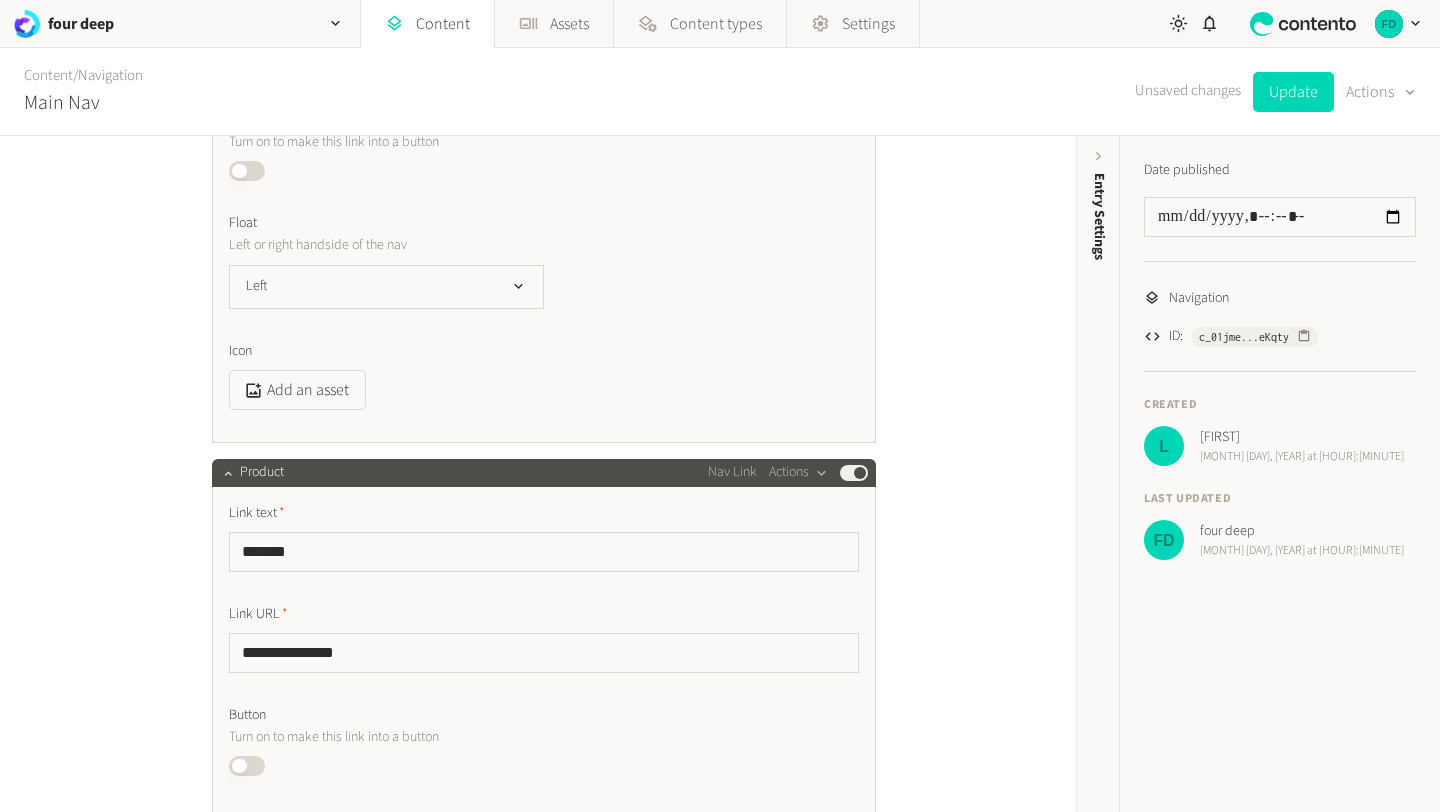 scroll, scrollTop: 582, scrollLeft: 0, axis: vertical 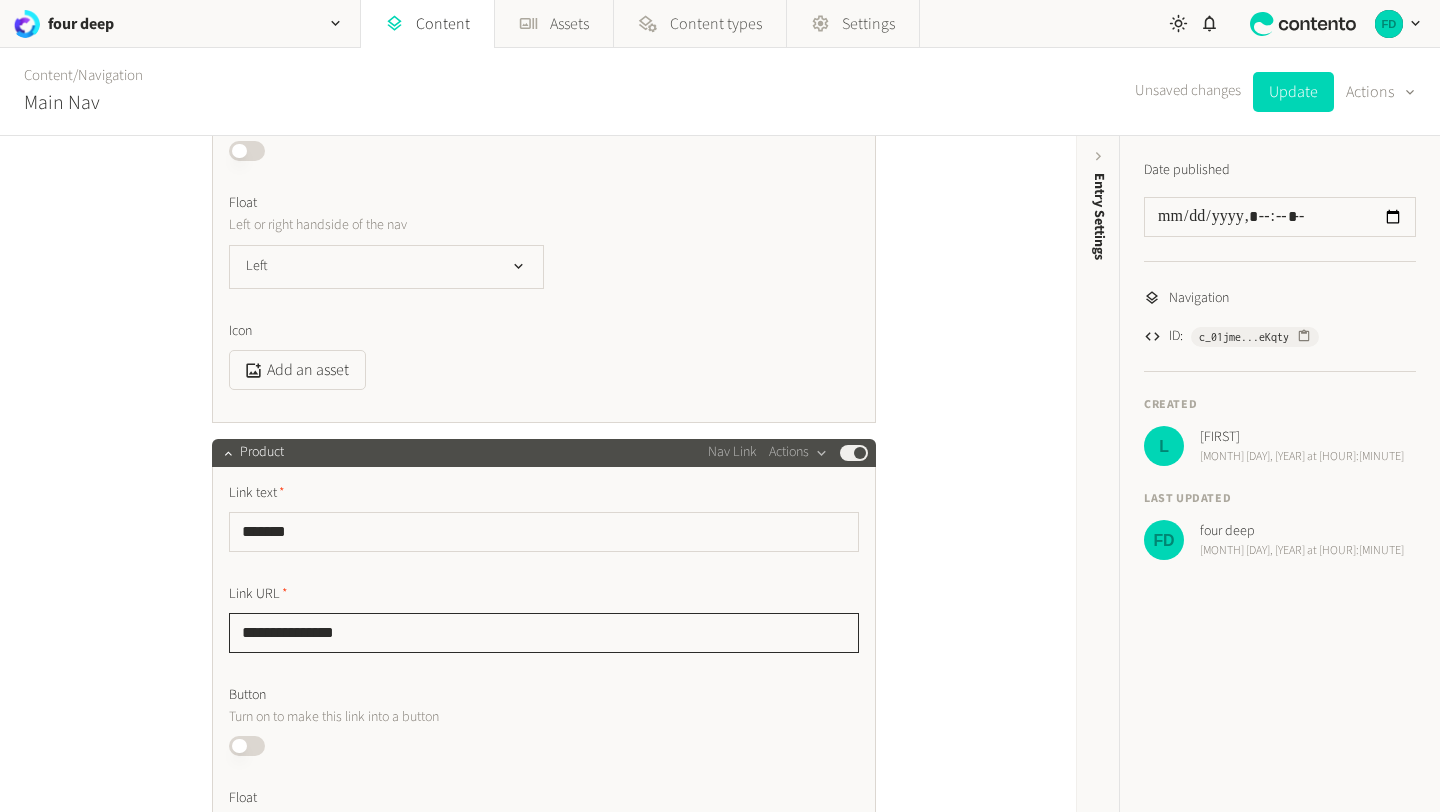 drag, startPoint x: 337, startPoint y: 632, endPoint x: 253, endPoint y: 627, distance: 84.14868 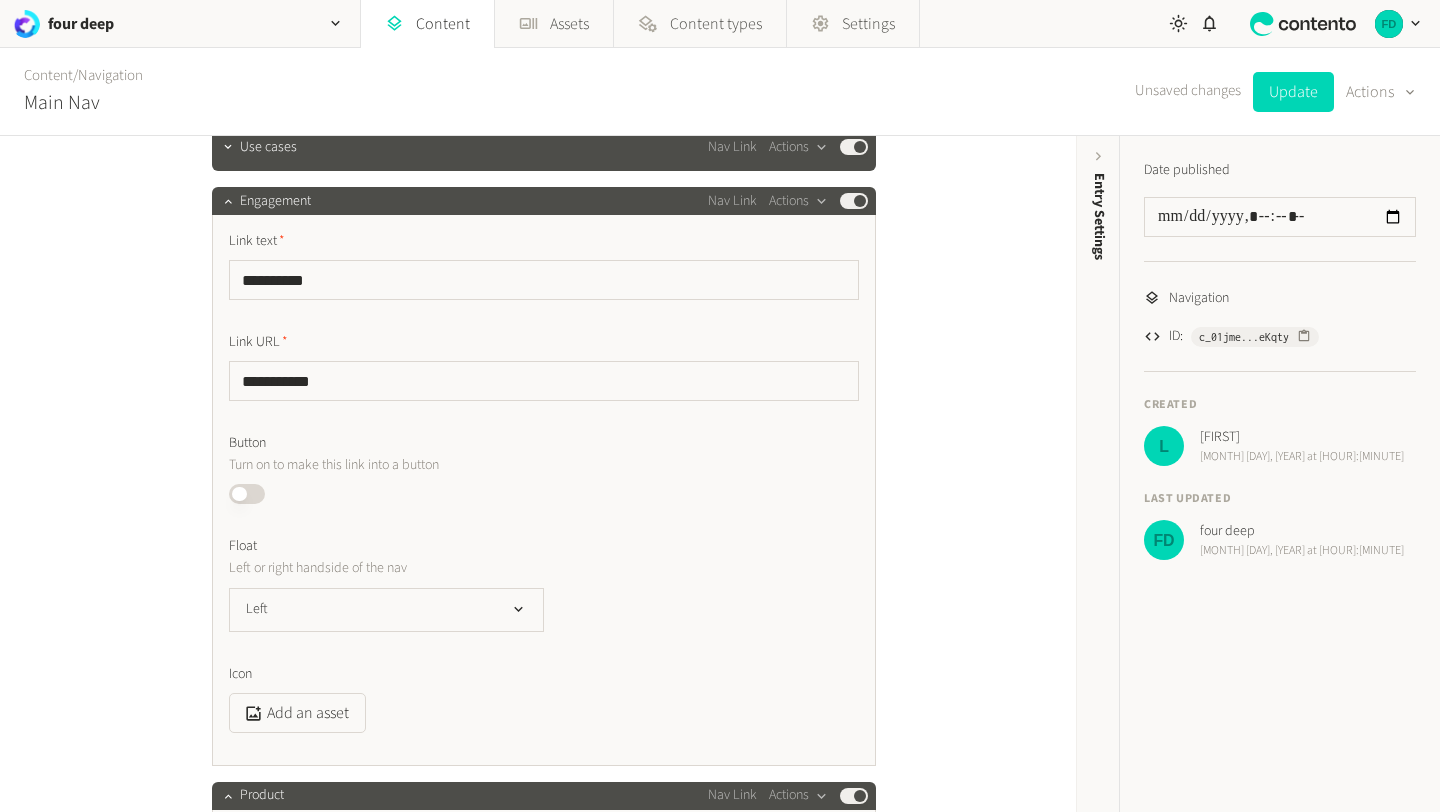 scroll, scrollTop: 188, scrollLeft: 0, axis: vertical 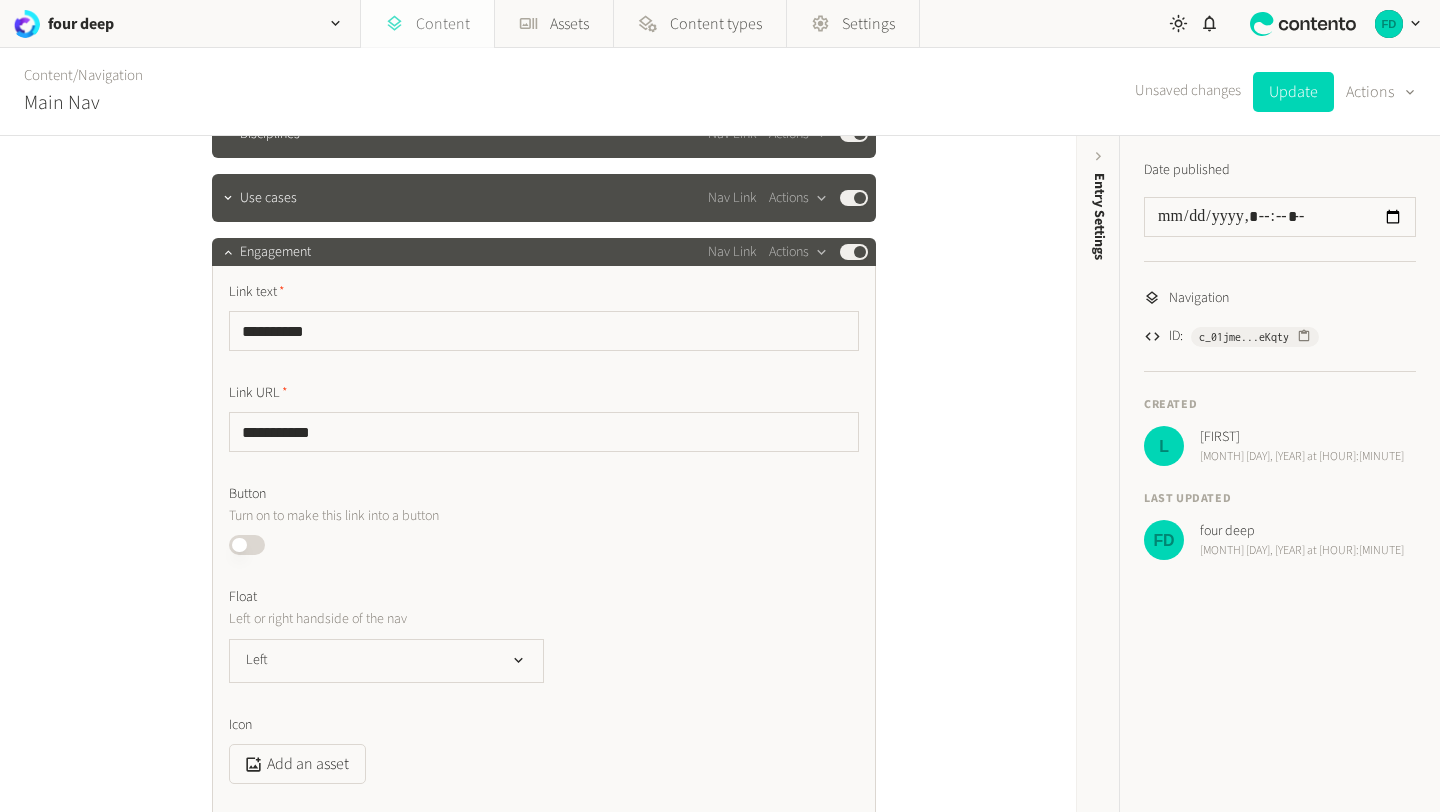 click on "Content" 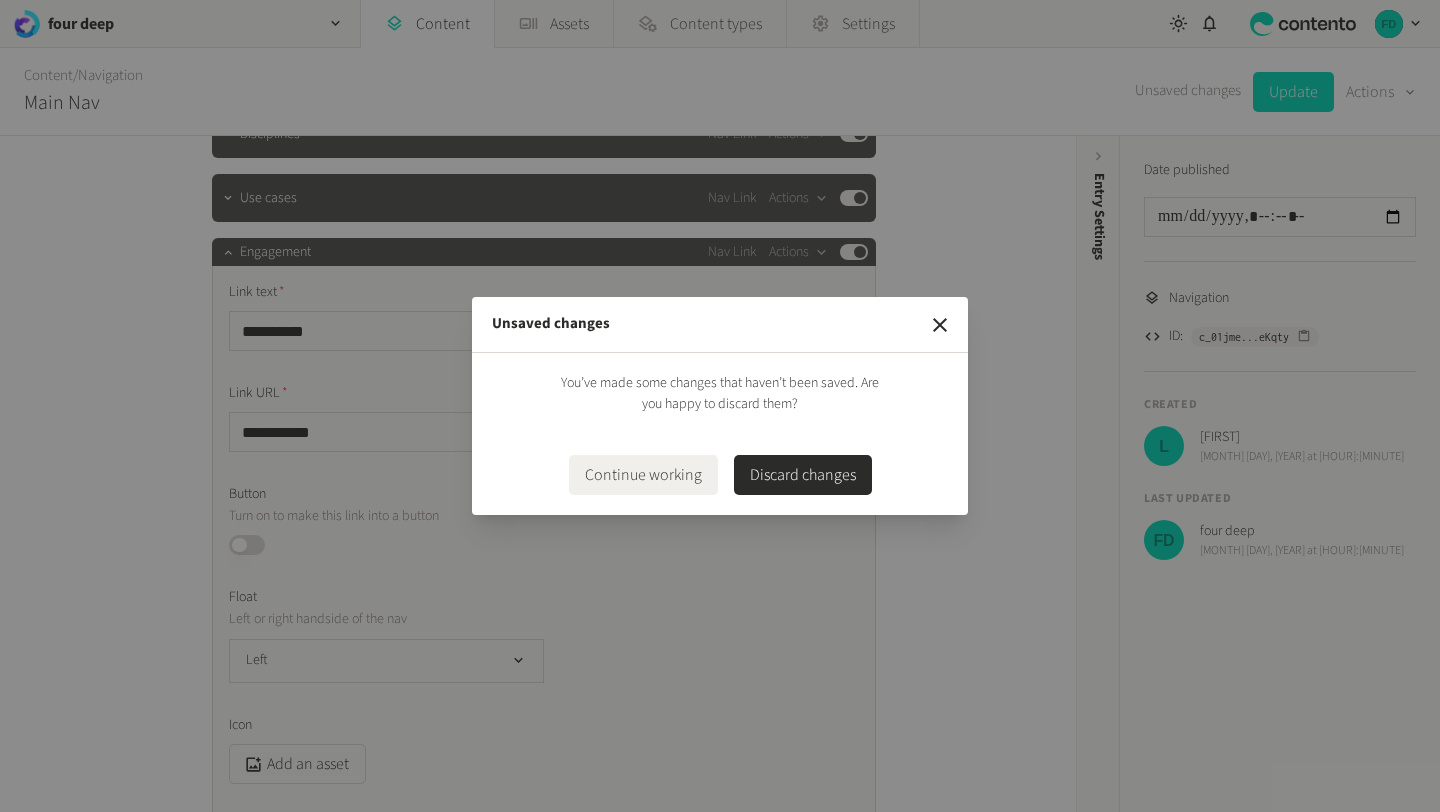 click on "Discard changes" at bounding box center [803, 475] 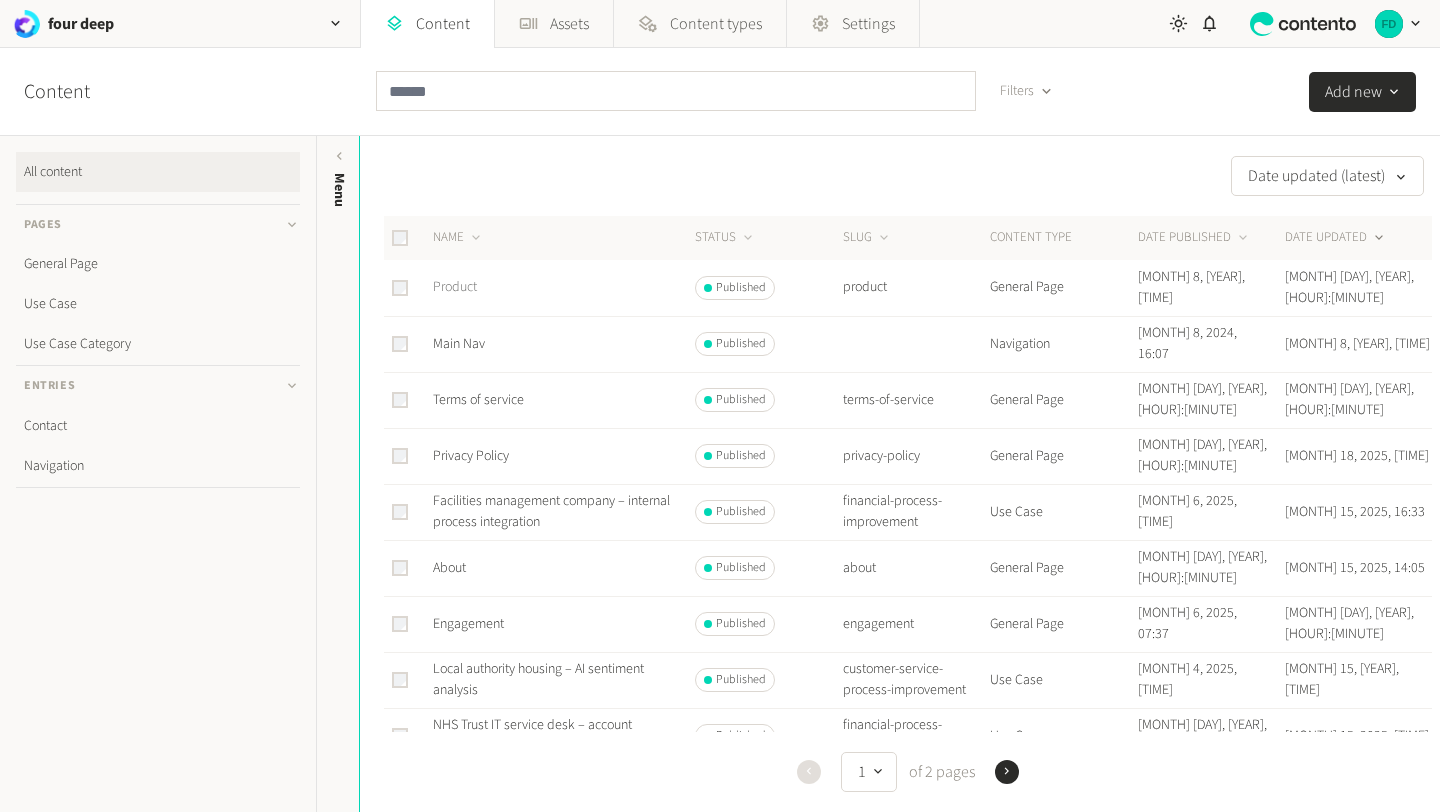 click on "Product" 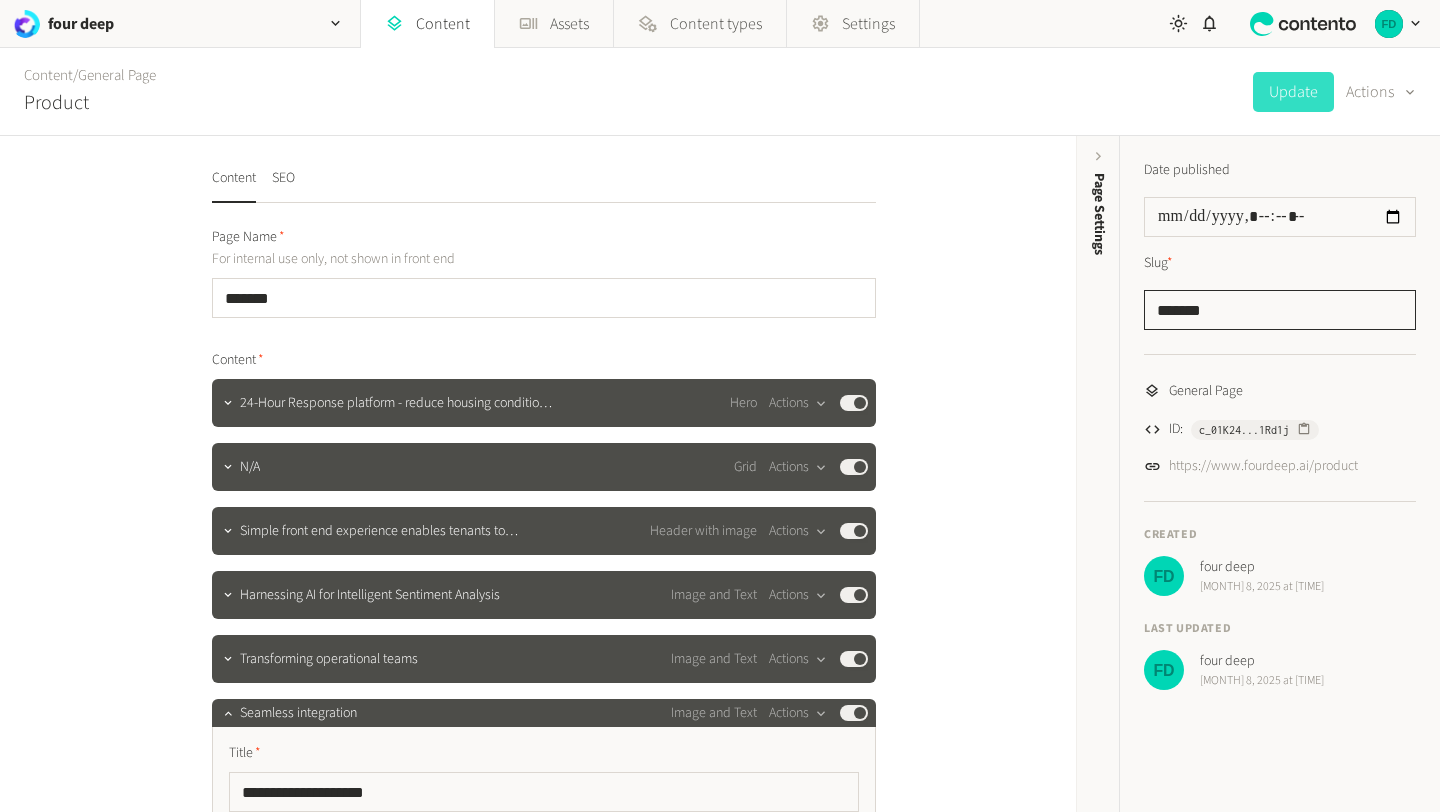drag, startPoint x: 1222, startPoint y: 309, endPoint x: 1095, endPoint y: 306, distance: 127.03543 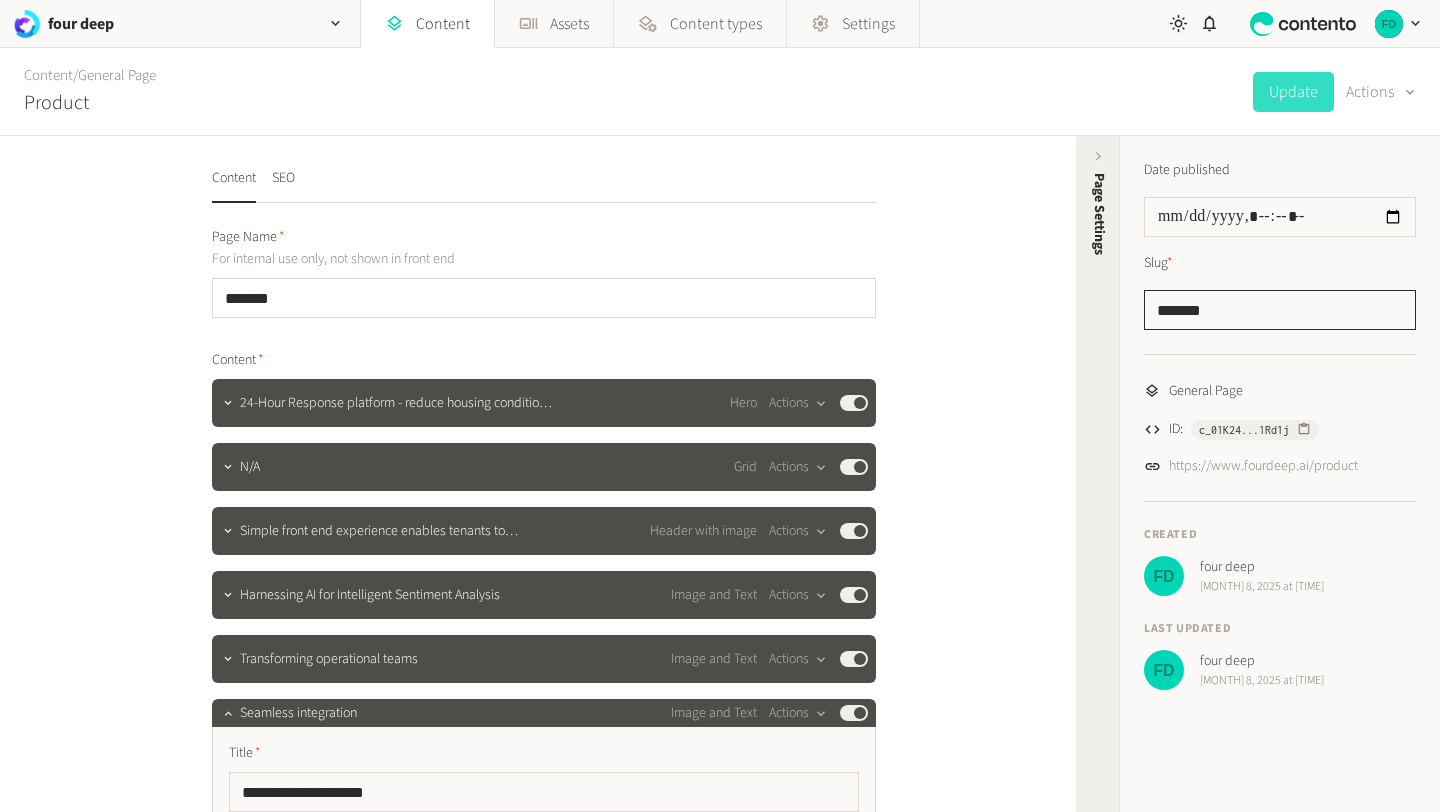 paste on "*******" 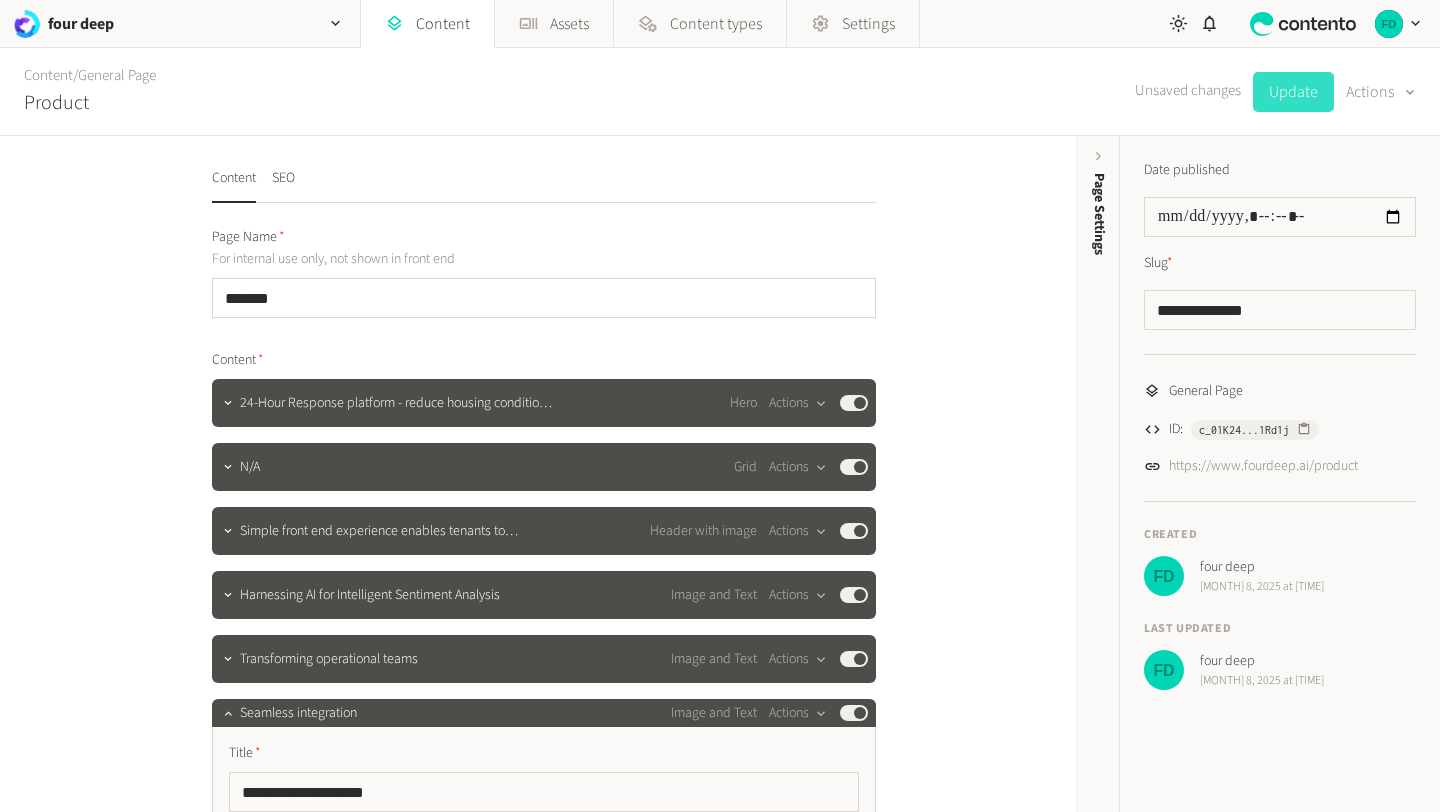 click on "Update" 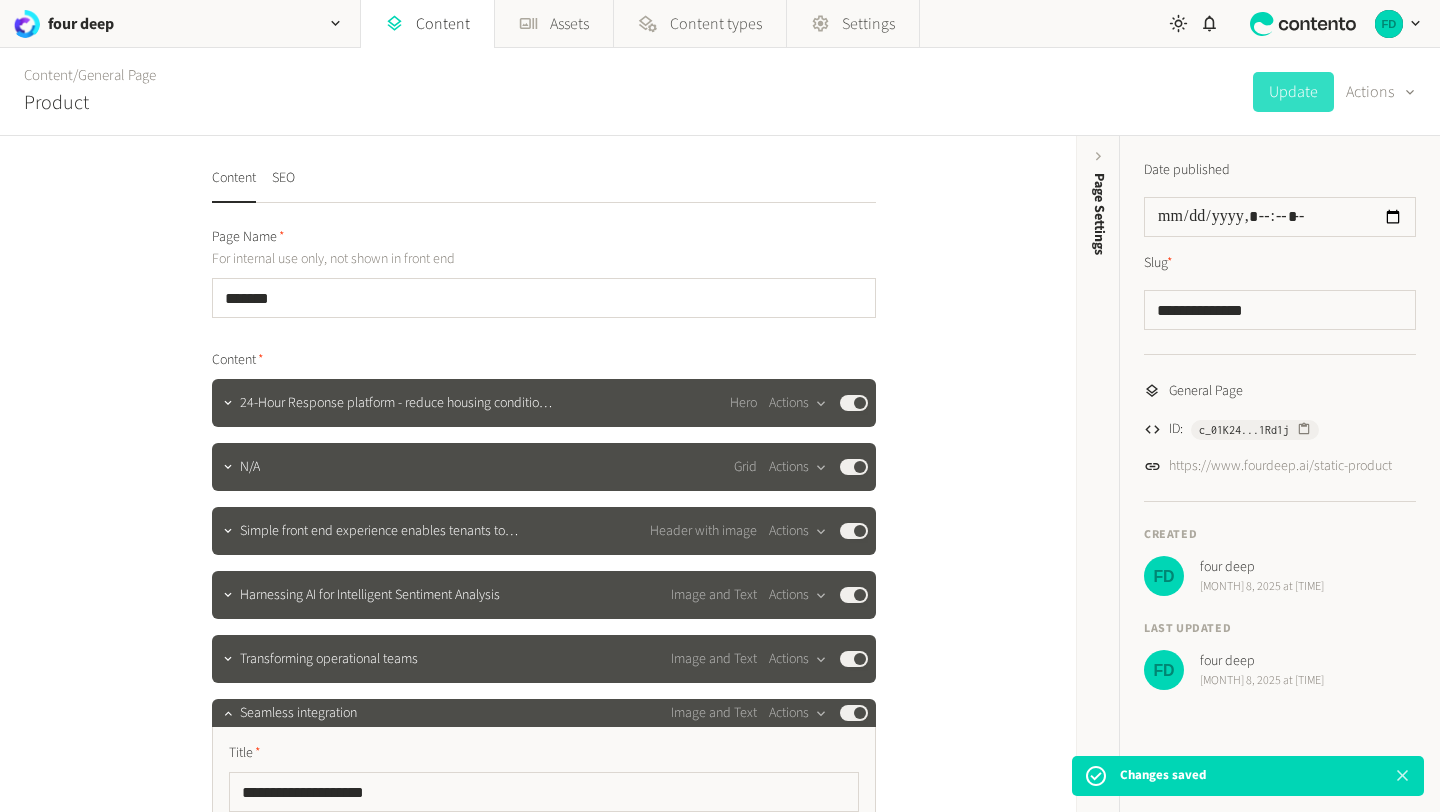 click 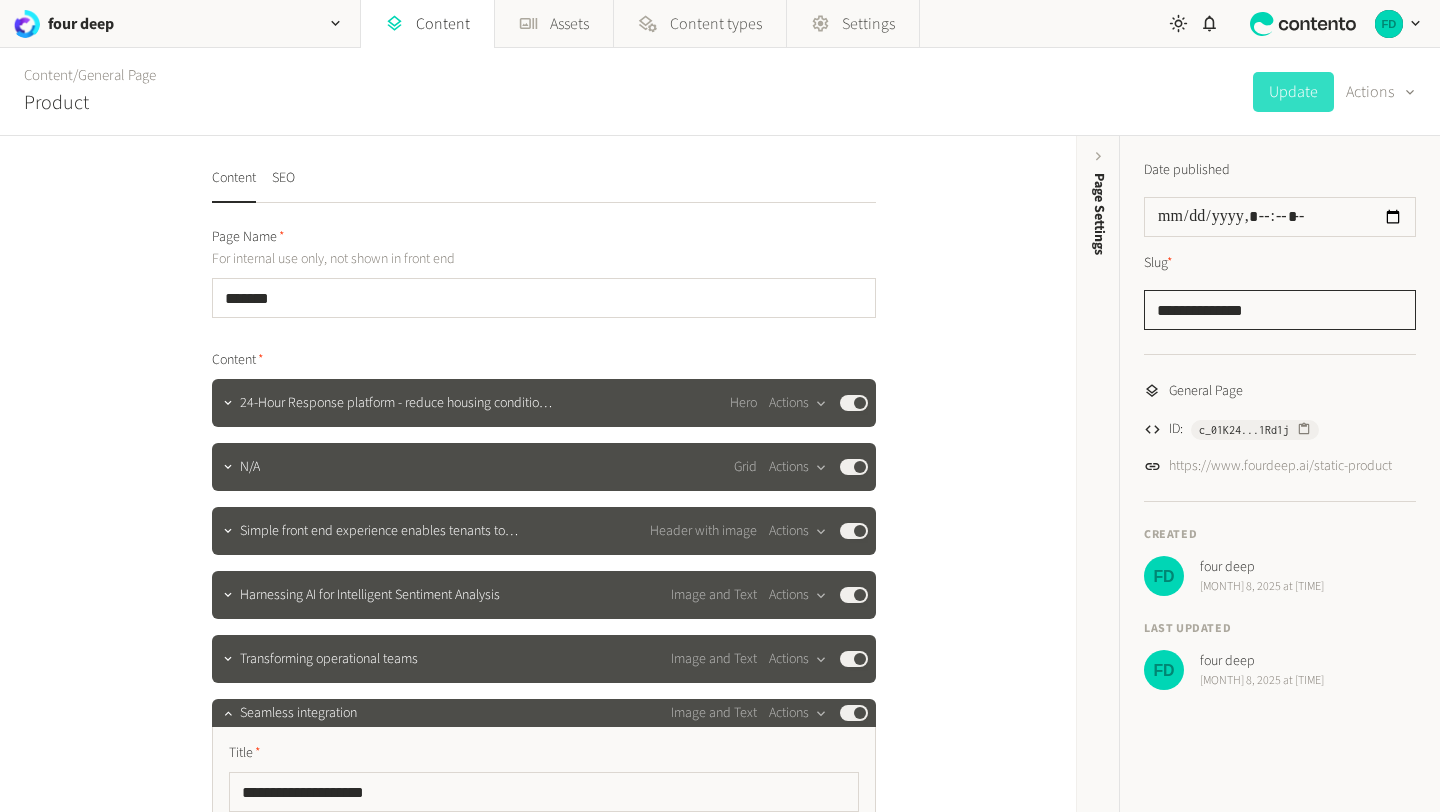 click on "**********" 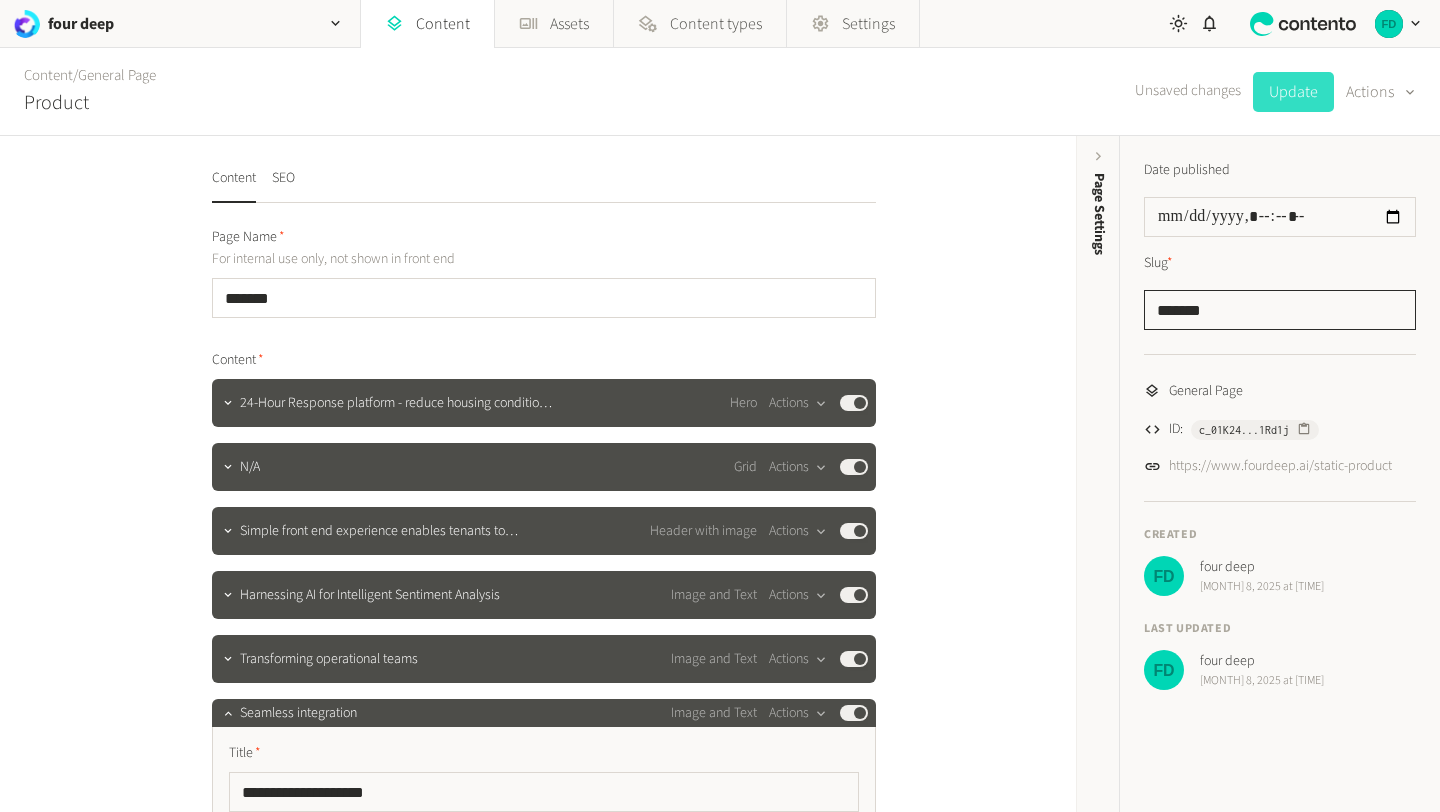 type on "*******" 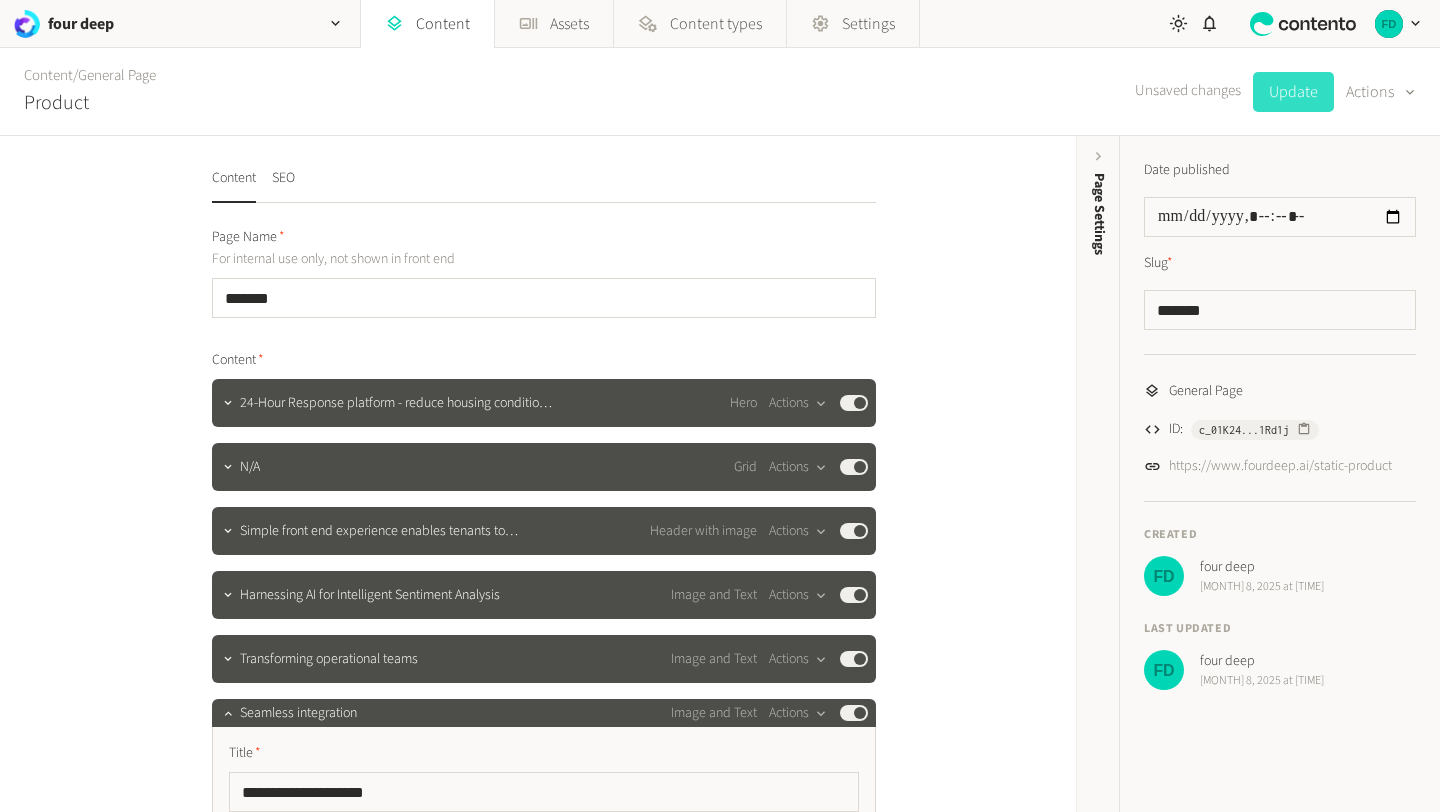 click on "Update" 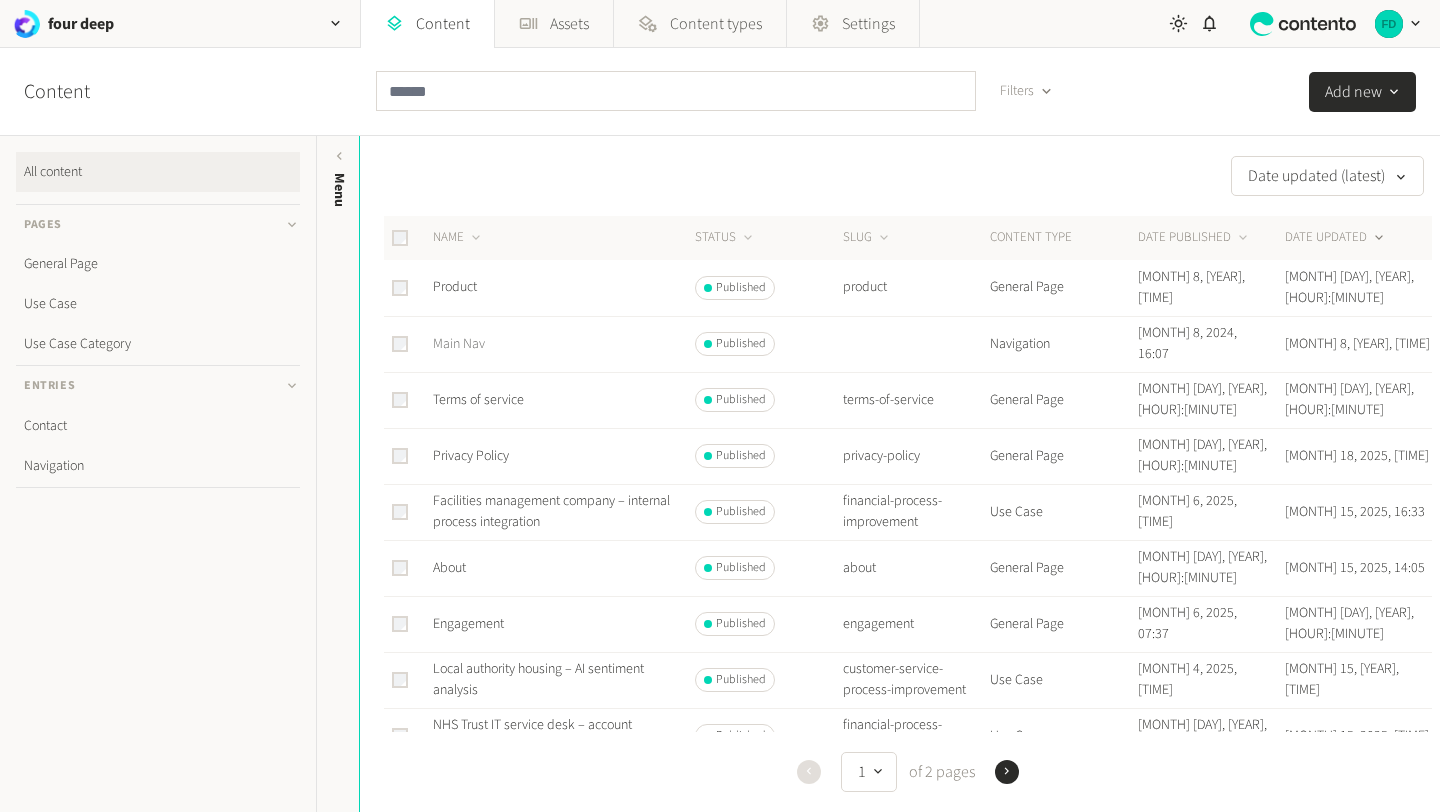 click on "Main Nav" 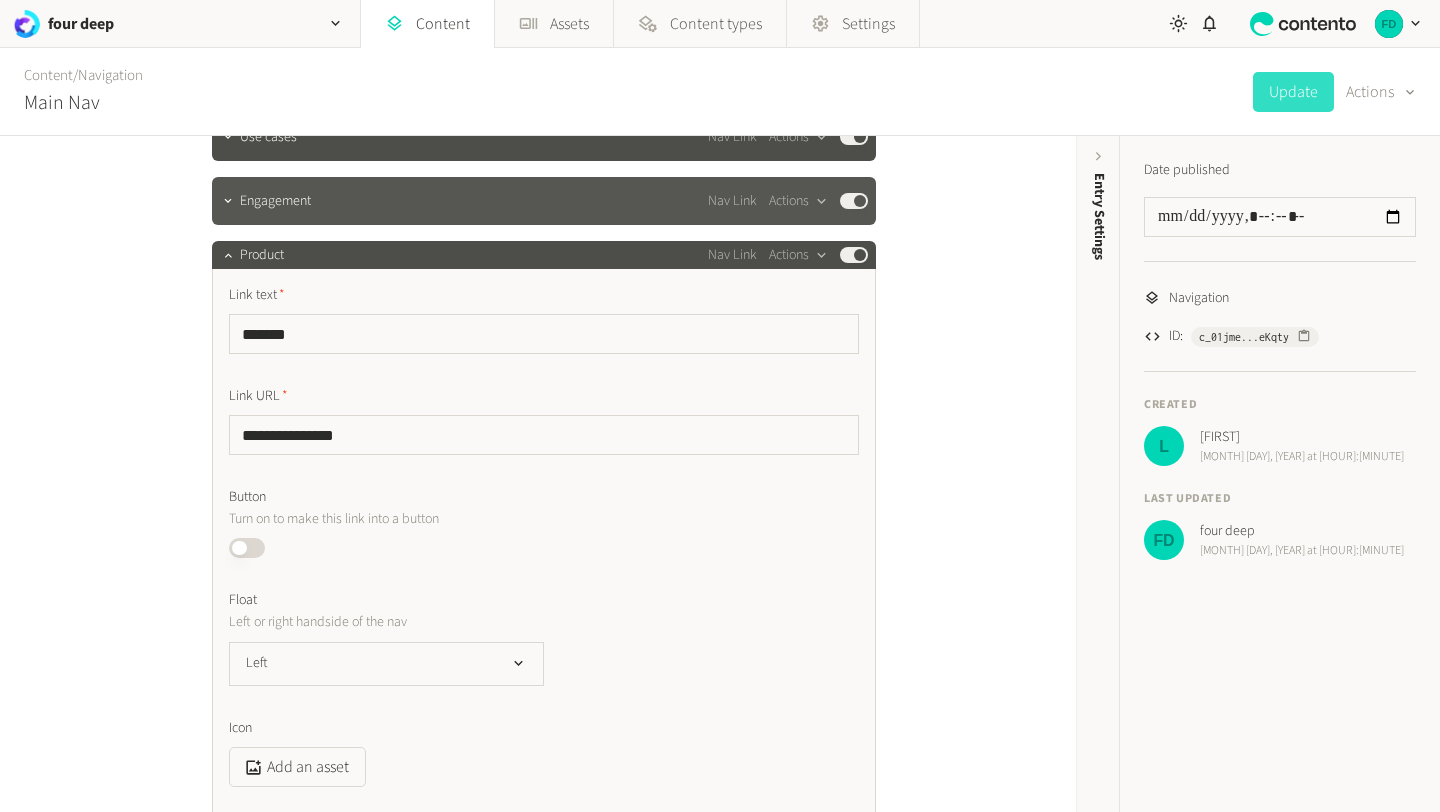 scroll, scrollTop: 255, scrollLeft: 0, axis: vertical 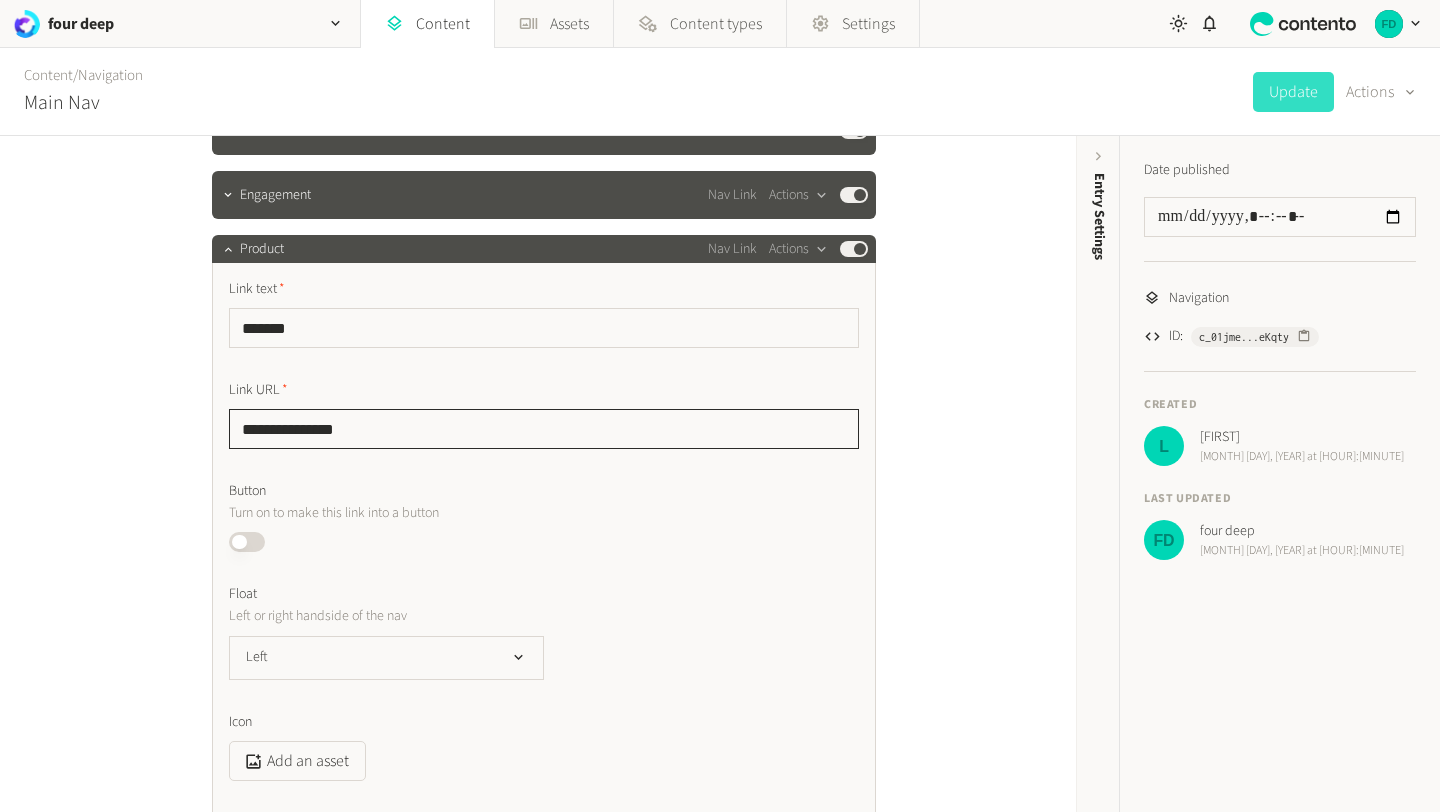 click on "**********" 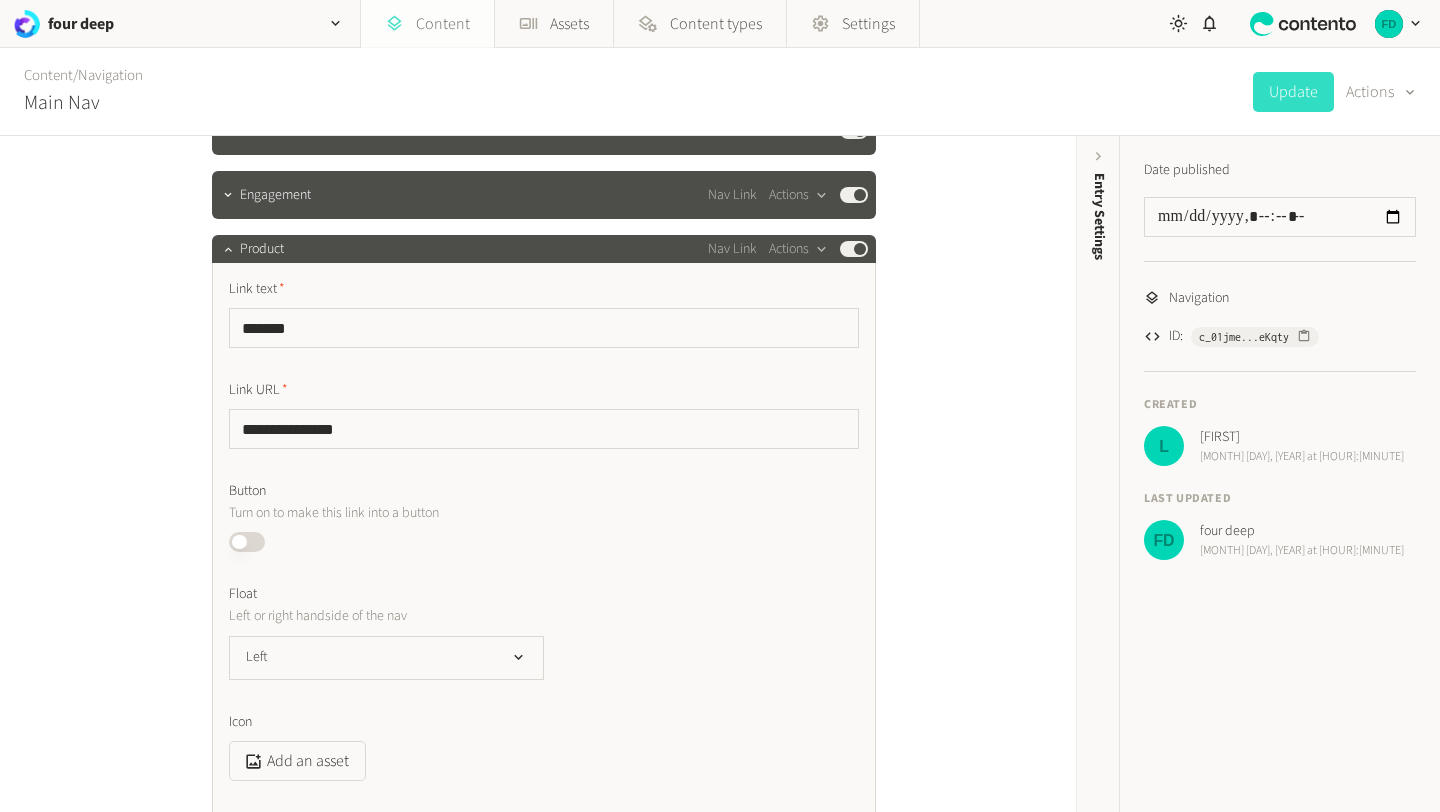click on "Content" 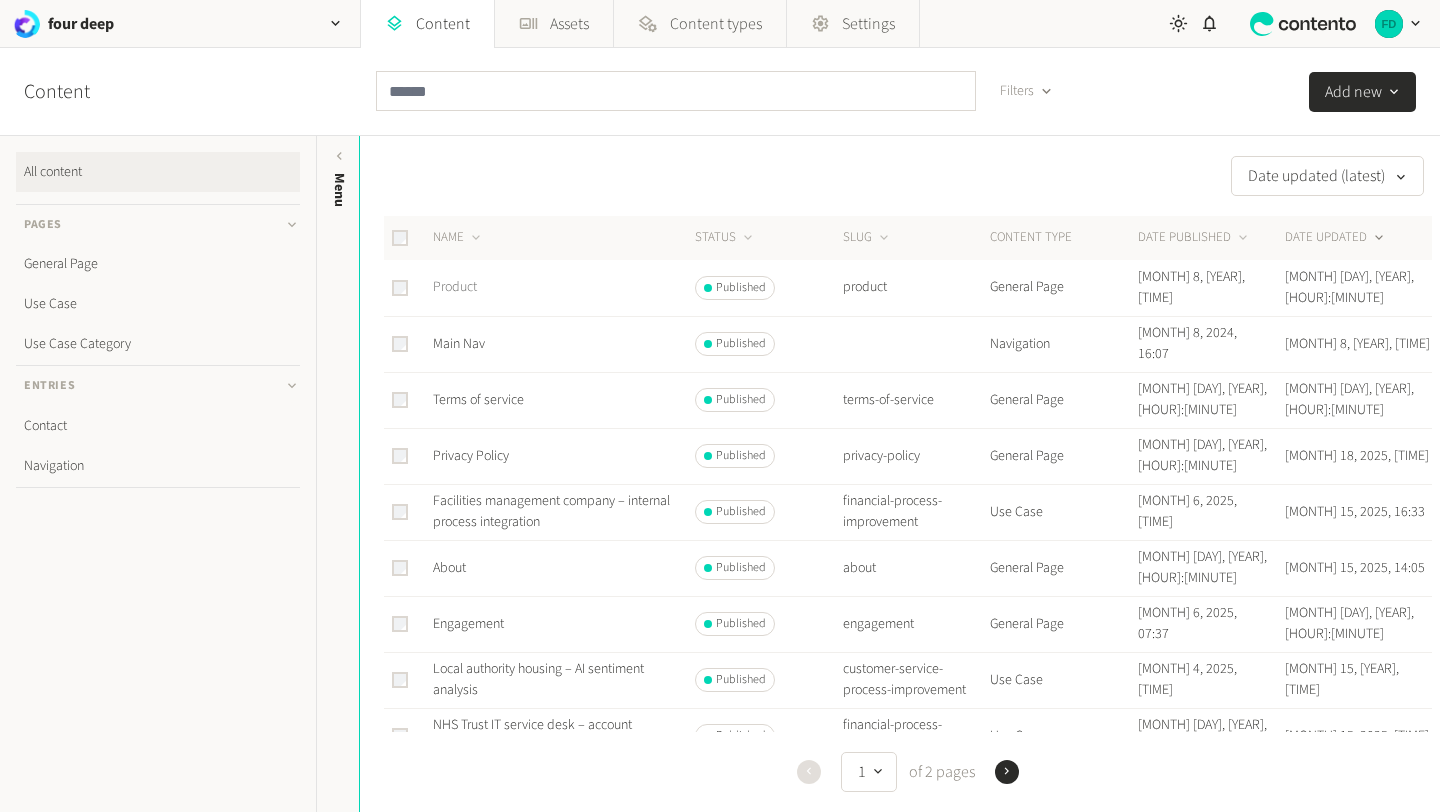 click on "Product" 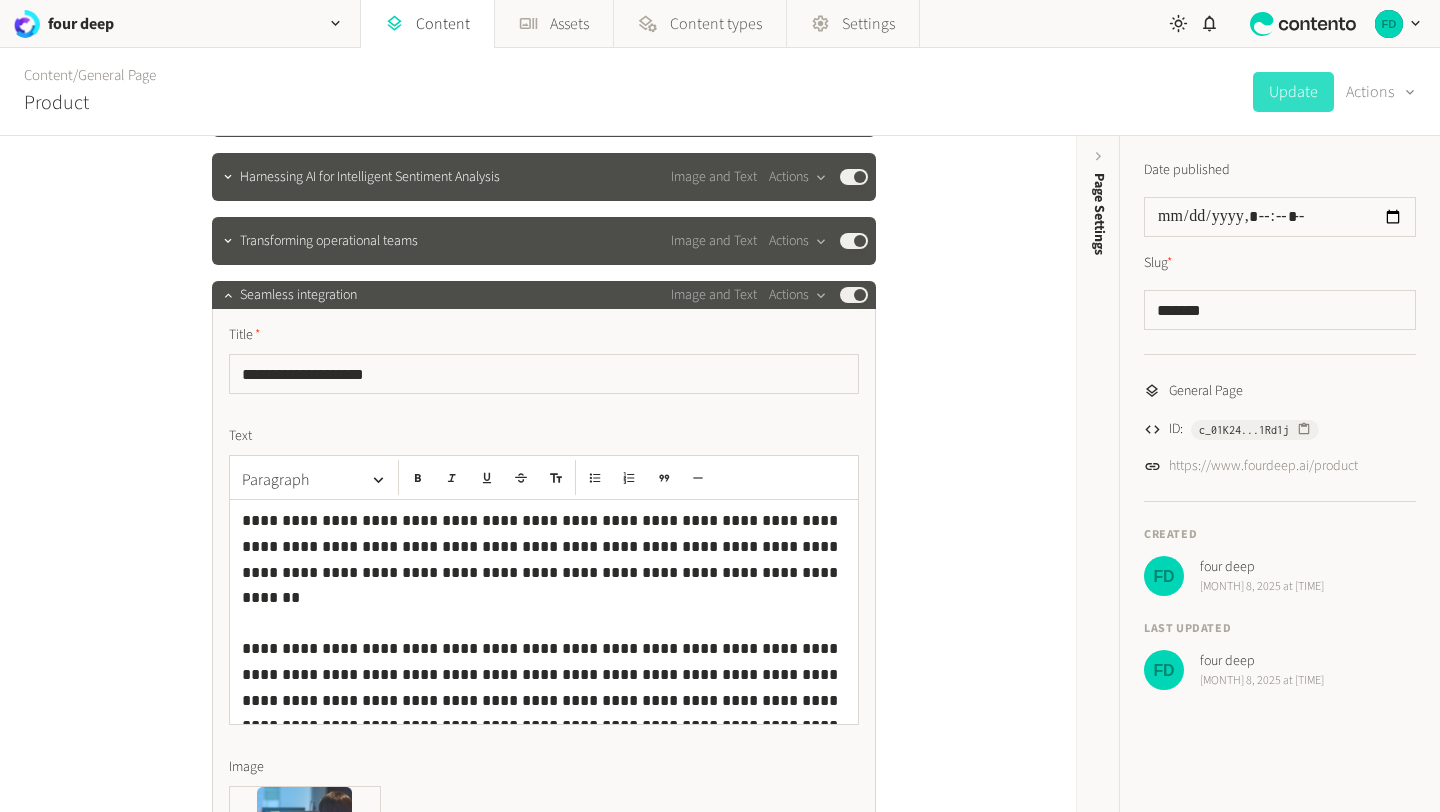 scroll, scrollTop: 357, scrollLeft: 0, axis: vertical 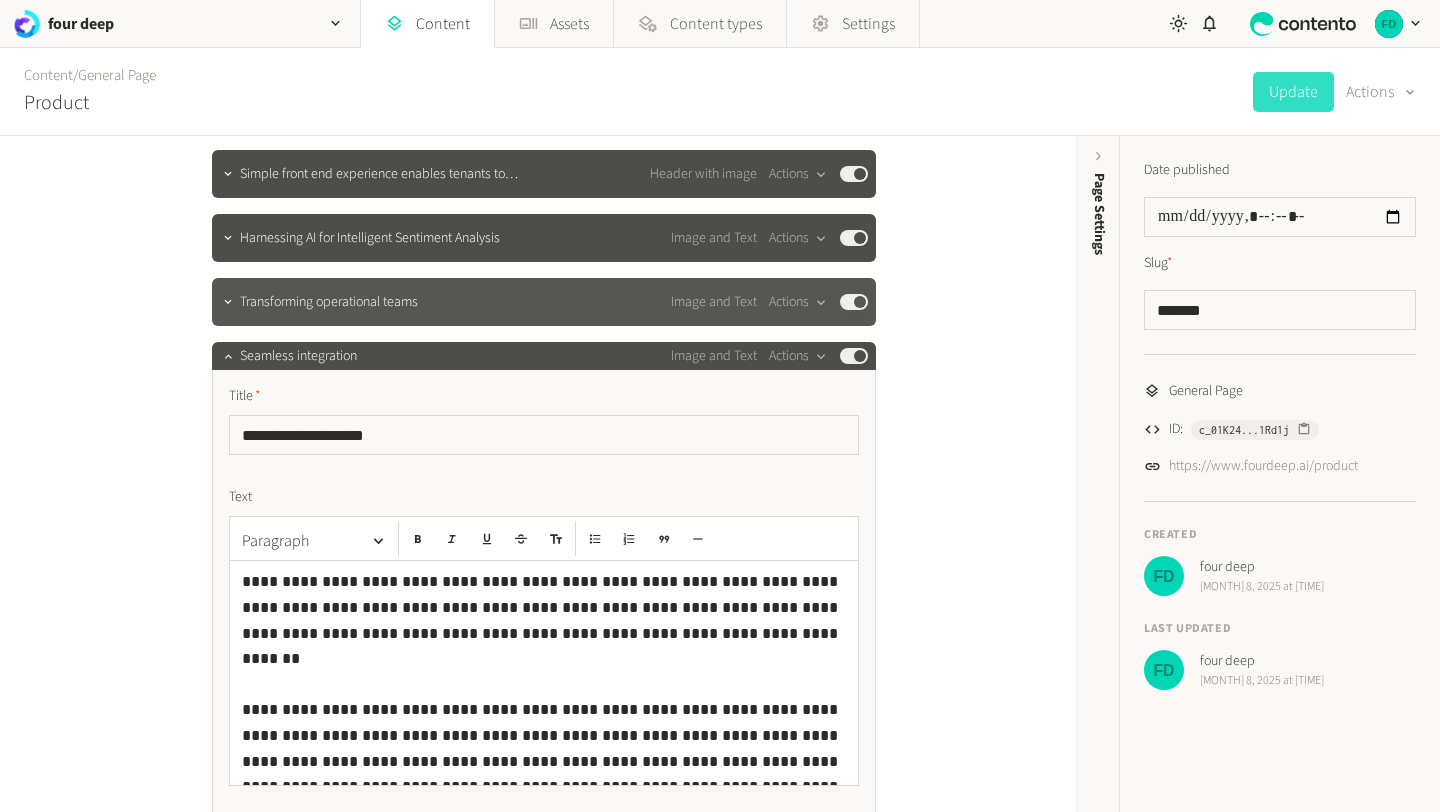 click 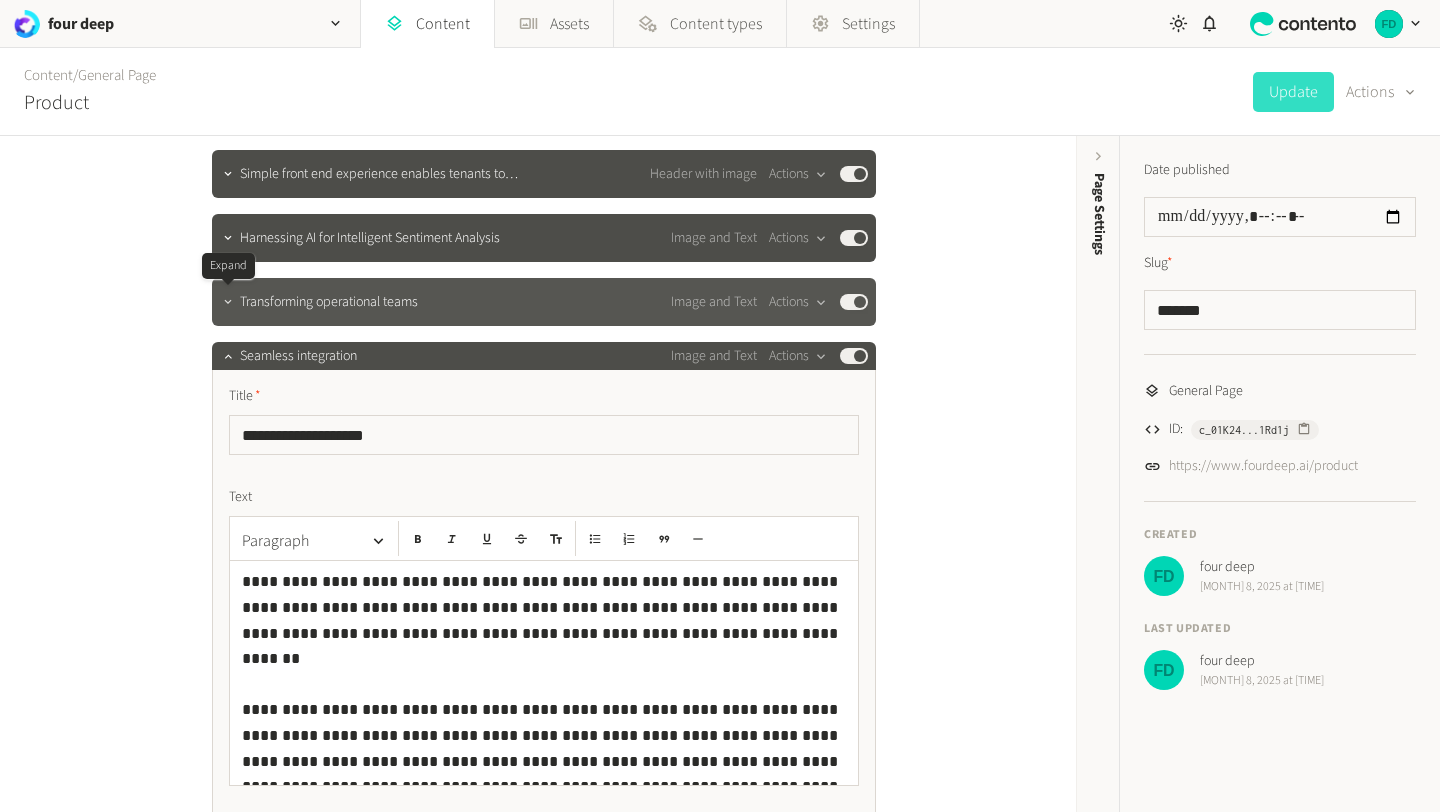 click 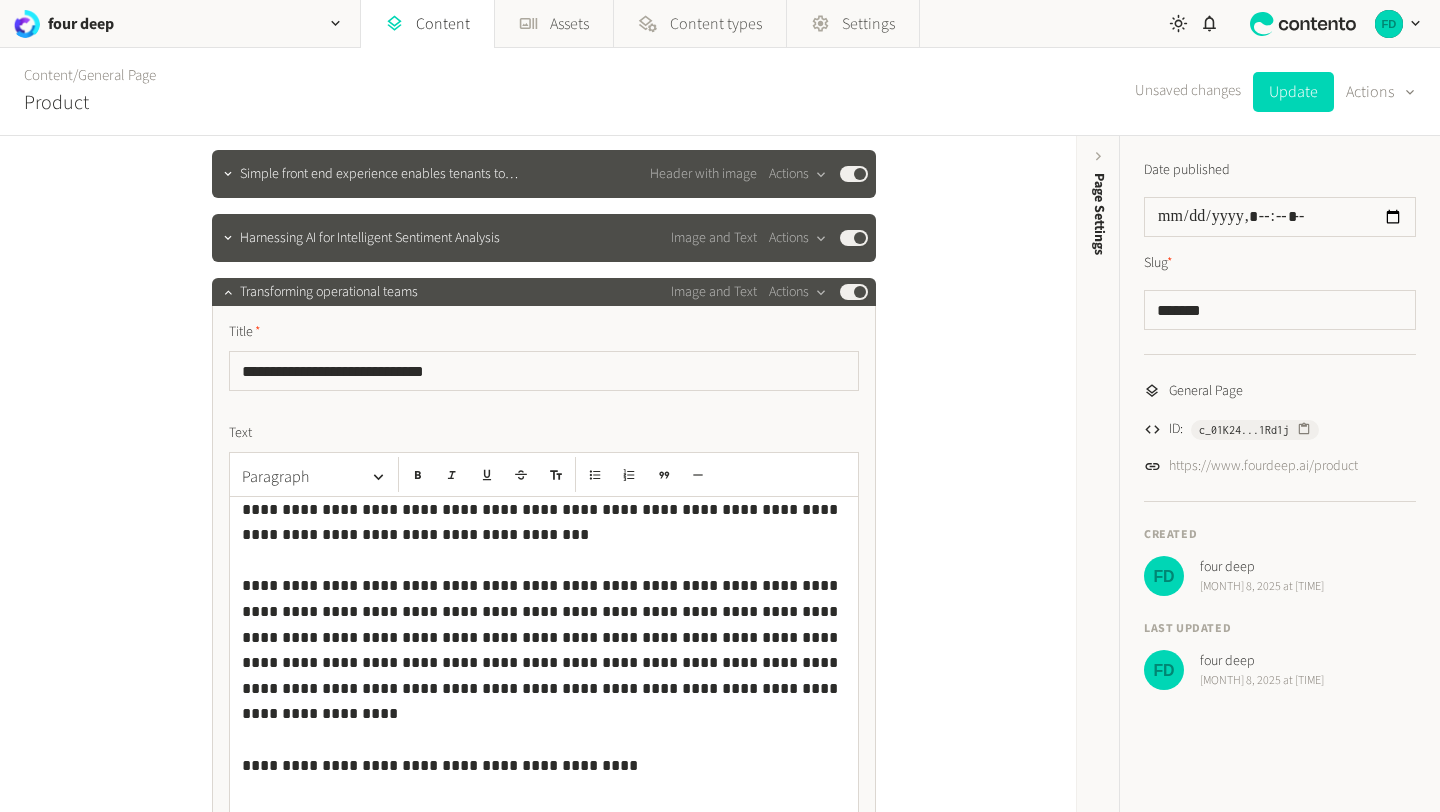scroll, scrollTop: 113, scrollLeft: 0, axis: vertical 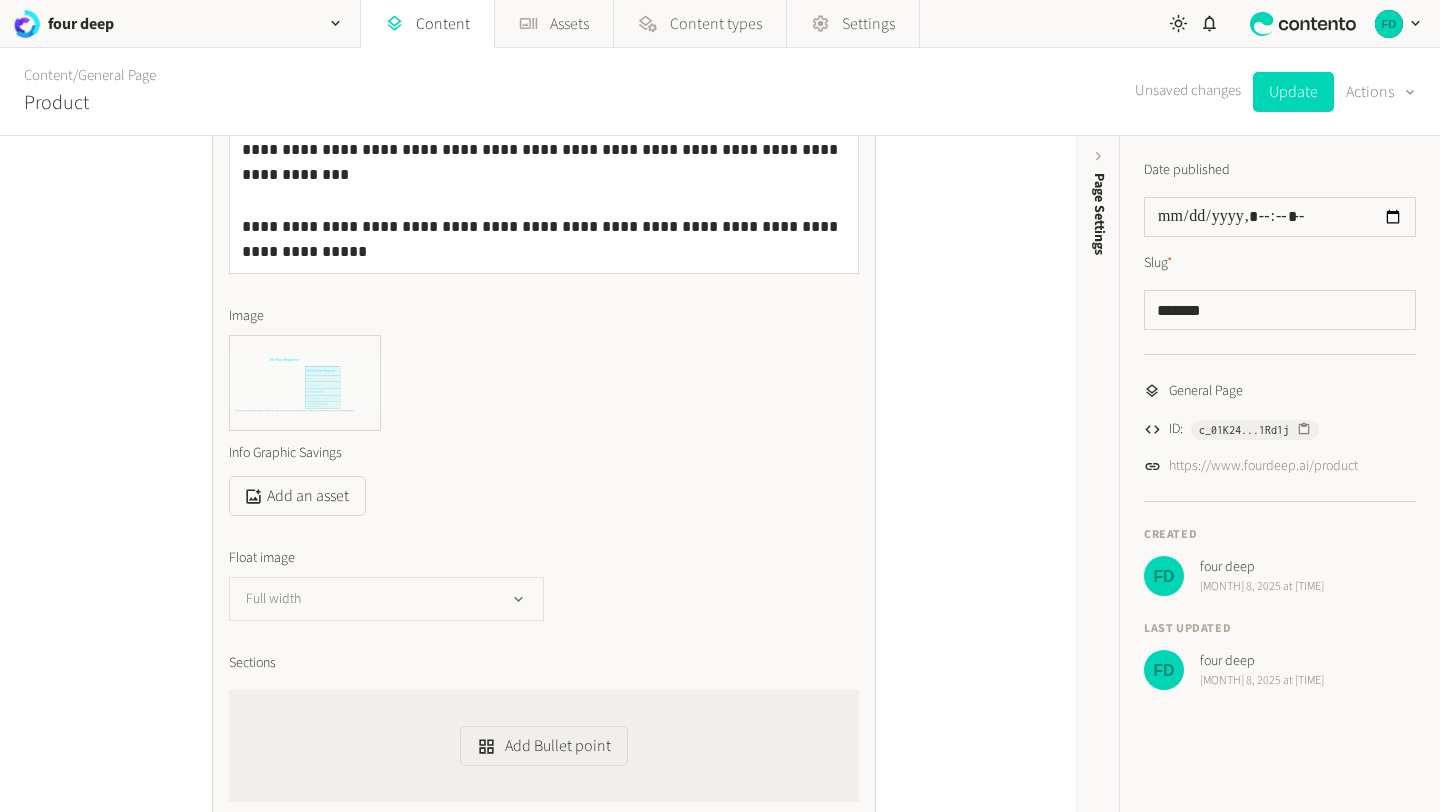 click on "Full width" 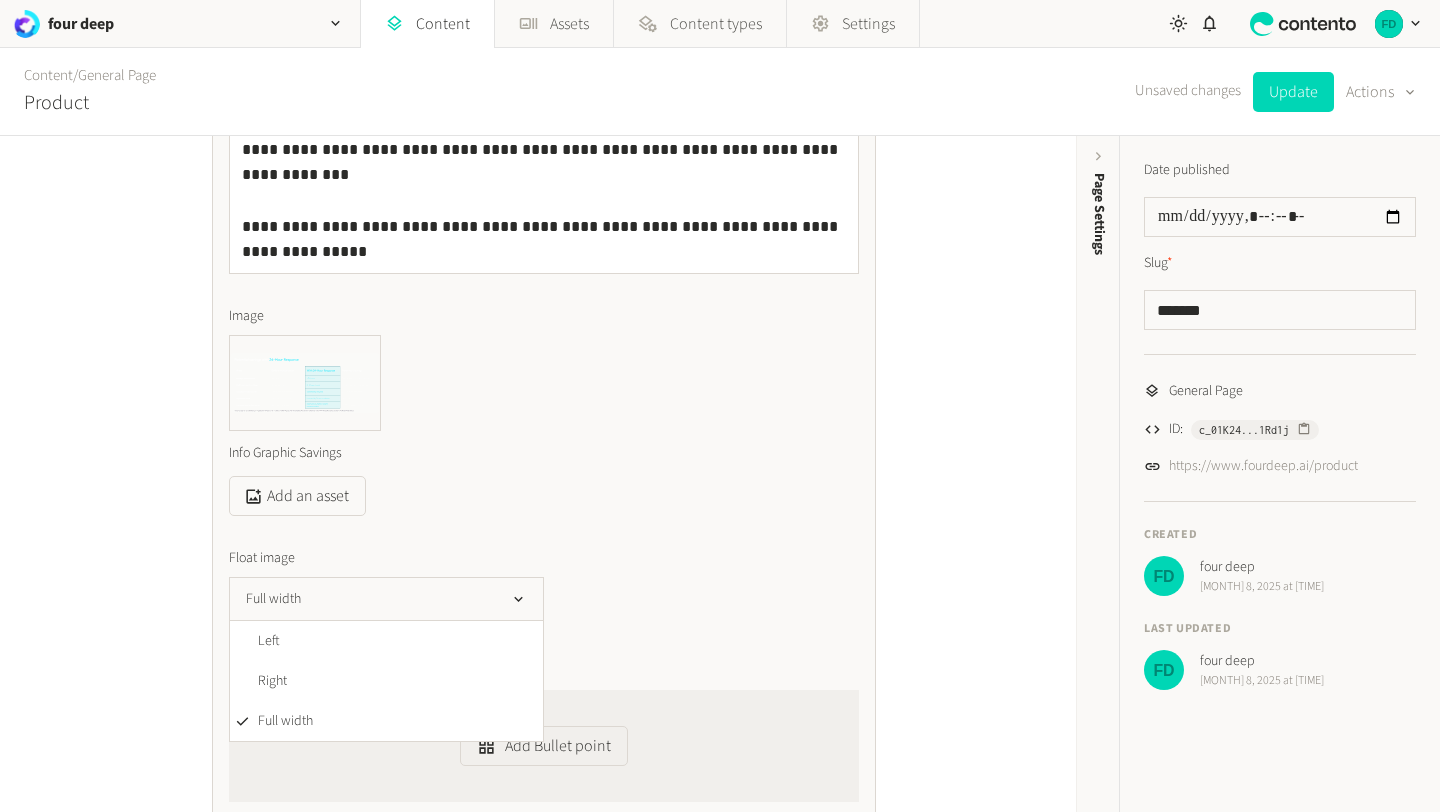 click on "Float image" 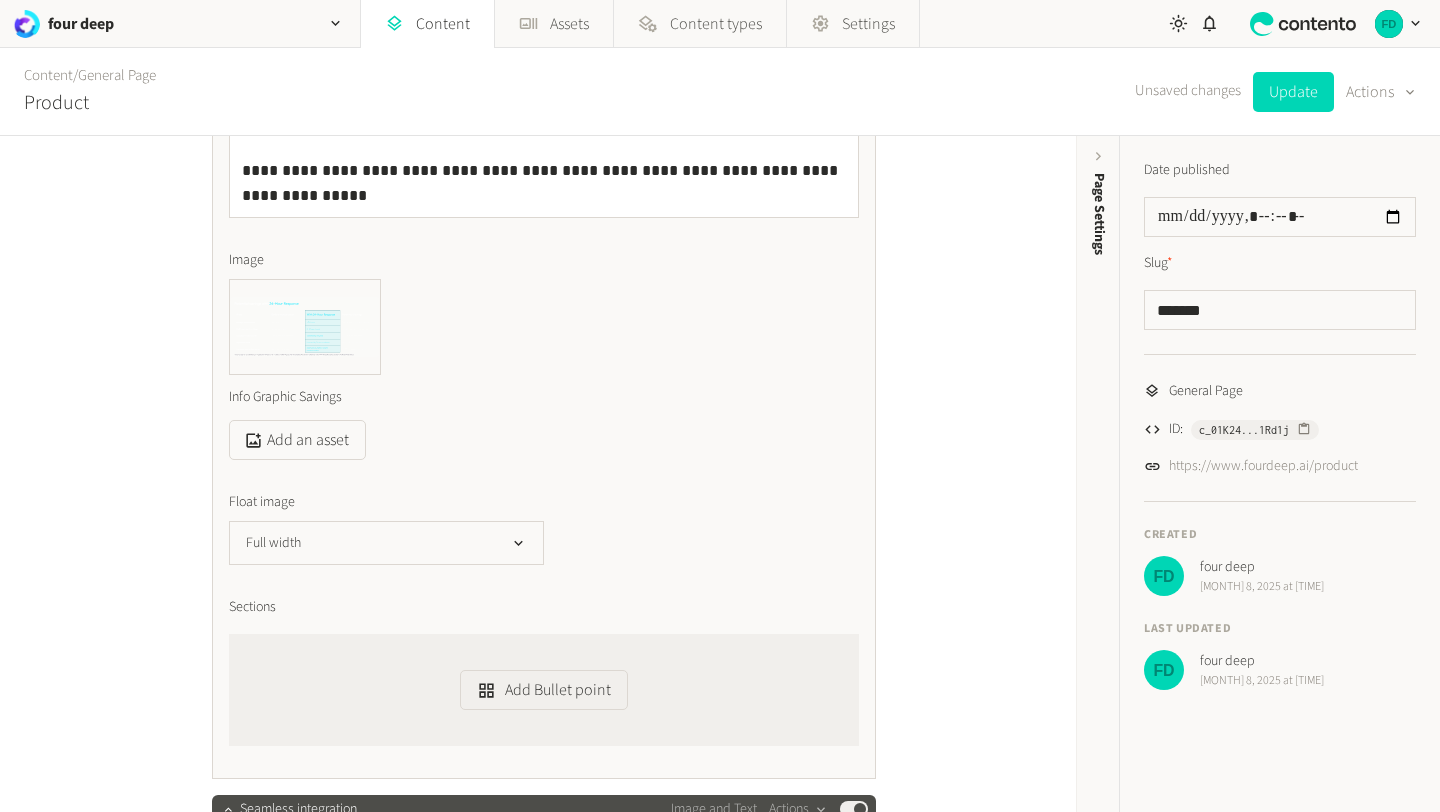 scroll, scrollTop: 1217, scrollLeft: 0, axis: vertical 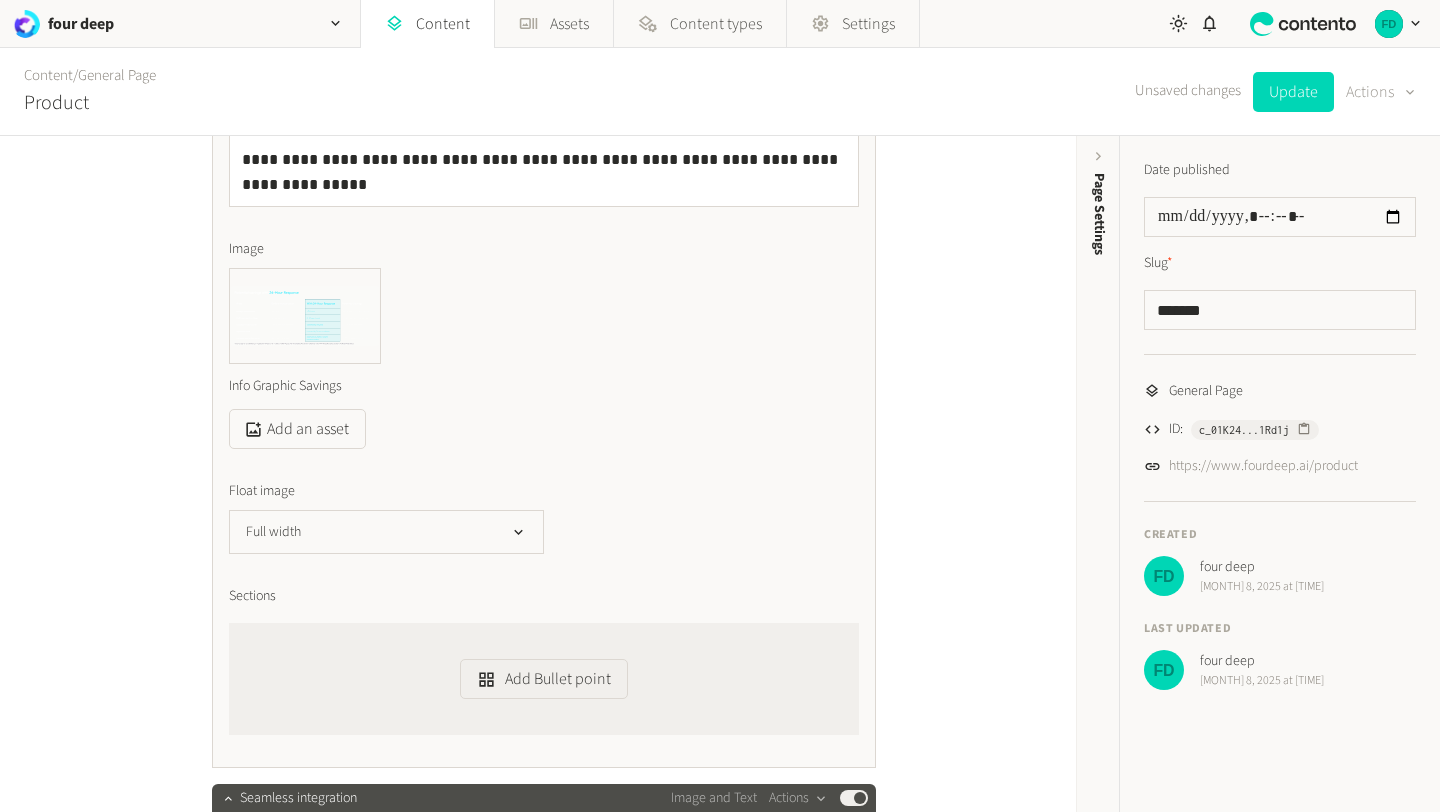 click on "Actions" 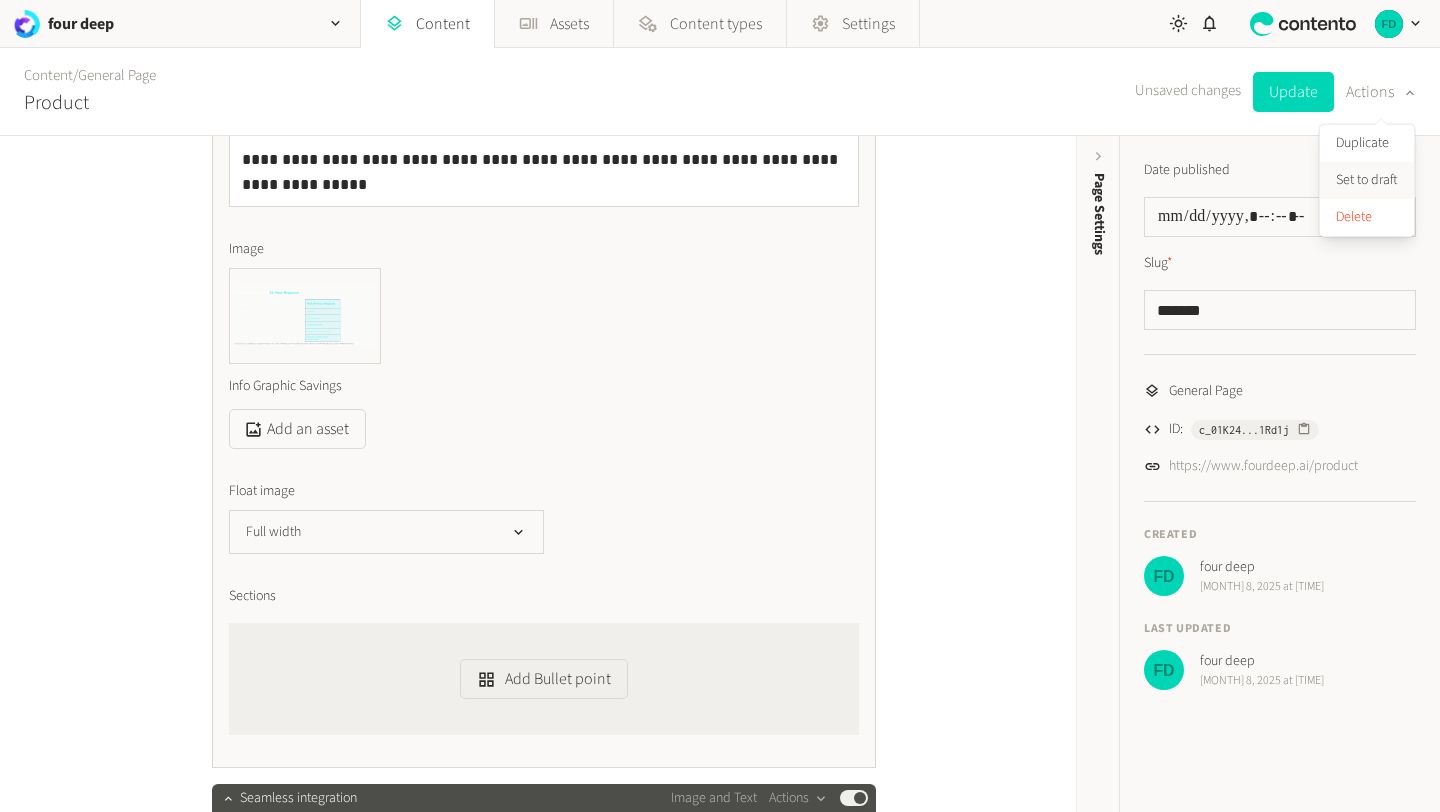 click on "Set to draft" 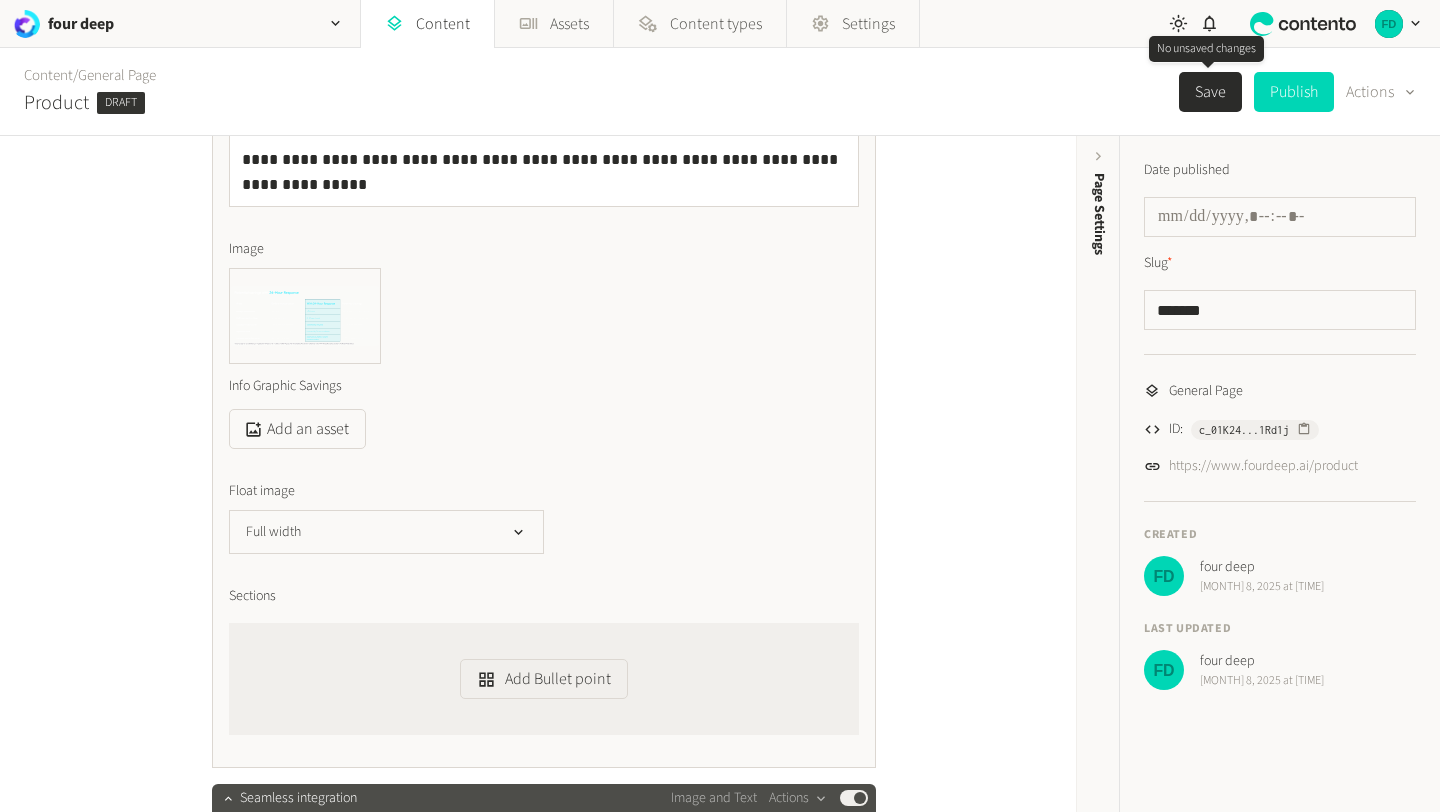click on "Save" 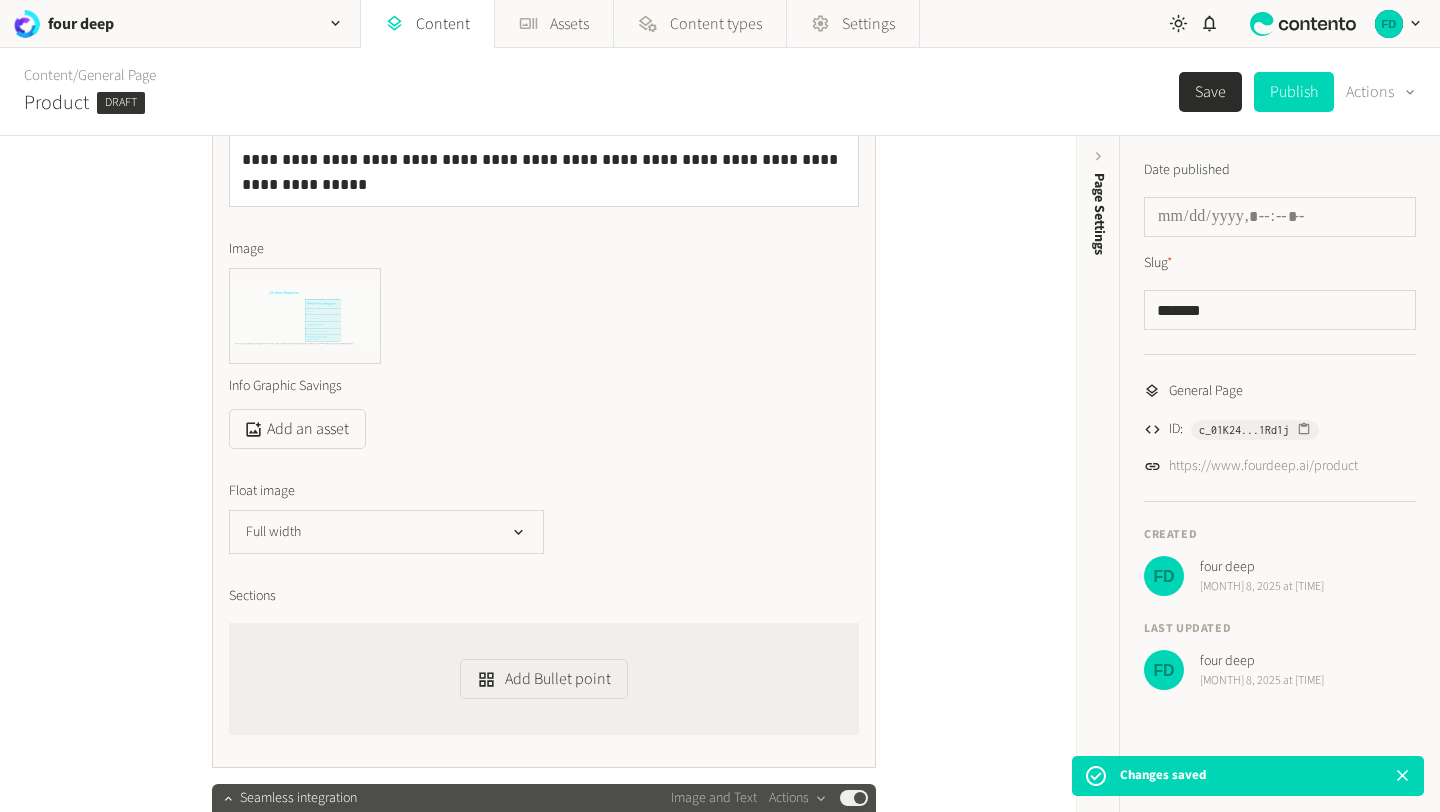 scroll, scrollTop: 1127, scrollLeft: 0, axis: vertical 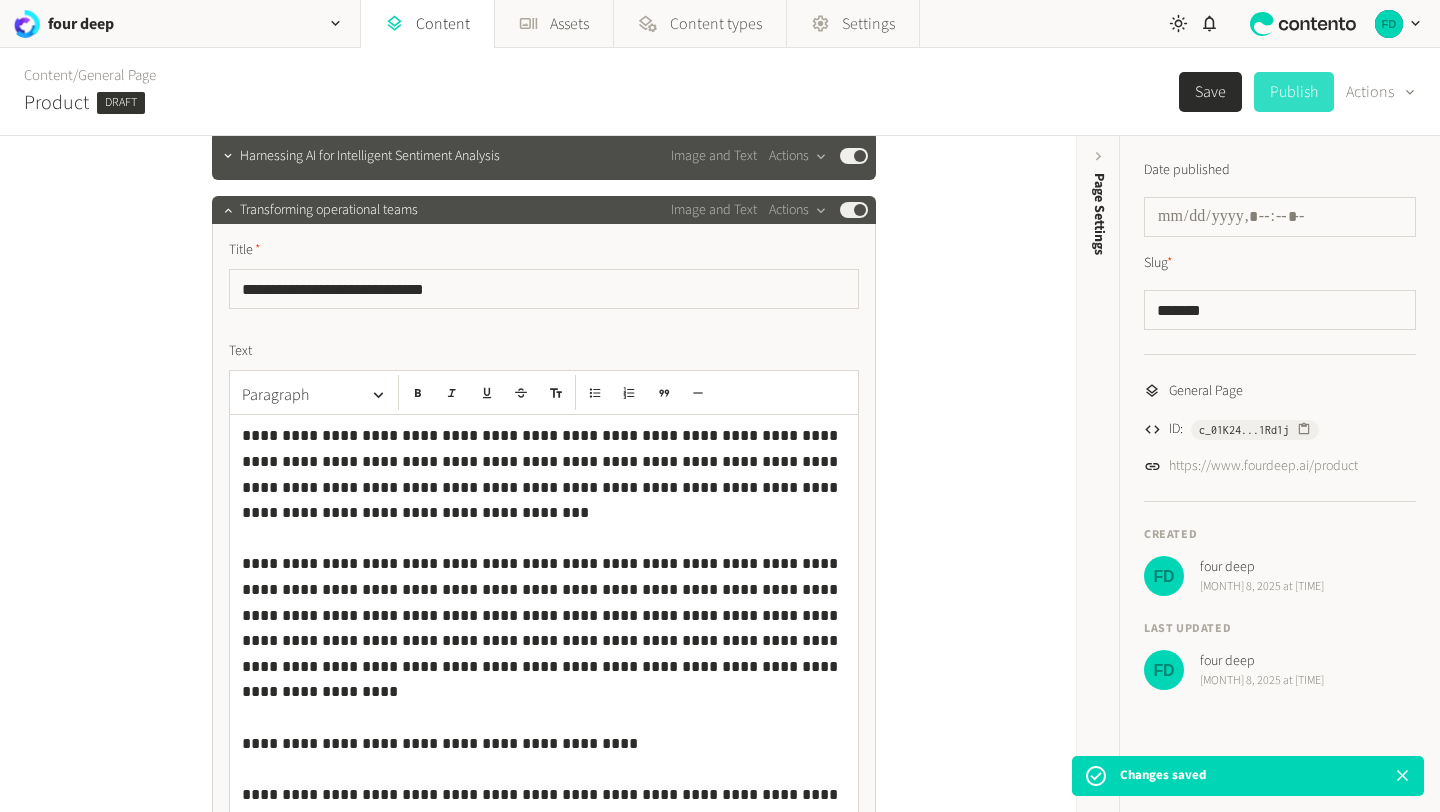 click on "Publish" 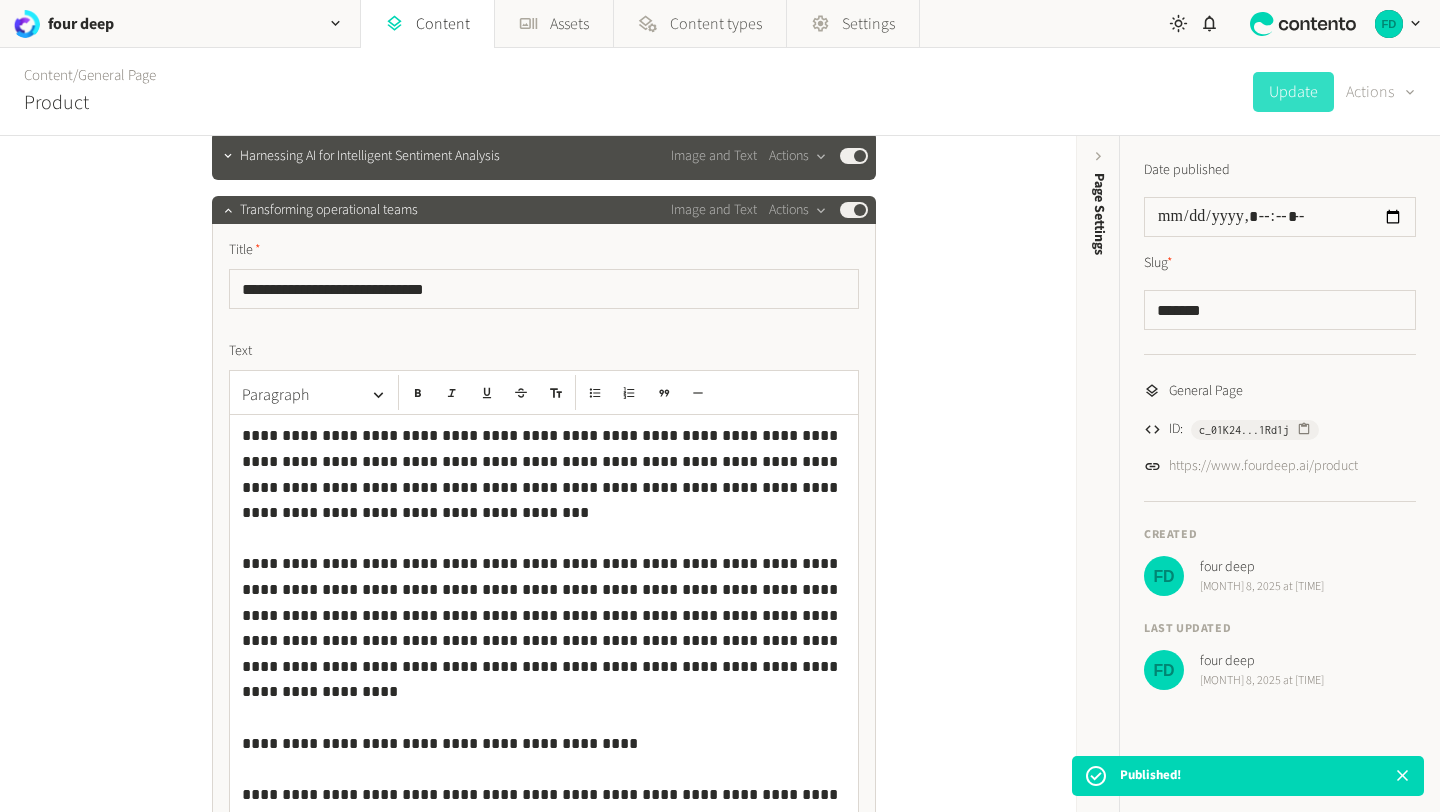 click on "Actions" 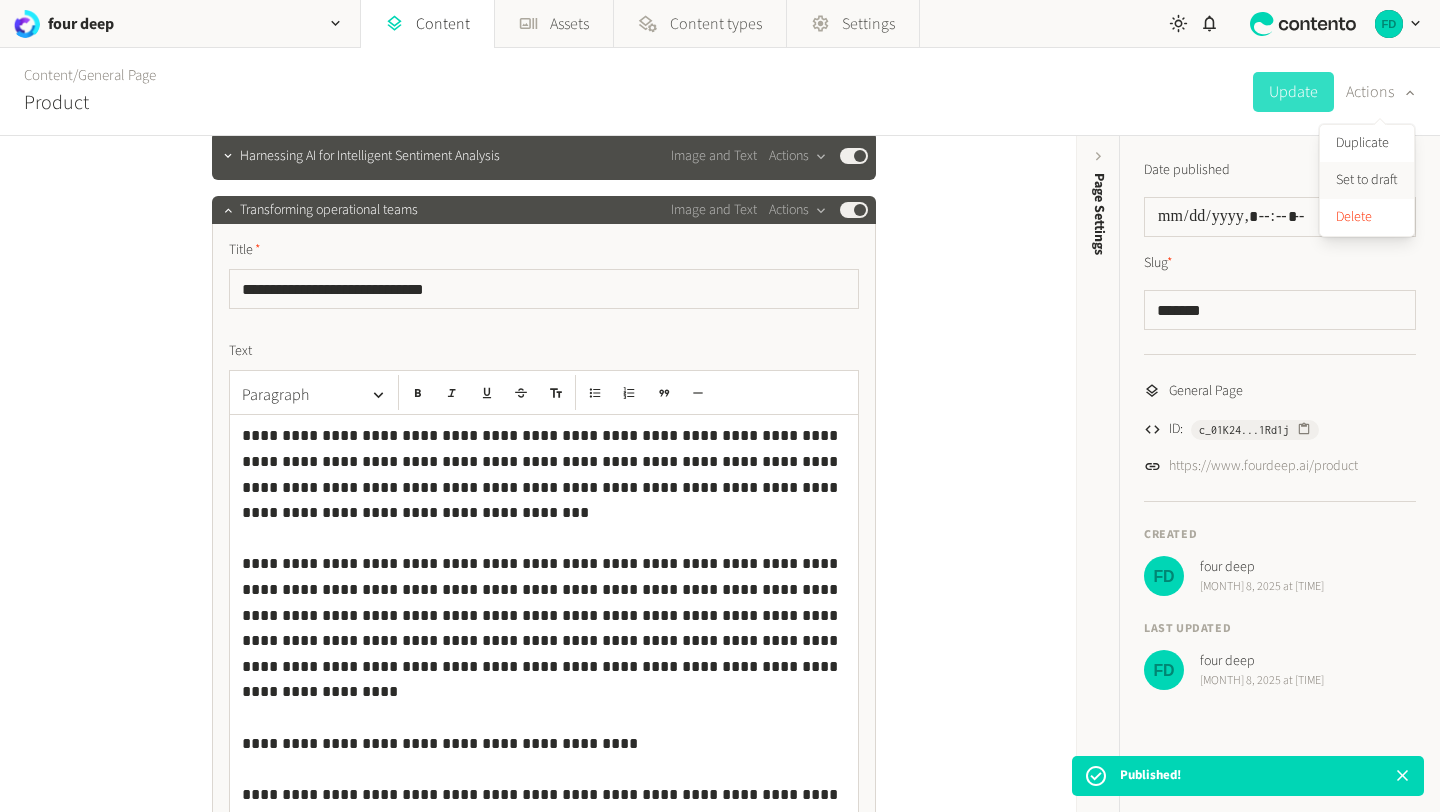 click on "Set to draft" 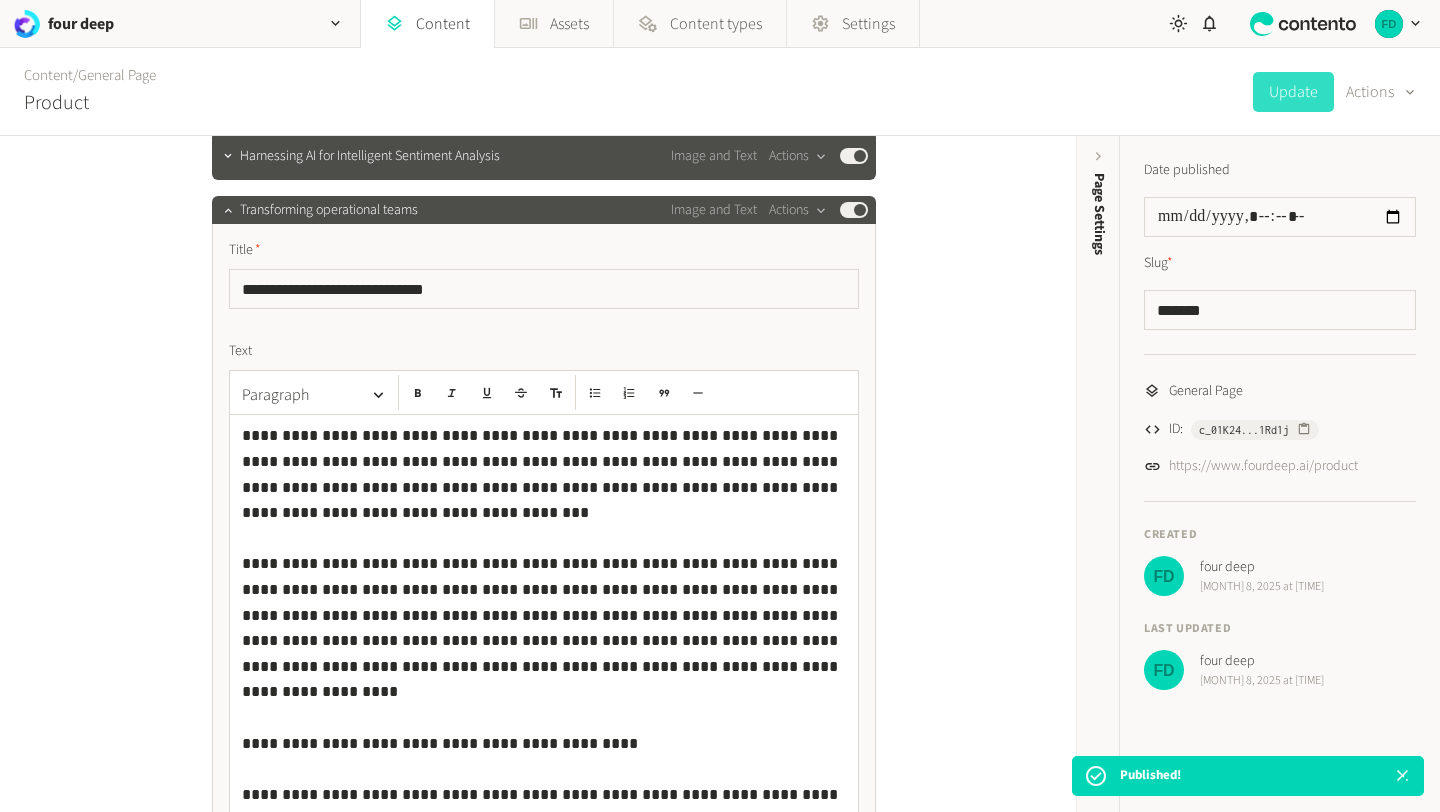 type on "**********" 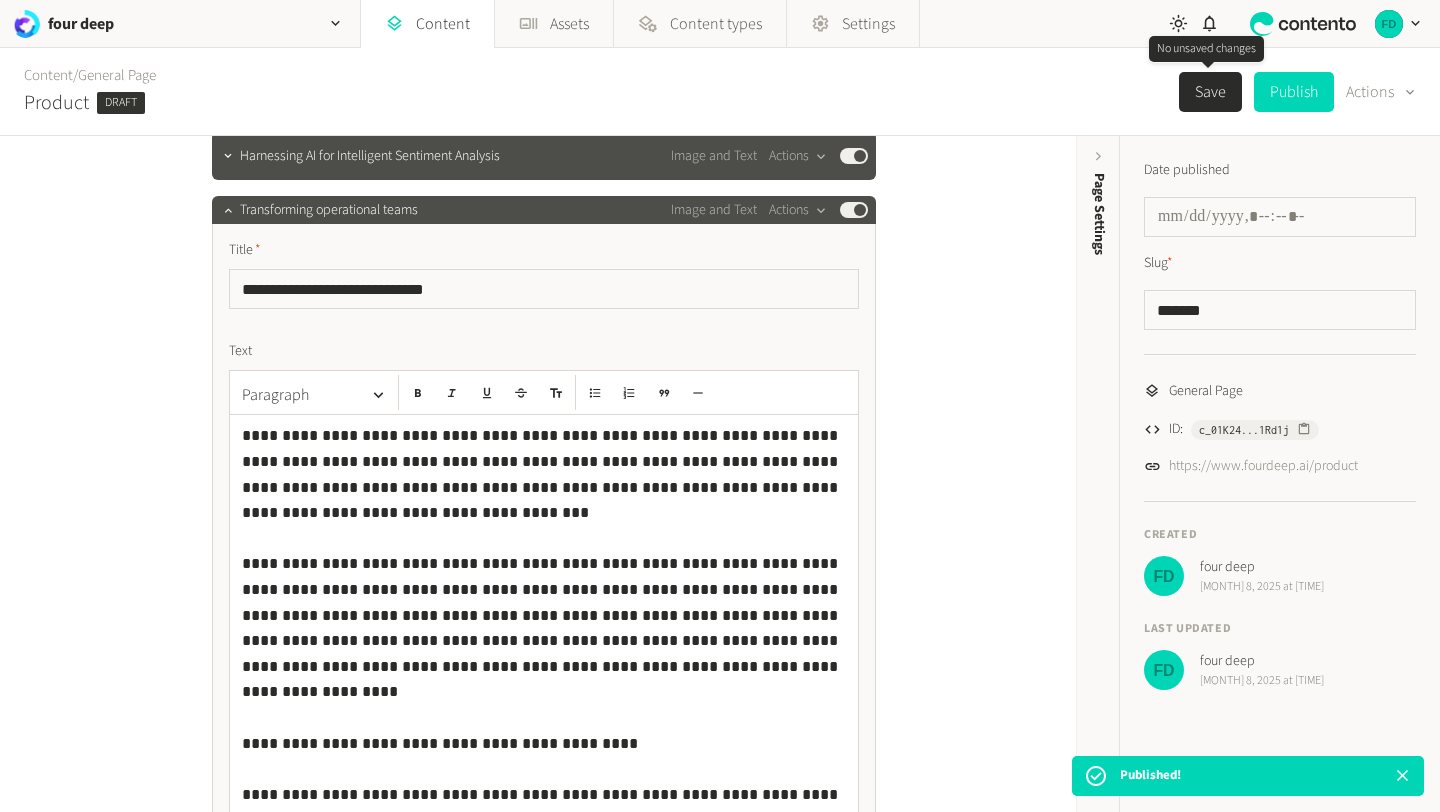 click on "Save" 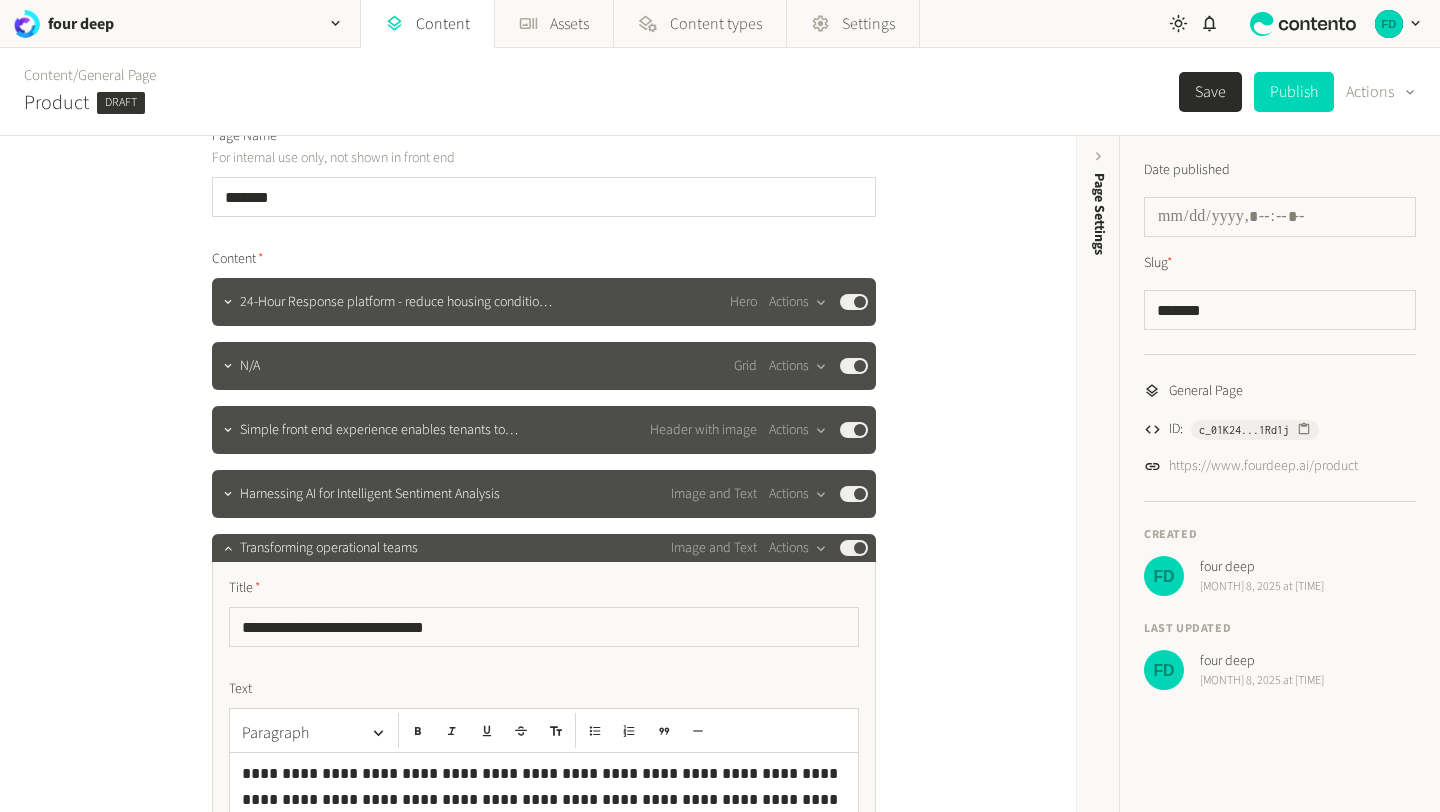 scroll, scrollTop: 92, scrollLeft: 0, axis: vertical 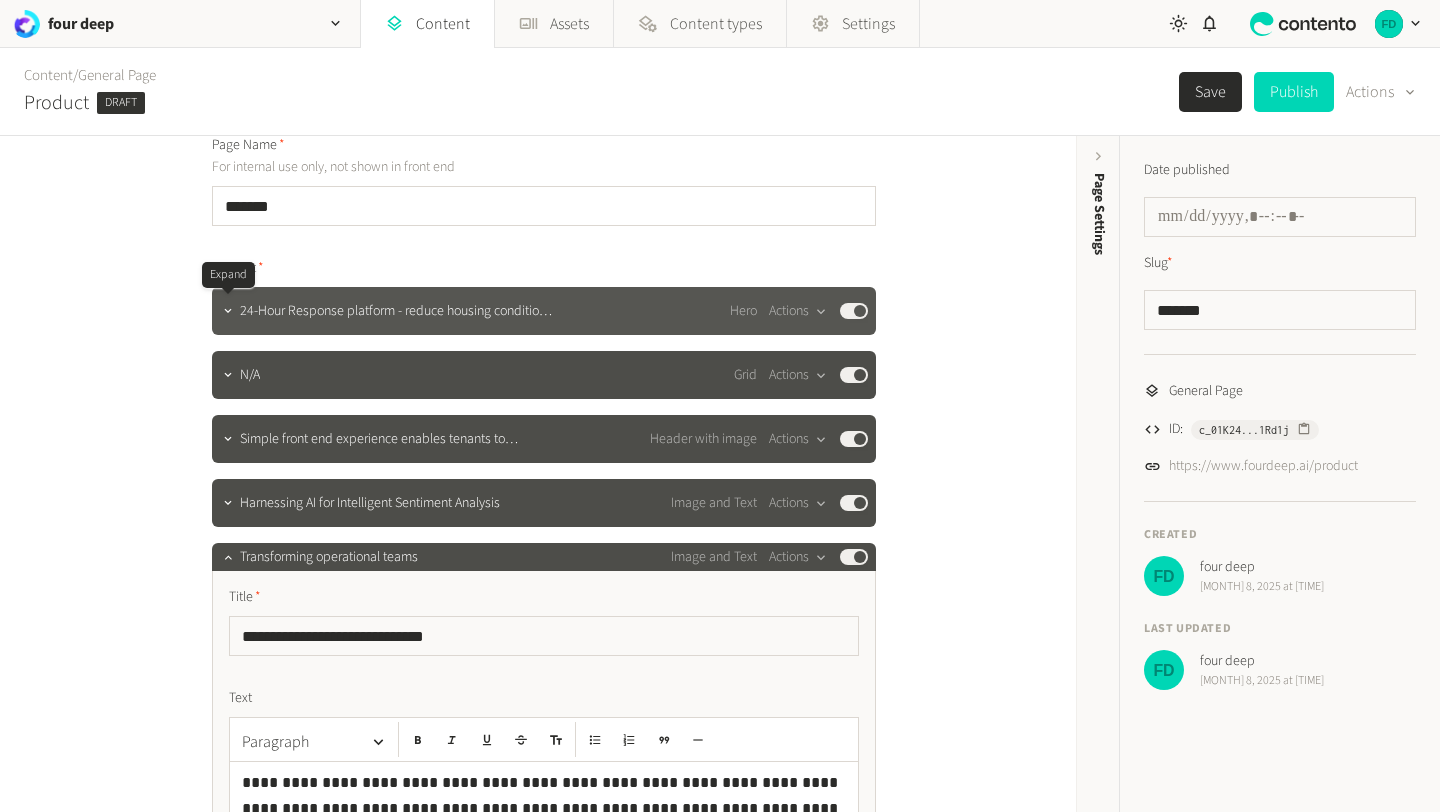 click 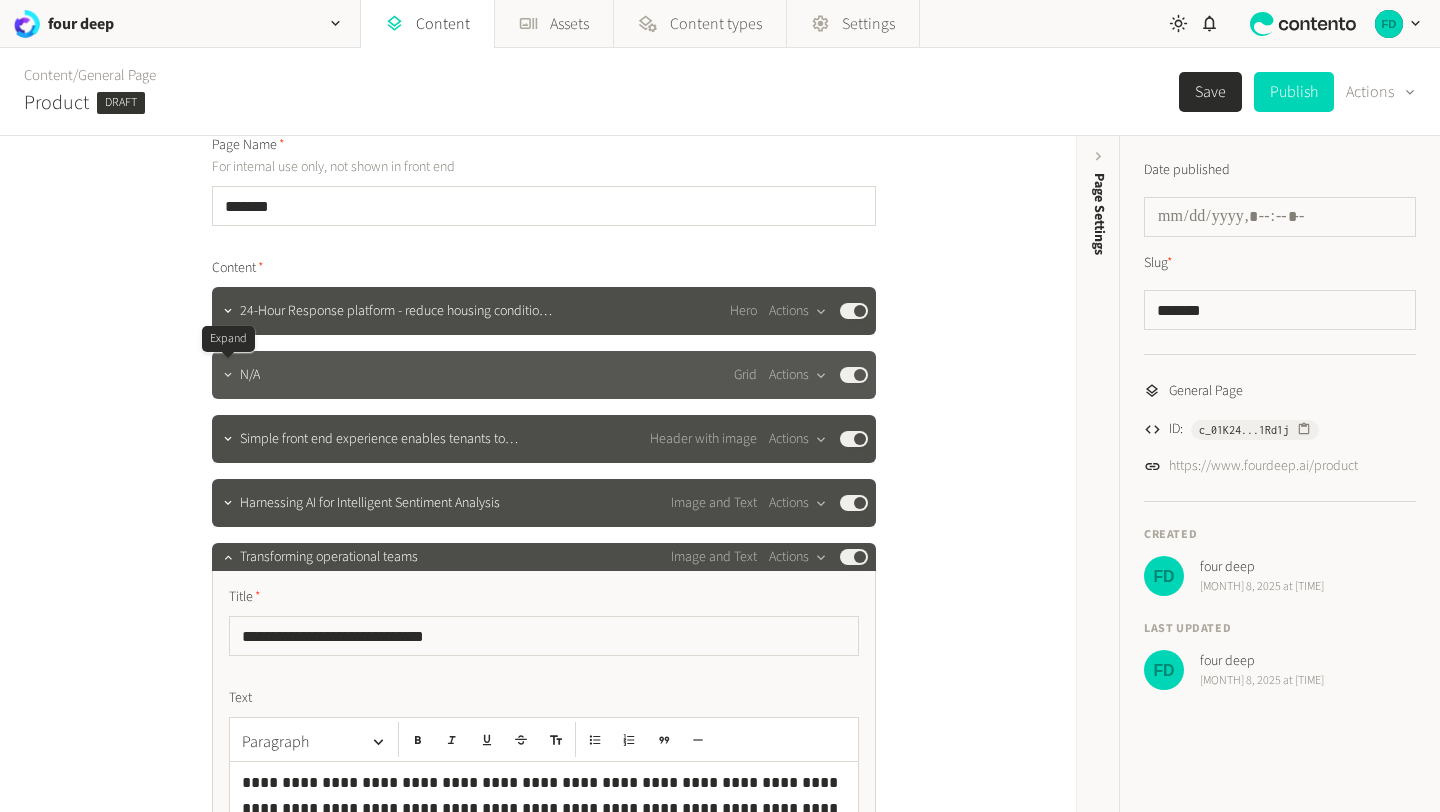 click 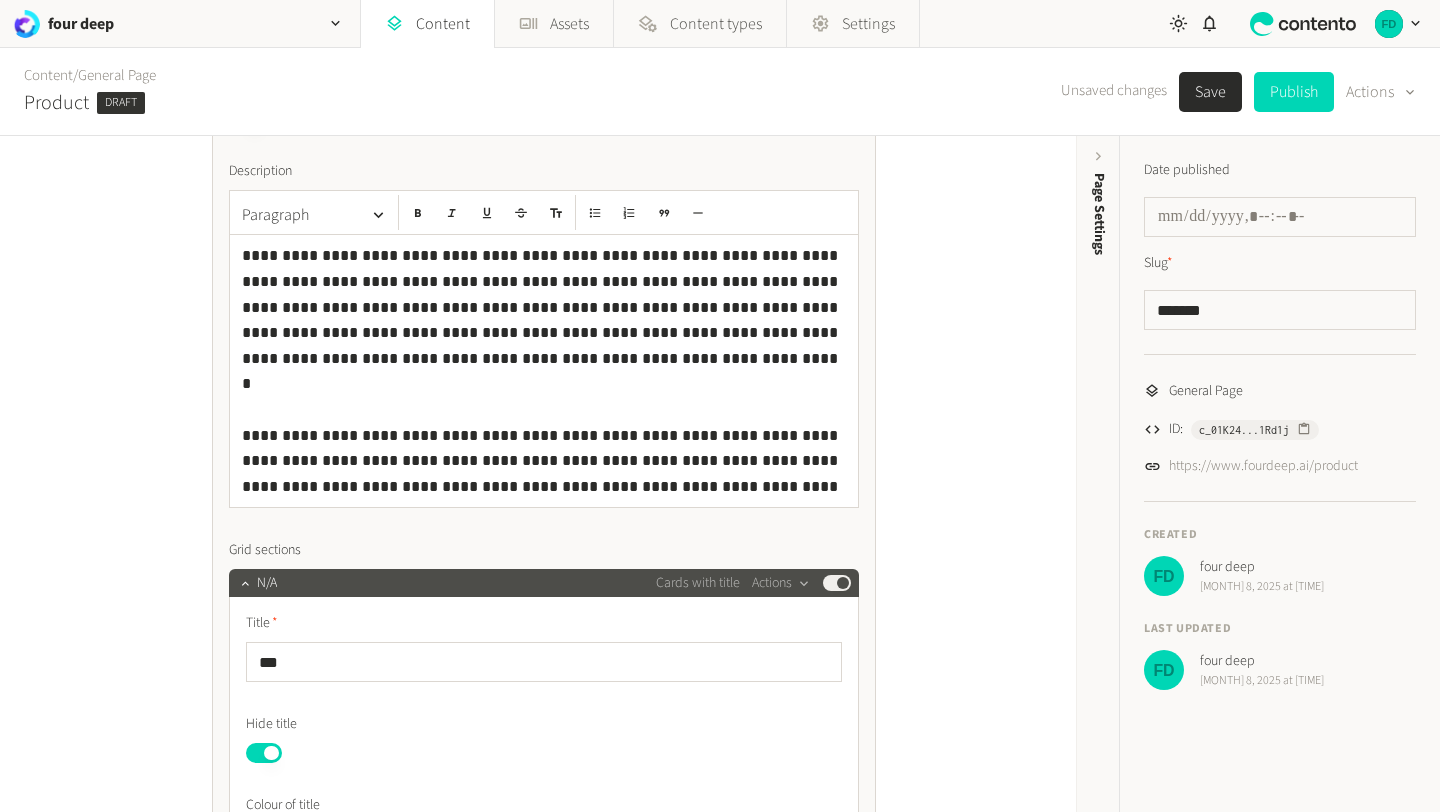 click on "**********" 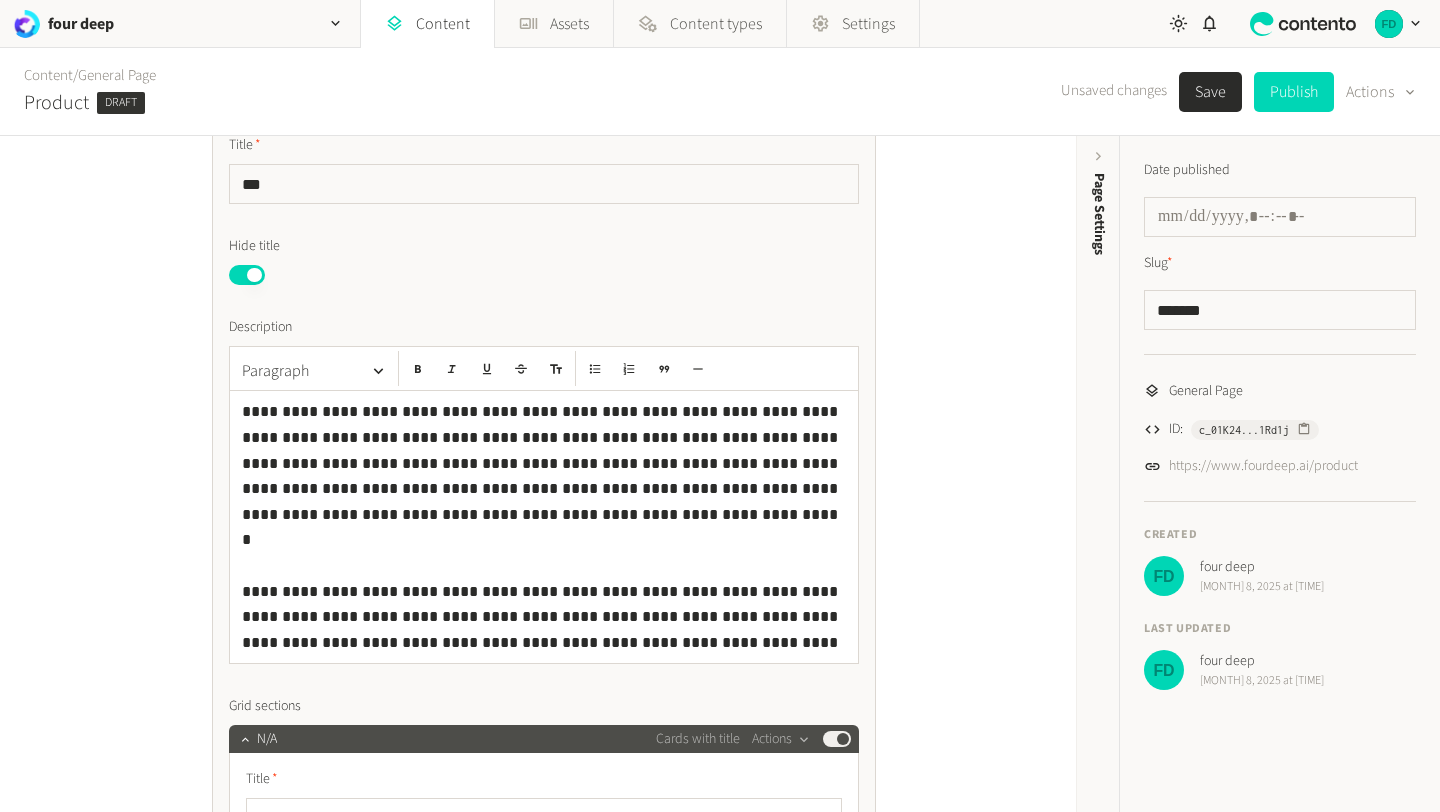 scroll, scrollTop: 346, scrollLeft: 0, axis: vertical 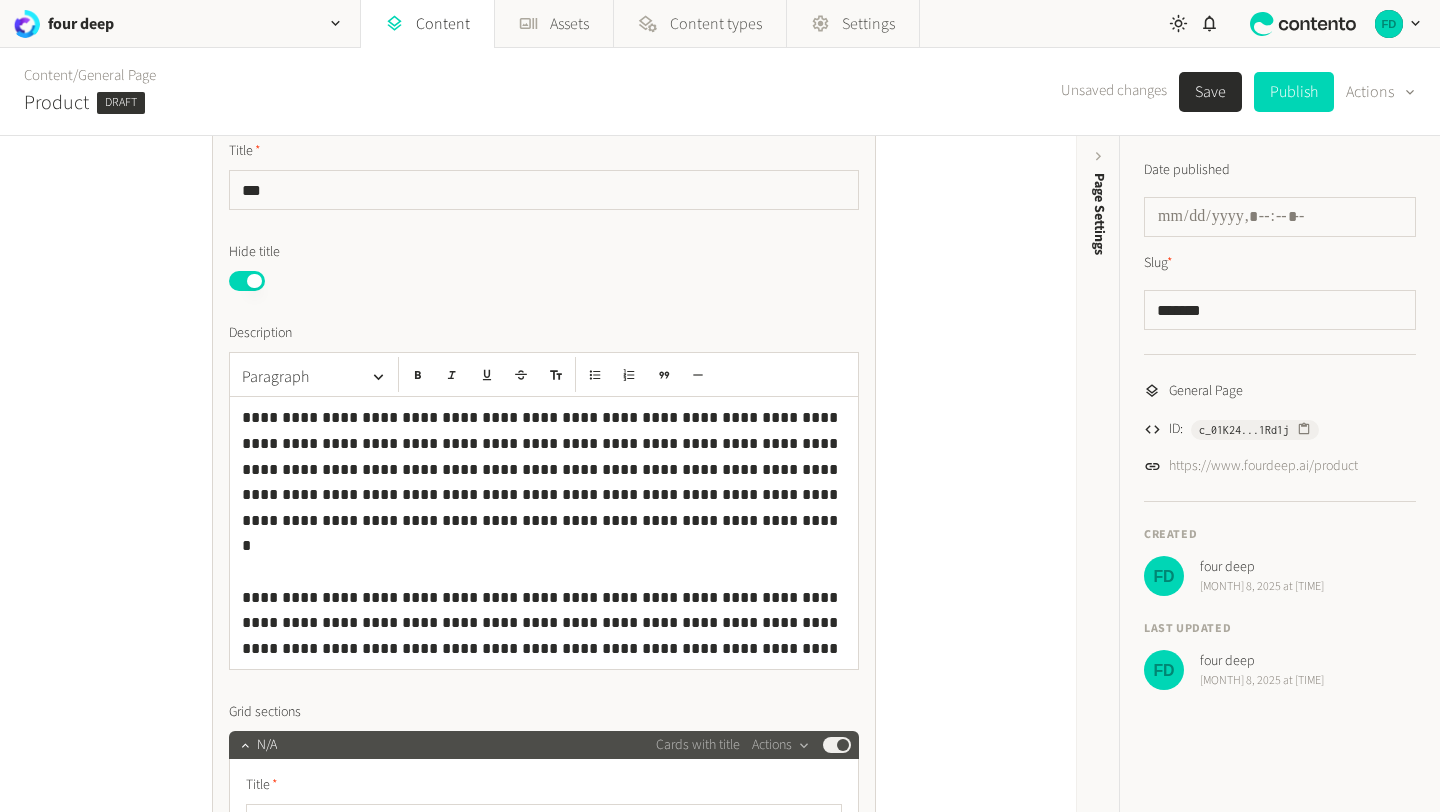 click on "Hide title Published" 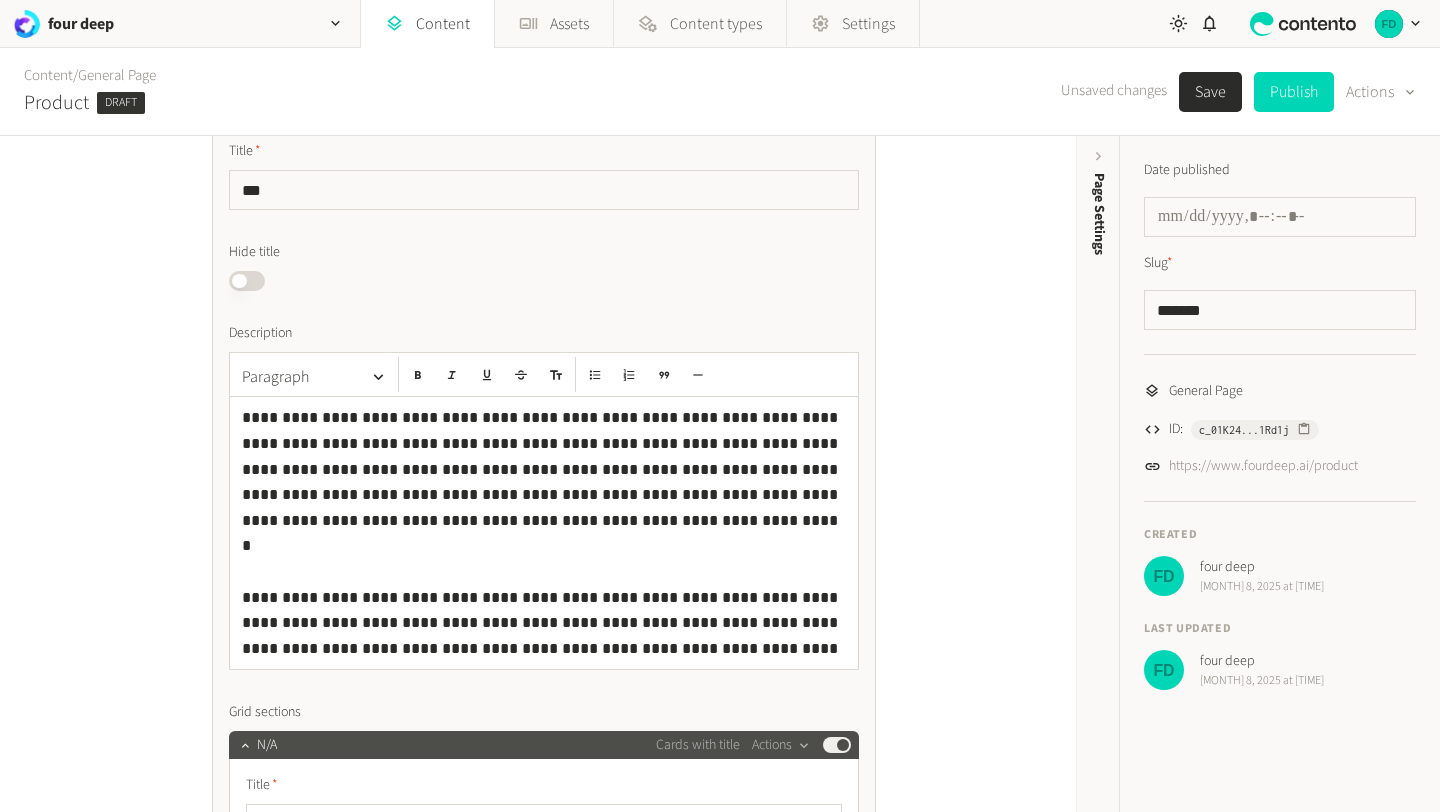 click on "Published" 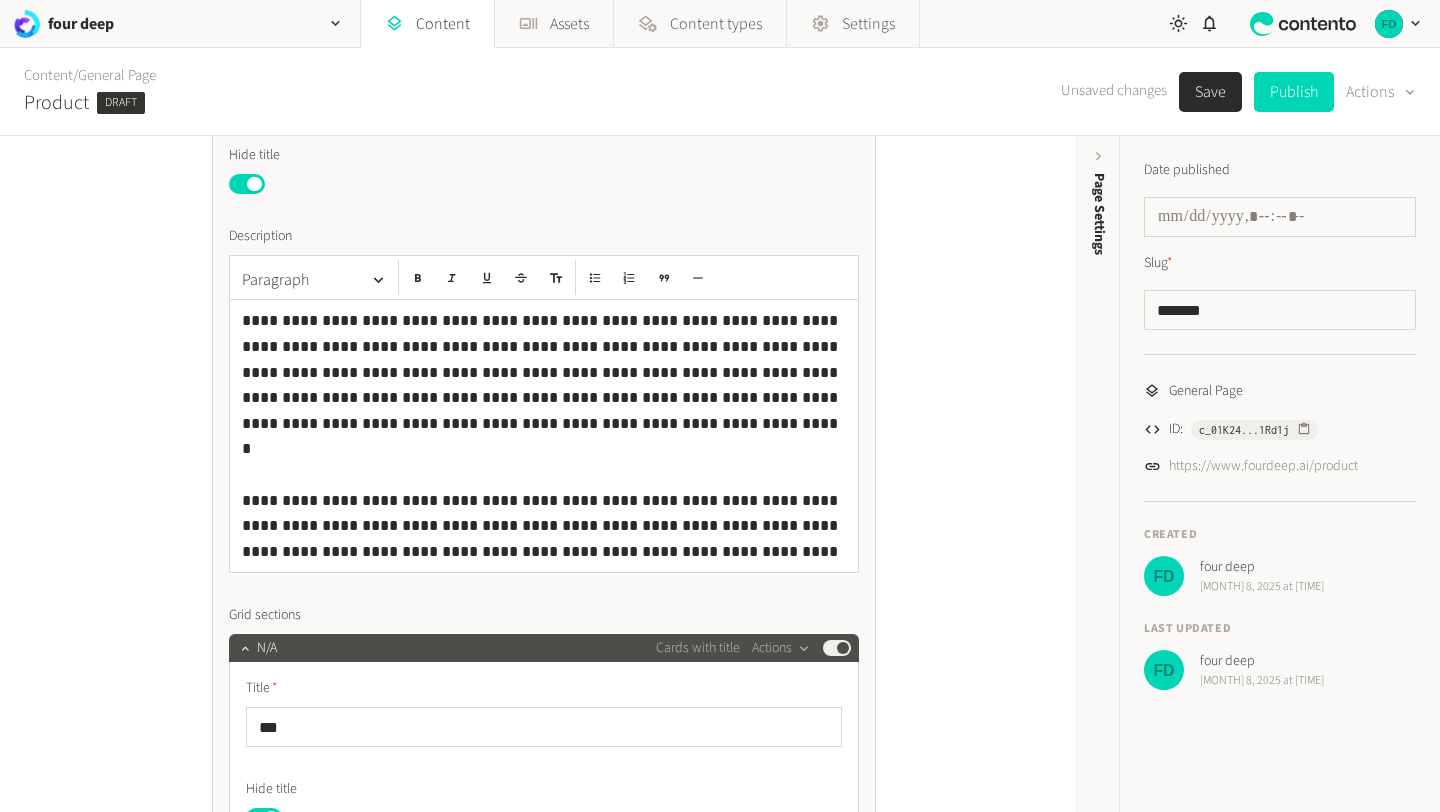 scroll, scrollTop: 467, scrollLeft: 0, axis: vertical 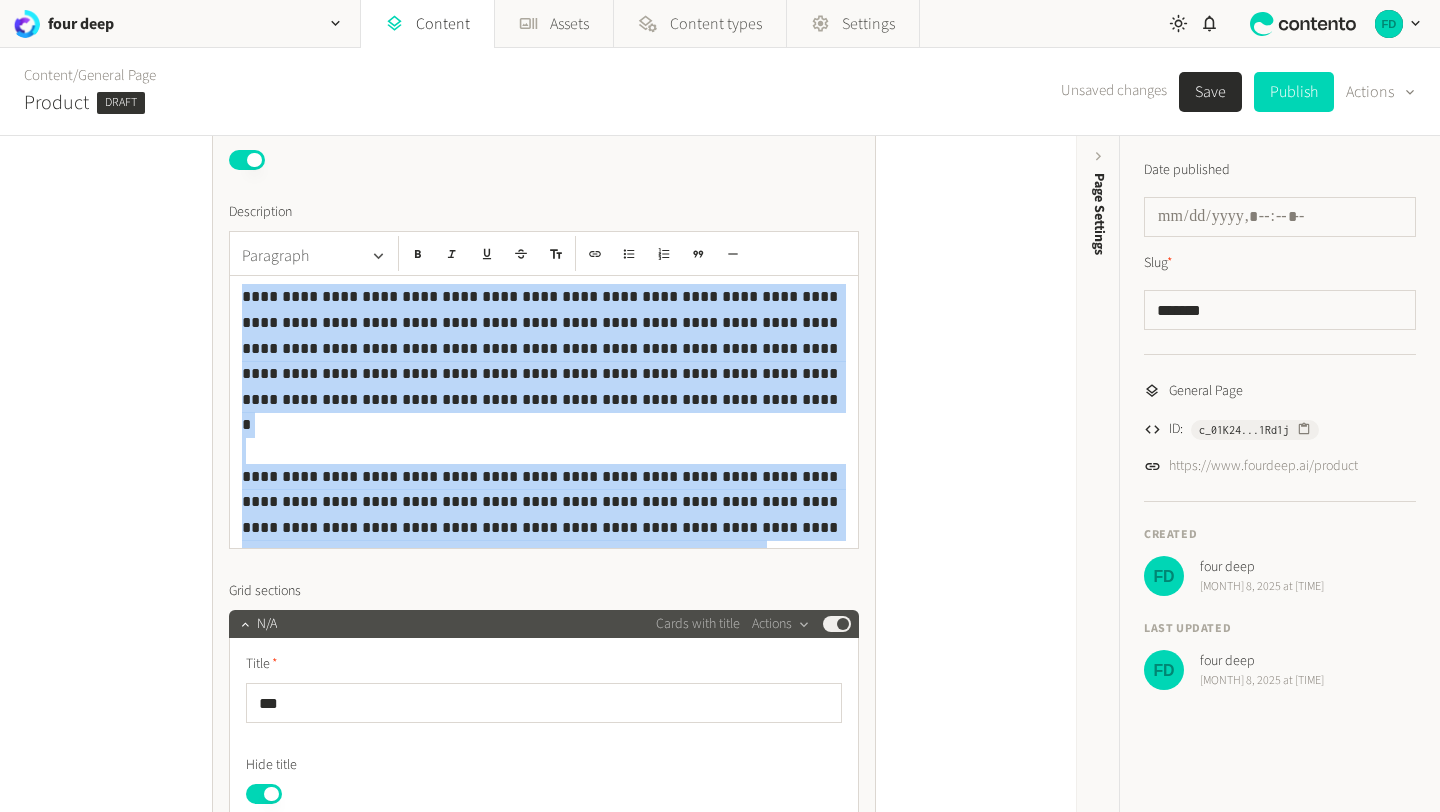 drag, startPoint x: 527, startPoint y: 517, endPoint x: 268, endPoint y: 273, distance: 355.83282 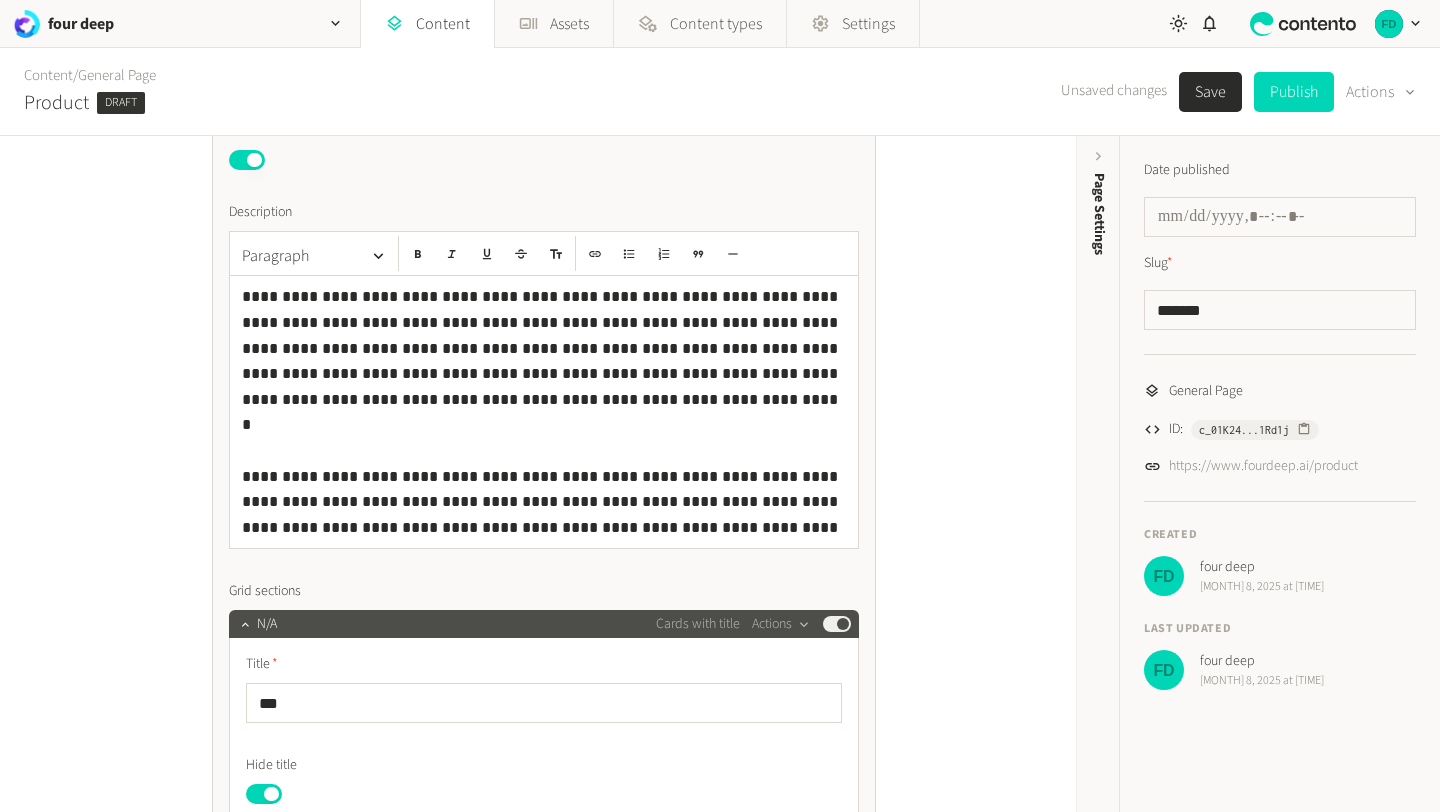 click on "**********" 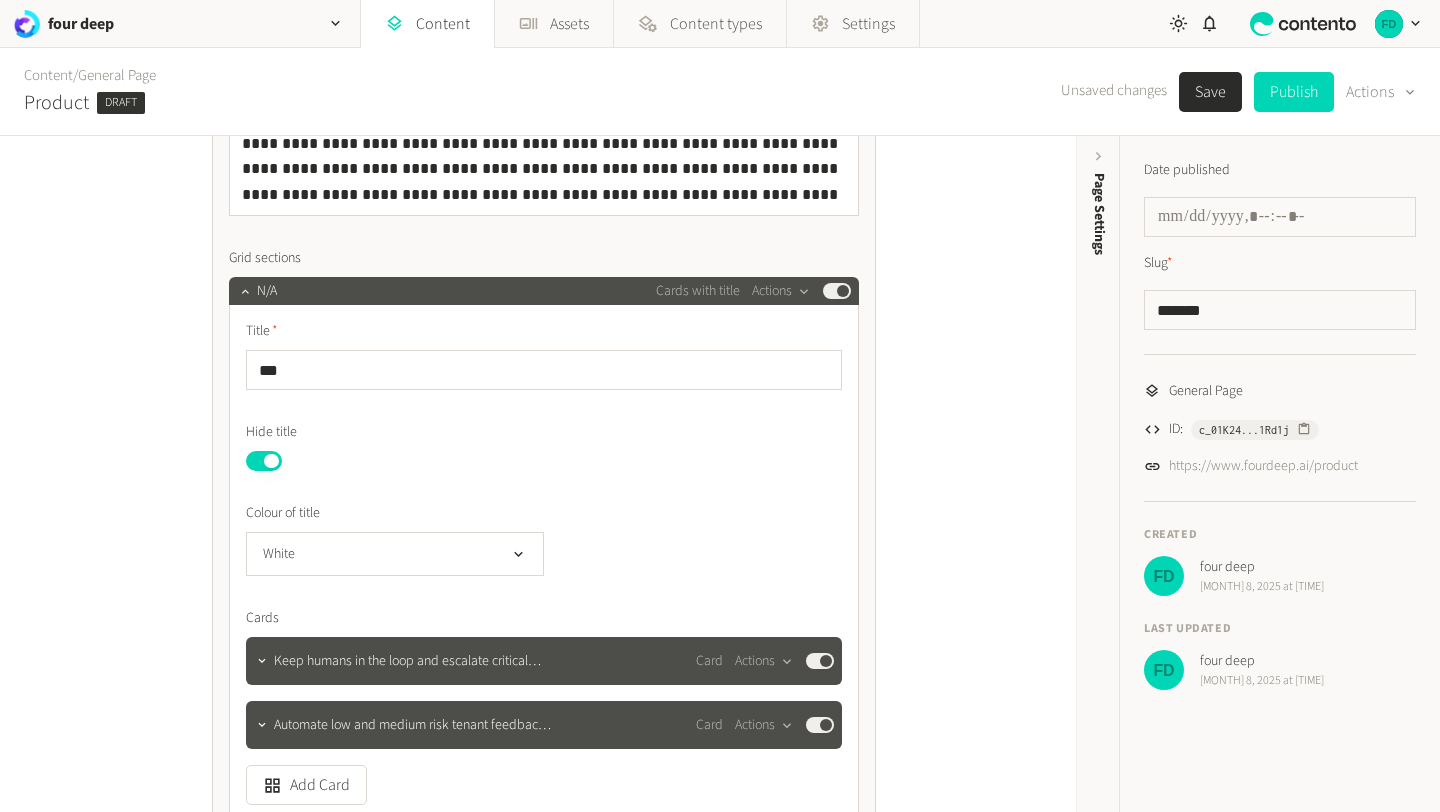 scroll, scrollTop: 804, scrollLeft: 0, axis: vertical 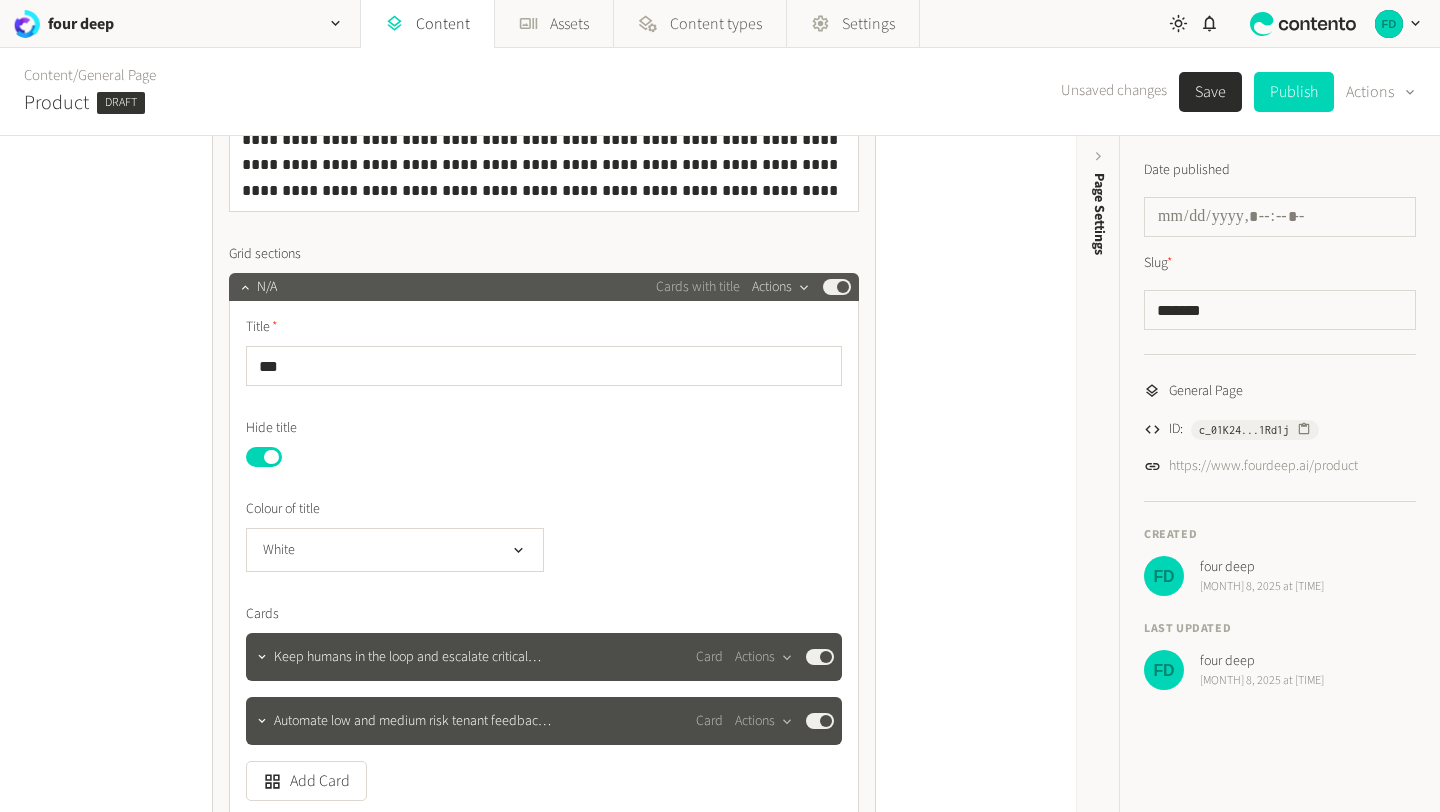 click on "Actions" 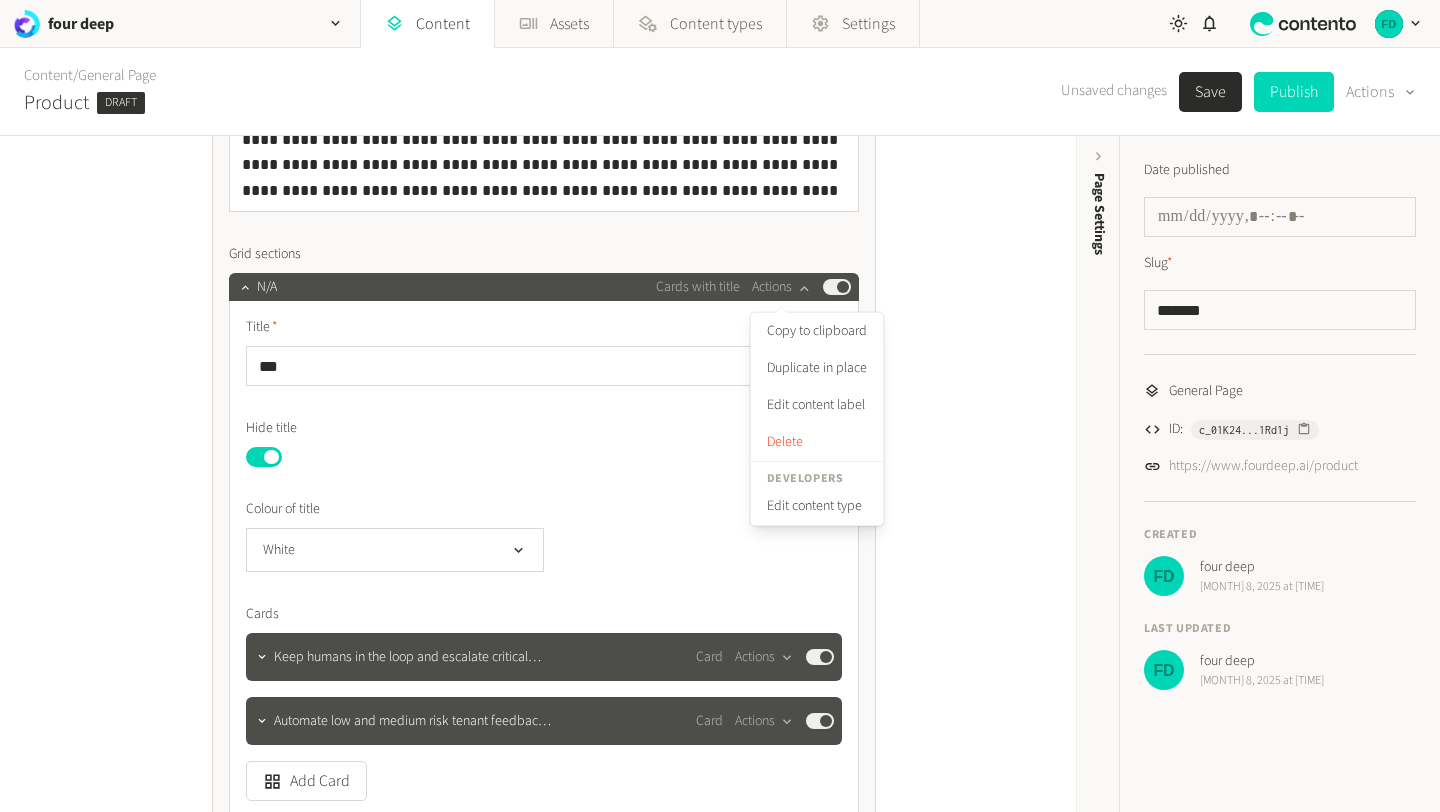 click on "**********" 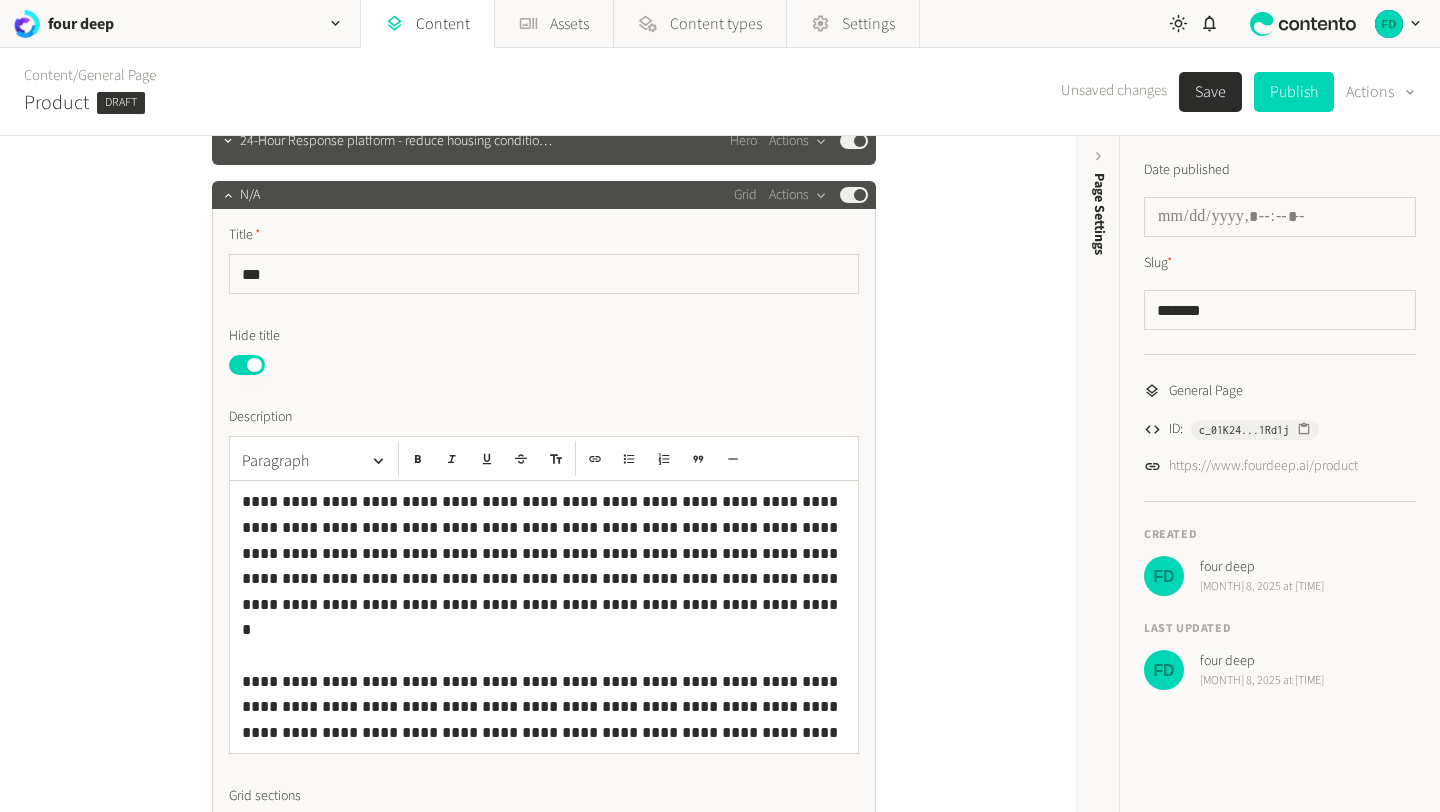 scroll, scrollTop: 239, scrollLeft: 0, axis: vertical 